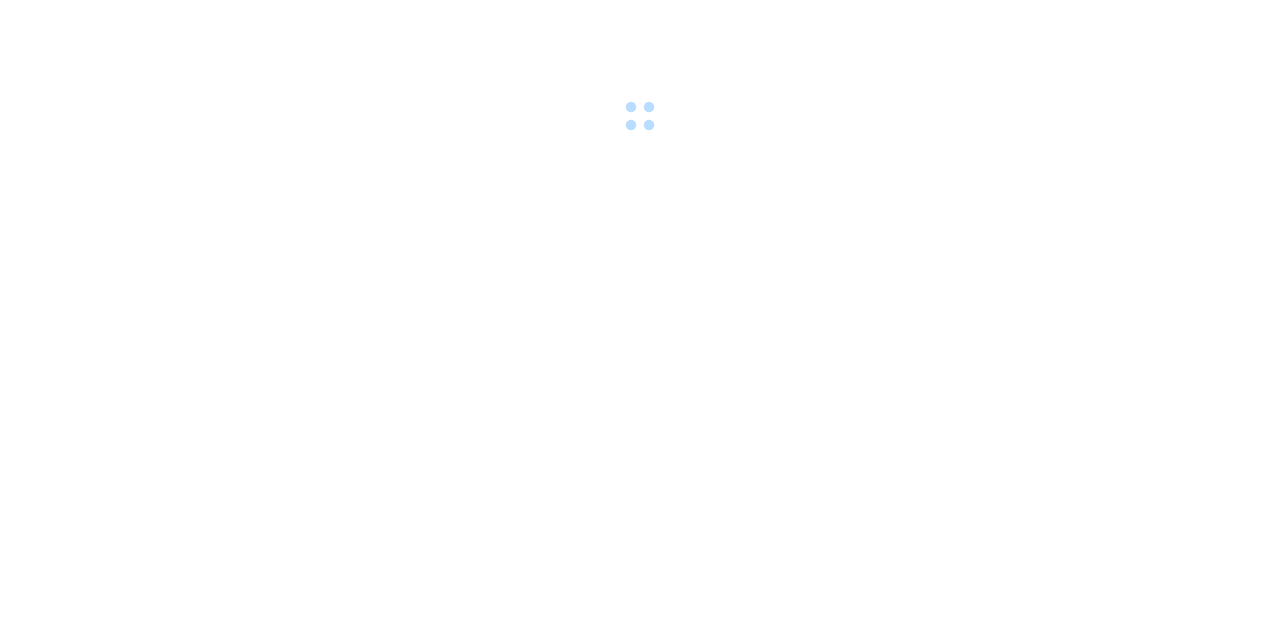 scroll, scrollTop: 0, scrollLeft: 0, axis: both 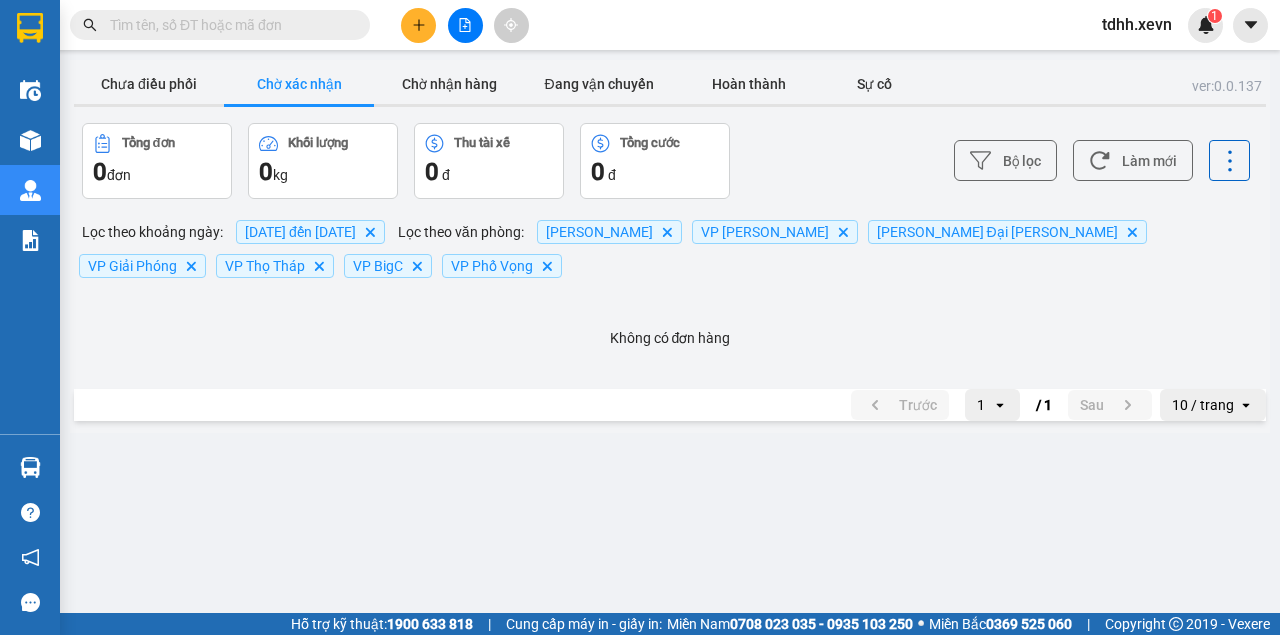 click at bounding box center [228, 25] 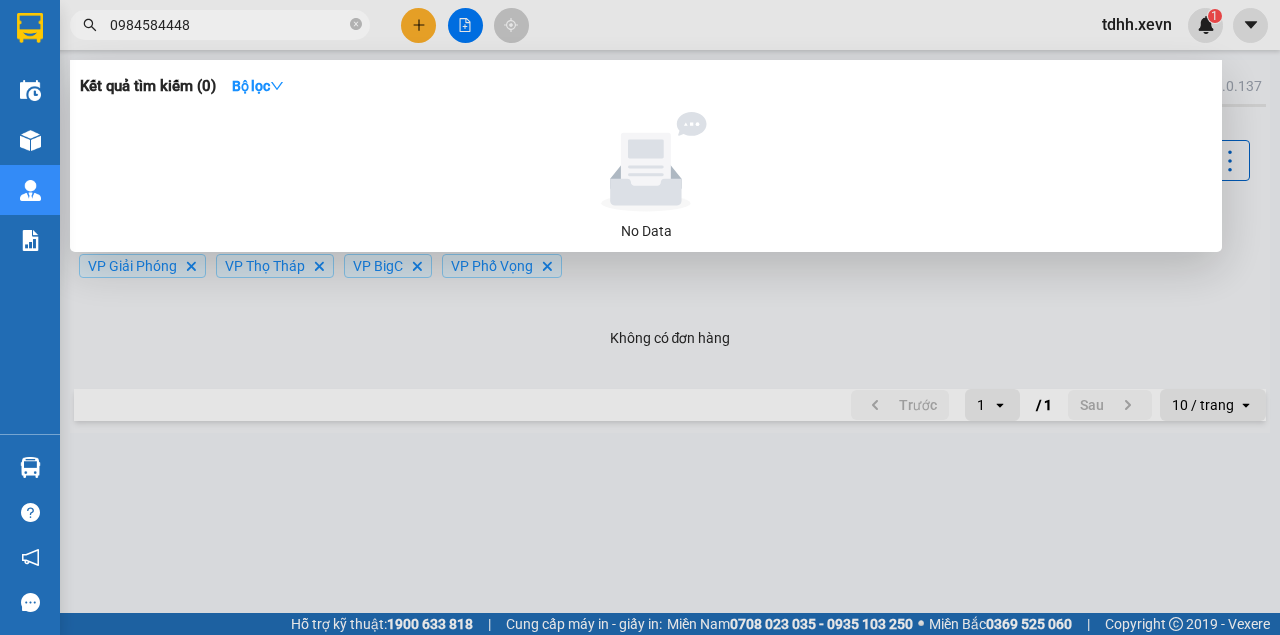click on "0984584448" at bounding box center [228, 25] 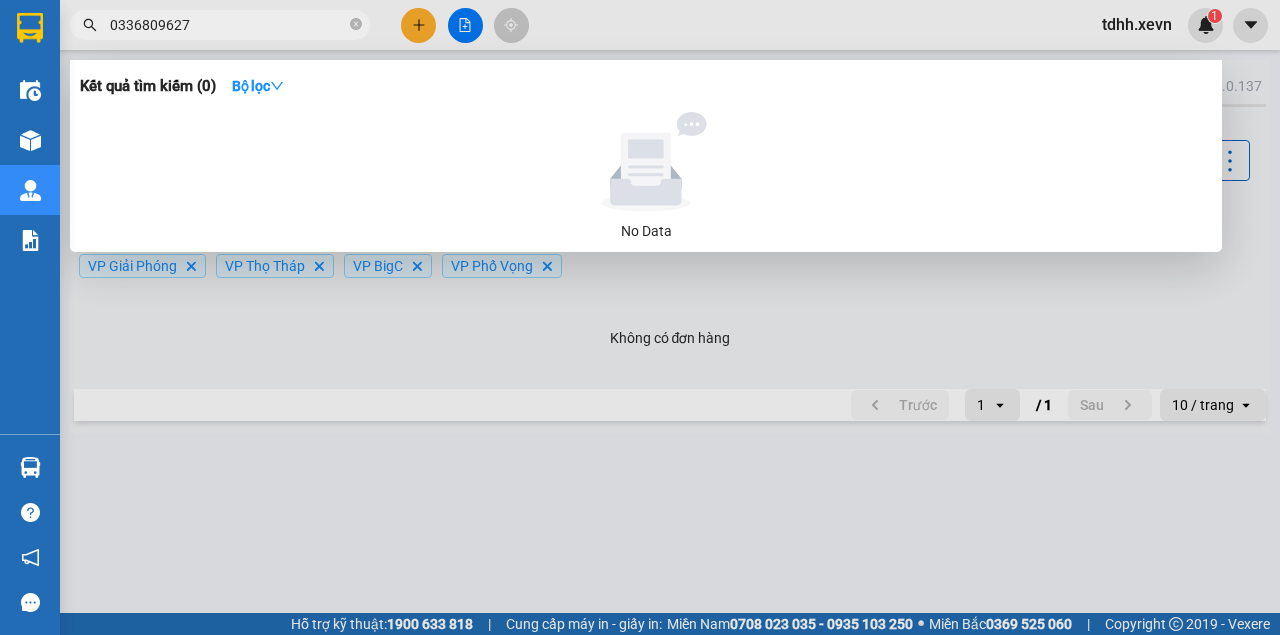 click on "0336809627" at bounding box center [228, 25] 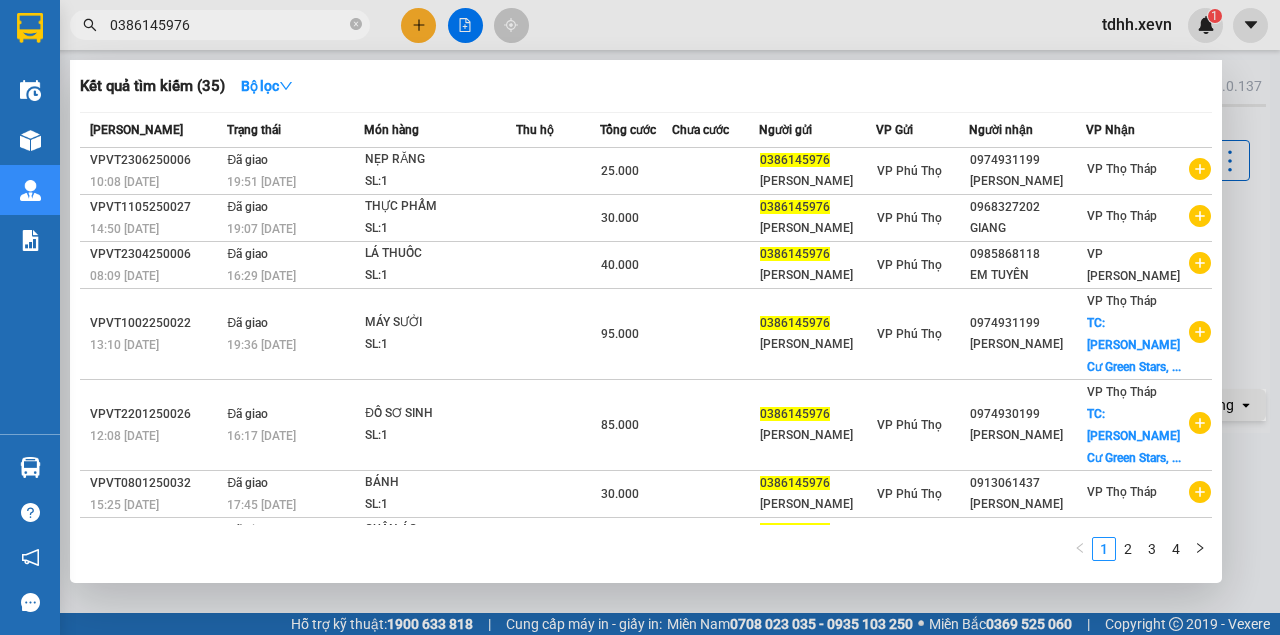 click on "0386145976" at bounding box center (228, 25) 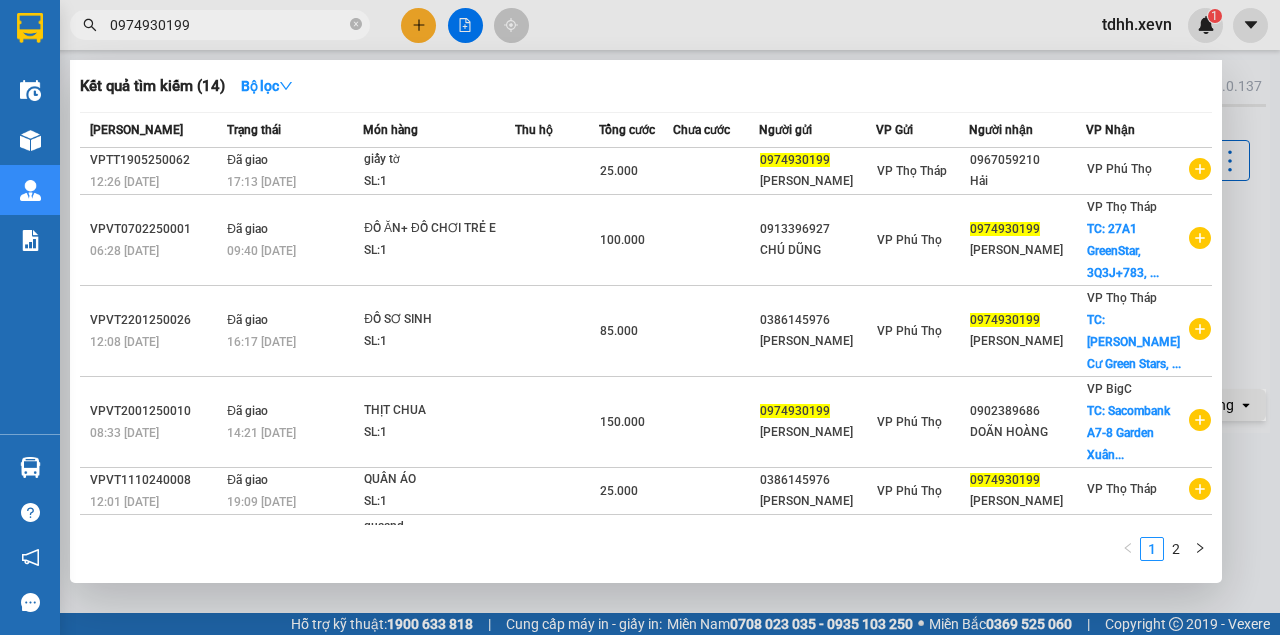 click on "0974930199" at bounding box center [228, 25] 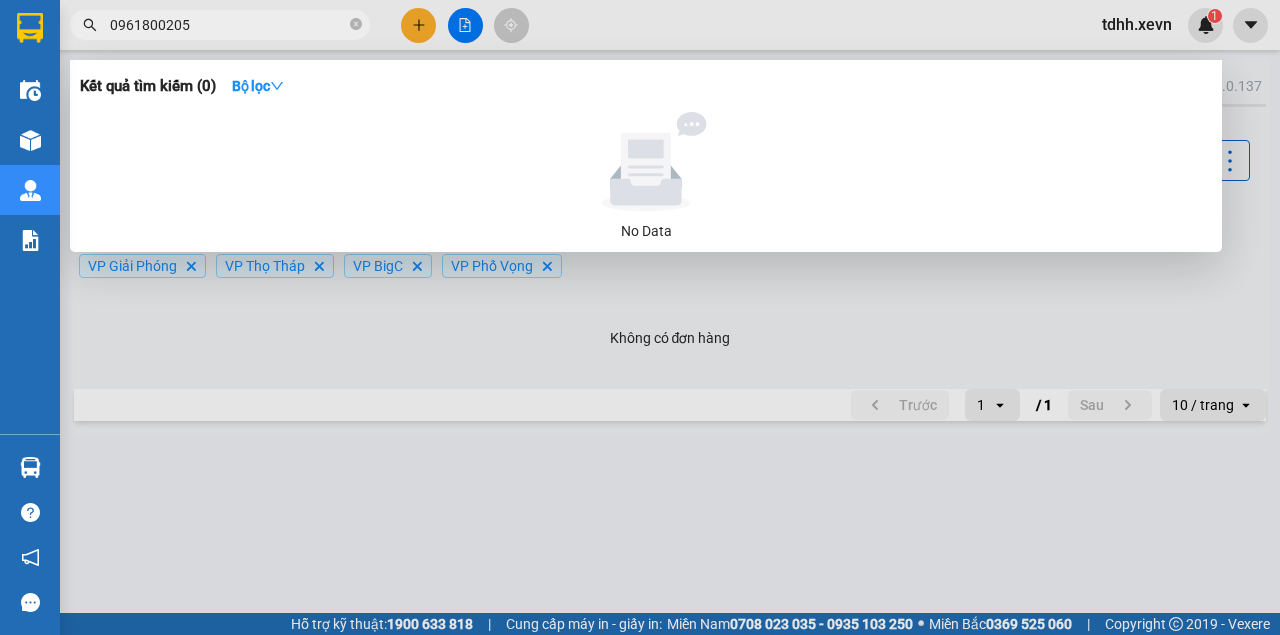 click on "0961800205" at bounding box center (228, 25) 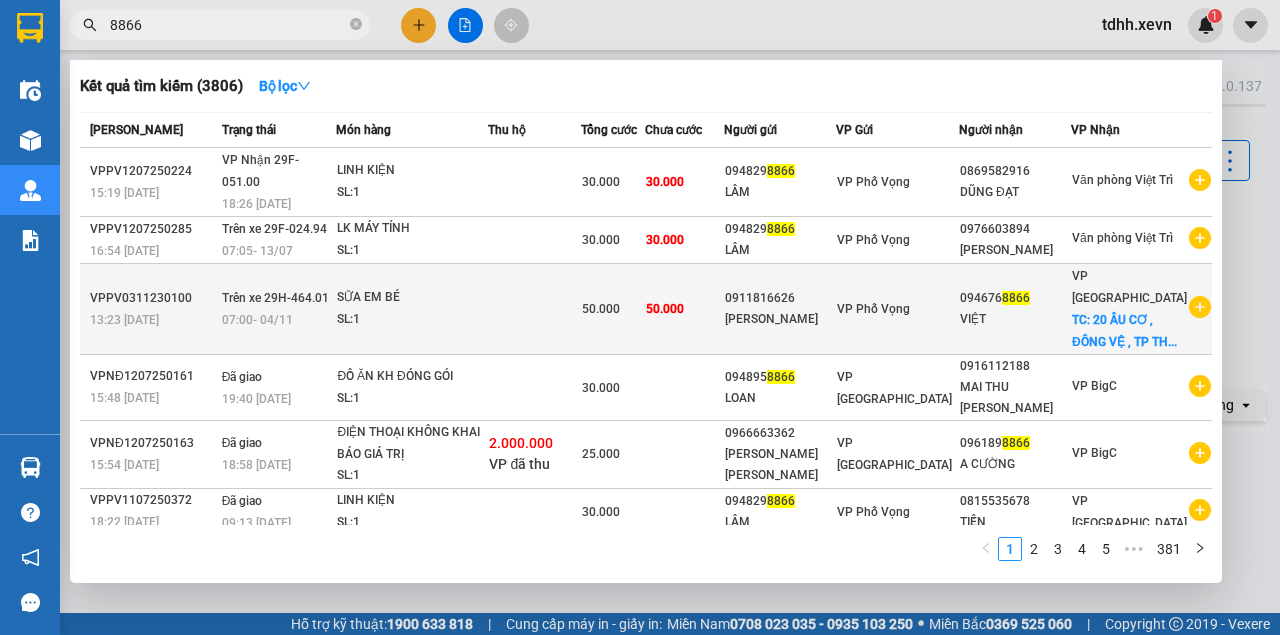type on "8866" 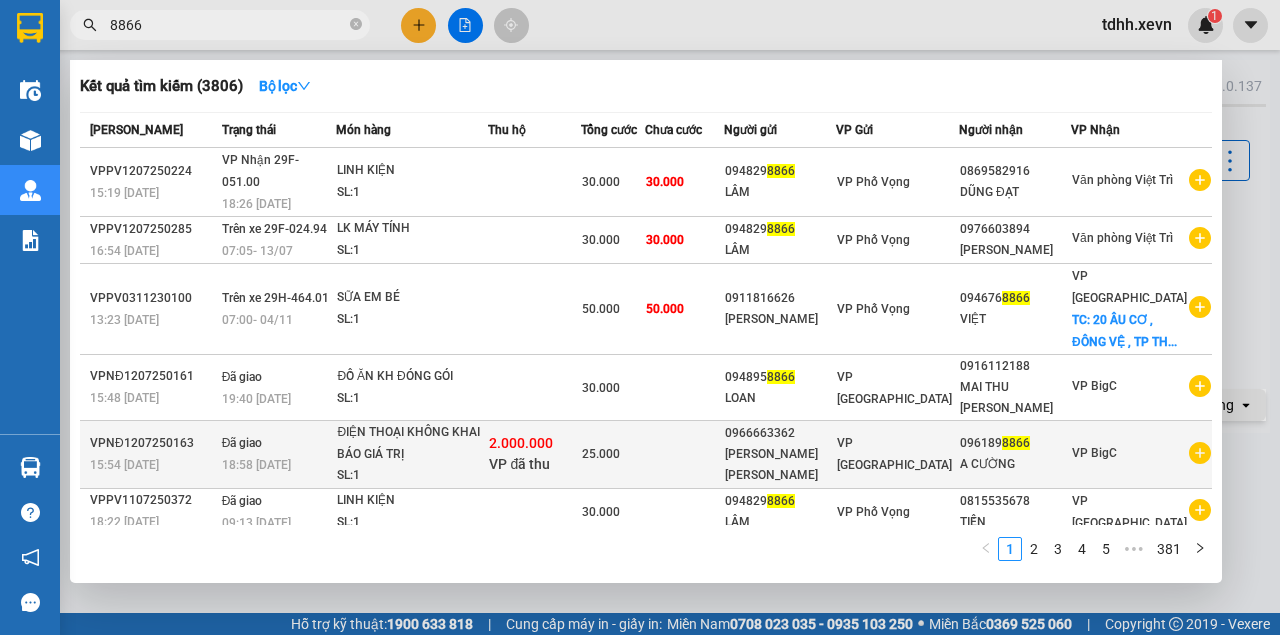 click on "25.000" at bounding box center (601, 454) 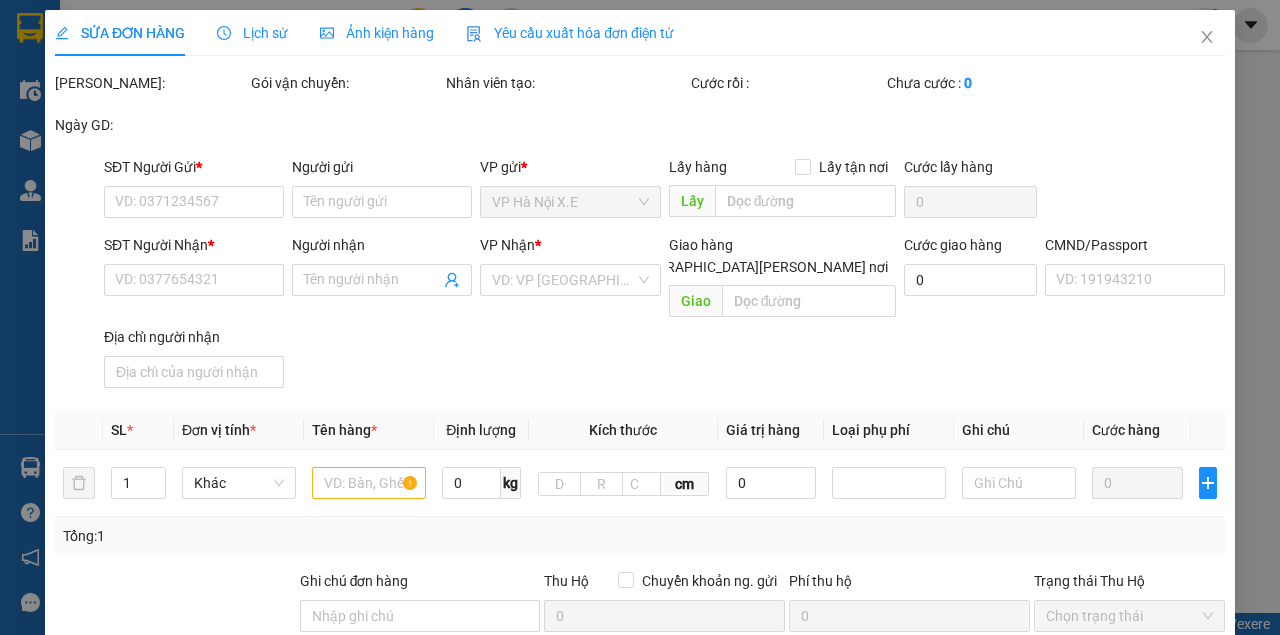 type on "0966663362" 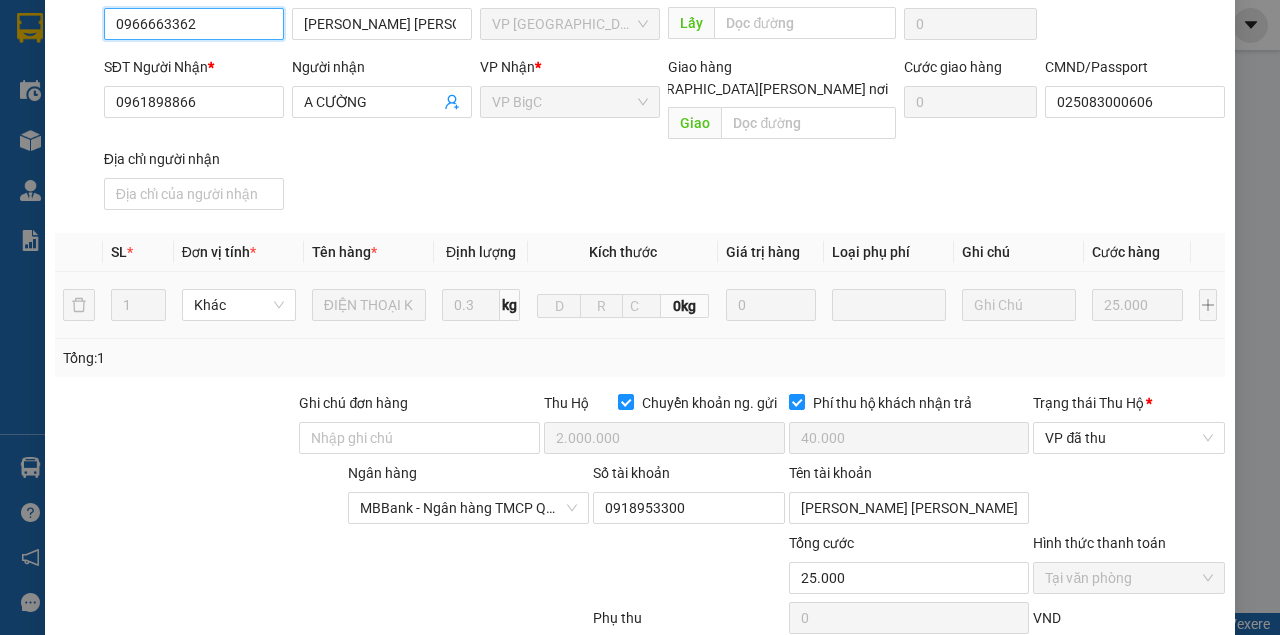 scroll, scrollTop: 0, scrollLeft: 0, axis: both 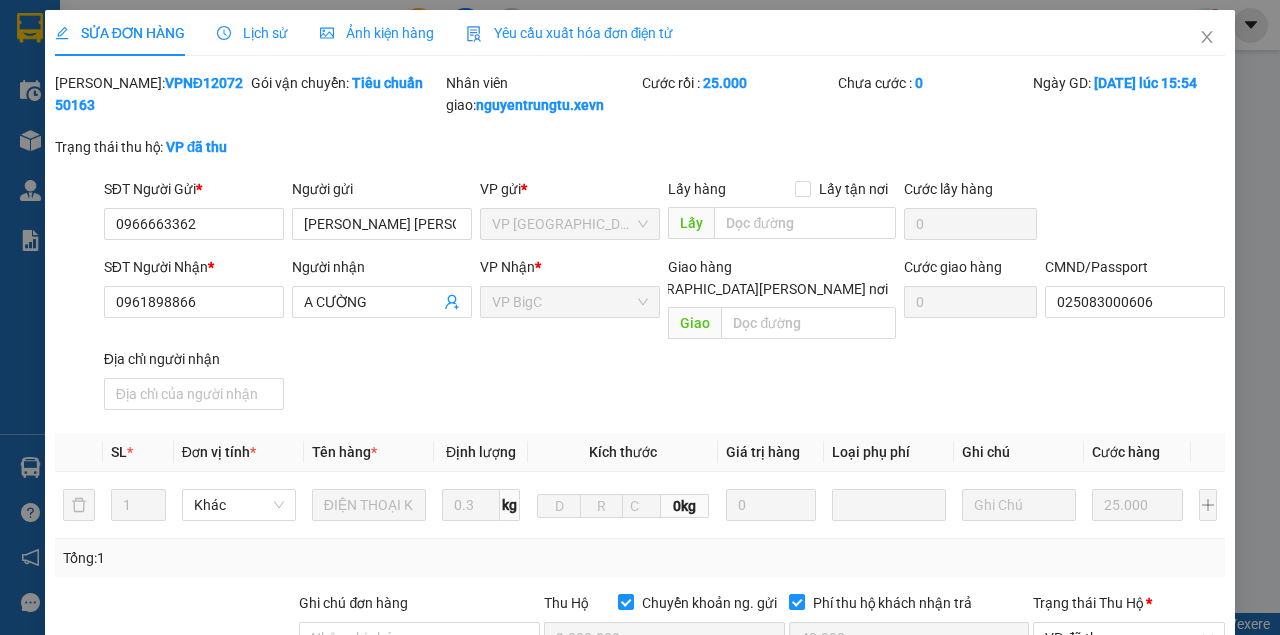 click on "Lịch sử" at bounding box center (252, 33) 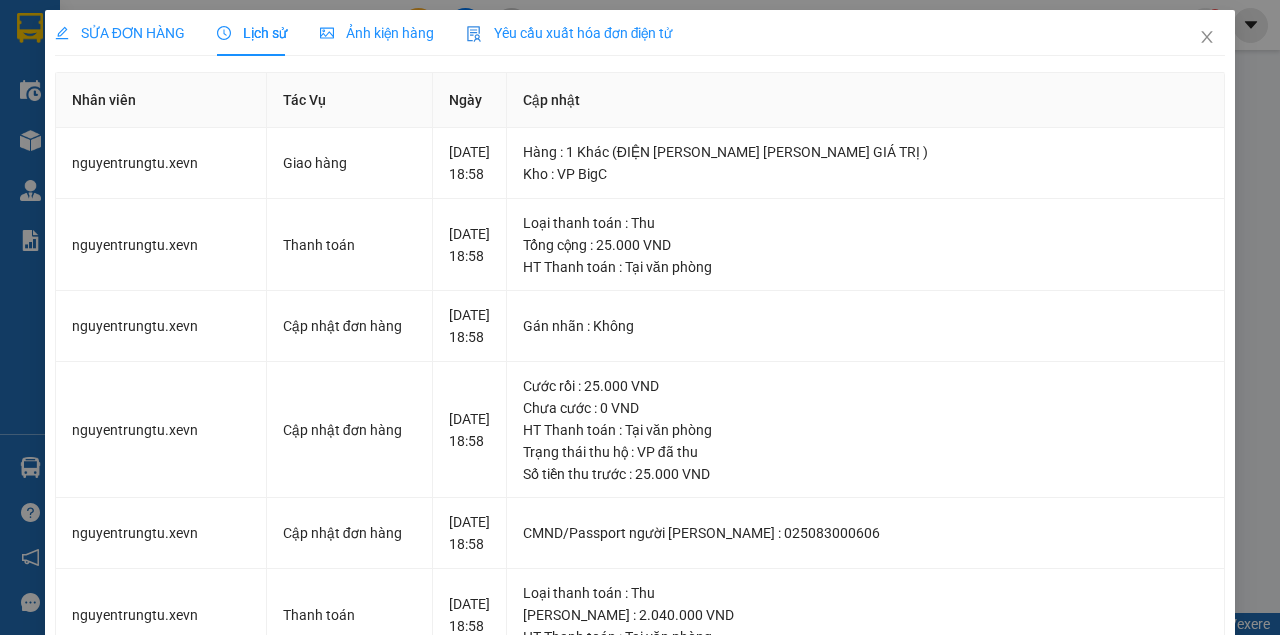 click on "SỬA ĐƠN HÀNG" at bounding box center (120, 33) 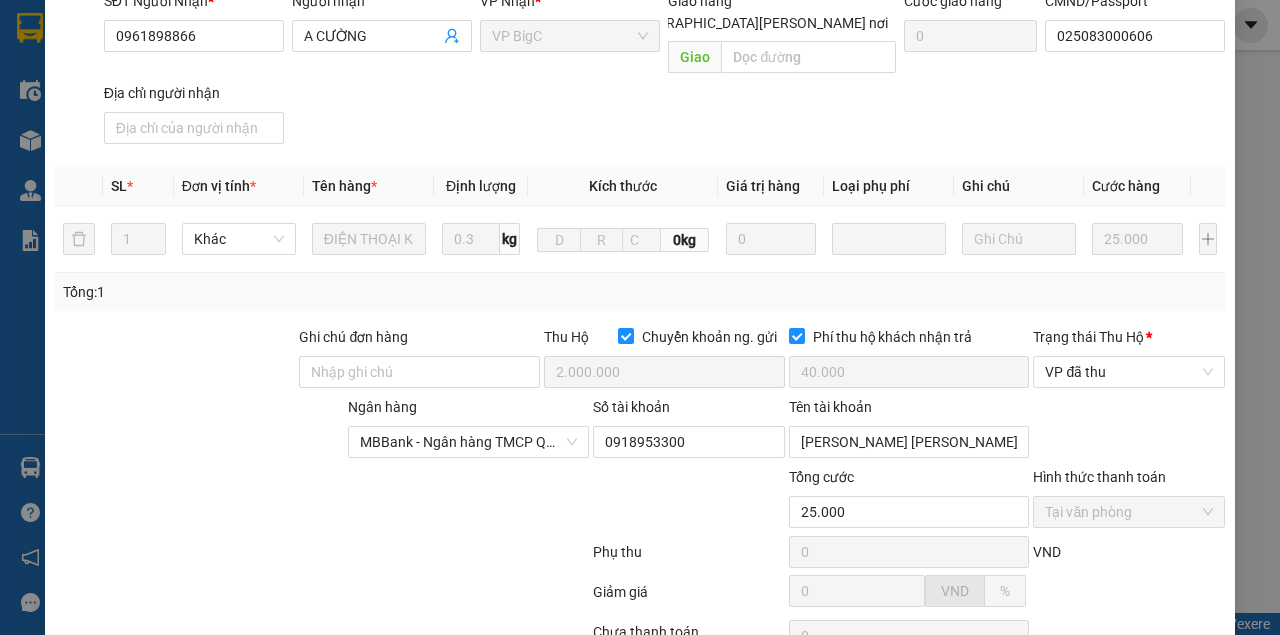 scroll, scrollTop: 0, scrollLeft: 0, axis: both 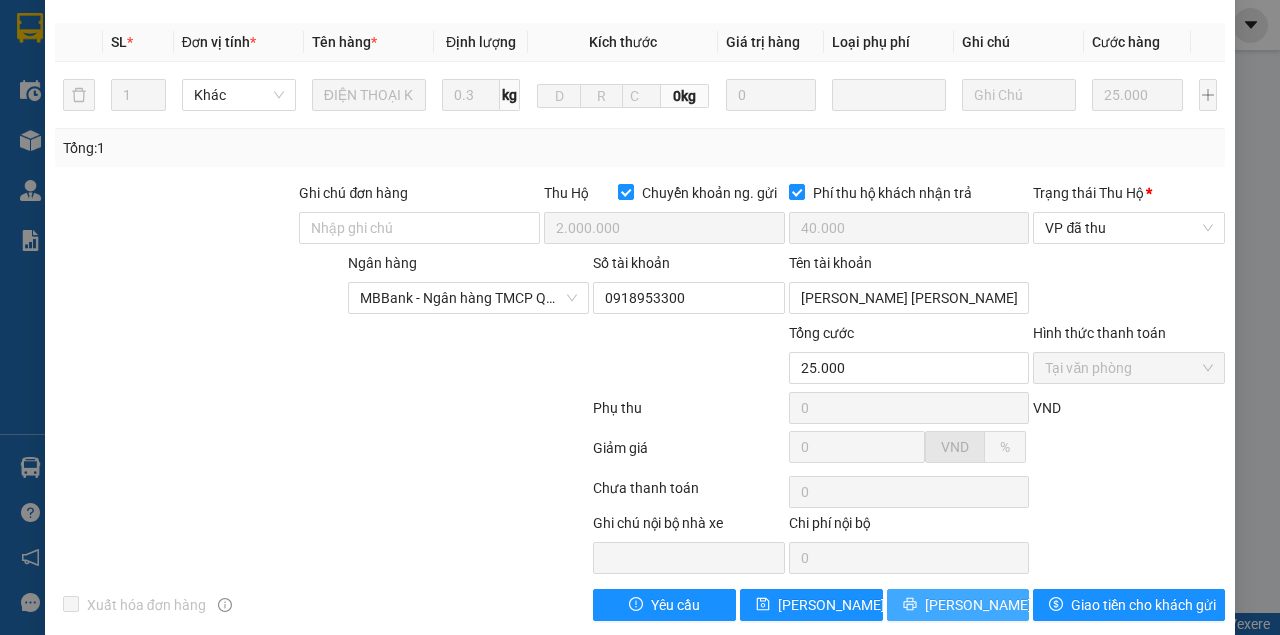 click 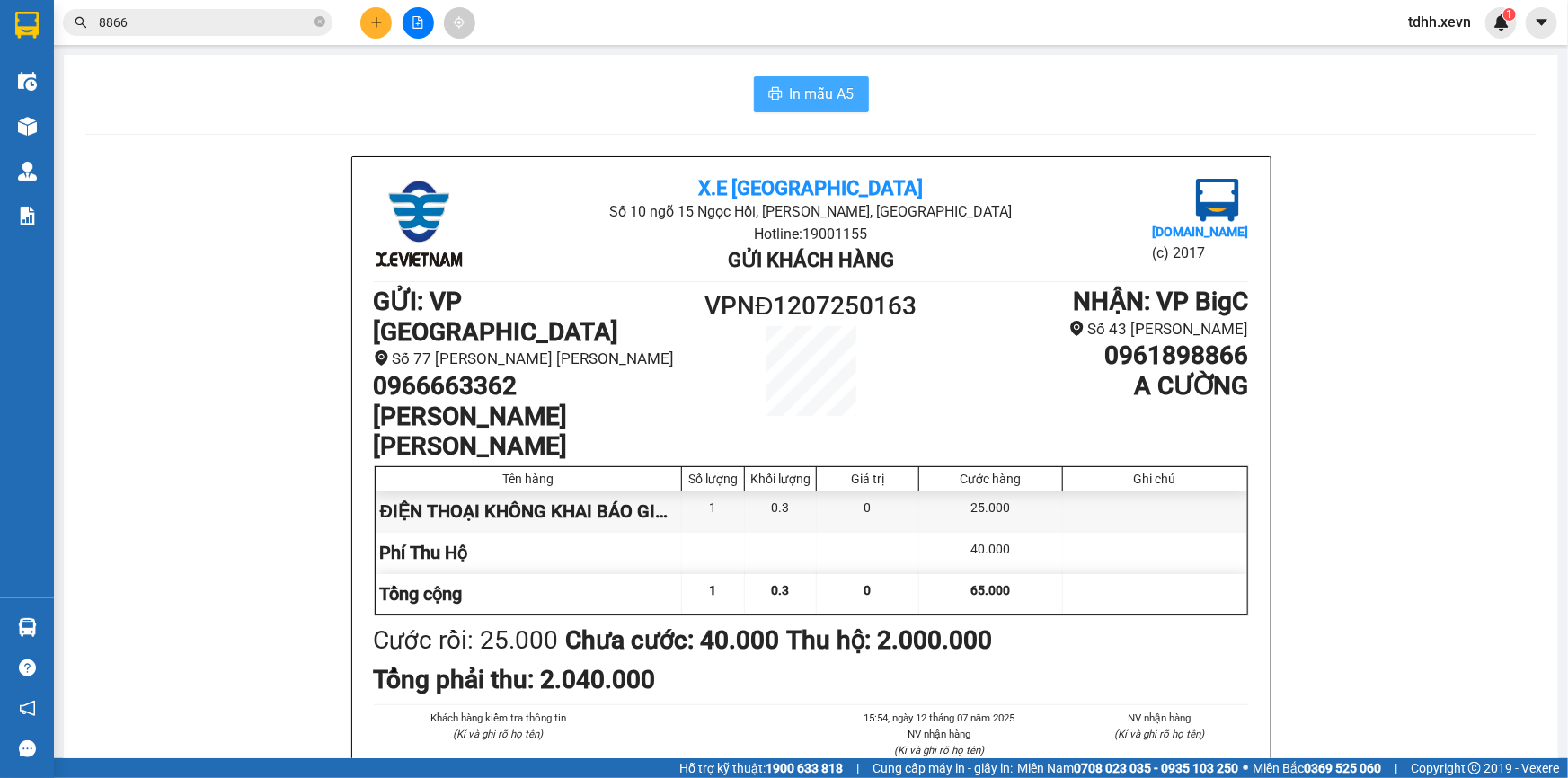 click on "In mẫu A5" at bounding box center (822, 93) 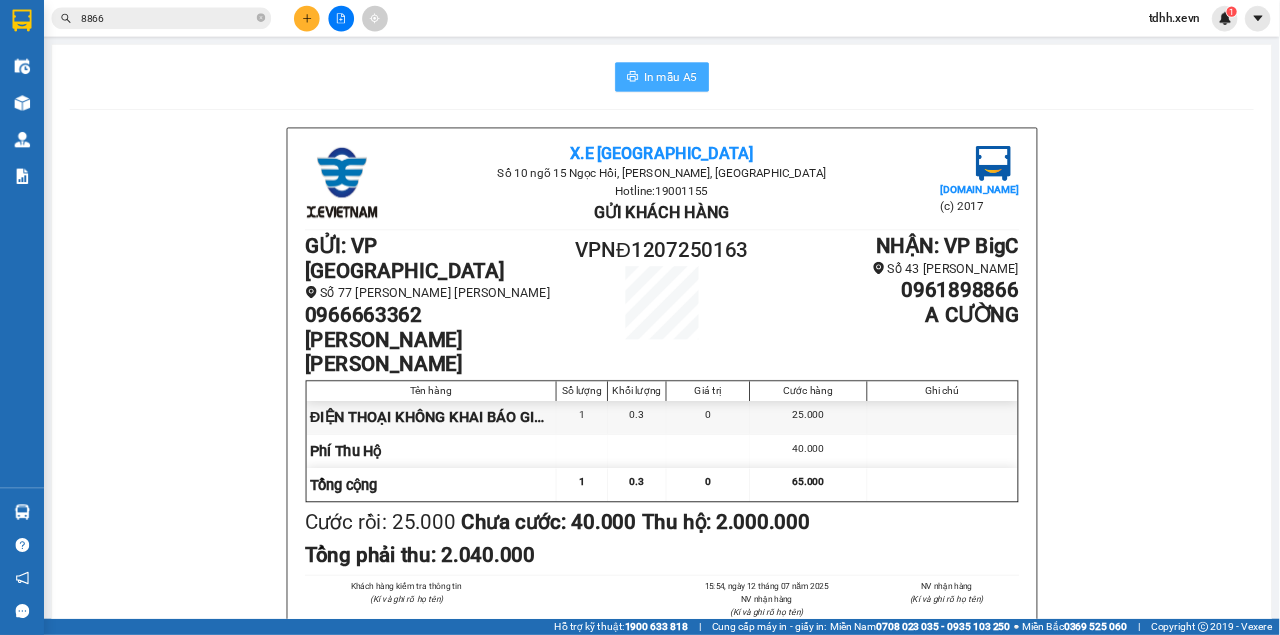 scroll, scrollTop: 0, scrollLeft: 0, axis: both 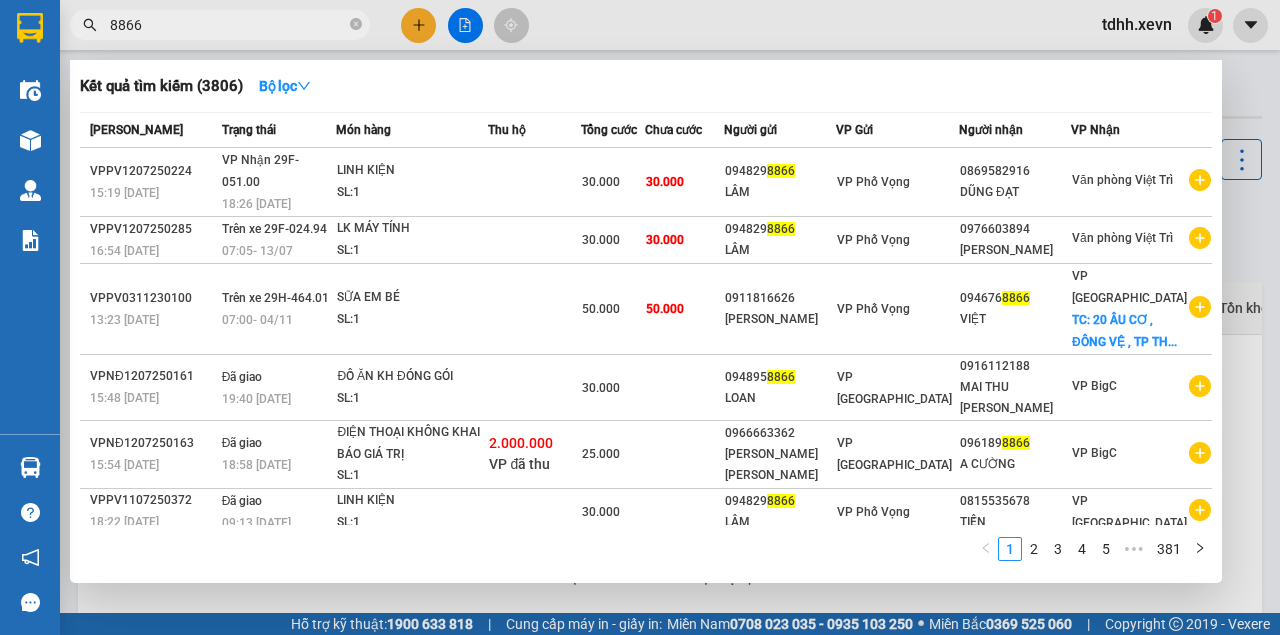 click on "8866" at bounding box center [220, 25] 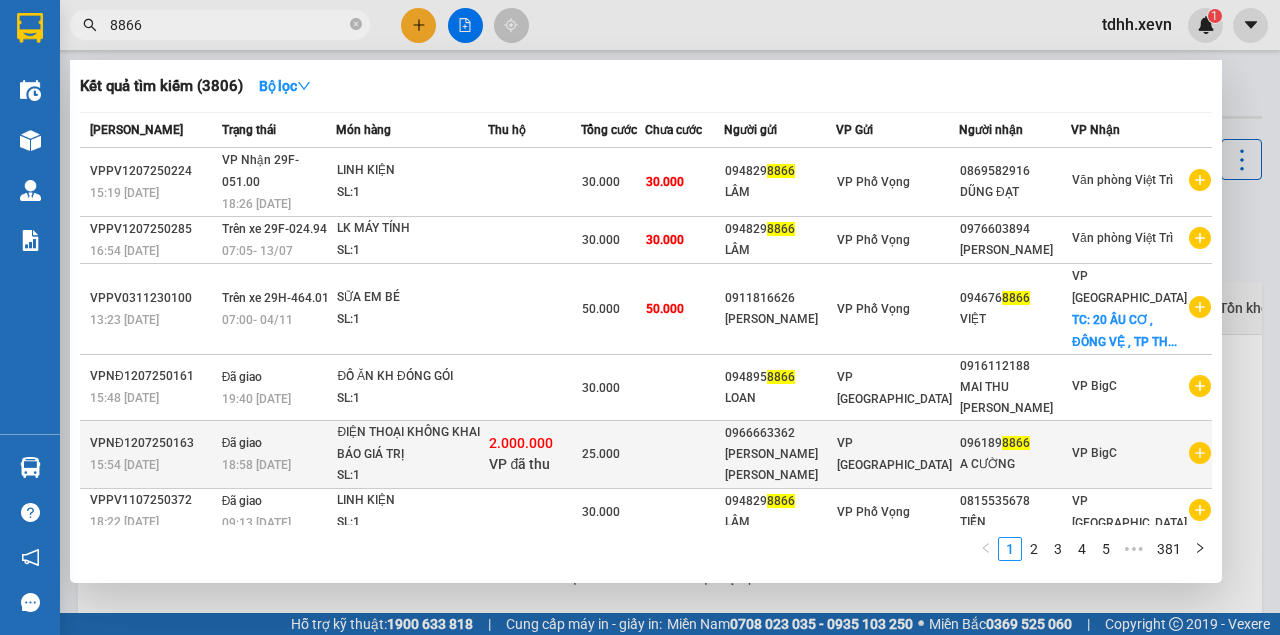 click on "2.000.000 VP đã thu" at bounding box center [534, 454] 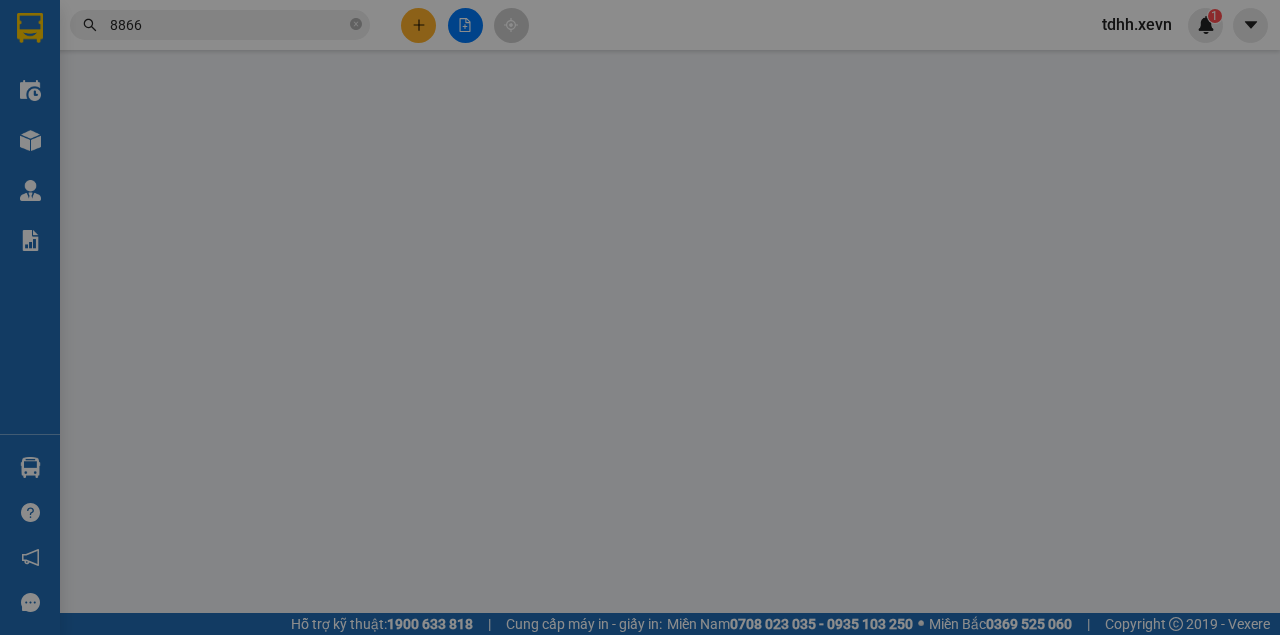 type on "0966663362" 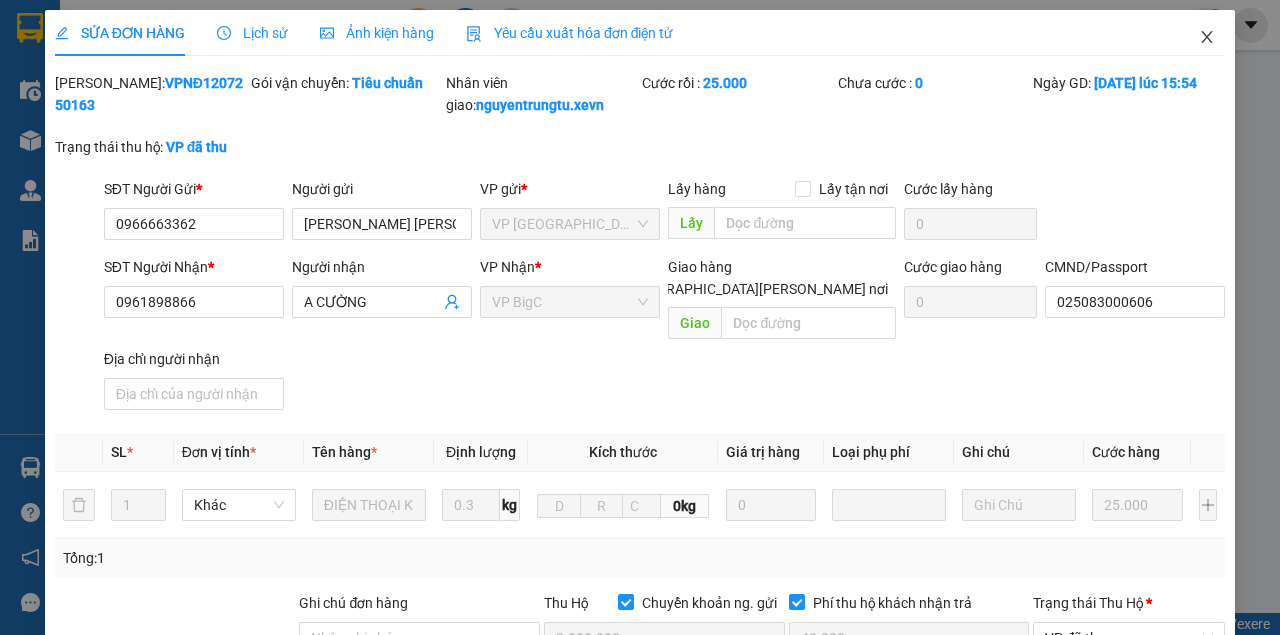 click at bounding box center (1207, 38) 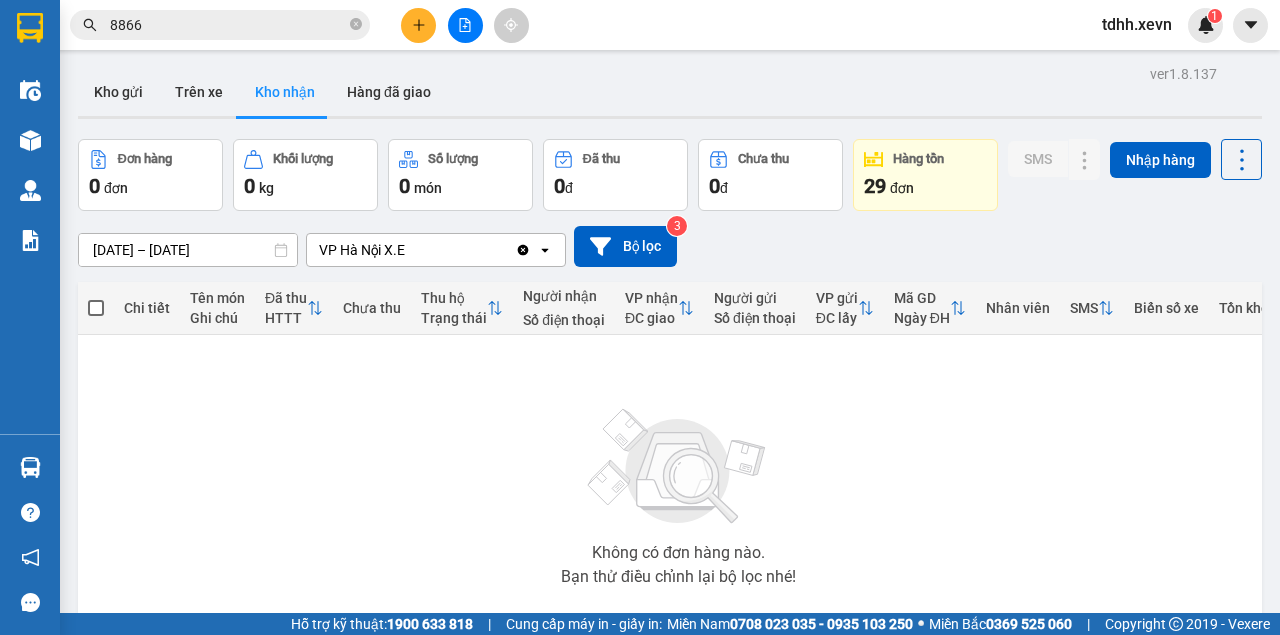 click on "8866" at bounding box center (220, 25) 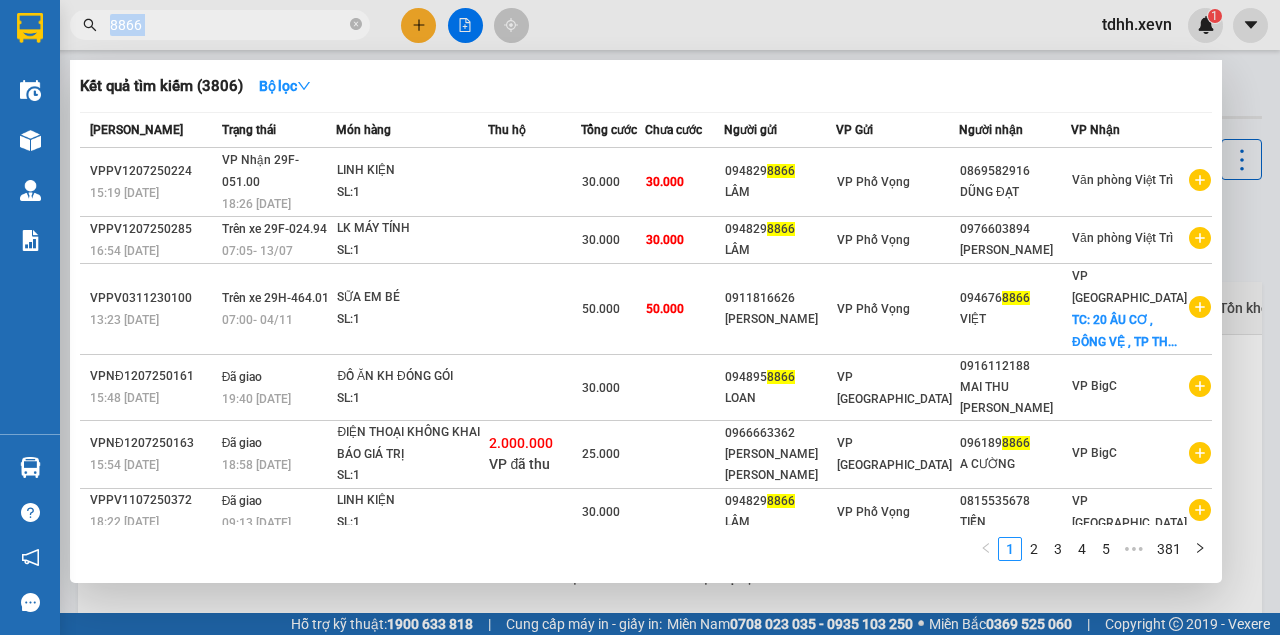 click on "8866" at bounding box center [220, 25] 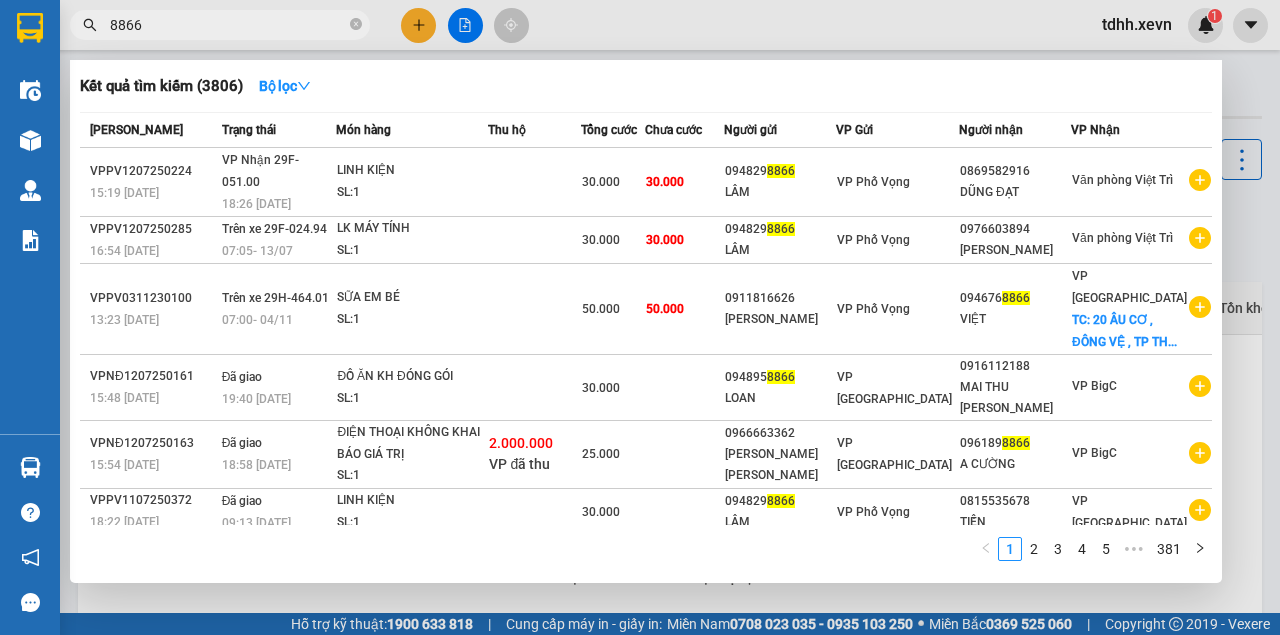 drag, startPoint x: 313, startPoint y: 12, endPoint x: 250, endPoint y: 22, distance: 63.788715 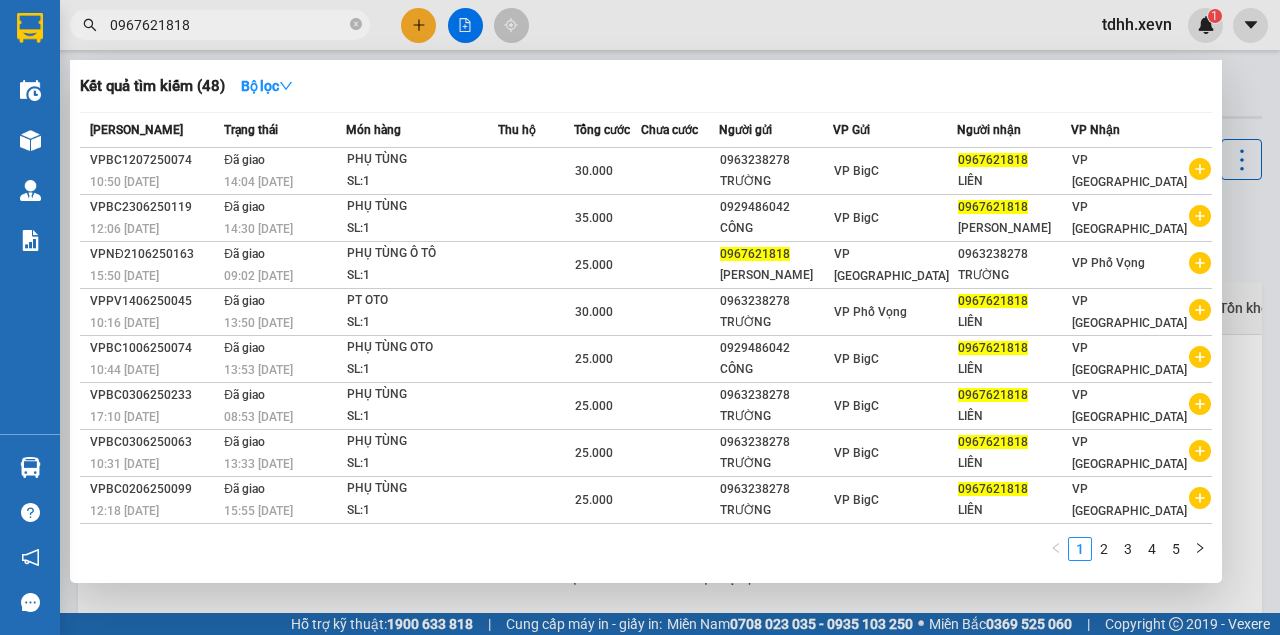 click on "0967621818" at bounding box center [228, 25] 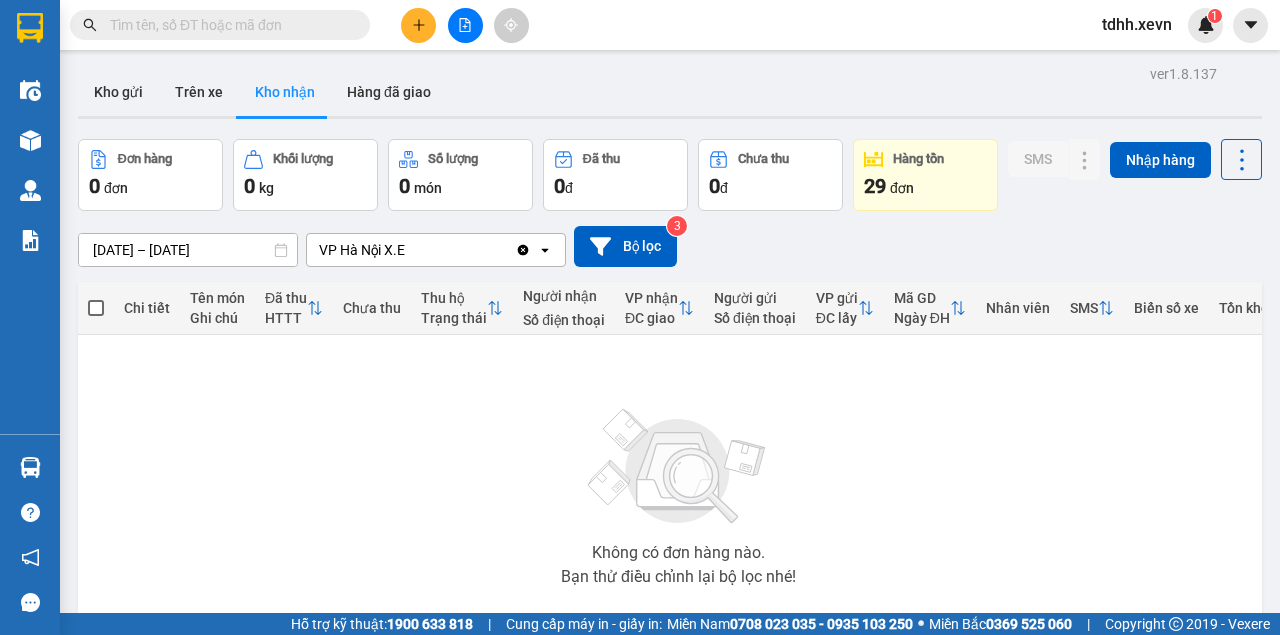 click at bounding box center (228, 25) 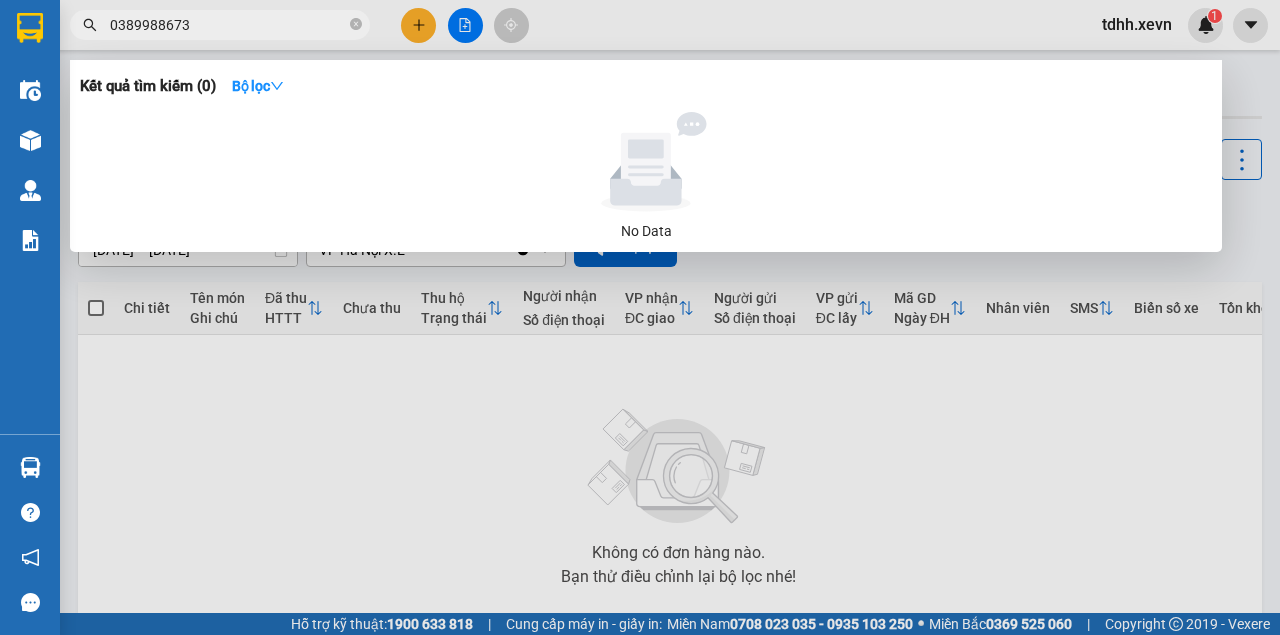 click on "0389988673" at bounding box center [228, 25] 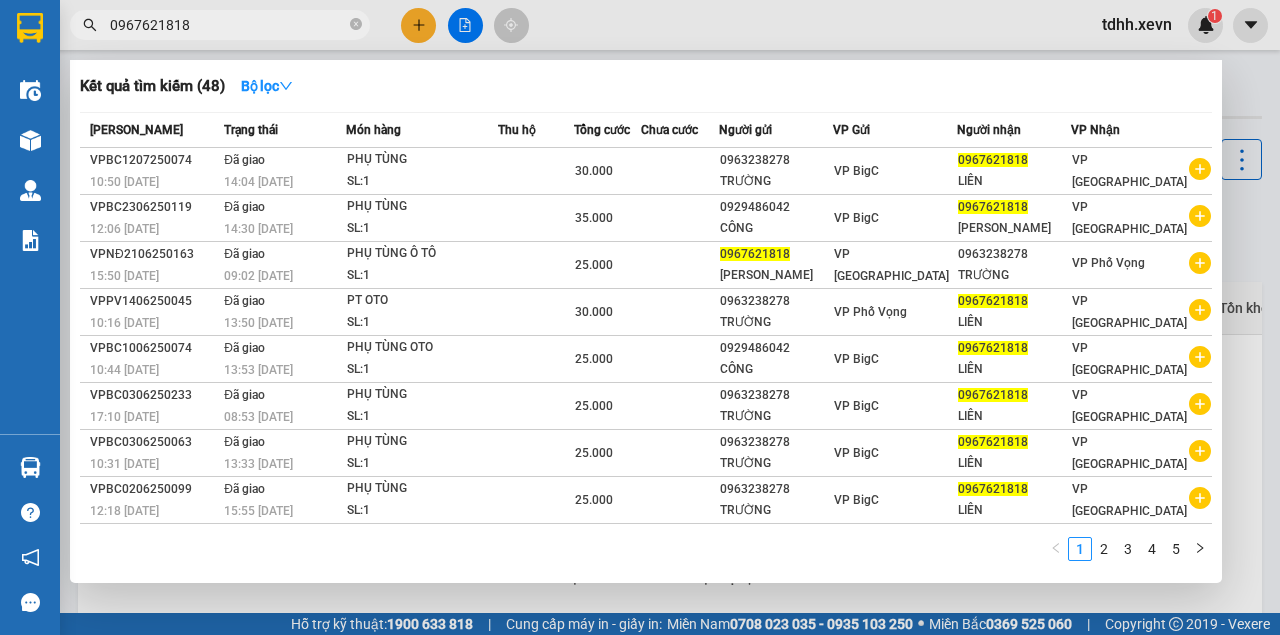 click on "0967621818" at bounding box center [228, 25] 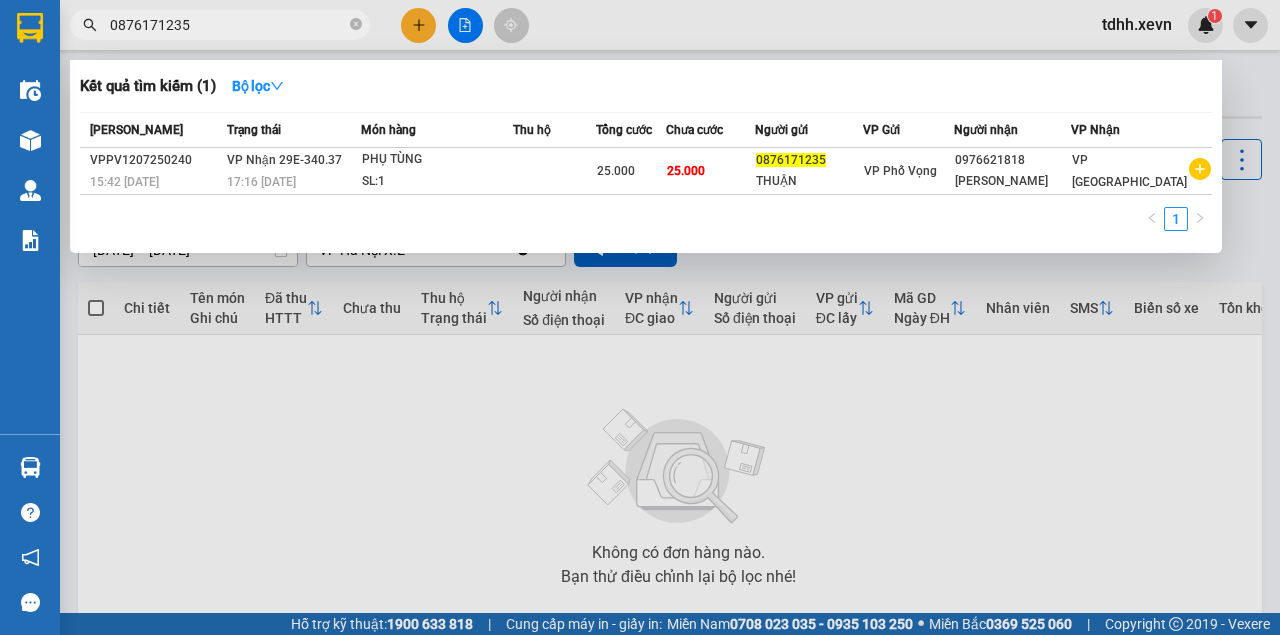 click at bounding box center (640, 317) 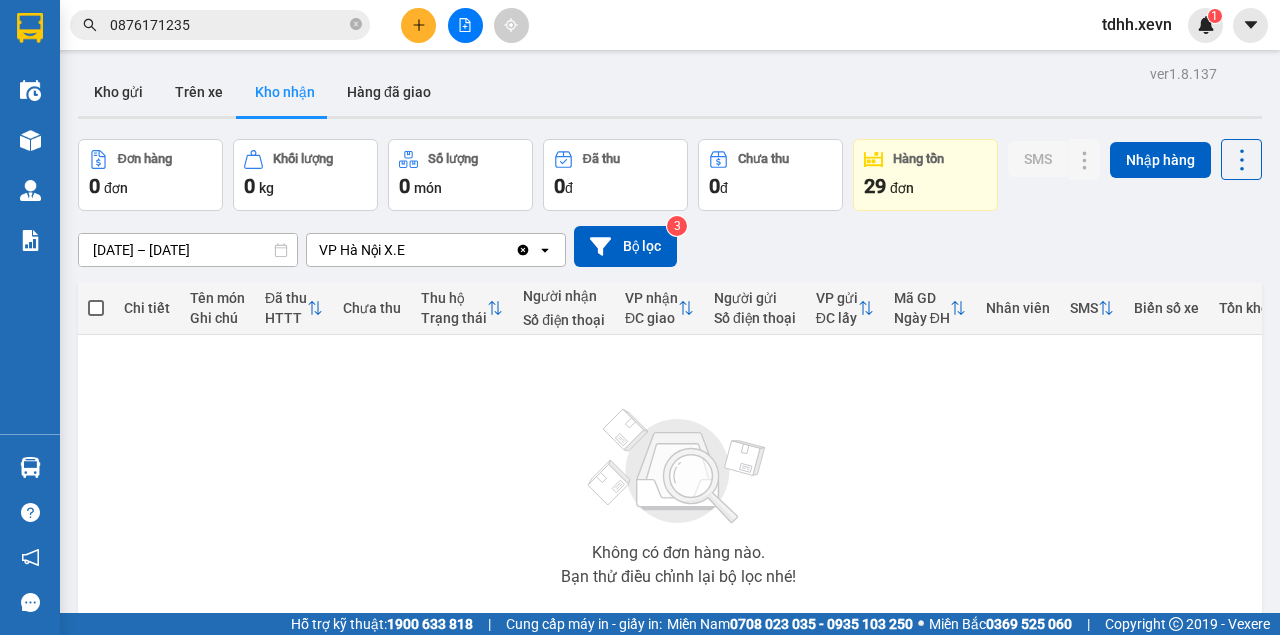 click on "0876171235" at bounding box center (228, 25) 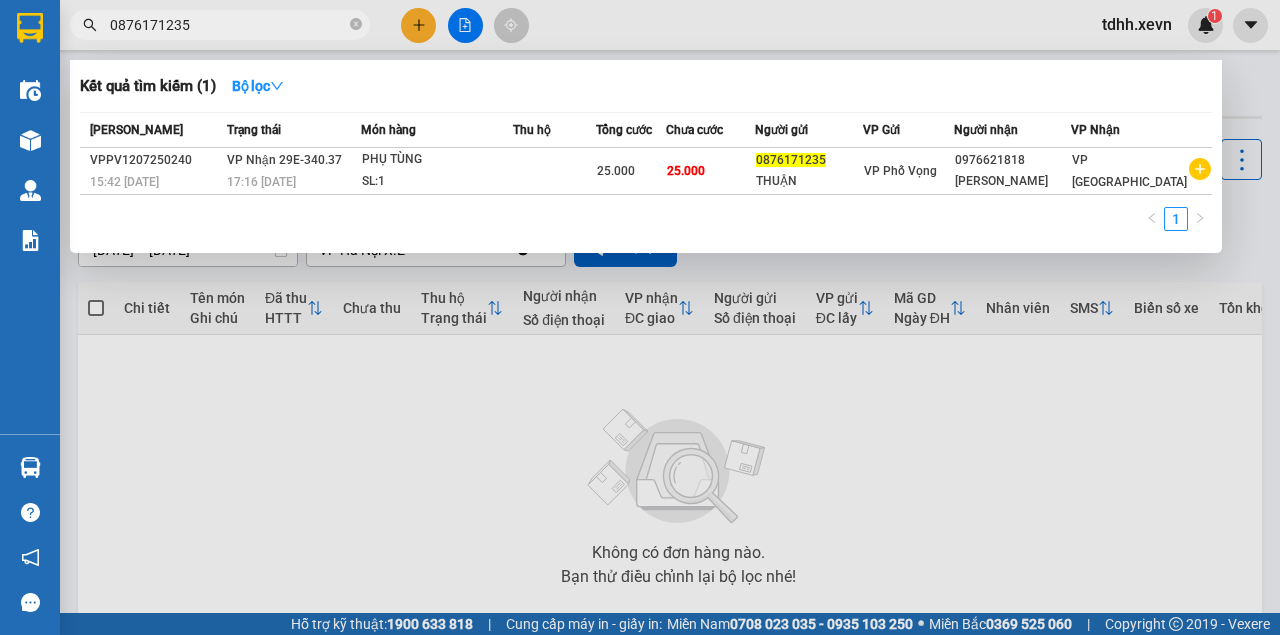 click on "0876171235" at bounding box center (228, 25) 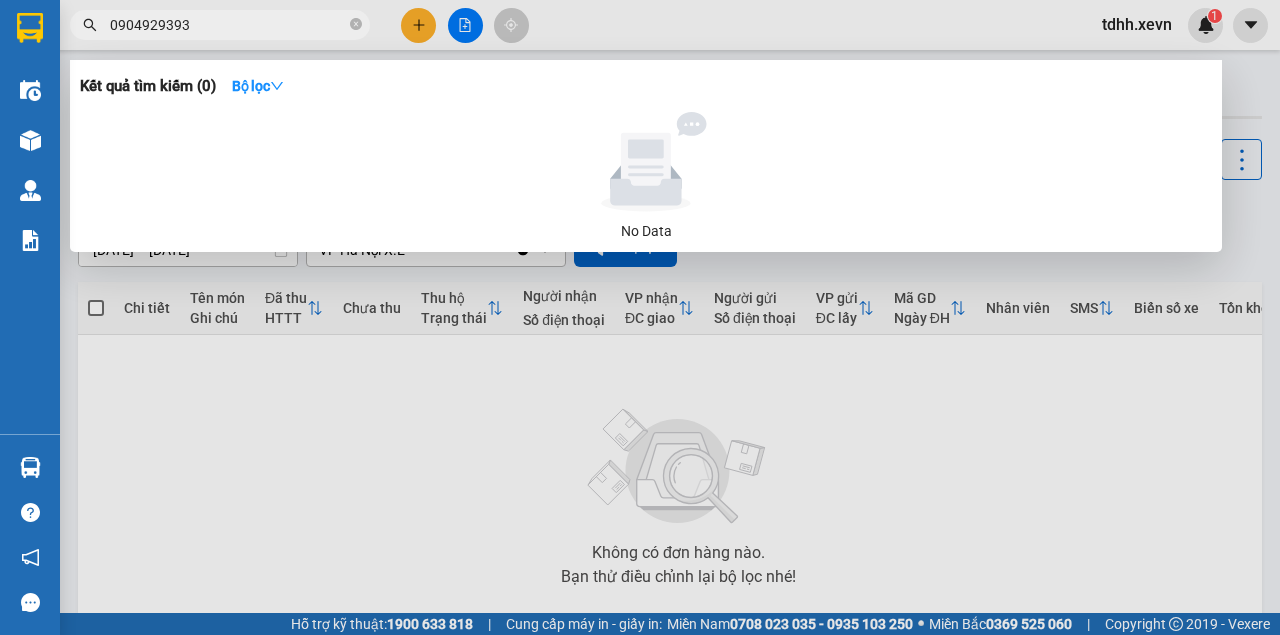 click on "0904929393" at bounding box center (228, 25) 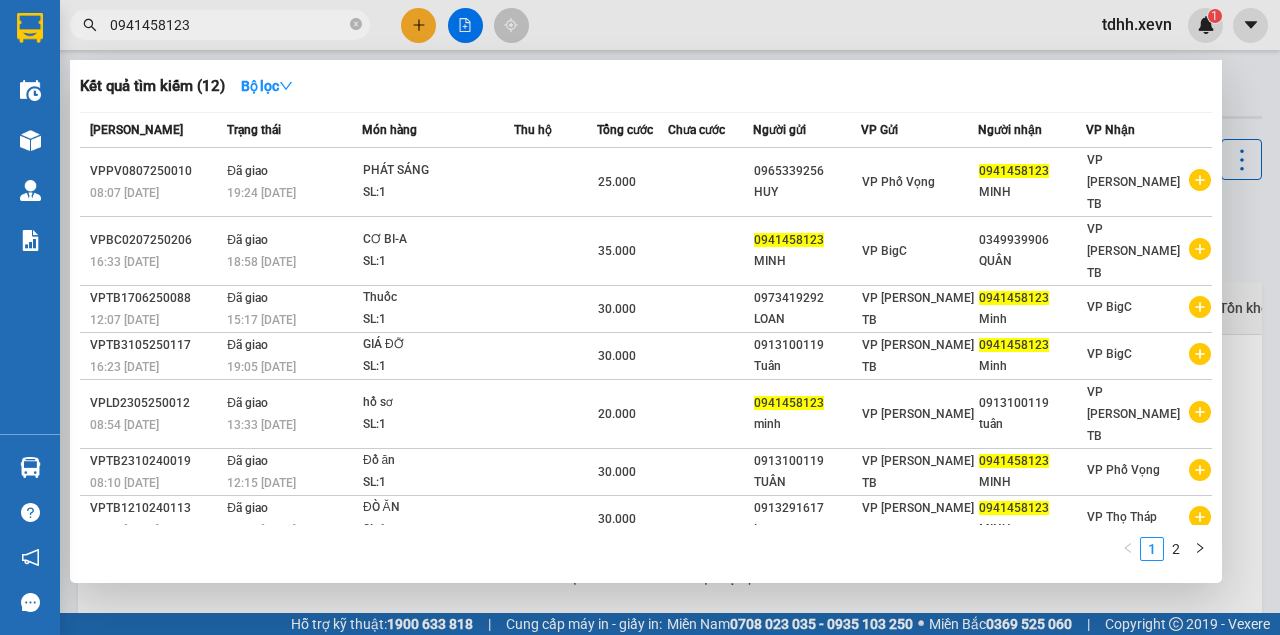 click on "0941458123" at bounding box center [228, 25] 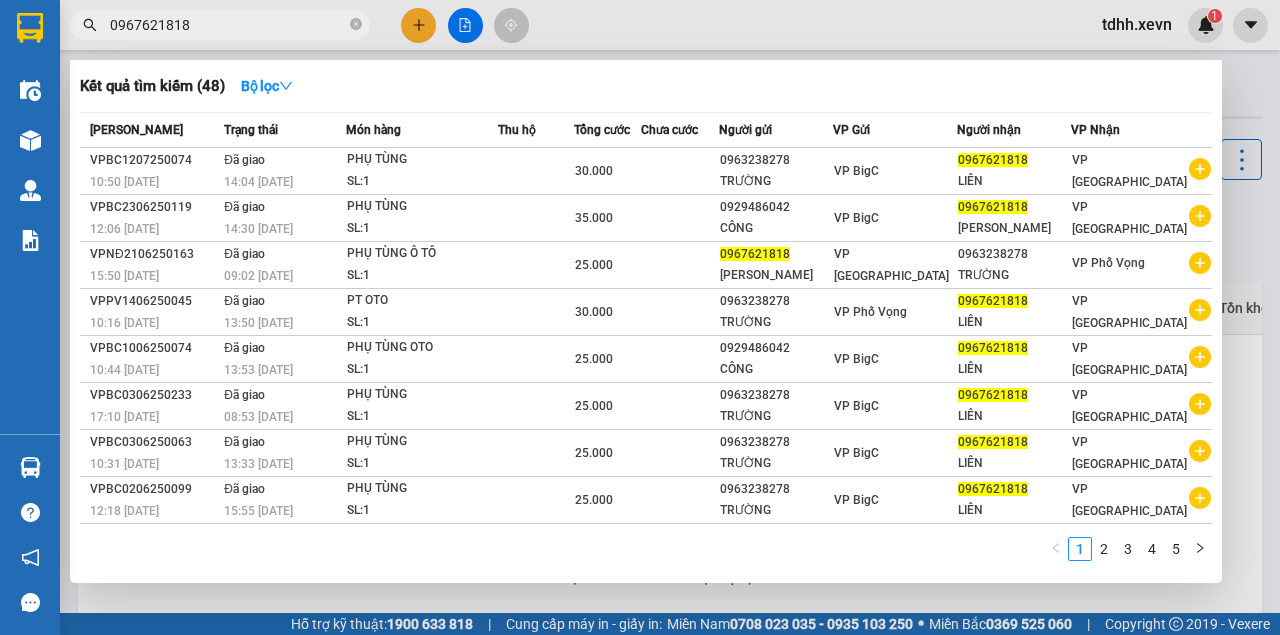 click on "0967621818" at bounding box center [228, 25] 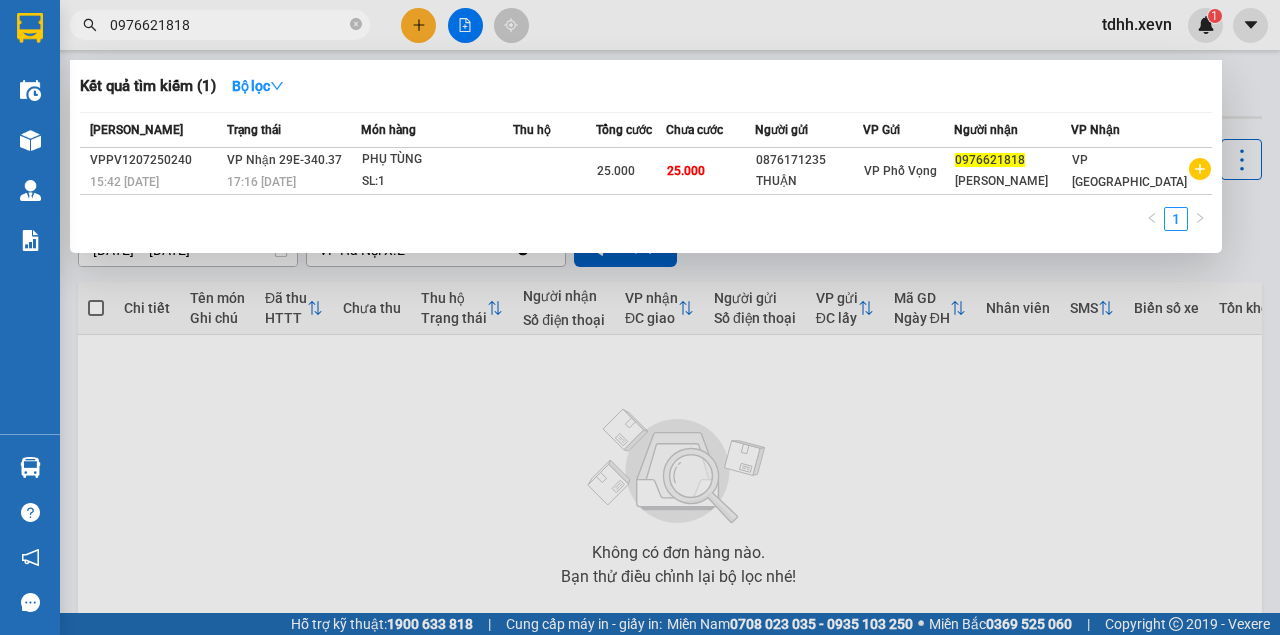 click at bounding box center [640, 317] 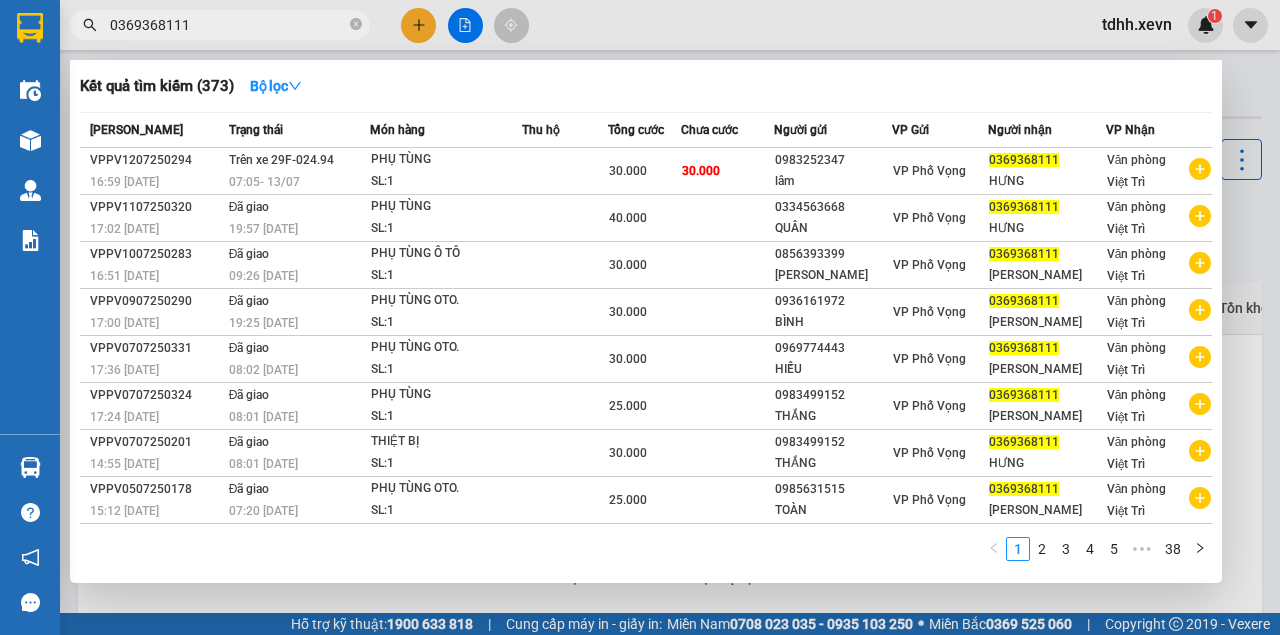 click at bounding box center (640, 317) 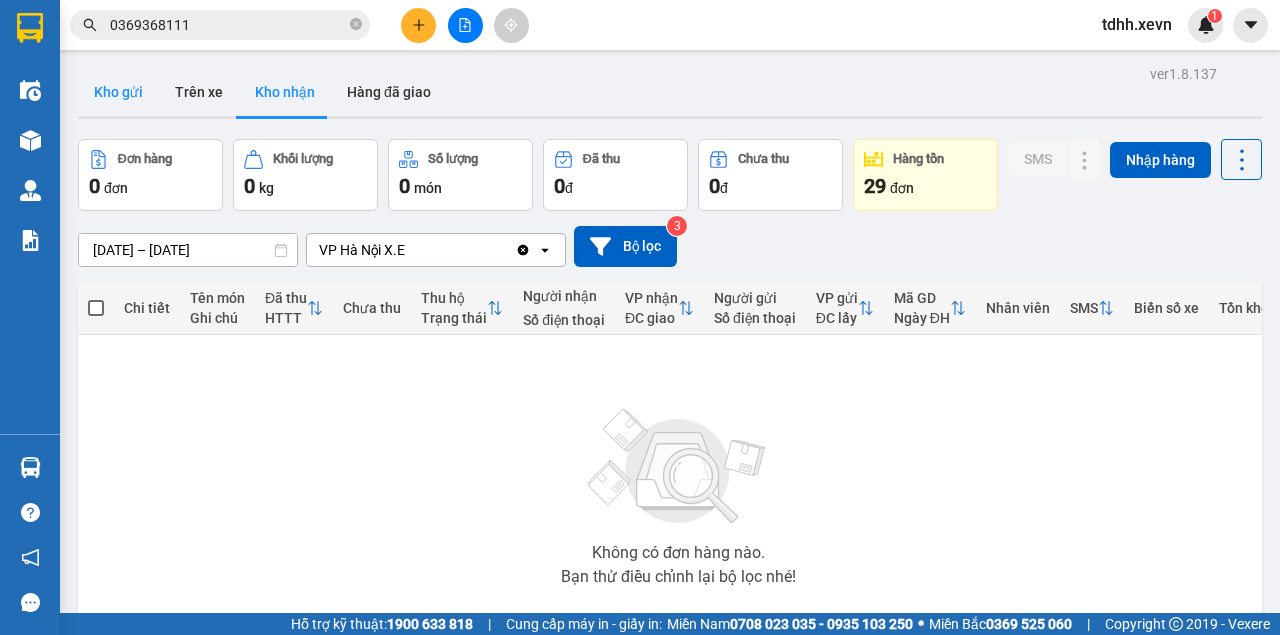 click on "Kho gửi" at bounding box center (118, 92) 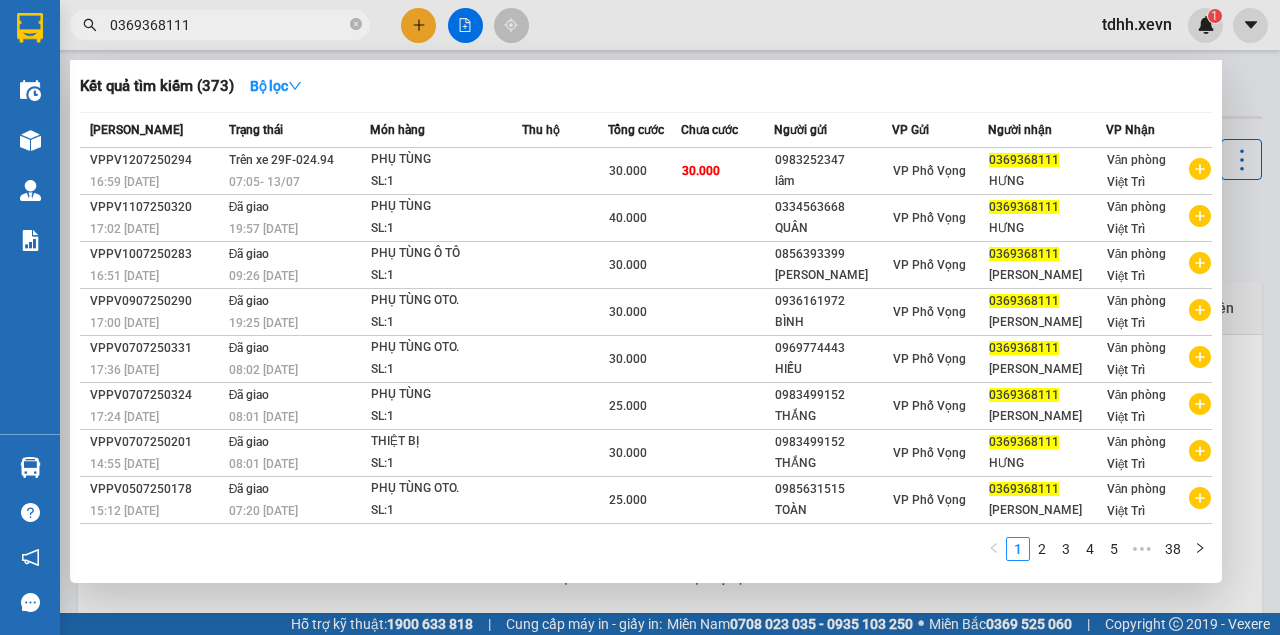 click on "0369368111" at bounding box center (228, 25) 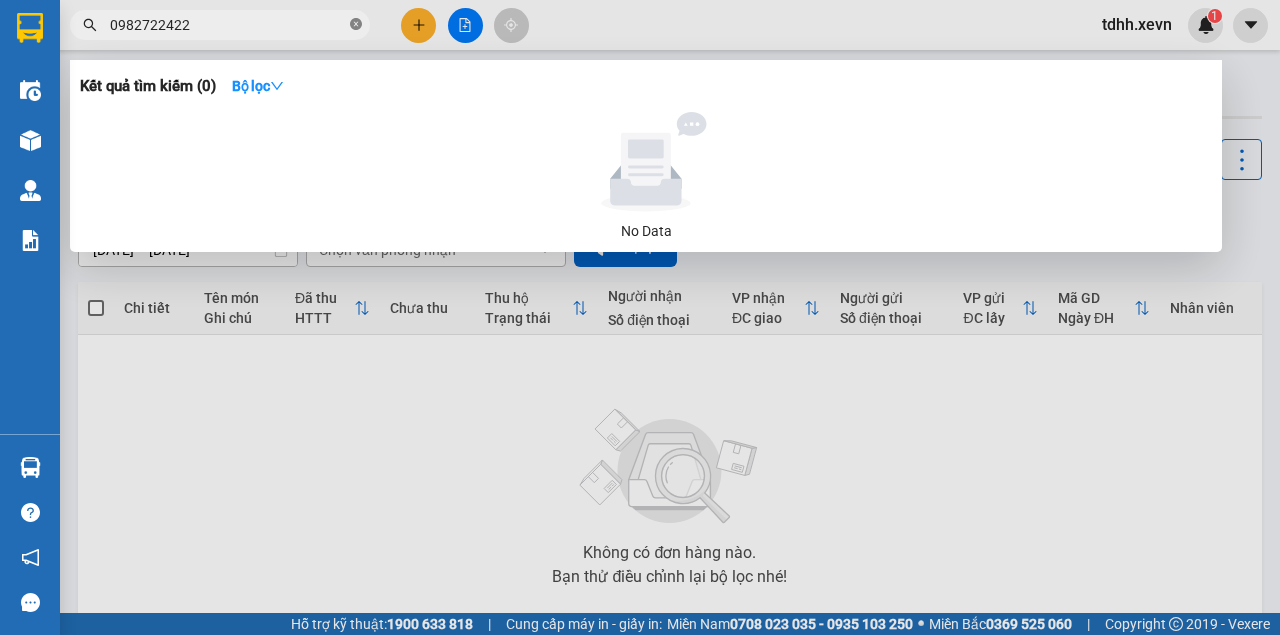click 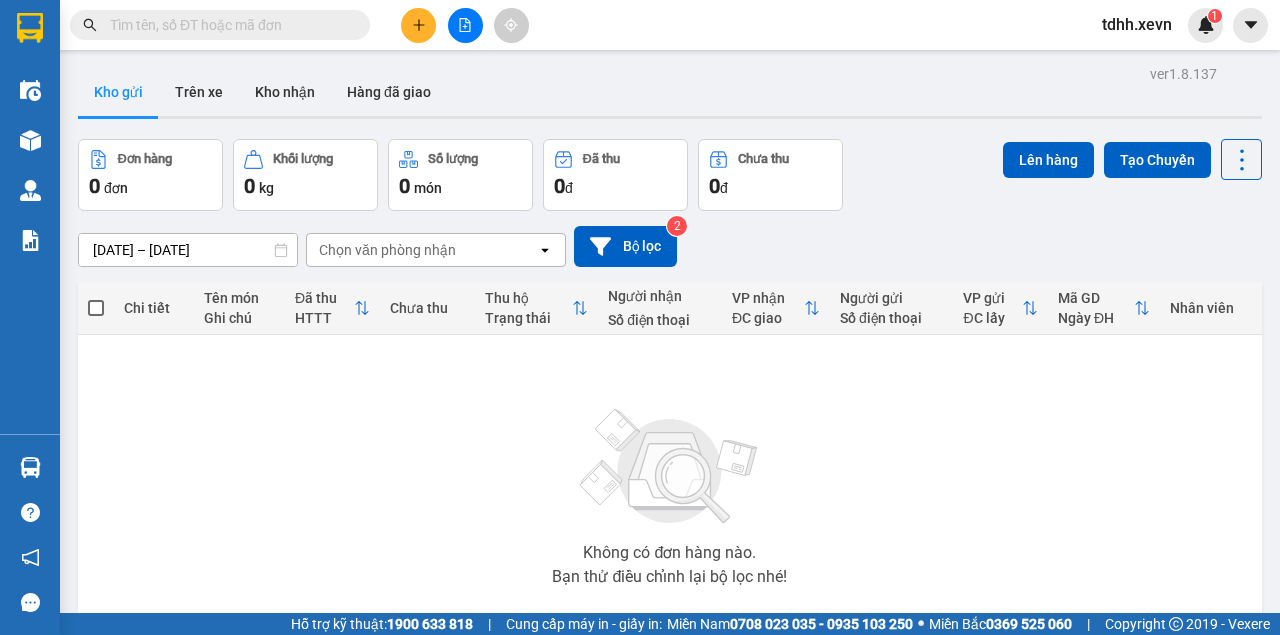 click at bounding box center [228, 25] 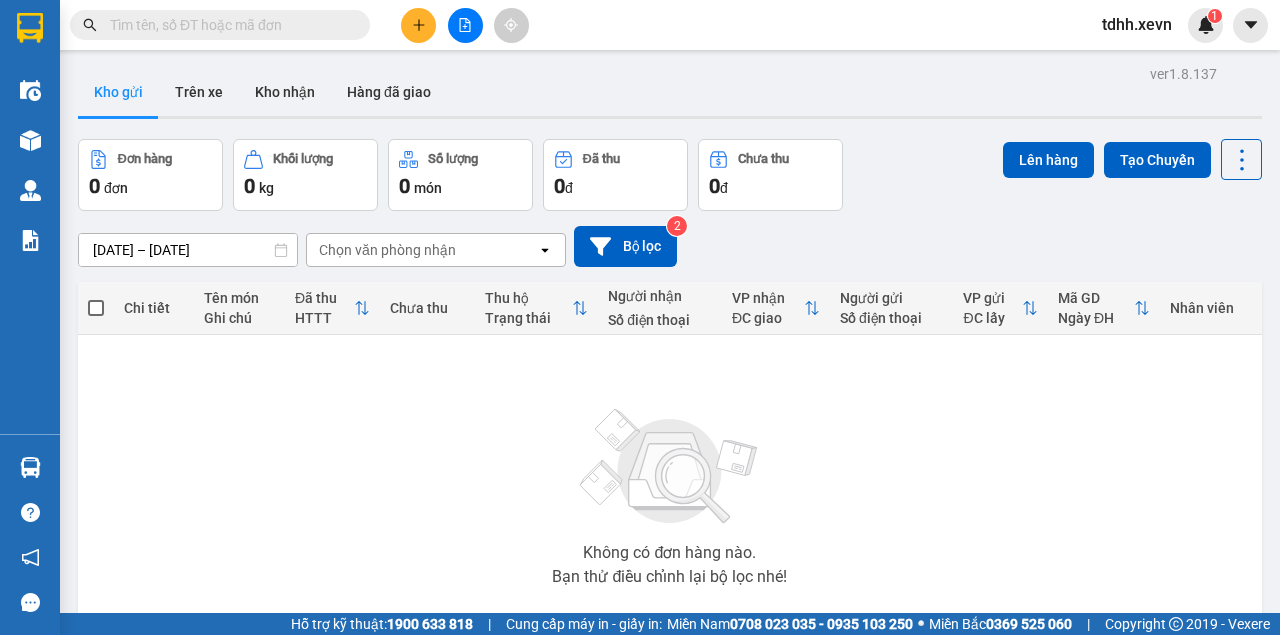 paste on "0363441009" 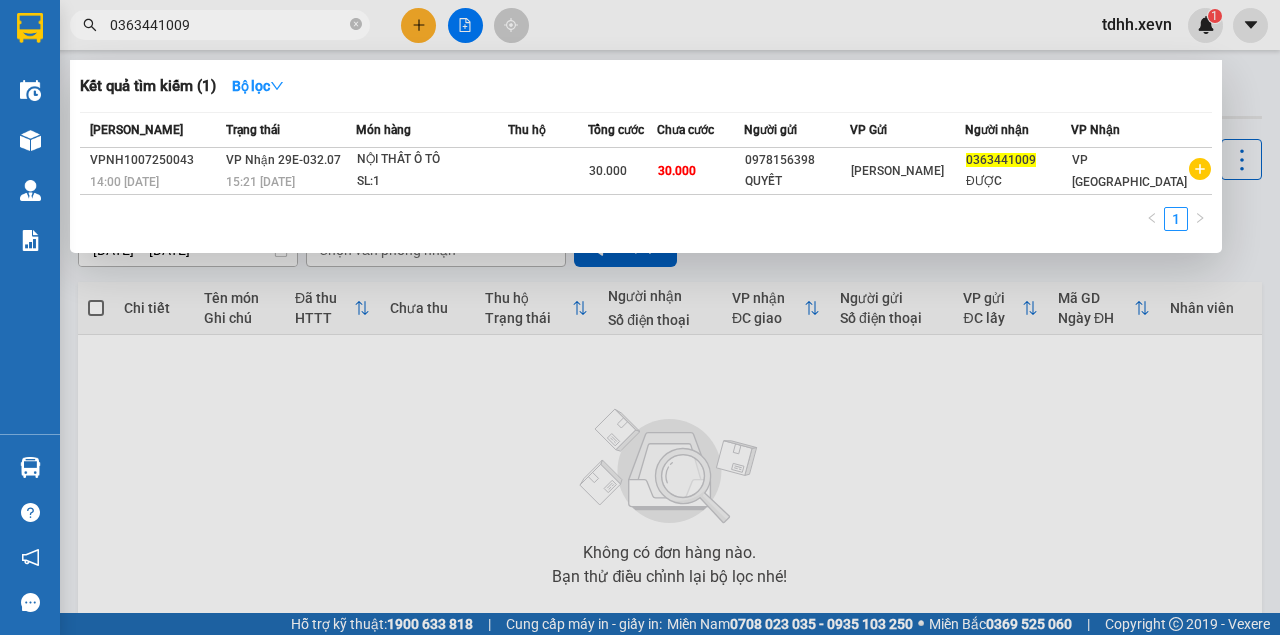 type on "0363441009" 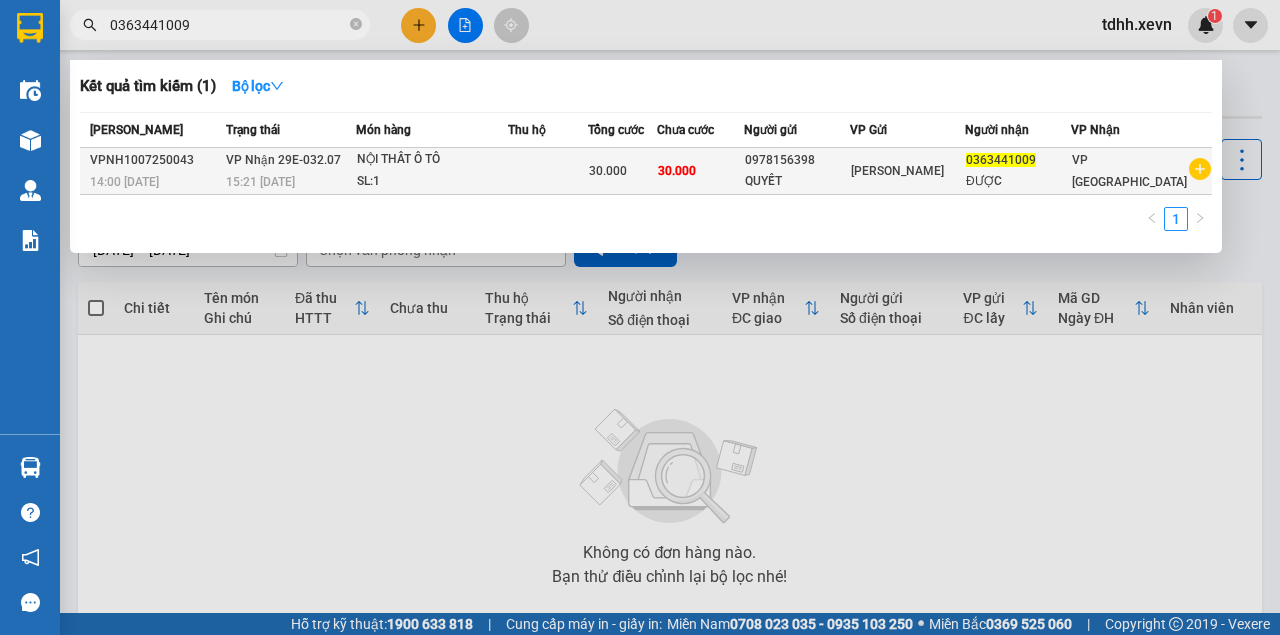 click on "VP [PERSON_NAME]" at bounding box center [897, 171] 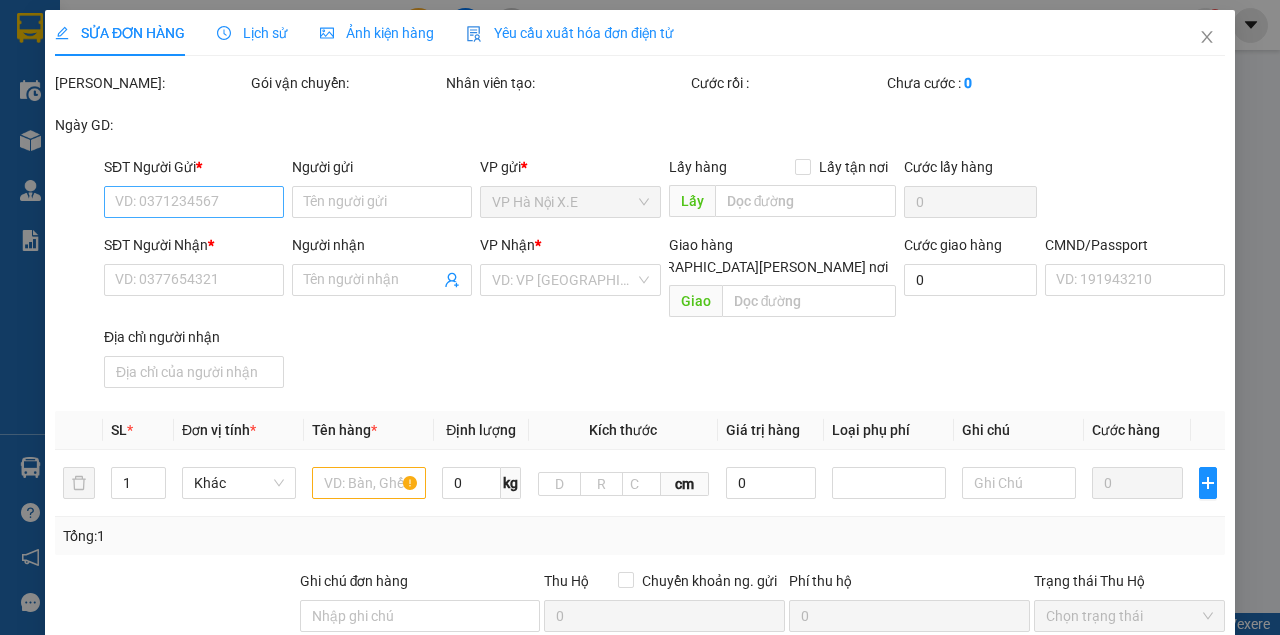 type on "0978156398" 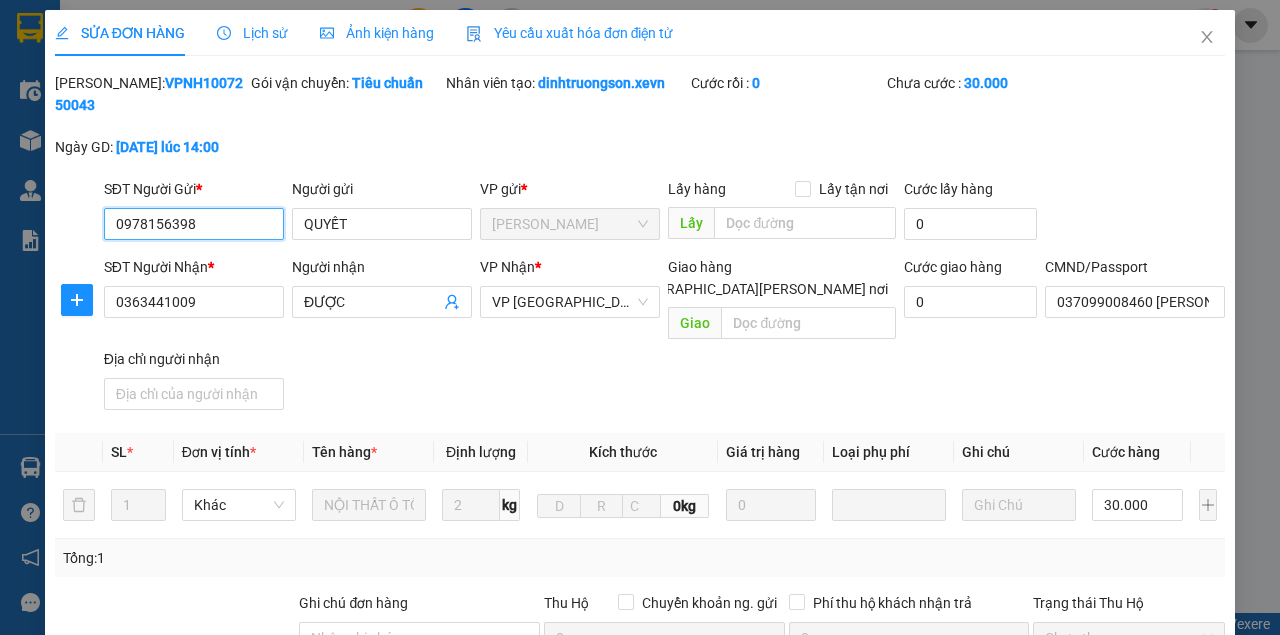 click on "0978156398" at bounding box center (194, 224) 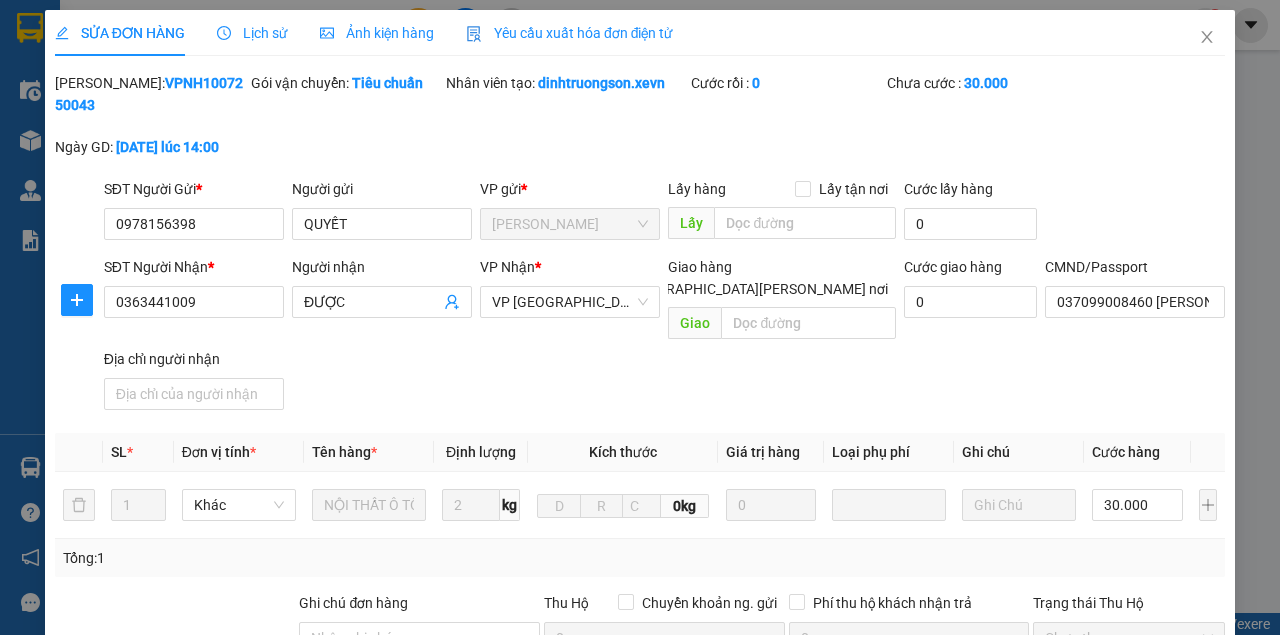 click on "SĐT Người Nhận  * 0363441009 Người nhận ĐƯỢC VP Nhận  * VP Nam Định Giao hàng Giao tận nơi Giao Cước giao hàng 0 CMND/Passport 037099008460 BÙI HUY TUẤN Địa chỉ người nhận" at bounding box center (664, 337) 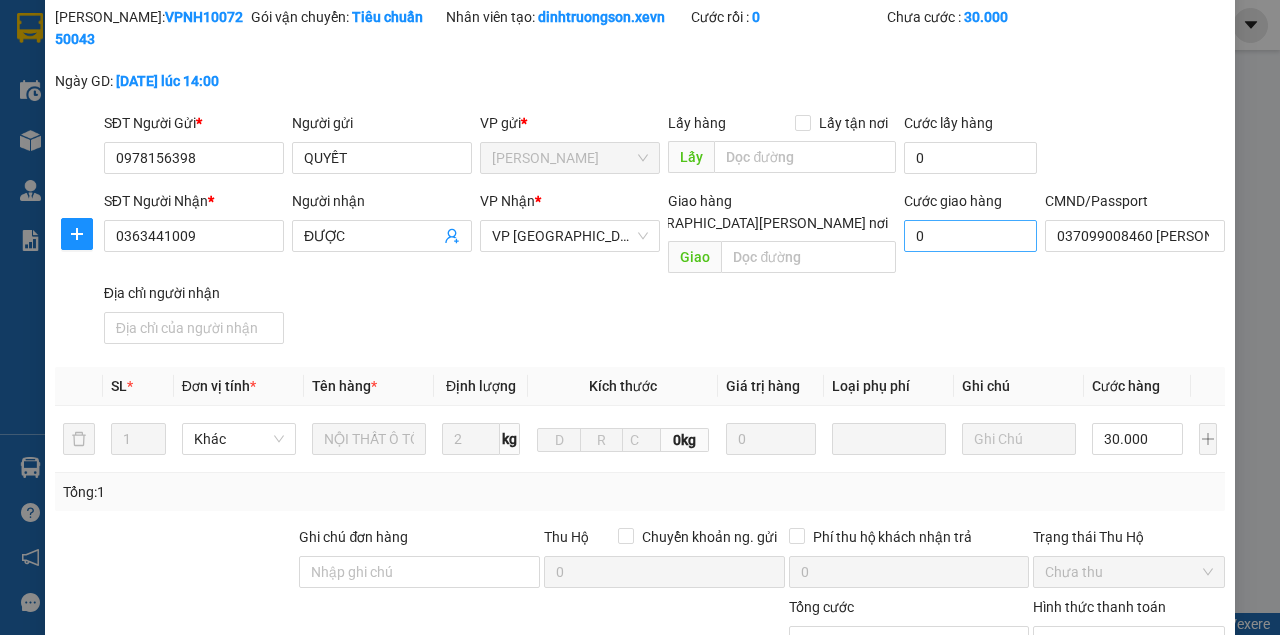 scroll, scrollTop: 0, scrollLeft: 0, axis: both 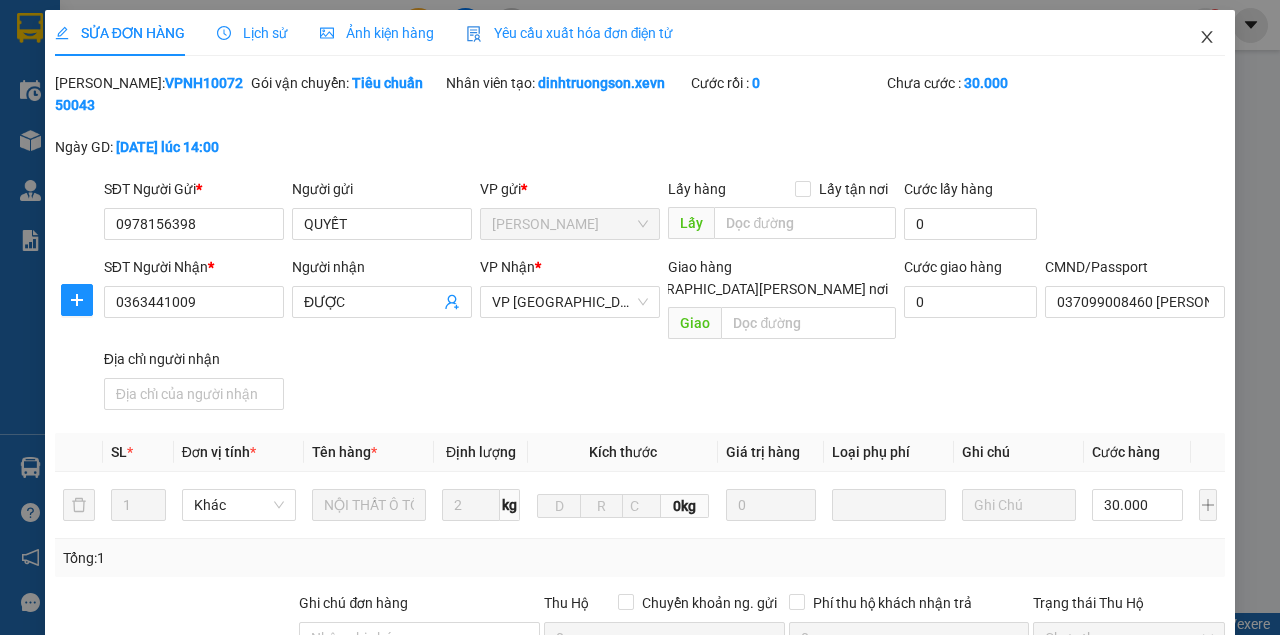click 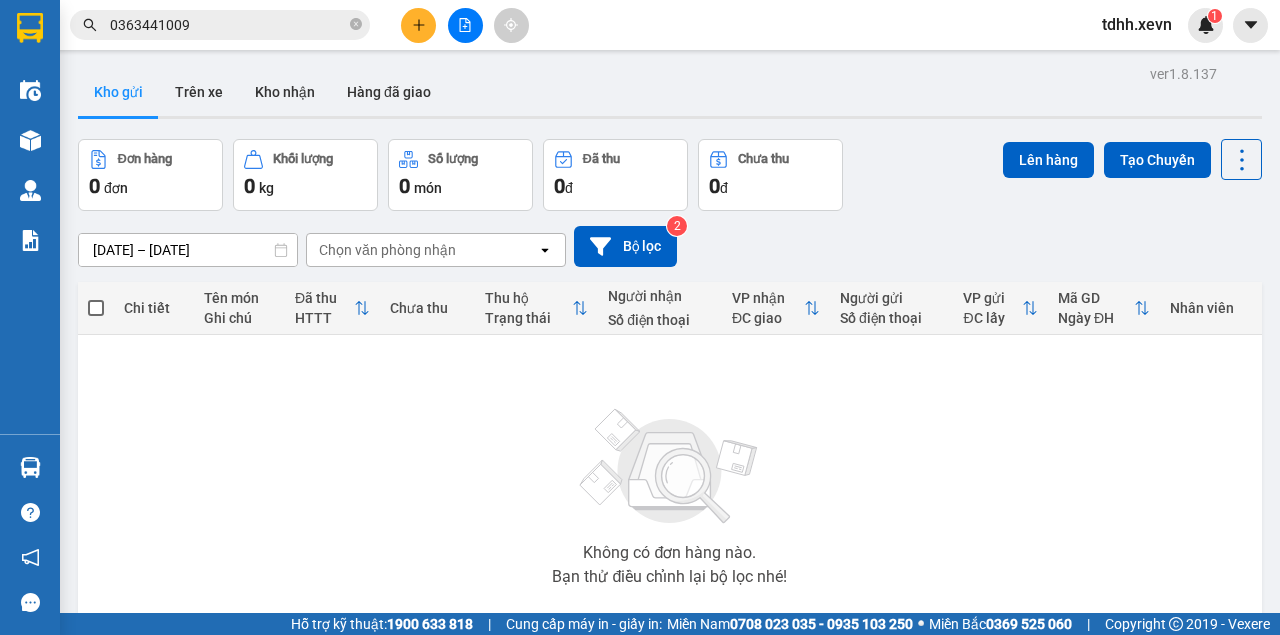 click on "0363441009" at bounding box center [228, 25] 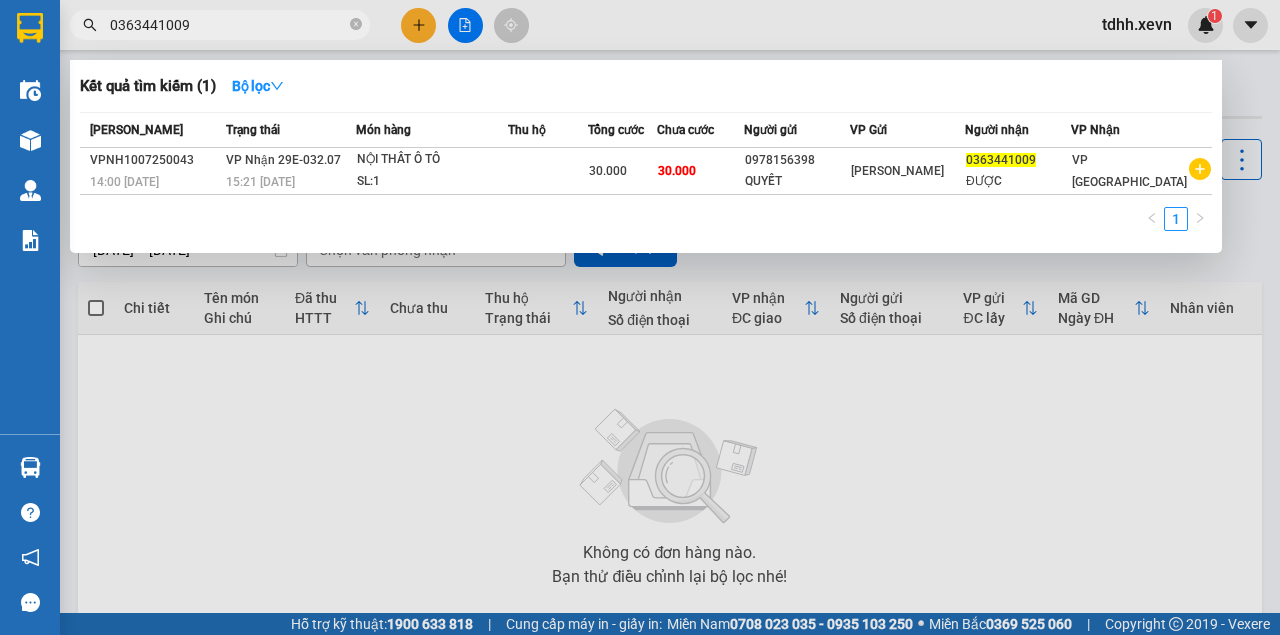 click on "0363441009" at bounding box center [228, 25] 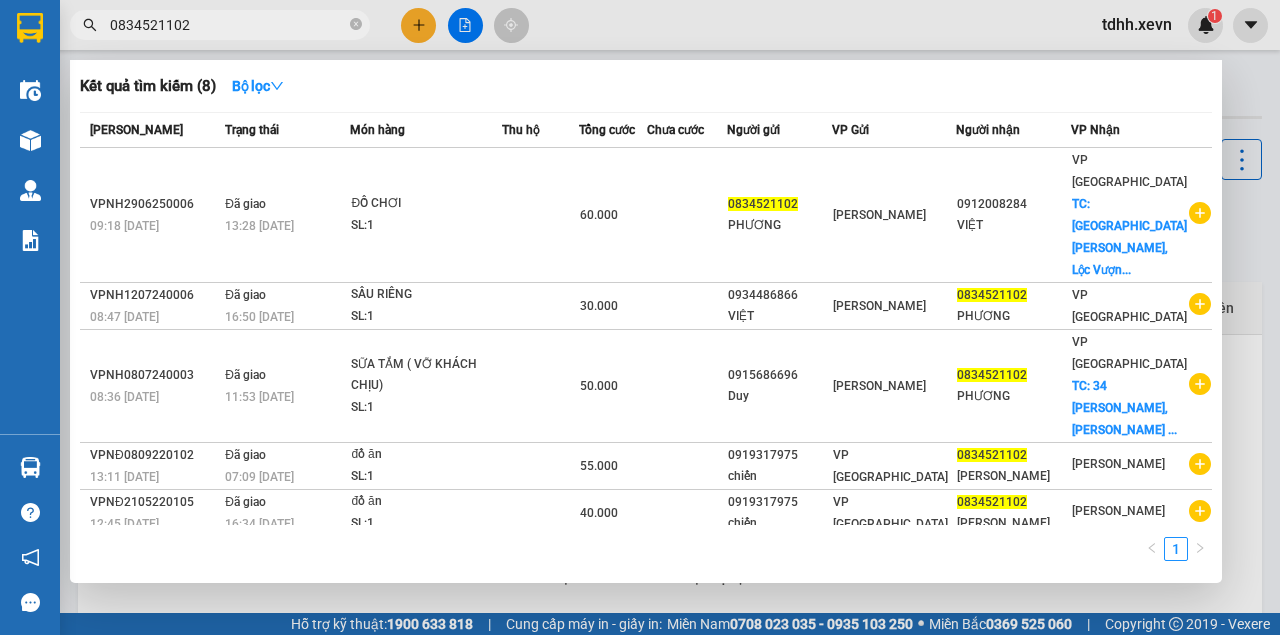 click on "0834521102" at bounding box center [228, 25] 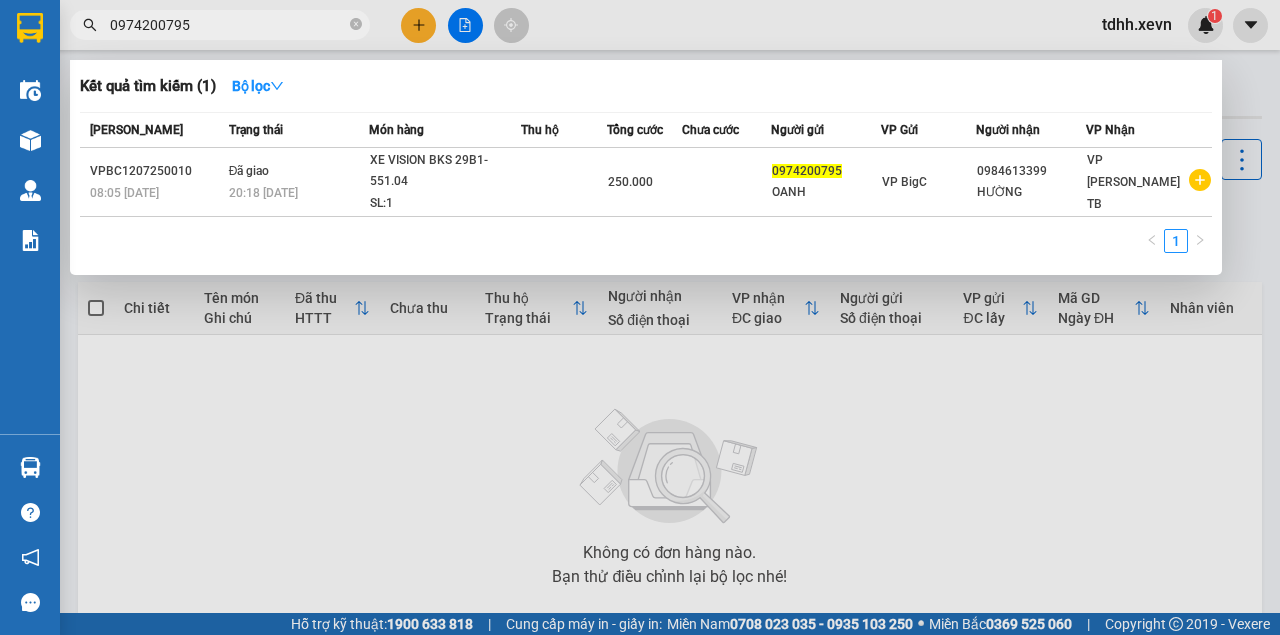 click on "0974200795" at bounding box center [228, 25] 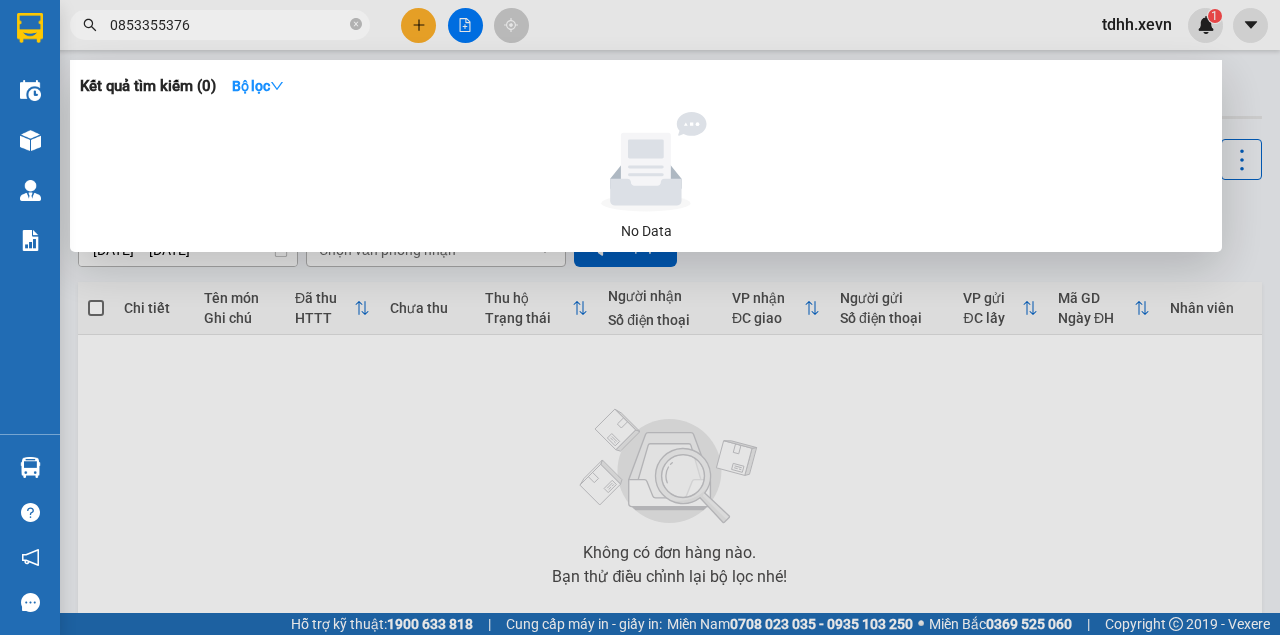 click on "0853355376" at bounding box center (228, 25) 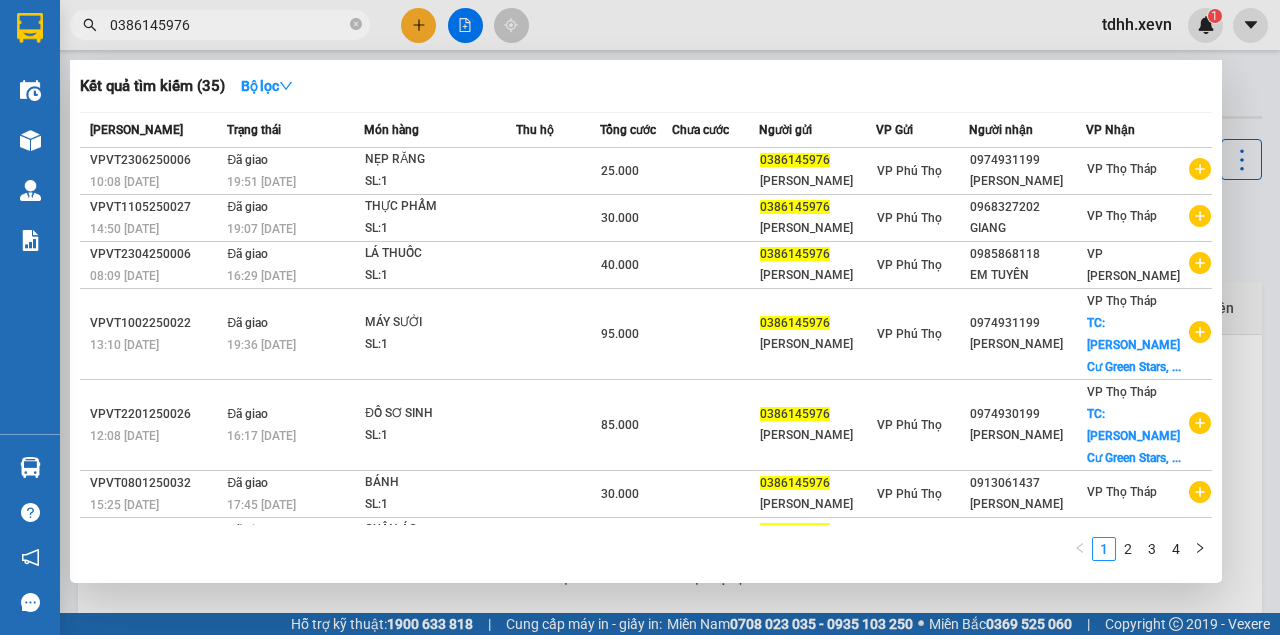 click on "0386145976" at bounding box center (228, 25) 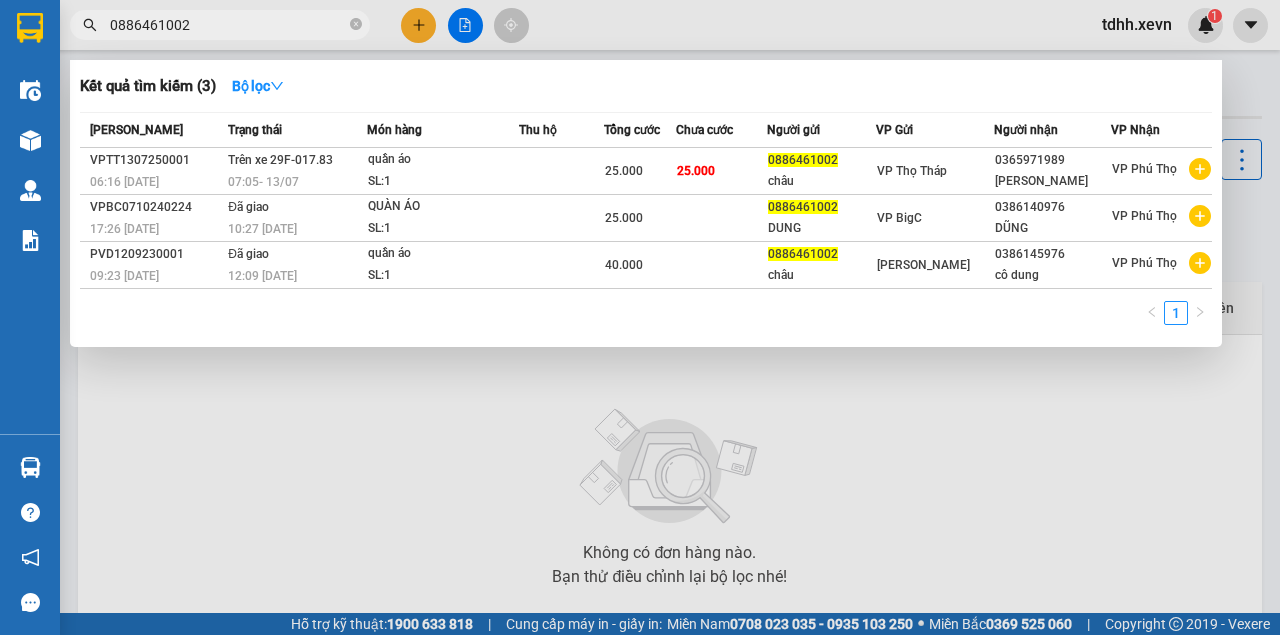 drag, startPoint x: 680, startPoint y: 416, endPoint x: 612, endPoint y: 564, distance: 162.87419 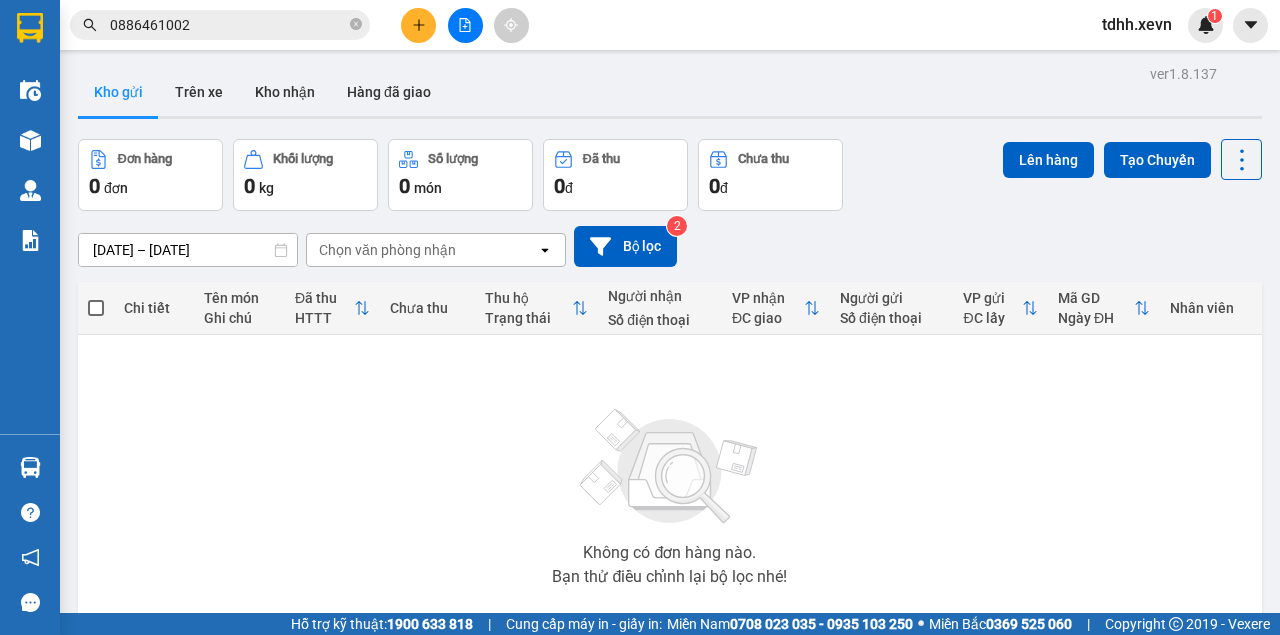 click on "0886461002" at bounding box center (228, 25) 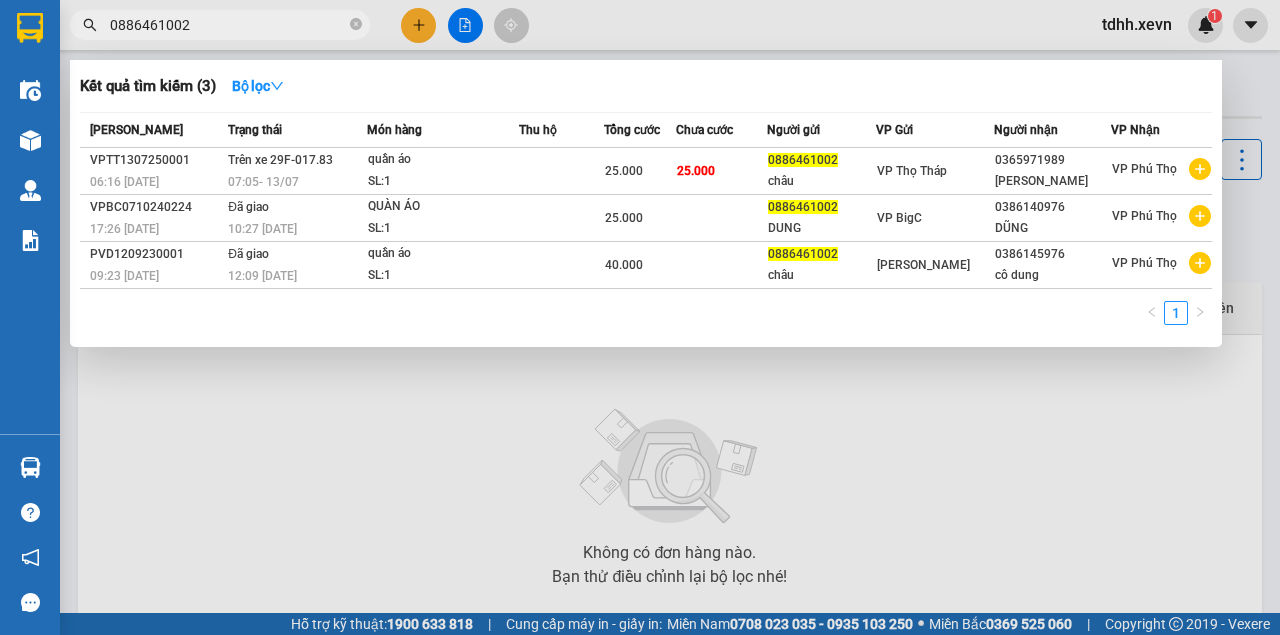 click on "0886461002" at bounding box center [228, 25] 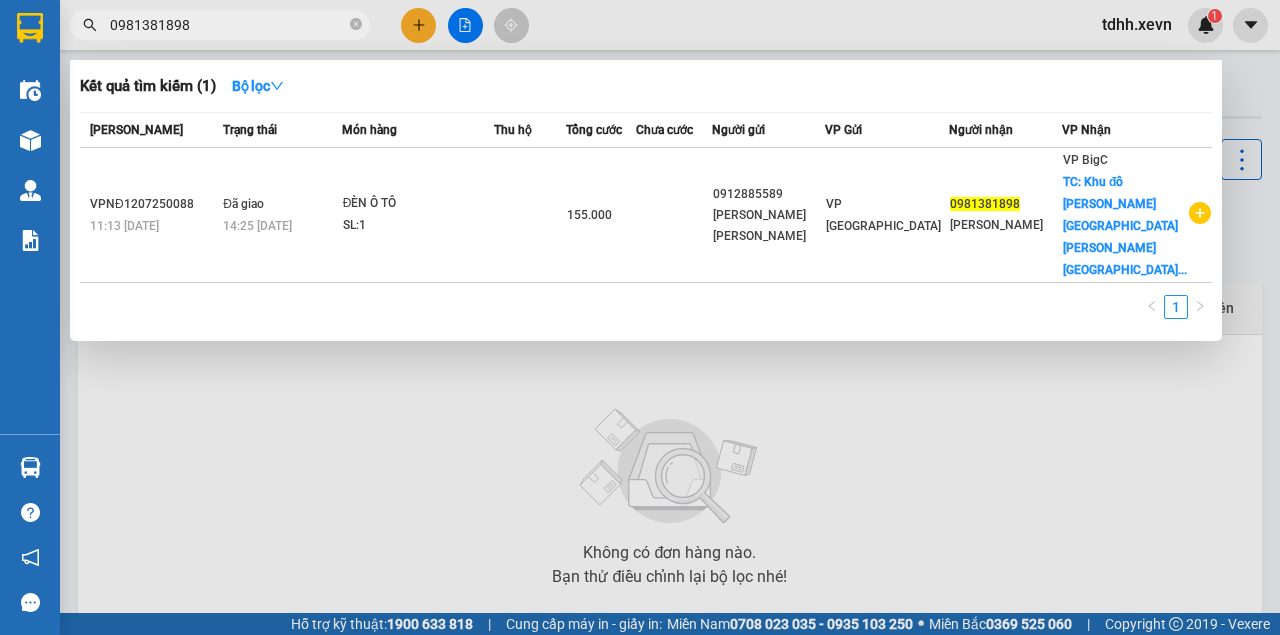 click at bounding box center (640, 317) 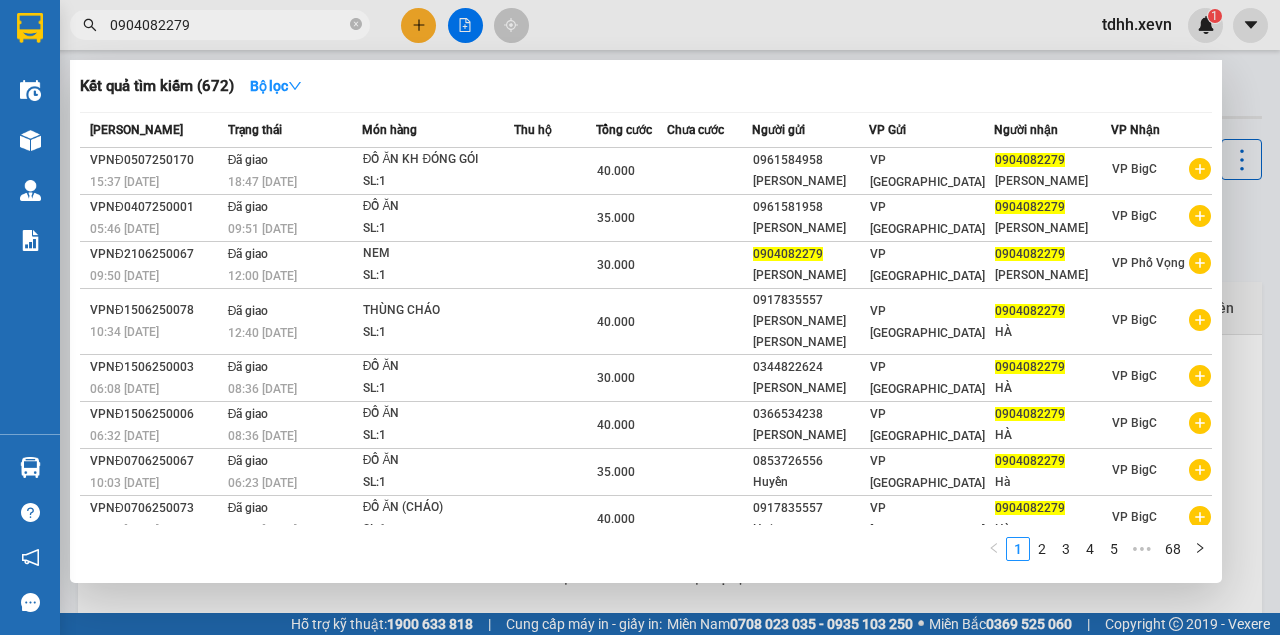 click on "0904082279" at bounding box center [228, 25] 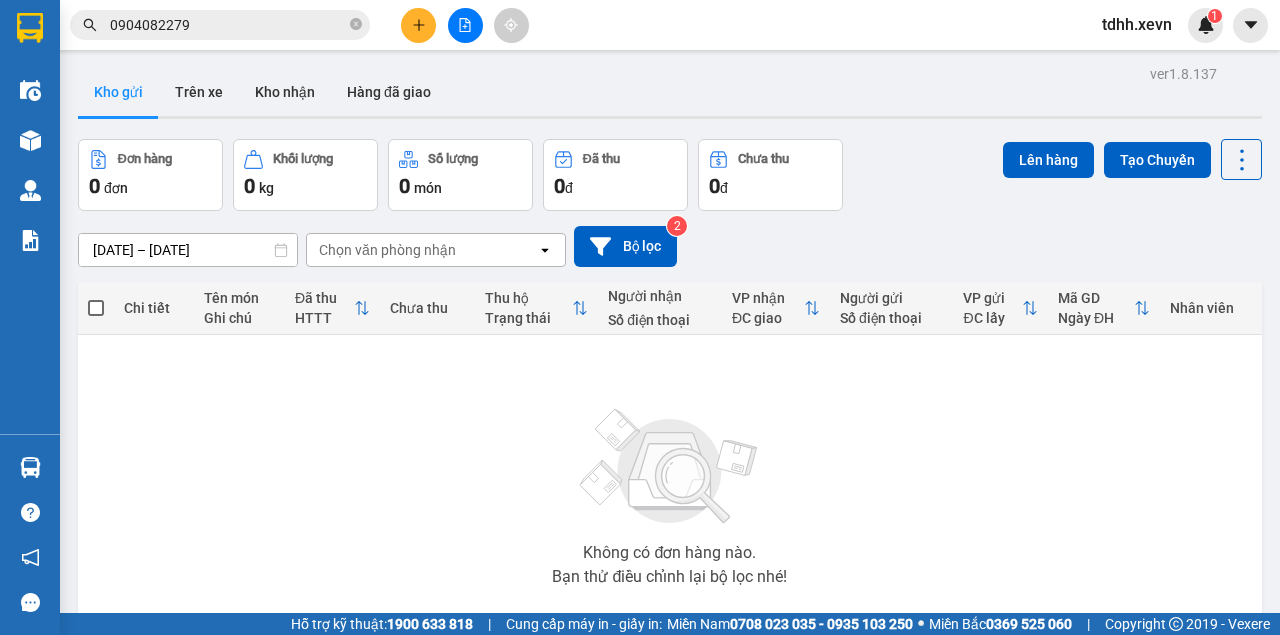 click on "0904082279" at bounding box center [228, 25] 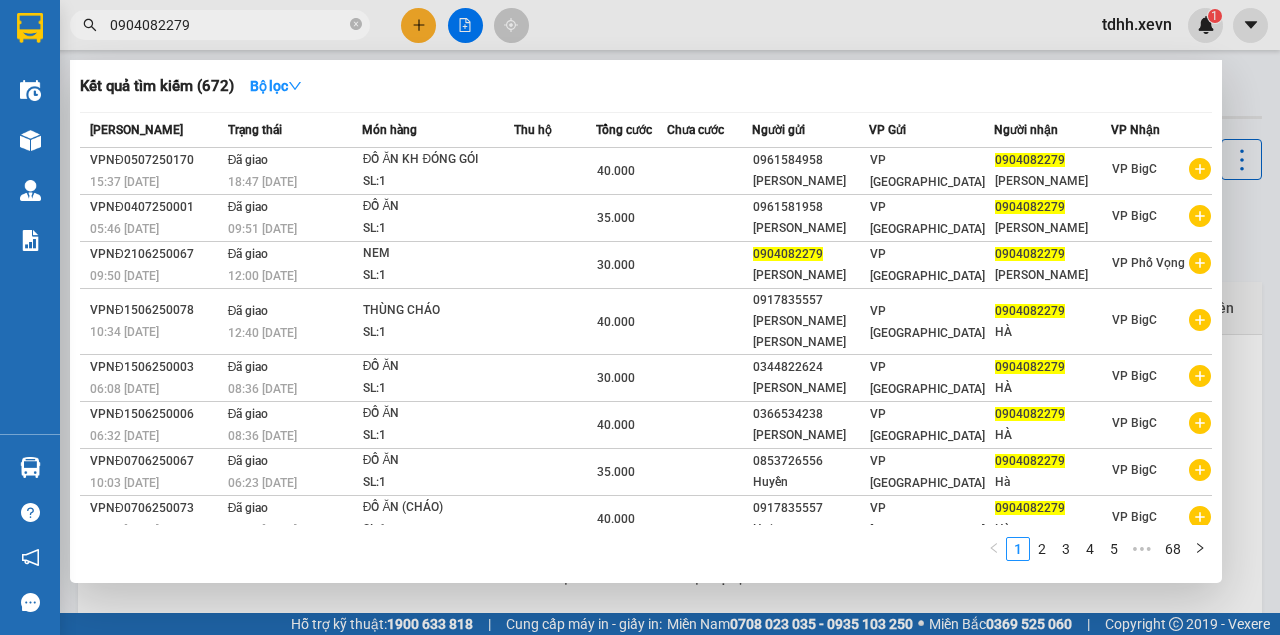 click on "0904082279" at bounding box center (228, 25) 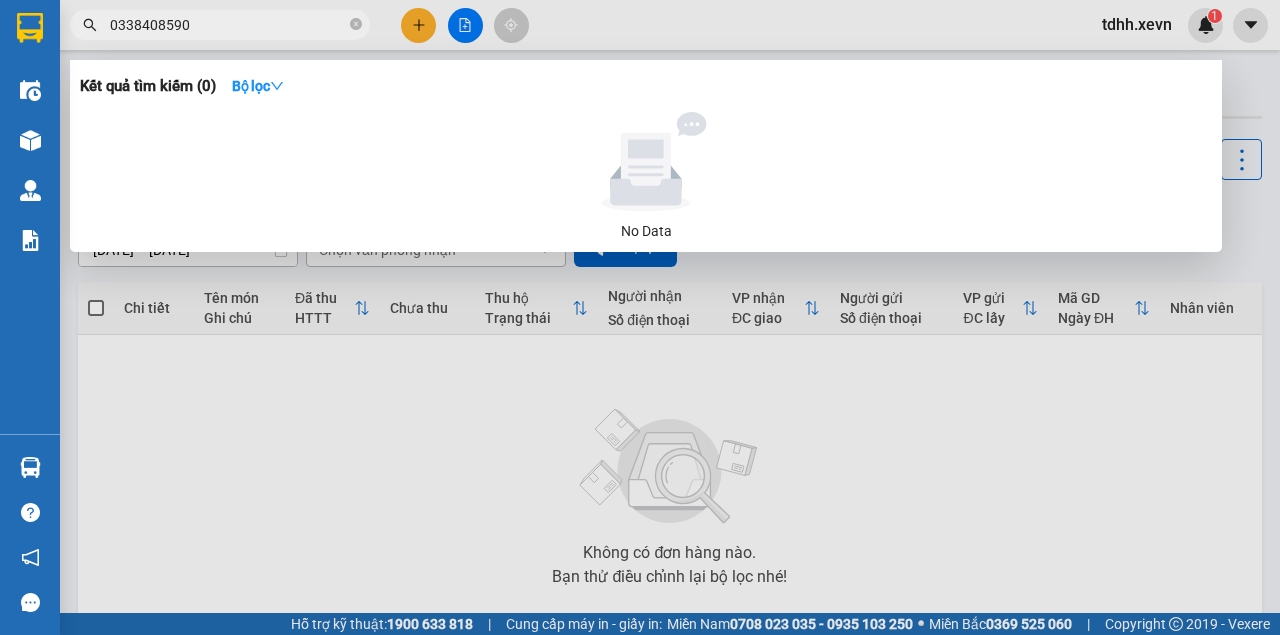 click on "0338408590" at bounding box center [228, 25] 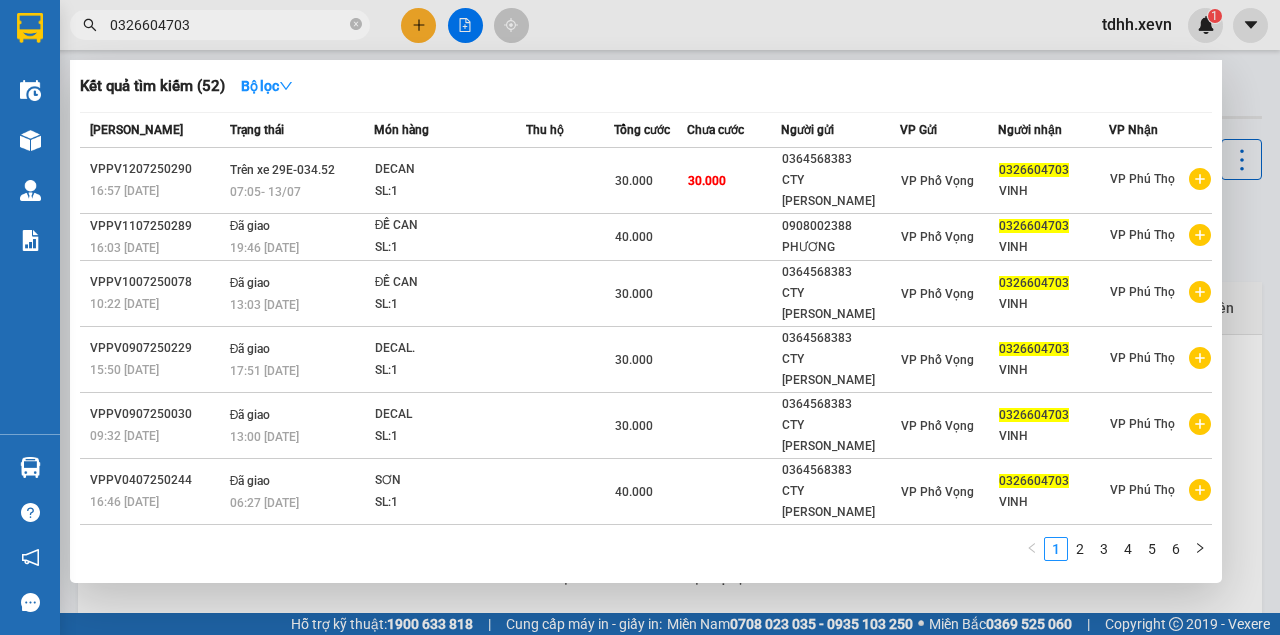 click at bounding box center (640, 317) 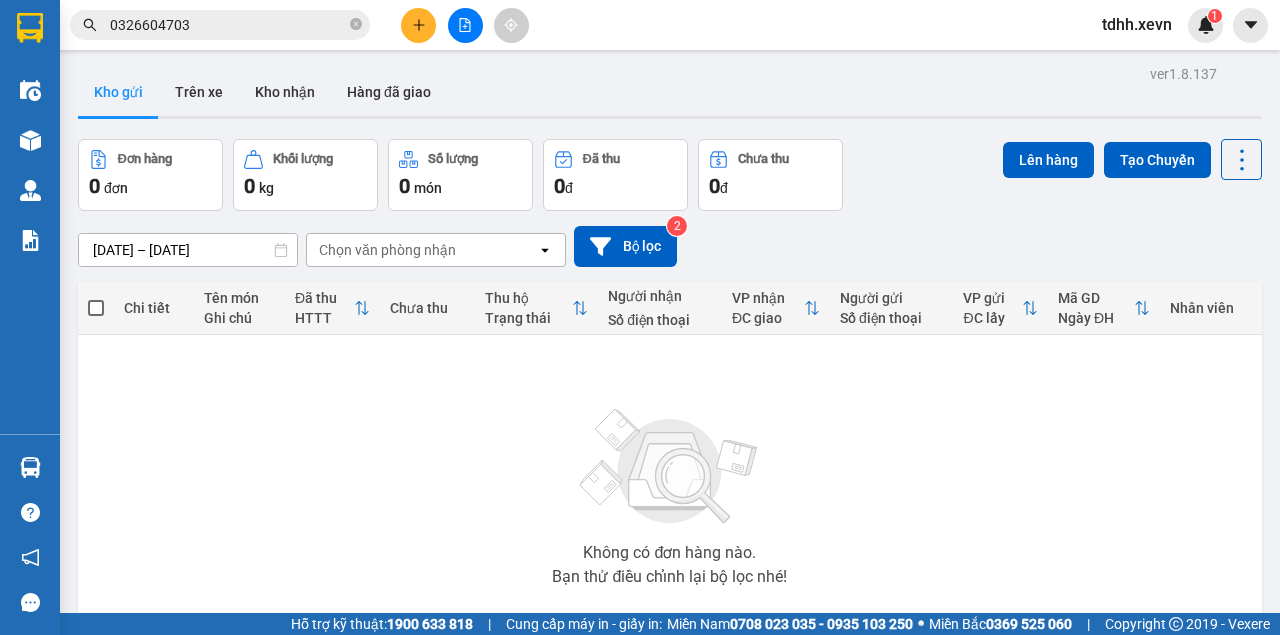 click on "0326604703" at bounding box center [228, 25] 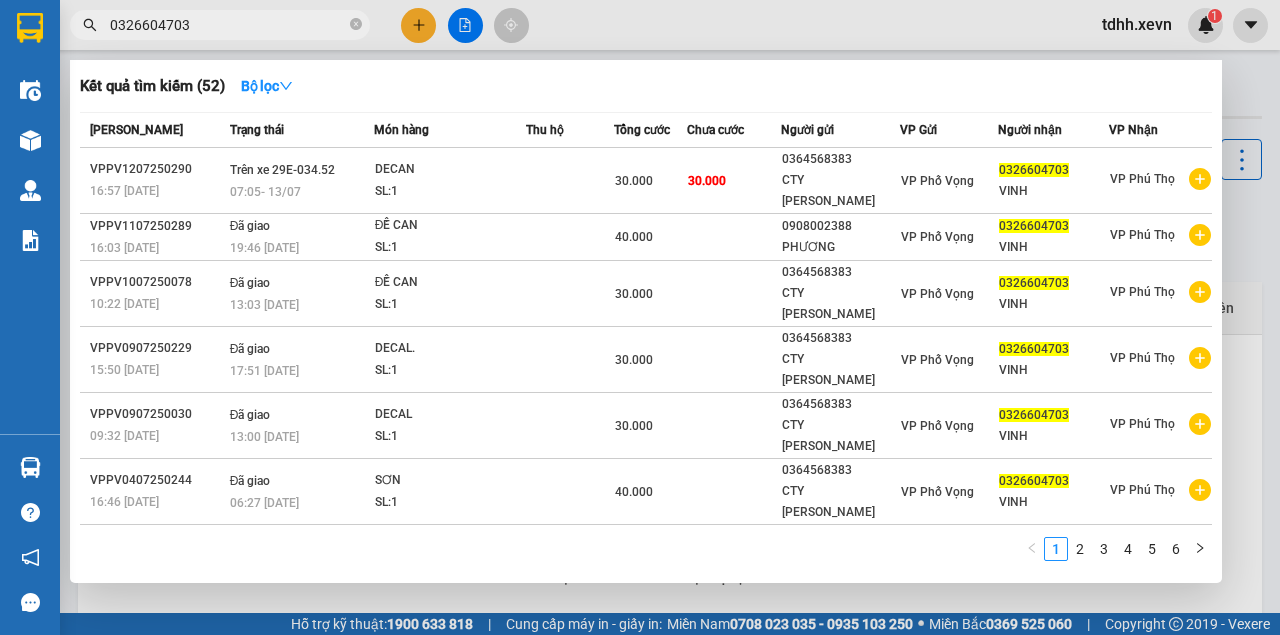 click on "0326604703" at bounding box center (228, 25) 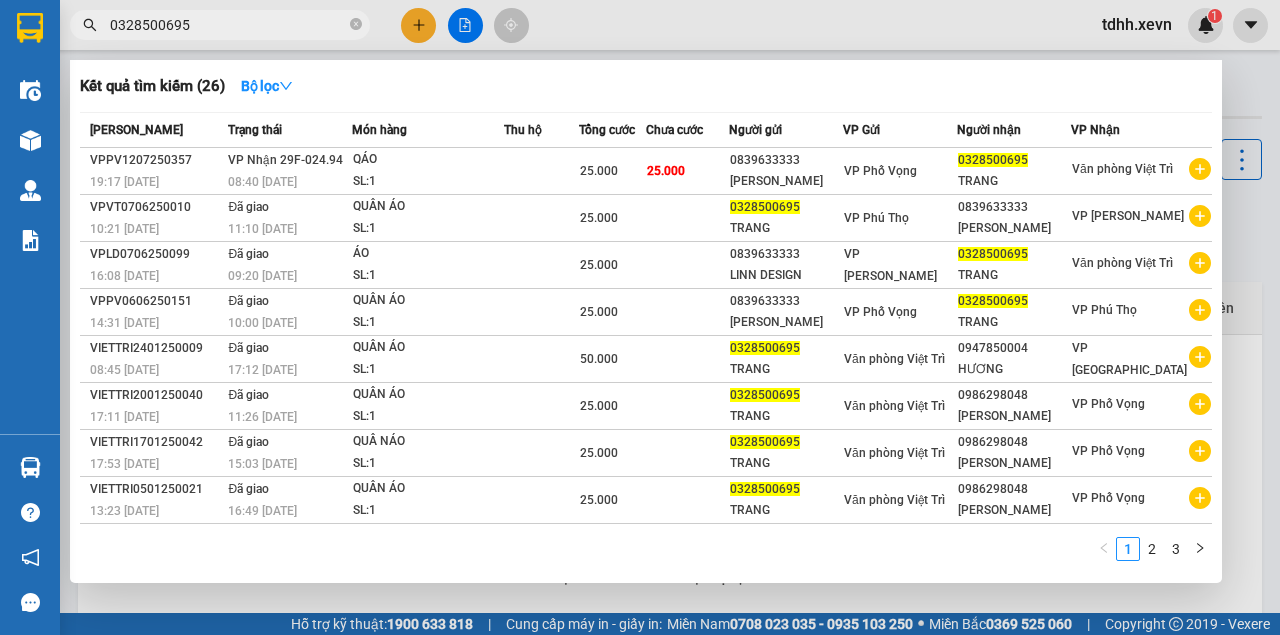 click at bounding box center [640, 317] 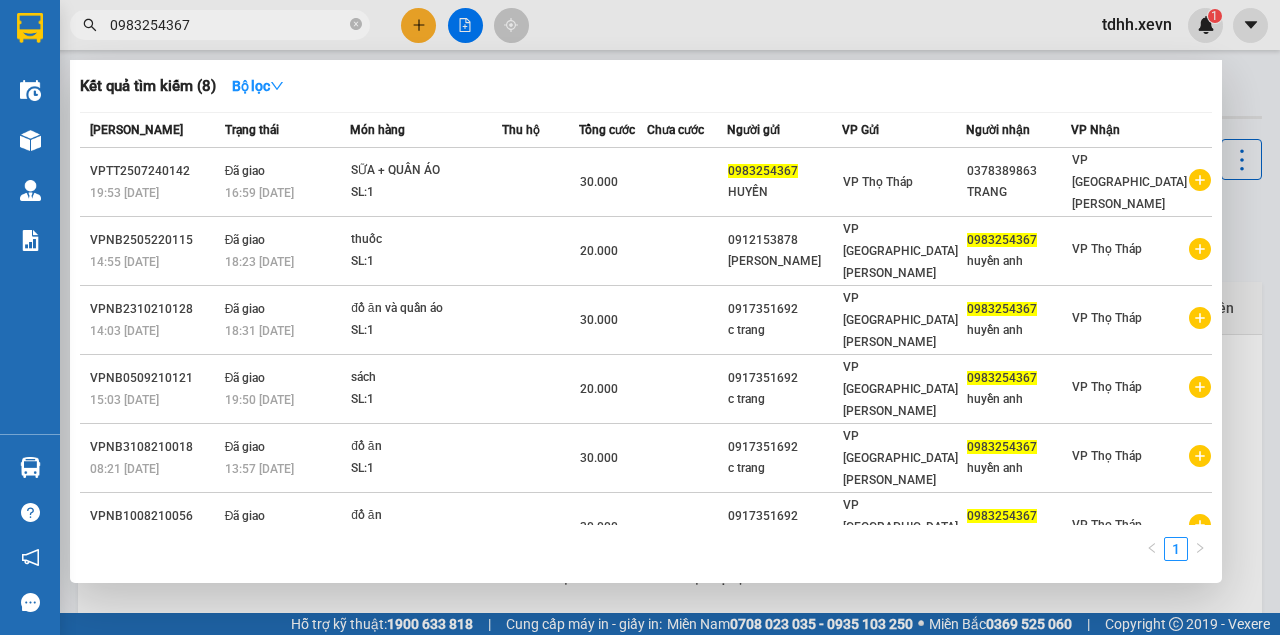 click on "0983254367" at bounding box center [228, 25] 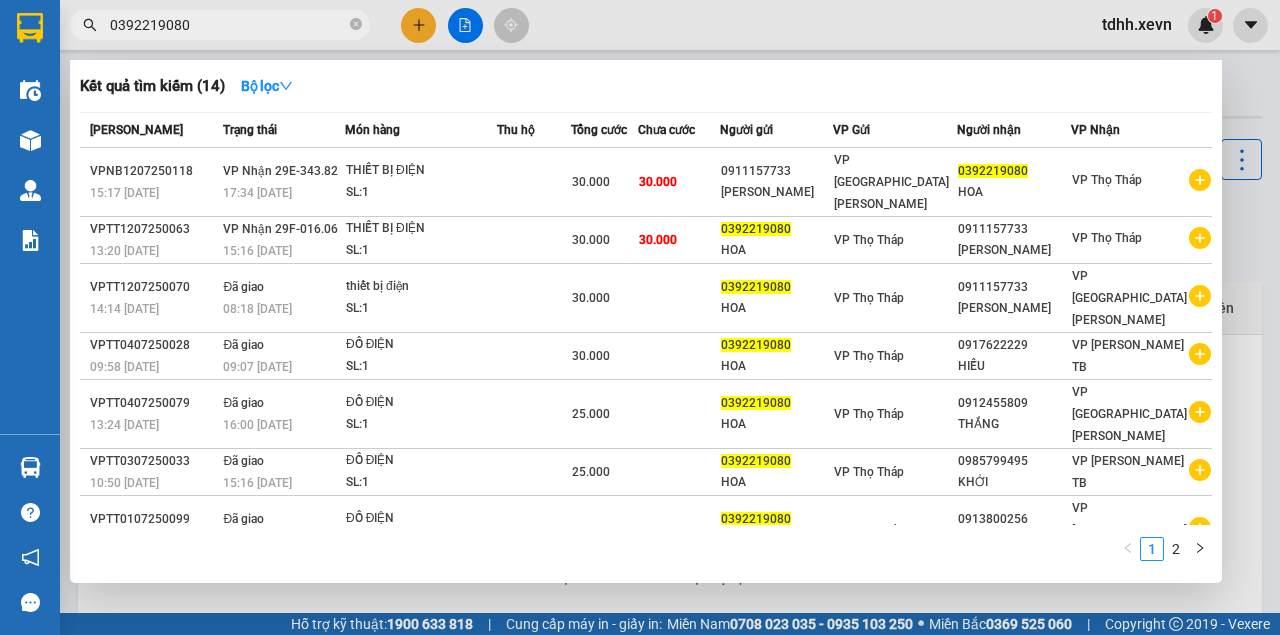 type on "0392219080" 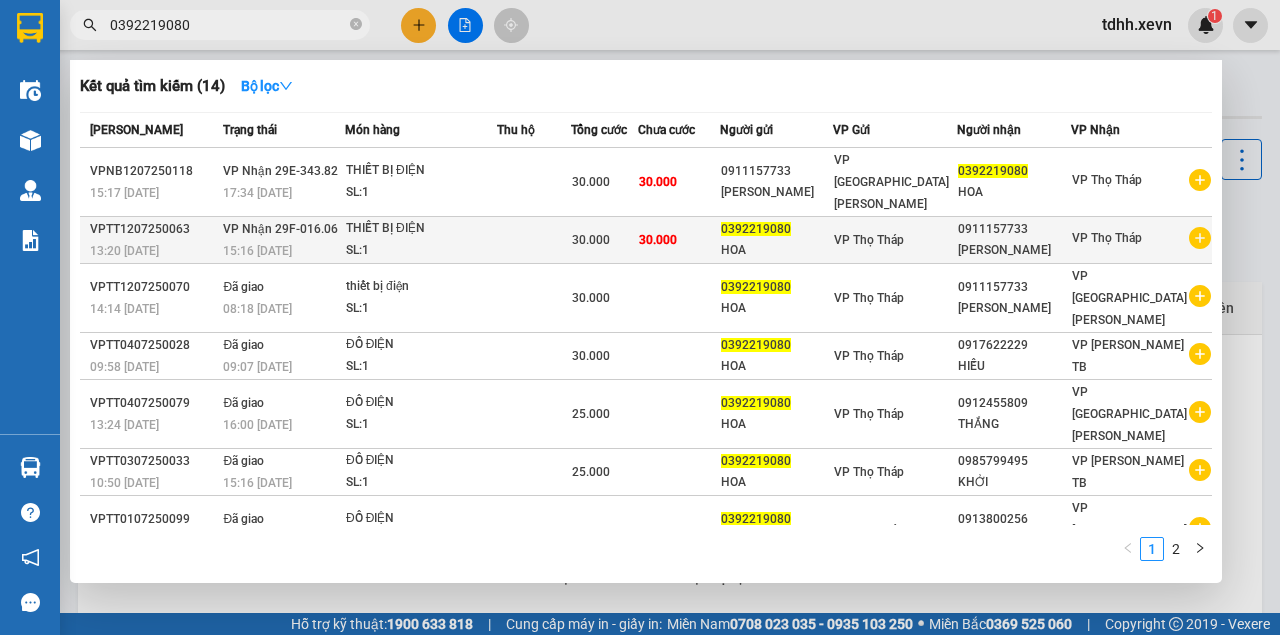 click on "30.000" at bounding box center [604, 240] 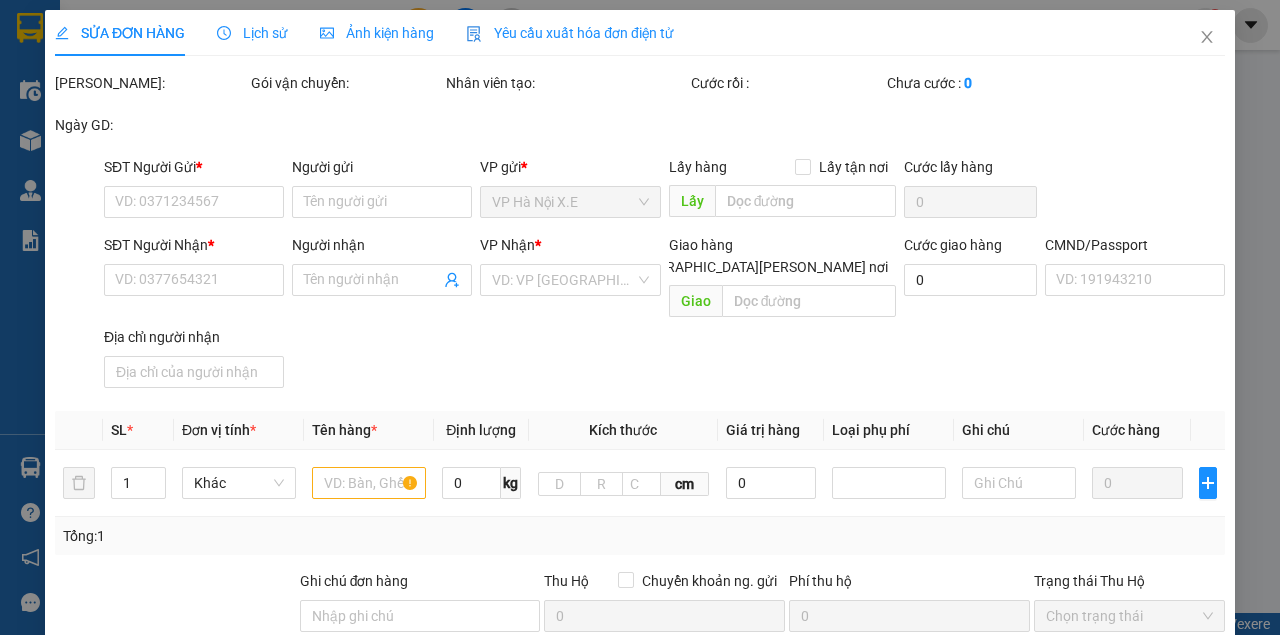type on "0392219080" 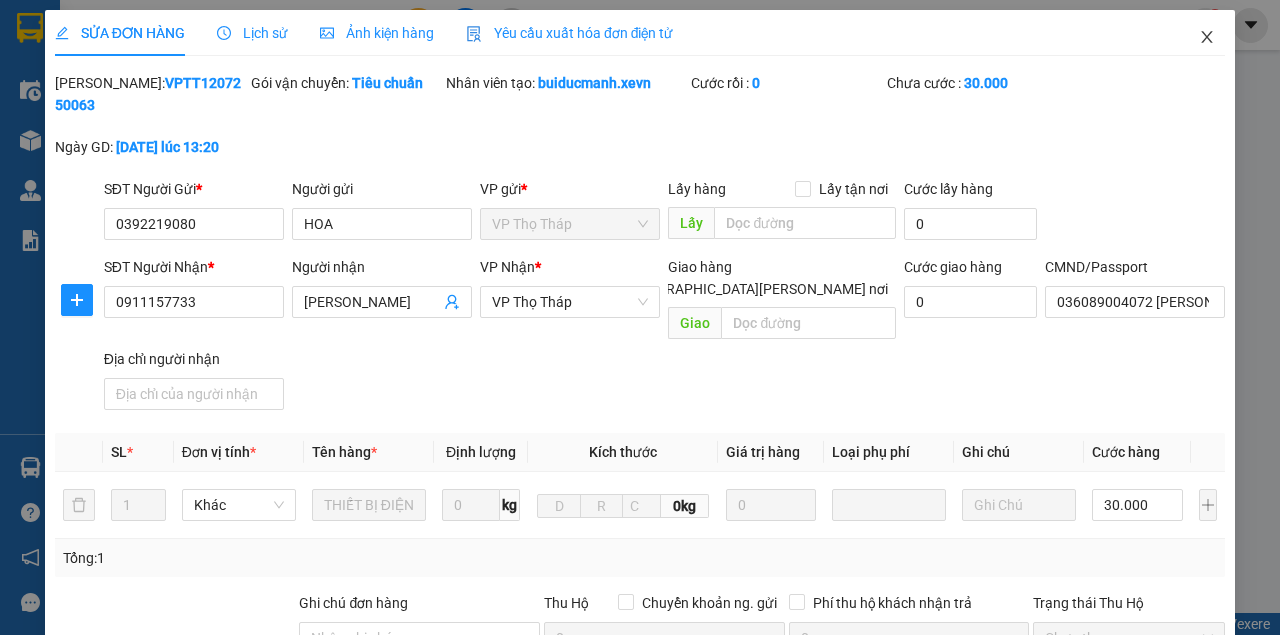 click 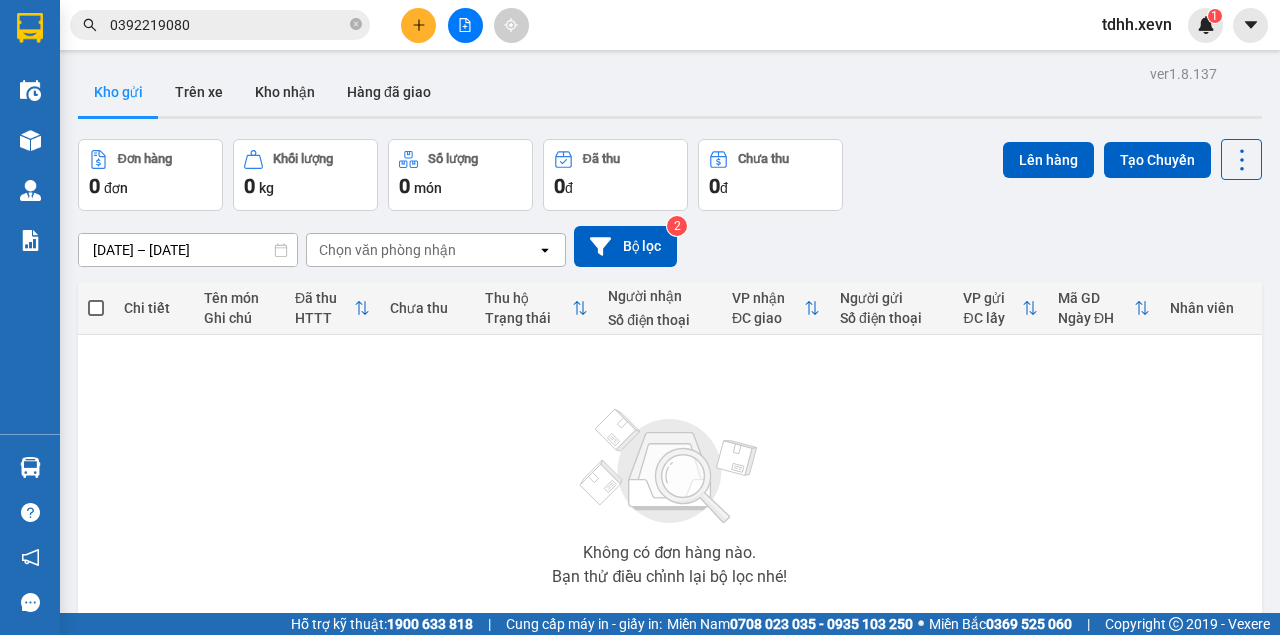 click on "Kết quả tìm kiếm ( 14 )  Bộ lọc  Mã ĐH Trạng thái Món hàng Thu hộ Tổng cước Chưa cước Người gửi VP Gửi Người nhận VP Nhận VPNB1207250118 15:17 - 12/07 VP Nhận   29E-343.82 17:34 - 12/07 THIẾT BỊ ĐIỆN SL:  1 30.000 30.000 0911157733 THANH LIÊM VP Ninh Bình 0392219080 HOA VP Thọ Tháp VPTT1207250063 13:20 - 12/07 VP Nhận   29F-016.06 15:16 - 12/07 THIẾT BỊ ĐIỆN SL:  1 30.000 30.000 0392219080 HOA VP Thọ Tháp 0911157733 THANH LIÊM VP Thọ Tháp VPTT1207250070 14:14 - 12/07 Đã giao   08:18 - 13/07 thiết bị điện SL:  1 30.000 0392219080 HOA VP Thọ Tháp 0911157733 THANH LIÊM VP Ninh Bình VPTT0407250028 09:58 - 04/07 Đã giao   09:07 - 06/07 ĐỒ ĐIỆN SL:  1 30.000 0392219080 HOA VP Thọ Tháp 0917622229 HIẾU VP Trần Phú TB VPTT0407250079 13:24 - 04/07 Đã giao   16:00 - 04/07 ĐỒ ĐIỆN SL:  1 25.000 0392219080 HOA VP Thọ Tháp 0912455809 THẮNG VP Ninh Bình VPTT0307250033 10:50 - 03/07 Đã giao   15:16 - 03/07 1" at bounding box center [195, 25] 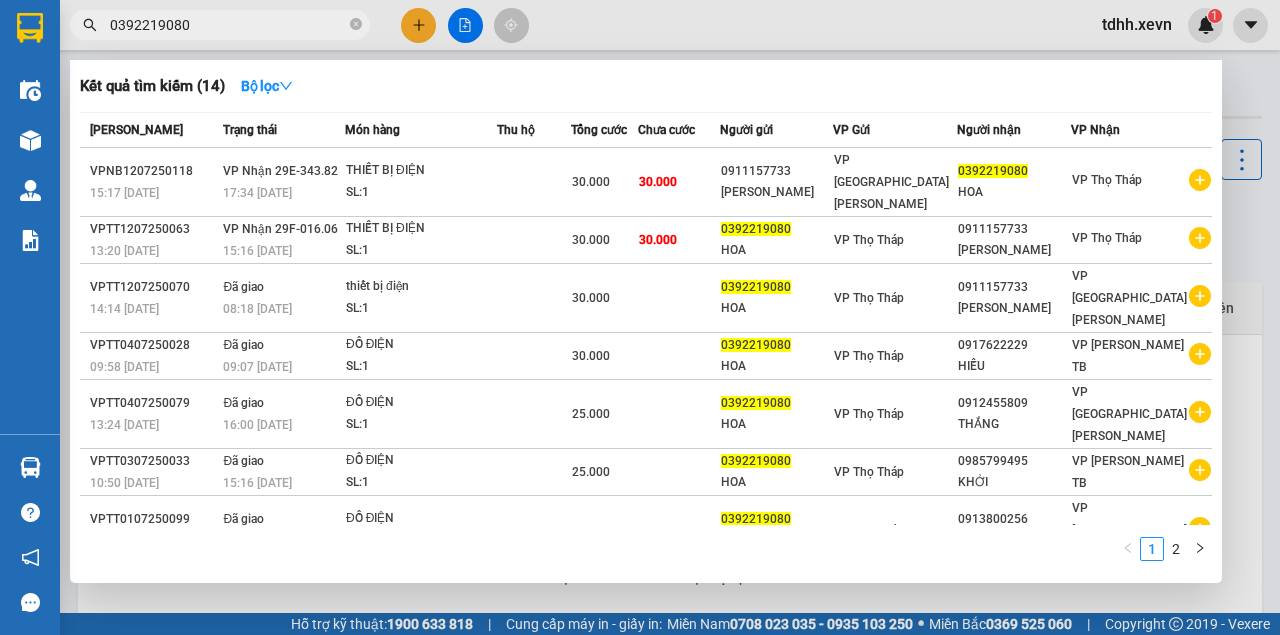 click on "0392219080" at bounding box center (228, 25) 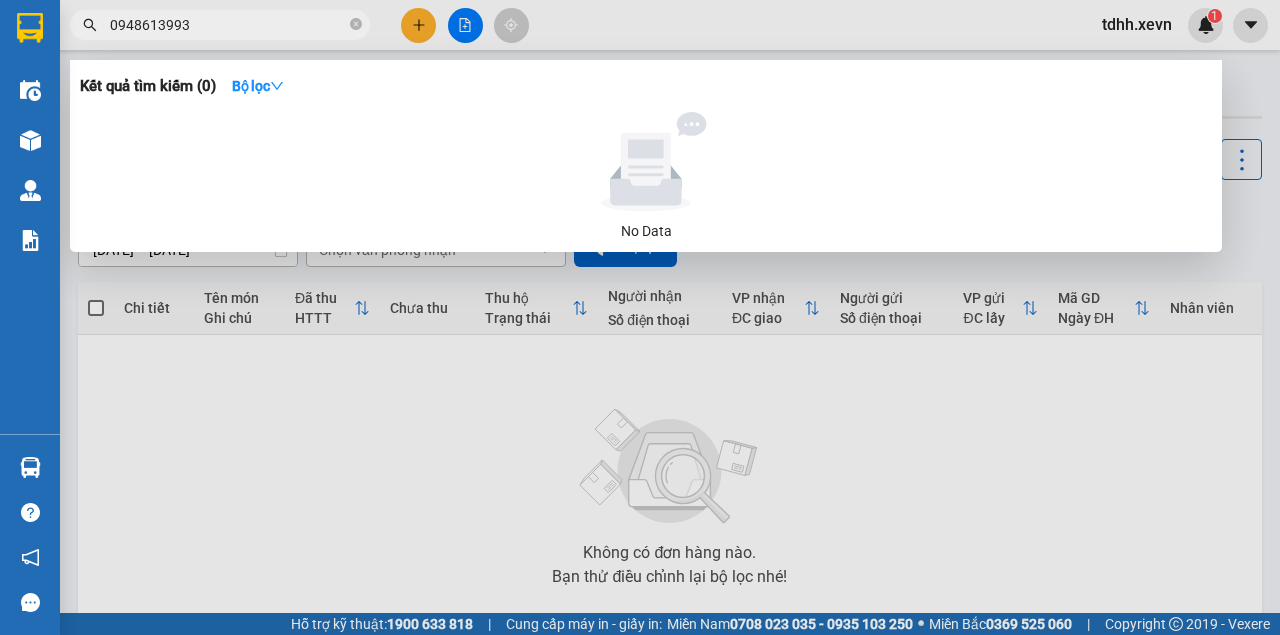 click on "0948613993" at bounding box center (228, 25) 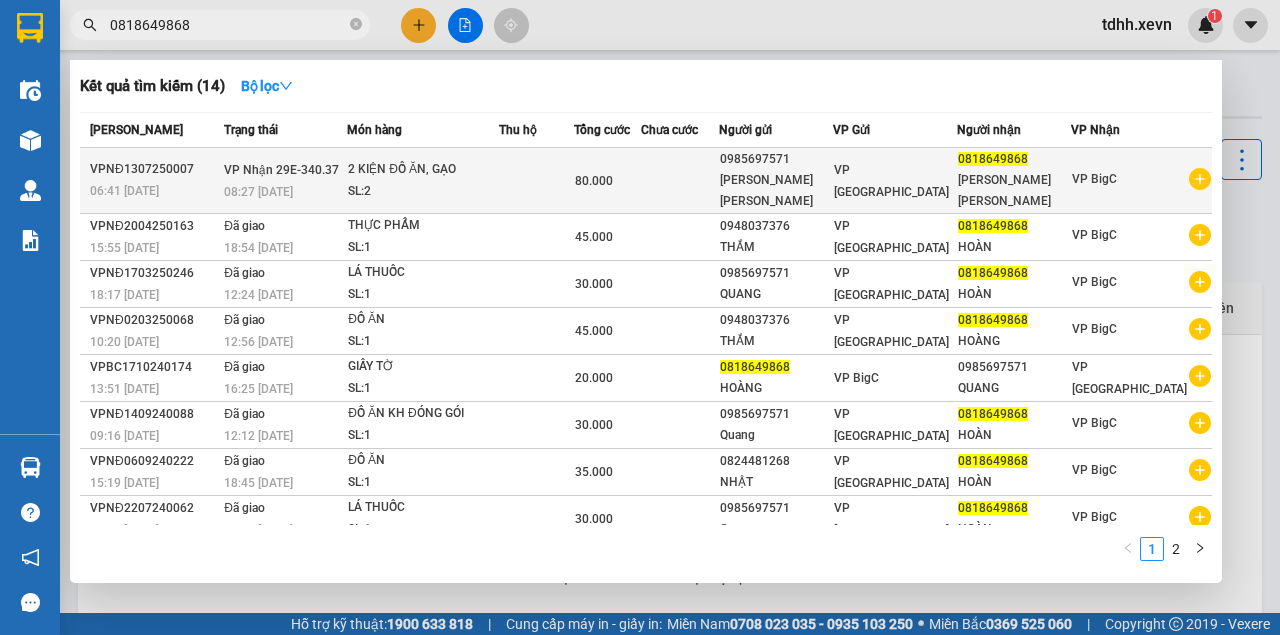 type on "0818649868" 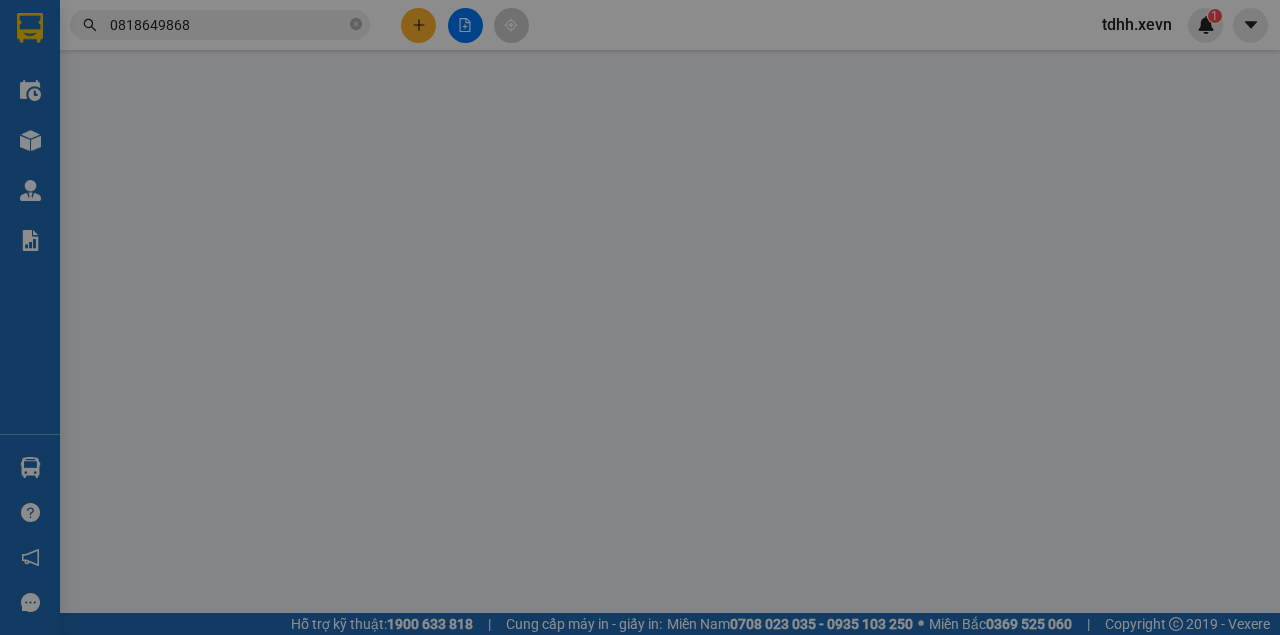 type on "0985697571" 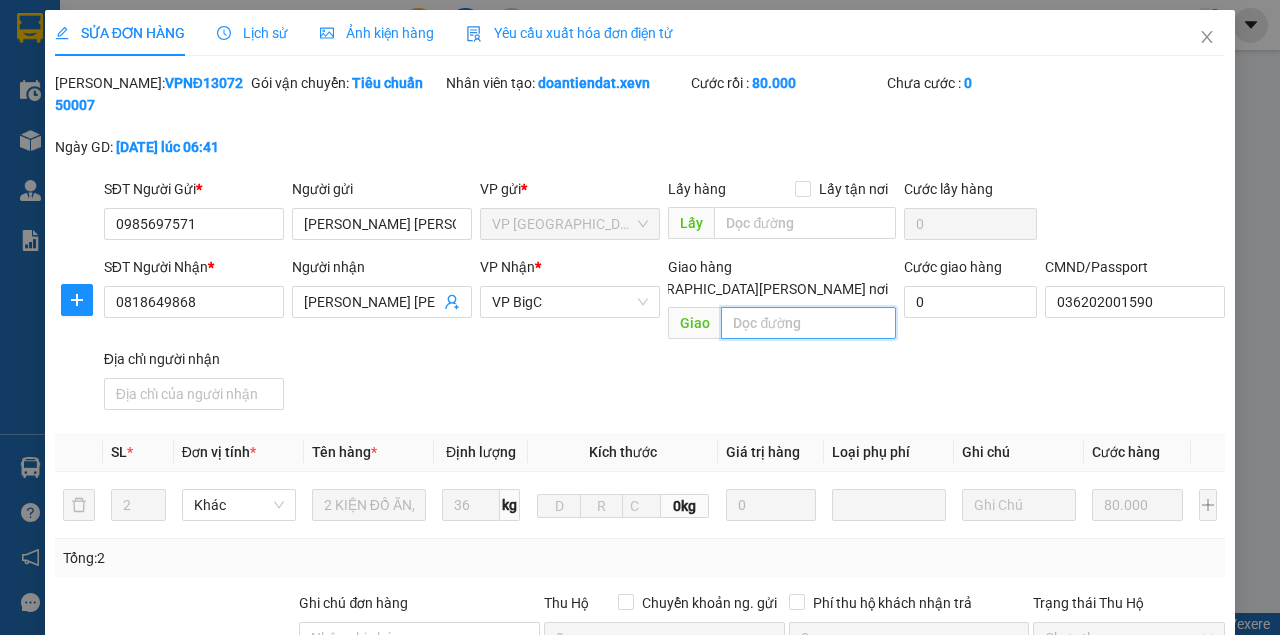 click at bounding box center (808, 323) 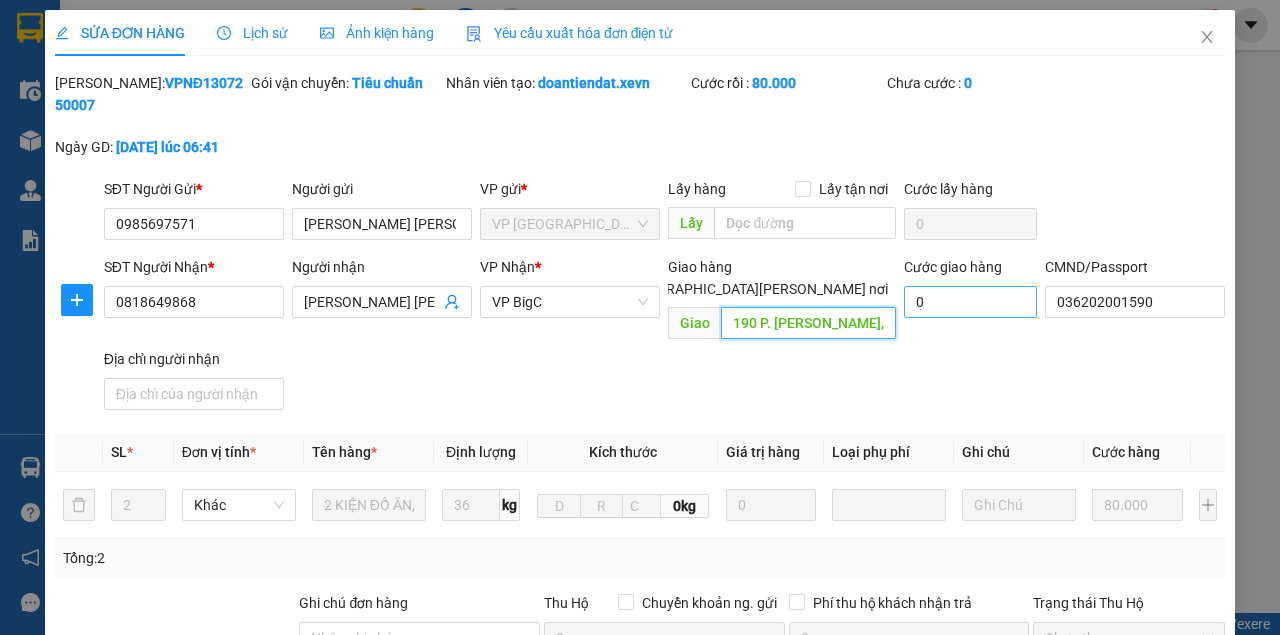 scroll, scrollTop: 0, scrollLeft: 251, axis: horizontal 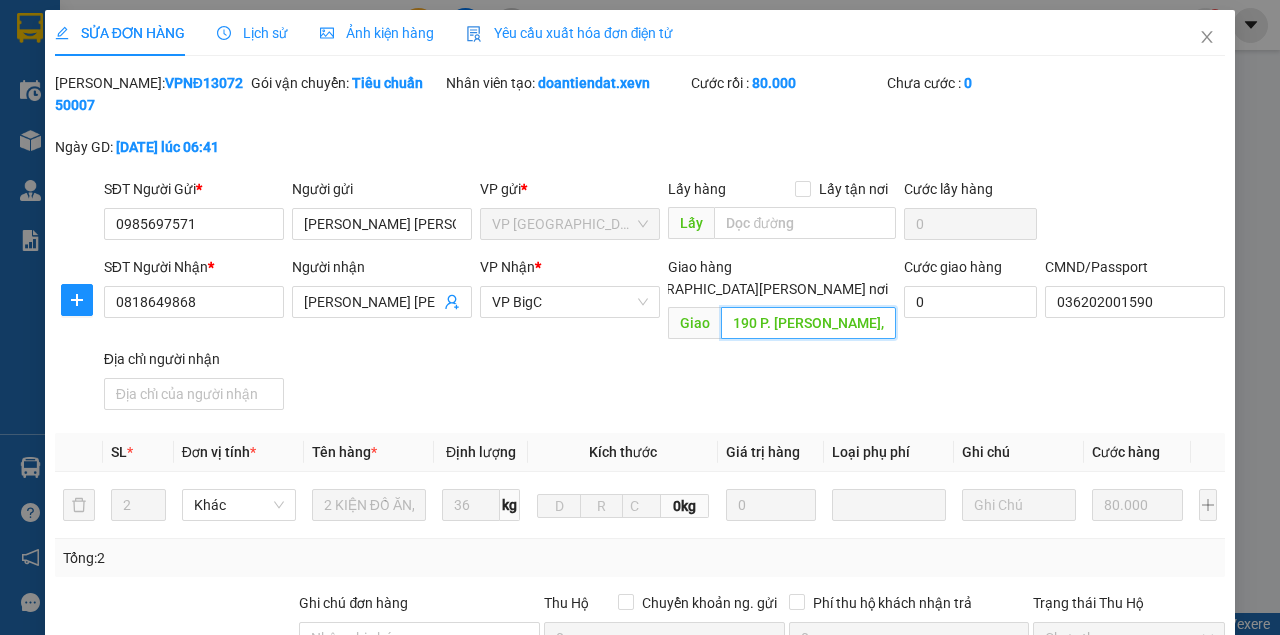 drag, startPoint x: 827, startPoint y: 298, endPoint x: 679, endPoint y: 287, distance: 148.40822 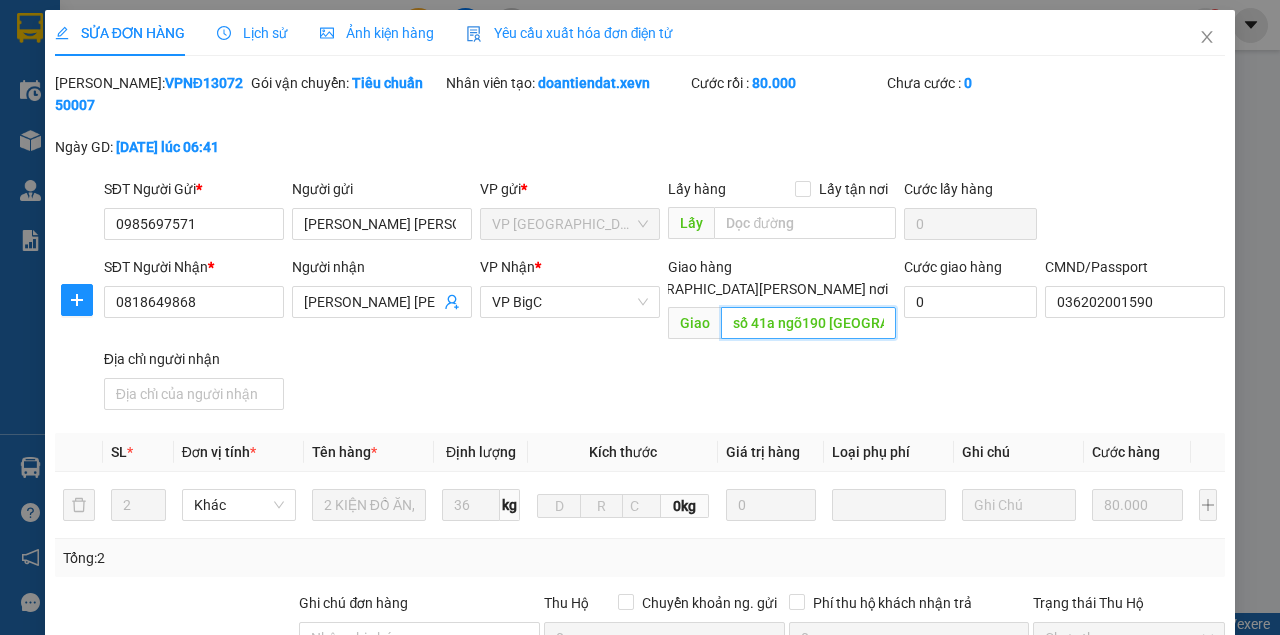 click on "số 41a ngõ190 P. Hạ Đình, Hạ Đình, Thanh Xuân, Hà Nội 100000, Việt Nam" at bounding box center [808, 323] 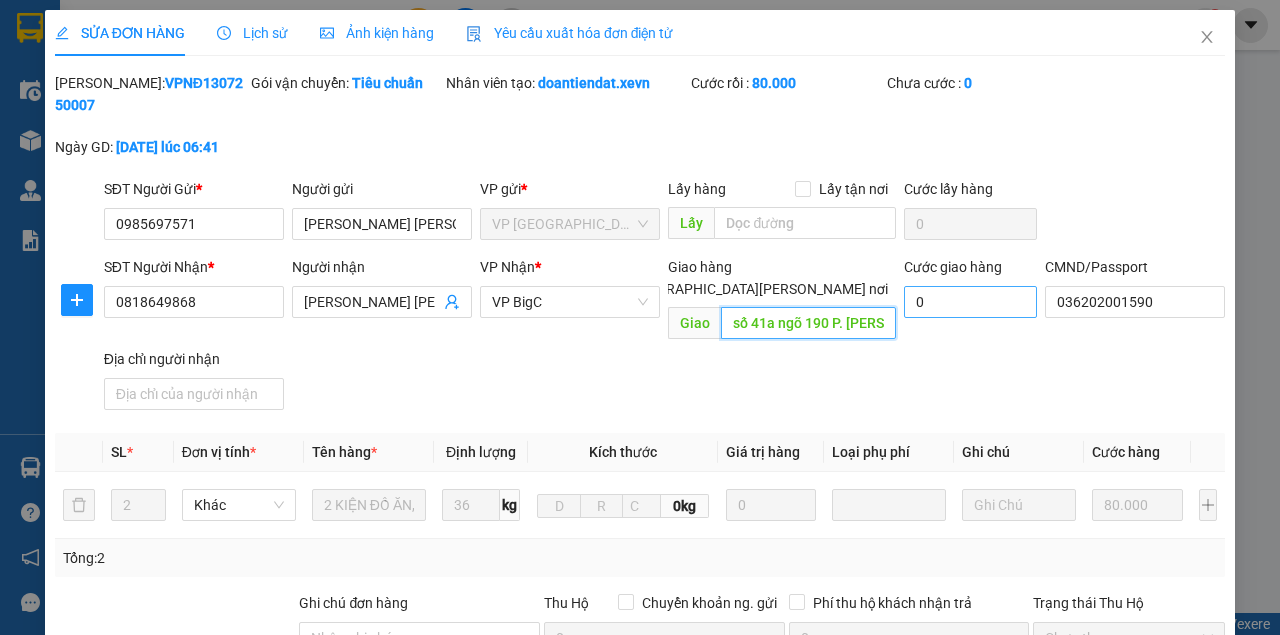 type on "số 41a ngõ 190 P. Hạ Đình, Hạ Đình, Thanh Xuân, Hà Nội 100000, Việt Nam" 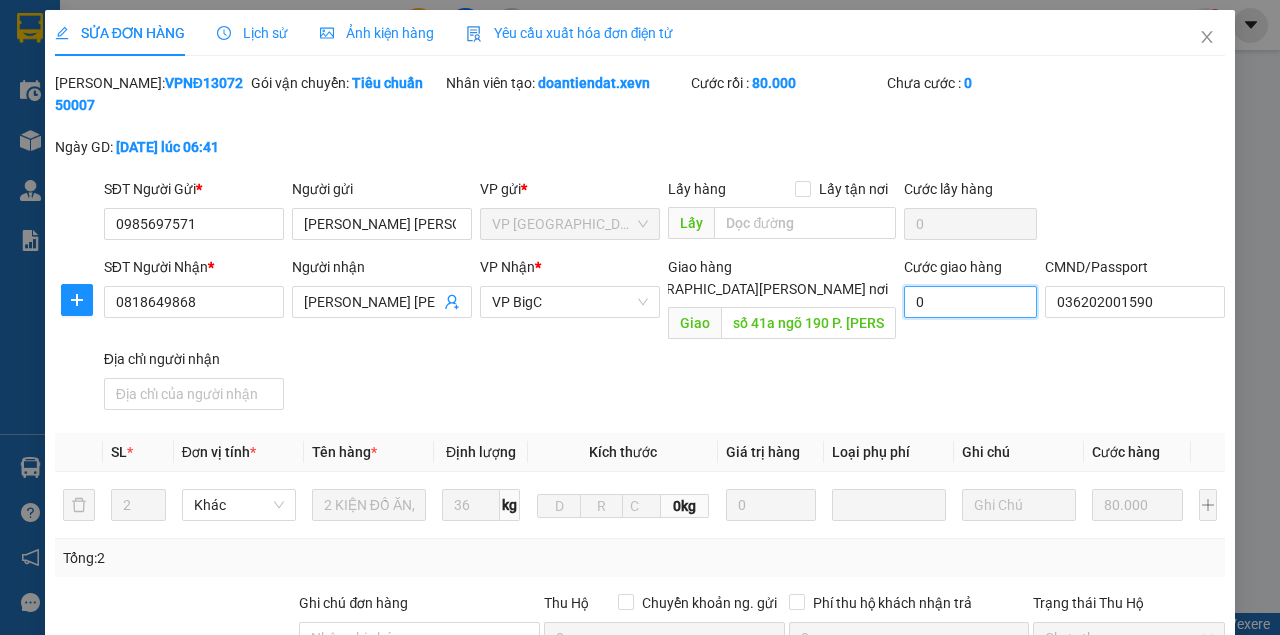 click on "0" at bounding box center (970, 302) 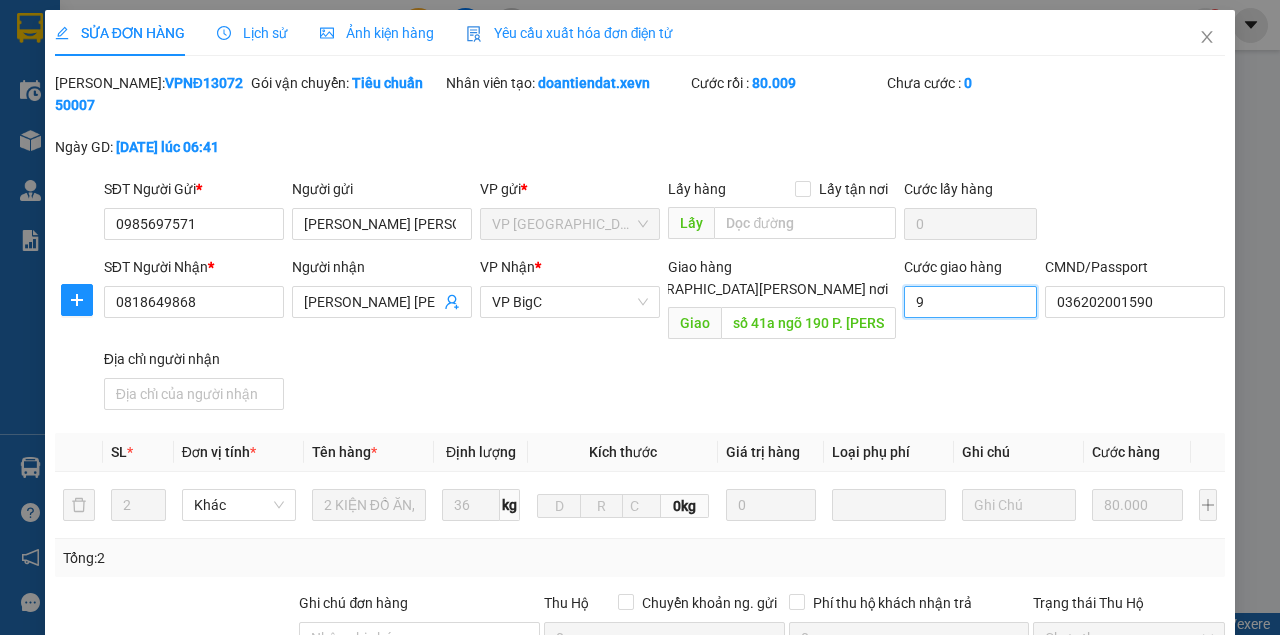 type on "90" 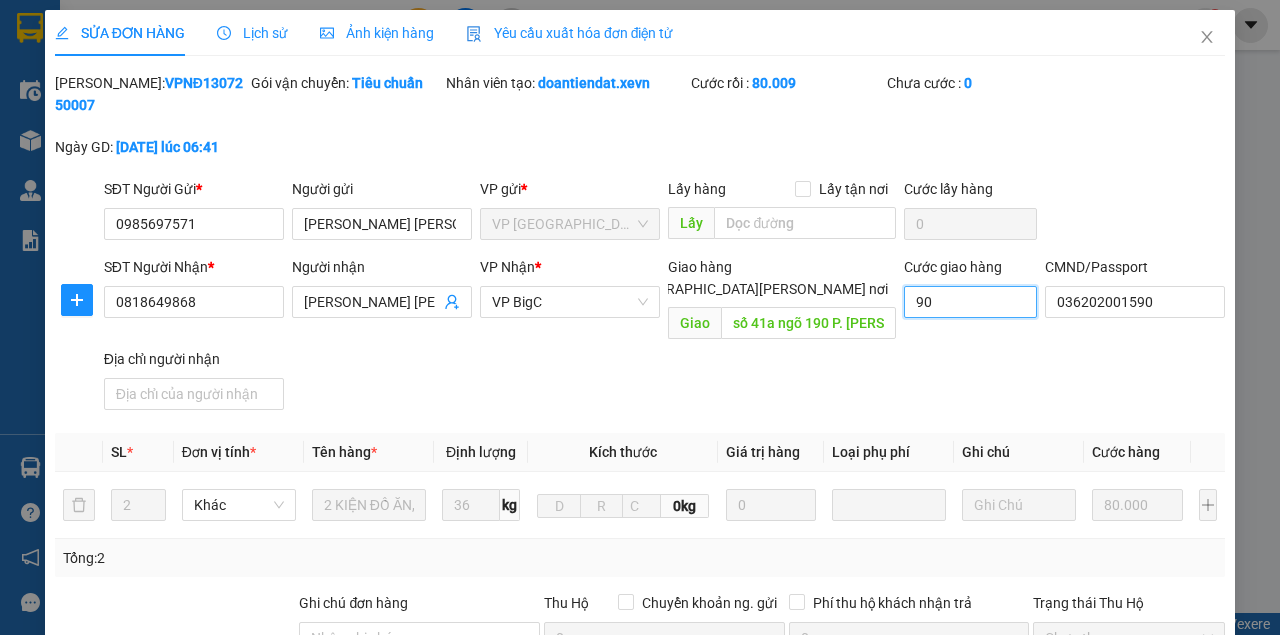type on "900" 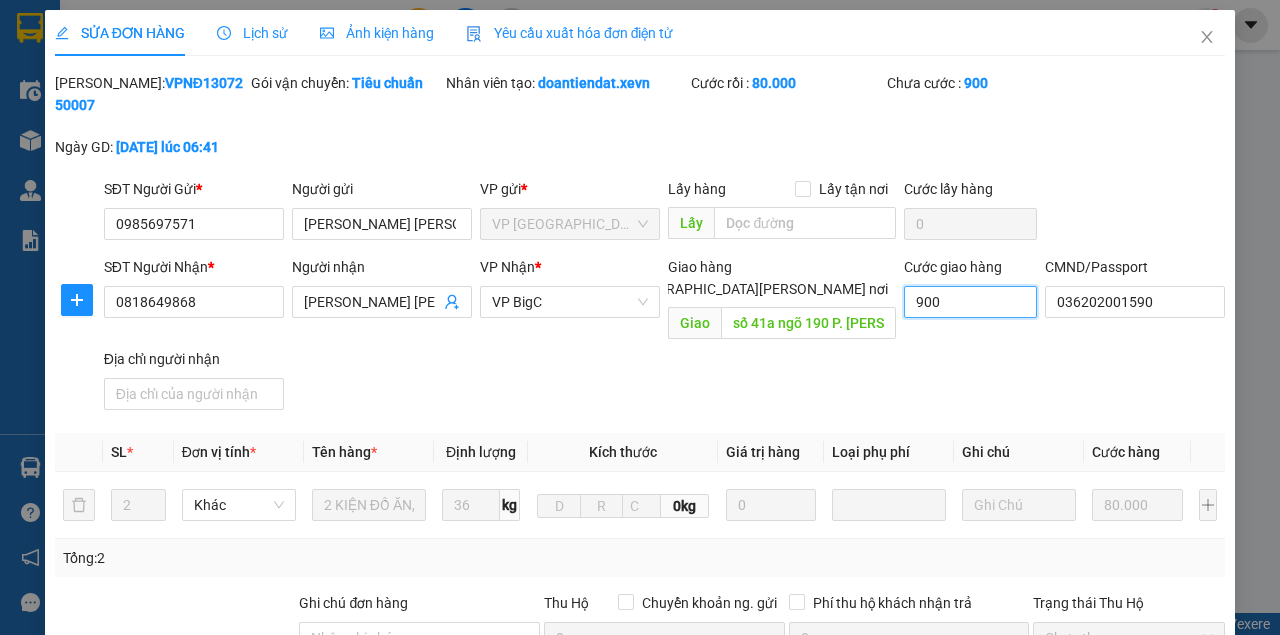 type on "9.000" 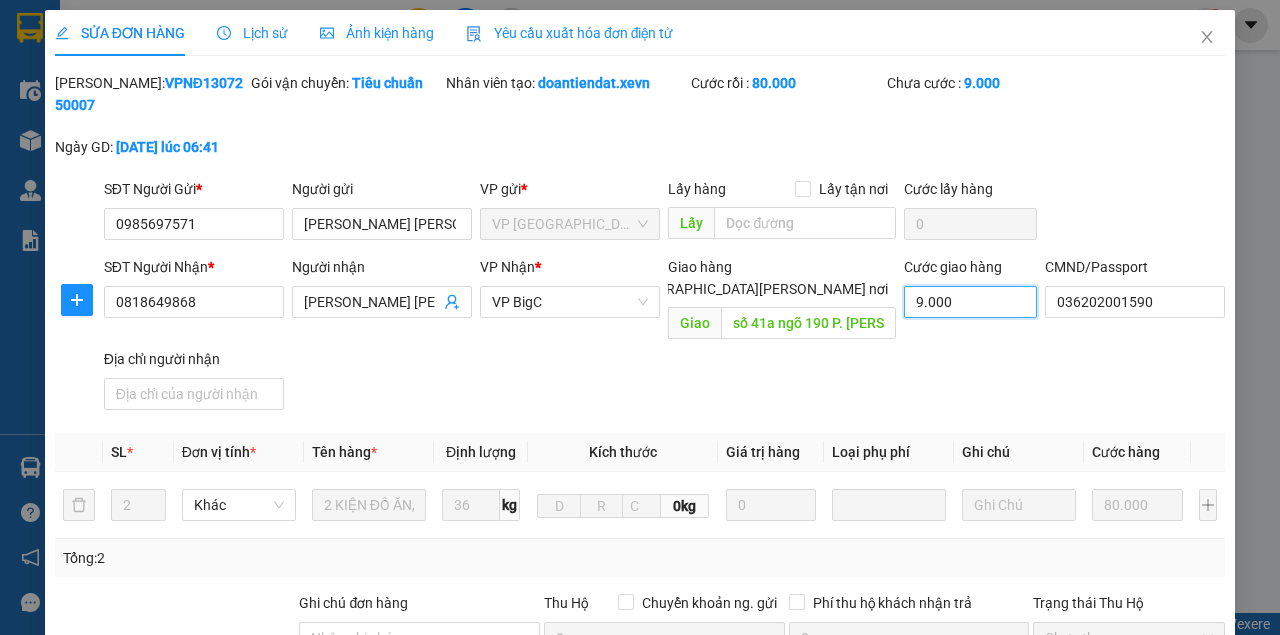 type on "90.000" 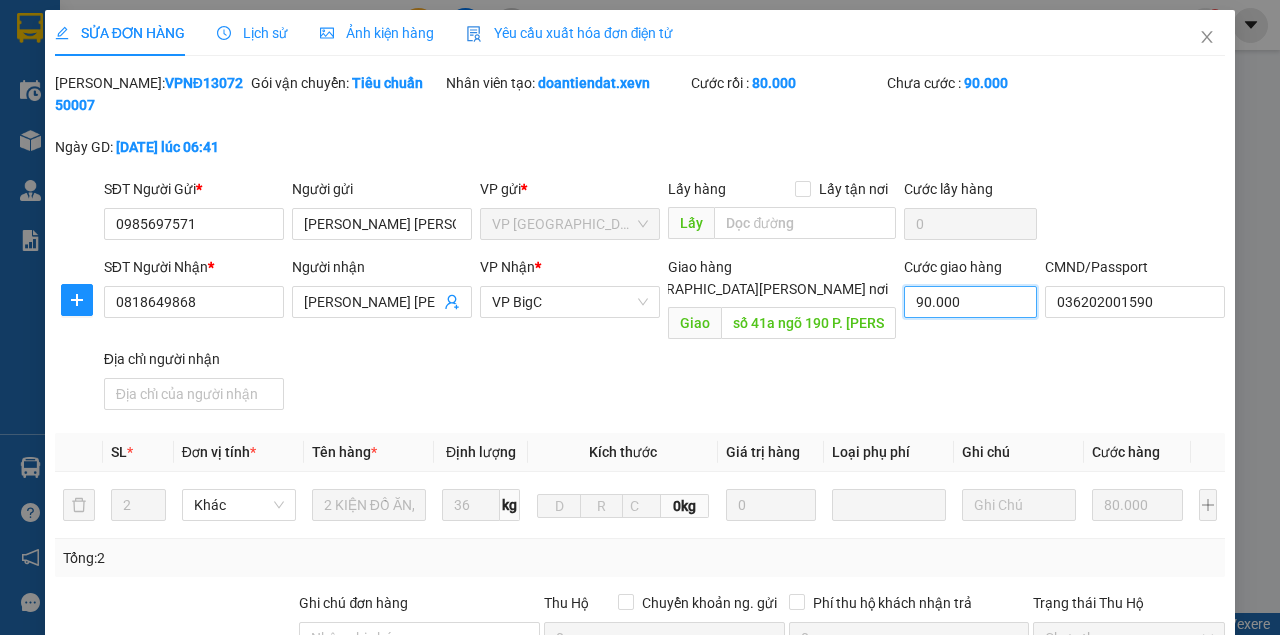 type on "90.000" 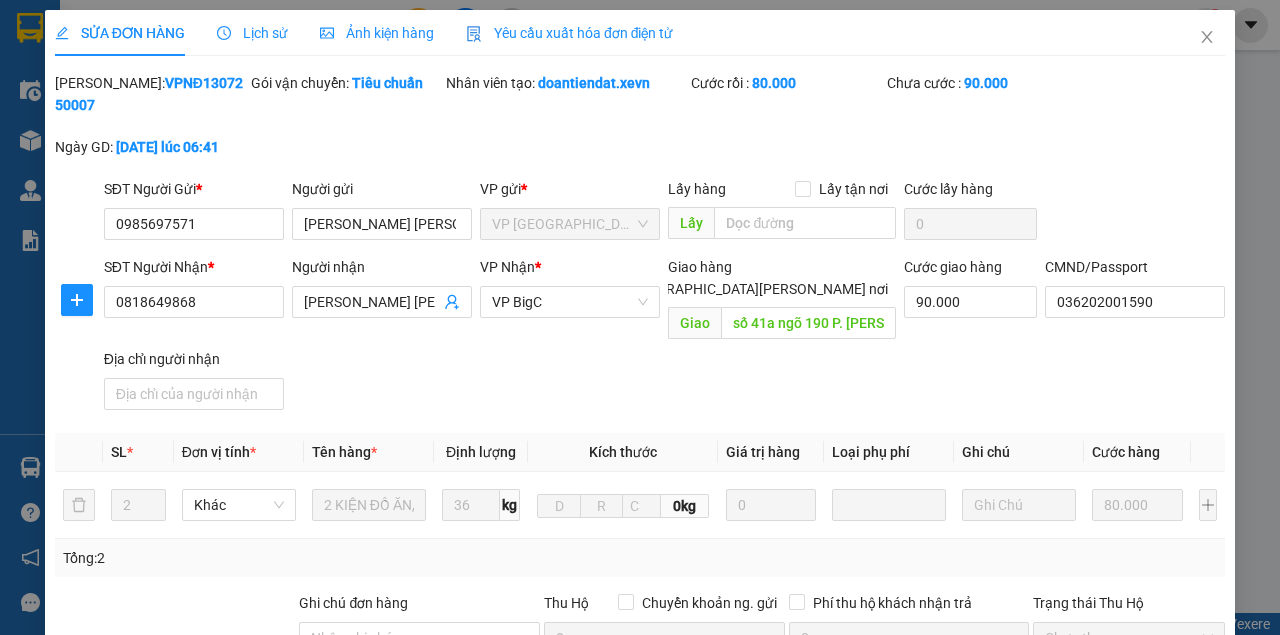click at bounding box center (608, 289) 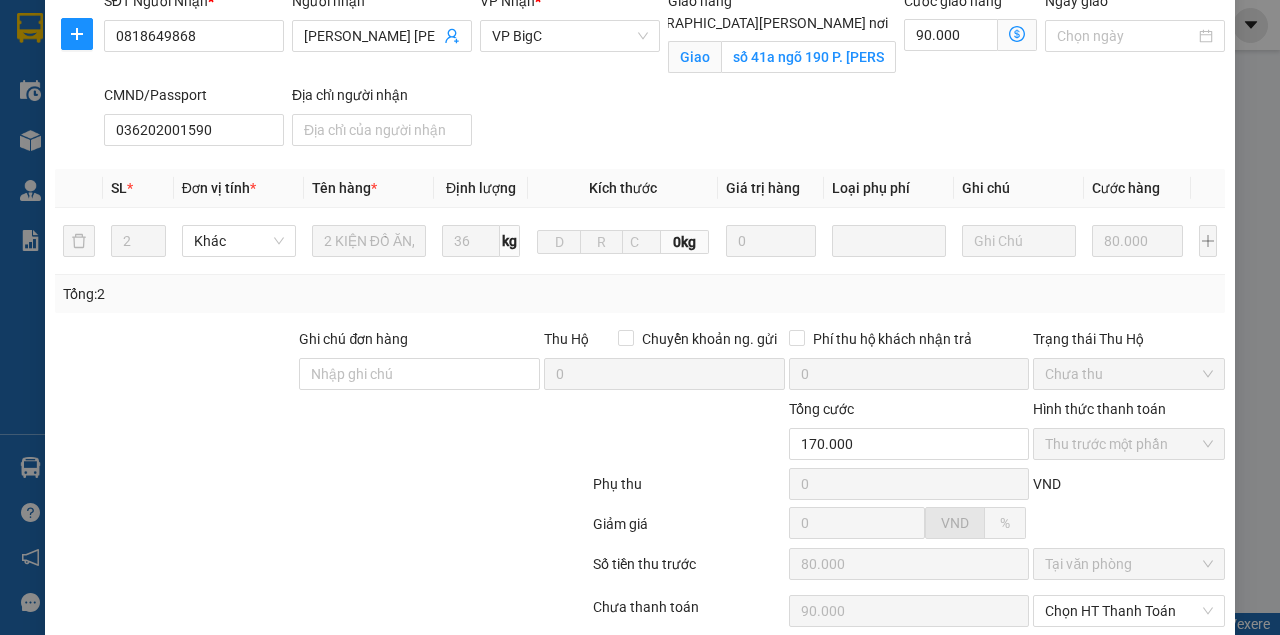 scroll, scrollTop: 406, scrollLeft: 0, axis: vertical 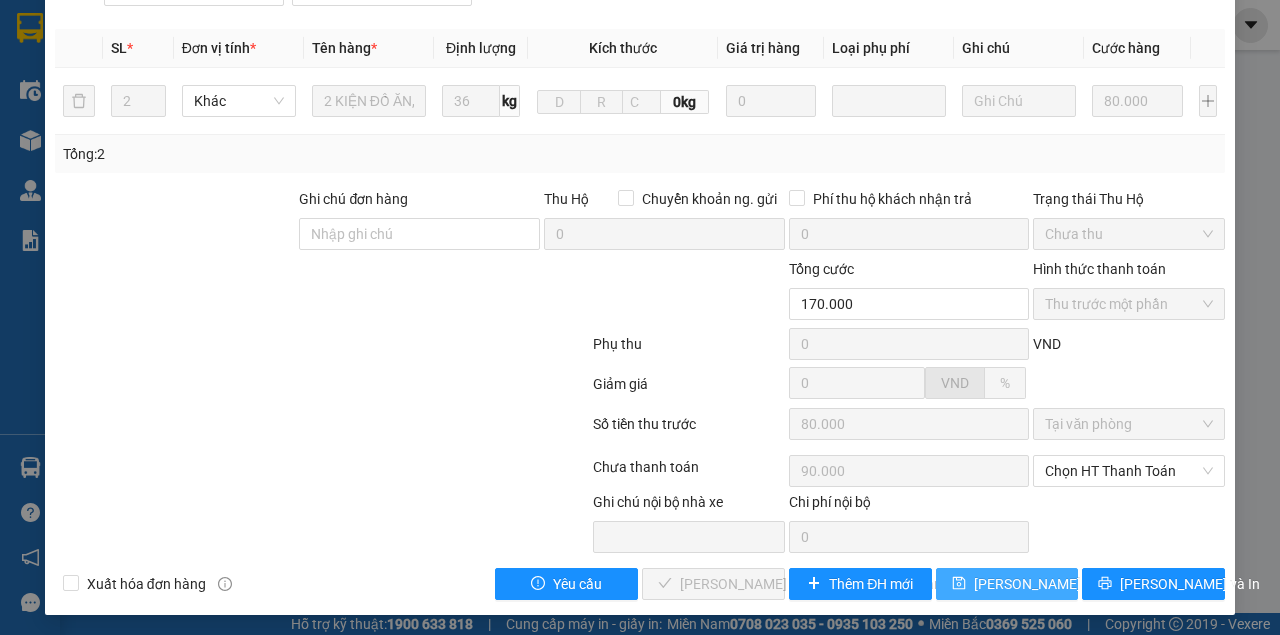click on "[PERSON_NAME] thay đổi" at bounding box center (1038, 584) 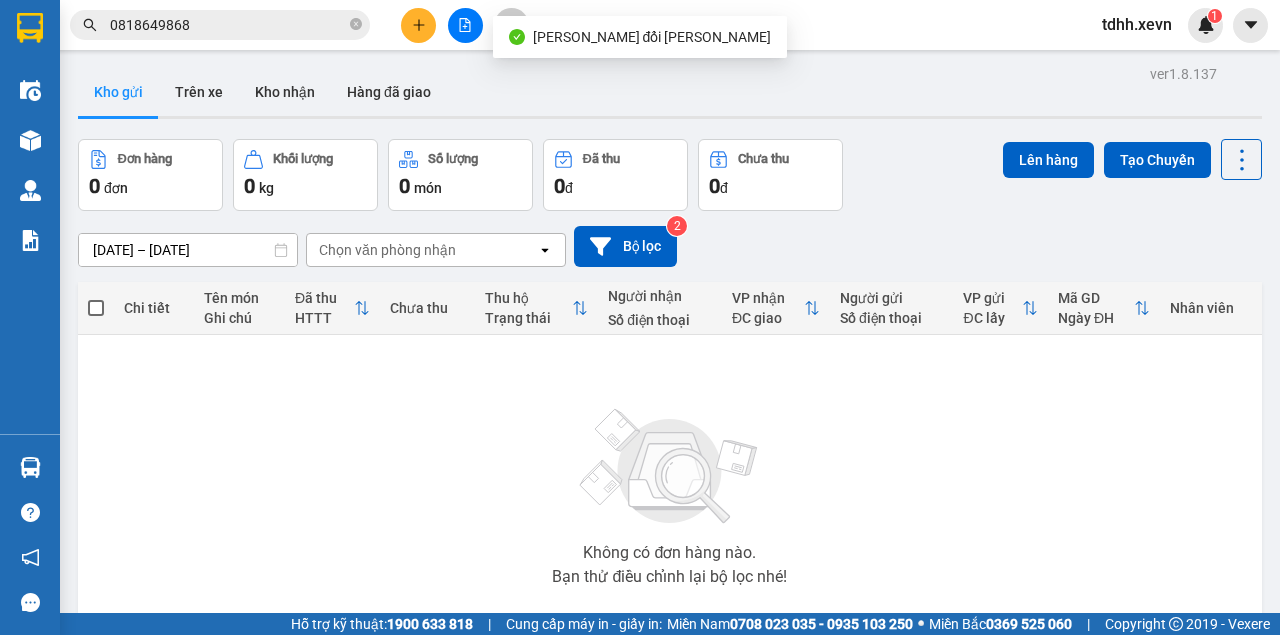 click on "0818649868" at bounding box center (228, 25) 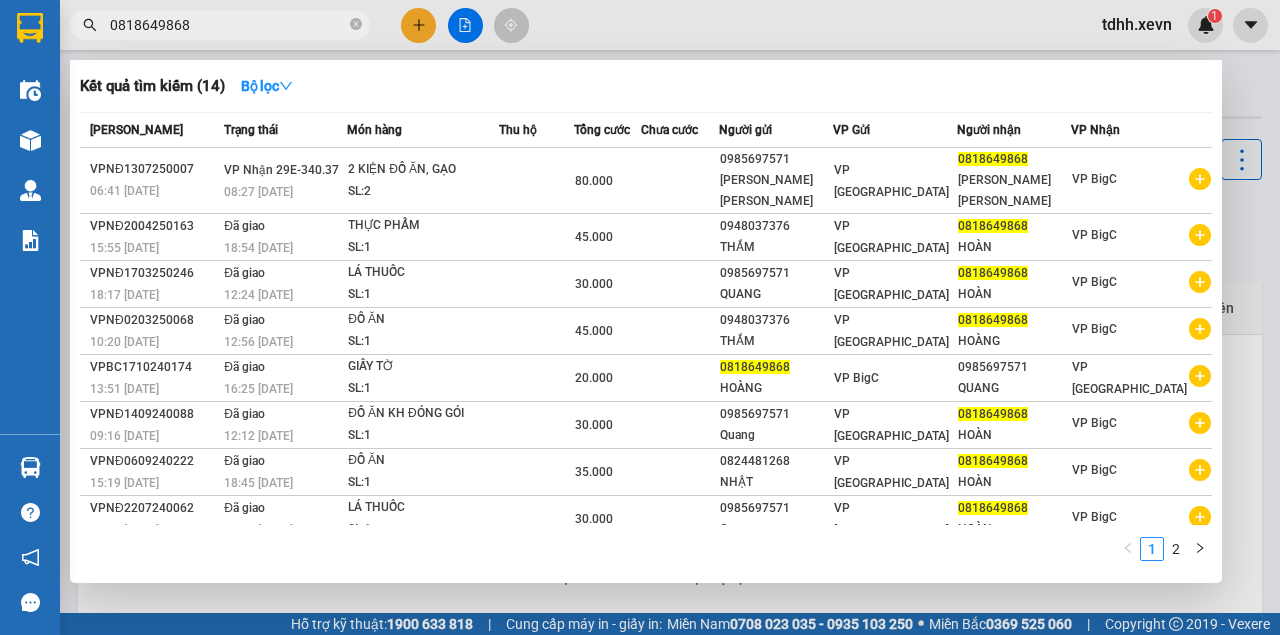 click at bounding box center (640, 317) 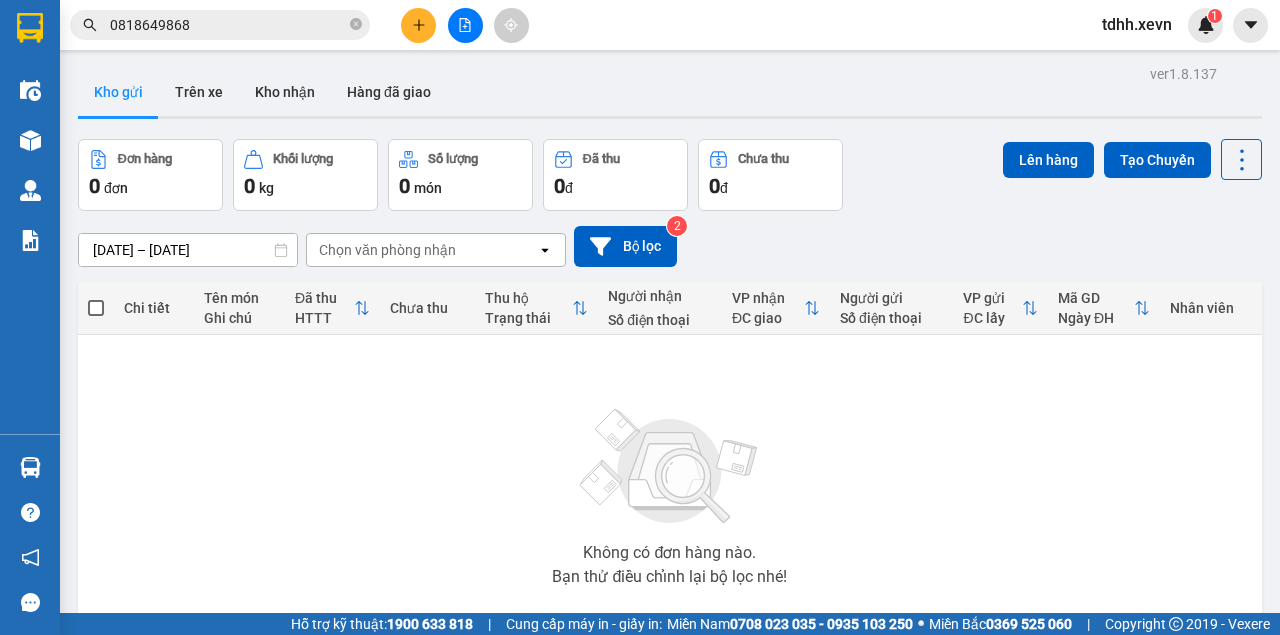 click on "0818649868" at bounding box center (228, 25) 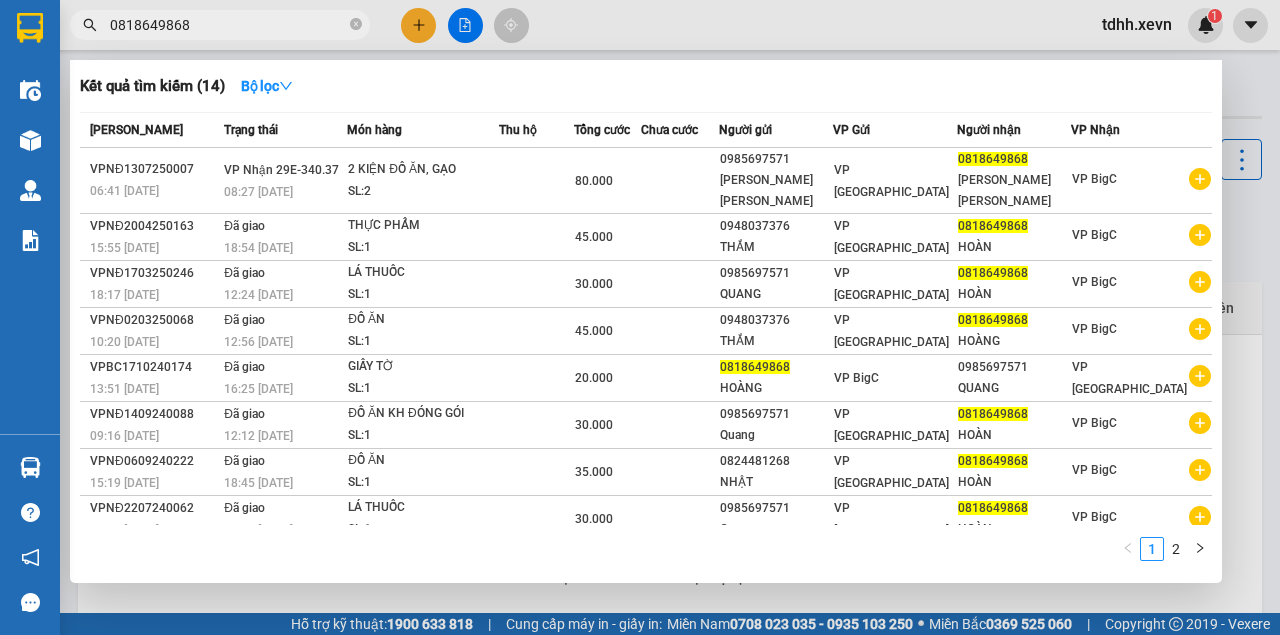 click on "0818649868" at bounding box center [228, 25] 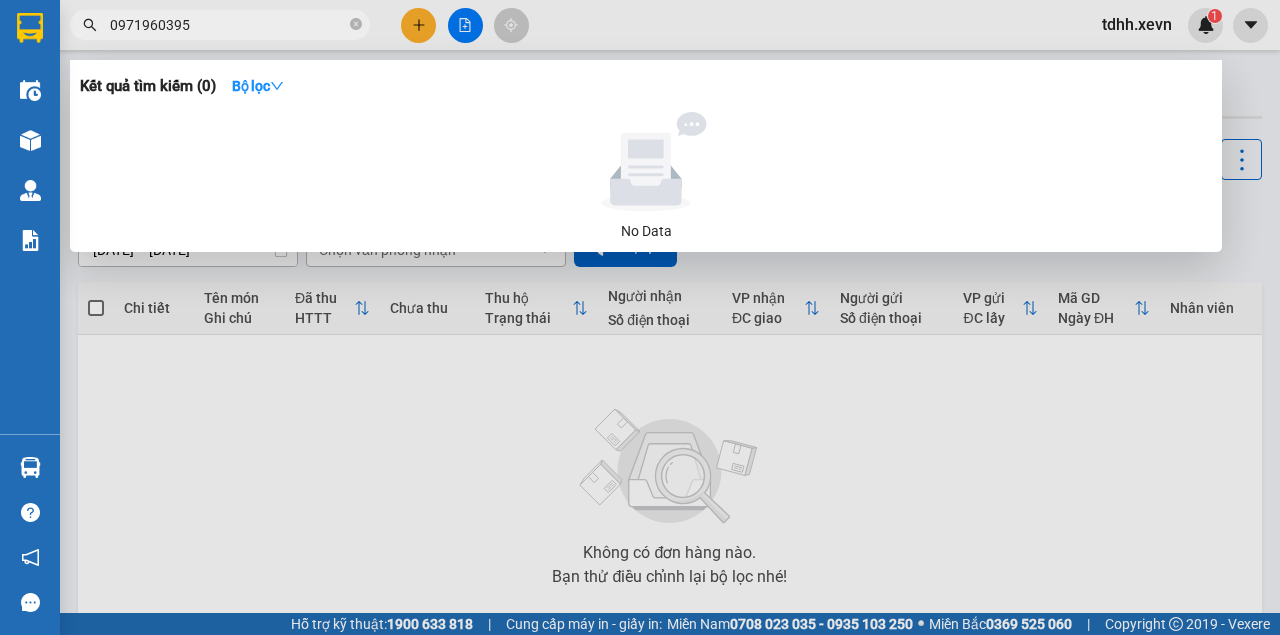 click on "0971960395" at bounding box center (228, 25) 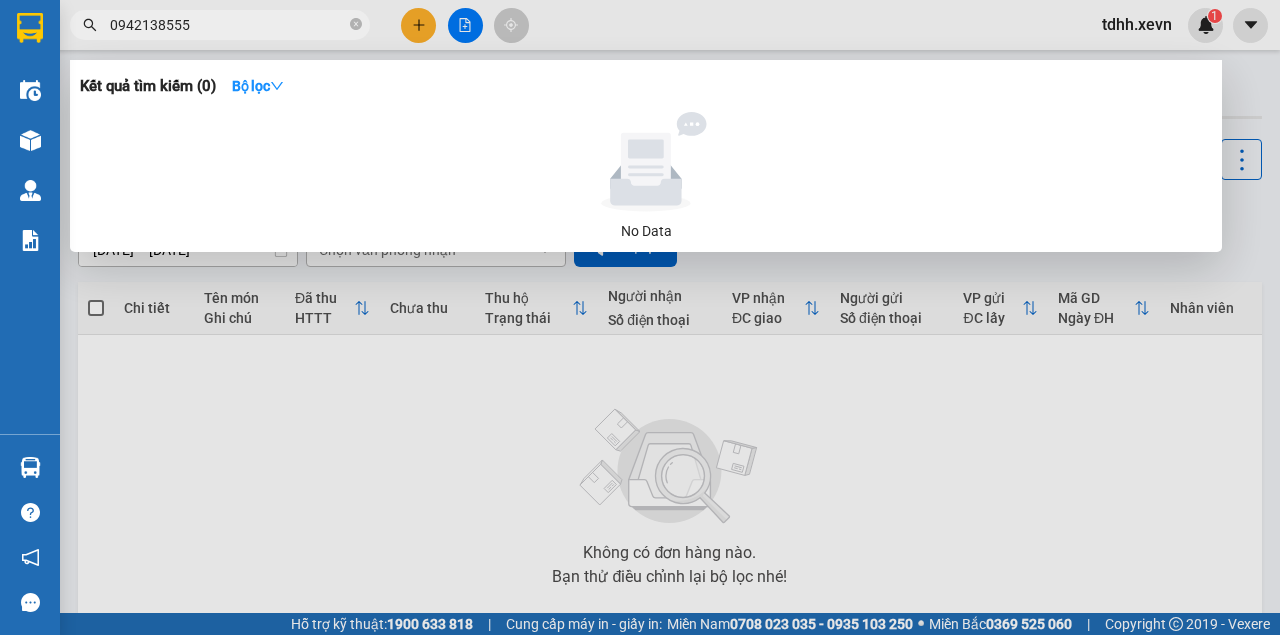 click at bounding box center [640, 317] 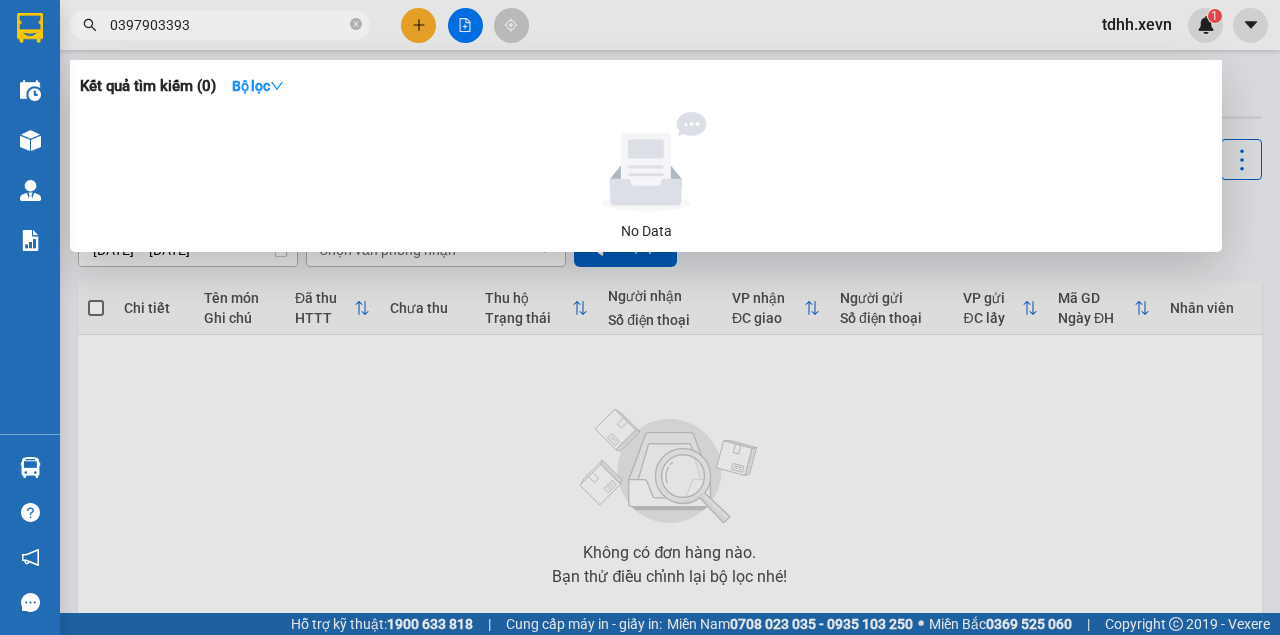 click at bounding box center [640, 317] 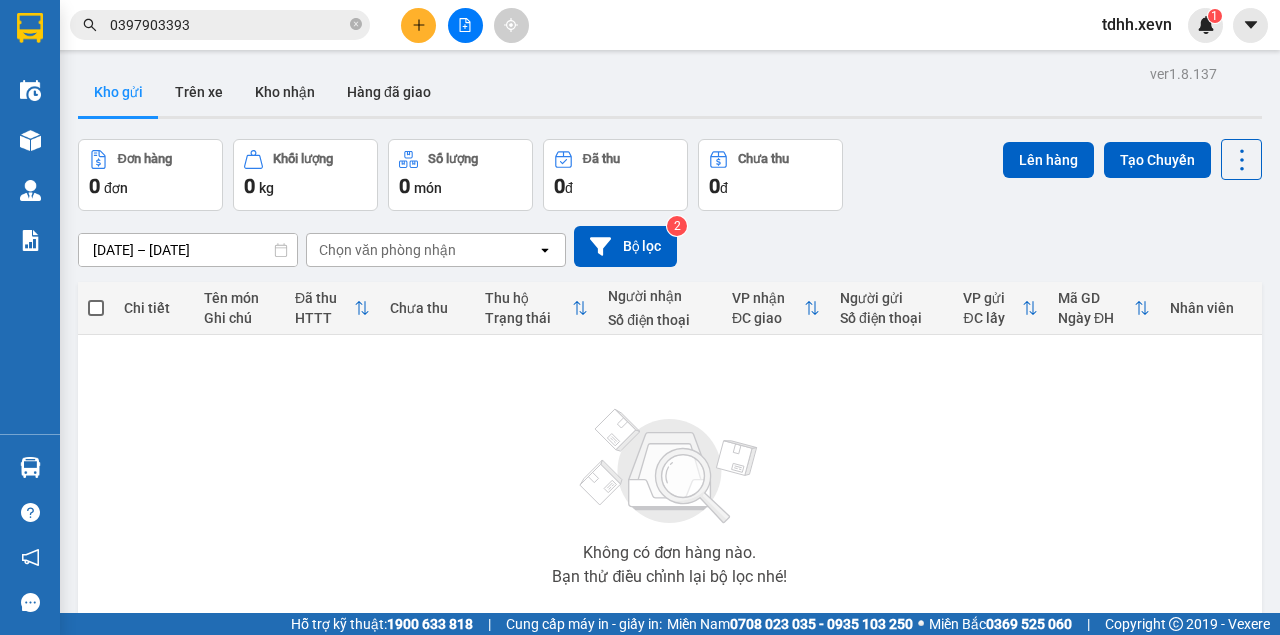 click on "0397903393" at bounding box center [228, 25] 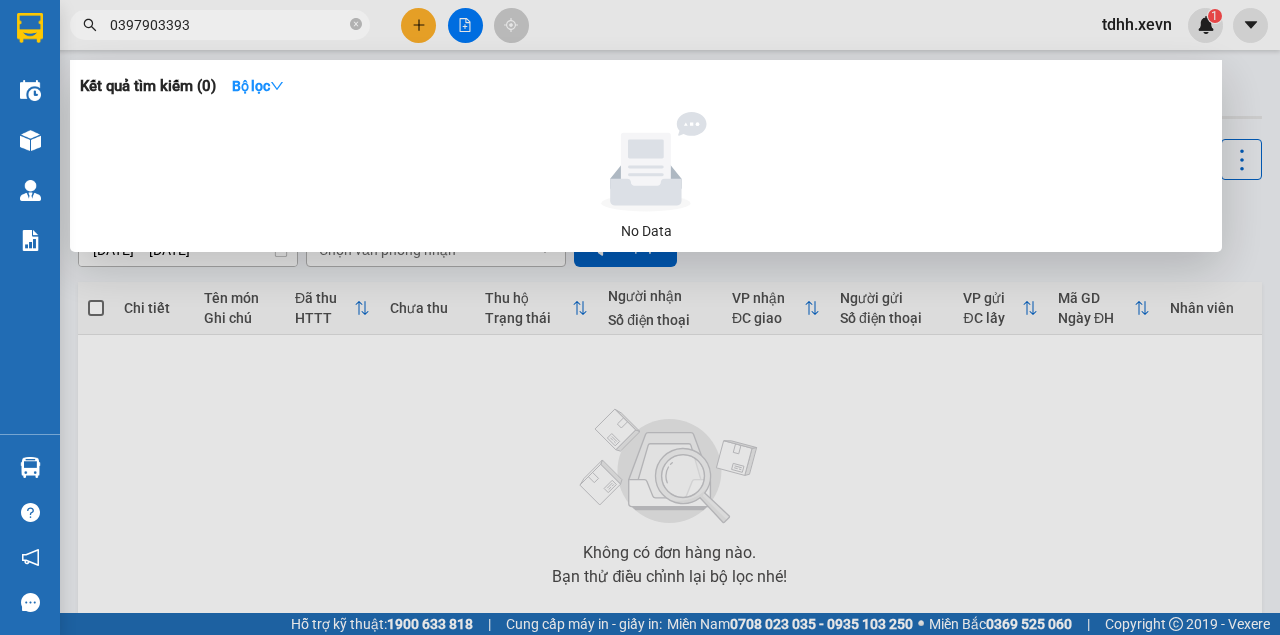 click on "0397903393" at bounding box center (228, 25) 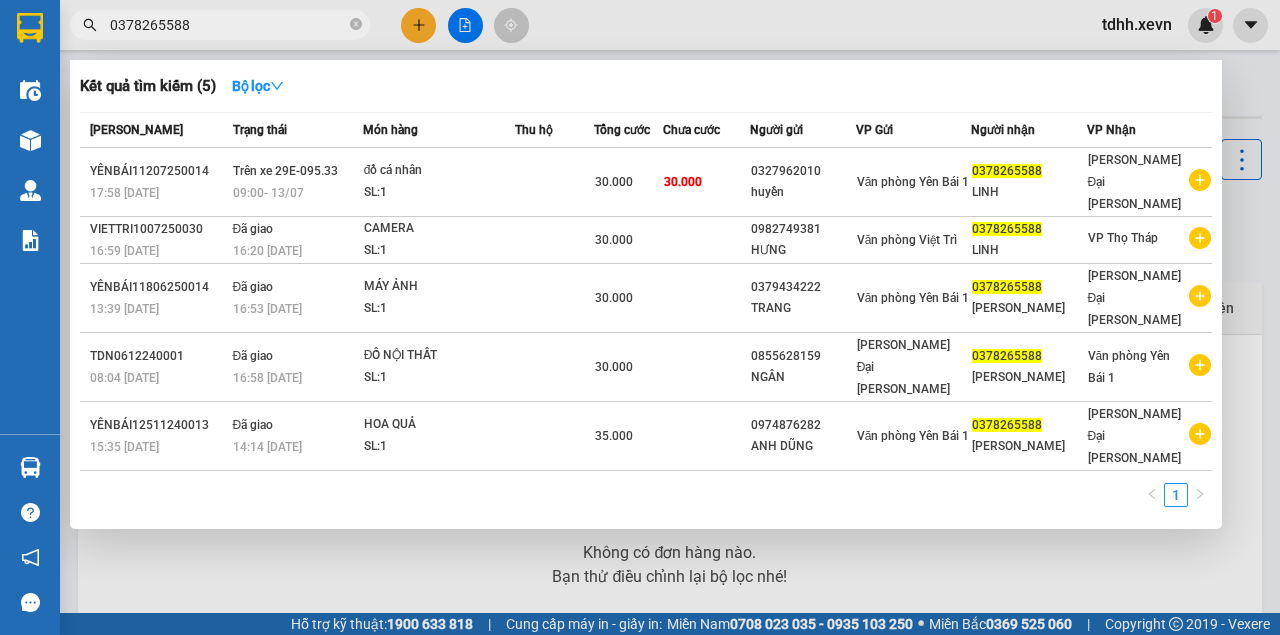 drag, startPoint x: 848, startPoint y: 24, endPoint x: 839, endPoint y: 3, distance: 22.847319 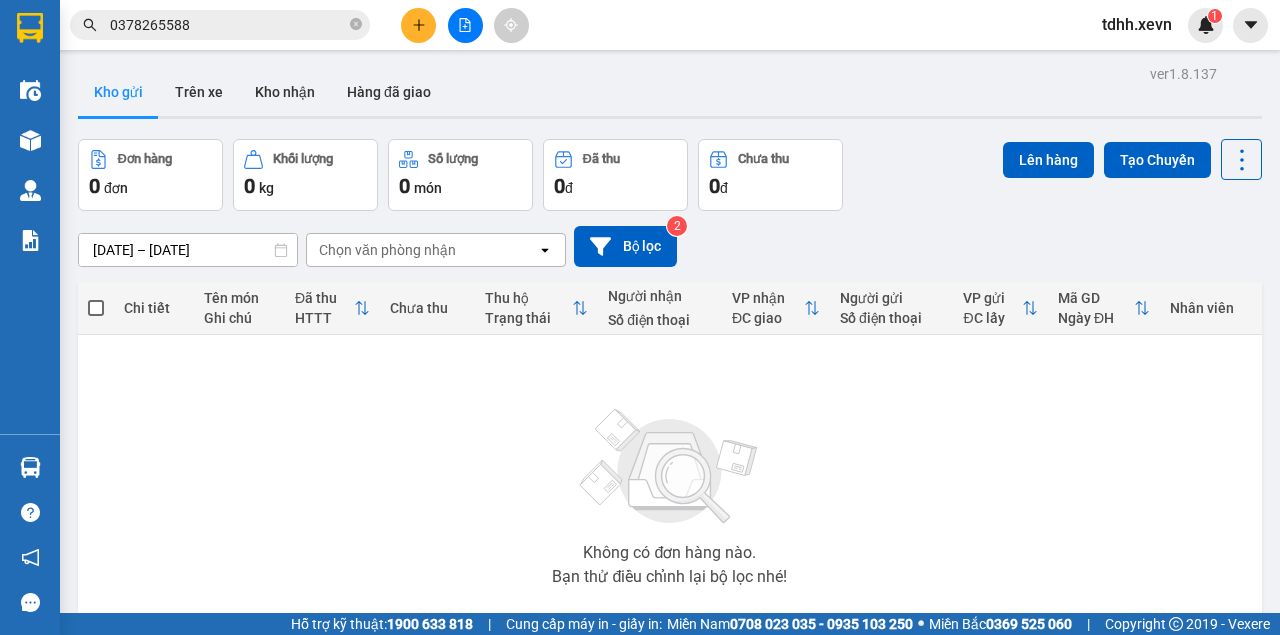 click on "0378265588" at bounding box center [228, 25] 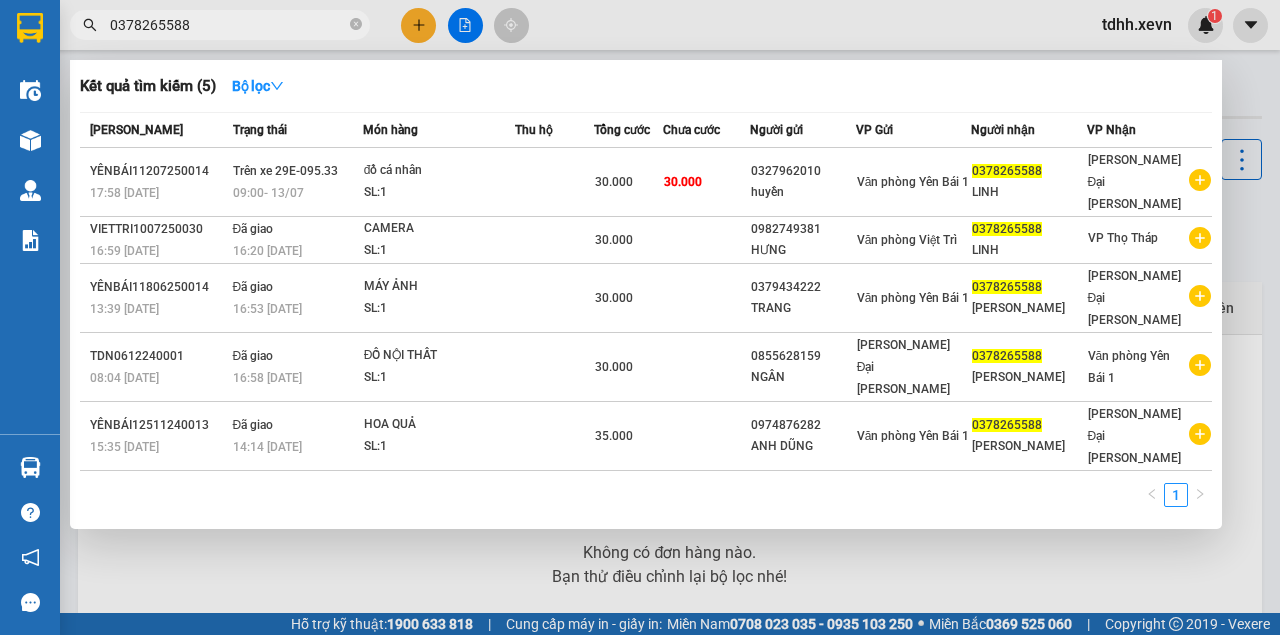 click on "0378265588" at bounding box center (228, 25) 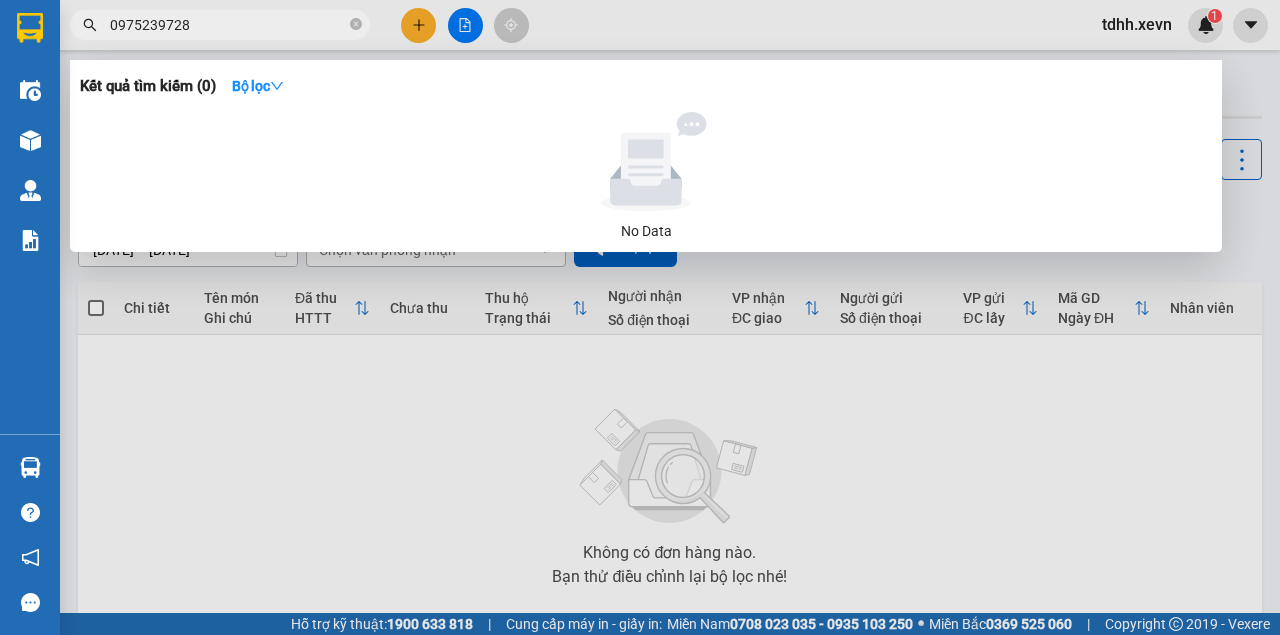 click on "0975239728" at bounding box center [228, 25] 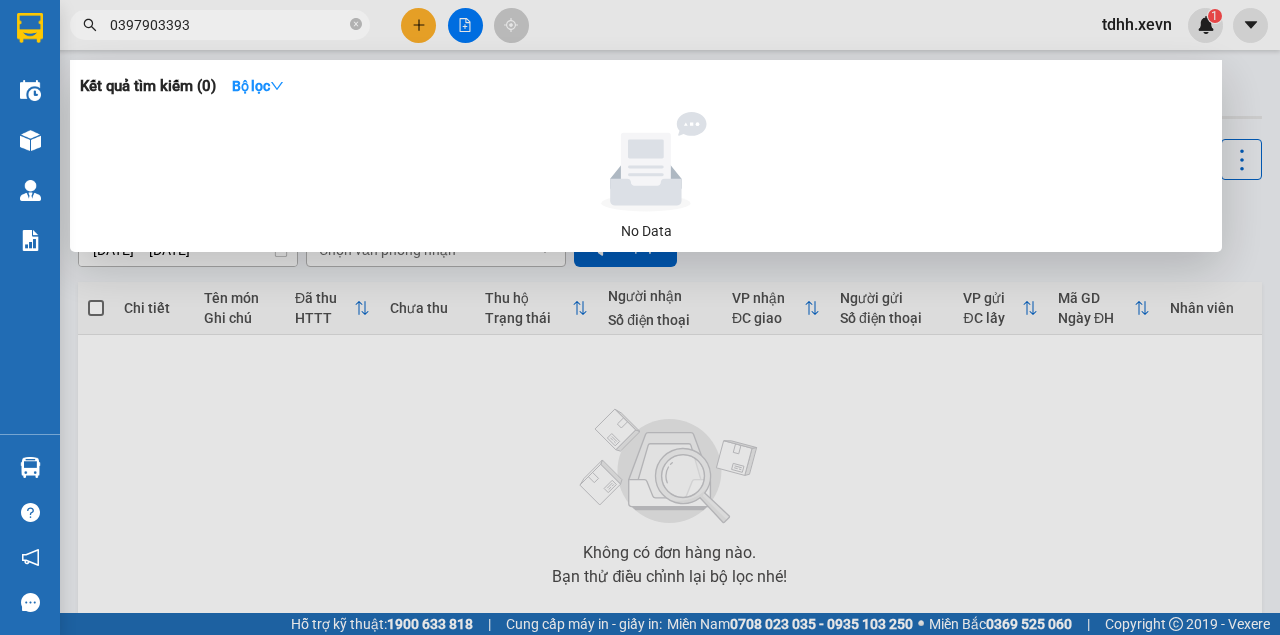 click on "0397903393" at bounding box center (228, 25) 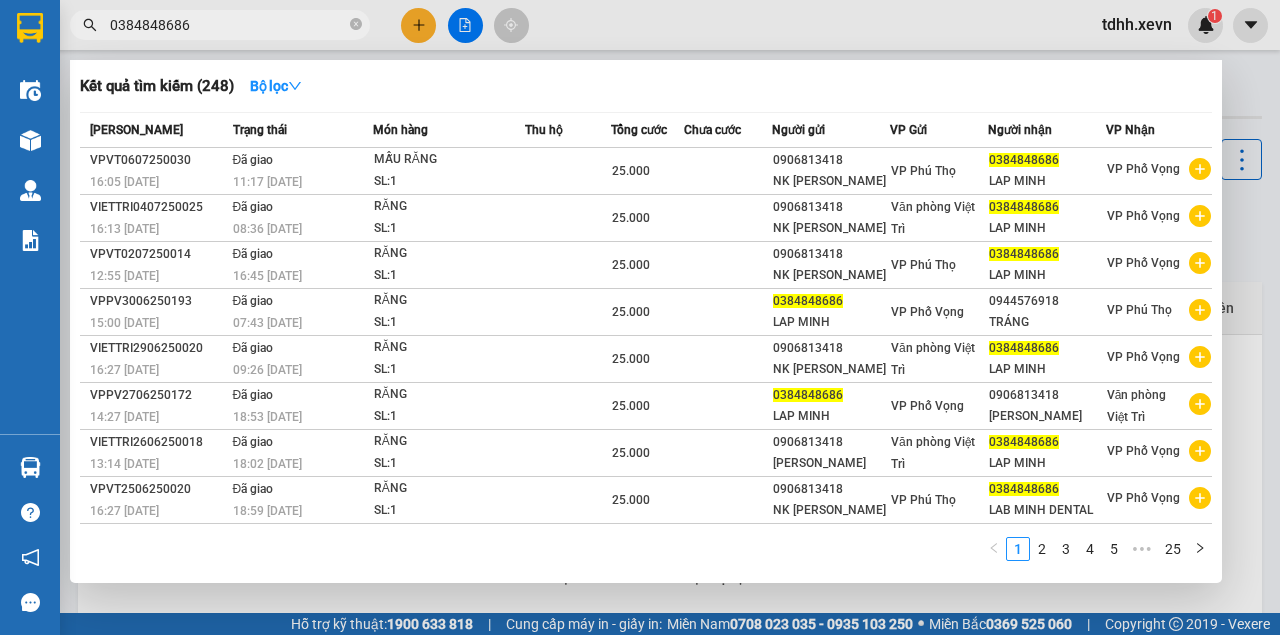 click on "0384848686" at bounding box center (228, 25) 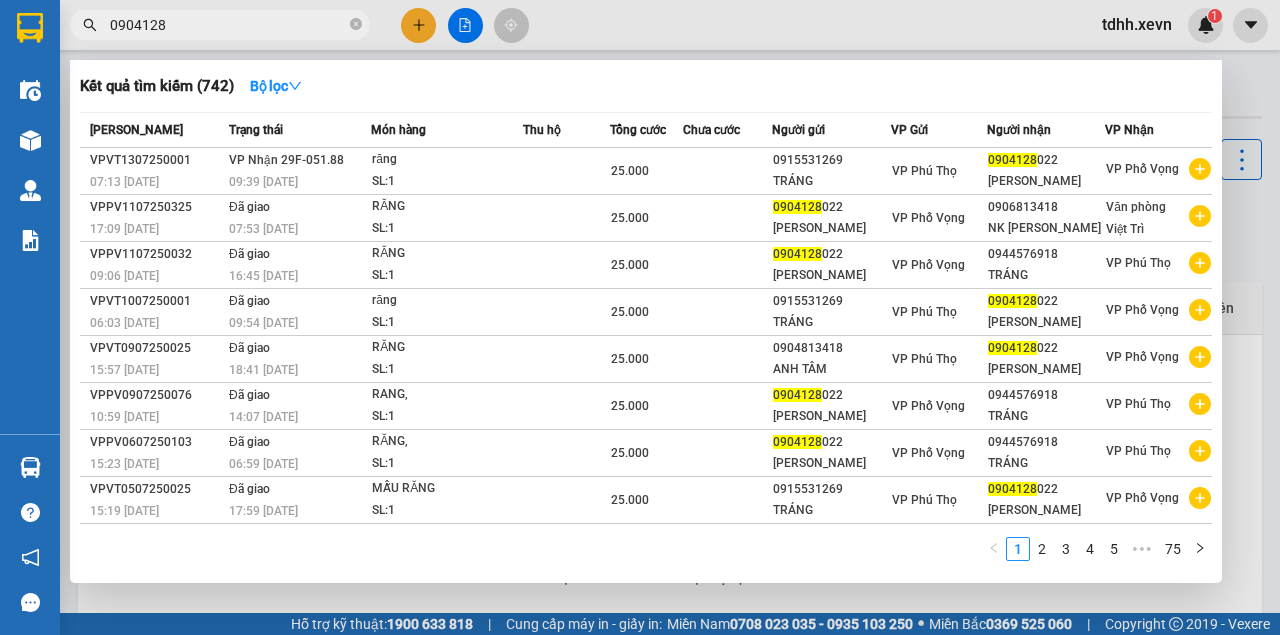 click at bounding box center (640, 317) 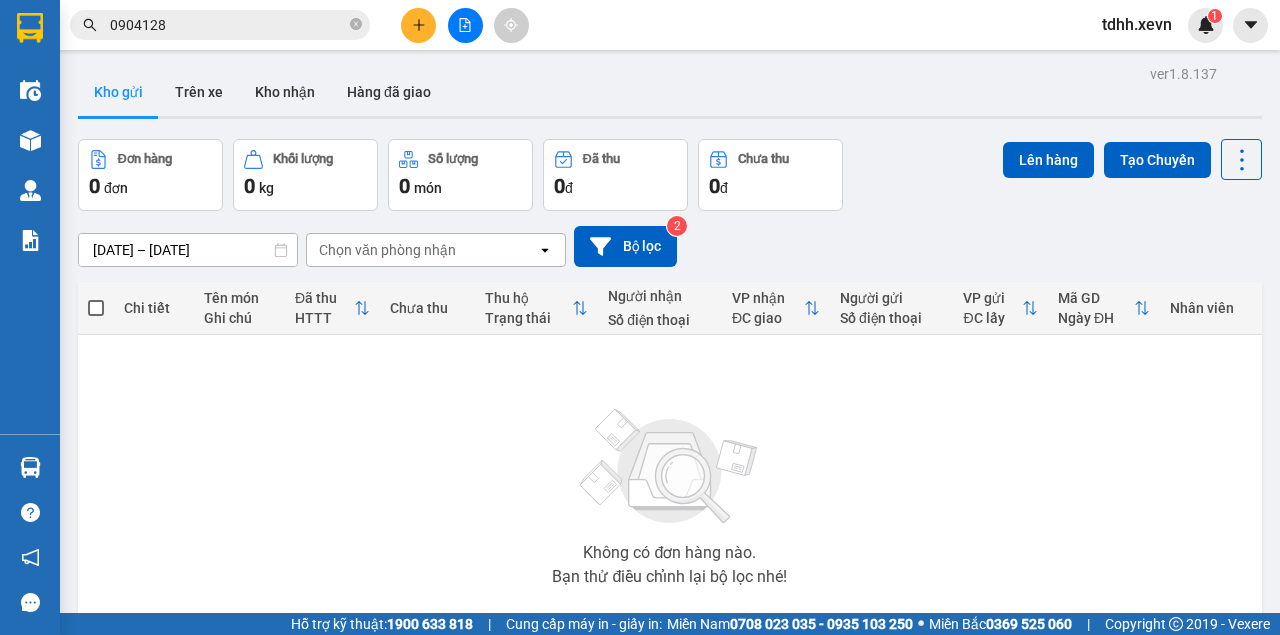 click on "0904128" at bounding box center (228, 25) 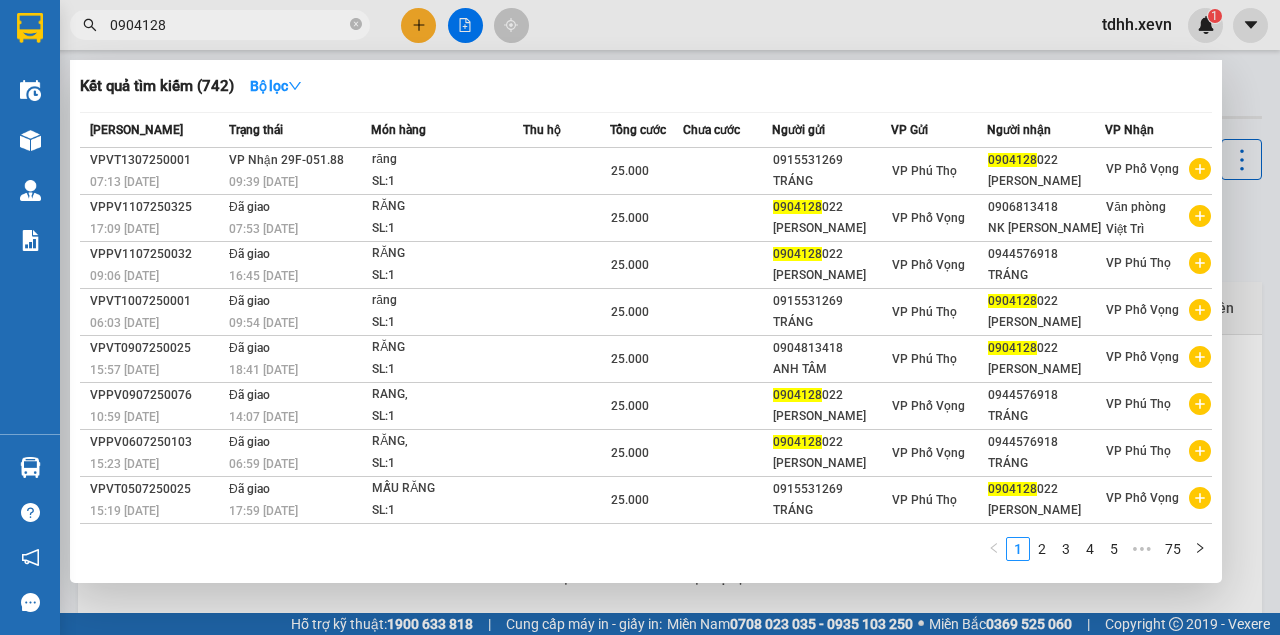click on "0904128" at bounding box center [228, 25] 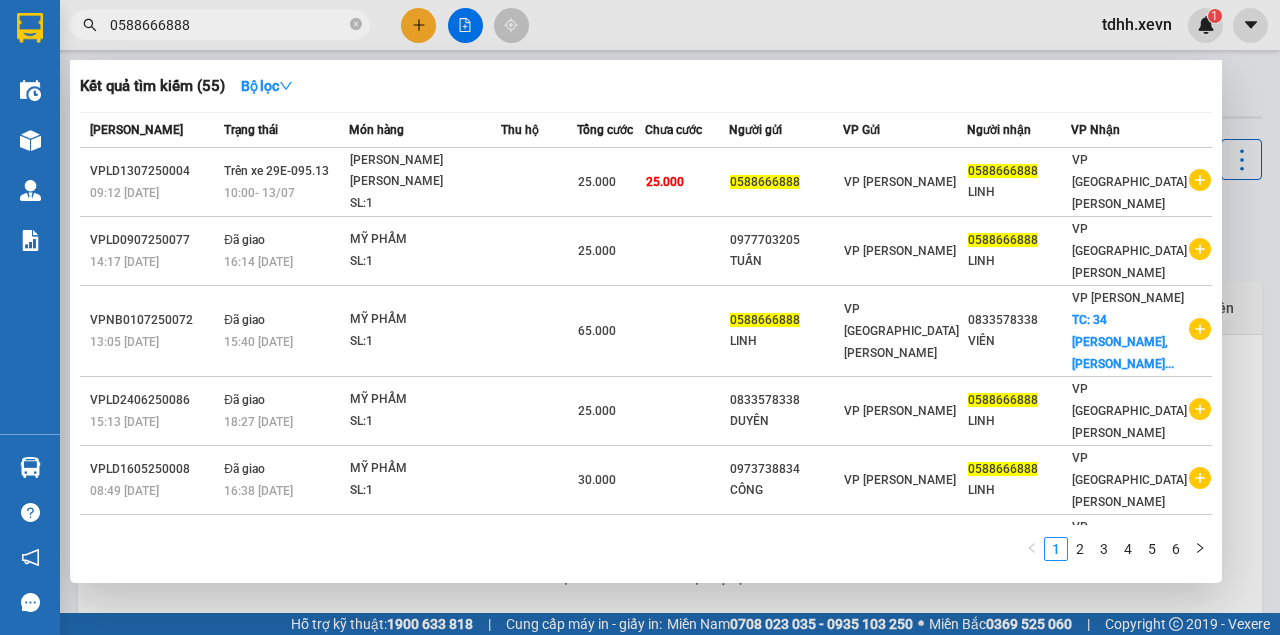 click on "0588666888" at bounding box center (228, 25) 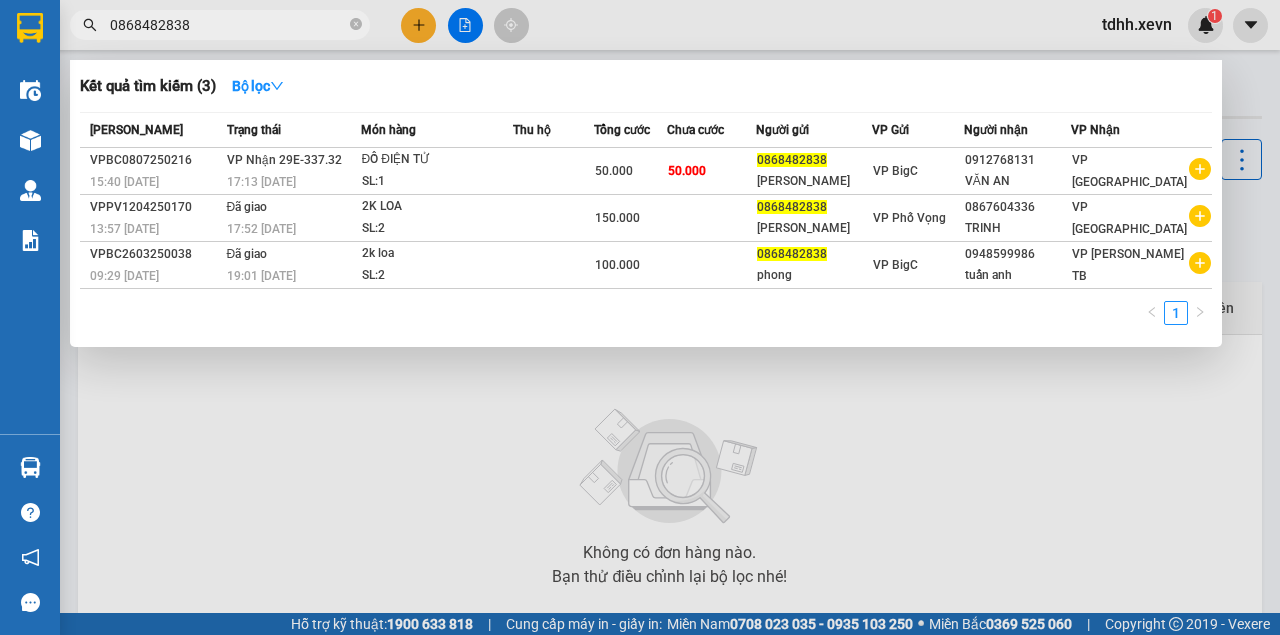 click on "0868482838" at bounding box center (228, 25) 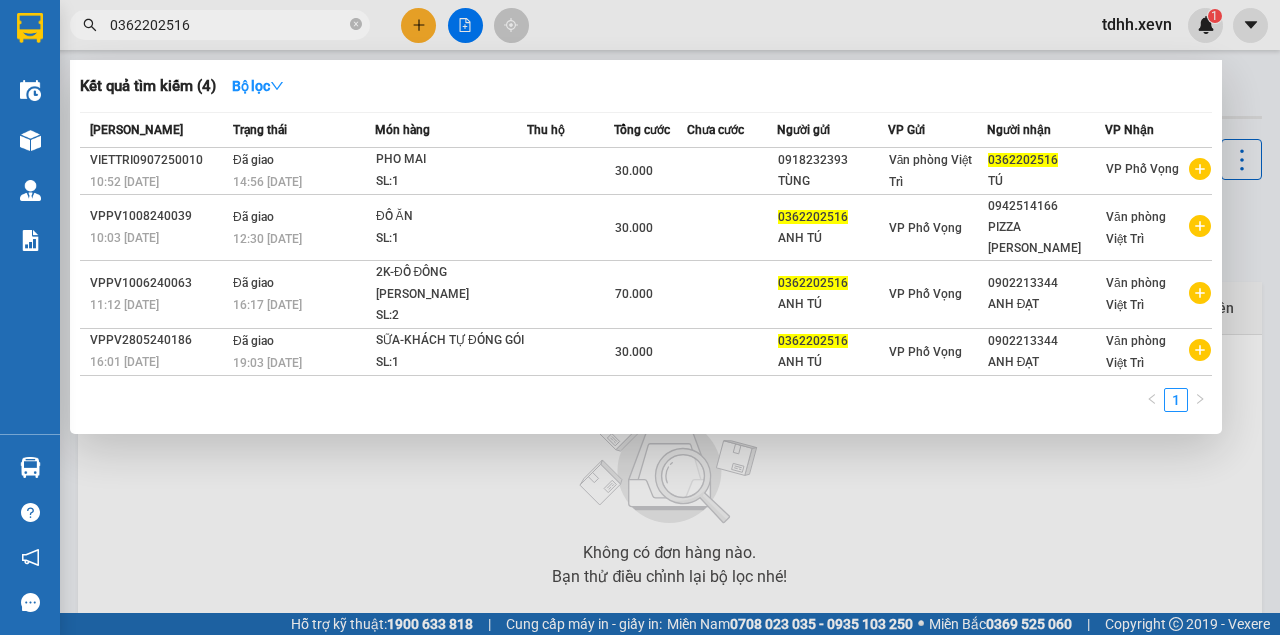 click on "0362202516" at bounding box center (228, 25) 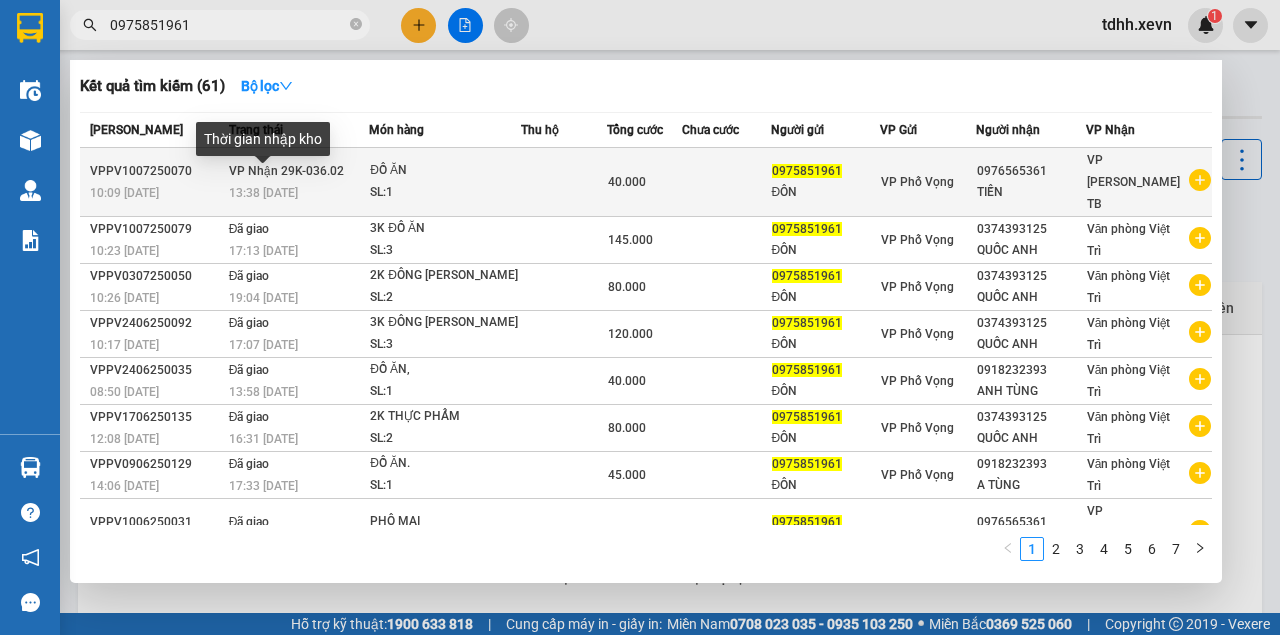 type on "0975851961" 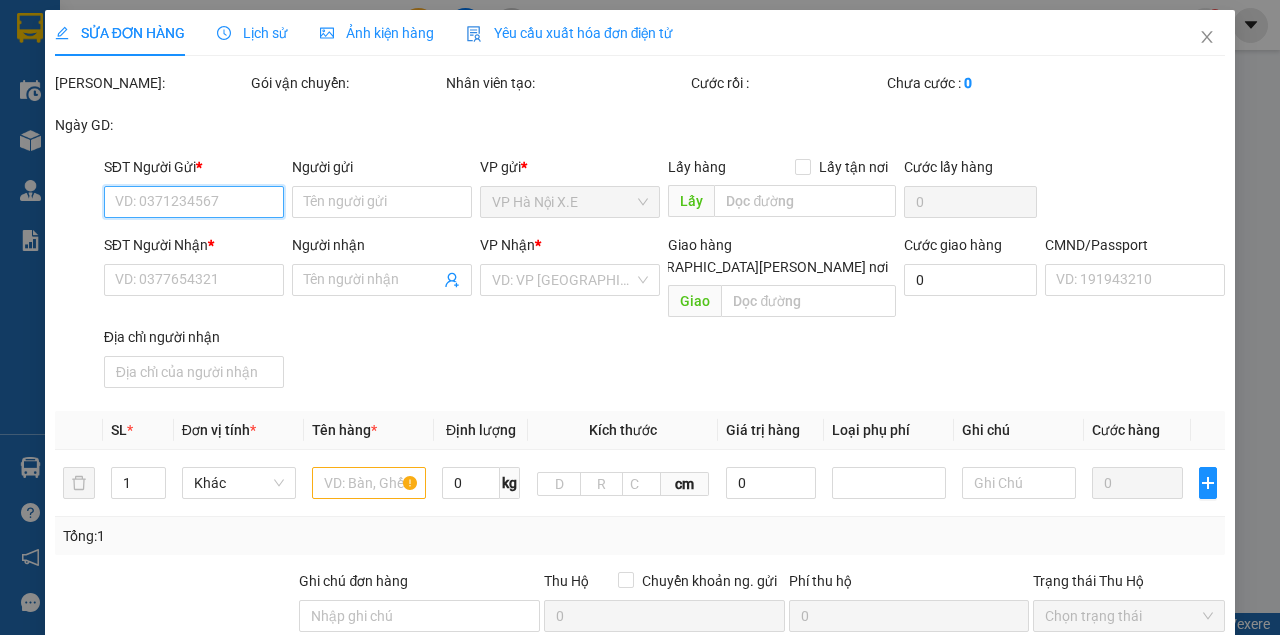 type on "0975851961" 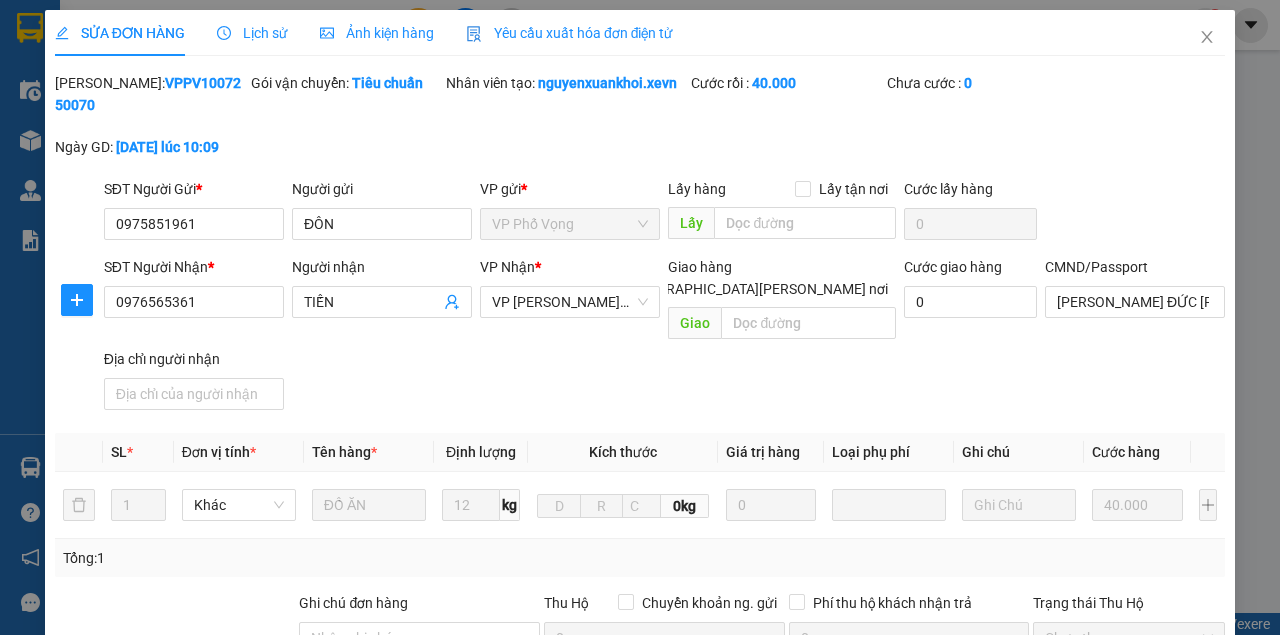 click on "Lịch sử" at bounding box center (252, 33) 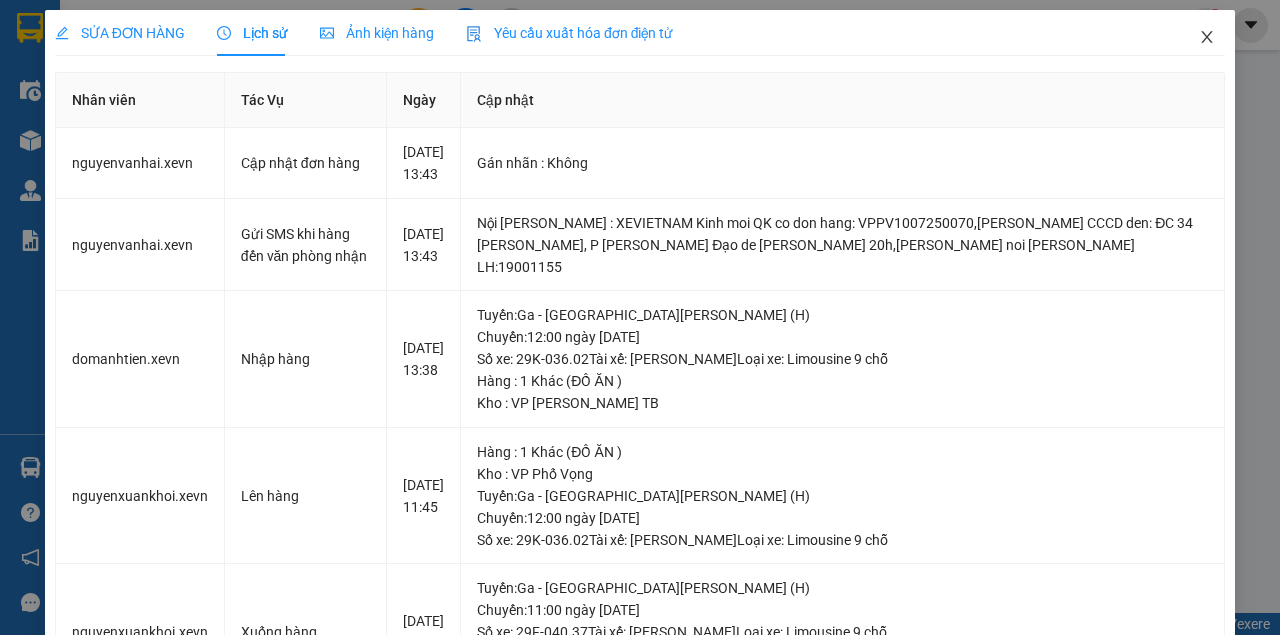 click at bounding box center (1207, 38) 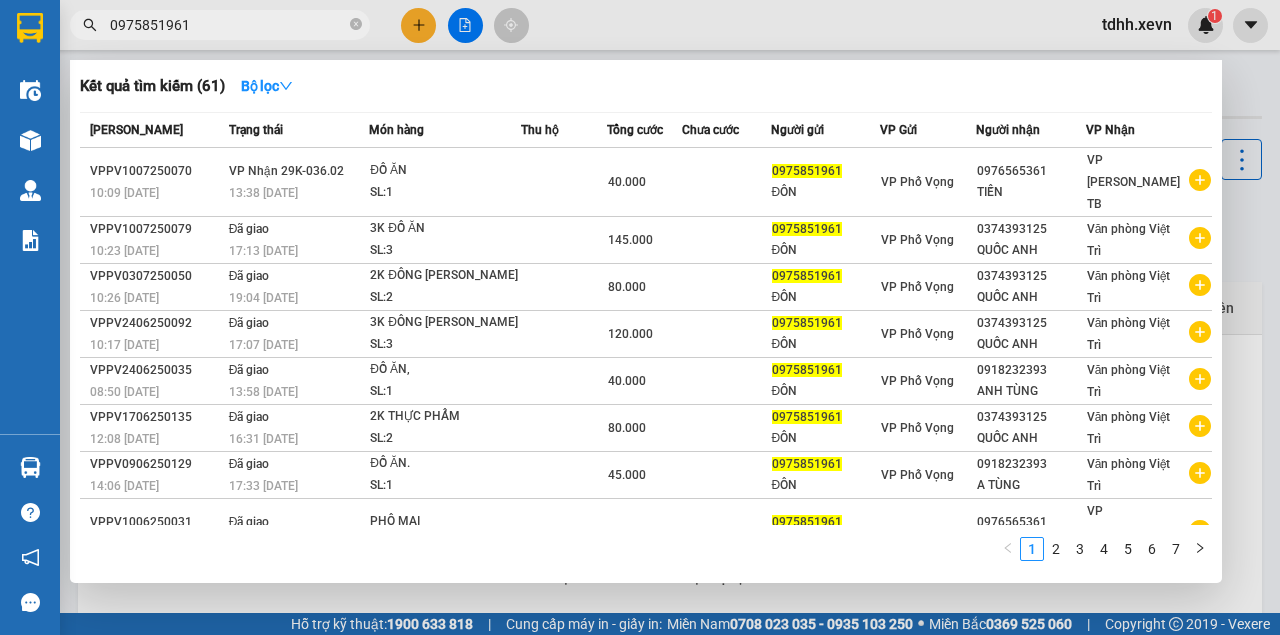 click on "0975851961" at bounding box center (228, 25) 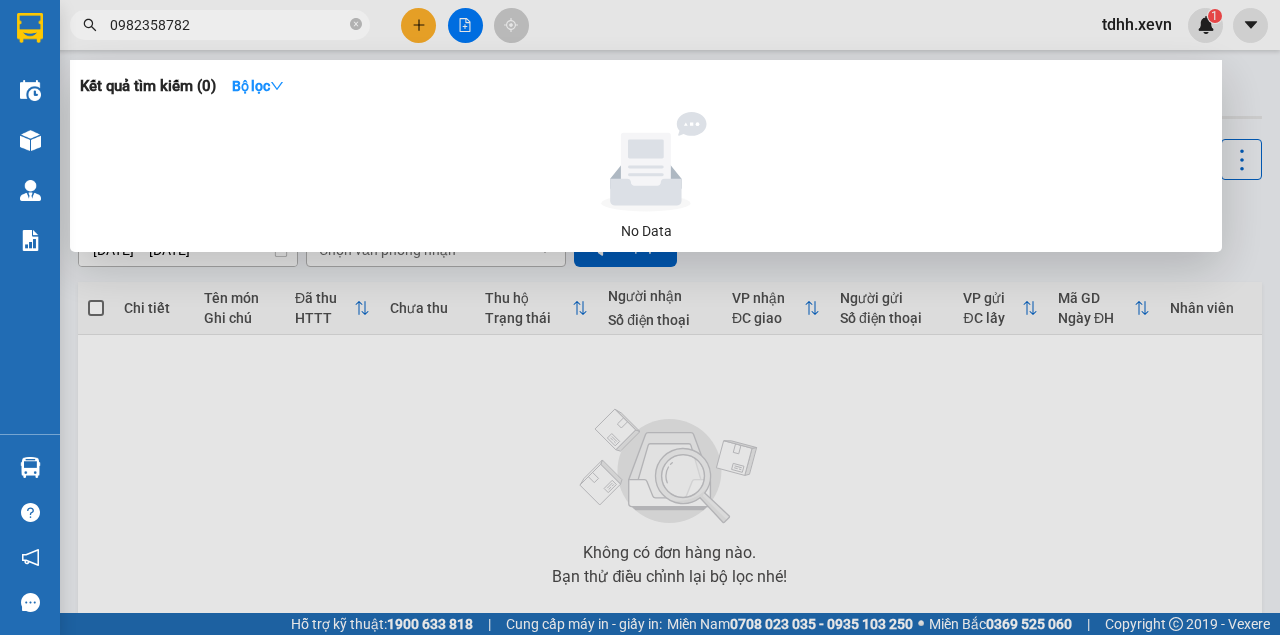 click on "0982358782" at bounding box center [228, 25] 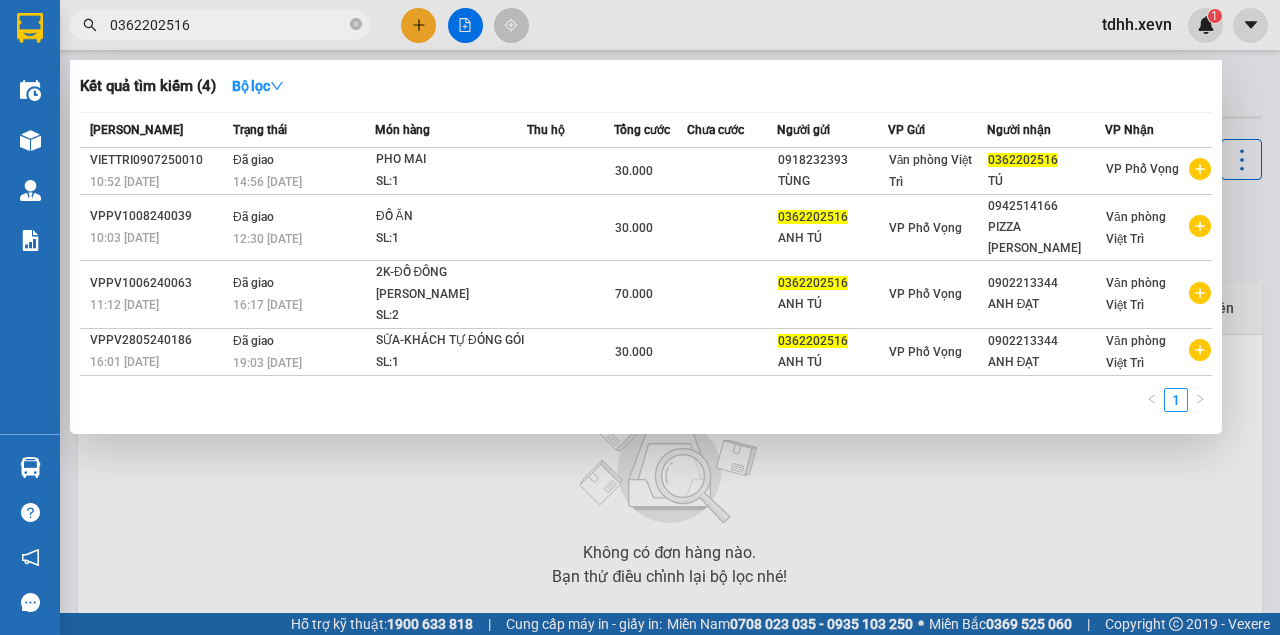 click on "0362202516" at bounding box center [228, 25] 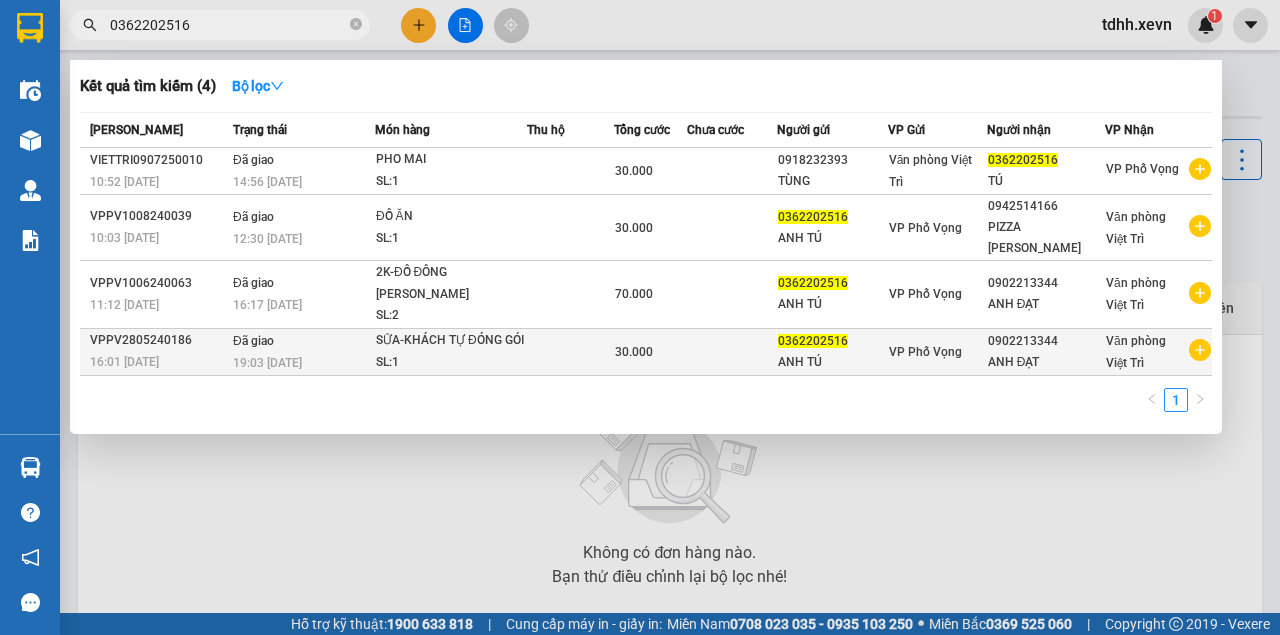 type on "0362202516" 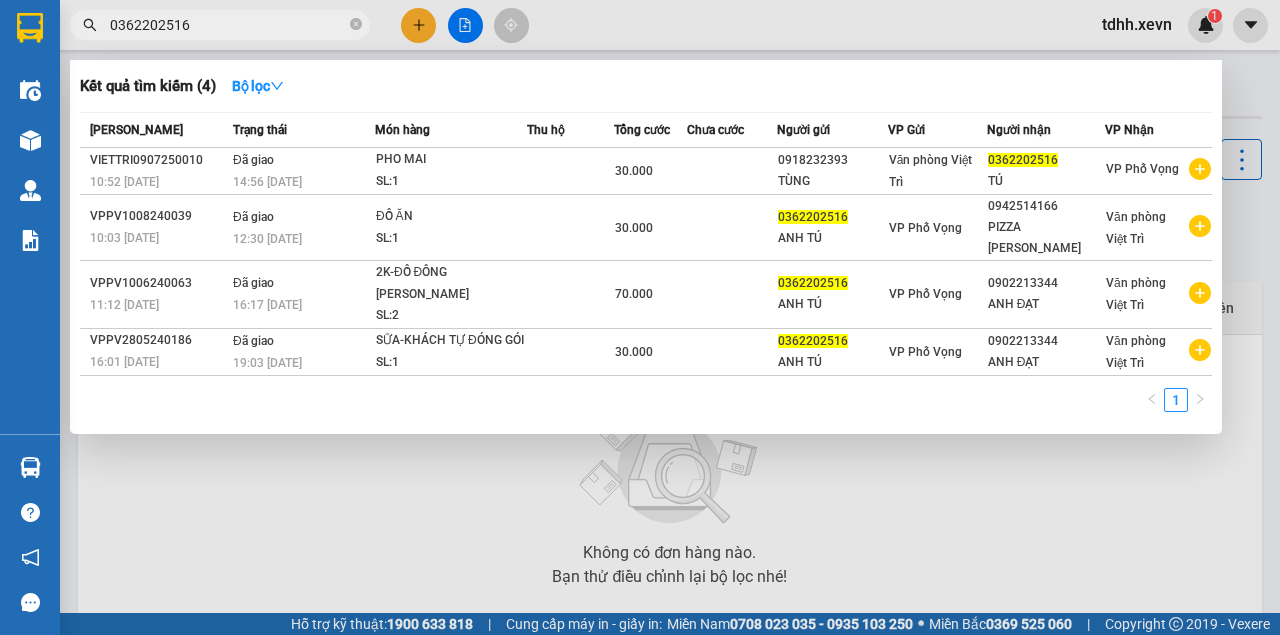 click on "0362202516" at bounding box center [228, 25] 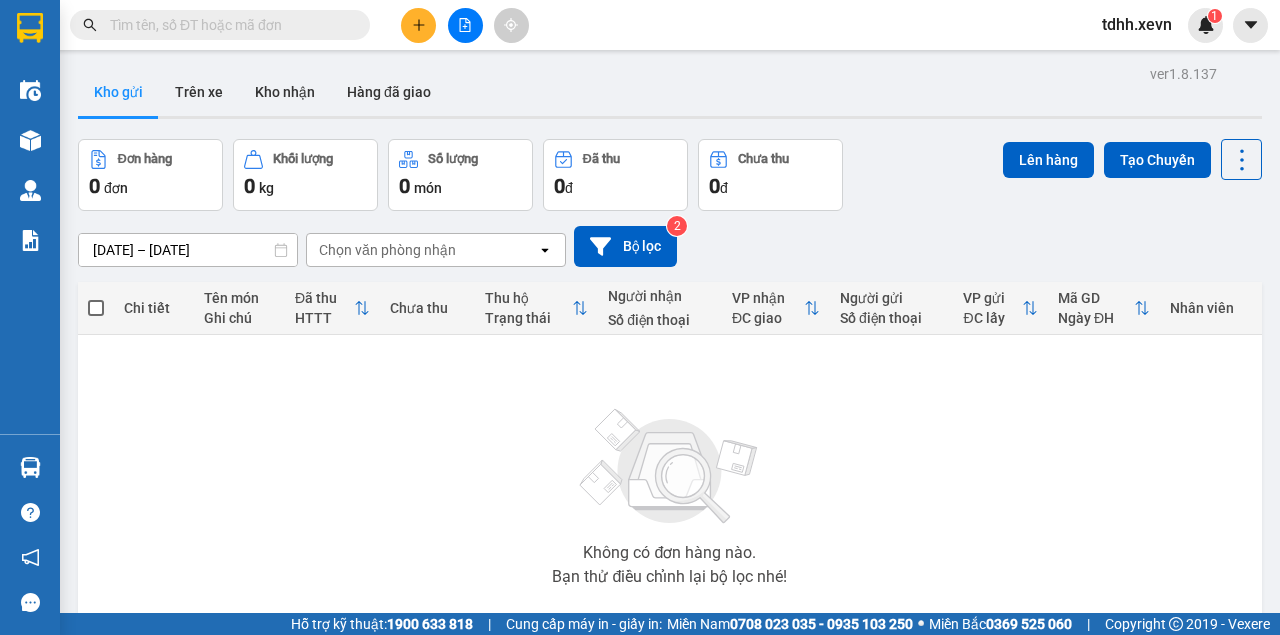 click at bounding box center (228, 25) 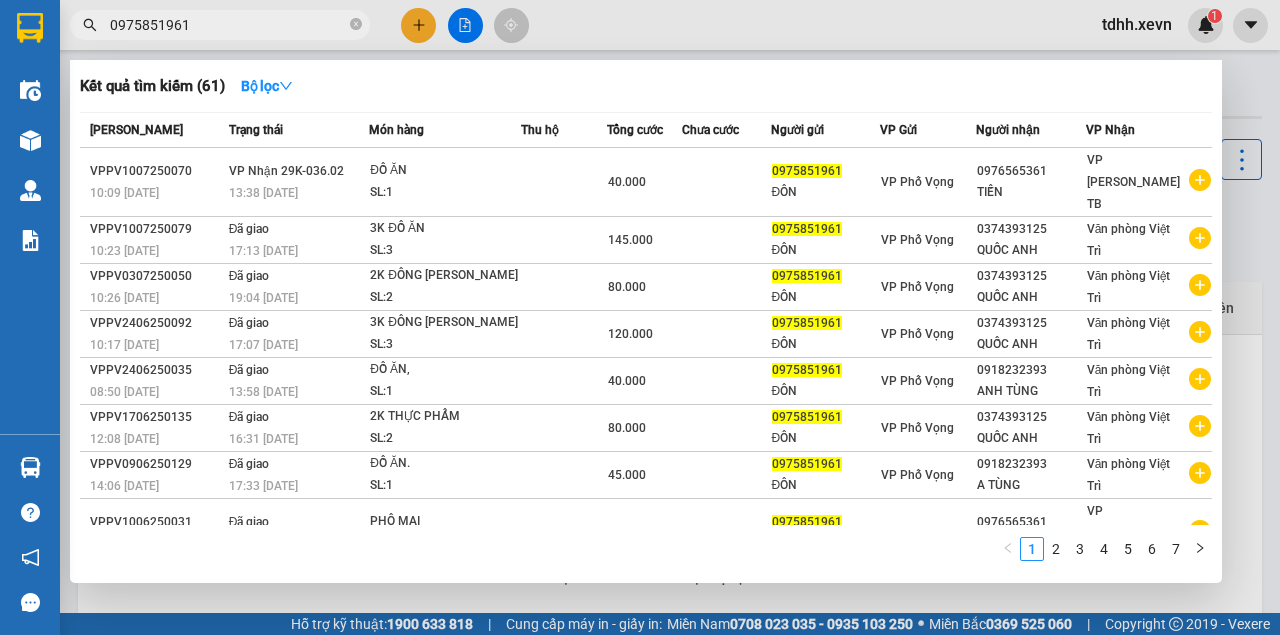 type on "0975851961" 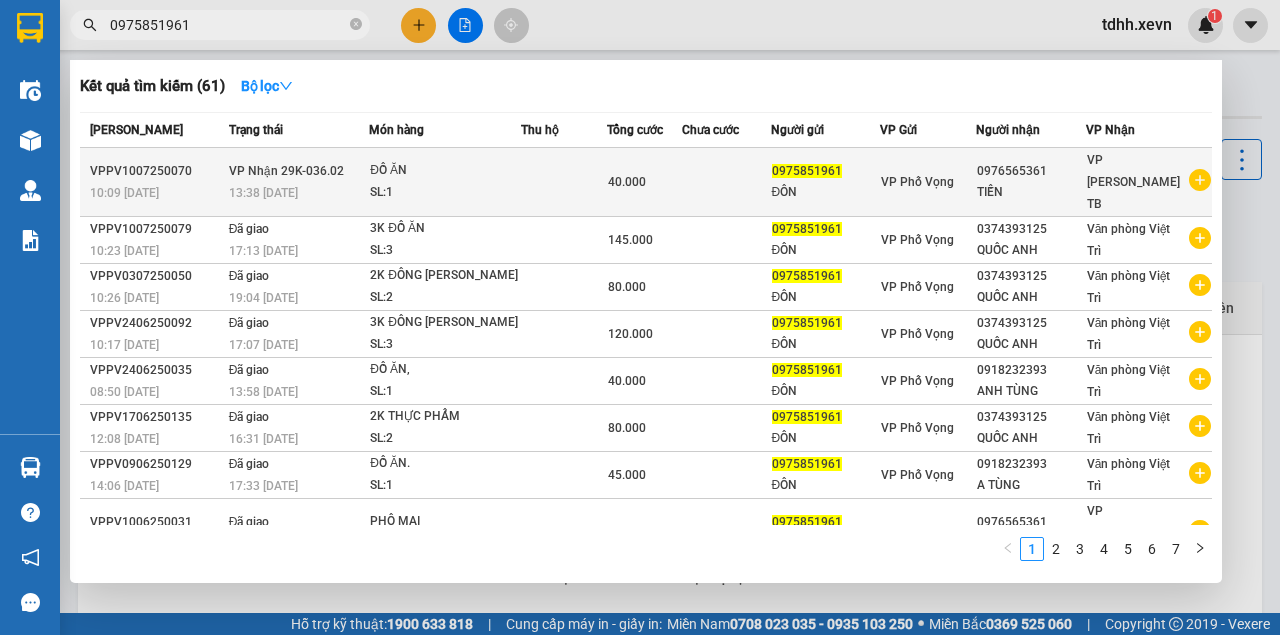click on "SL:  1" at bounding box center (445, 193) 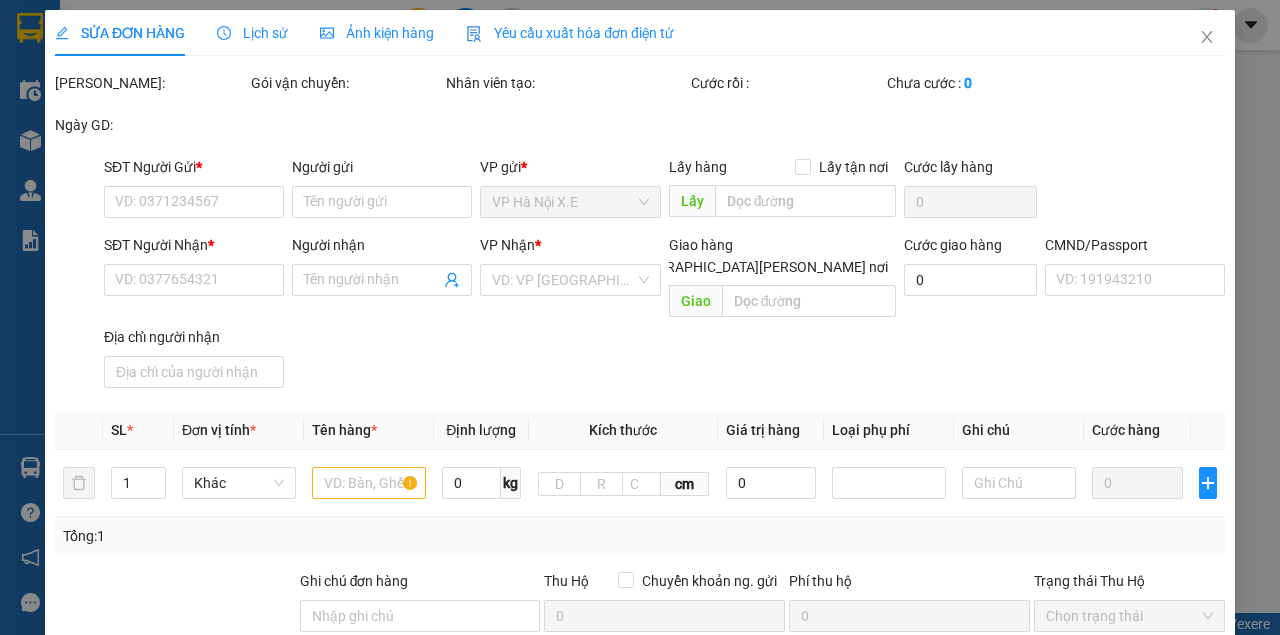 type on "0975851961" 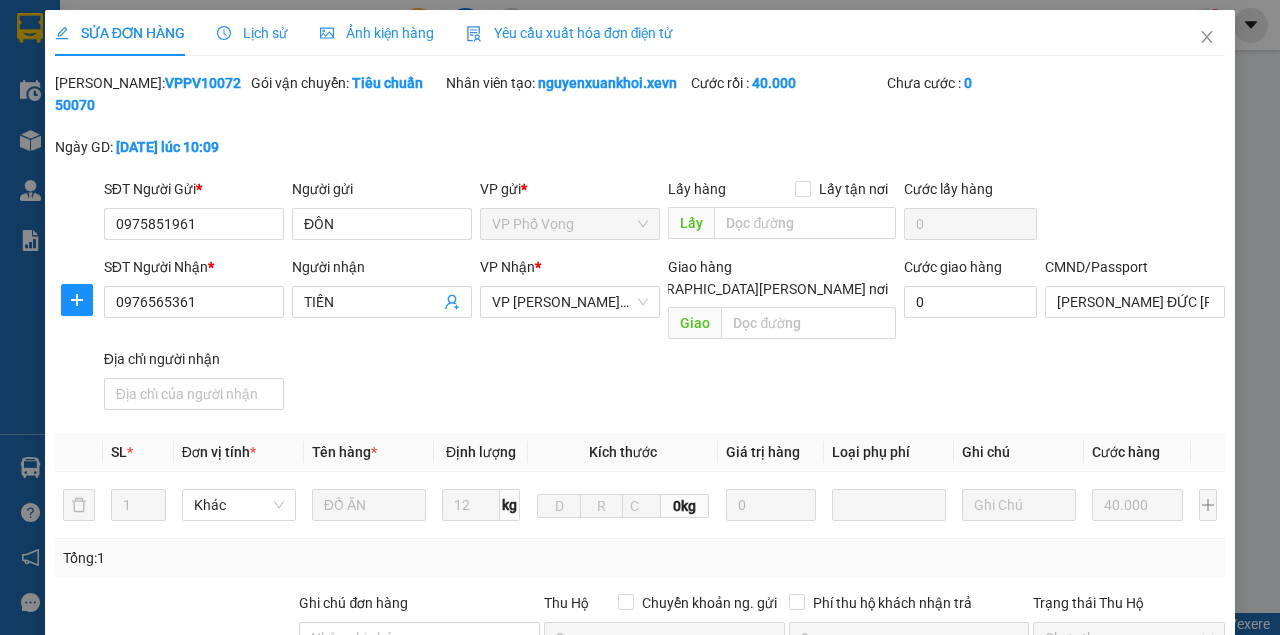 click on "Lịch sử" at bounding box center (252, 33) 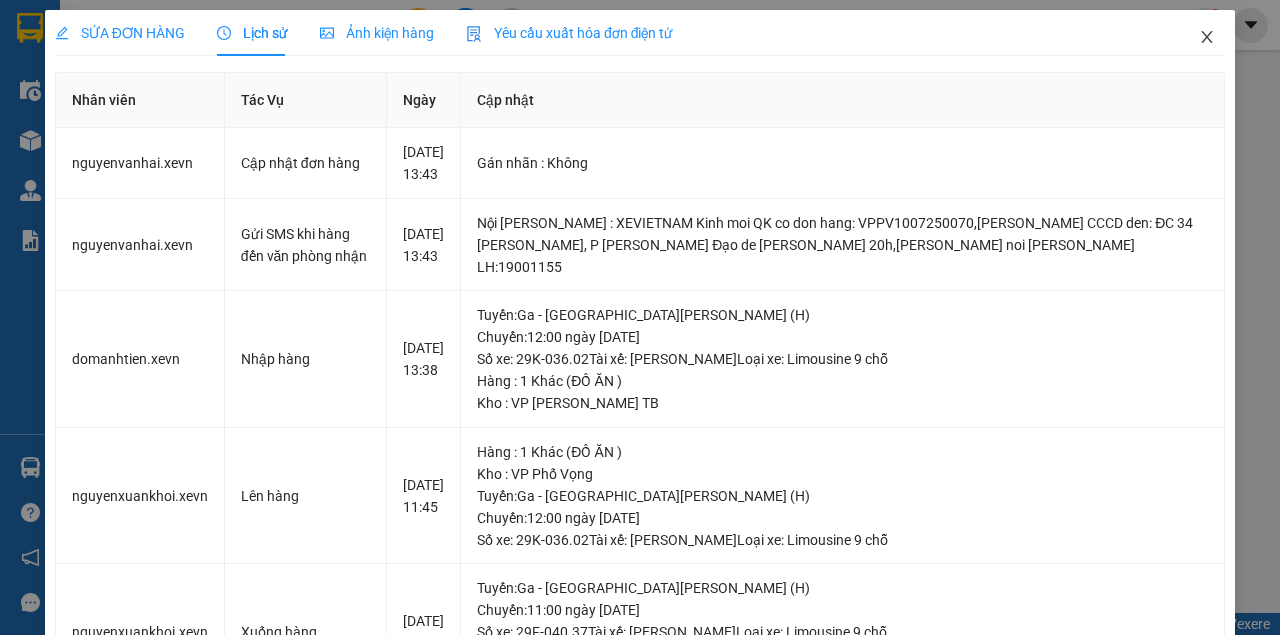 click 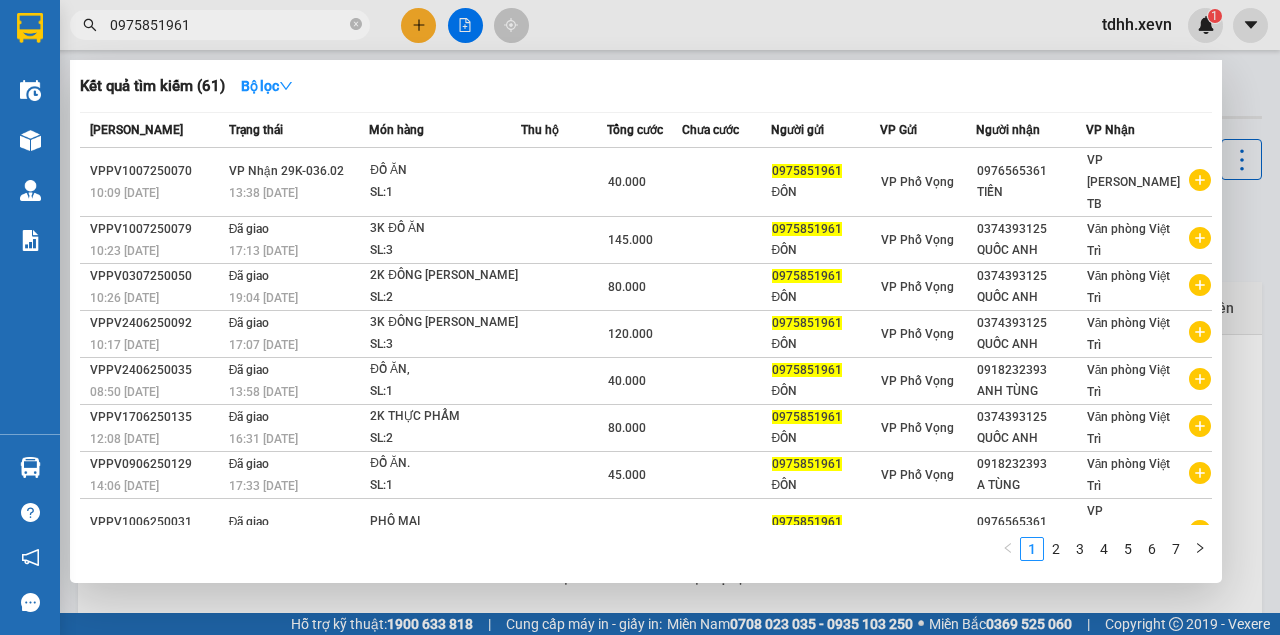 click on "0975851961" at bounding box center [228, 25] 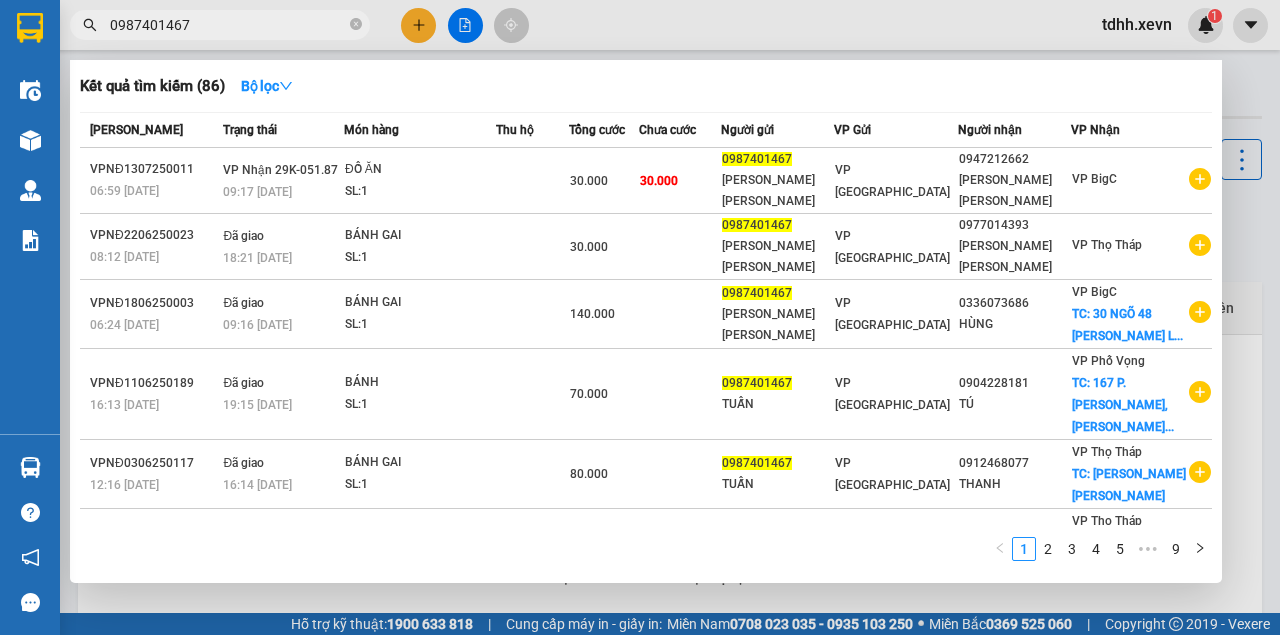 click on "0987401467" at bounding box center (228, 25) 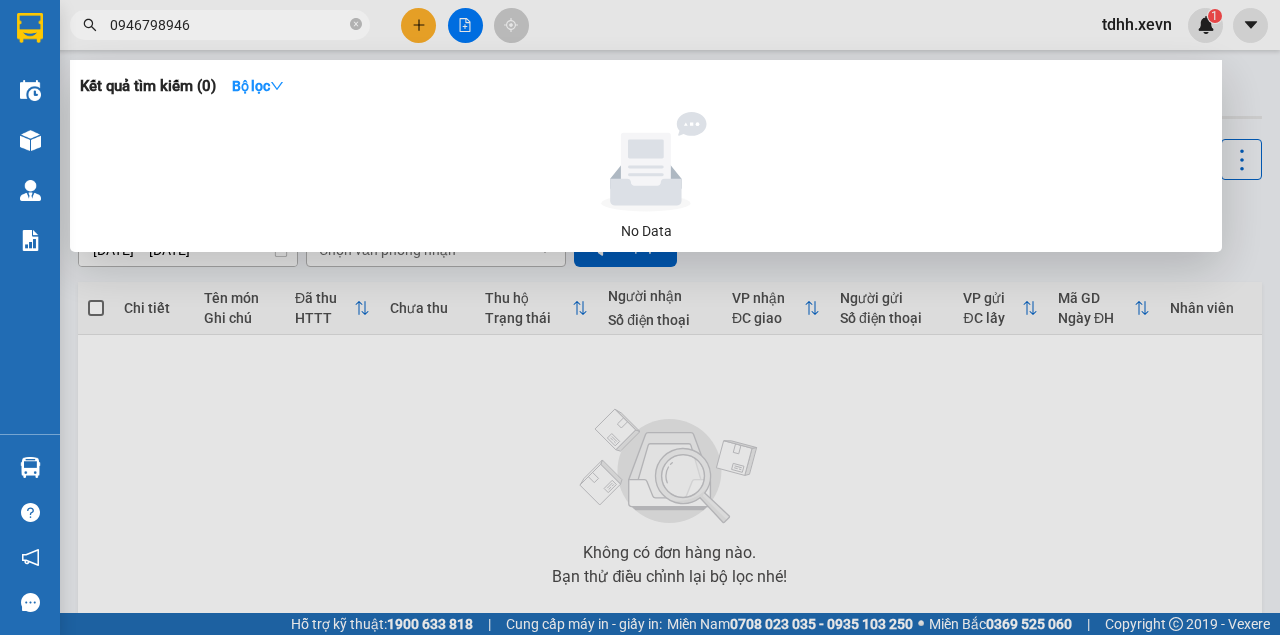 click on "0946798946" at bounding box center [228, 25] 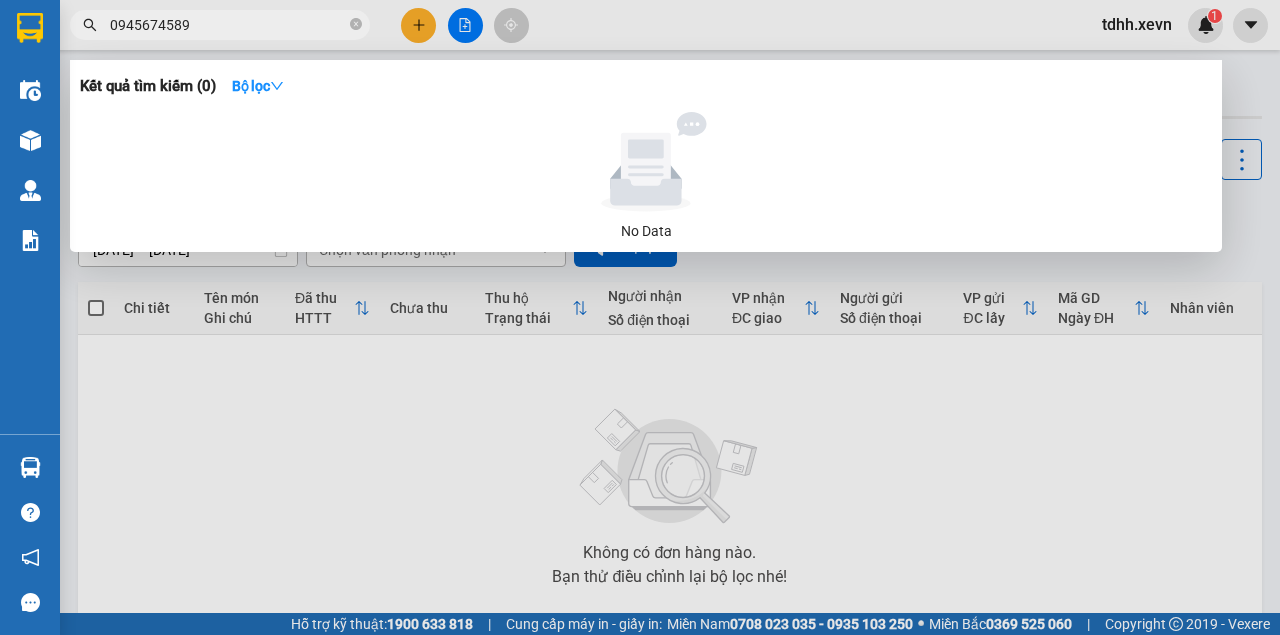 type on "0945674589" 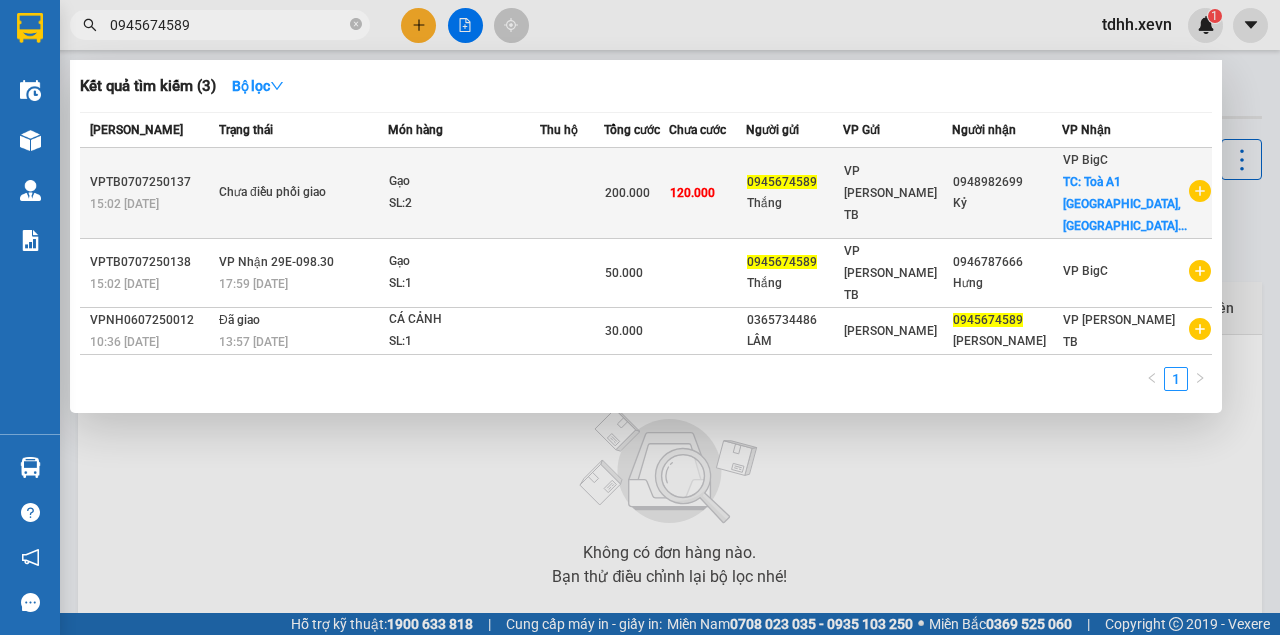 click on "VP BigC TC: Toà A1 An Bình City, A1 An..." at bounding box center [1125, 193] 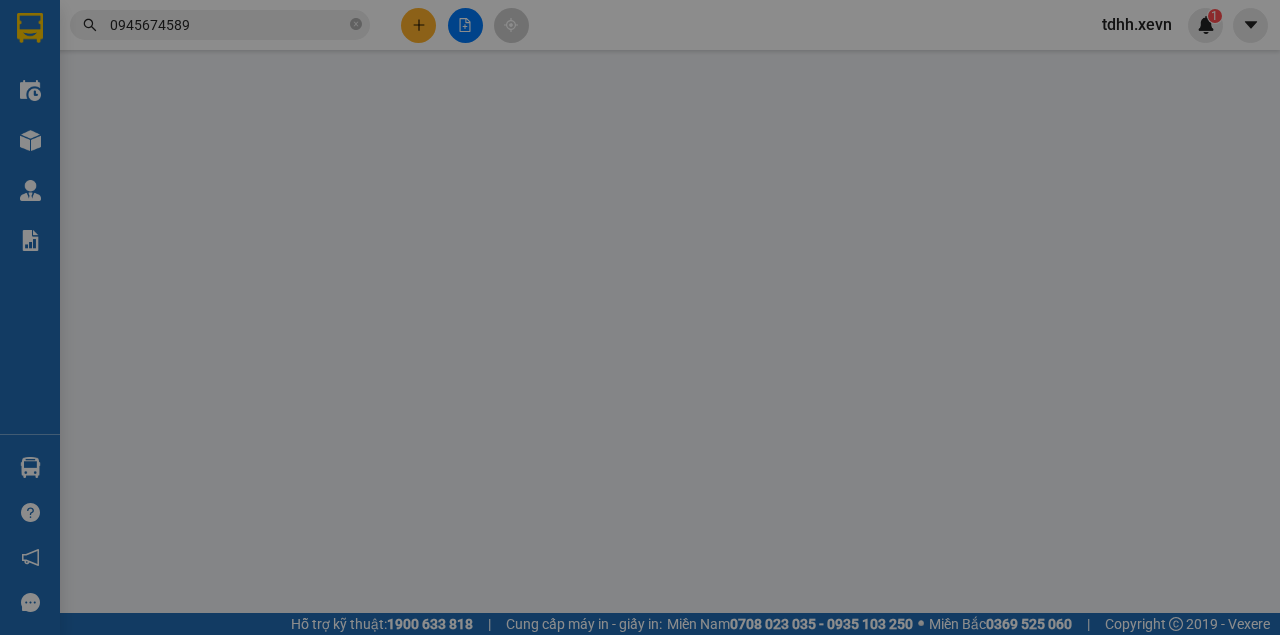 type on "0945674589" 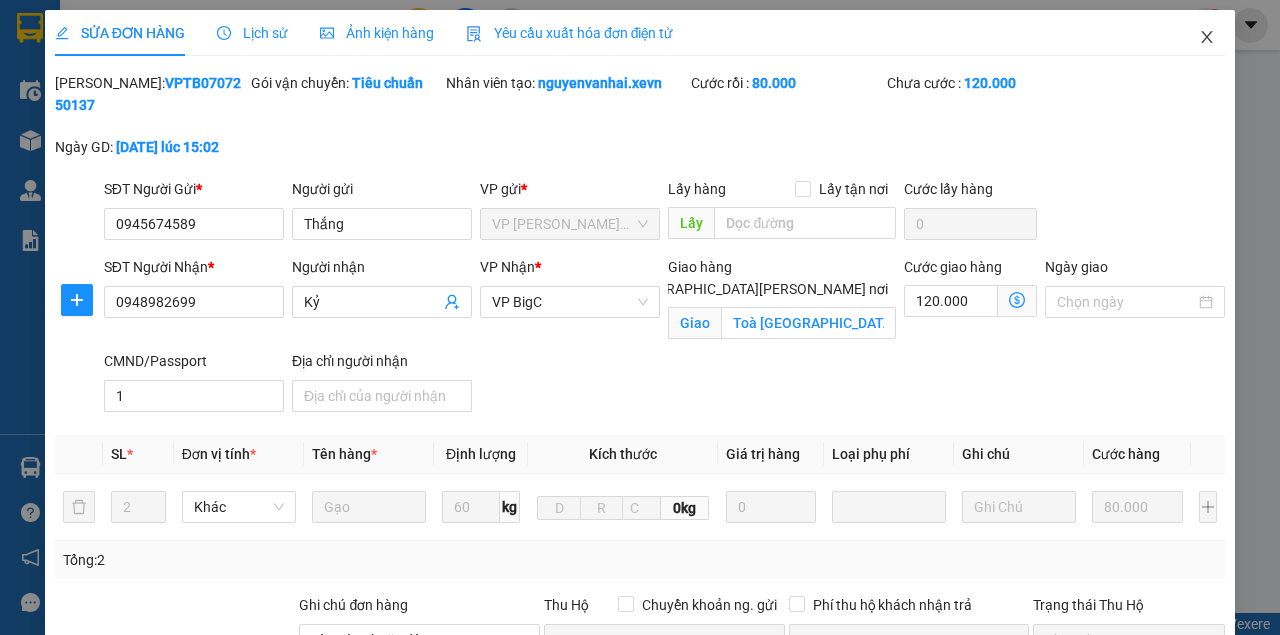 click 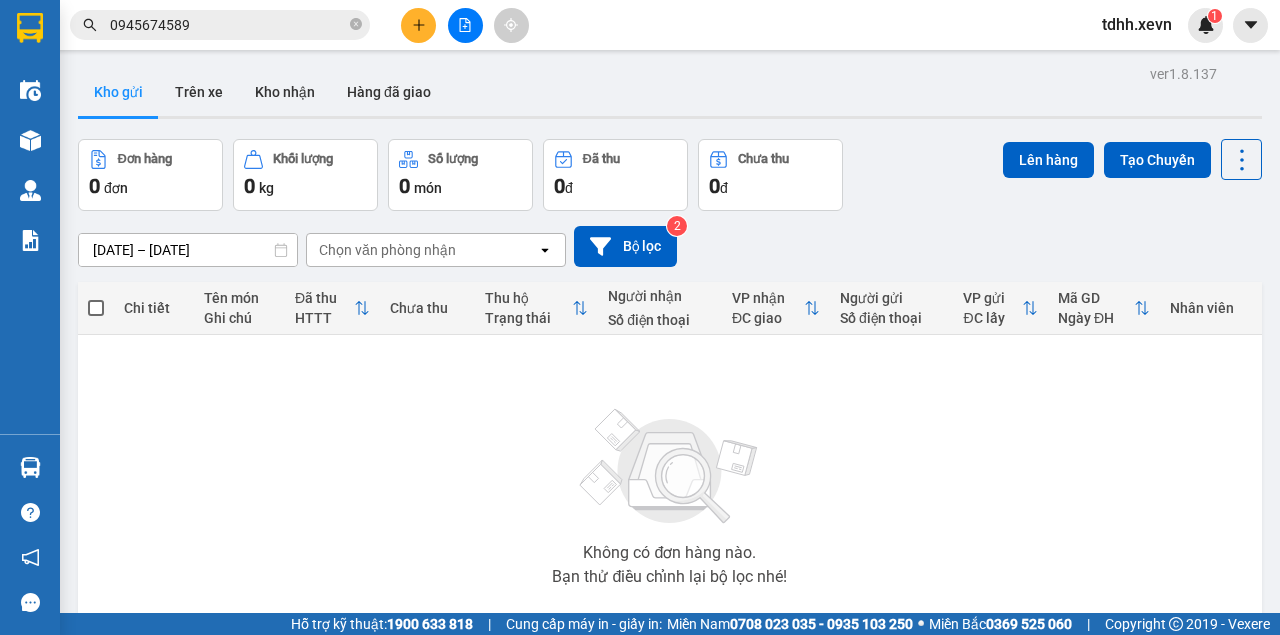 click on "0945674589" at bounding box center [228, 25] 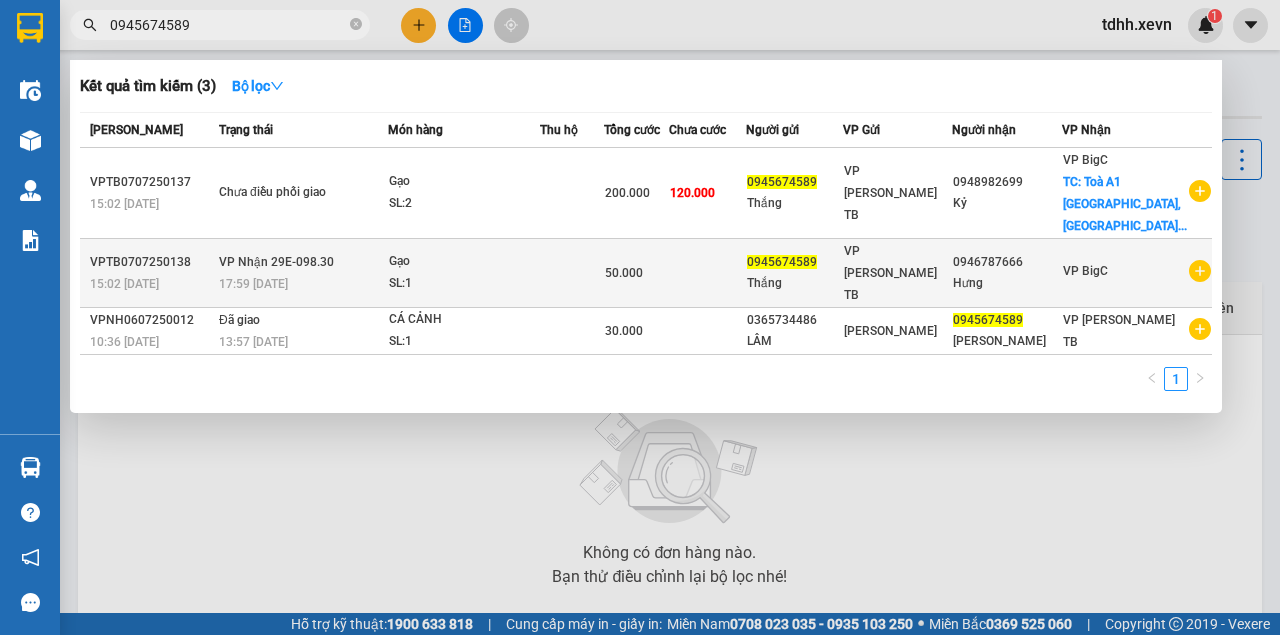 click at bounding box center (571, 273) 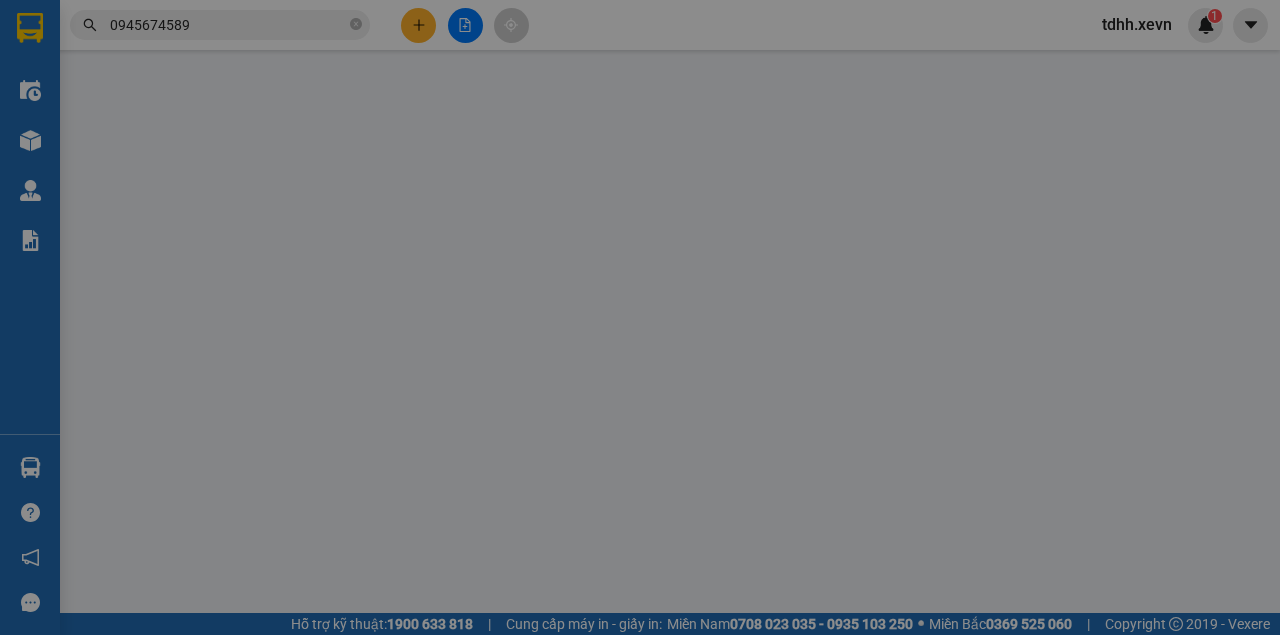 type on "0945674589" 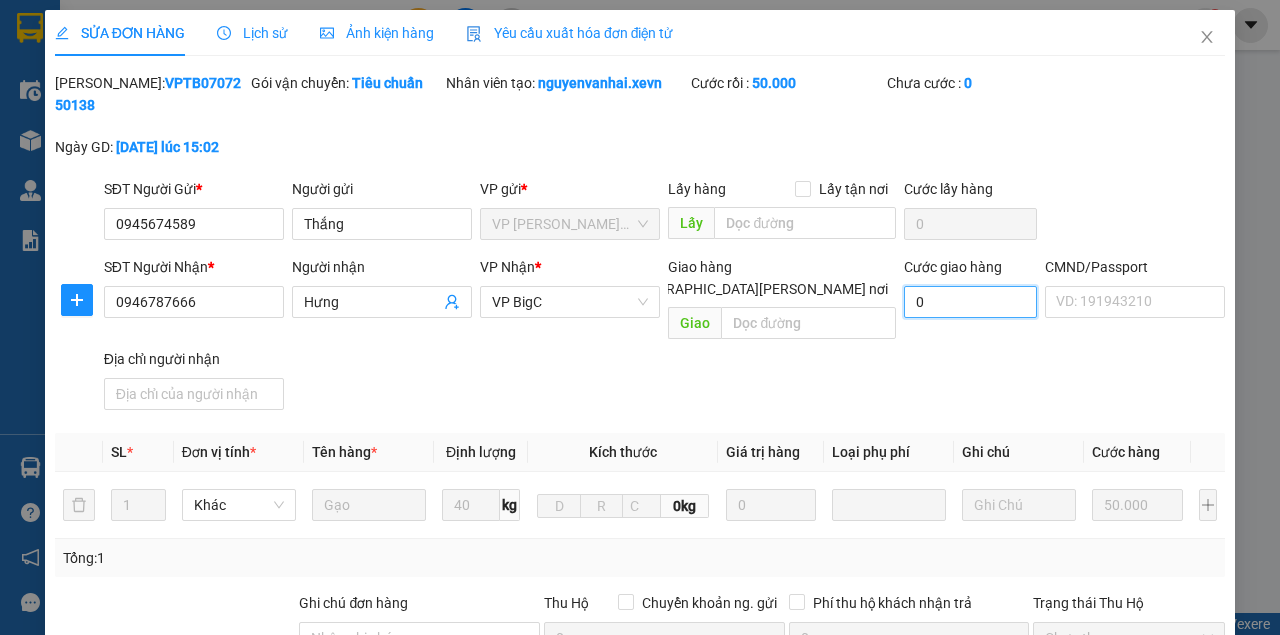 click on "0" at bounding box center (970, 302) 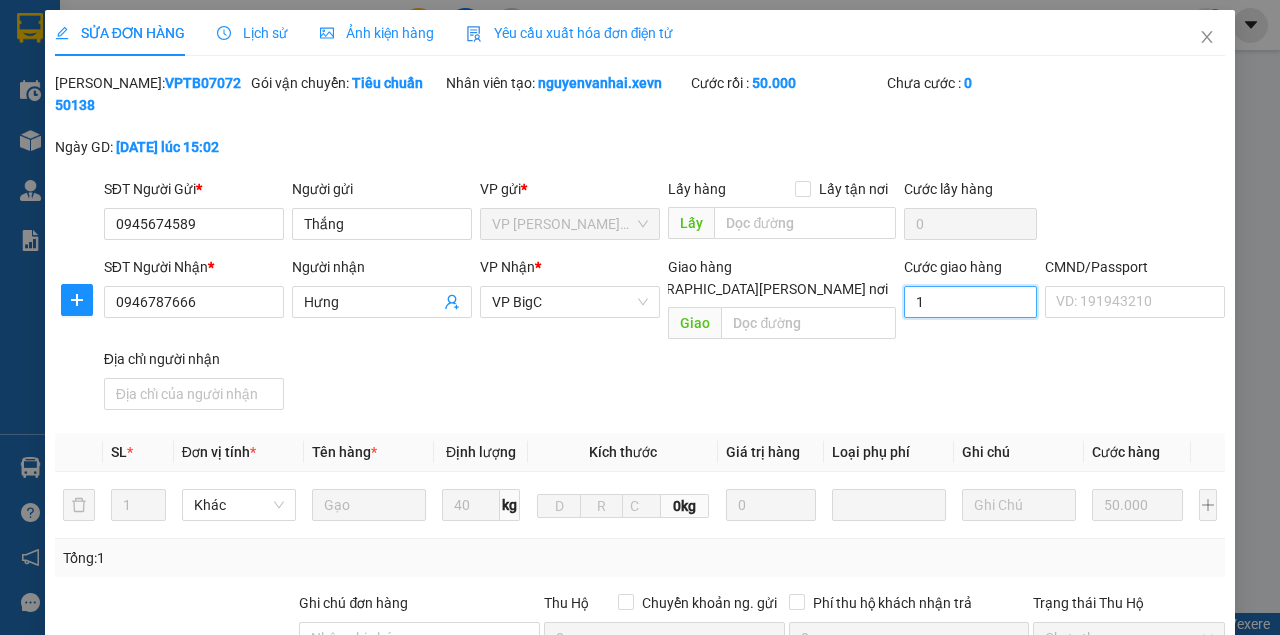 type on "50.001" 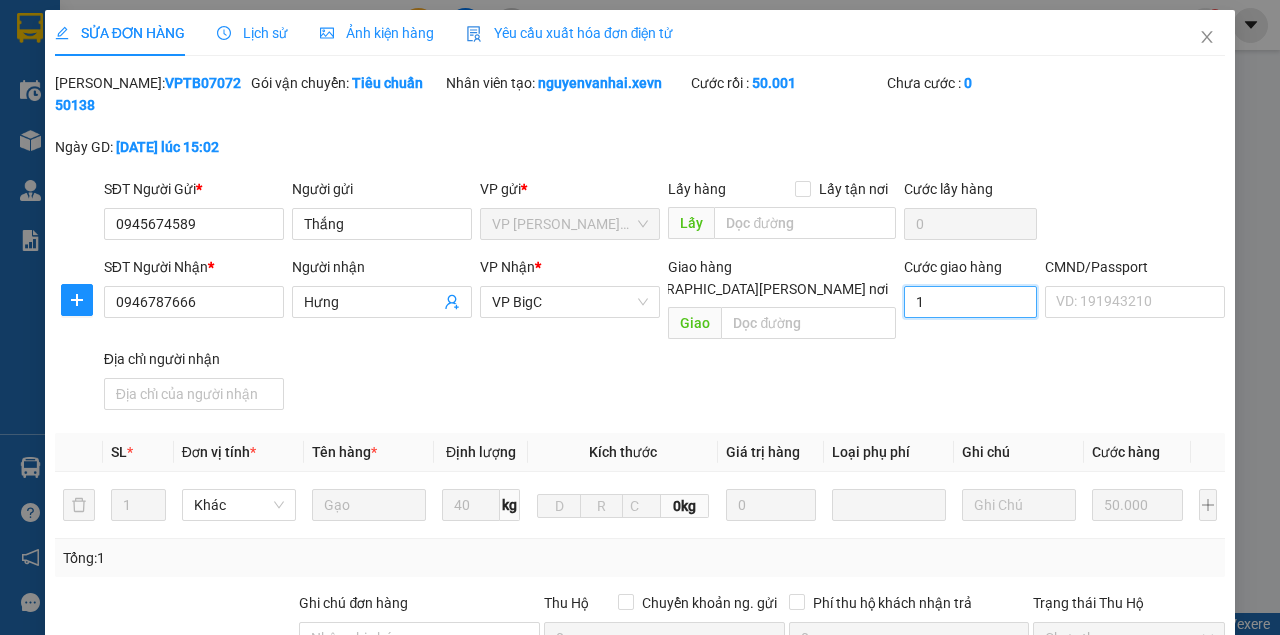 type on "11" 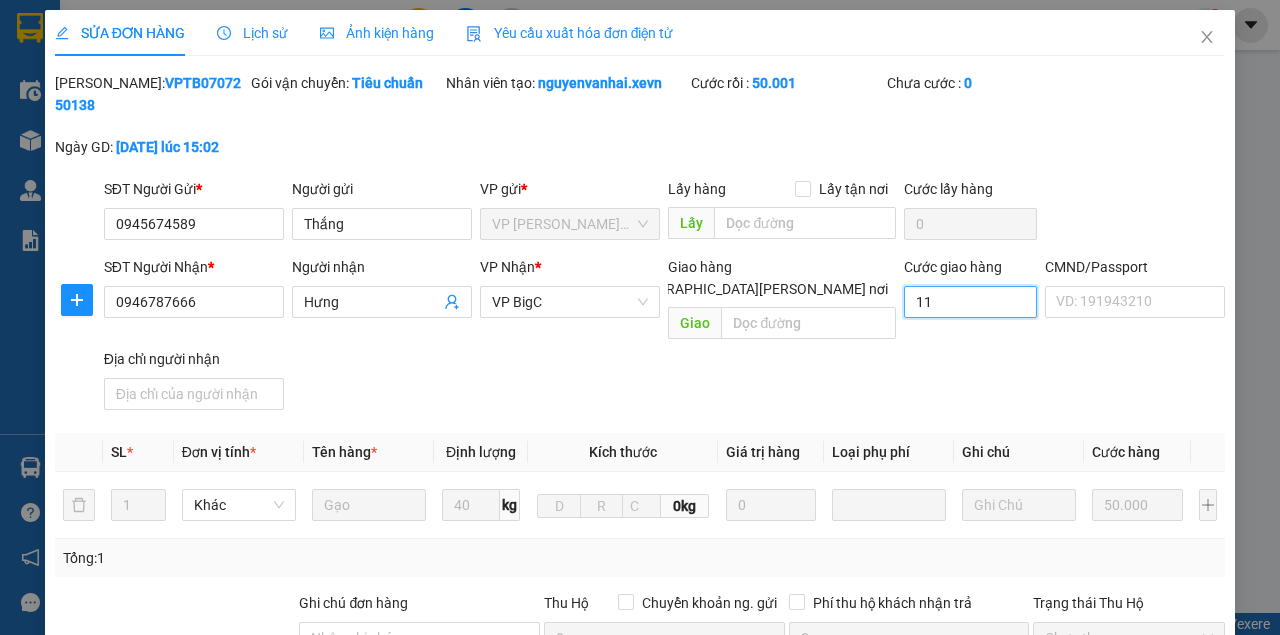 type on "110" 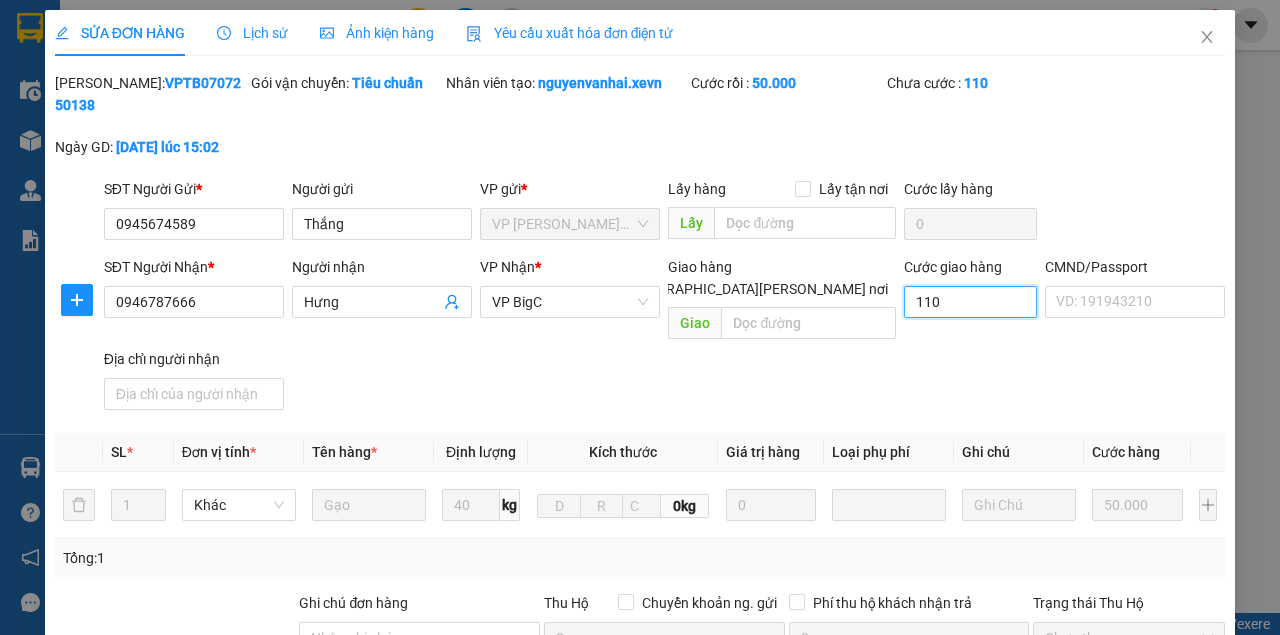 type on "1.100" 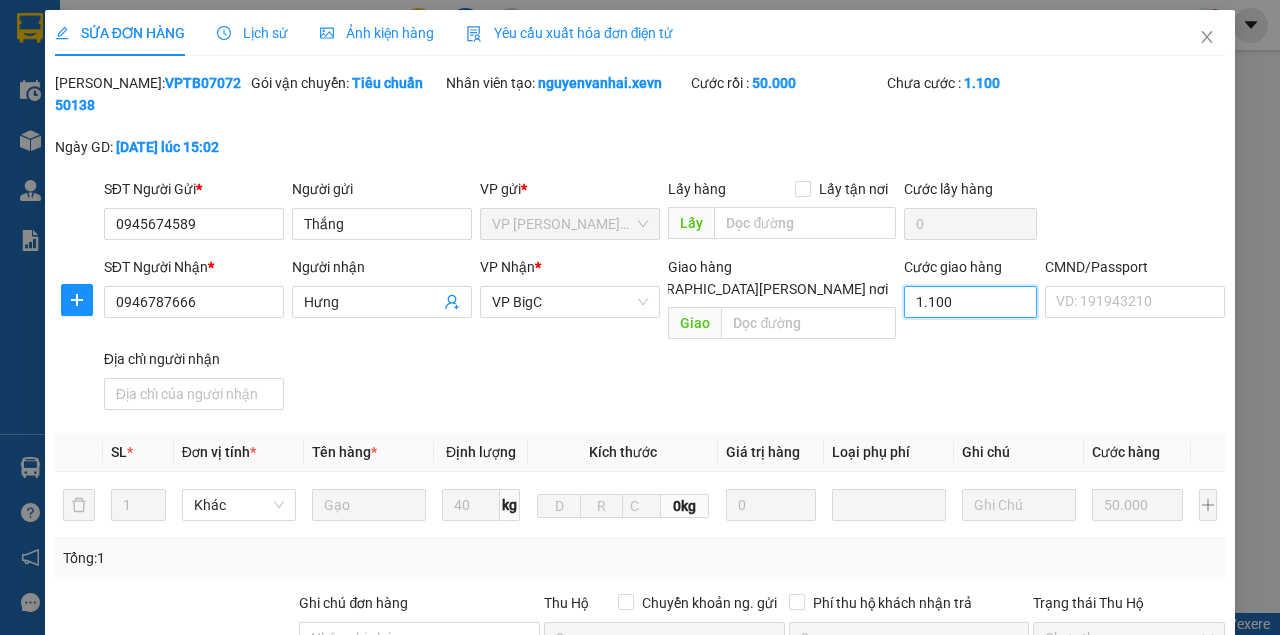 type on "11.000" 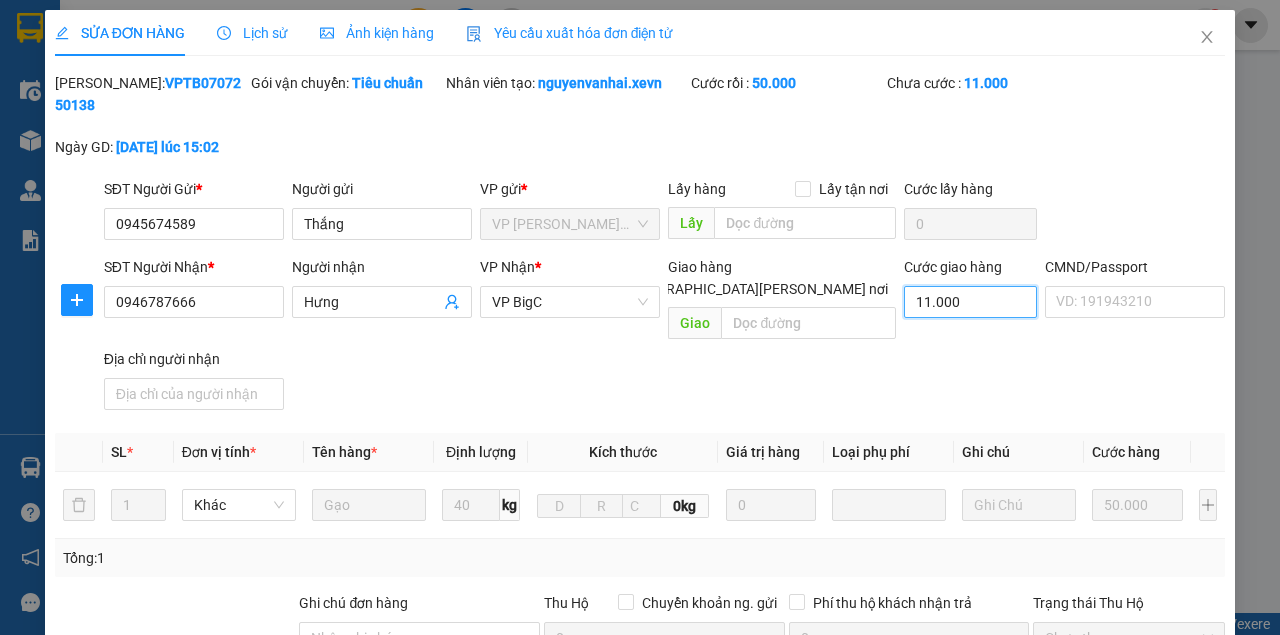 type on "110.000" 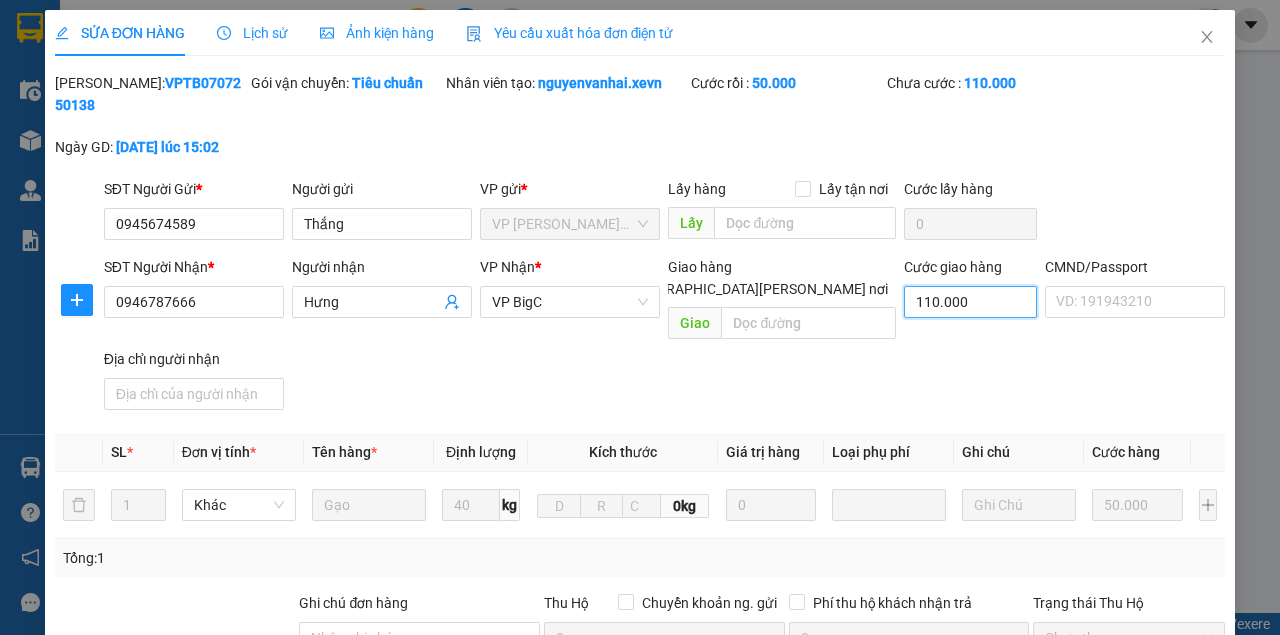 type on "110.000" 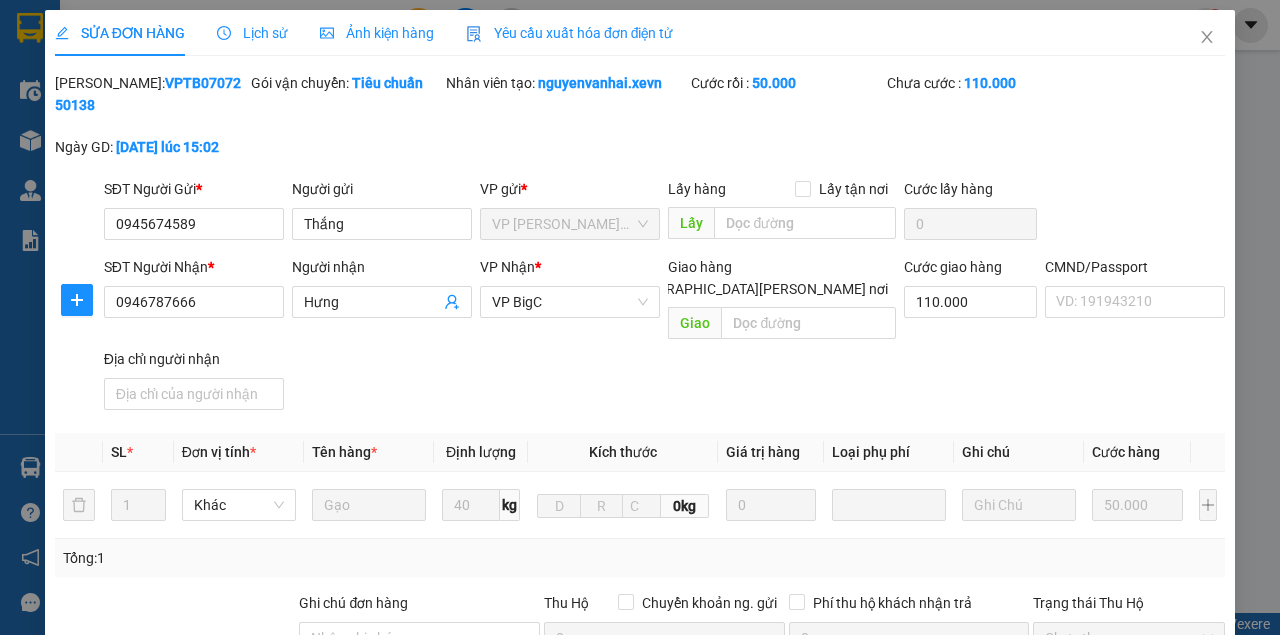 click on "[GEOGRAPHIC_DATA] tận nơi" at bounding box center (607, 288) 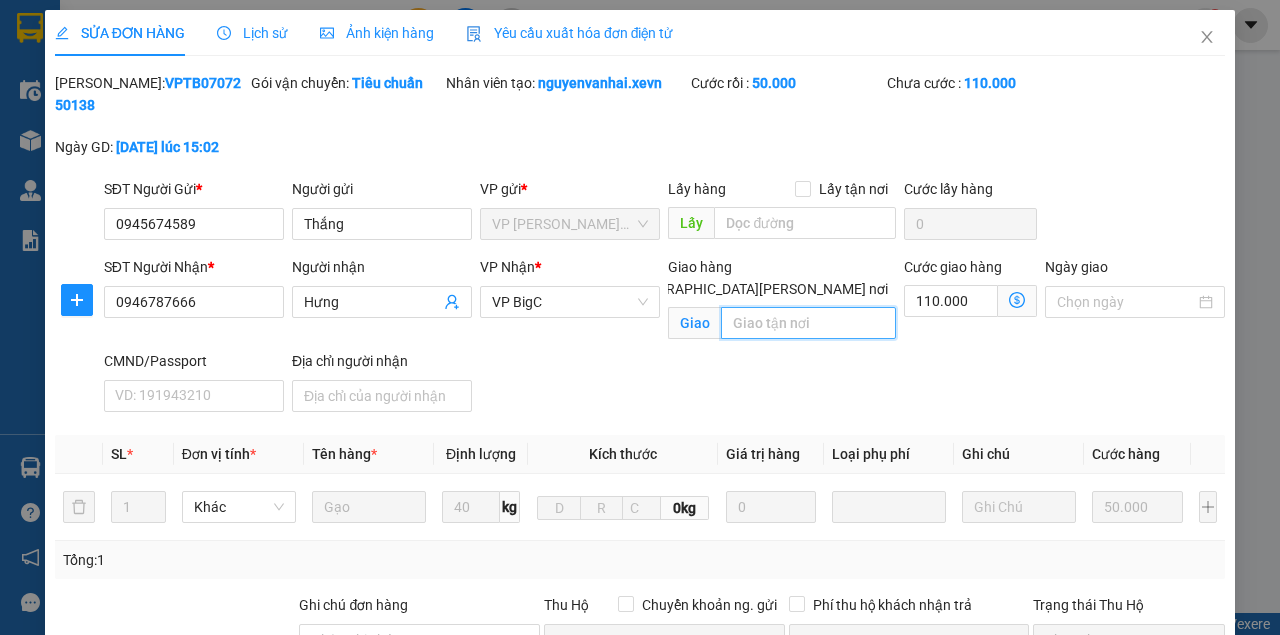click at bounding box center [808, 323] 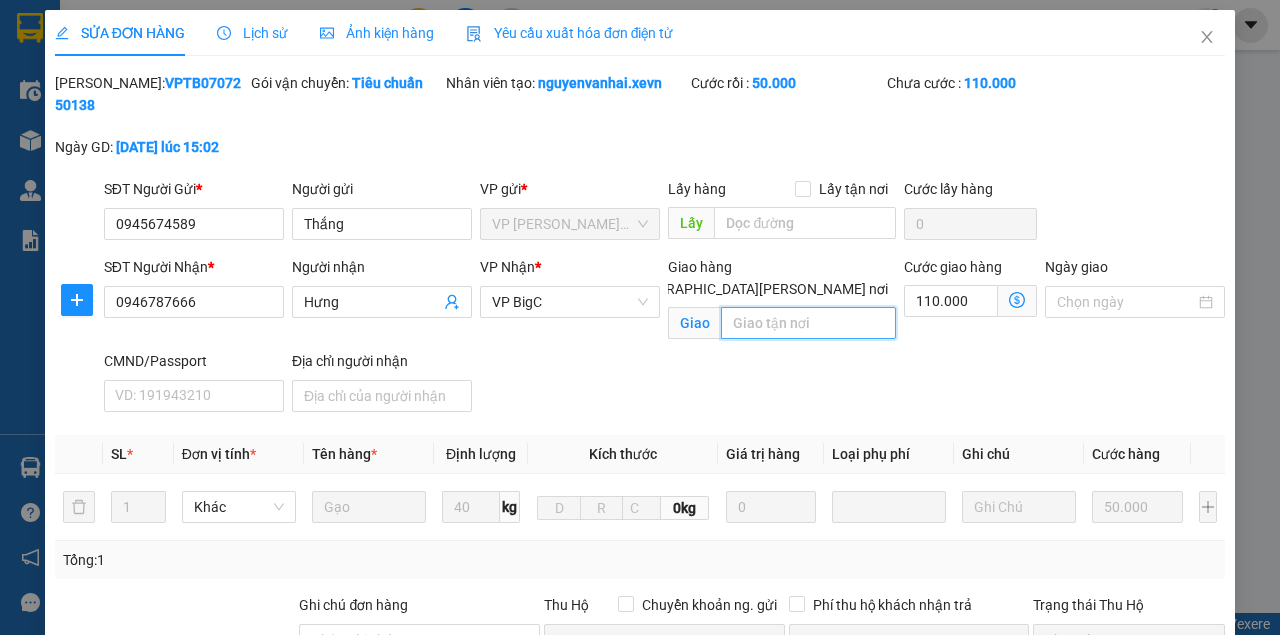 paste on "47 Đ. Phạm Văn Đồng, Mai Dịch, Cầu Giấy, Hà Nội, Việt Nam" 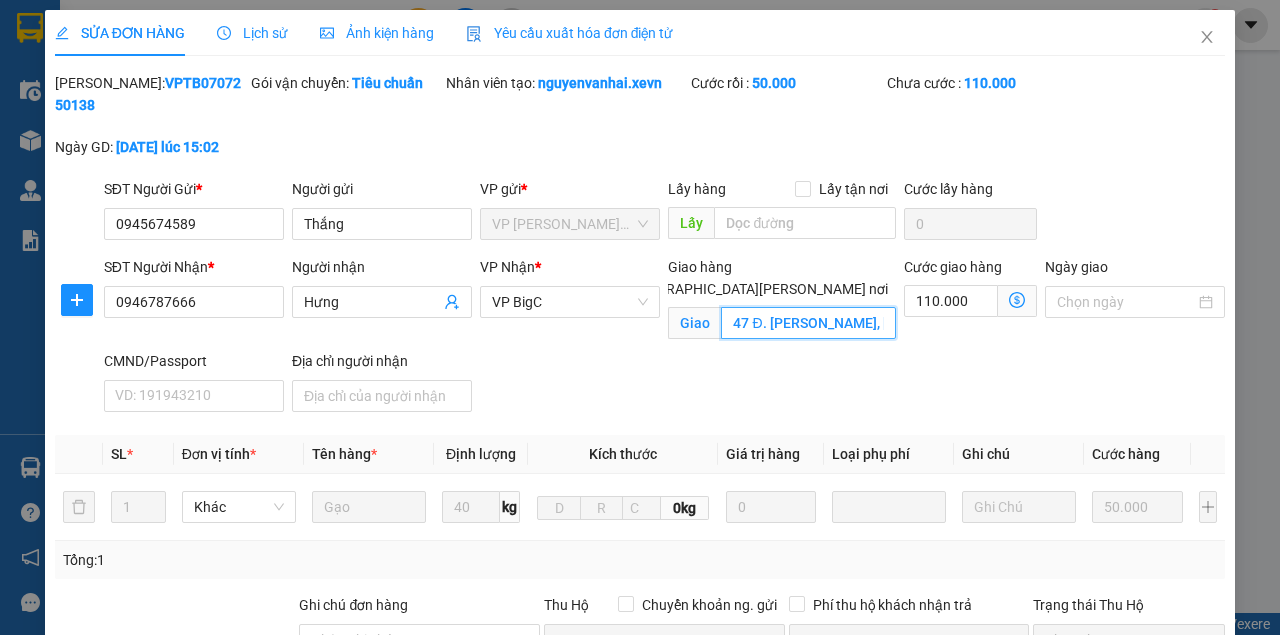 scroll, scrollTop: 0, scrollLeft: 231, axis: horizontal 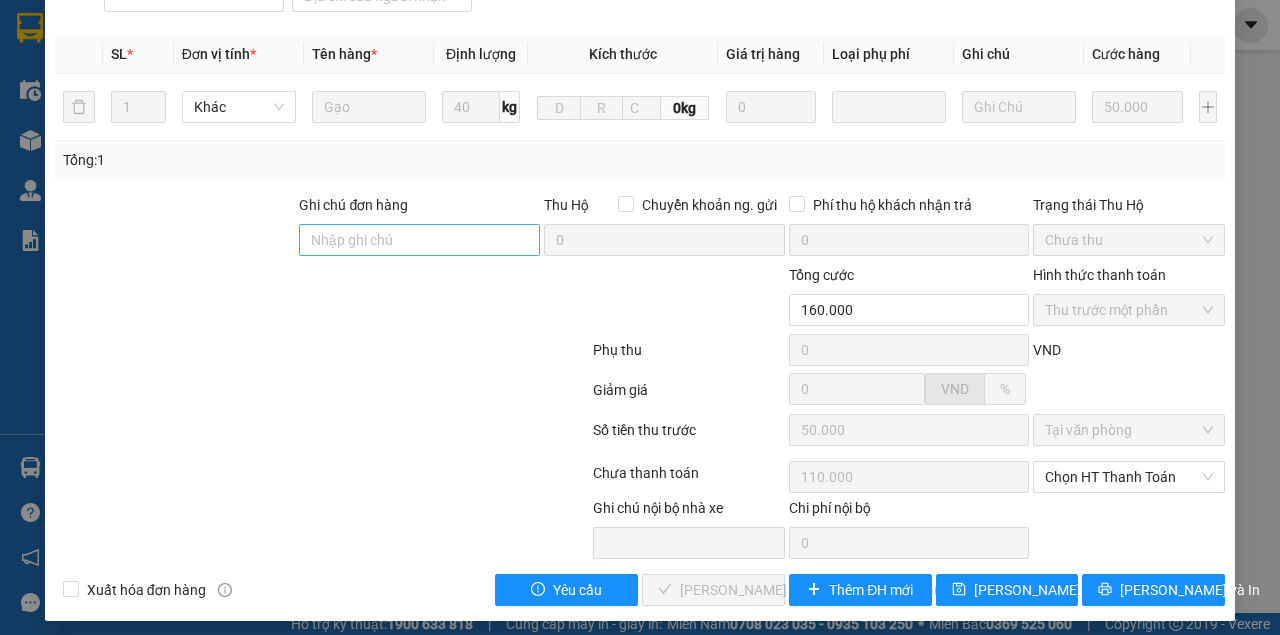 type on "47 Đ. Phạm Văn Đồng, Mai Dịch, Cầu Giấy, Hà Nội, Việt Nam" 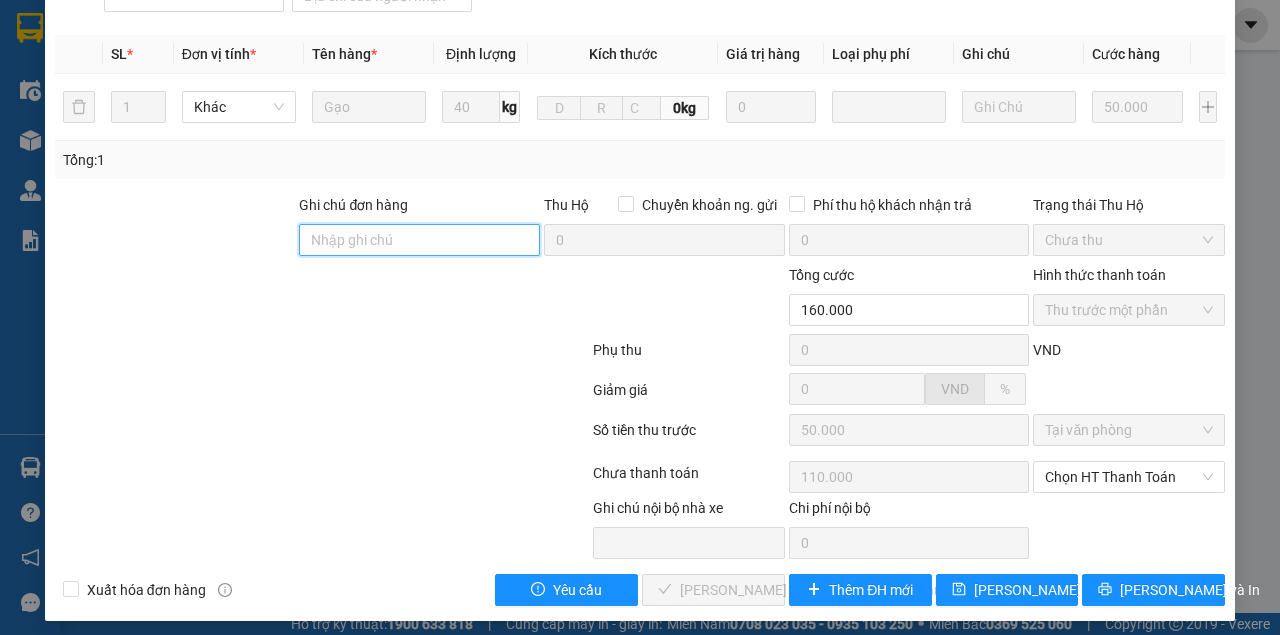 click on "Ghi chú đơn hàng" at bounding box center (419, 240) 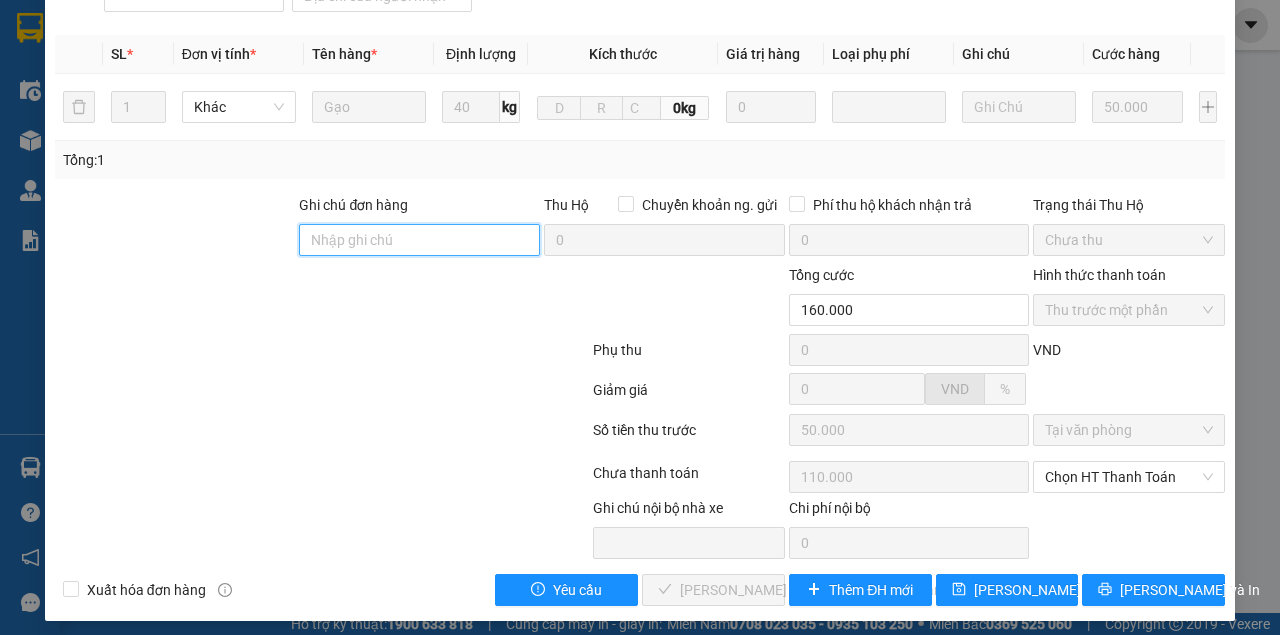 type on "cần cáng và dây" 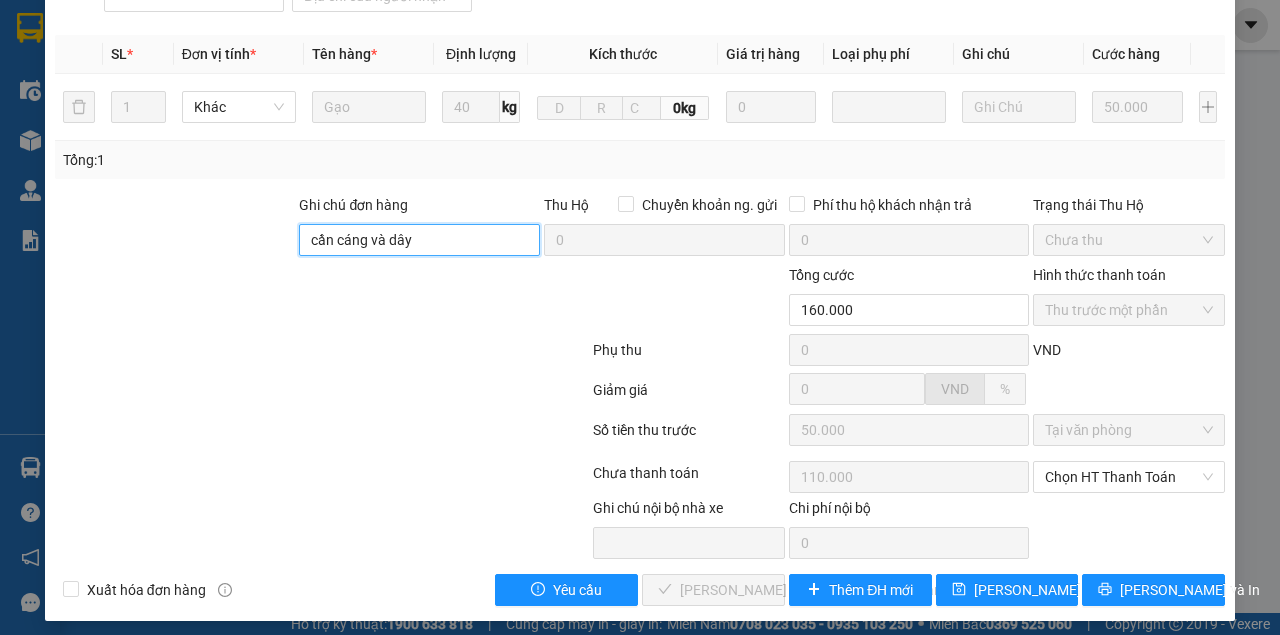 scroll, scrollTop: 406, scrollLeft: 0, axis: vertical 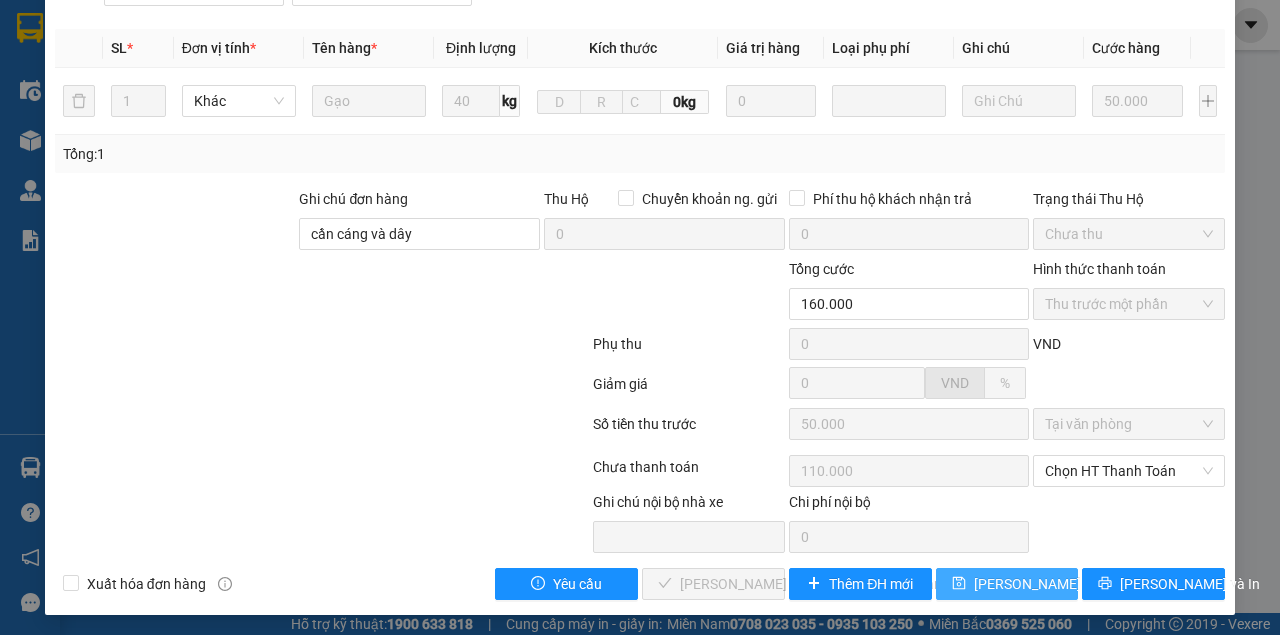 click on "[PERSON_NAME] thay đổi" at bounding box center [1007, 584] 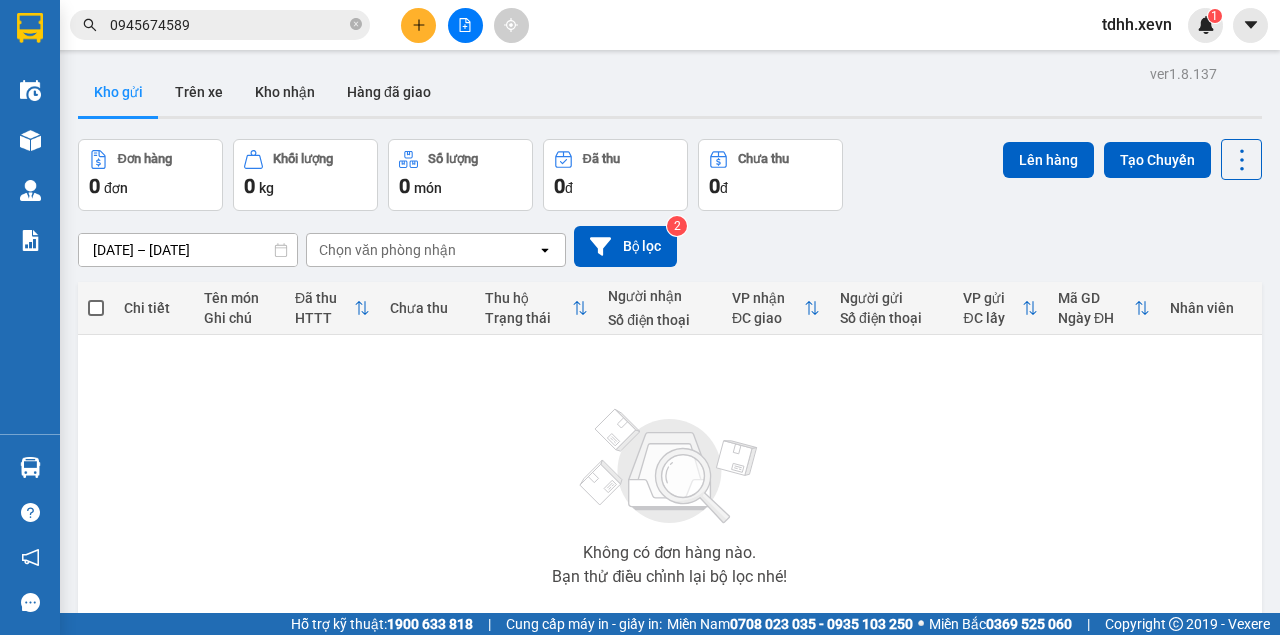 click on "0945674589" at bounding box center [228, 25] 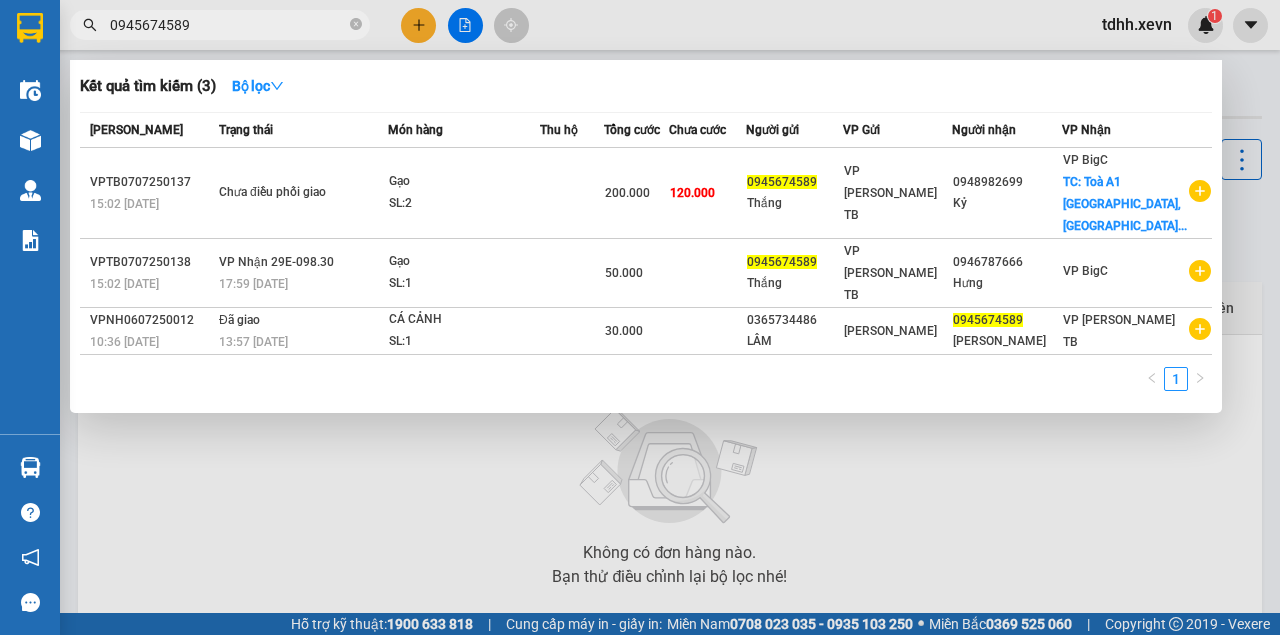 click on "0945674589" at bounding box center (228, 25) 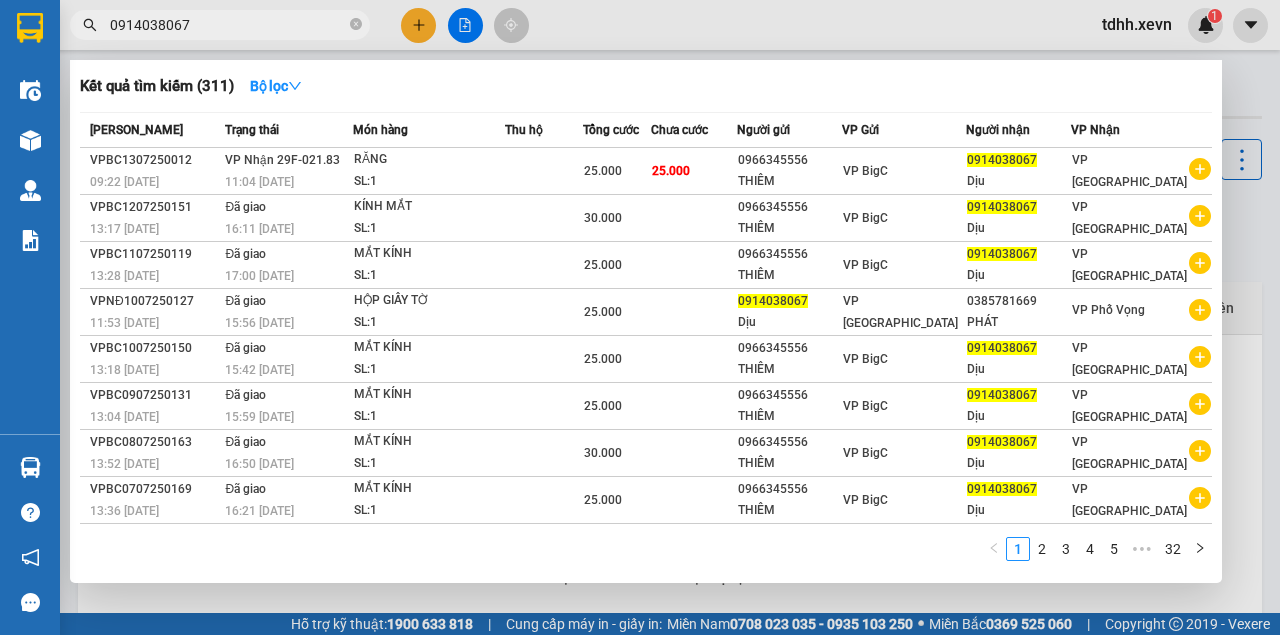 click on "Kết quả tìm kiếm ( 311 )  Bộ lọc" at bounding box center (646, 86) 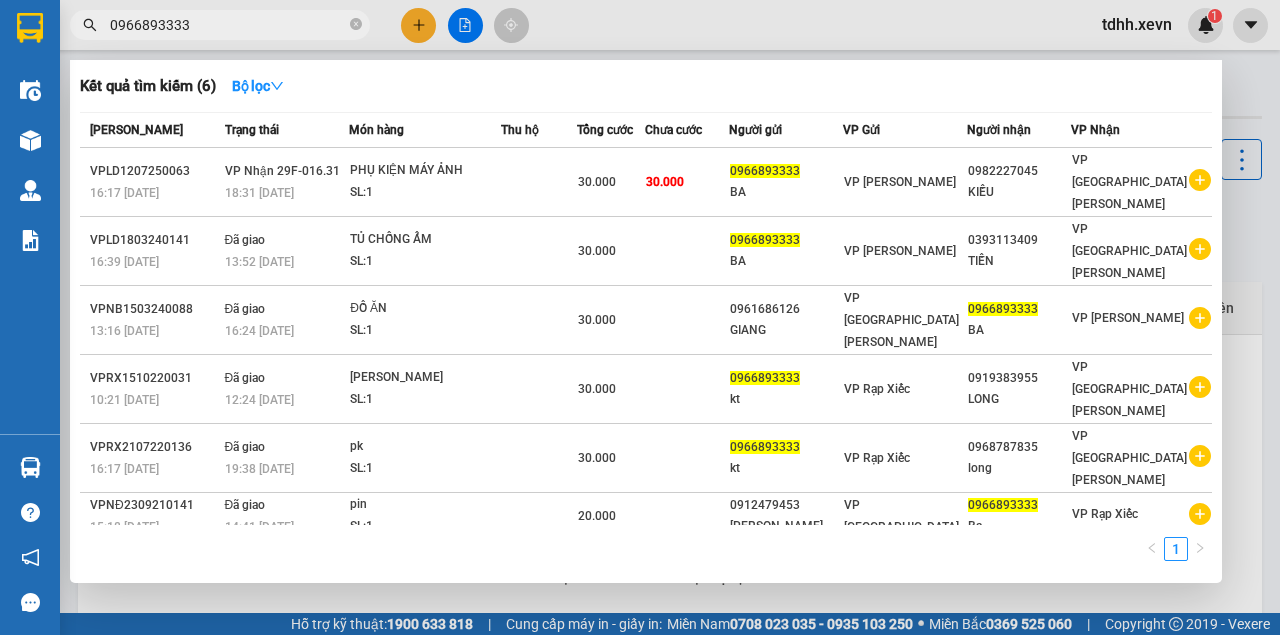 click at bounding box center [640, 317] 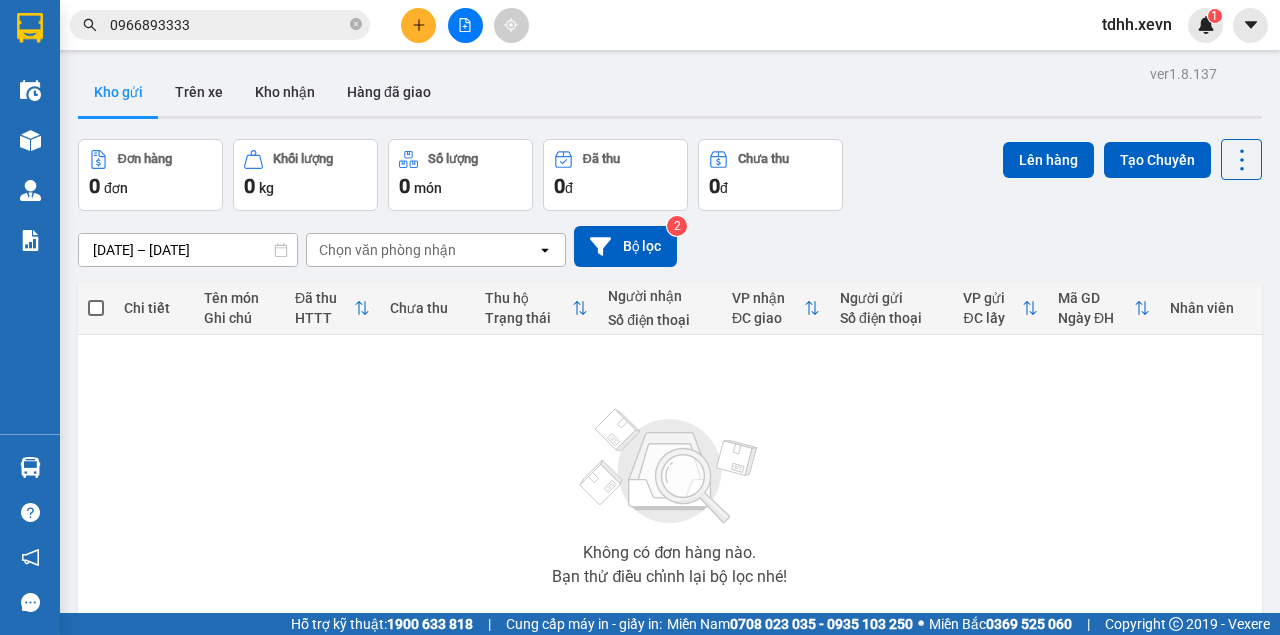 click on "0966893333" at bounding box center [228, 25] 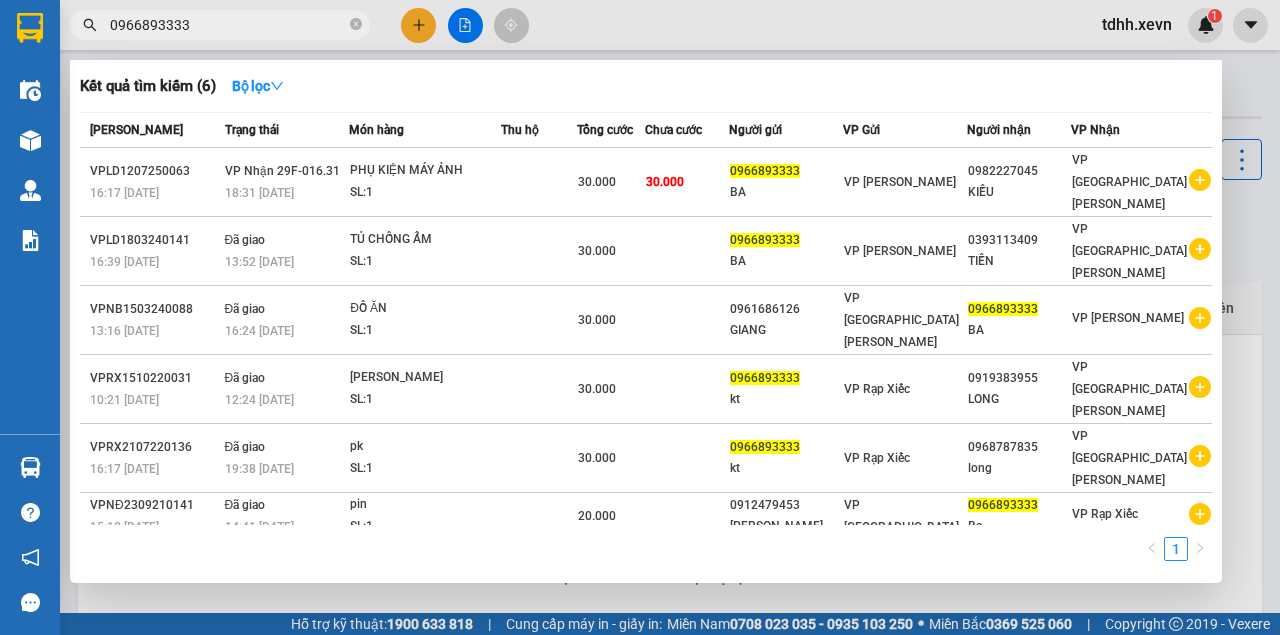 click on "0966893333" at bounding box center [228, 25] 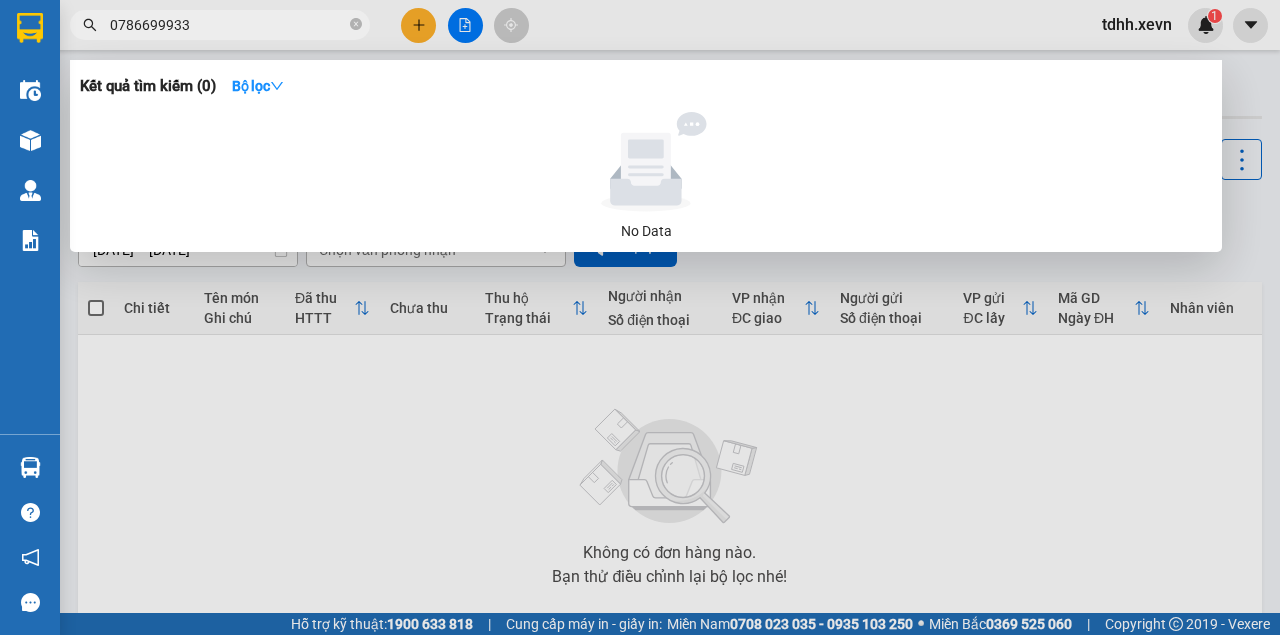 click at bounding box center [640, 317] 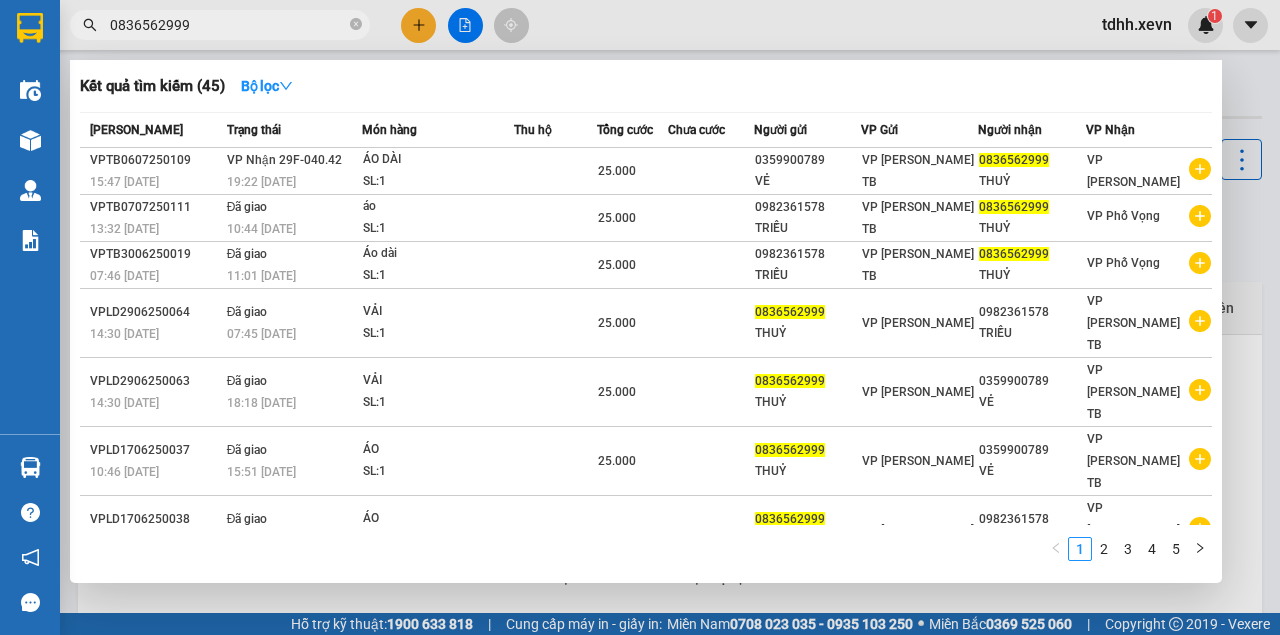 click at bounding box center [640, 317] 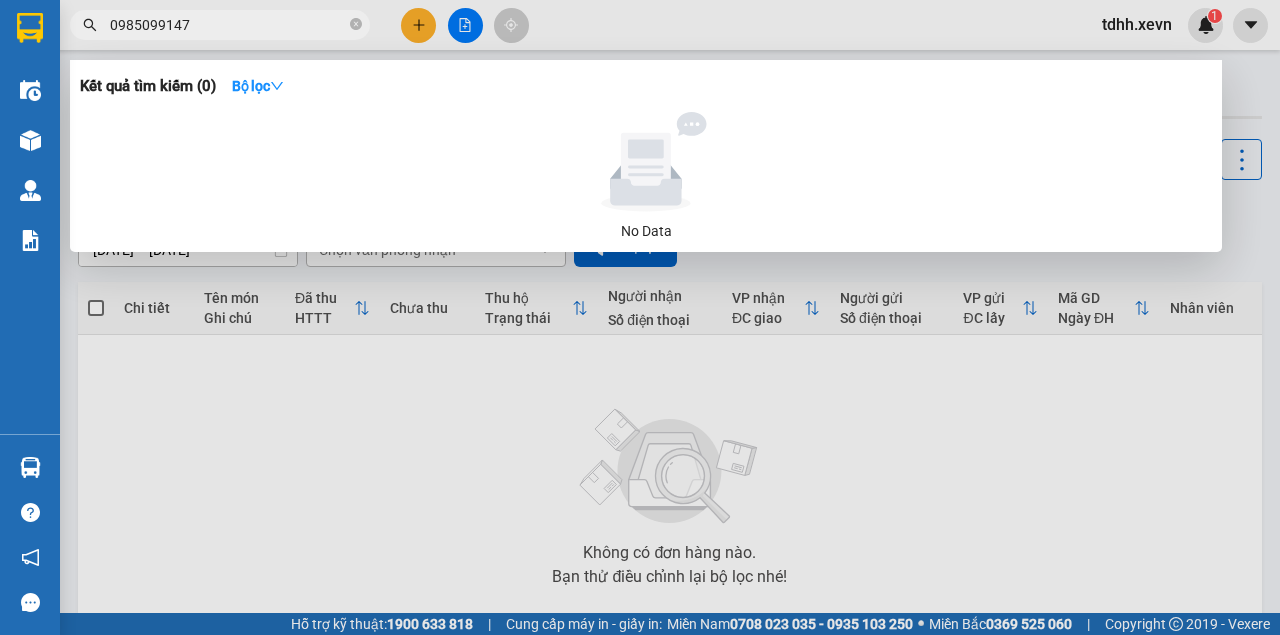 click on "0985099147" at bounding box center (228, 25) 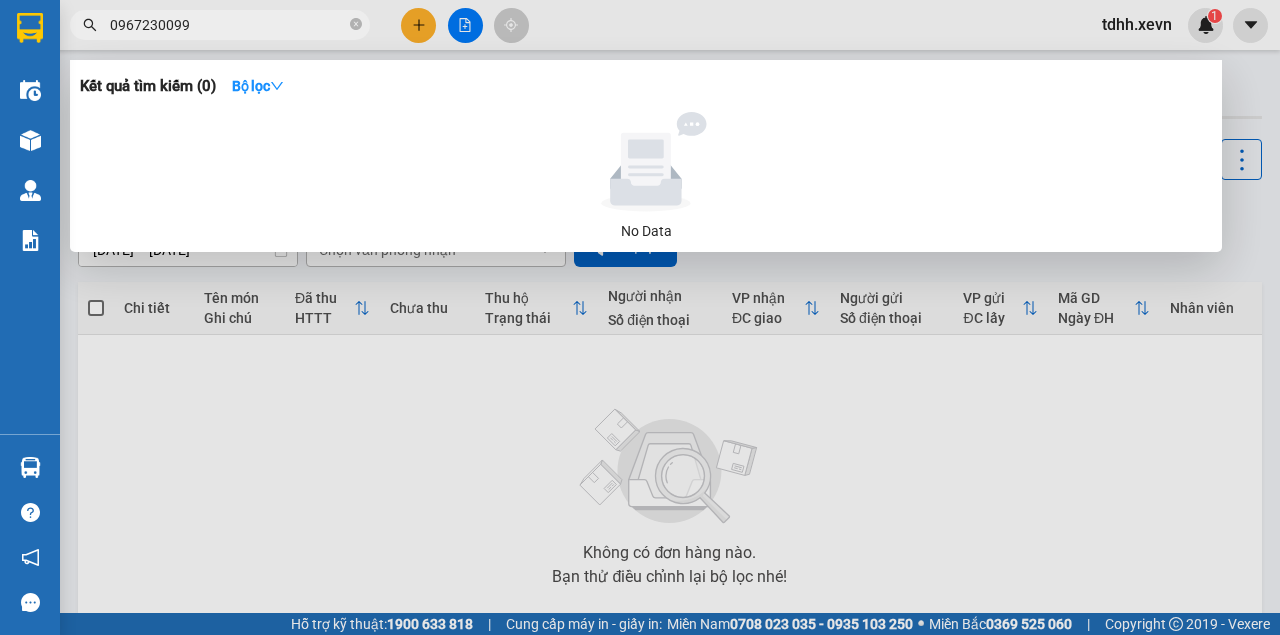click at bounding box center [640, 317] 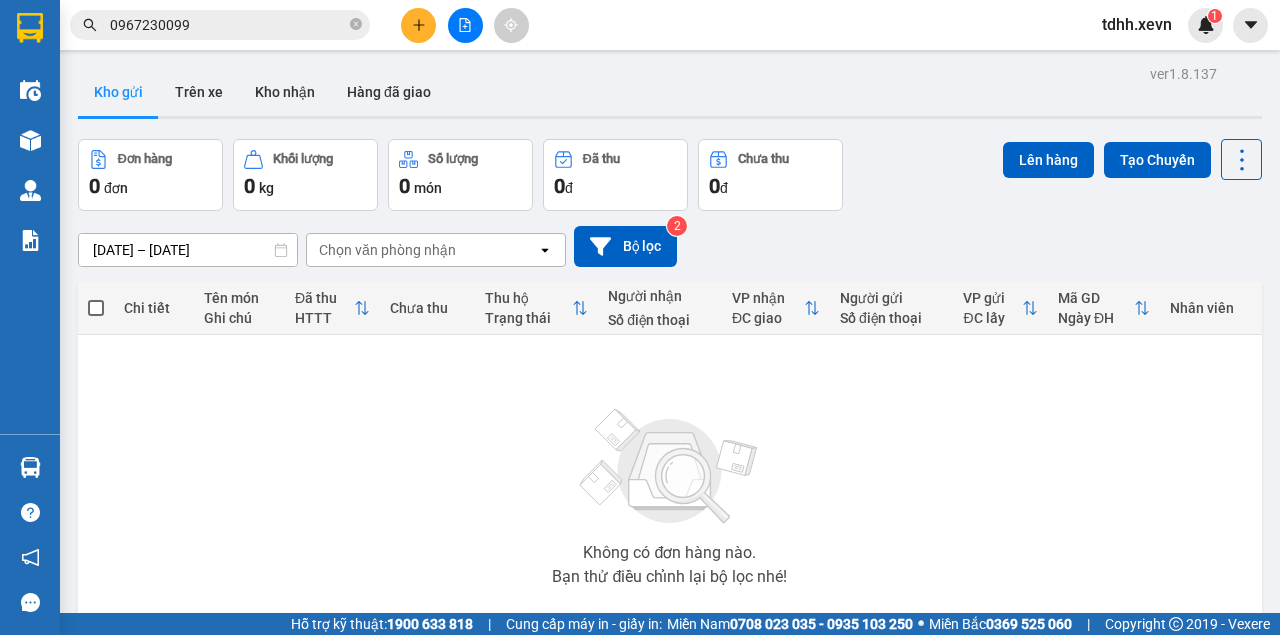 click on "Không có đơn hàng nào. Bạn thử điều chỉnh lại bộ lọc nhé!" at bounding box center (670, 491) 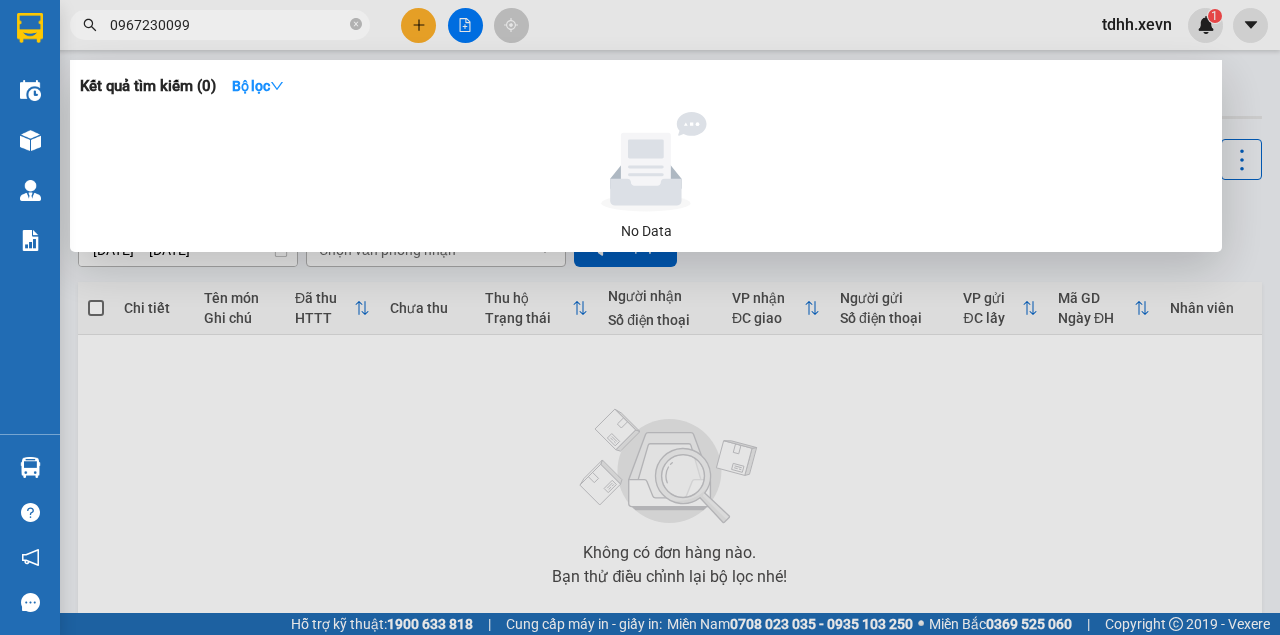 click on "0967230099" at bounding box center (228, 25) 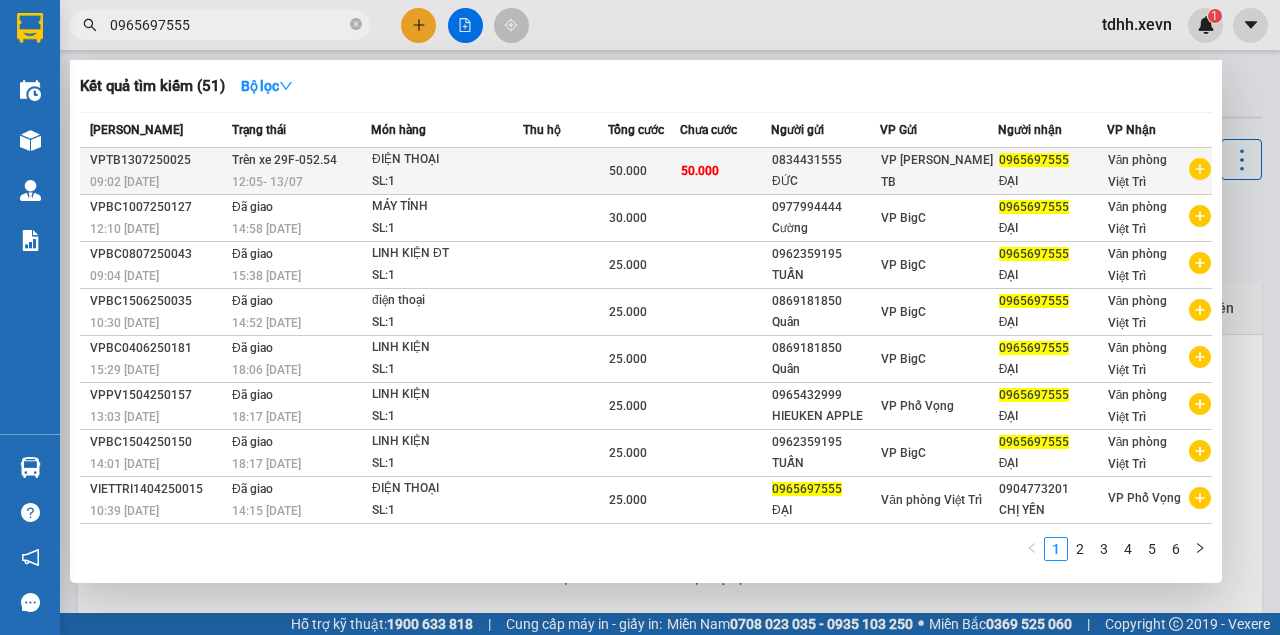 type on "0965697555" 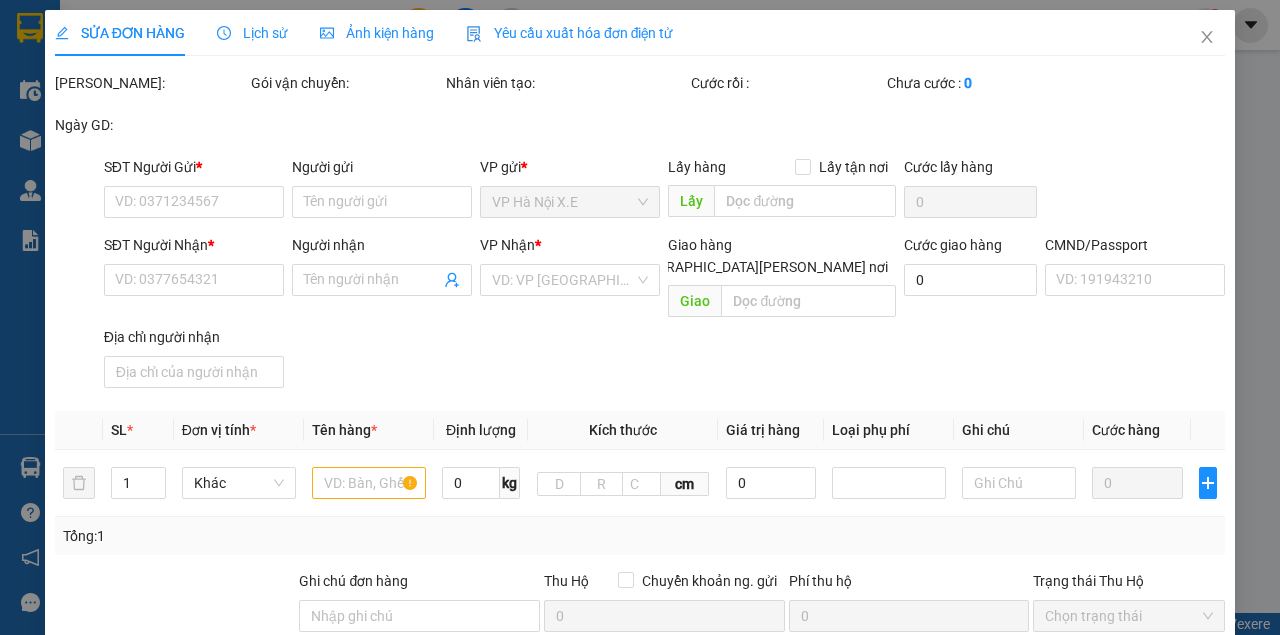 type on "0834431555" 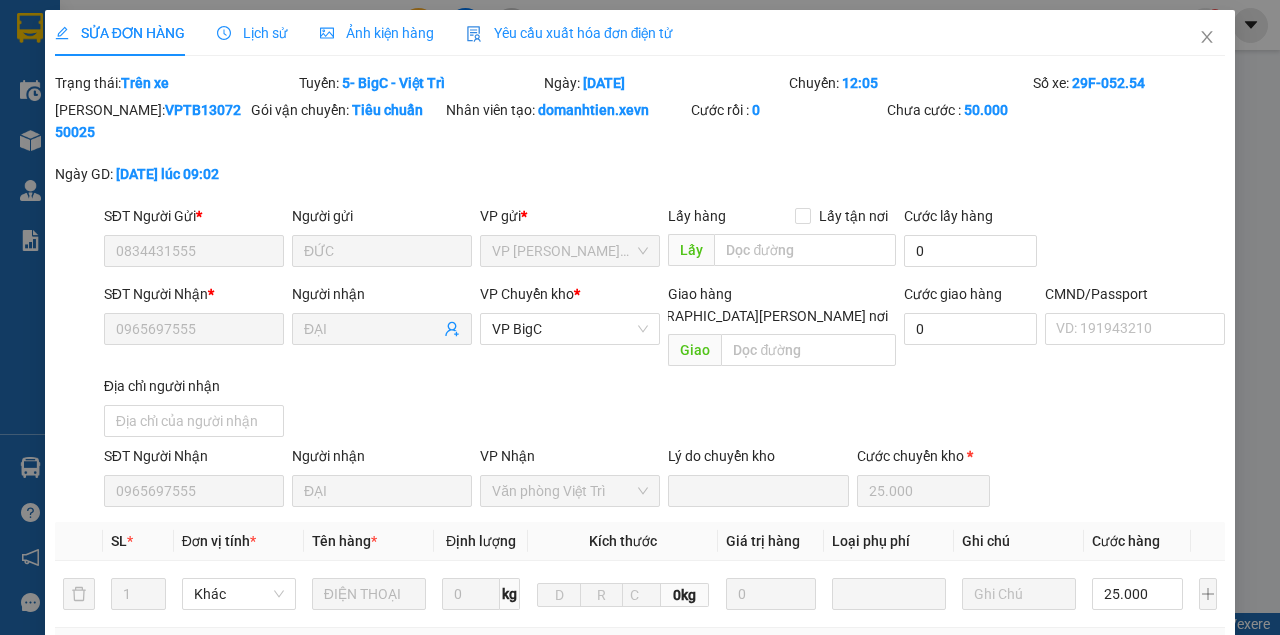 click on "Lịch sử" at bounding box center [252, 33] 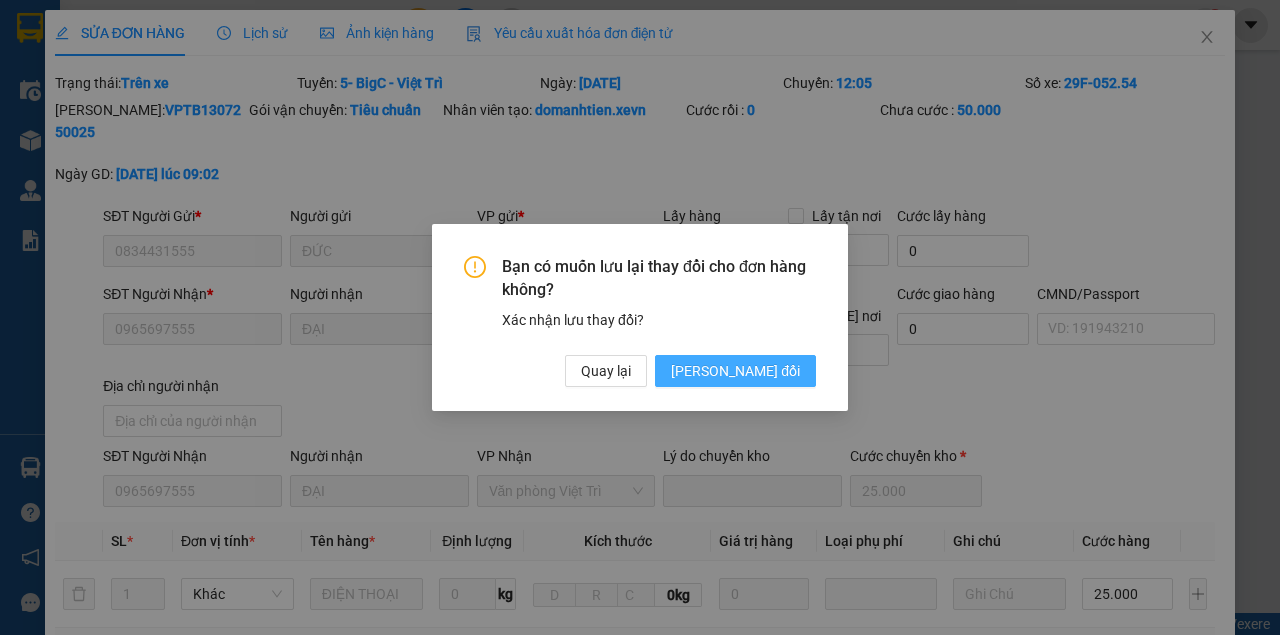click on "[PERSON_NAME] thay đổi" at bounding box center [735, 371] 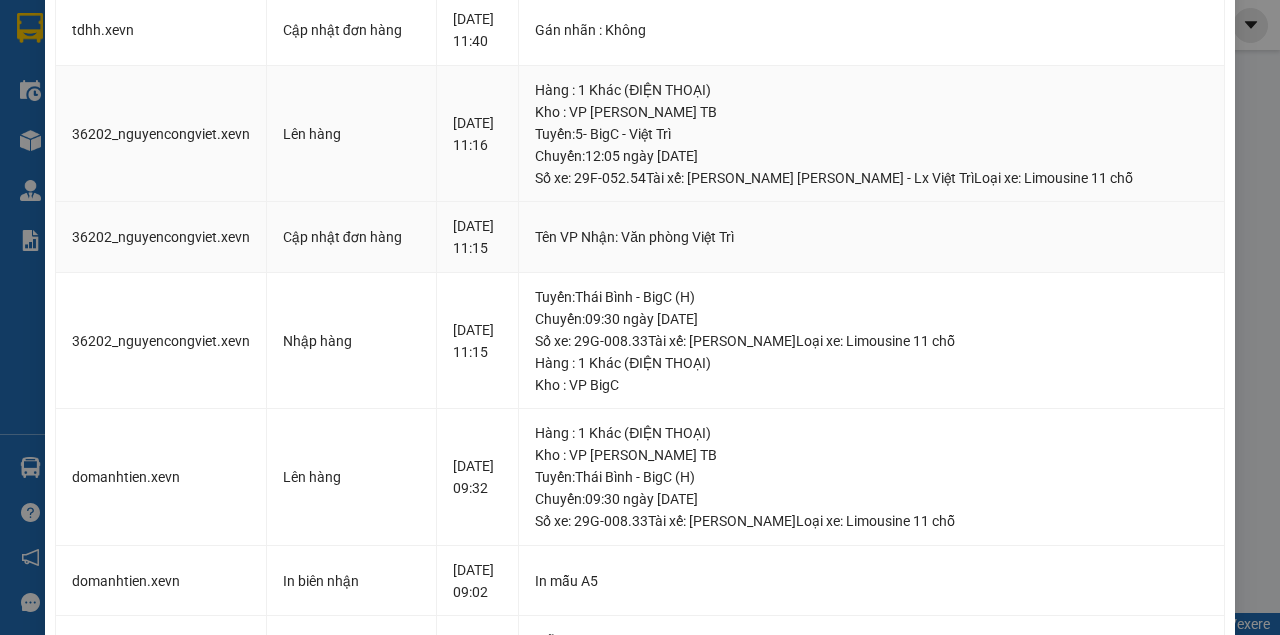 scroll, scrollTop: 0, scrollLeft: 0, axis: both 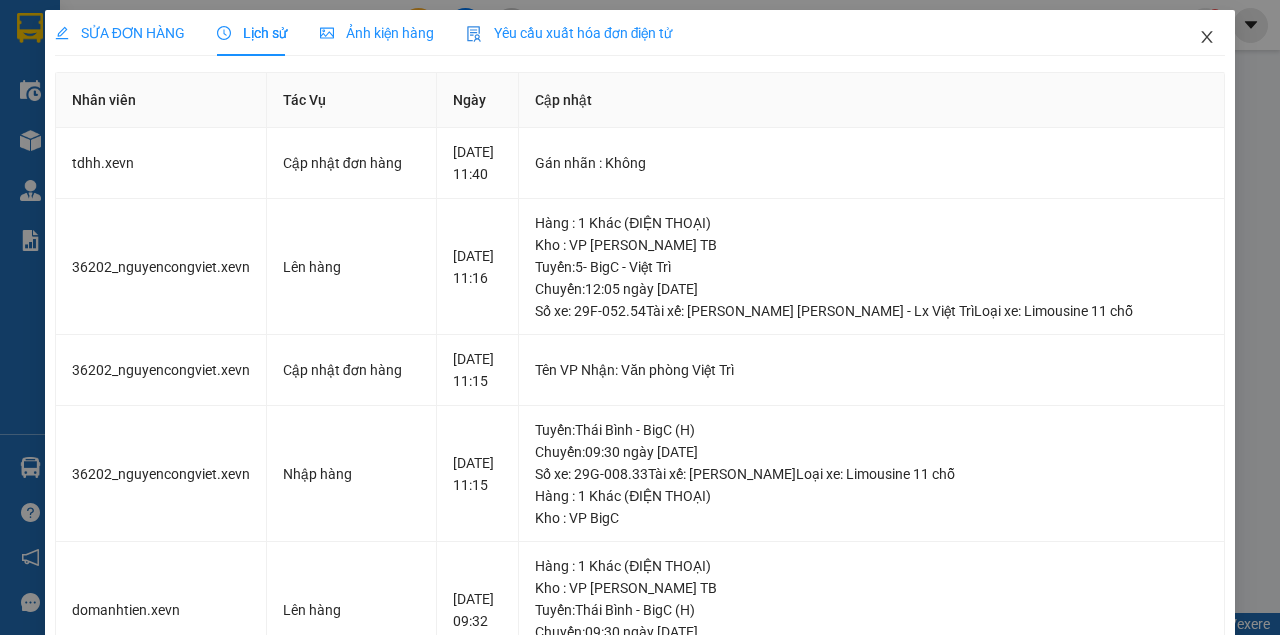 click 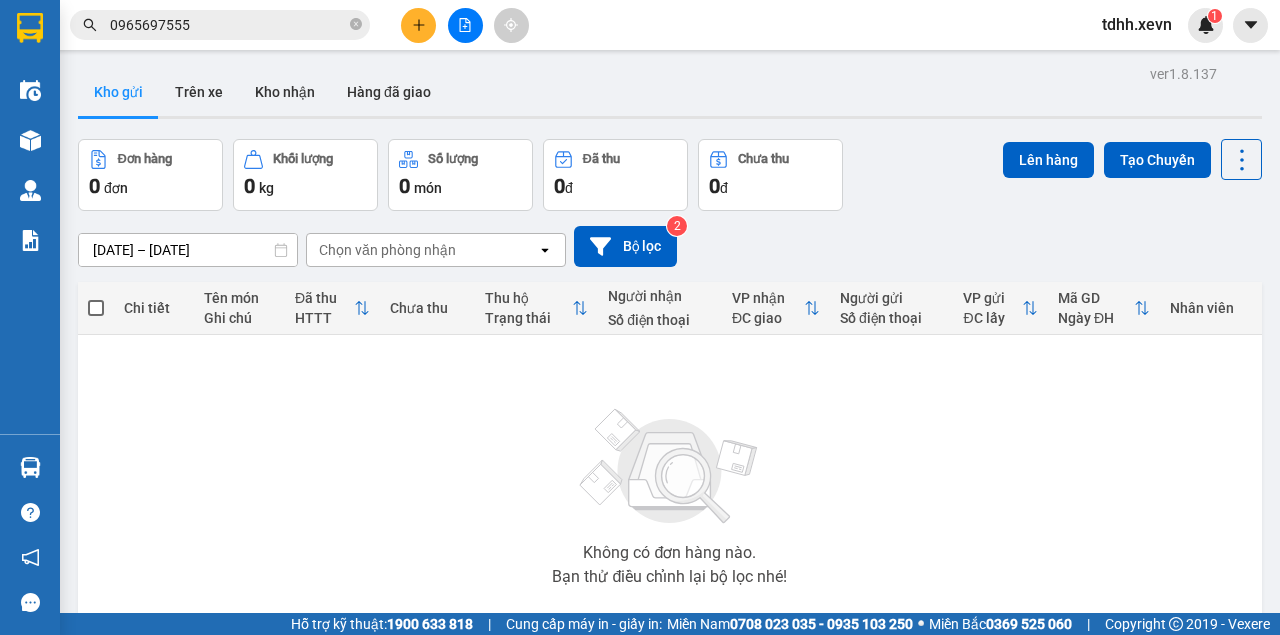 click on "0965697555" at bounding box center [228, 25] 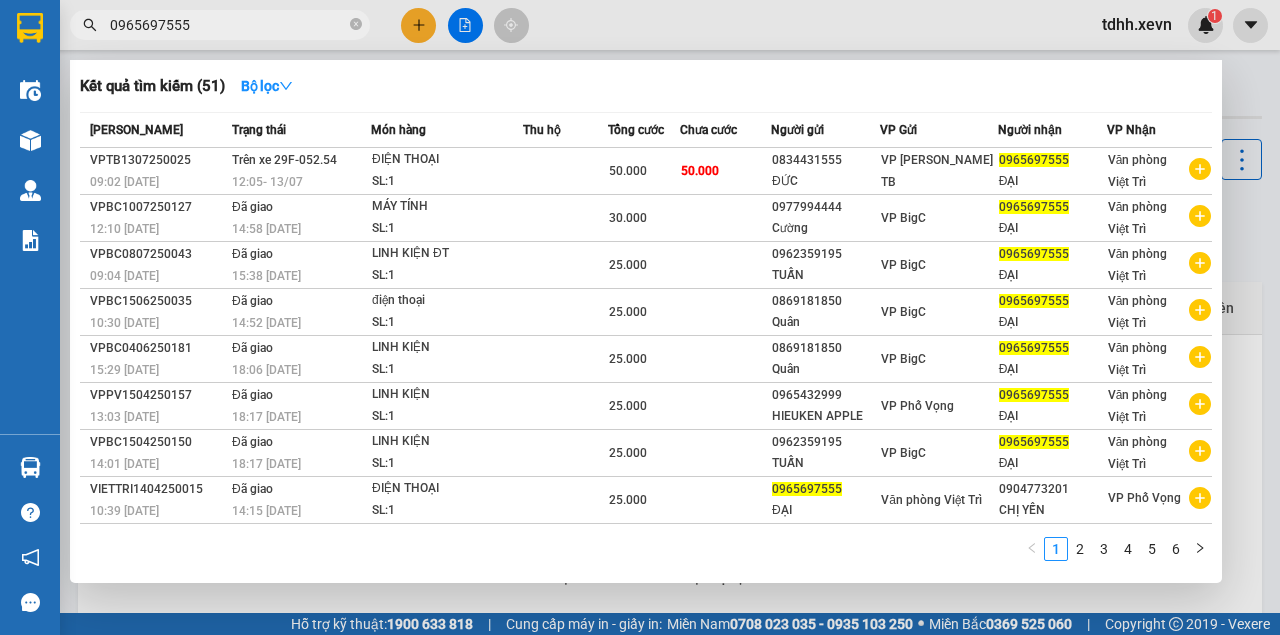 click at bounding box center [640, 317] 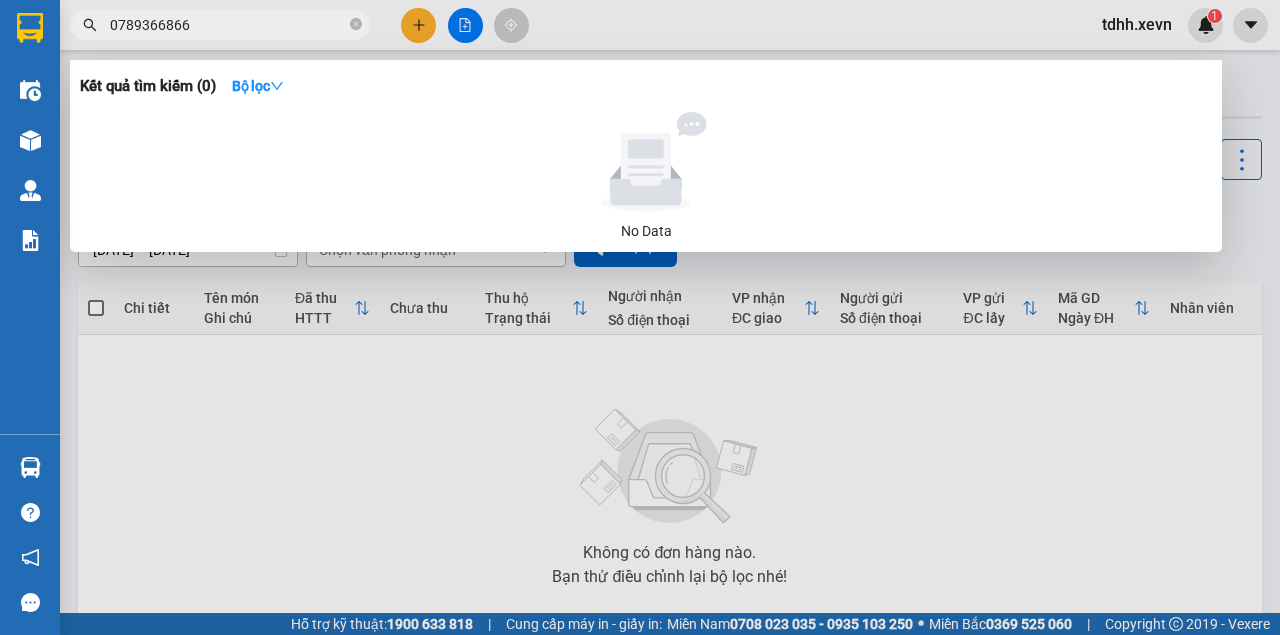 click on "0789366866" at bounding box center (228, 25) 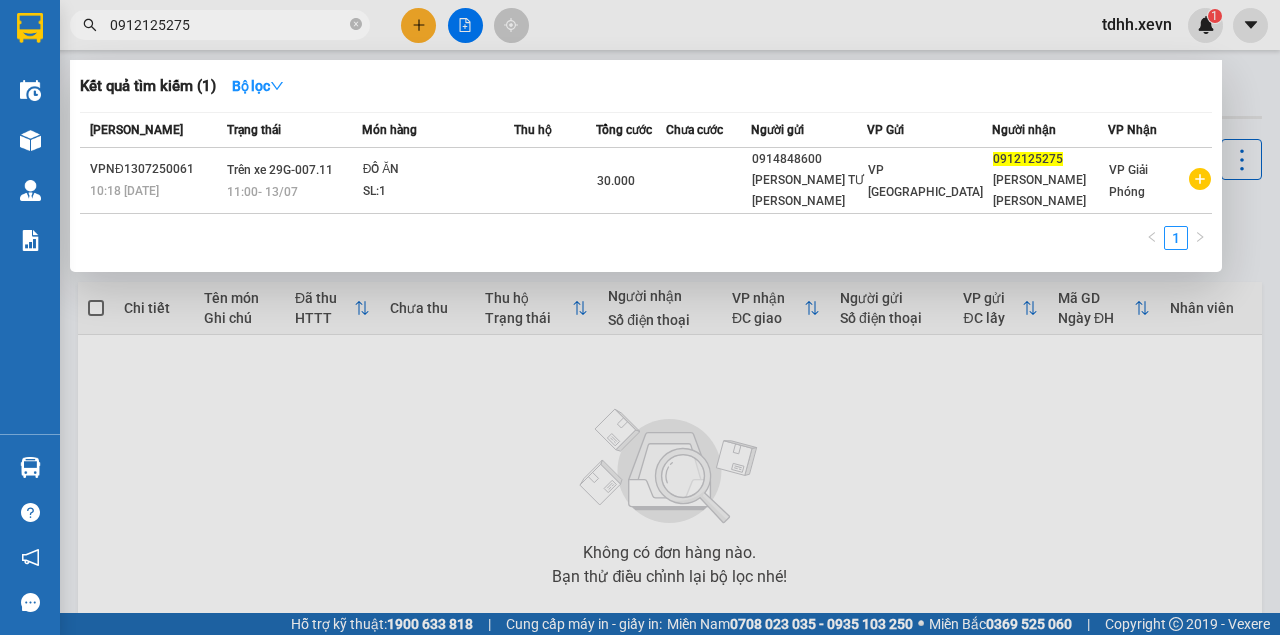 click on "0912125275" at bounding box center (228, 25) 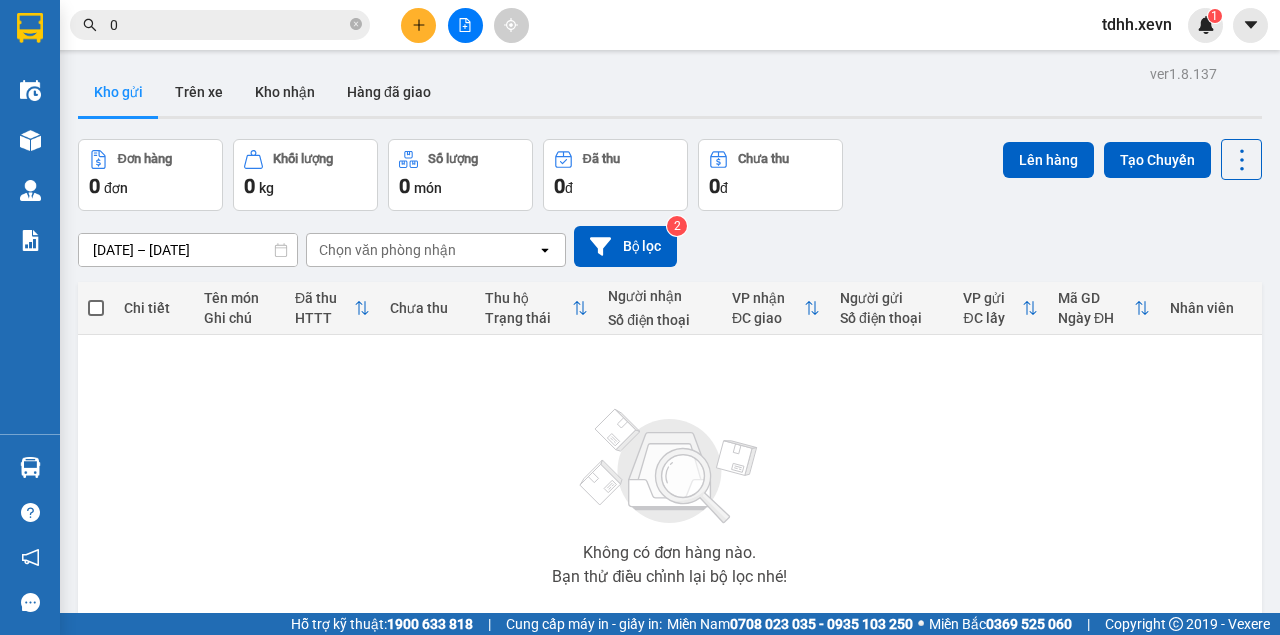 paste on "846178868" 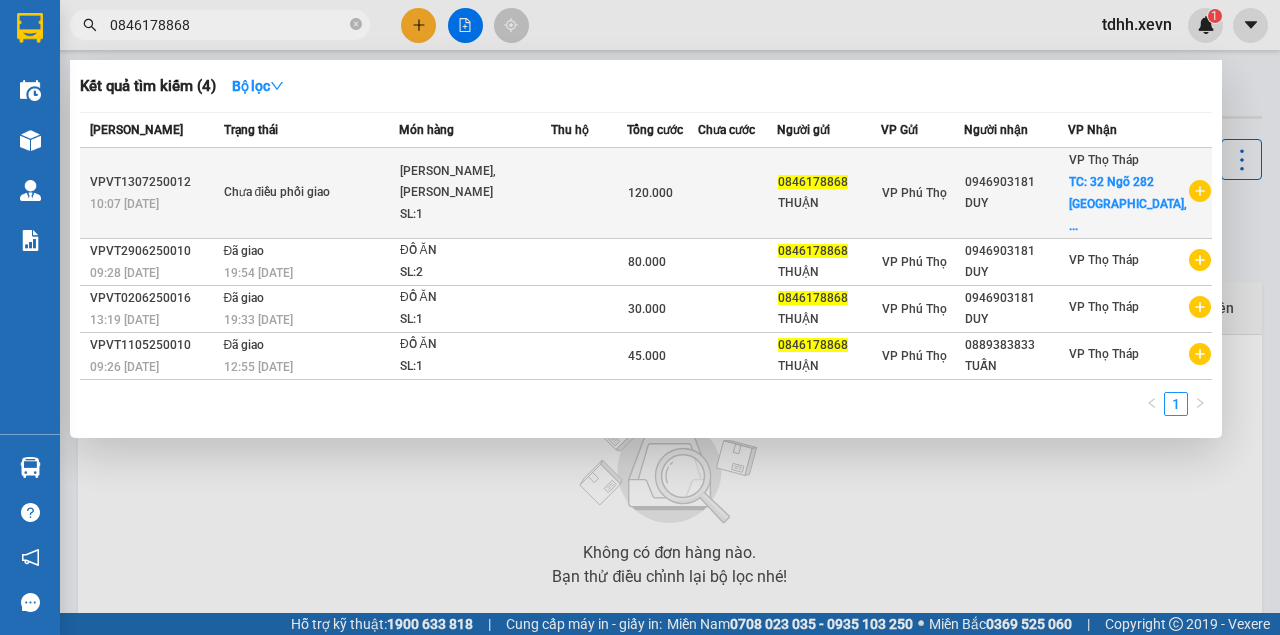 type on "0846178868" 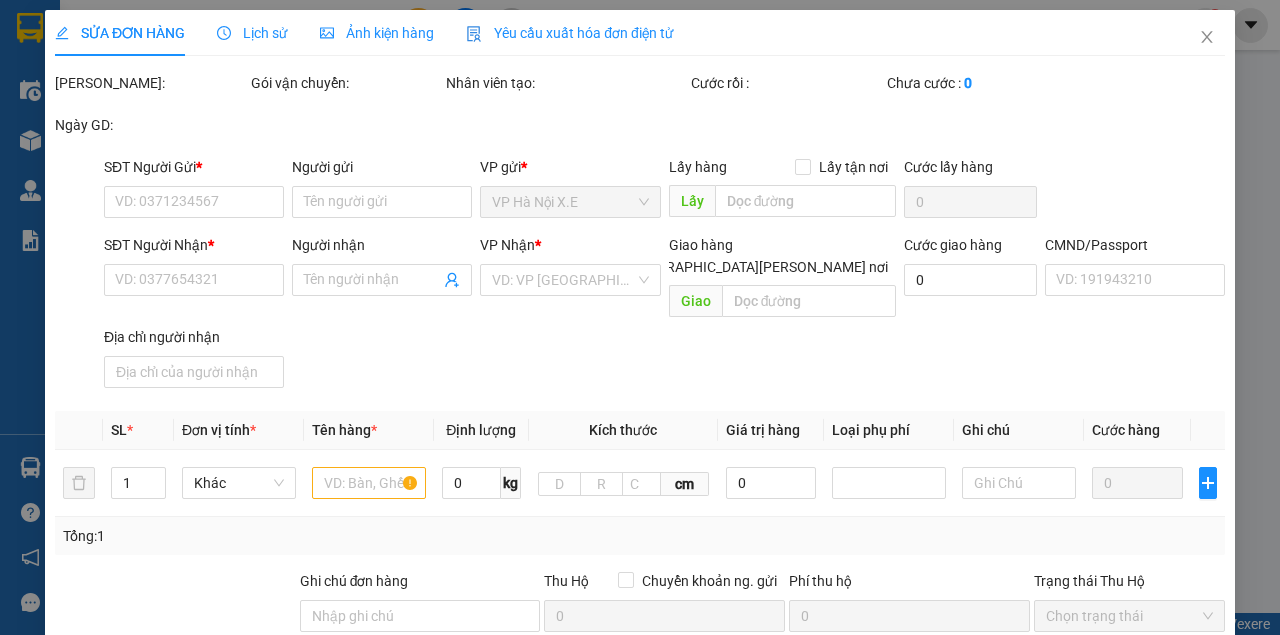 type on "0846178868" 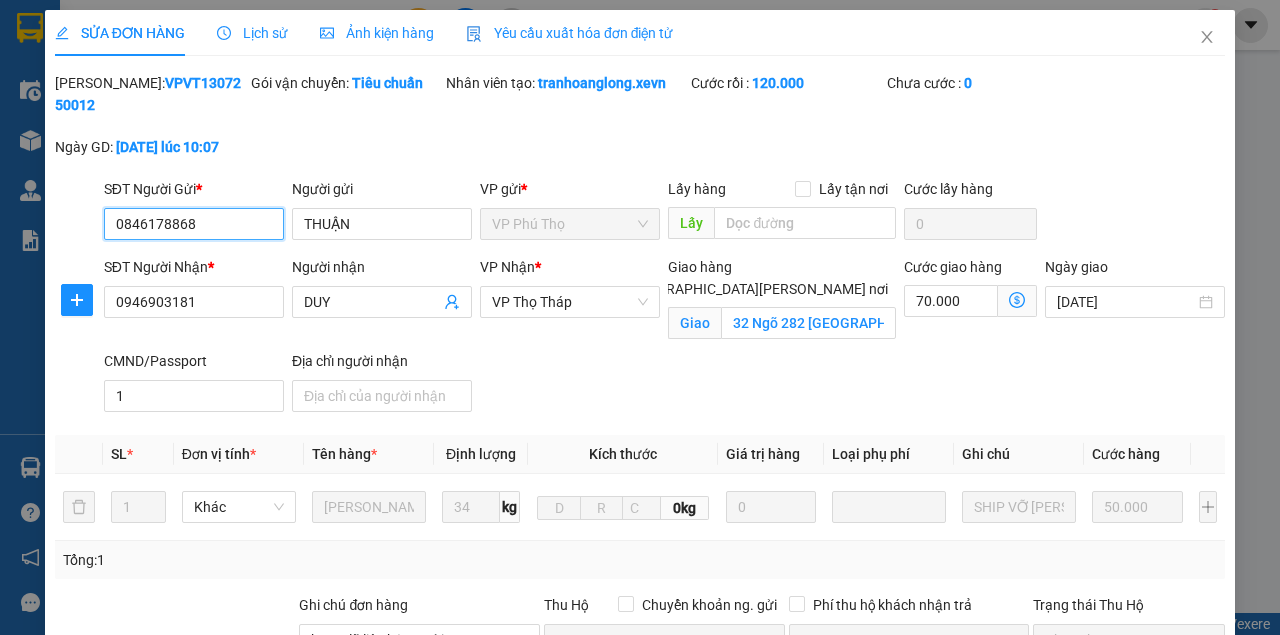 click on "0846178868" at bounding box center [194, 224] 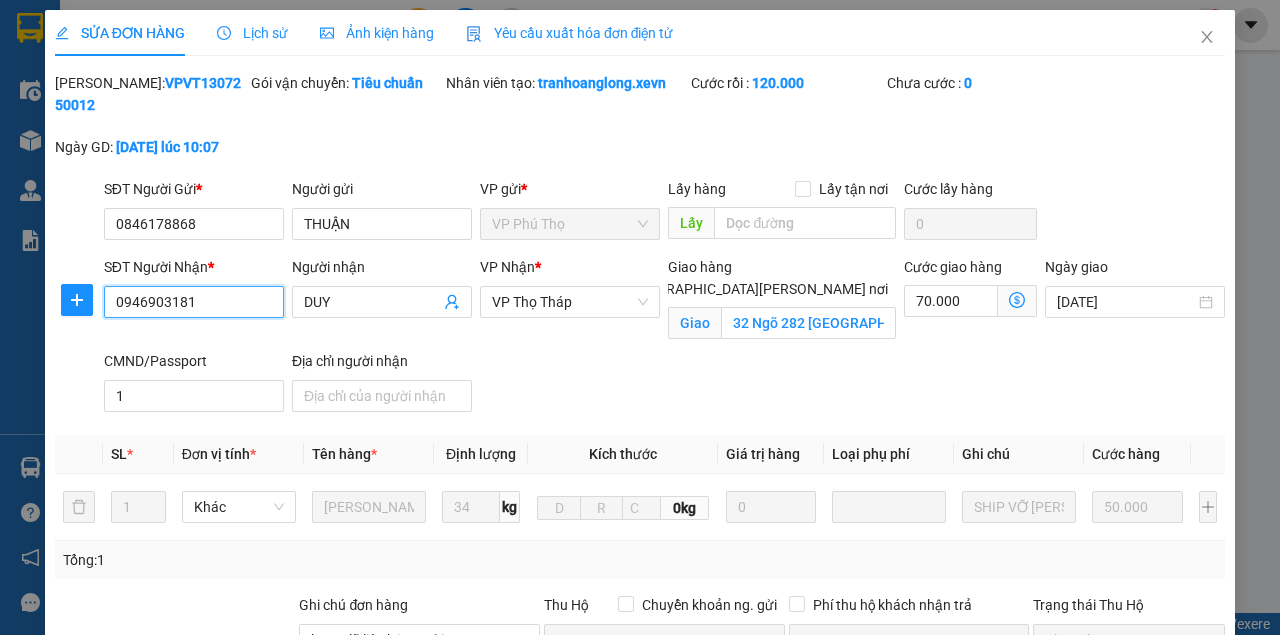 click on "0946903181" at bounding box center [194, 302] 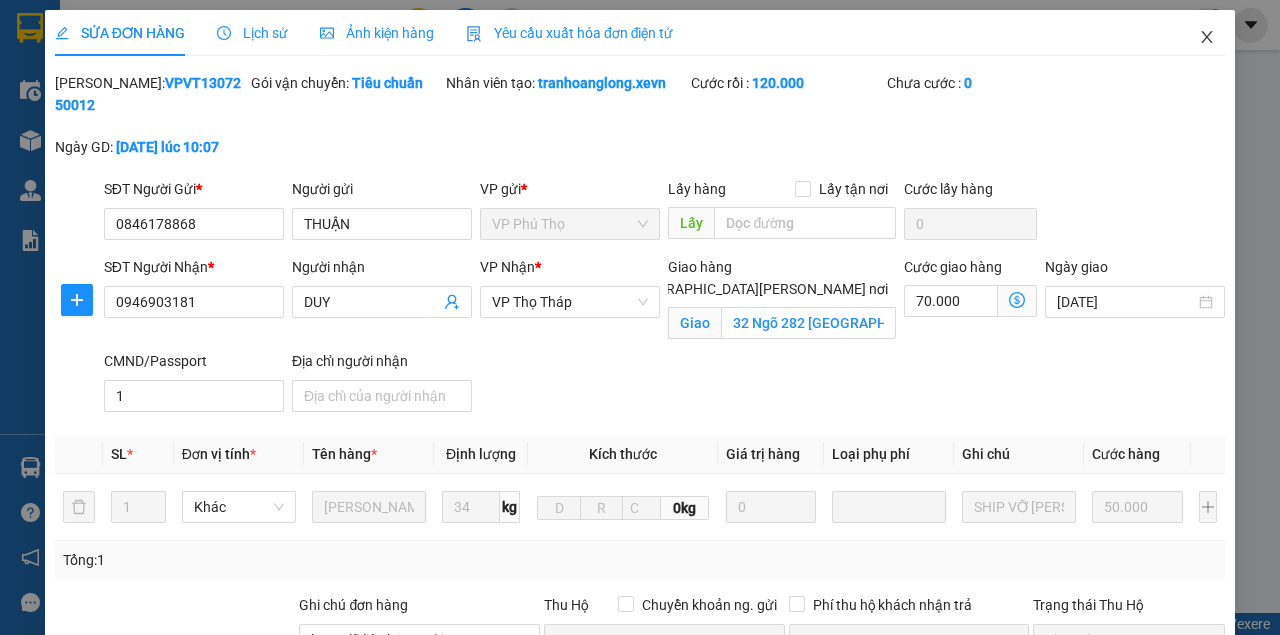 click 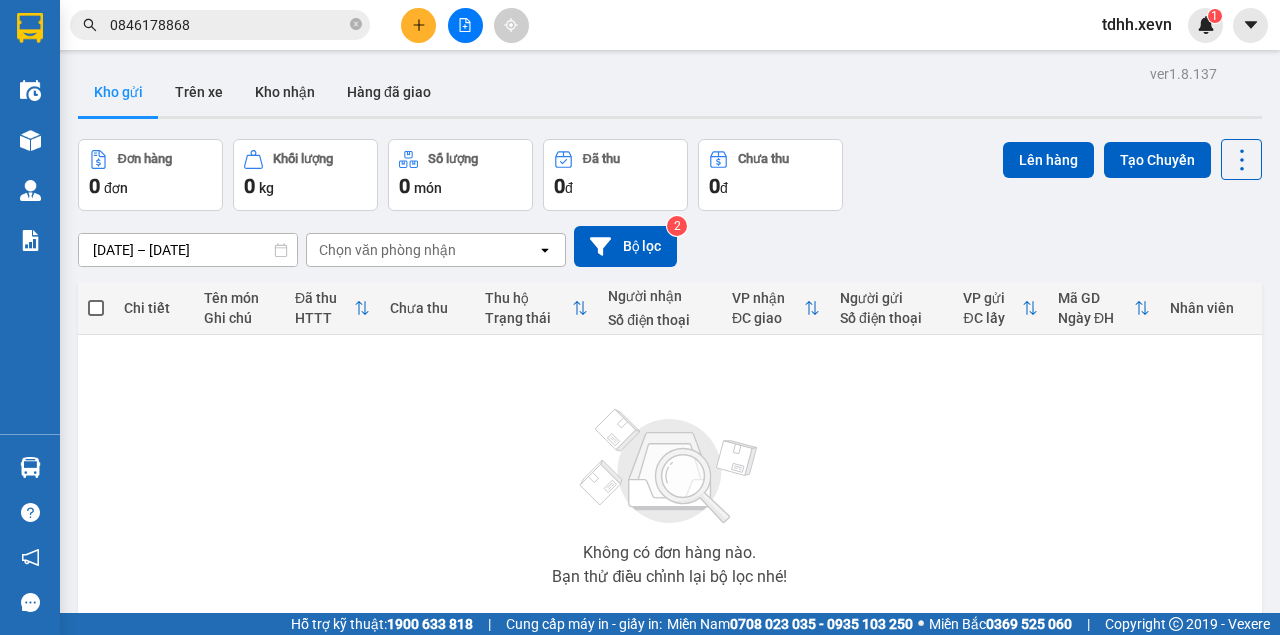 click on "0846178868" at bounding box center (228, 25) 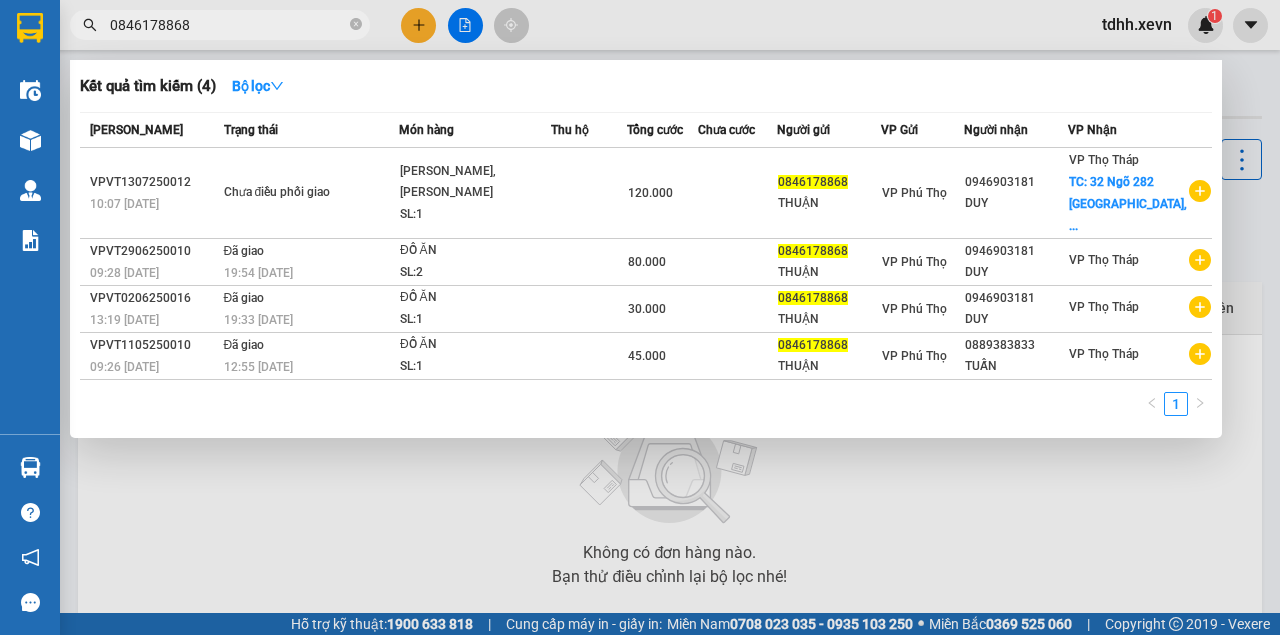 click on "0846178868" at bounding box center [228, 25] 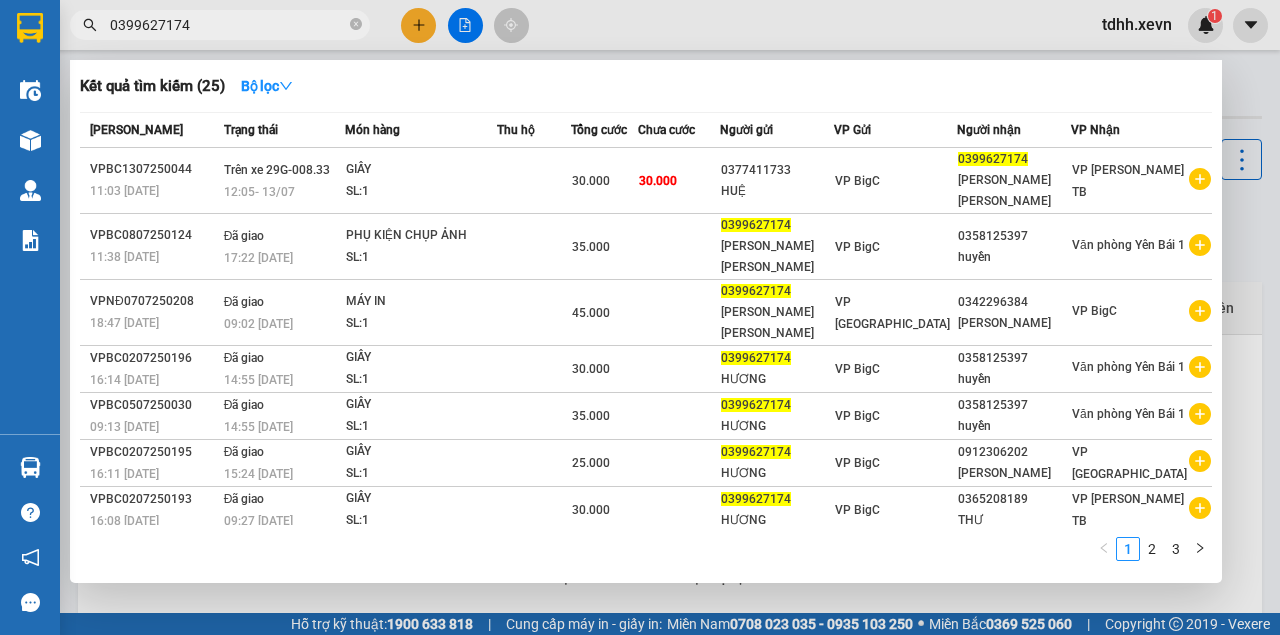 click on "0399627174" at bounding box center (228, 25) 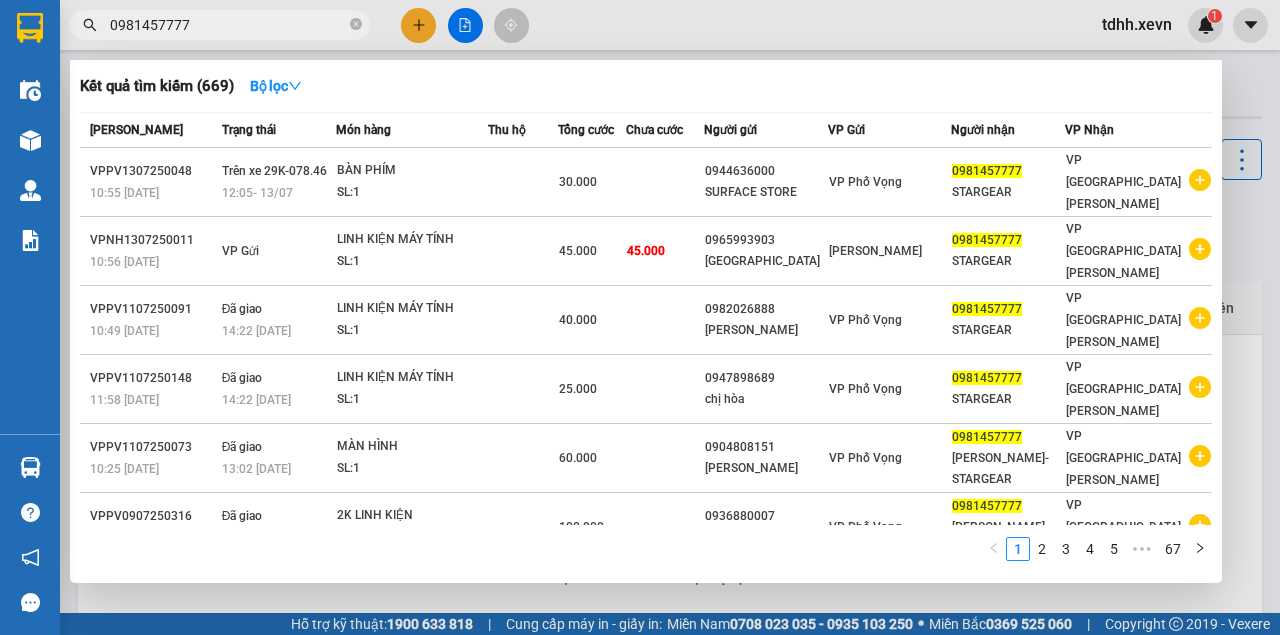 click at bounding box center (640, 317) 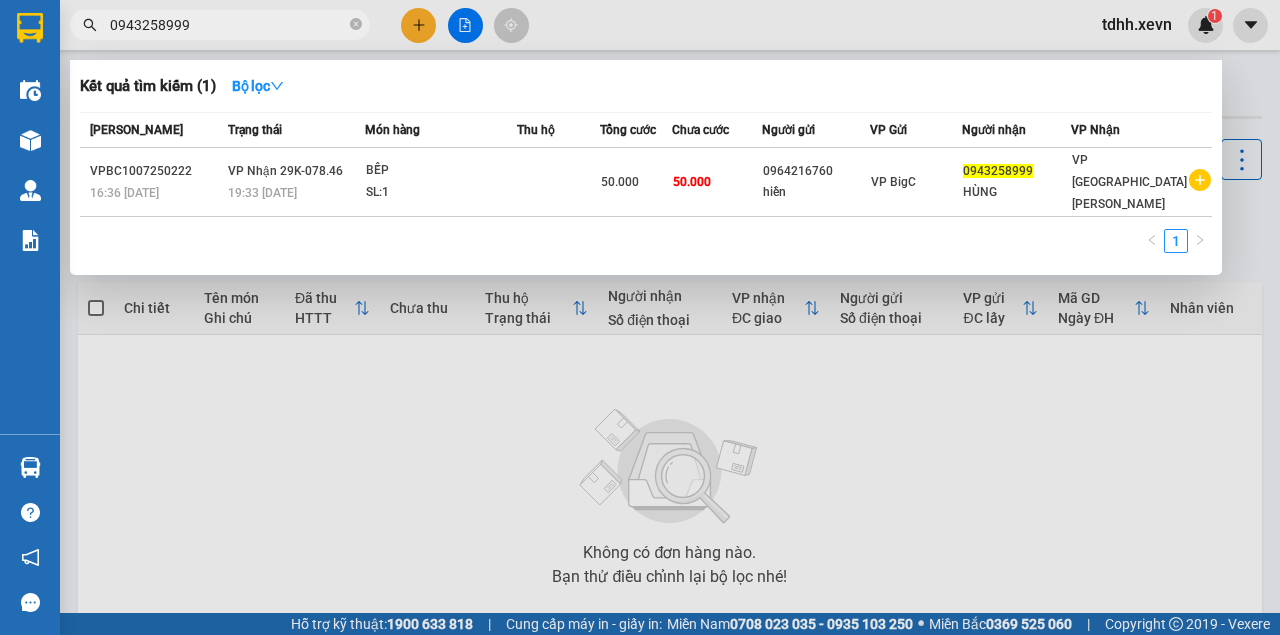 click on "0943258999" at bounding box center (228, 25) 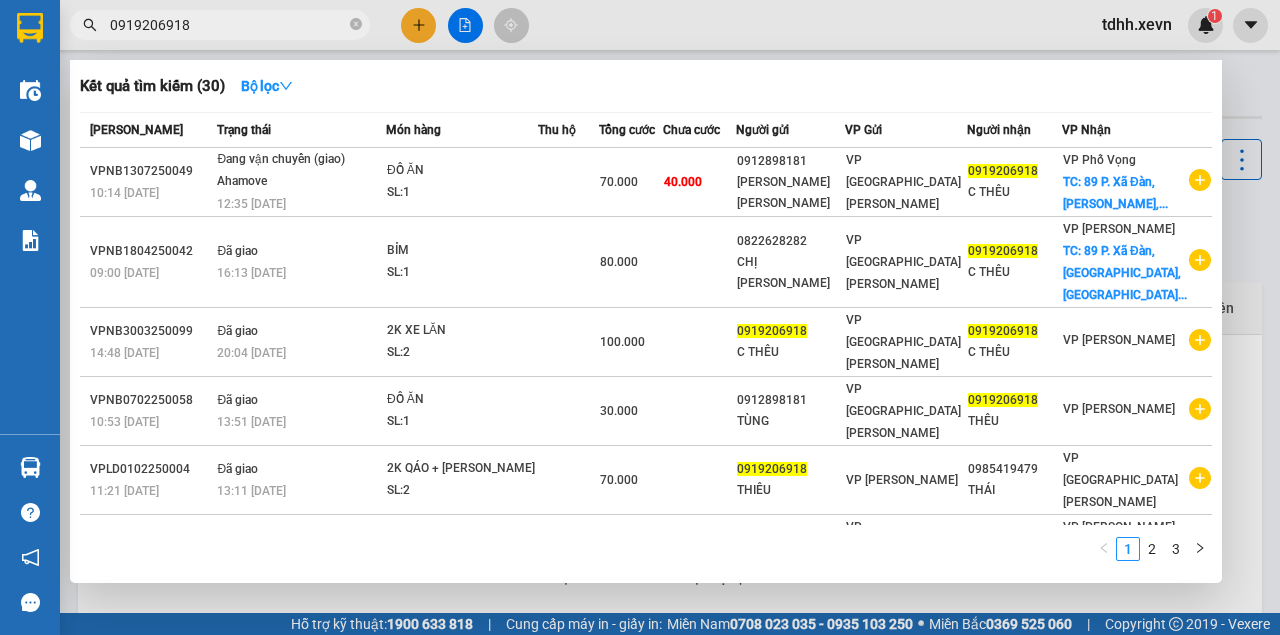 click on "0919206918" at bounding box center [228, 25] 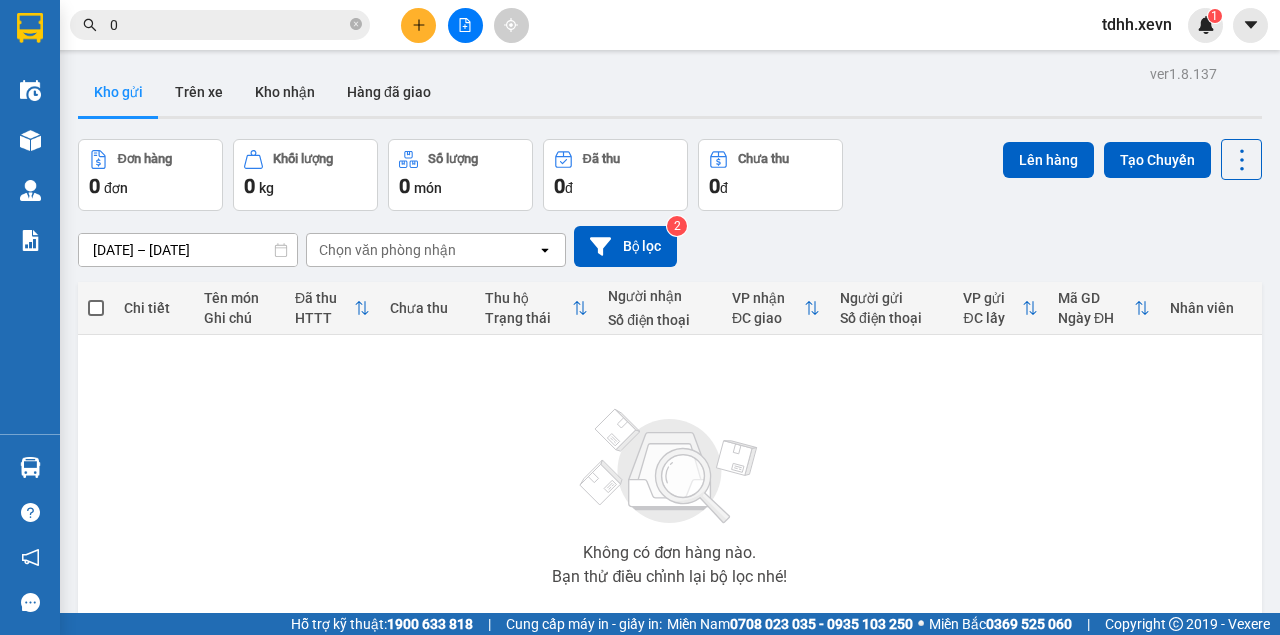 paste on "913530550" 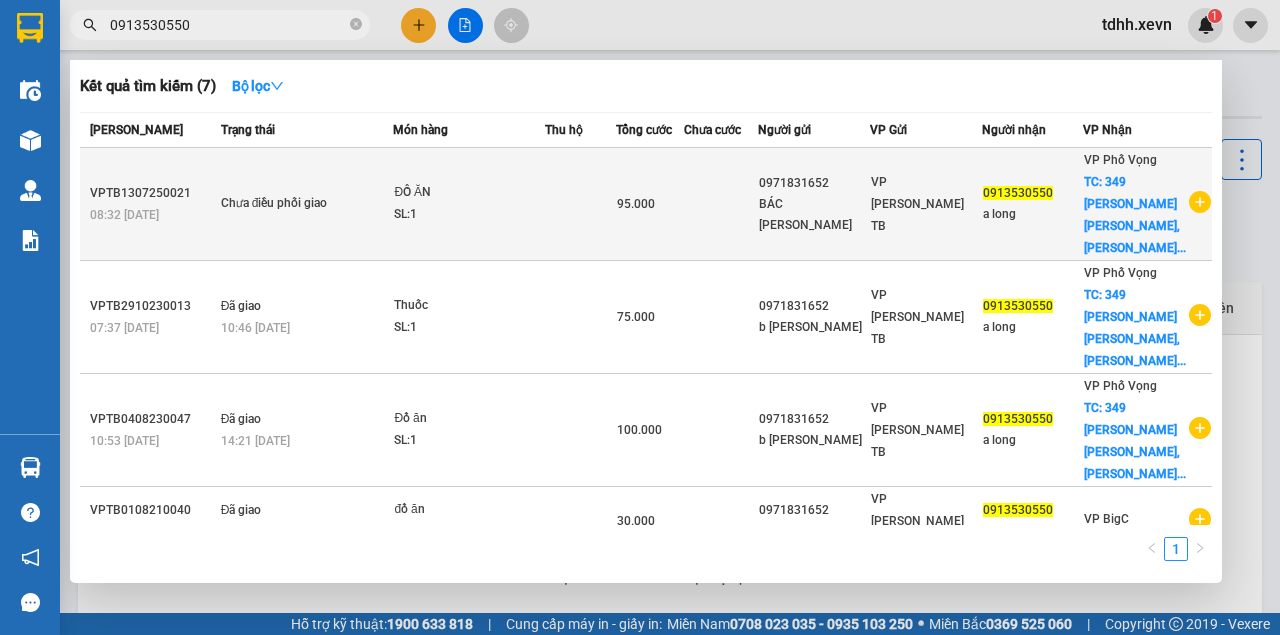 type on "0913530550" 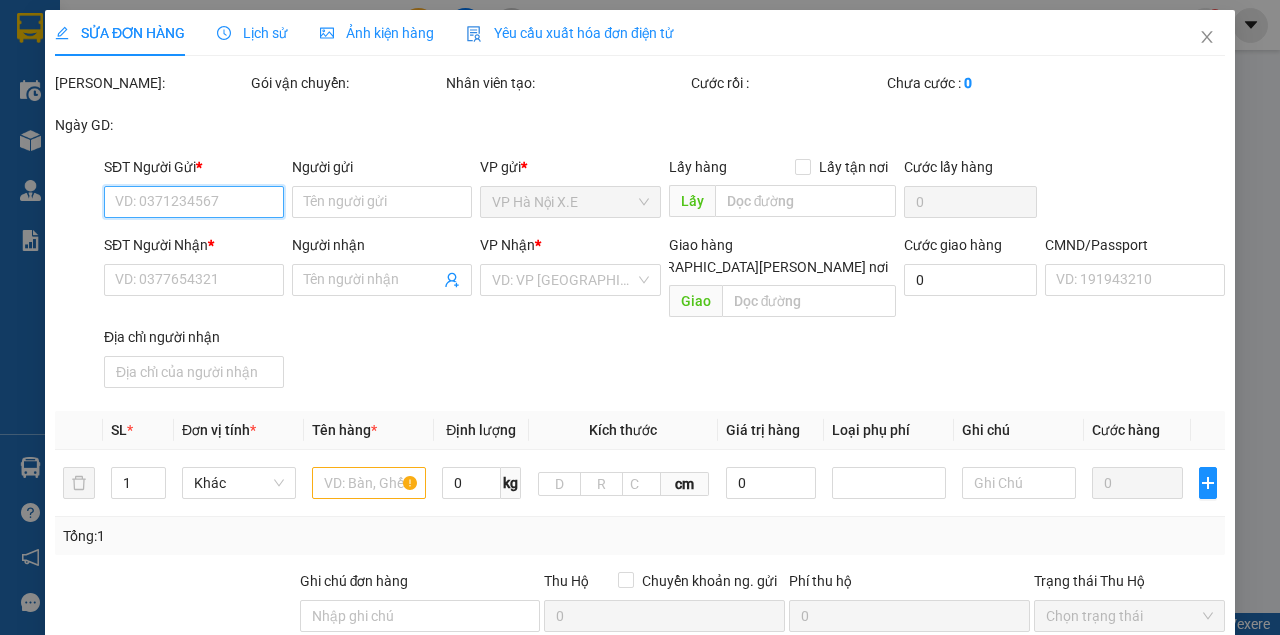 type on "0971831652" 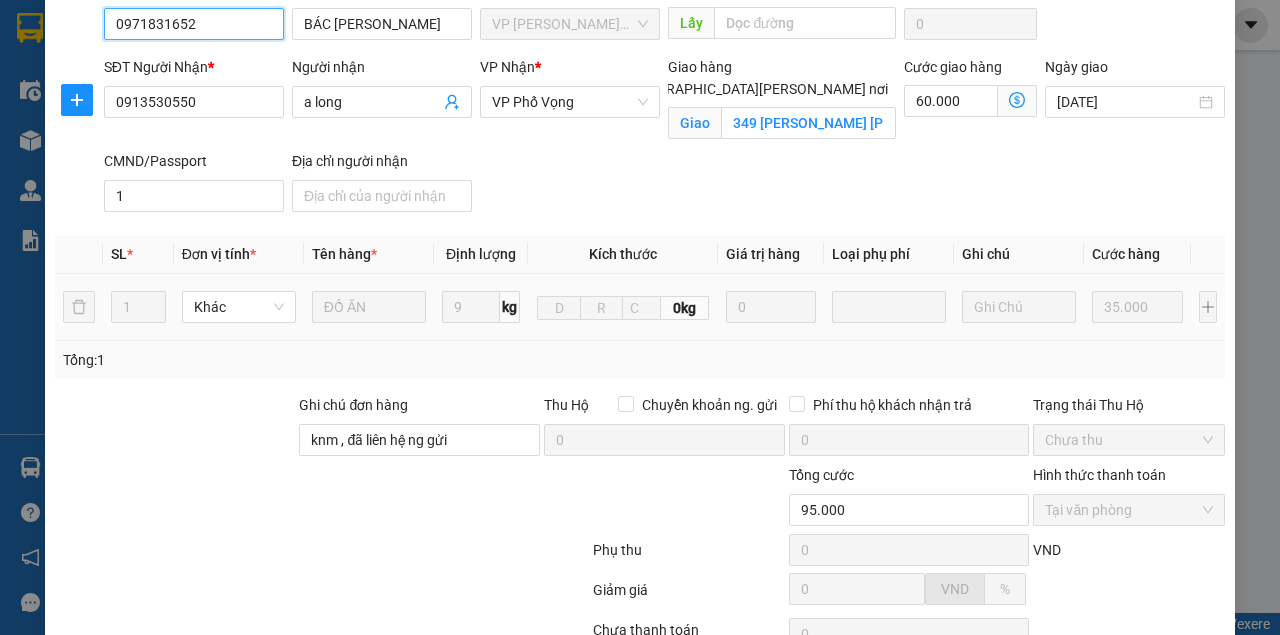 scroll, scrollTop: 266, scrollLeft: 0, axis: vertical 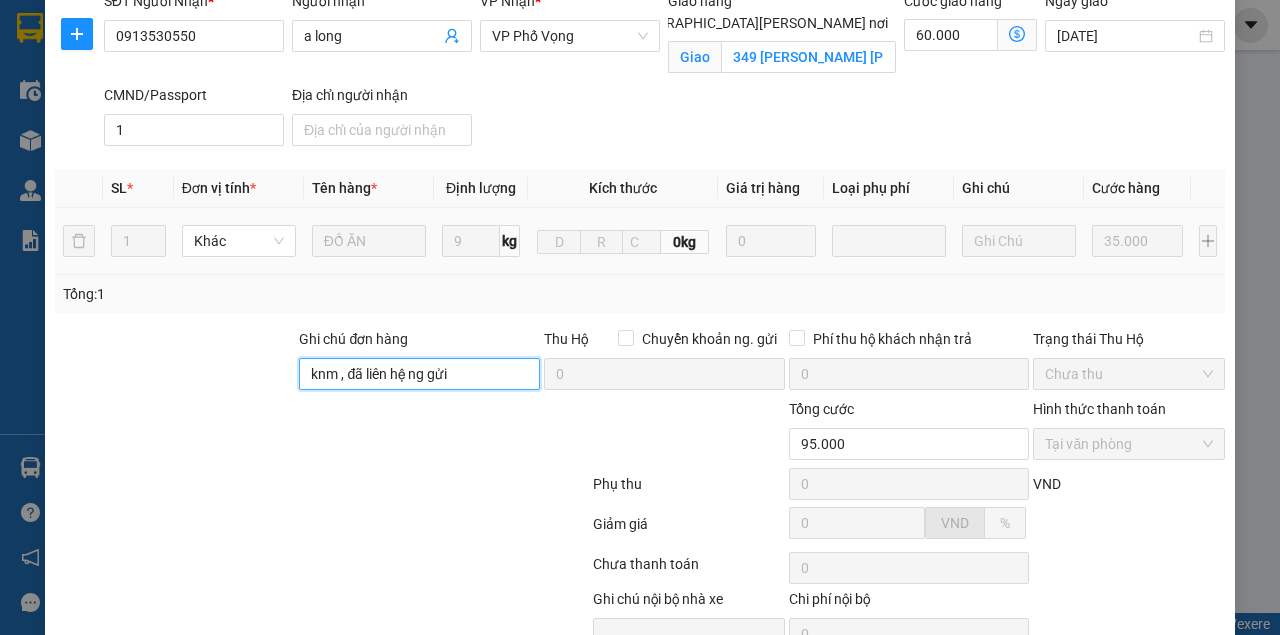 drag, startPoint x: 472, startPoint y: 372, endPoint x: 211, endPoint y: 363, distance: 261.15512 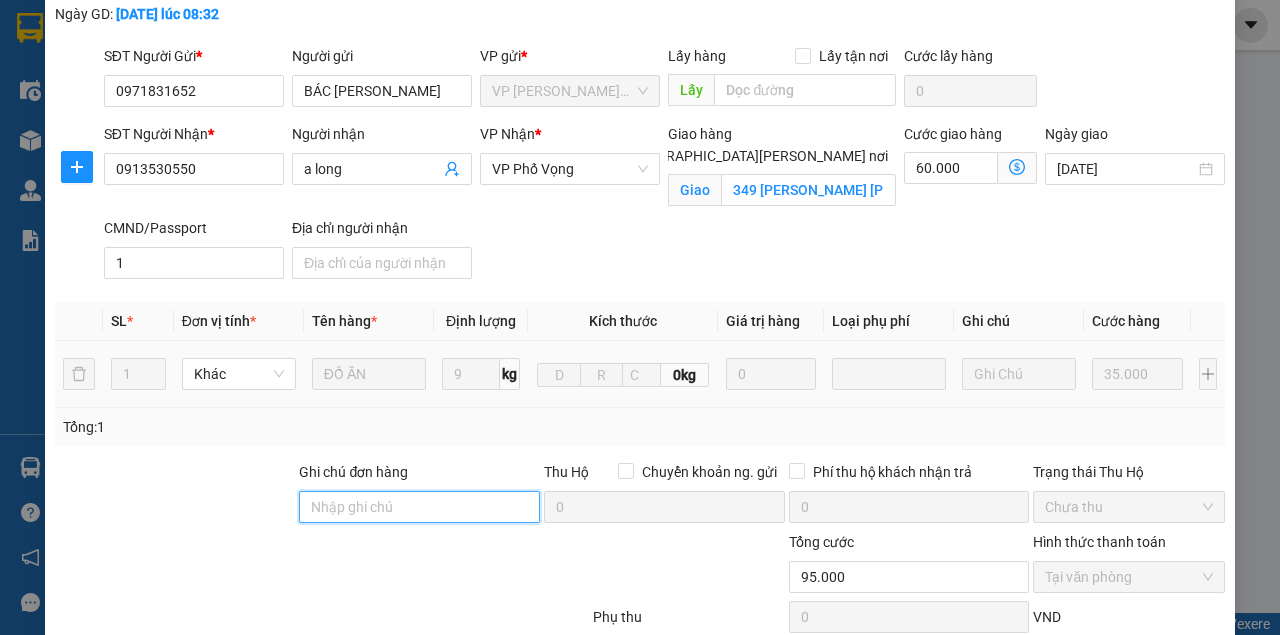 scroll, scrollTop: 363, scrollLeft: 0, axis: vertical 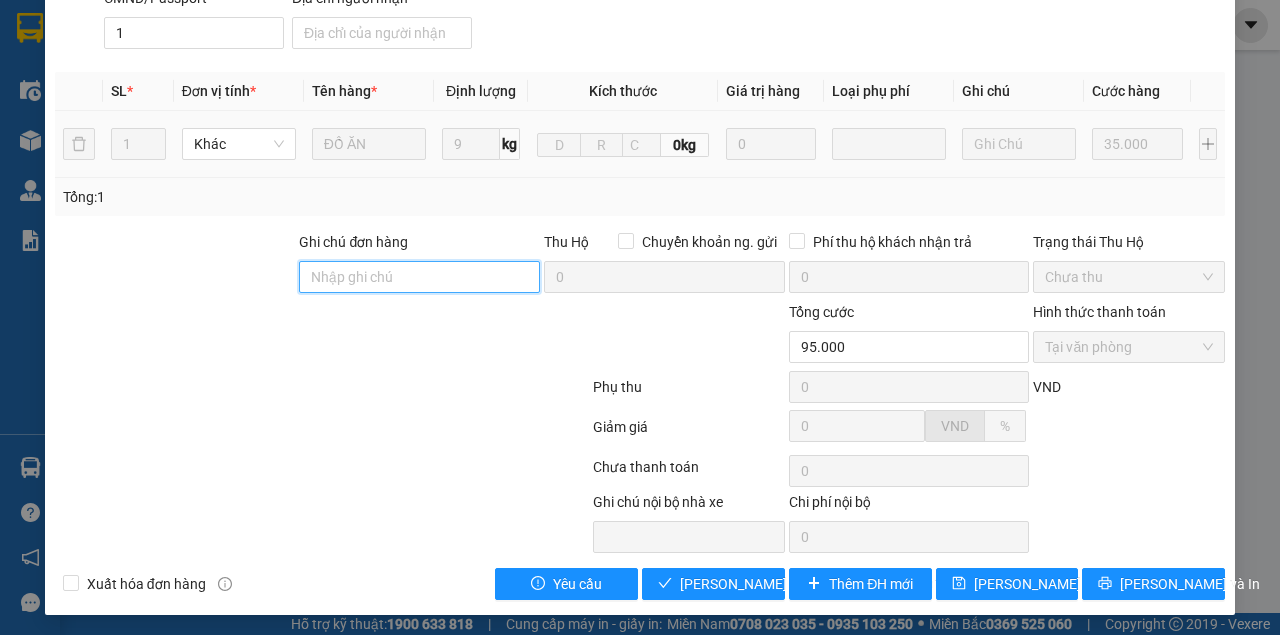 type 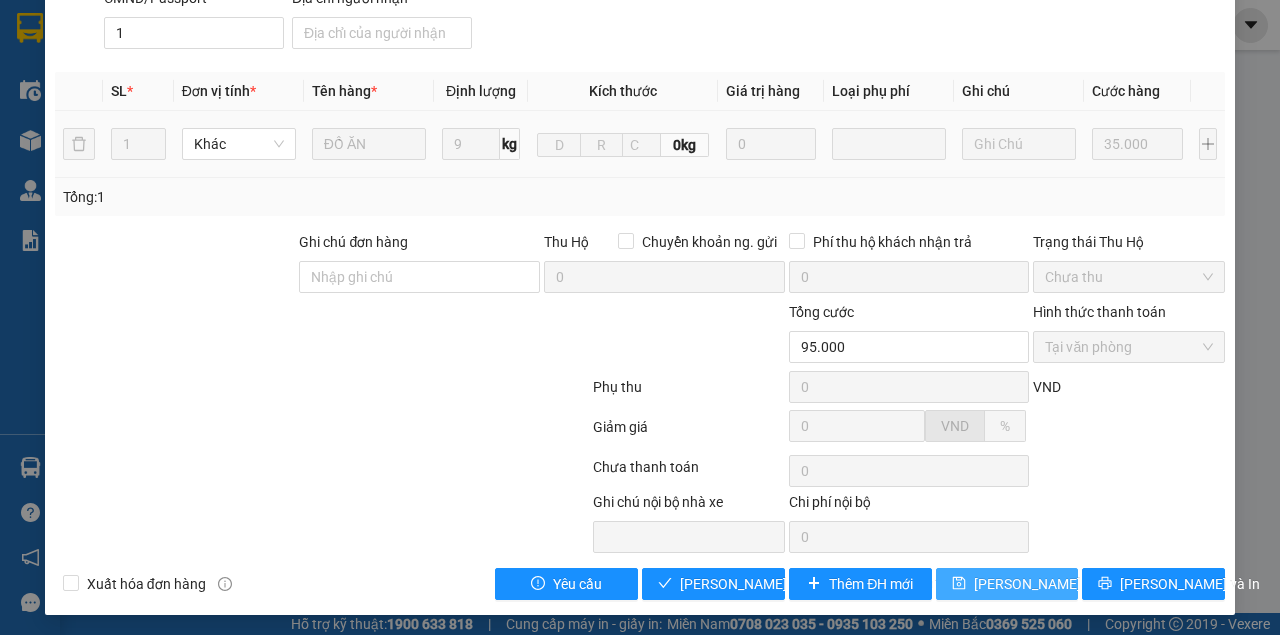 click on "[PERSON_NAME] thay đổi" at bounding box center [1038, 584] 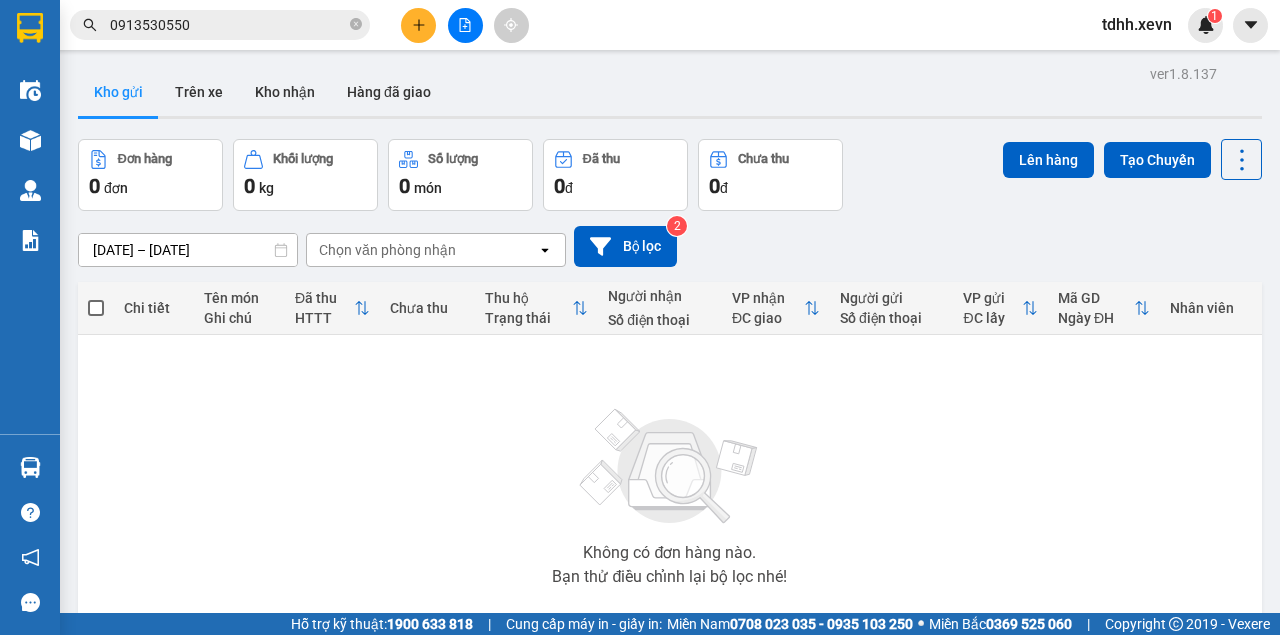 click on "0913530550" at bounding box center (228, 25) 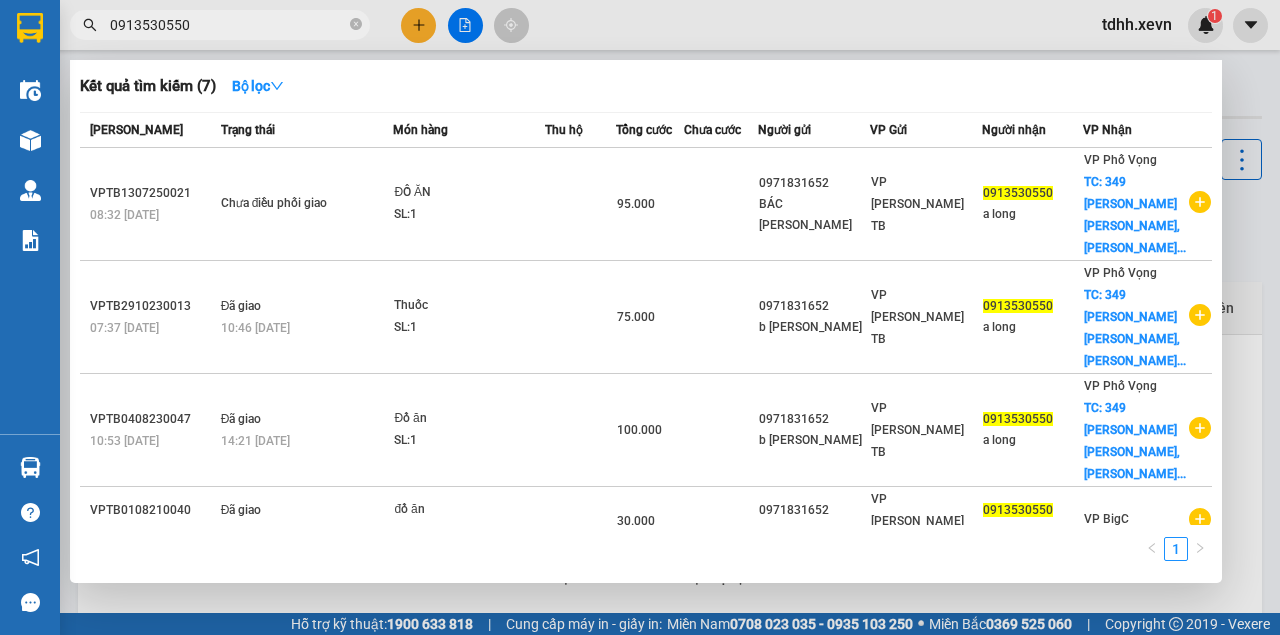 click on "0913530550" at bounding box center (228, 25) 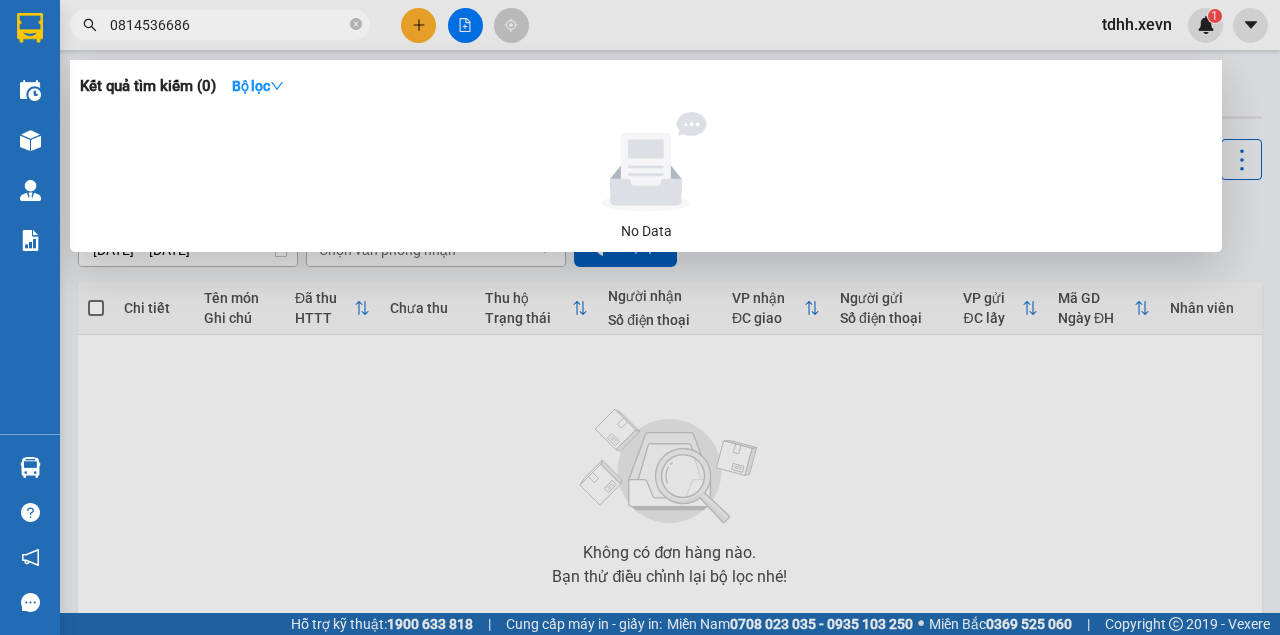 click on "0814536686" at bounding box center (228, 25) 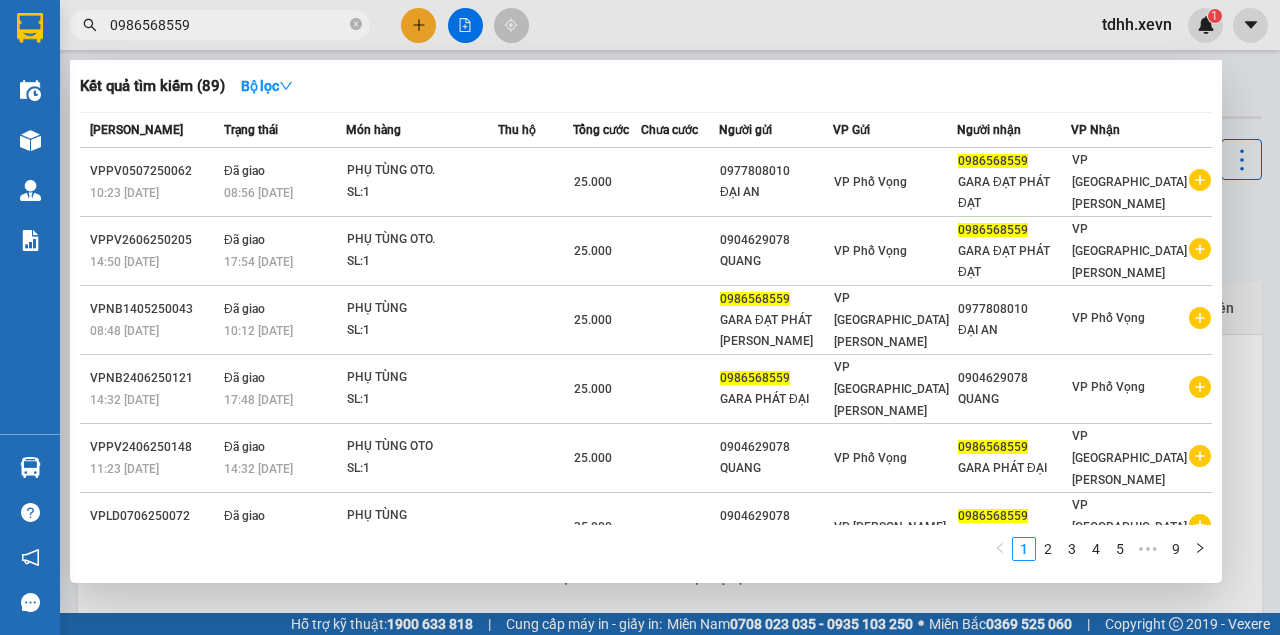 click at bounding box center [640, 317] 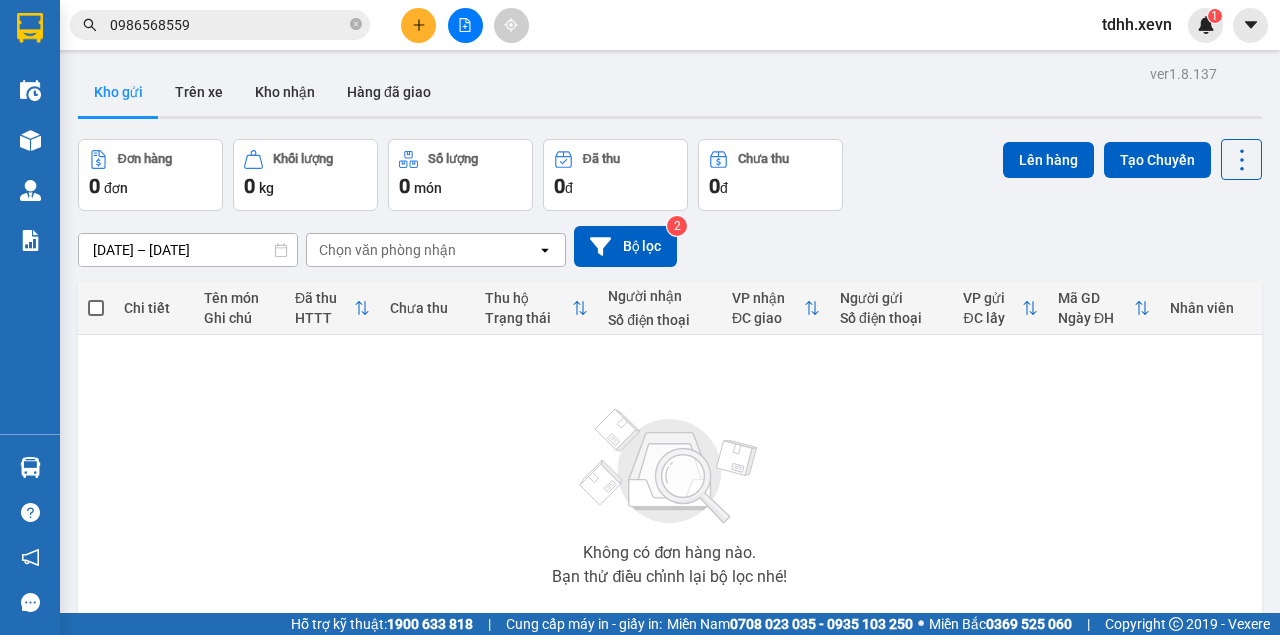 click on "0986568559" at bounding box center [228, 25] 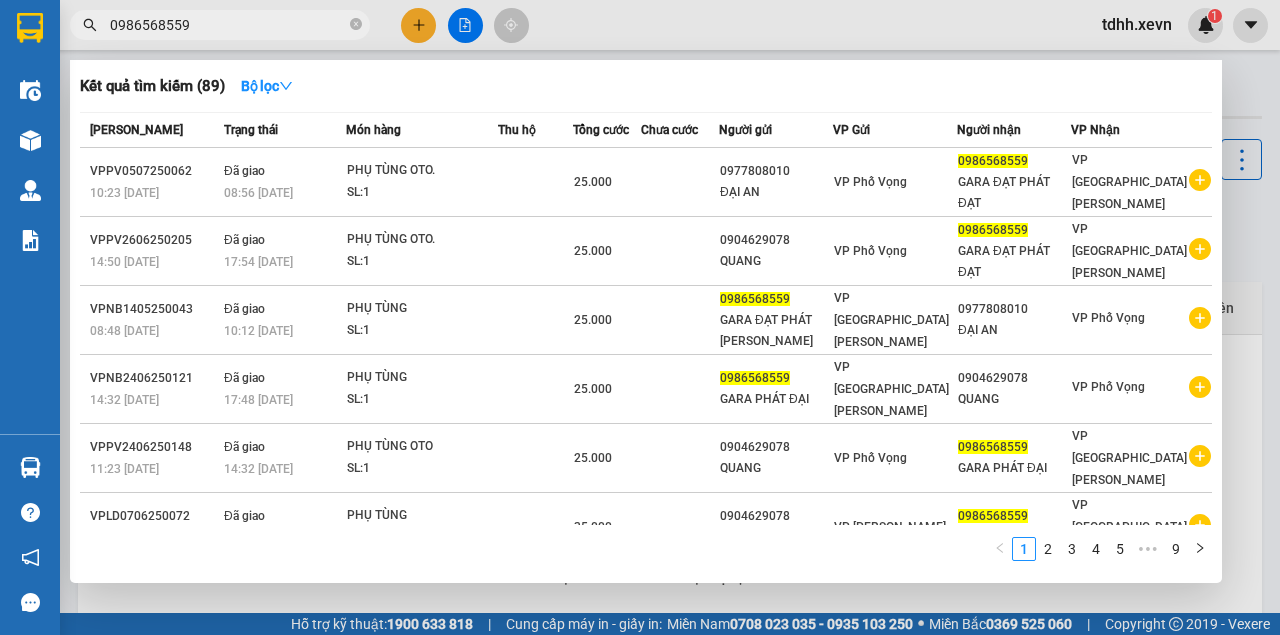 click on "0986568559" at bounding box center (228, 25) 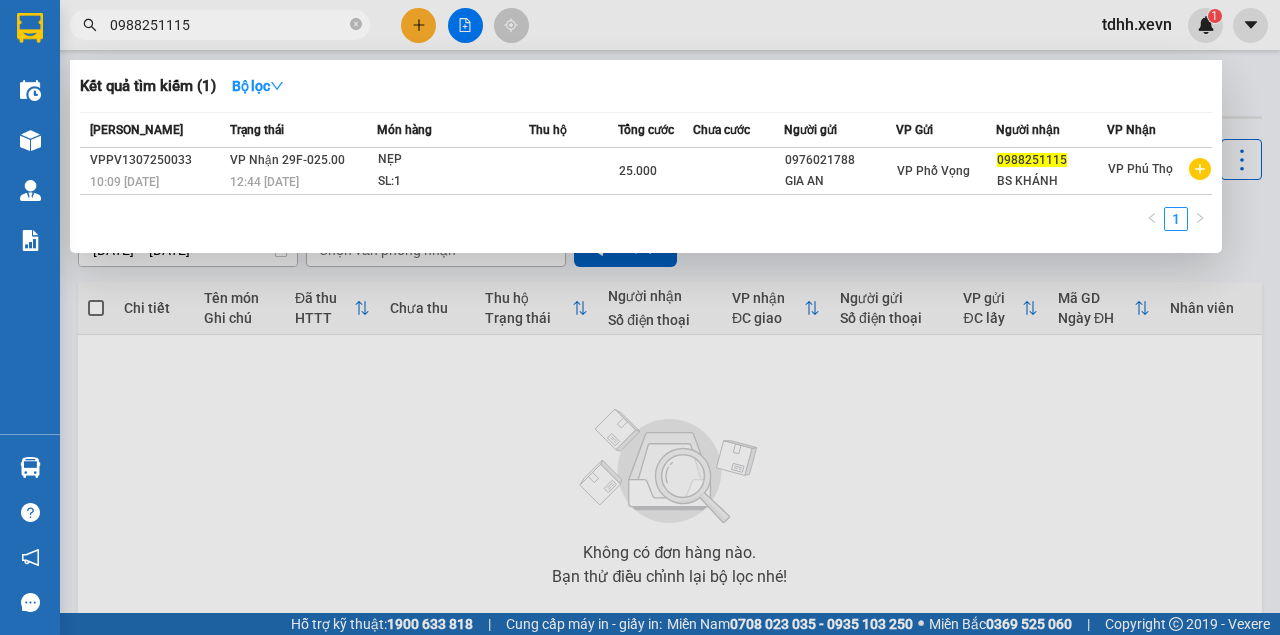 click on "0988251115" at bounding box center (228, 25) 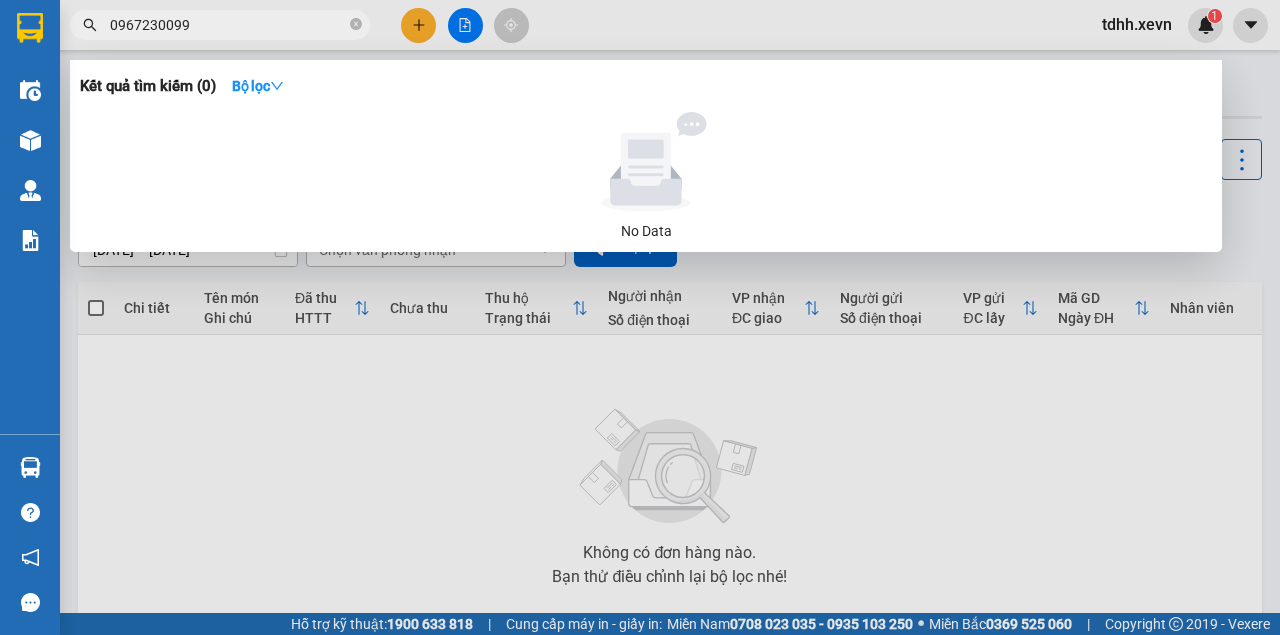 click at bounding box center [640, 317] 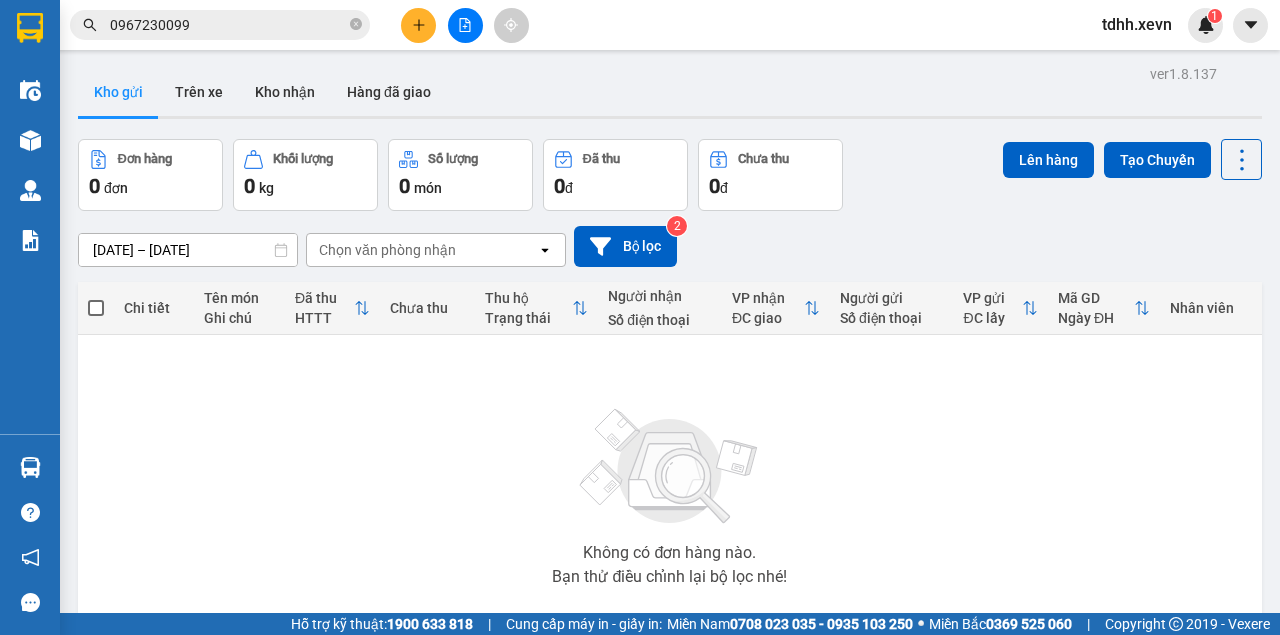 click on "0967230099" at bounding box center (228, 25) 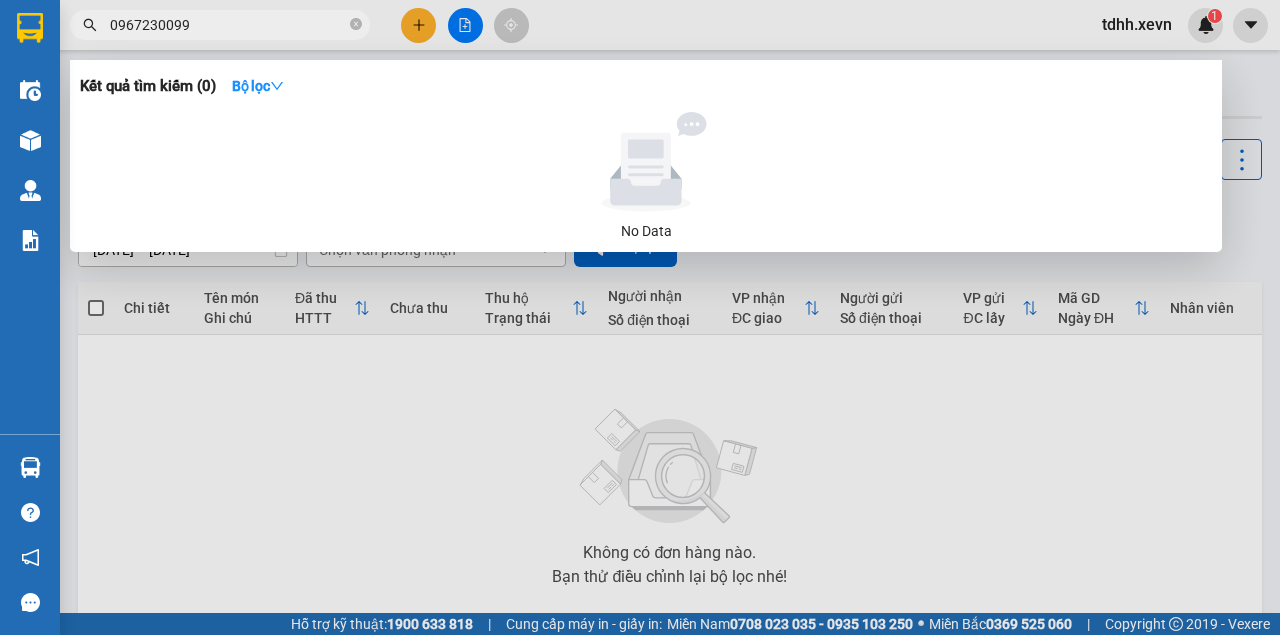 click on "0967230099" at bounding box center [228, 25] 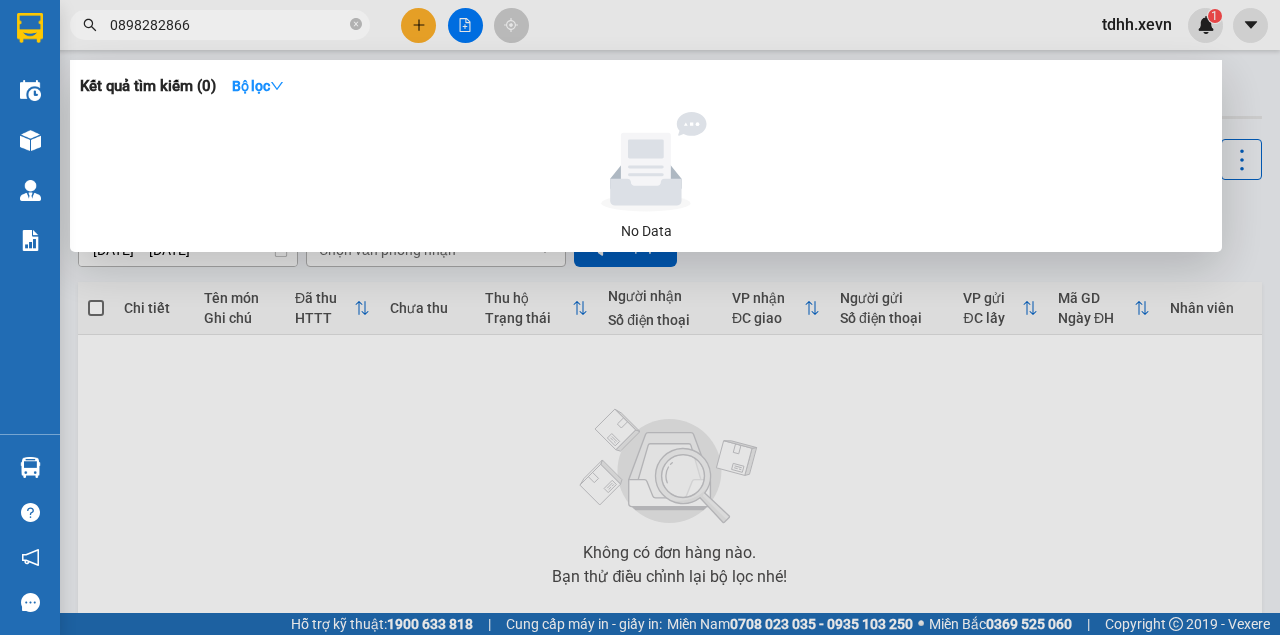 type on "0898282866" 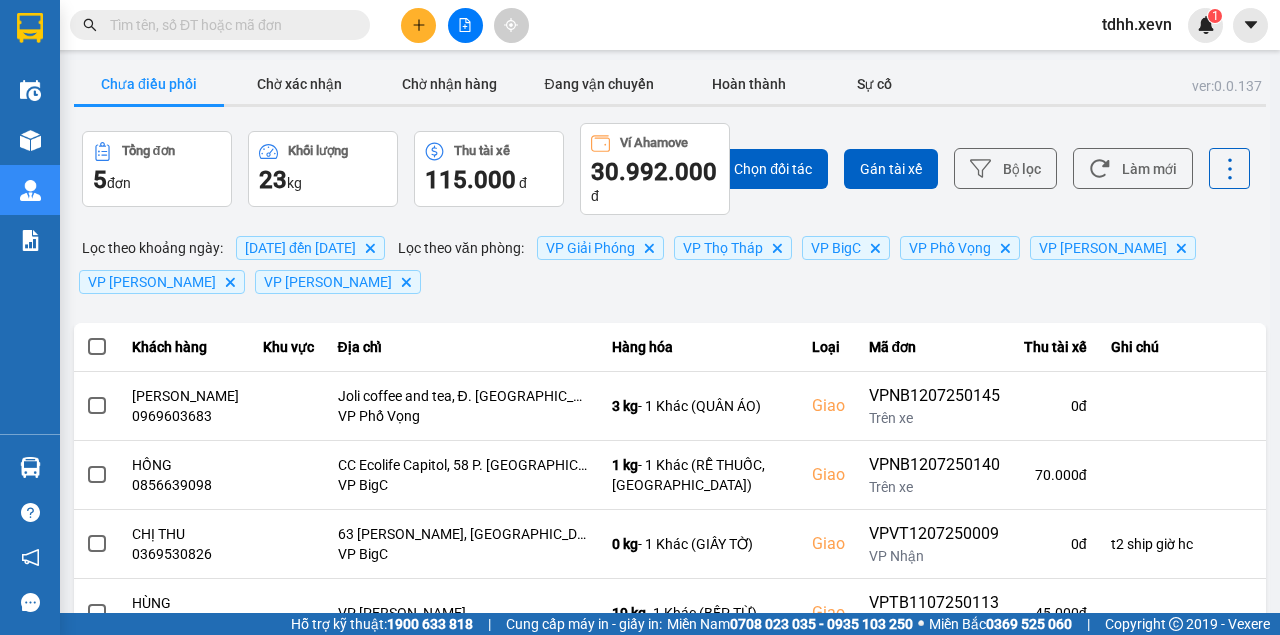 scroll, scrollTop: 0, scrollLeft: 0, axis: both 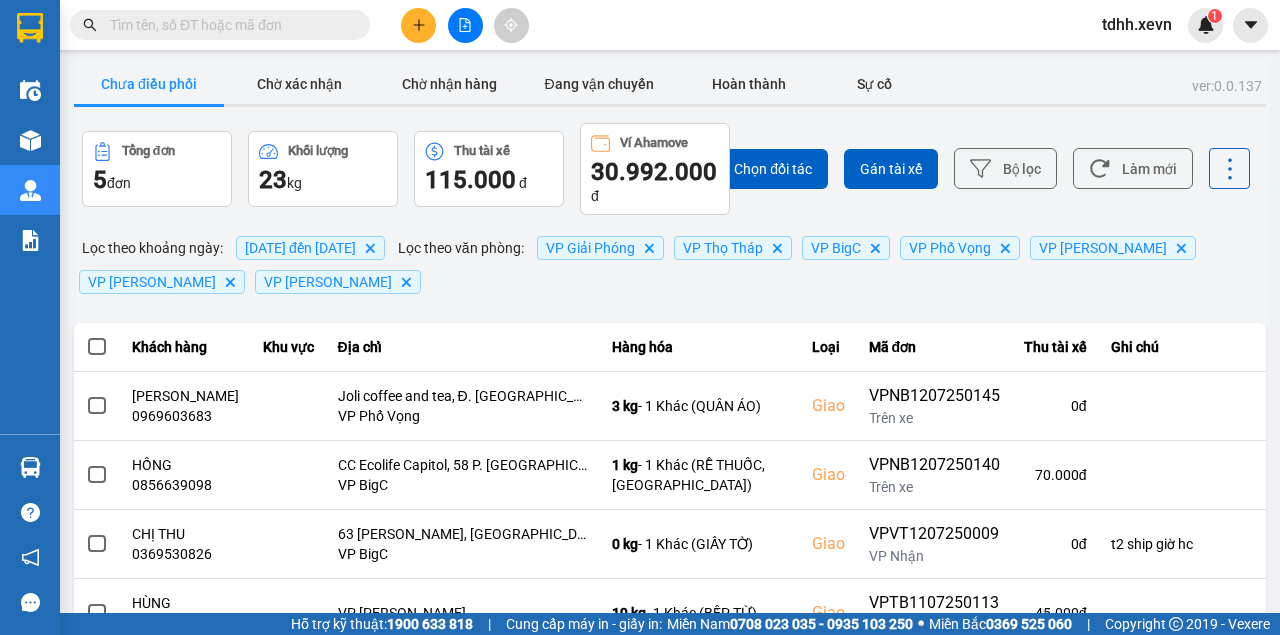 click on "04/07/2025 đến 12/07/2025 Delete" at bounding box center (310, 248) 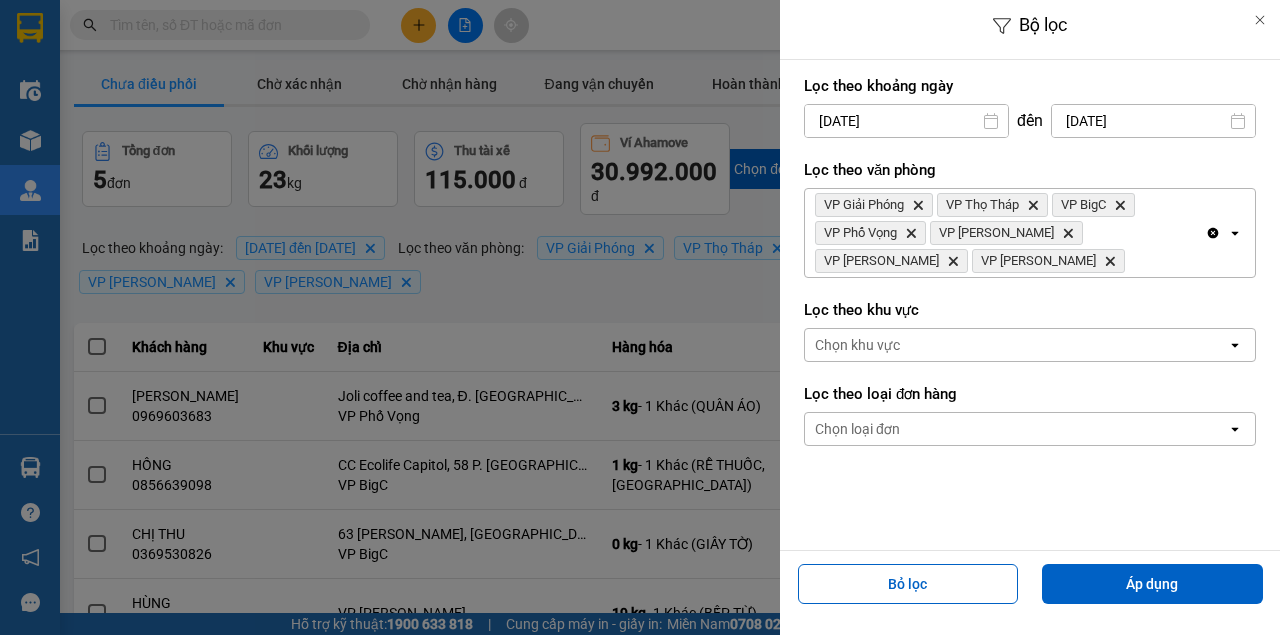 click on "12/07/2025" at bounding box center [1153, 121] 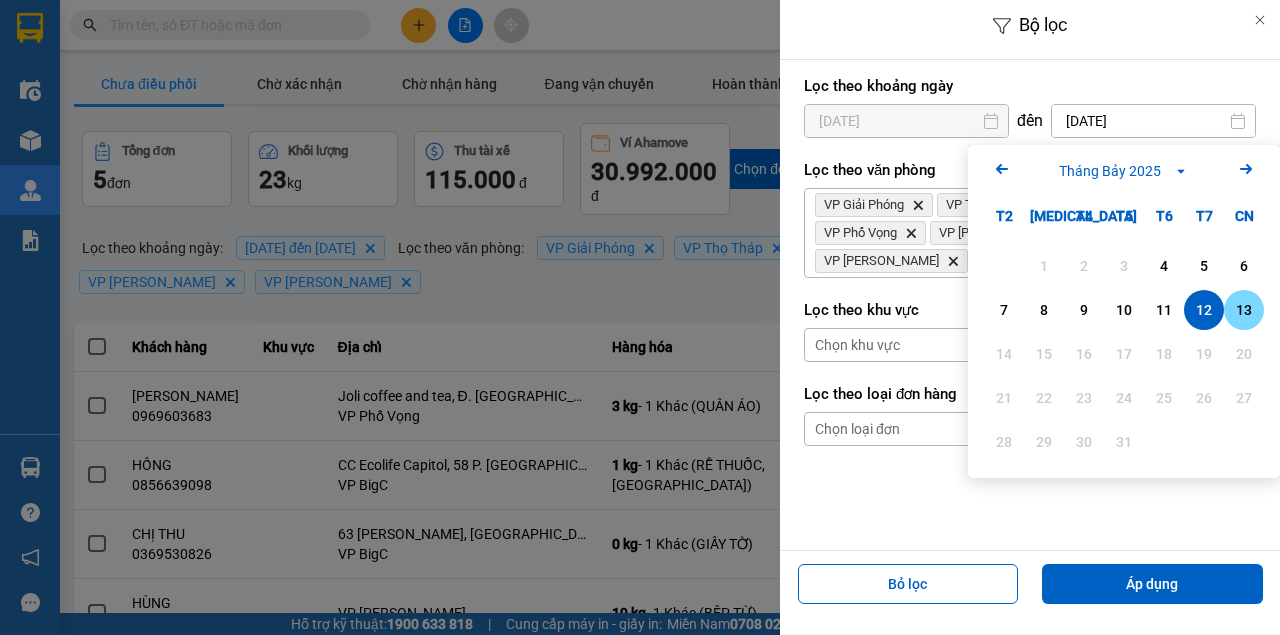 click on "13" at bounding box center (1244, 310) 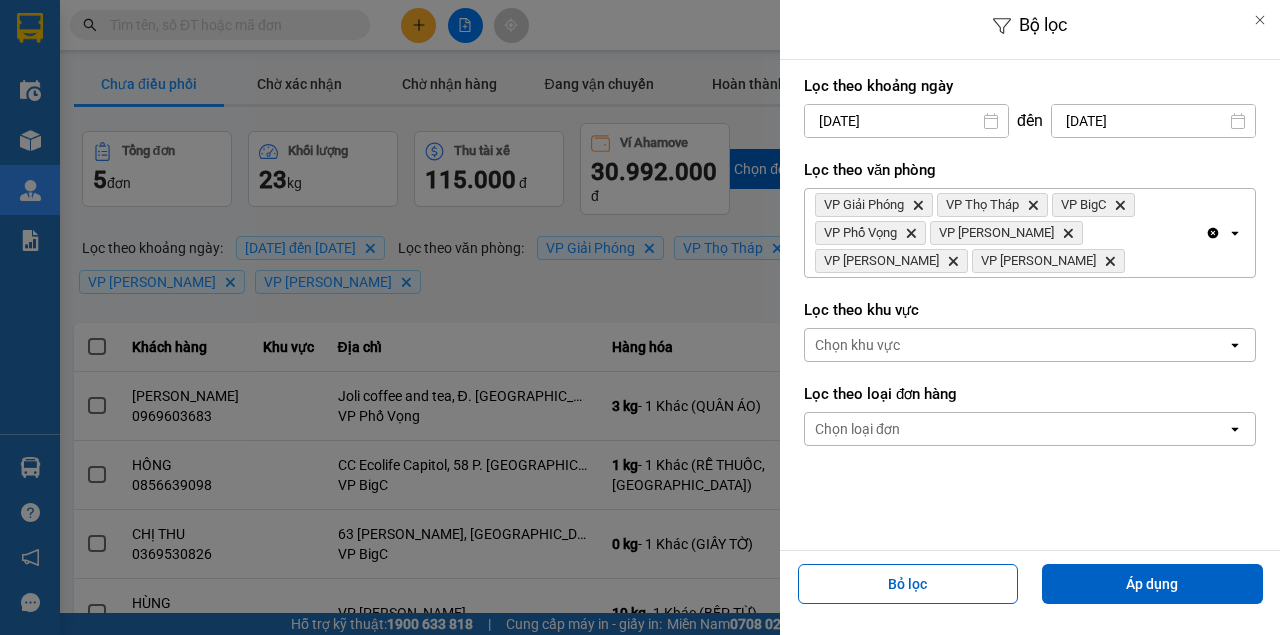 click on "Lọc theo khoảng ngày 04/07/2025 Press the down arrow key to interact with the calendar and select a date. Press the escape button to close the calendar. Selected date is 04/07/2025. Select the second date. đến 13/07/2025 Press the down arrow key to interact with the calendar and select a date. Press the escape button to close the calendar. Selected date is 13/07/2025. Select the second date." at bounding box center [1030, 107] 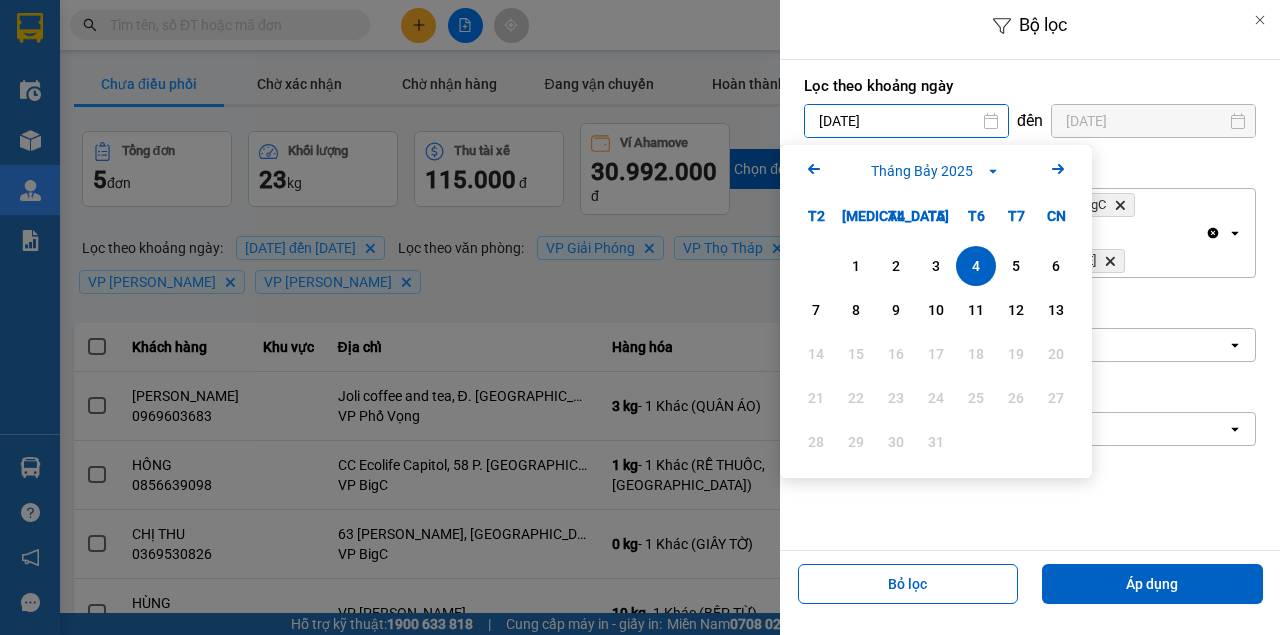 click on "Bộ lọc Lọc theo khoảng ngày 04/07/2025 Press the down arrow key to interact with the calendar and select a date. Press the escape button to close the calendar. Selected date is 04/07/2025. Select the second date. đến 13/07/2025 Press the down arrow key to interact with the calendar and select a date. Press the escape button to close the calendar. Selected date is 13/07/2025. Select the second date.   Lọc theo văn phòng VP Giải Phóng Delete VP Thọ Tháp Delete VP BigC Delete VP Phố Vọng Delete VP Ngọc Hồi Delete VP Trần Đại Nghĩa Delete VP Lê Duẩn Delete Clear all open   Lọc theo khu vực Chọn khu vực open   Lọc theo loại đơn hàng Chọn loại đơn open       Bỏ lọc Áp dụng Arrow Left Tháng Bảy 2025 Arrow Right T2 T3 T4 T5 T6 T7 CN 1 2 3 4 5 6 7 8 9 10 11 12 13 14 15 16 17 18 19 20 21 22 23 24 25 26 27 28 29 30 31" at bounding box center (670, 753) 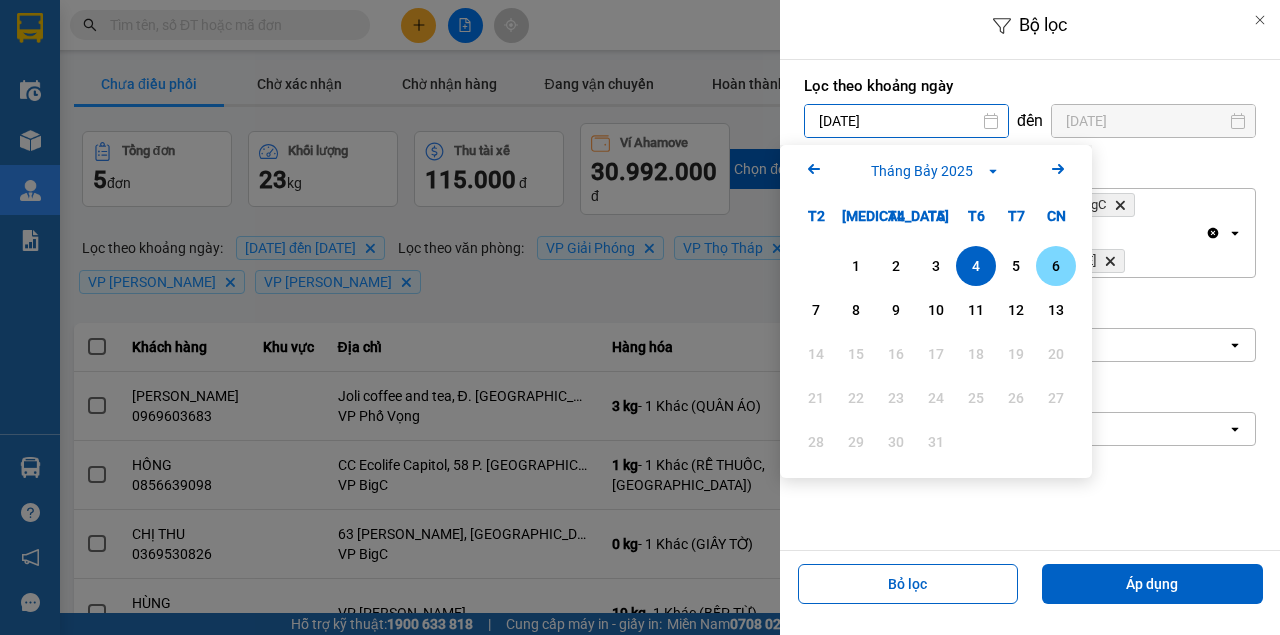 click on "6" at bounding box center (1056, 266) 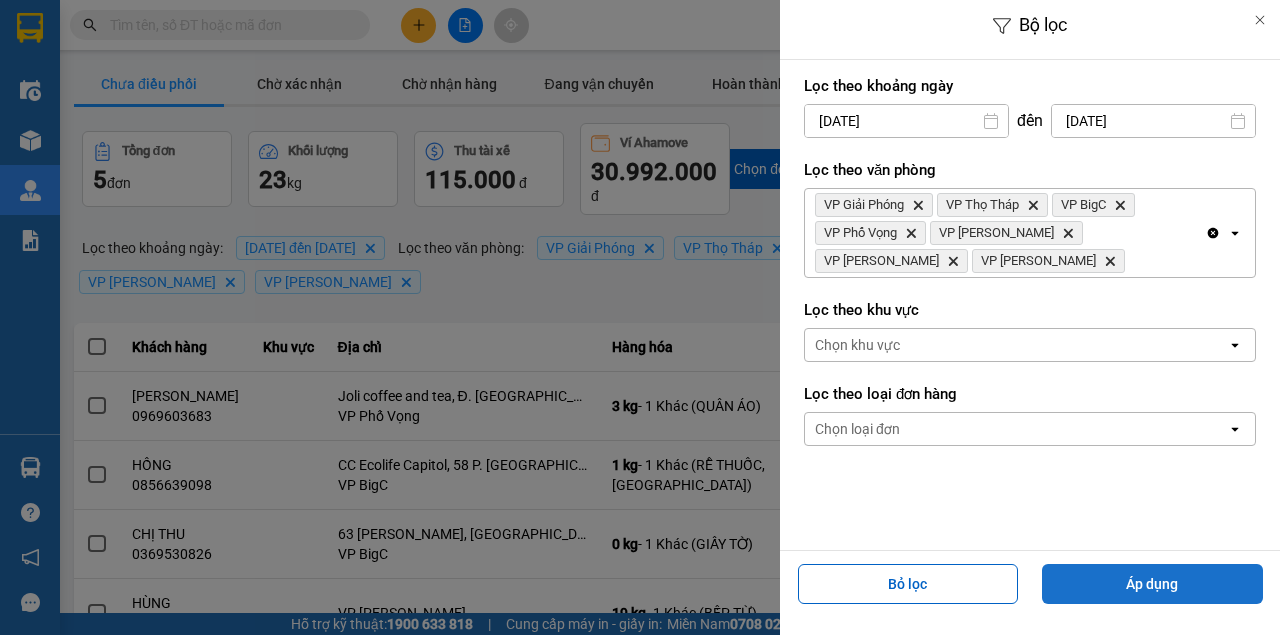click on "Áp dụng" at bounding box center [1152, 584] 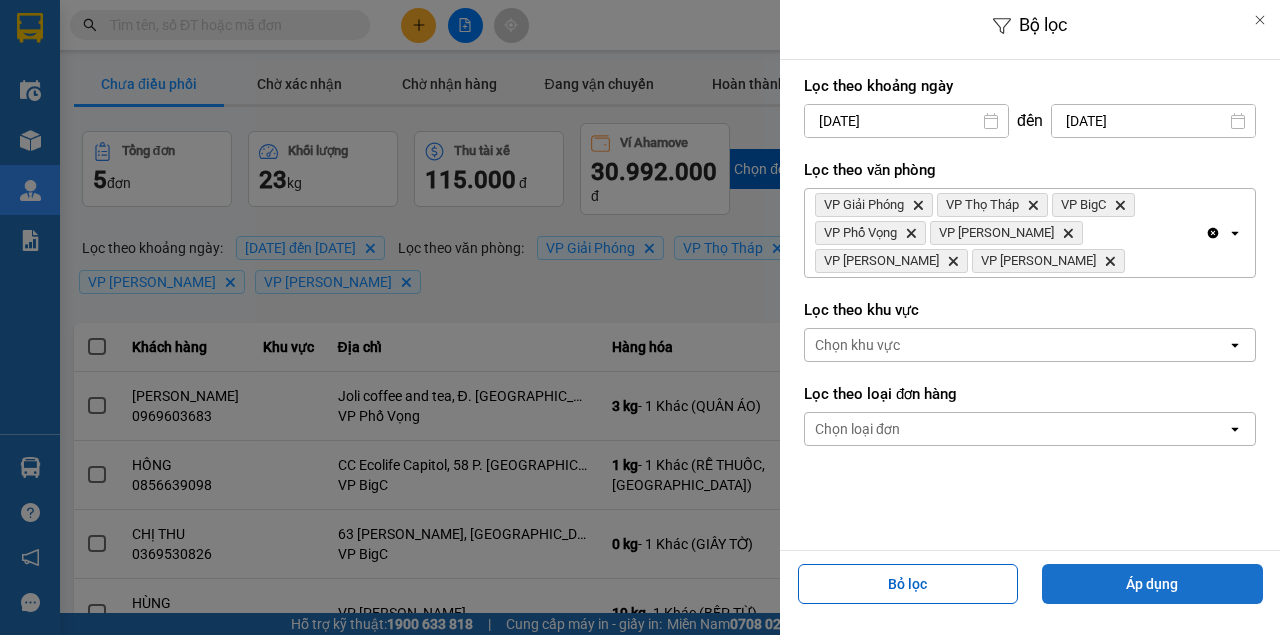 click on "Áp dụng" at bounding box center (1152, 584) 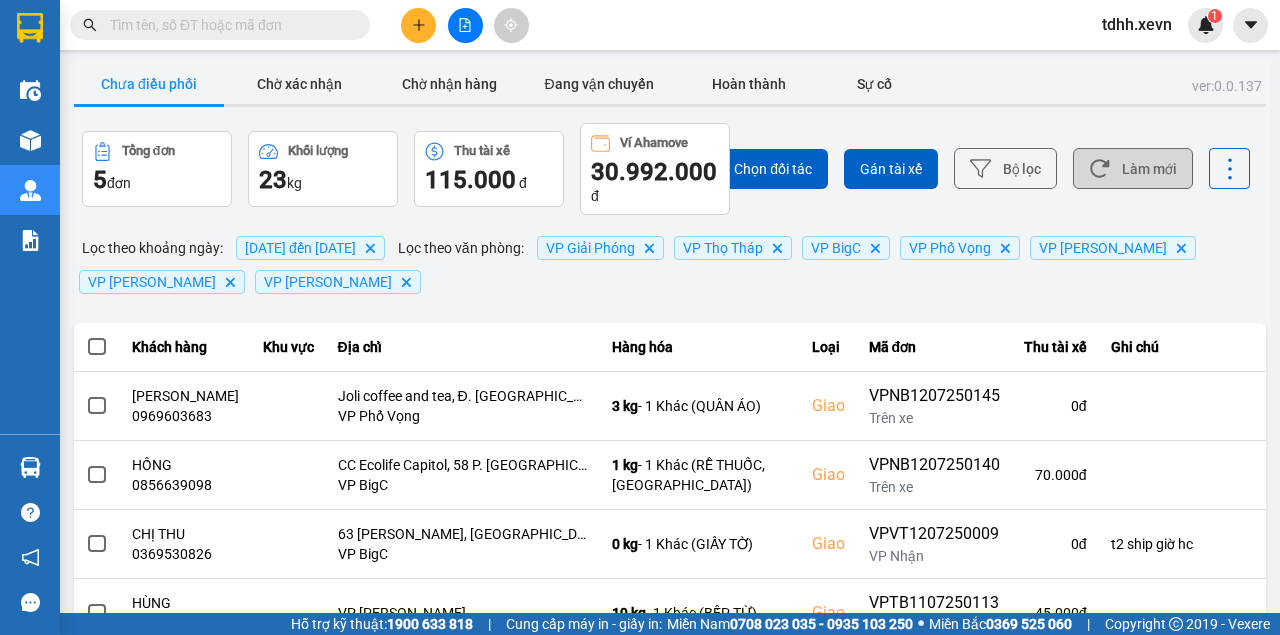 click on "Làm mới" at bounding box center [1133, 168] 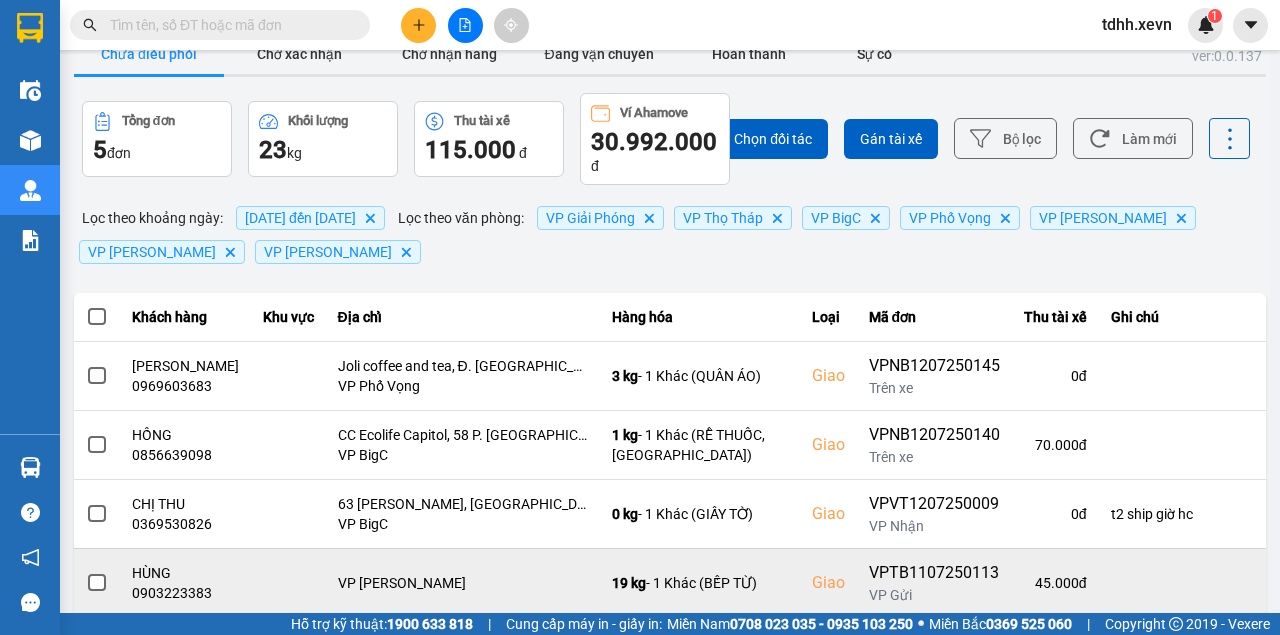 scroll, scrollTop: 0, scrollLeft: 0, axis: both 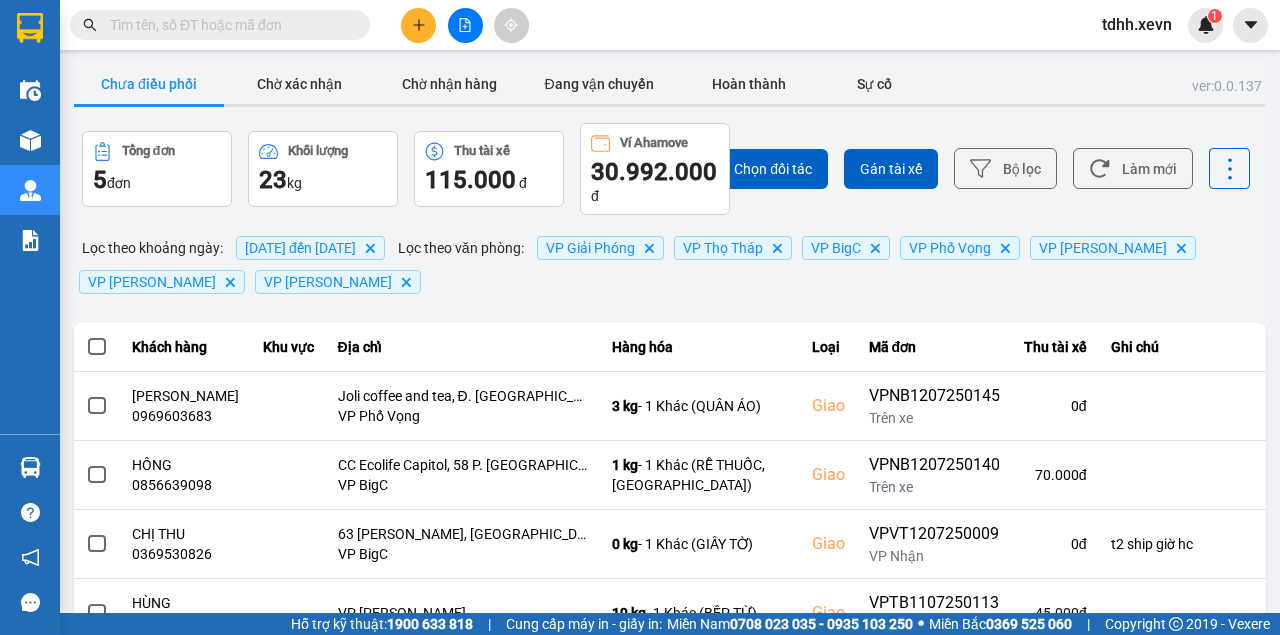 click at bounding box center [228, 25] 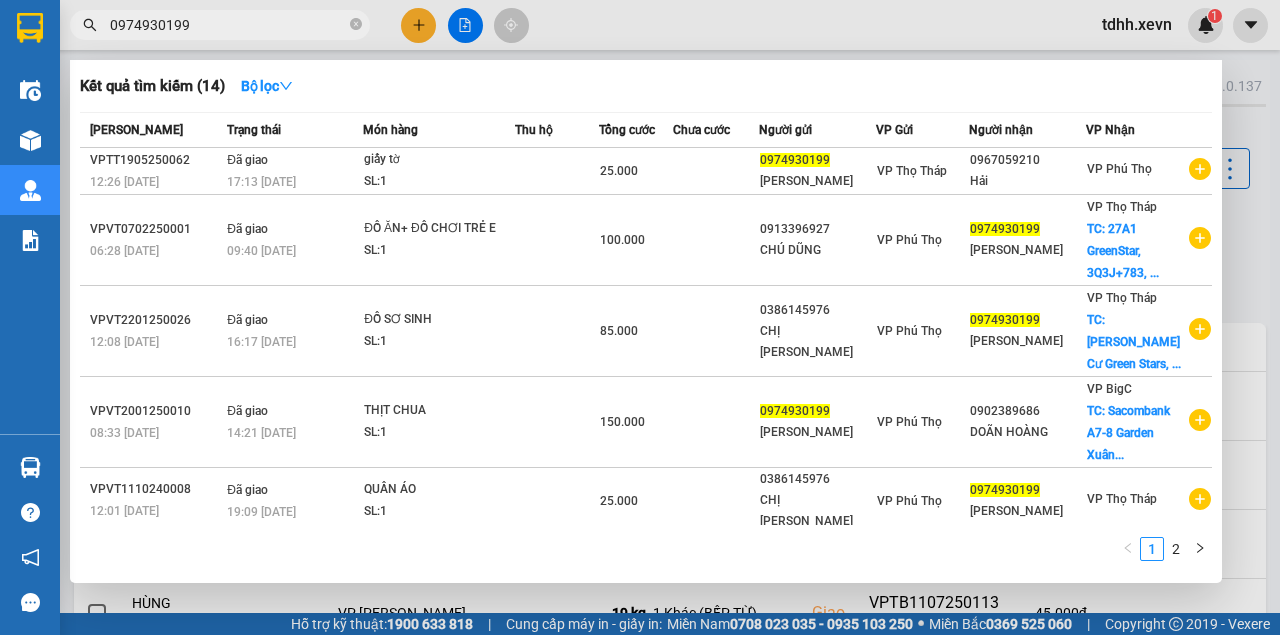 click at bounding box center [640, 317] 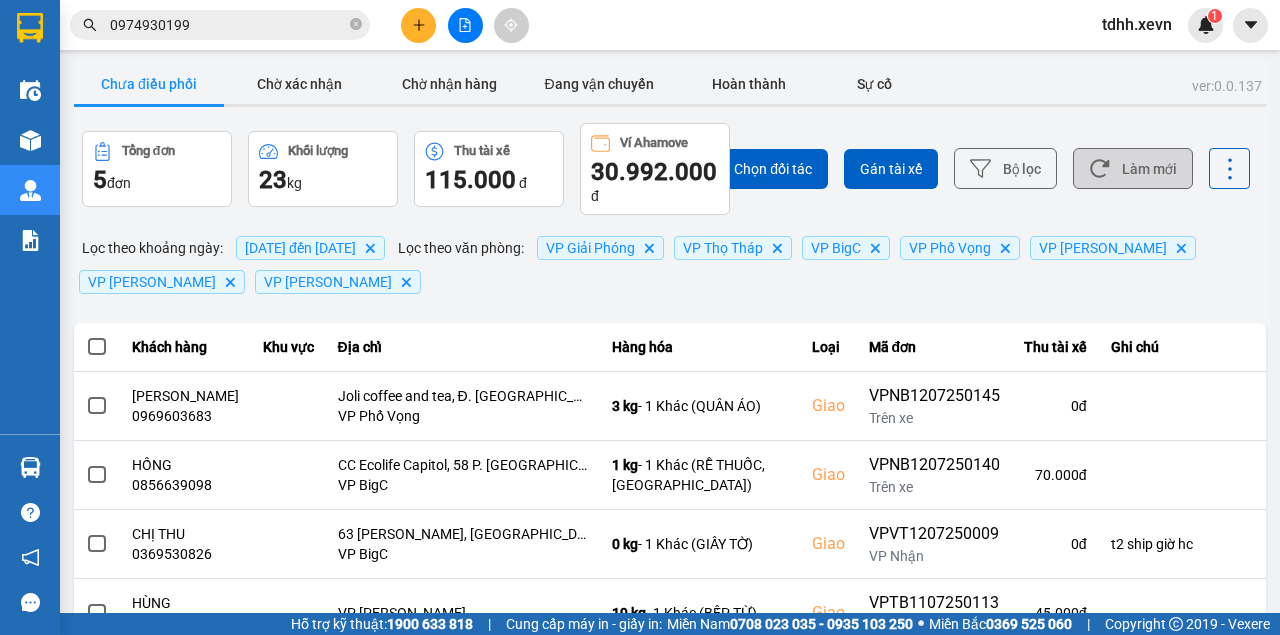 click on "Làm mới" at bounding box center [1133, 168] 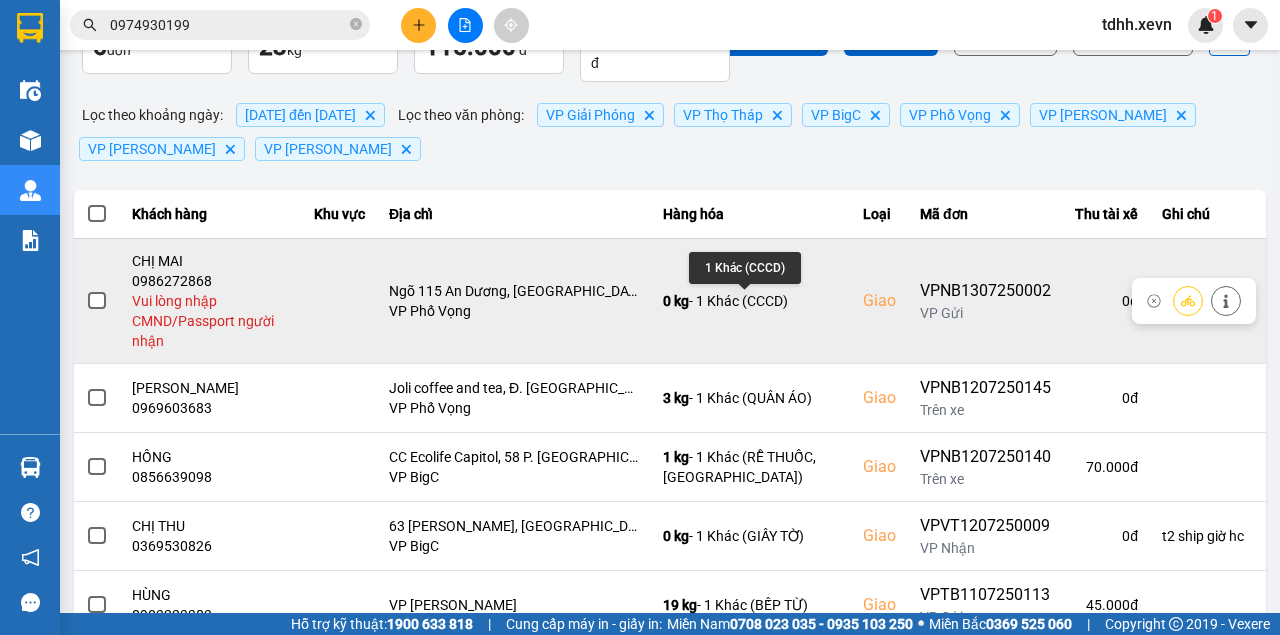 scroll, scrollTop: 0, scrollLeft: 0, axis: both 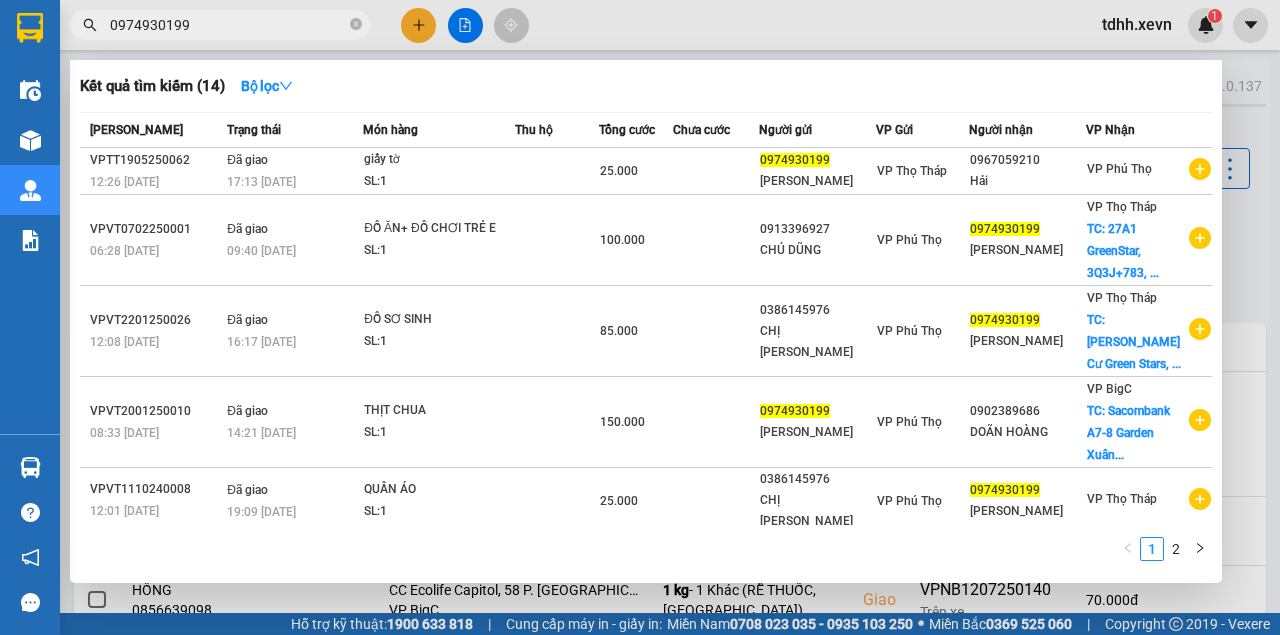 click on "0974930199" at bounding box center (228, 25) 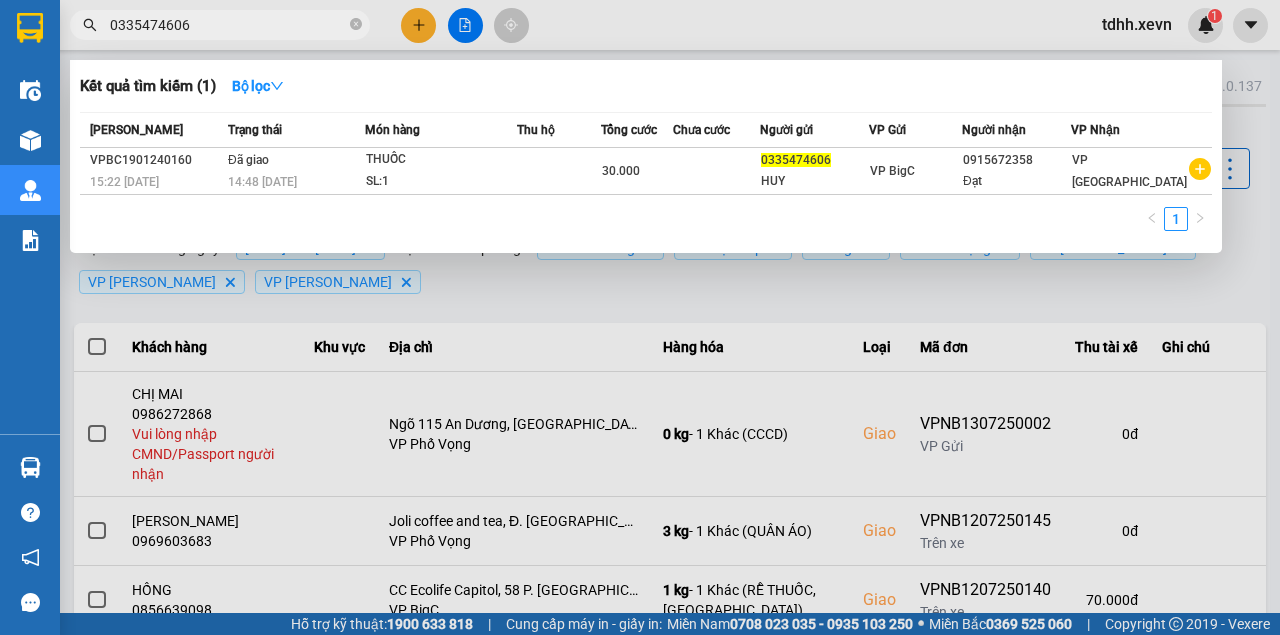 click on "0335474606" at bounding box center [228, 25] 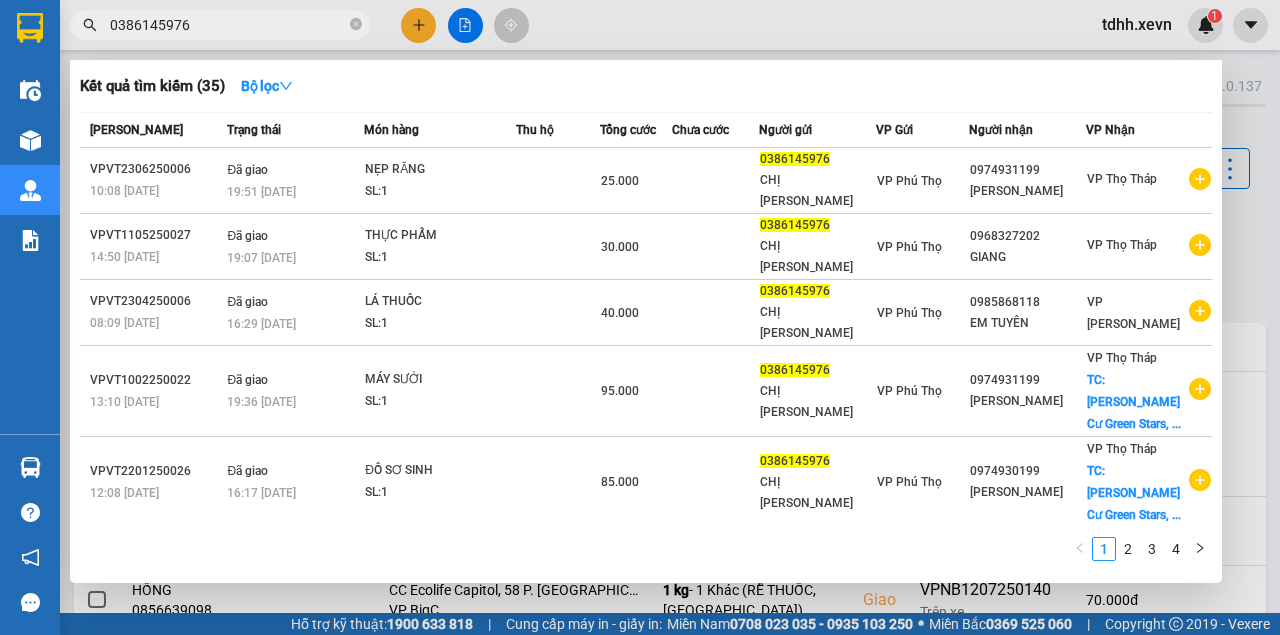 click at bounding box center [640, 317] 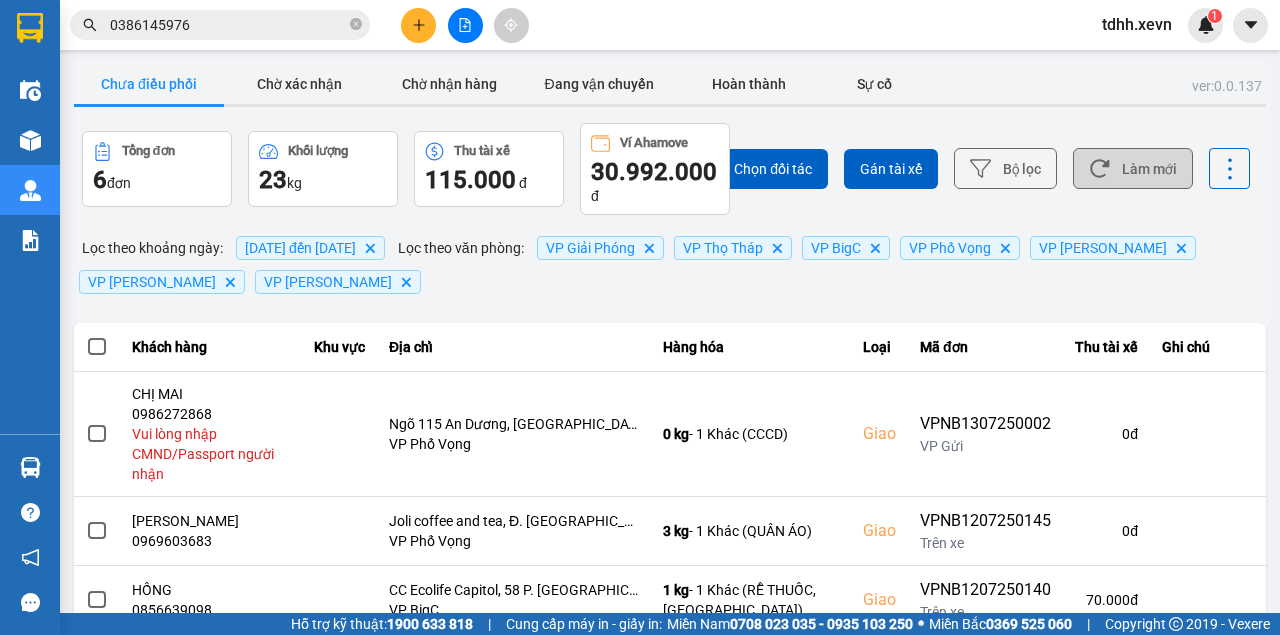 click on "Làm mới" at bounding box center (1133, 168) 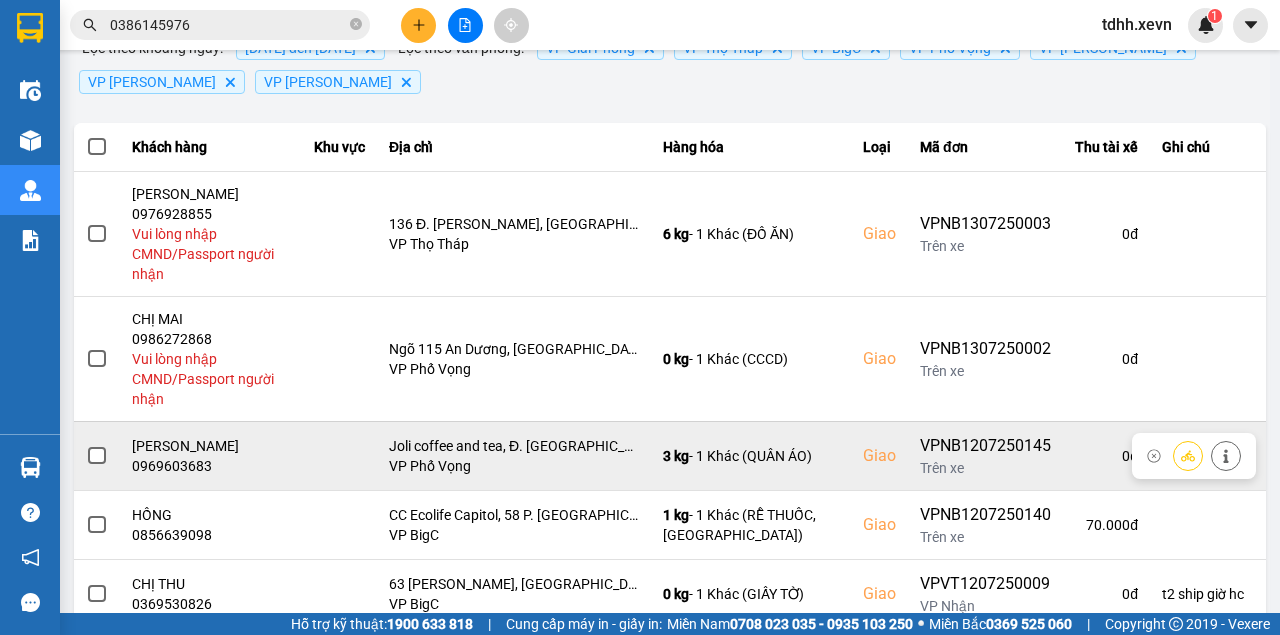 scroll, scrollTop: 433, scrollLeft: 0, axis: vertical 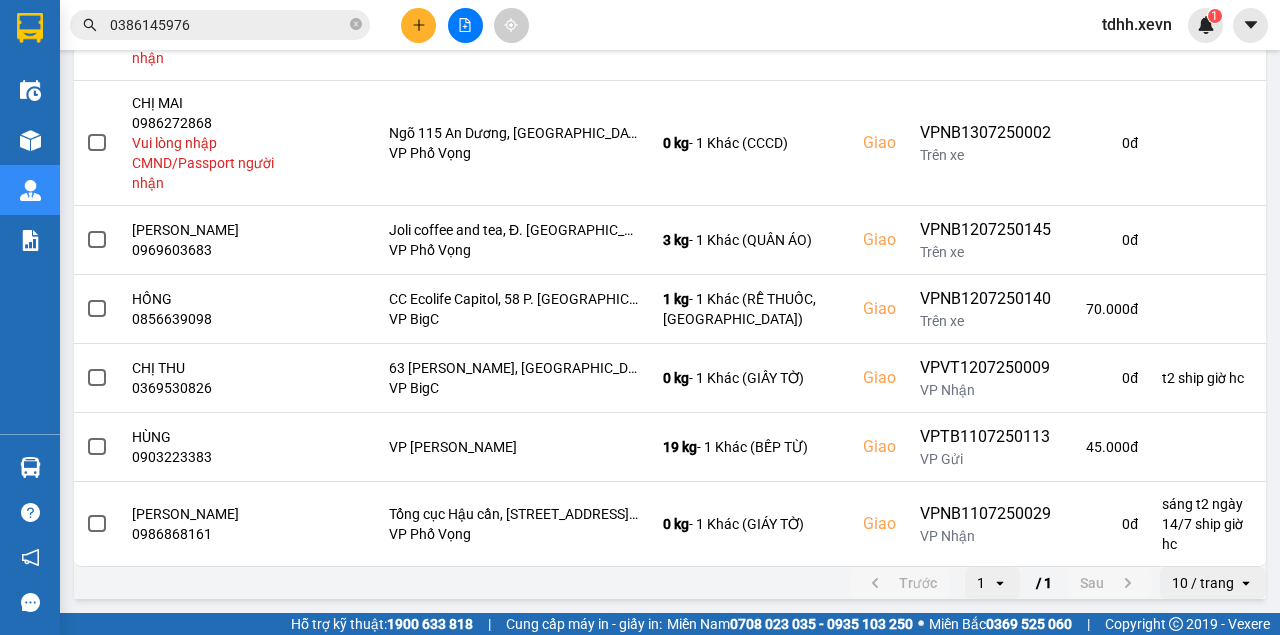 click on "0386145976" at bounding box center [228, 25] 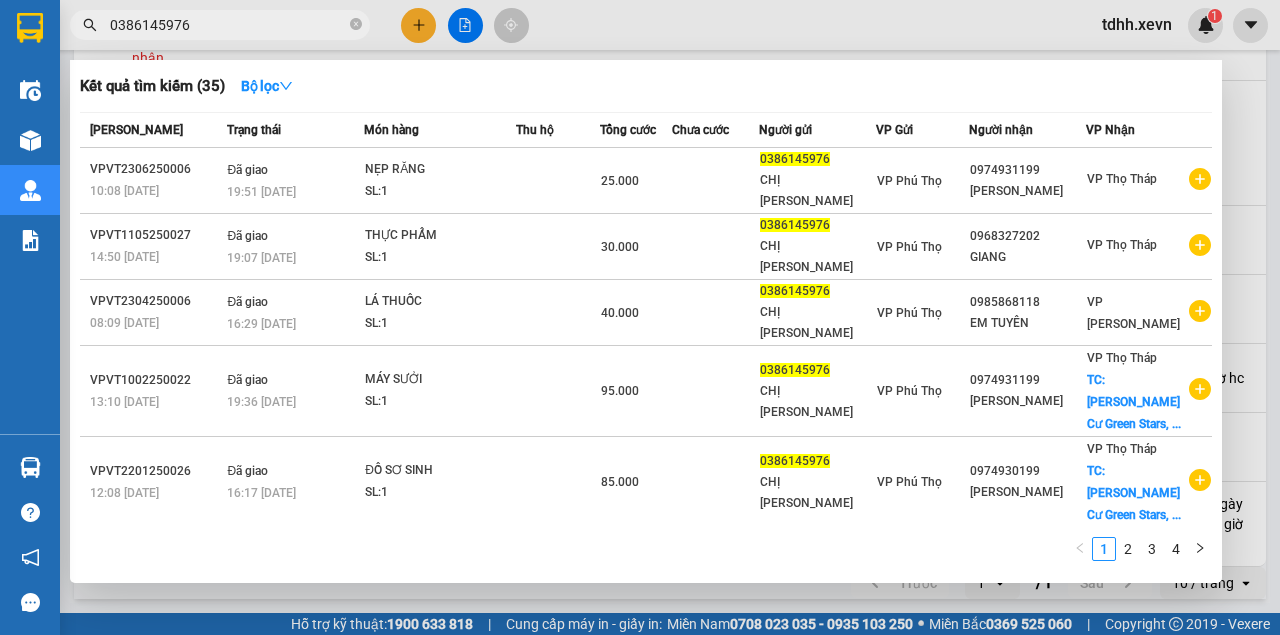 click on "0386145976" at bounding box center [228, 25] 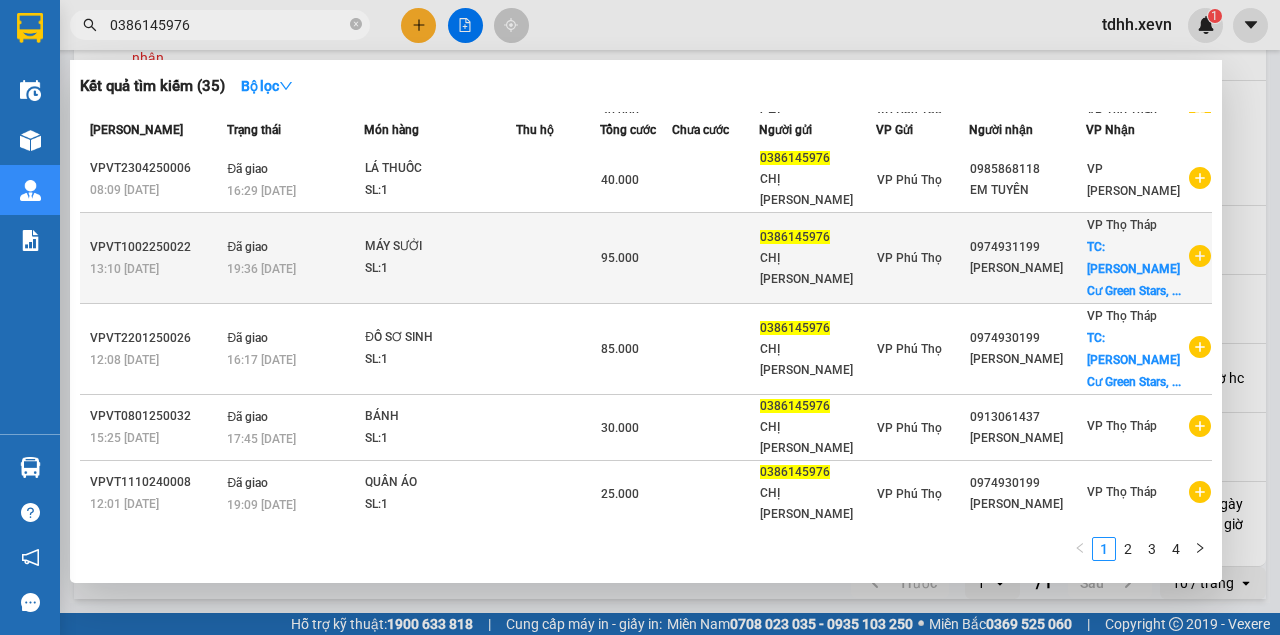 scroll, scrollTop: 186, scrollLeft: 0, axis: vertical 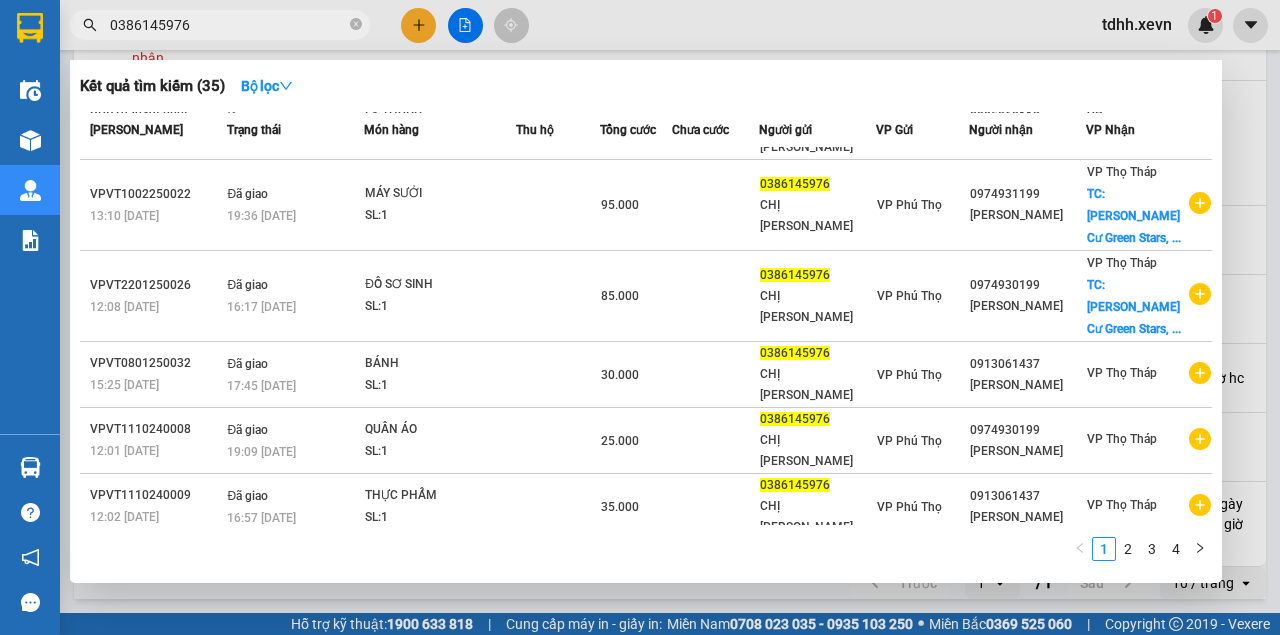 click on "0386145976" at bounding box center (228, 25) 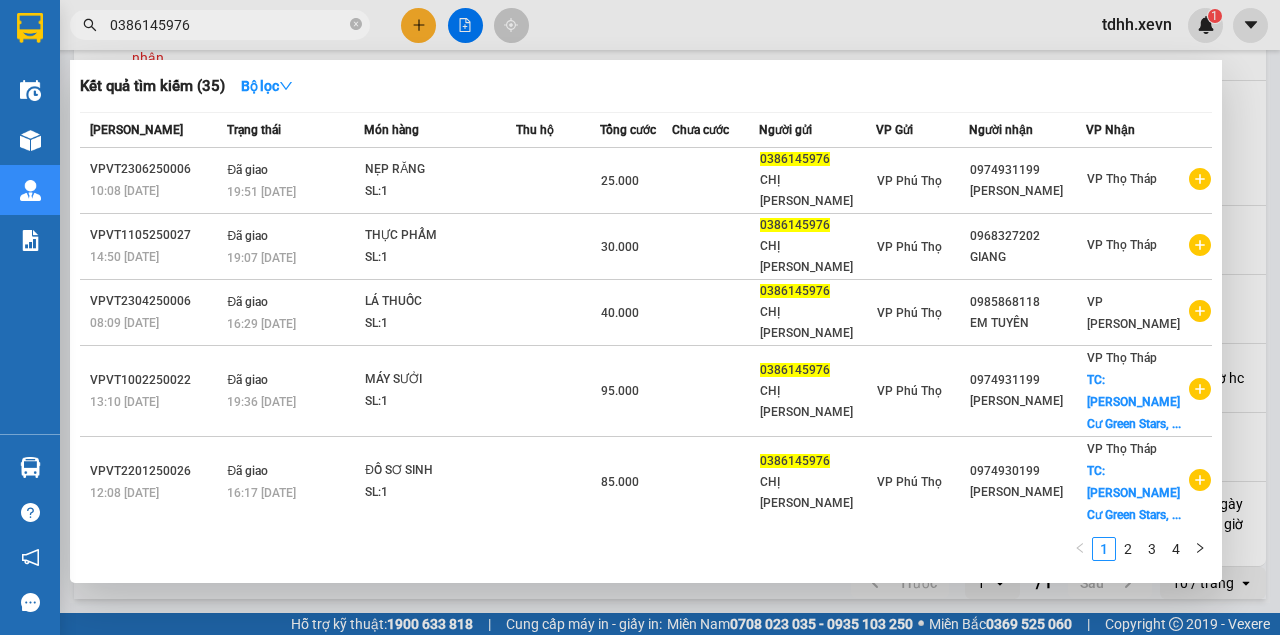click on "0386145976" at bounding box center (228, 25) 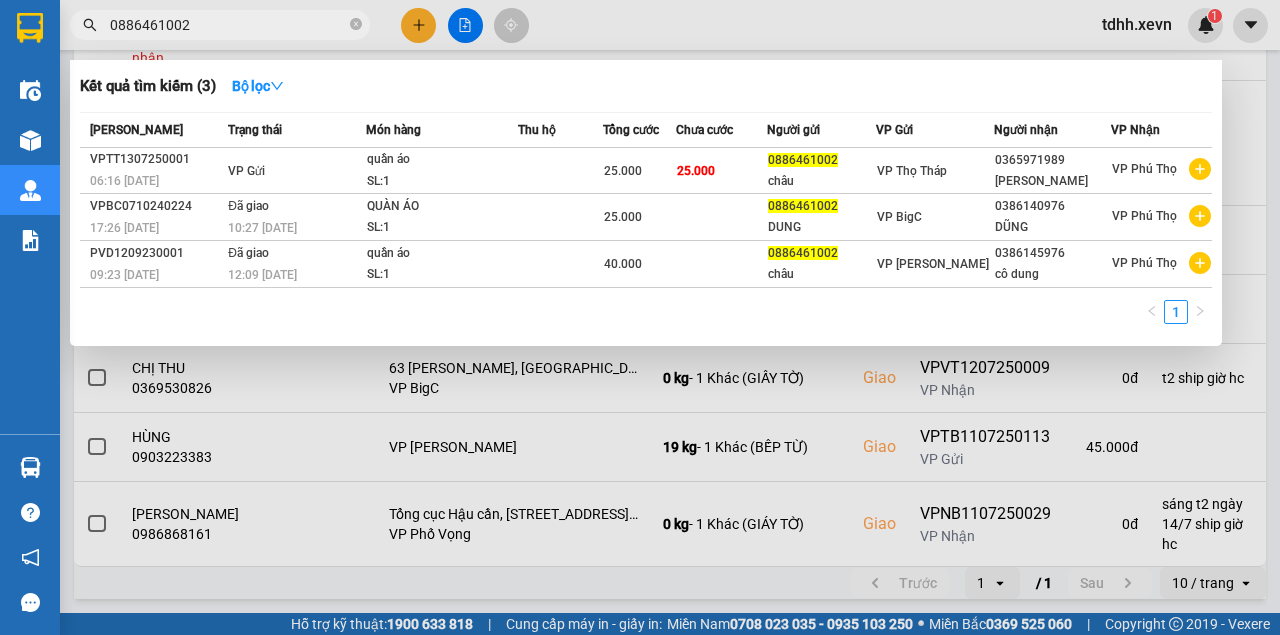 type on "0886461002" 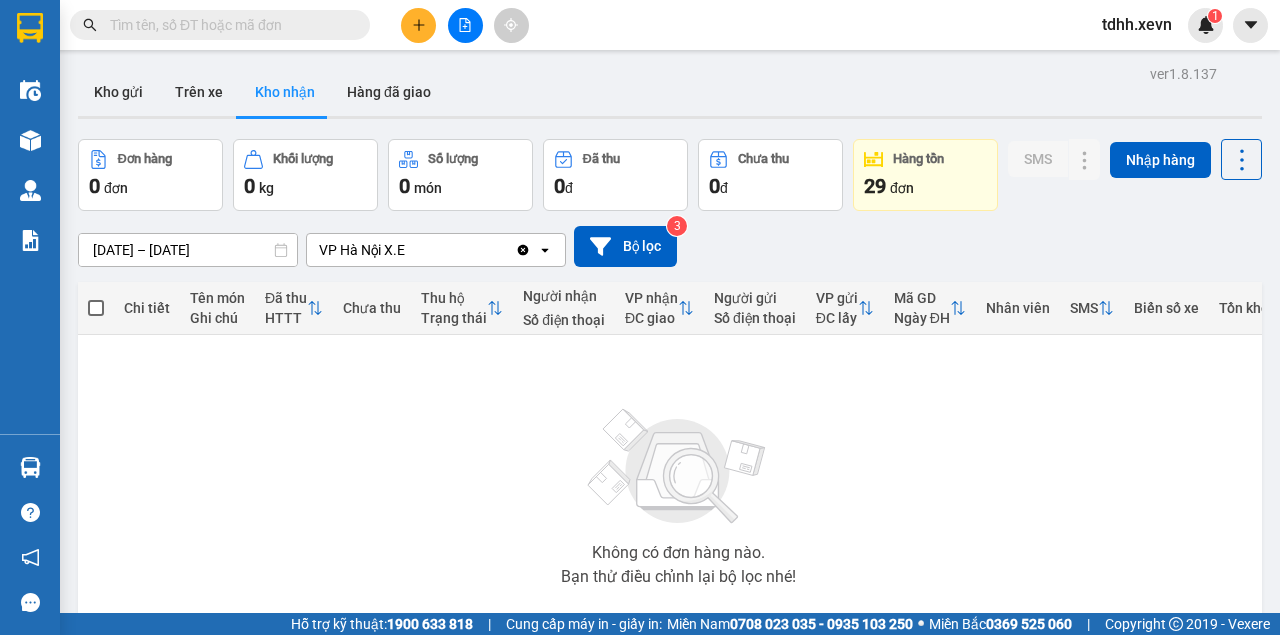 scroll, scrollTop: 0, scrollLeft: 0, axis: both 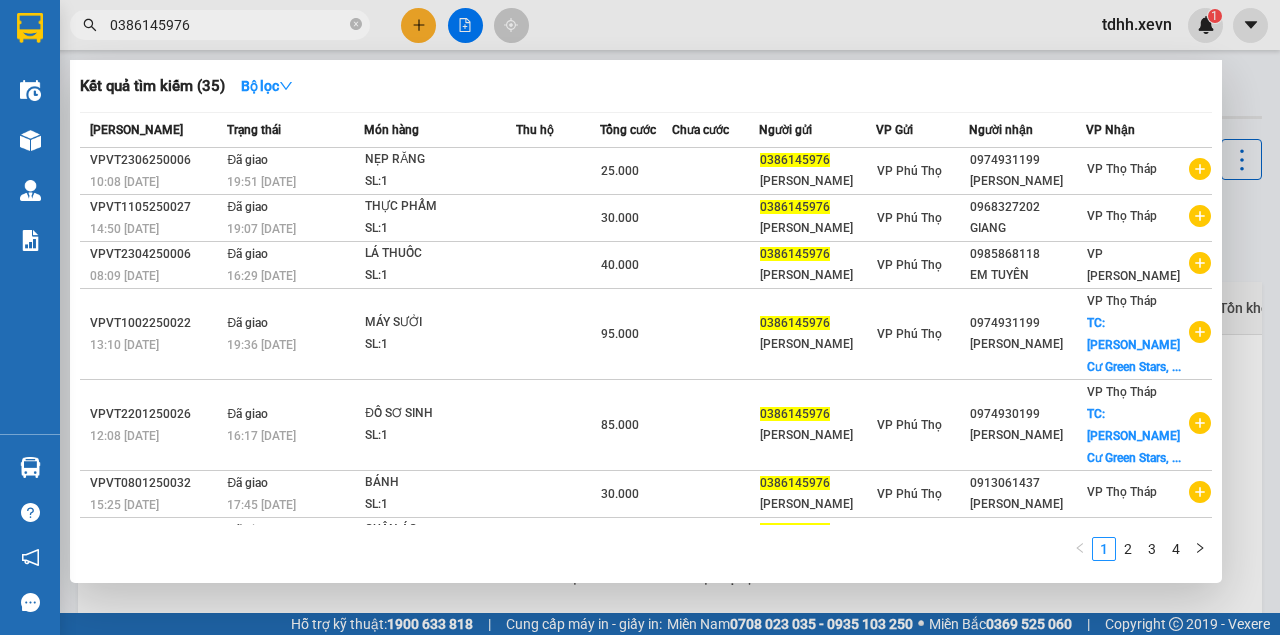 click on "0386145976" at bounding box center [228, 25] 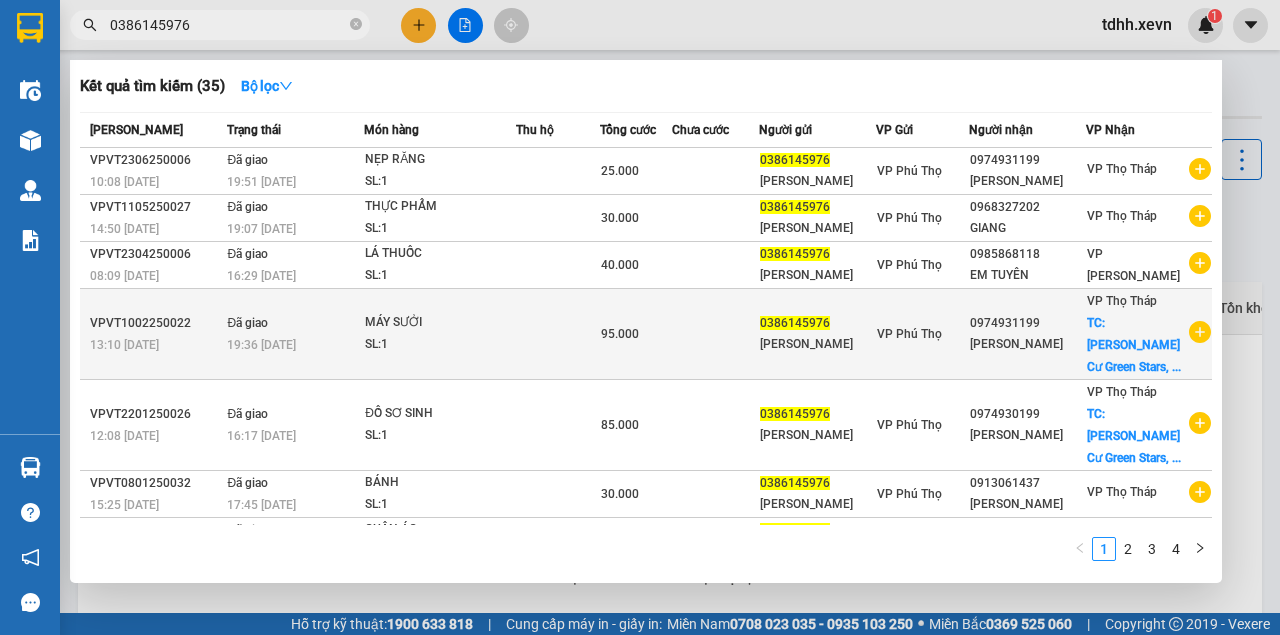 type on "0386145976" 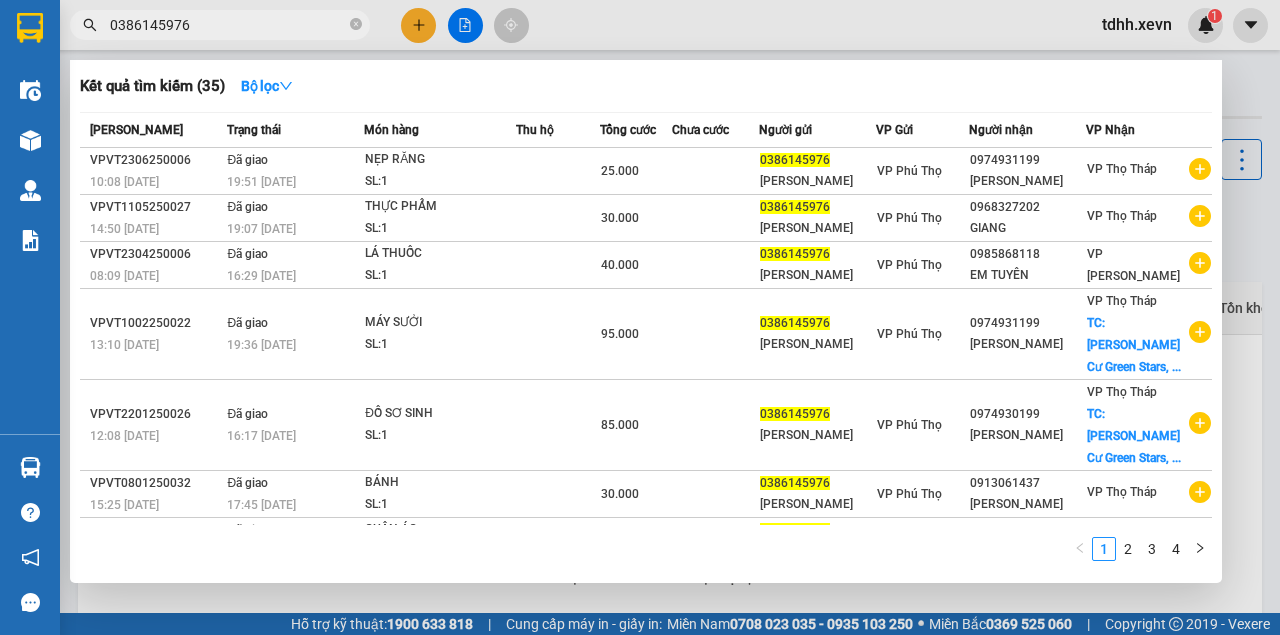 click on "0386145976" at bounding box center [228, 25] 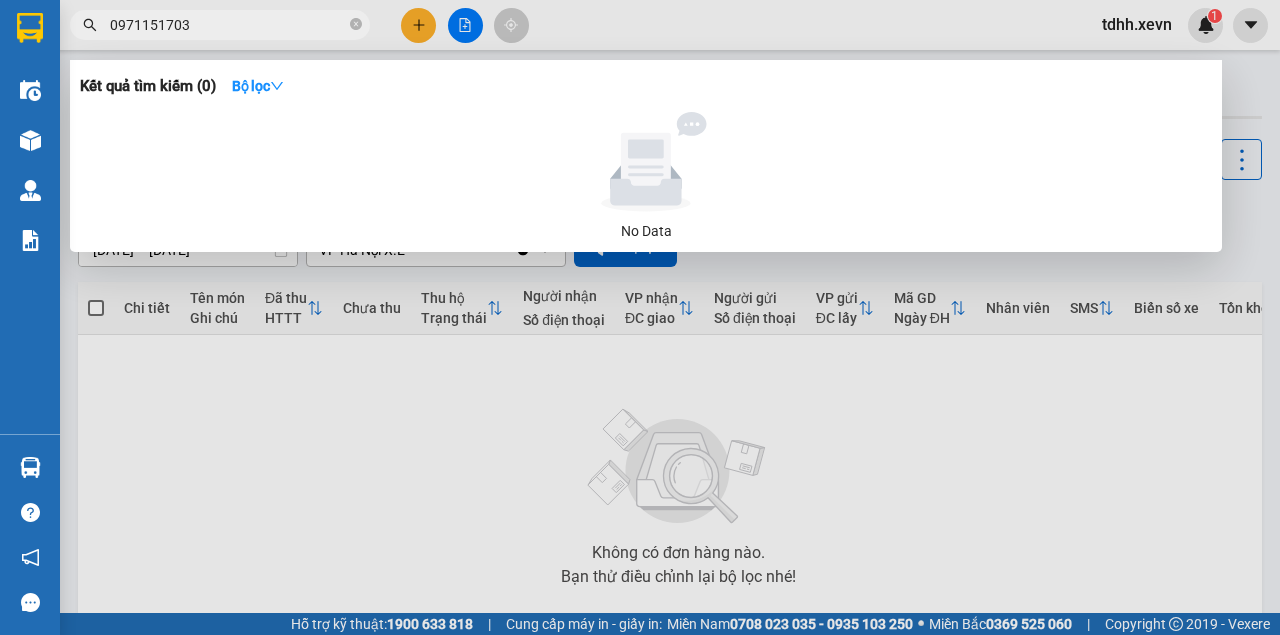 click on "0971151703" at bounding box center (228, 25) 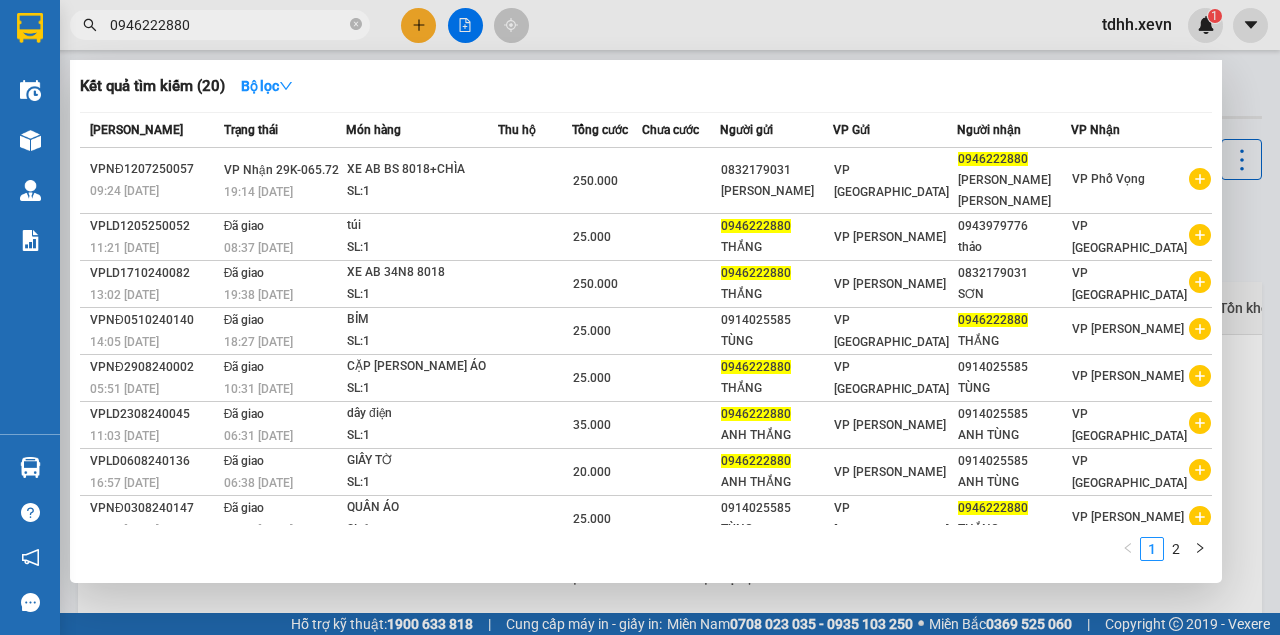 type on "0946222880" 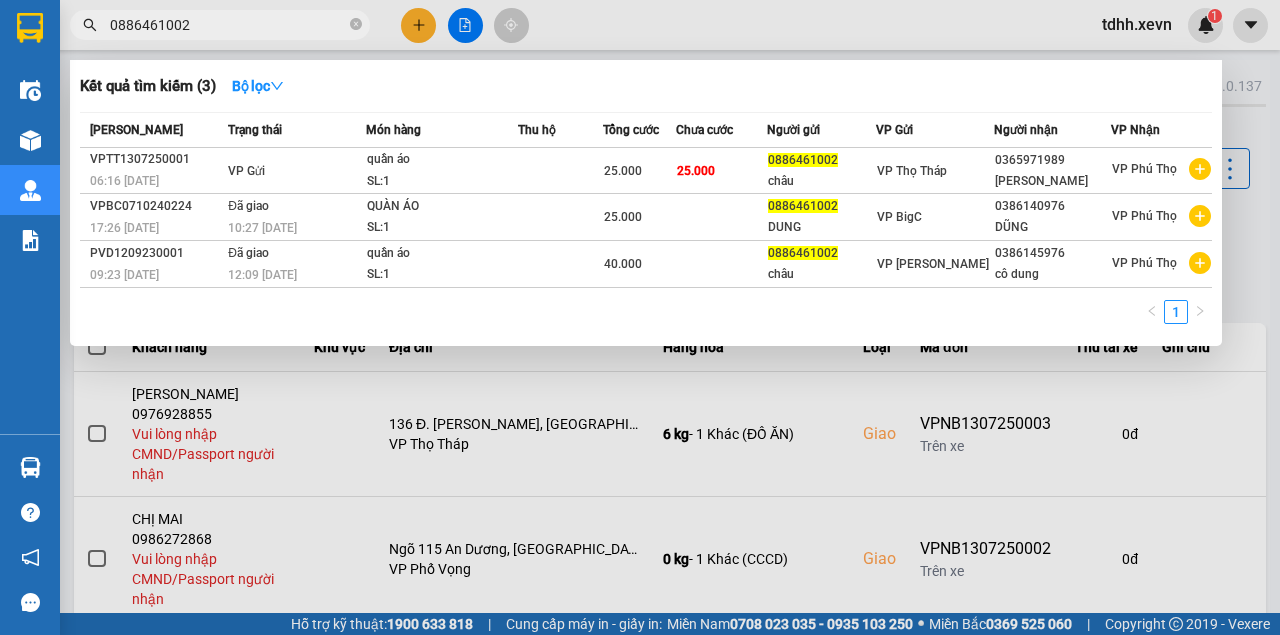 scroll, scrollTop: 0, scrollLeft: 0, axis: both 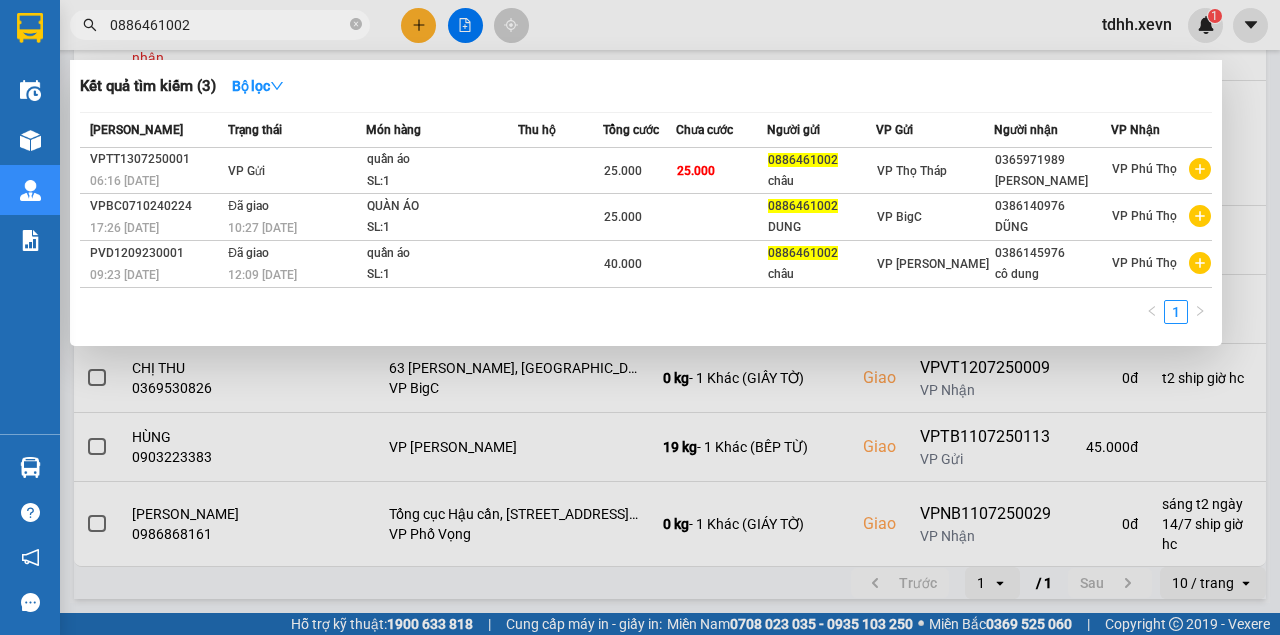 click at bounding box center [640, 317] 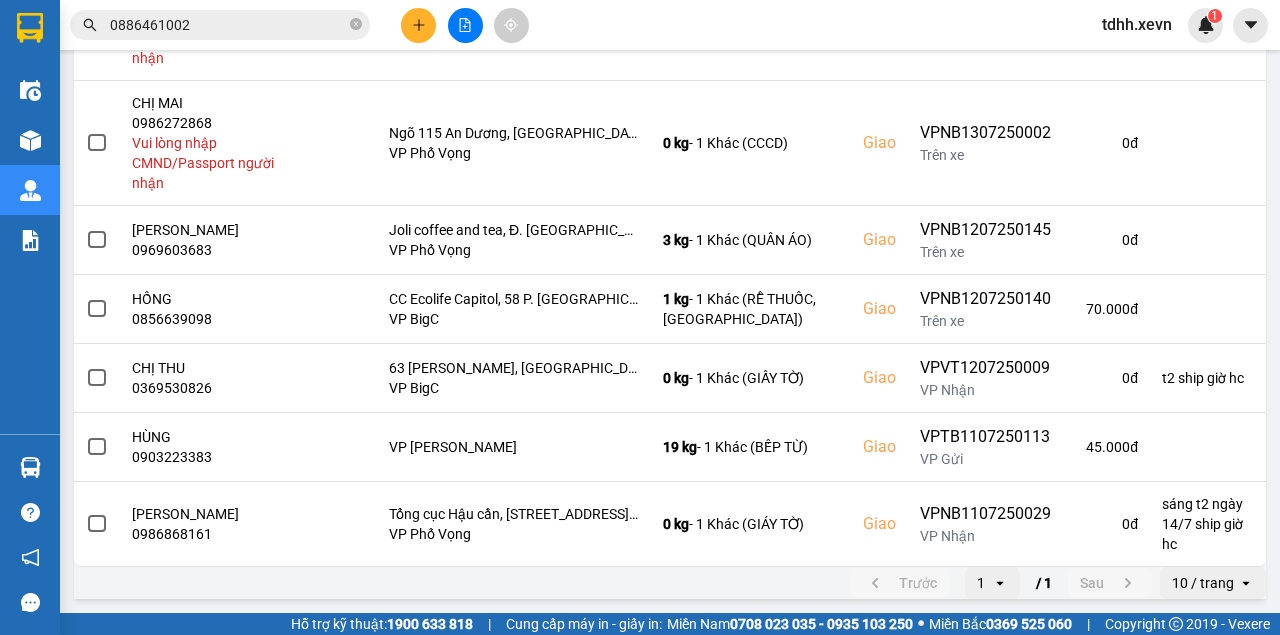 click on "Kết quả tìm kiếm ( 3 )  Bộ lọc  Mã ĐH Trạng thái Món hàng Thu hộ Tổng cước Chưa cước Người gửi VP Gửi Người nhận VP Nhận VPTT1307250001 06:16 [DATE] VP Gửi   quần áo SL:  1 25.000 25.000 0886461002 châu  VP Thọ Tháp 0365971989 bảo ngọc  VP Phú Thọ VPBC0710240224 17:26 [DATE] Đã giao   10:27 [DATE] QUÀN ÁO SL:  1 25.000 0886461002 DUNG VP BigC 0386140976 DŨNG VP [GEOGRAPHIC_DATA] PVD1209230001 09:23 [DATE] Đã giao   12:09 [DATE] quần áo SL:  1 40.000 0886461002 châu VP [PERSON_NAME] 0386145976 cô dung VP [GEOGRAPHIC_DATA] 1 0886461002 tdhh.xevn 1" at bounding box center [640, 25] 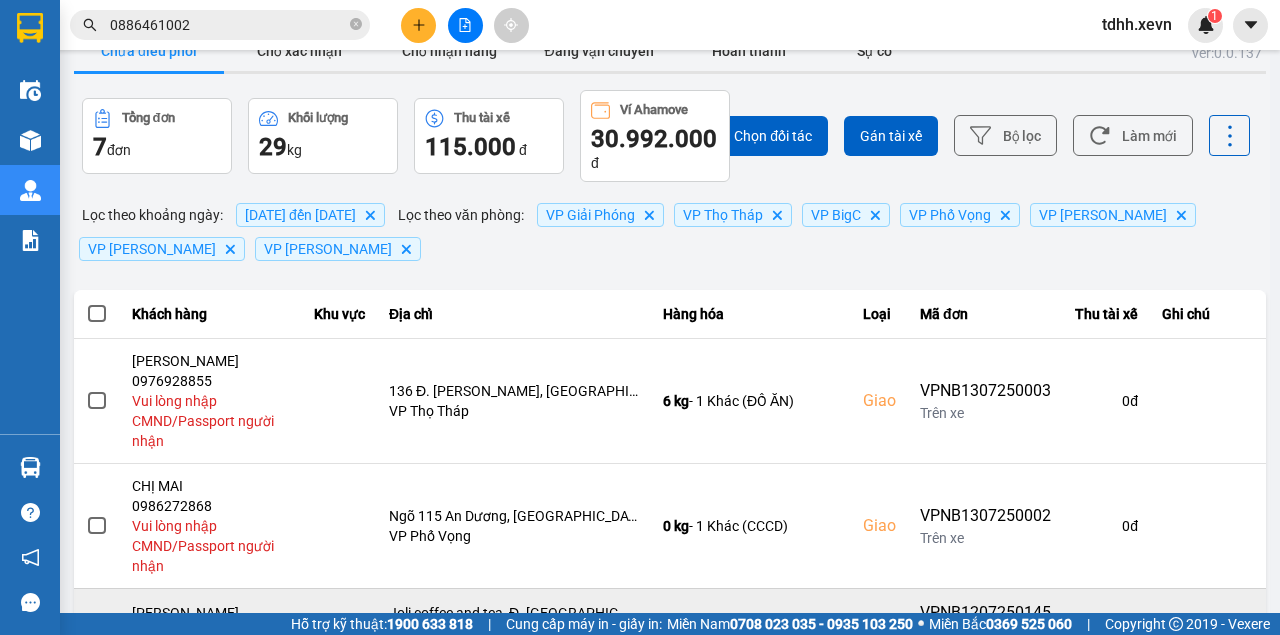 scroll, scrollTop: 0, scrollLeft: 0, axis: both 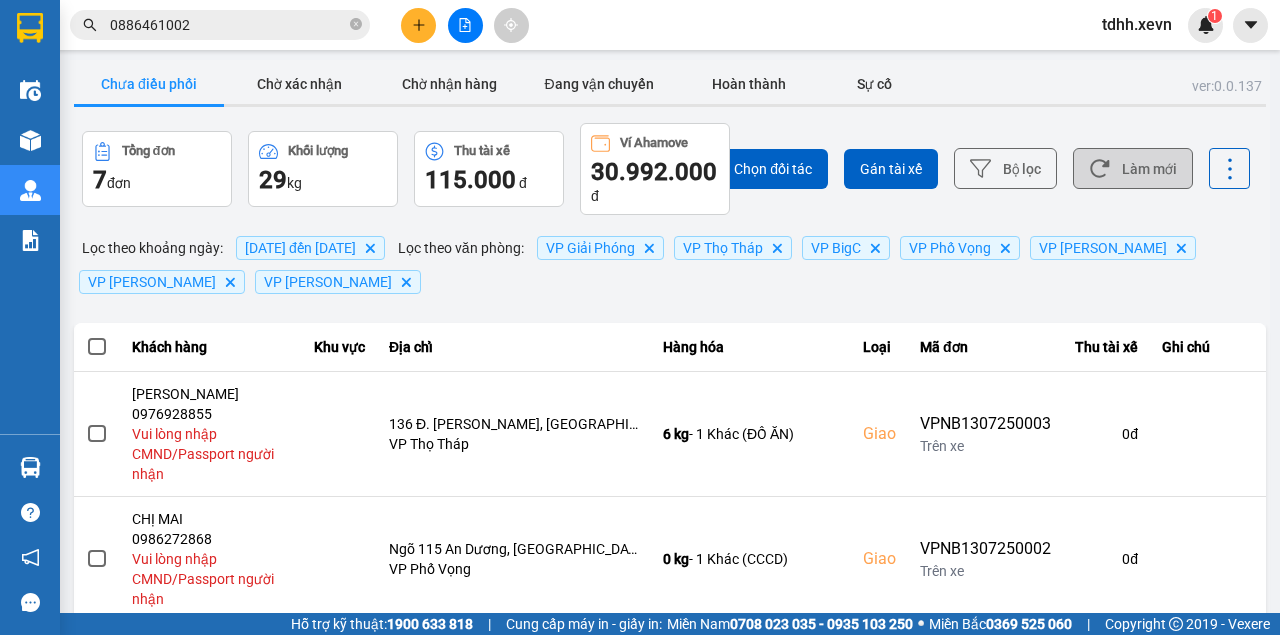 click on "Làm mới" at bounding box center [1133, 168] 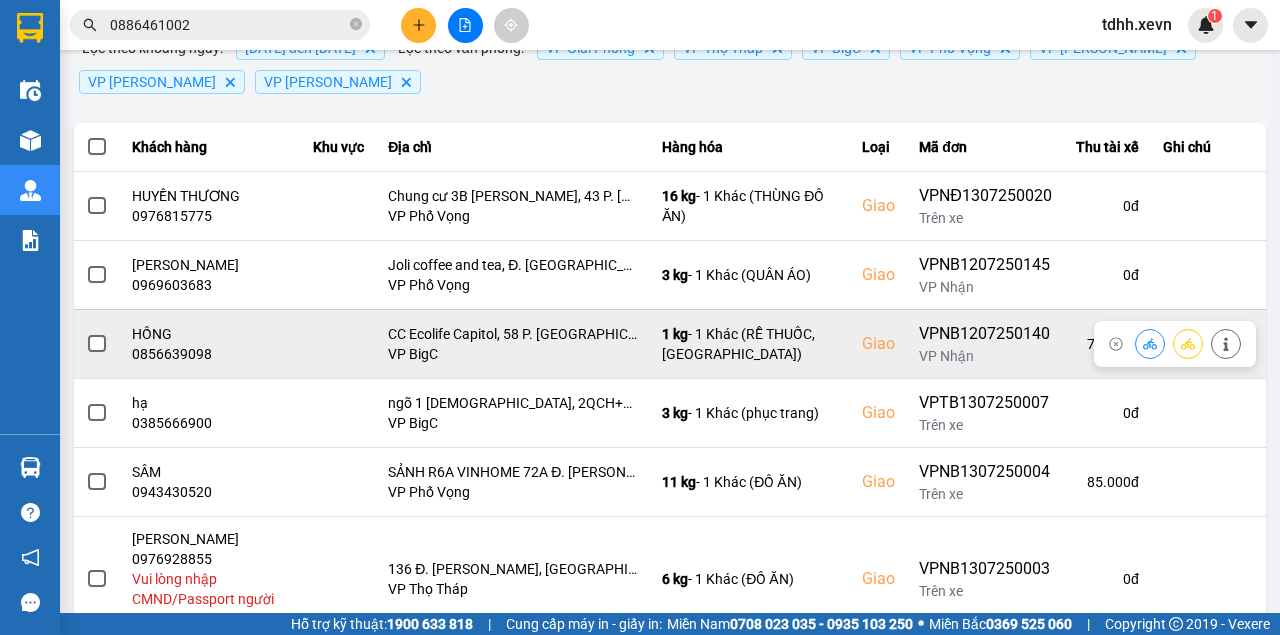 scroll, scrollTop: 266, scrollLeft: 0, axis: vertical 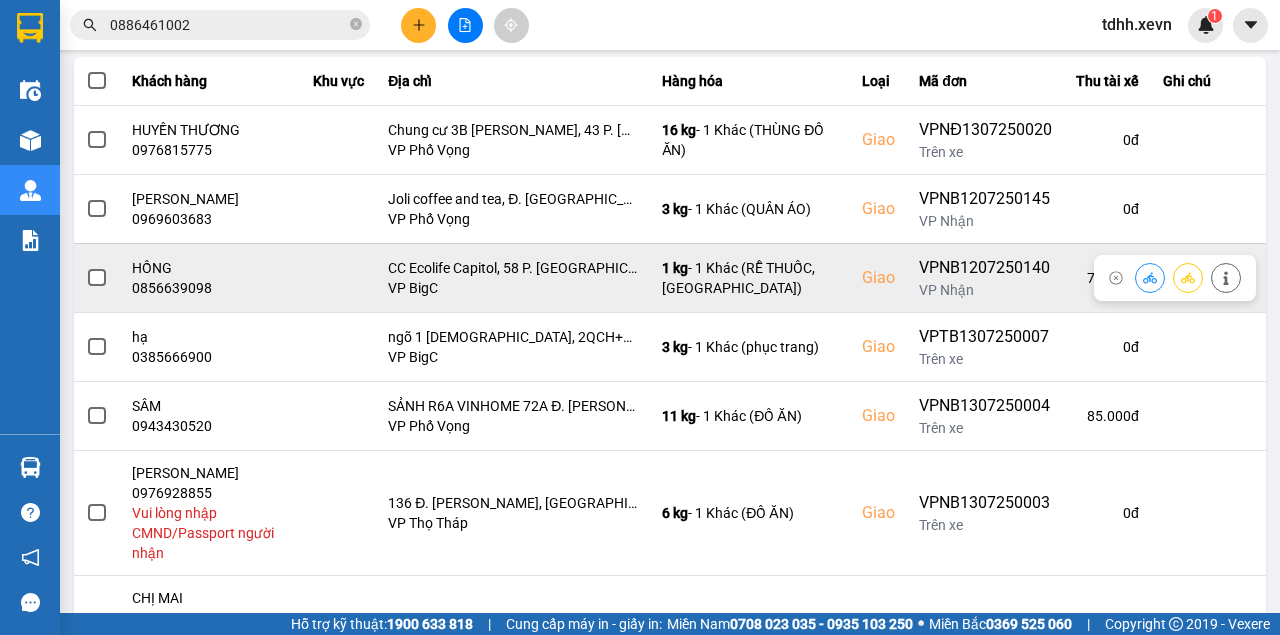 click on "0856639098" at bounding box center (211, 288) 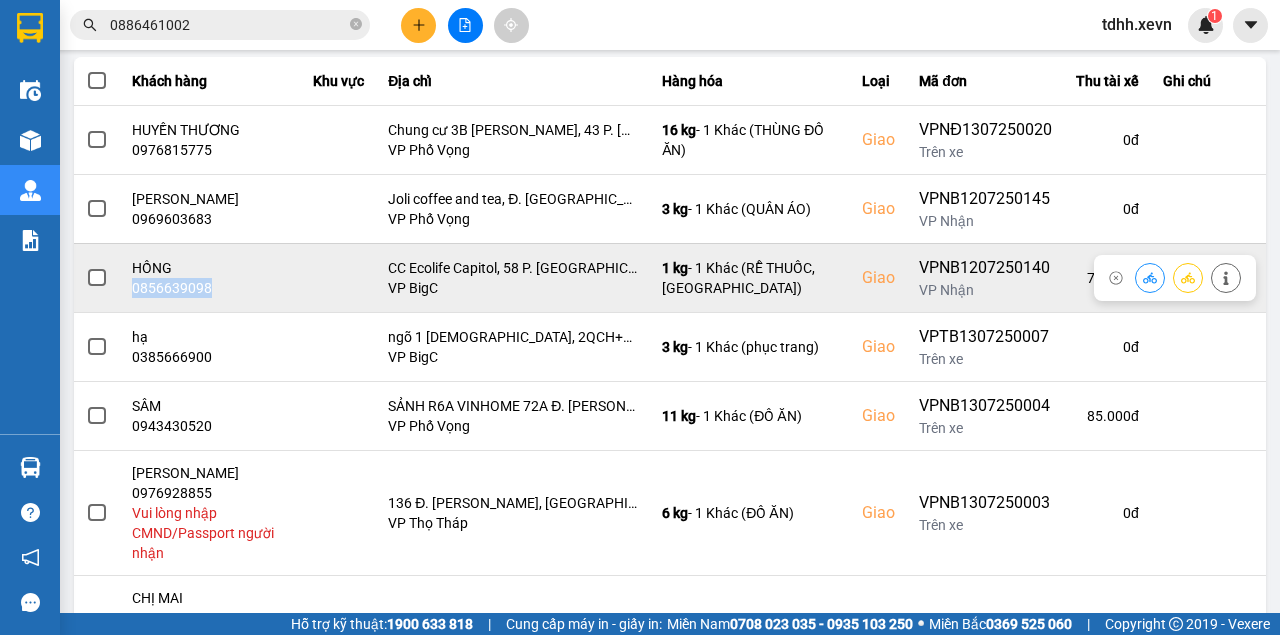 click on "0856639098" at bounding box center [211, 288] 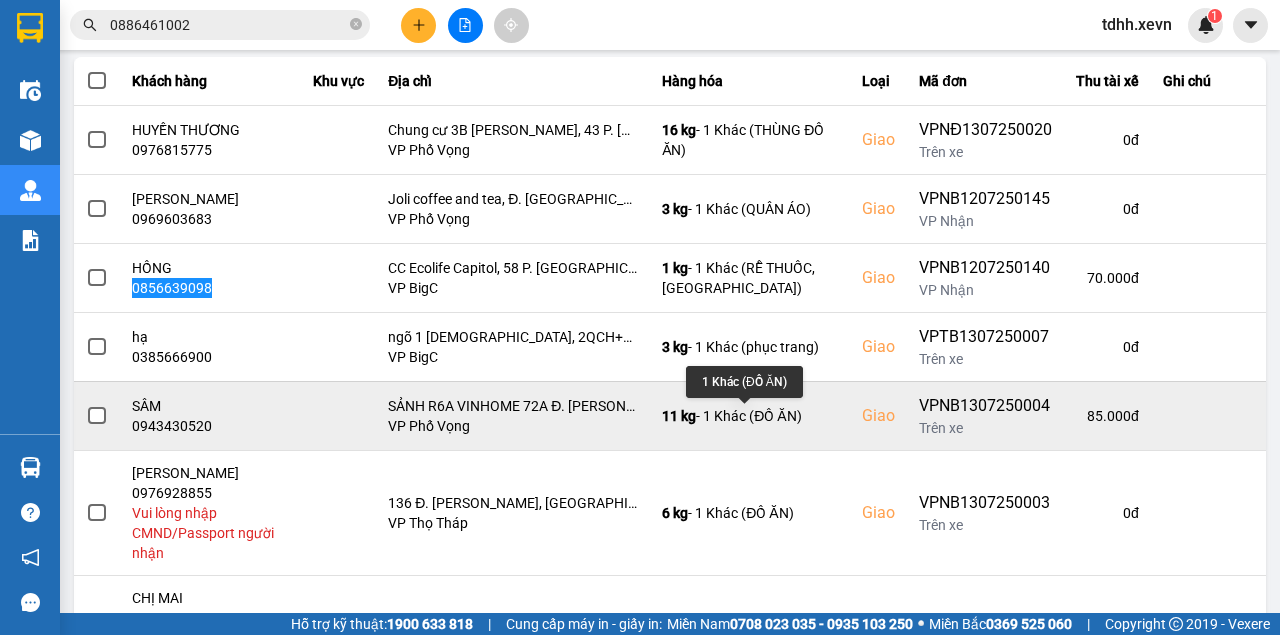 scroll, scrollTop: 333, scrollLeft: 0, axis: vertical 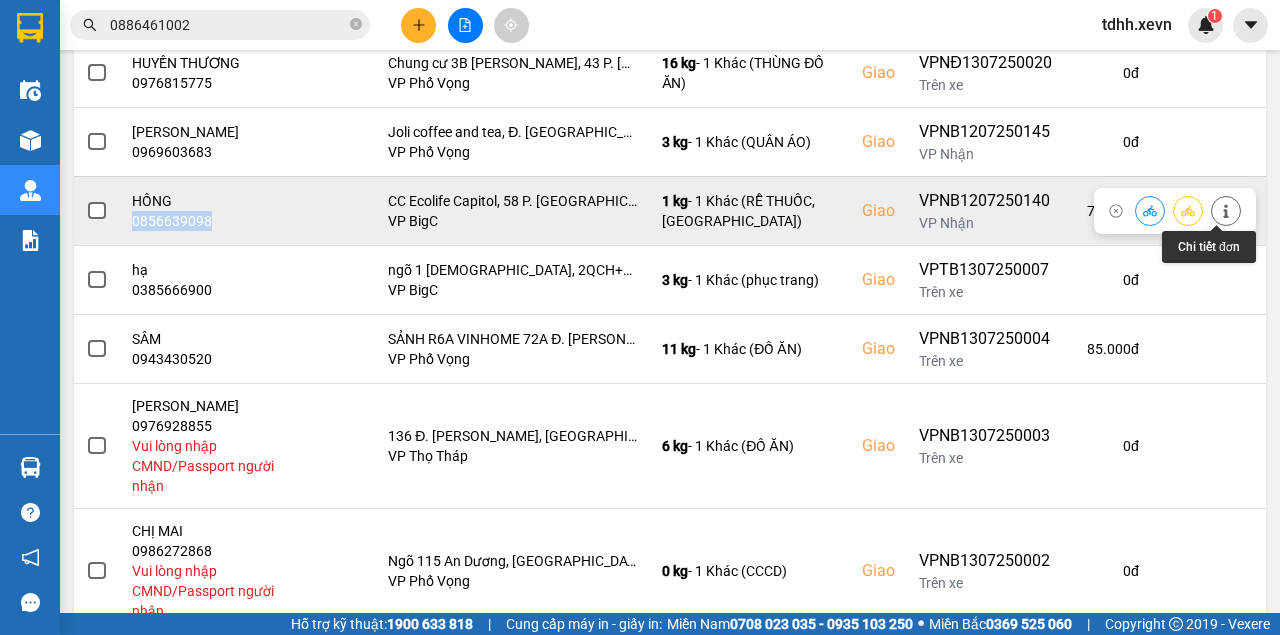 click 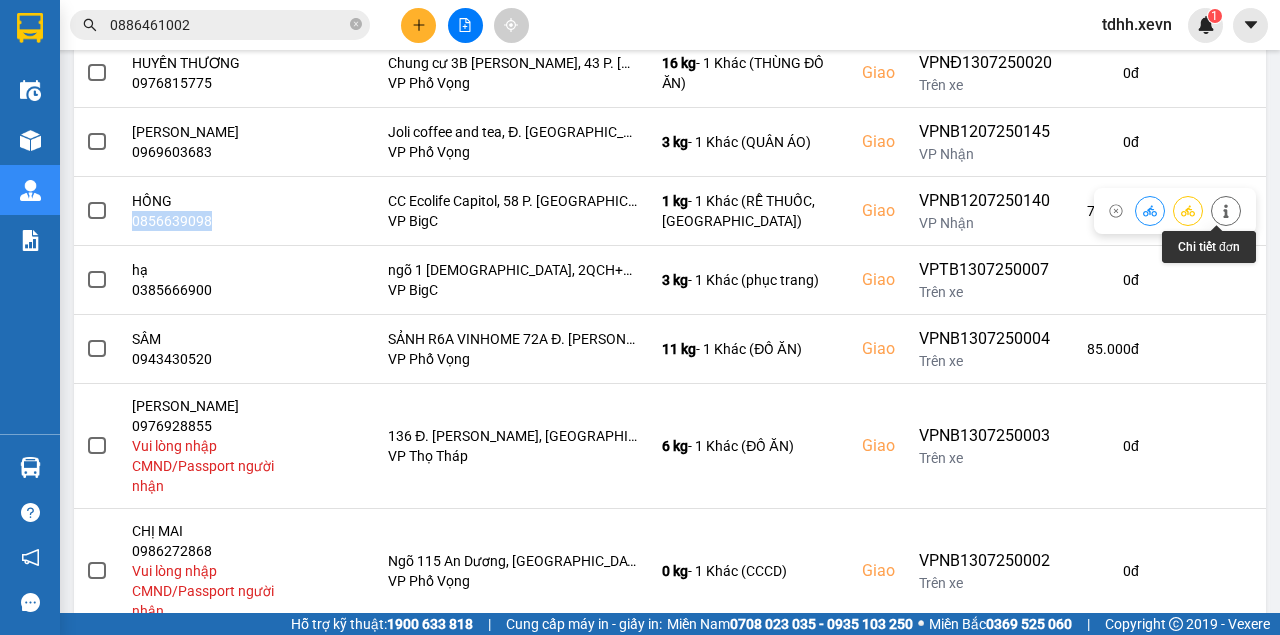 scroll, scrollTop: 0, scrollLeft: 0, axis: both 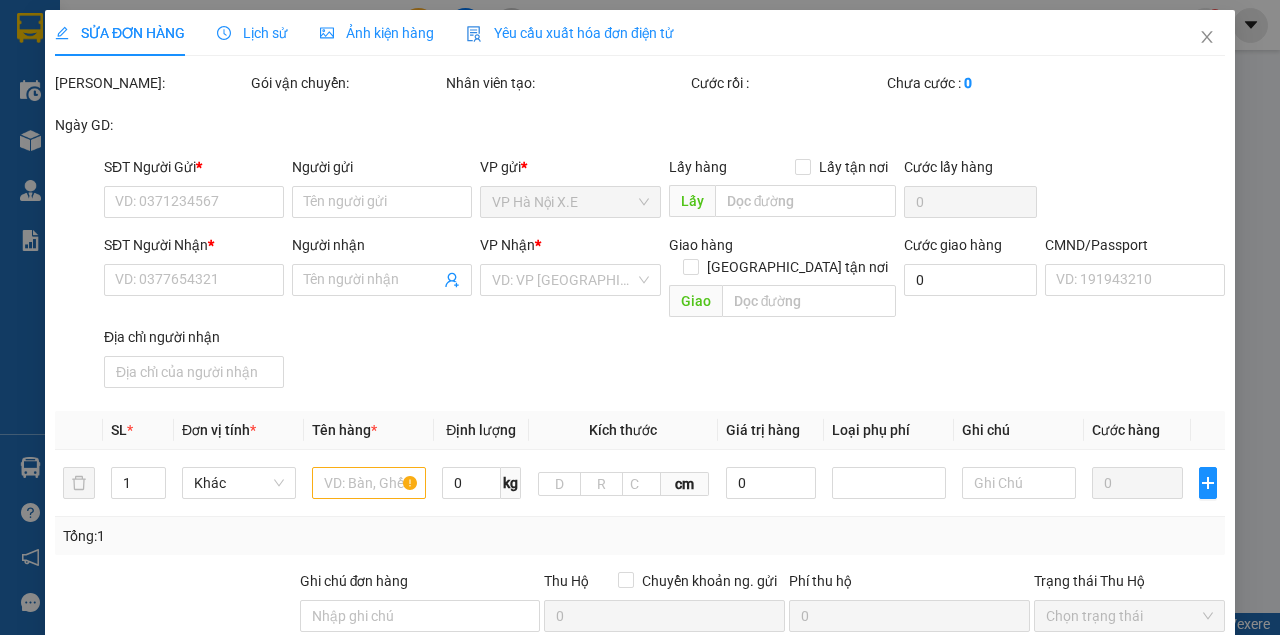 type on "0914768311" 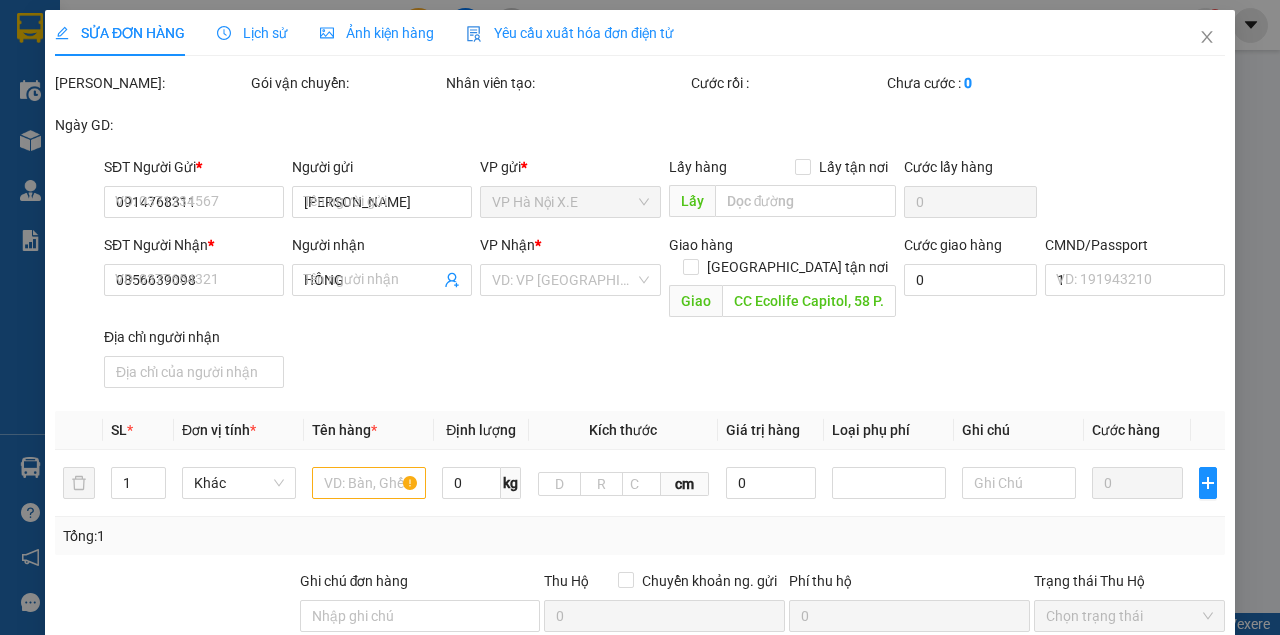 type on "70.000" 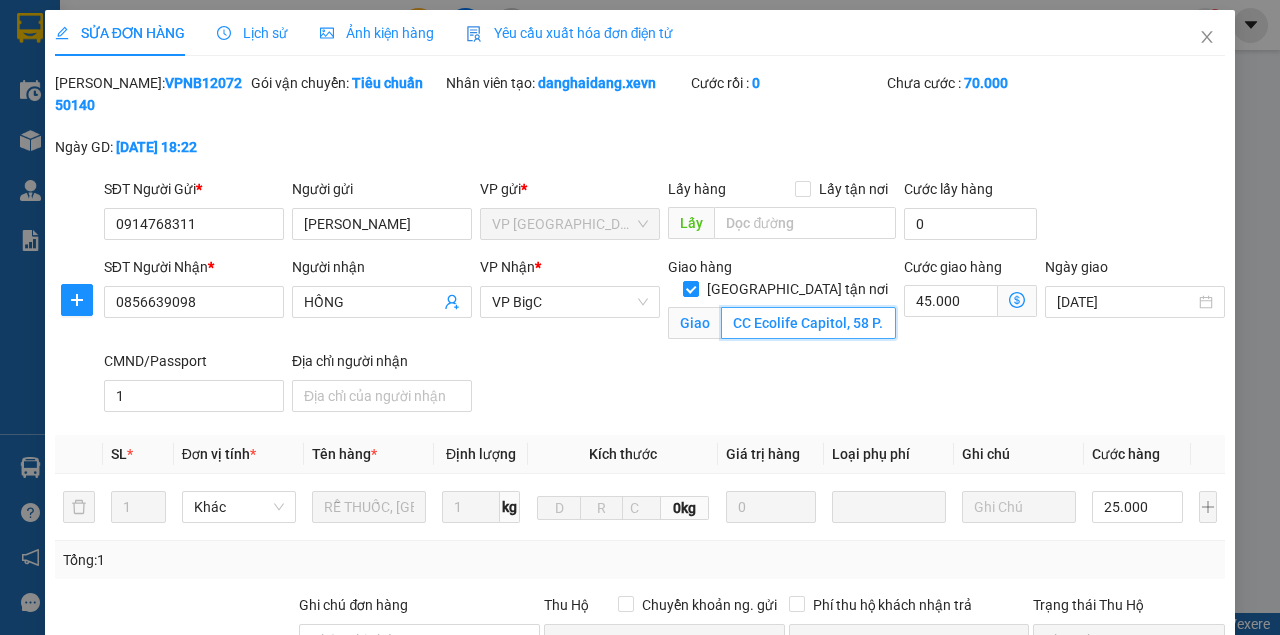 click on "CC Ecolife Capitol, 58 P. Tố Hữu, Trung Văn, Nam Từ Liêm, Hà Nội, Việt Nam" at bounding box center (808, 323) 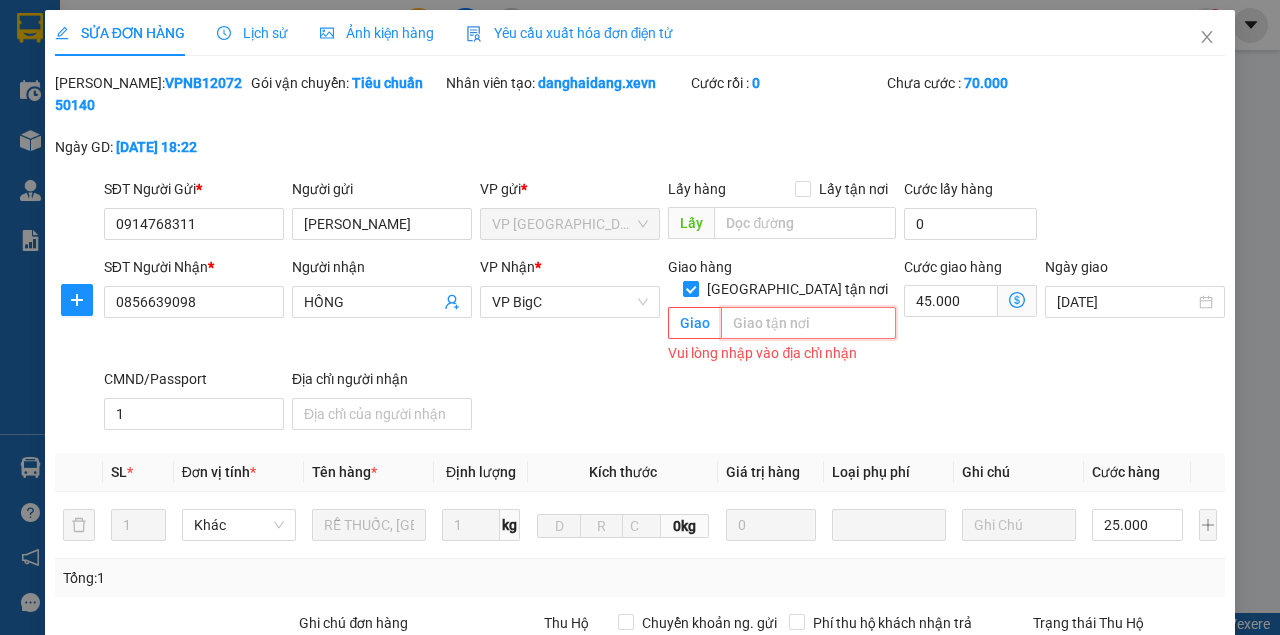 type 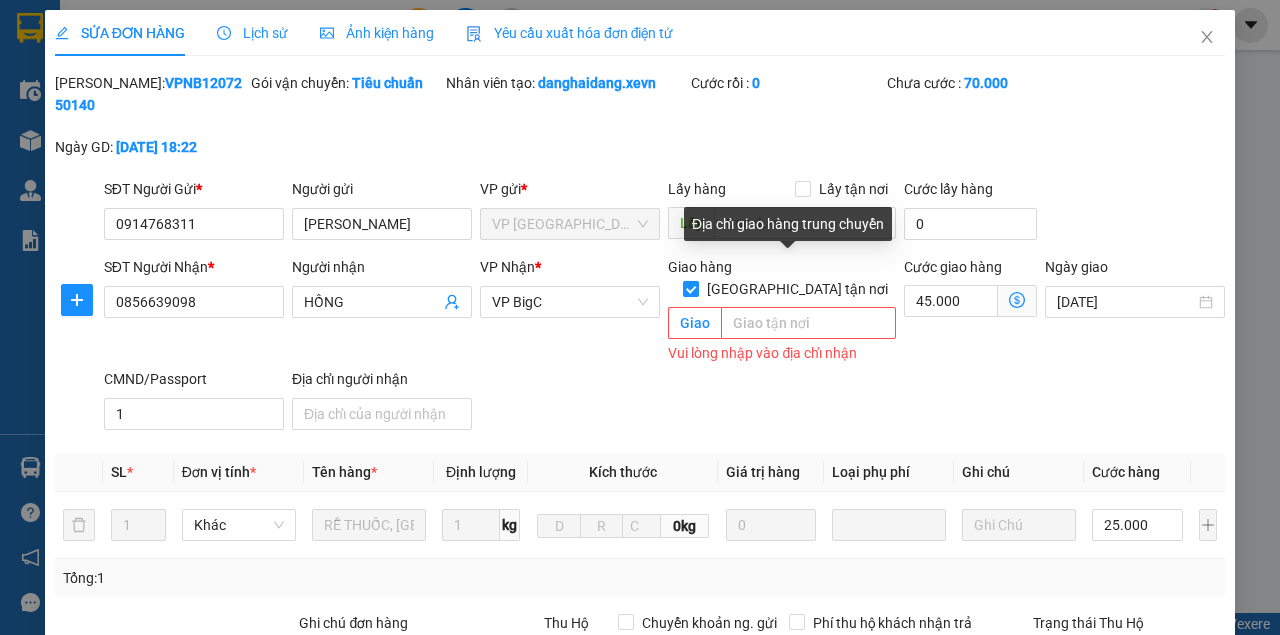 click at bounding box center (691, 289) 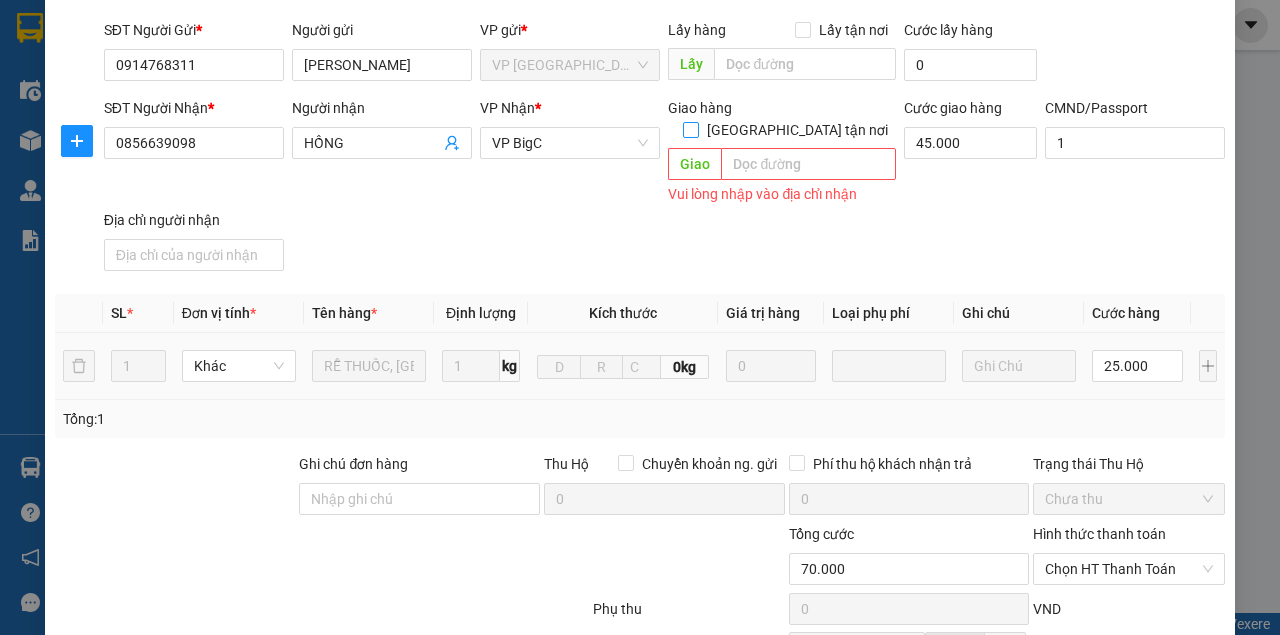 scroll, scrollTop: 0, scrollLeft: 0, axis: both 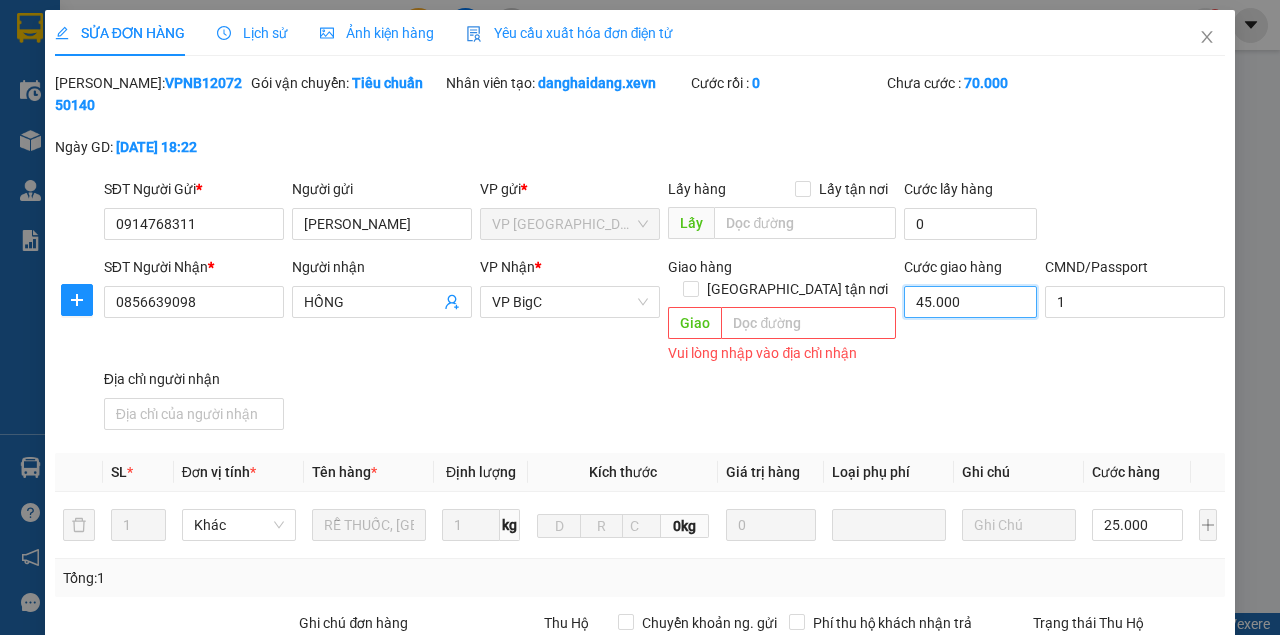 click on "45.000" at bounding box center [970, 302] 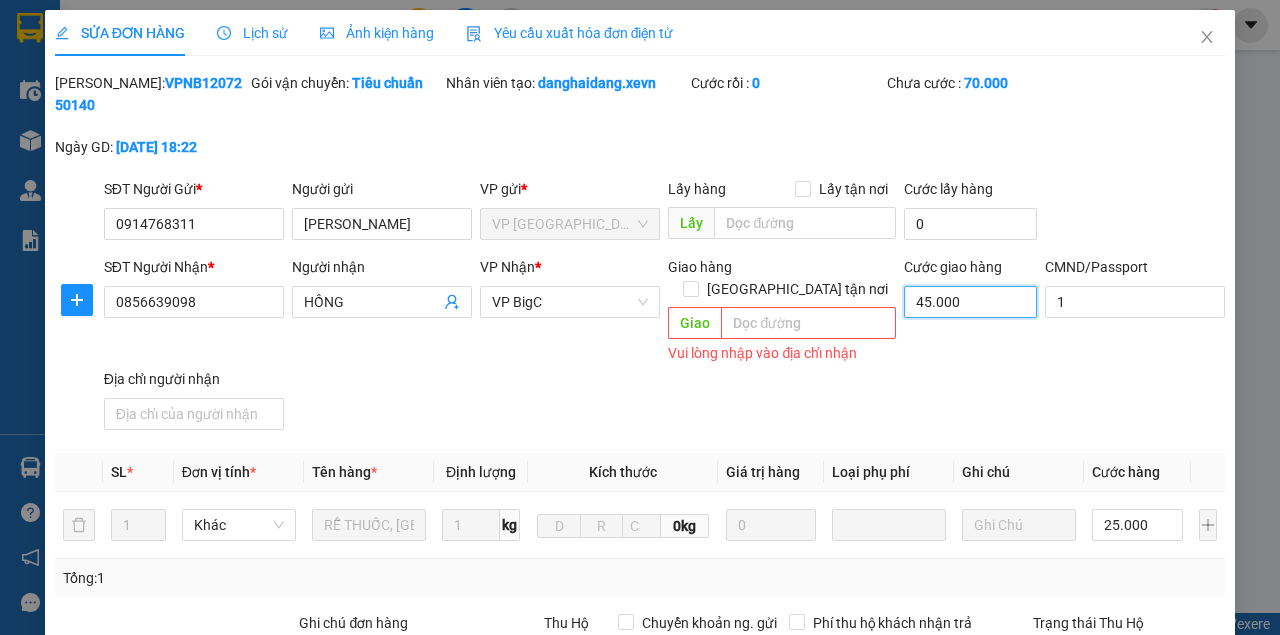 type on "25.000" 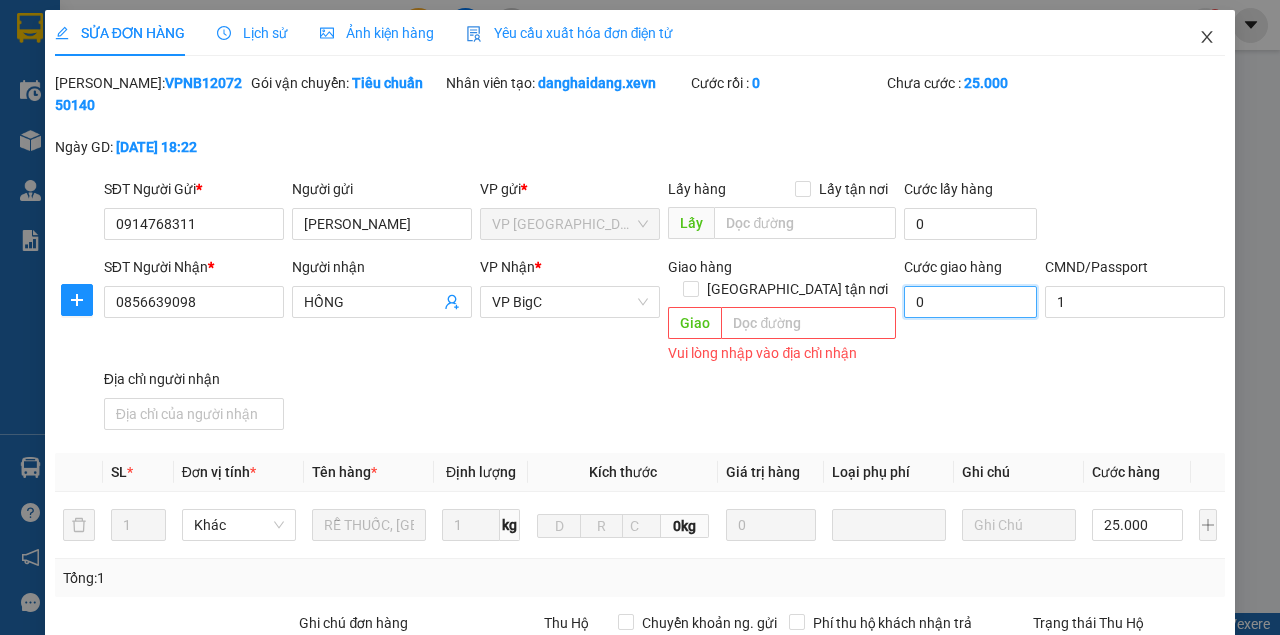 type on "0" 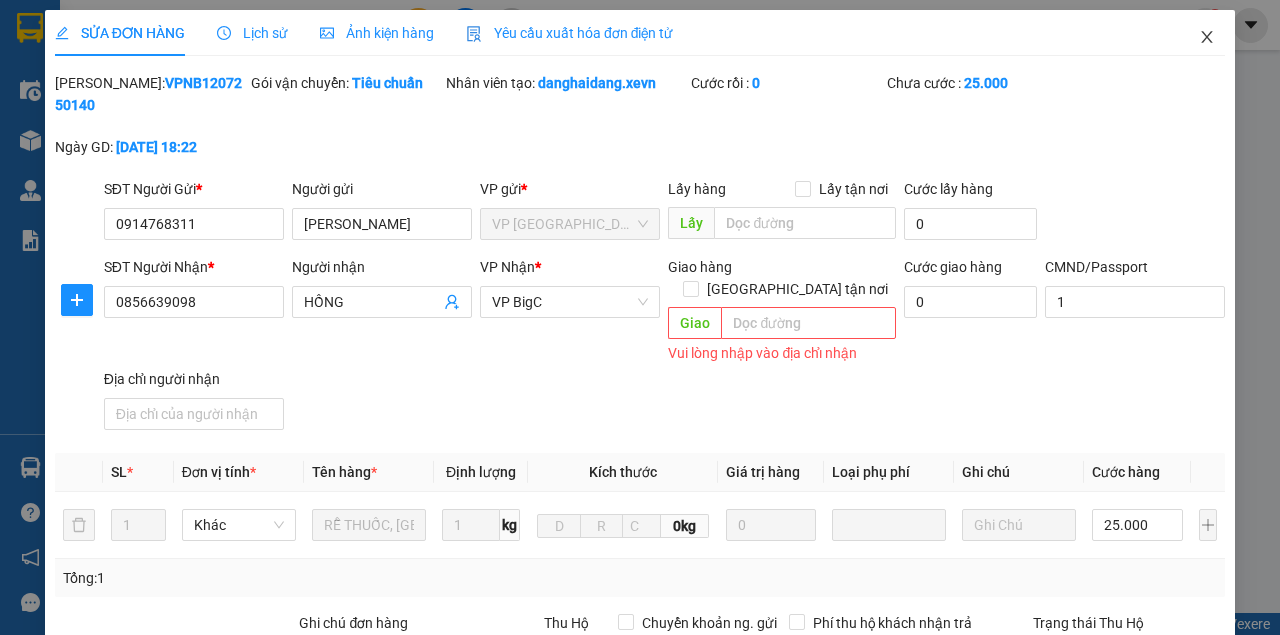 click 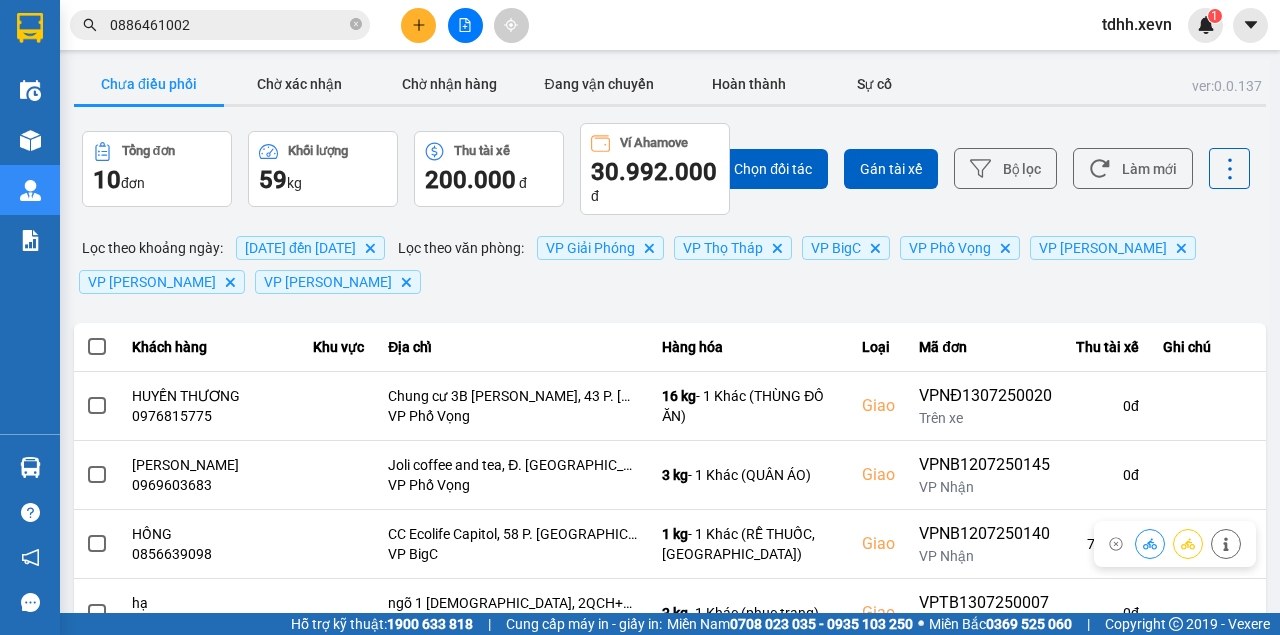 click on "0886461002" at bounding box center [228, 25] 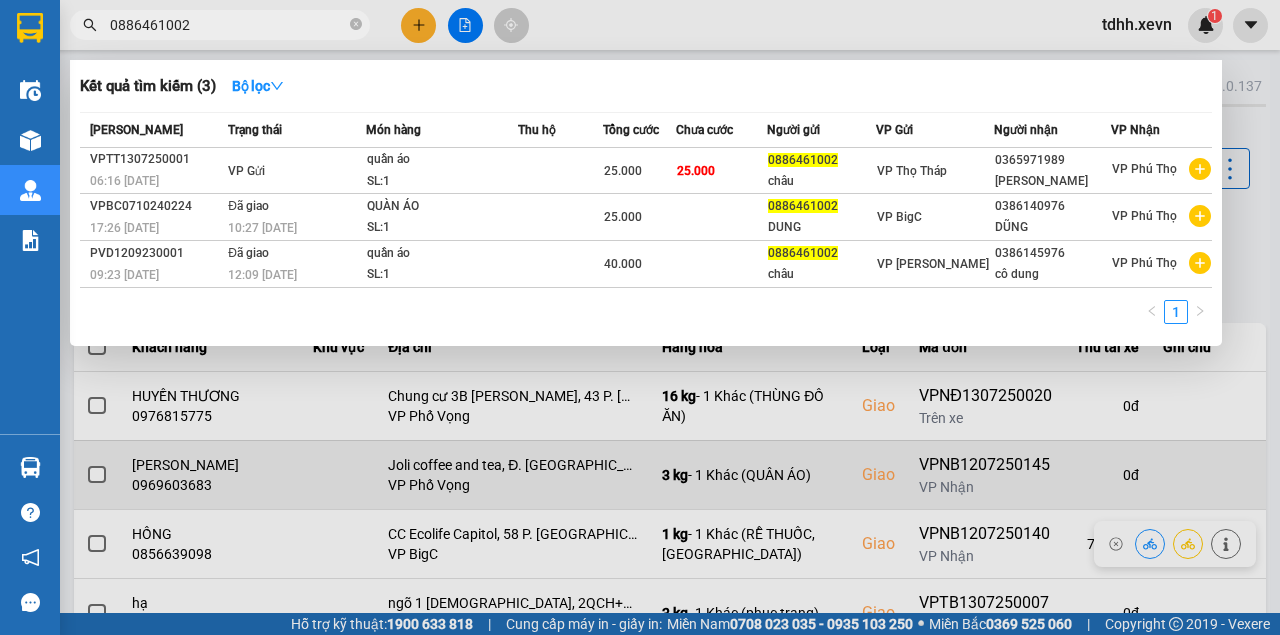 click at bounding box center (640, 317) 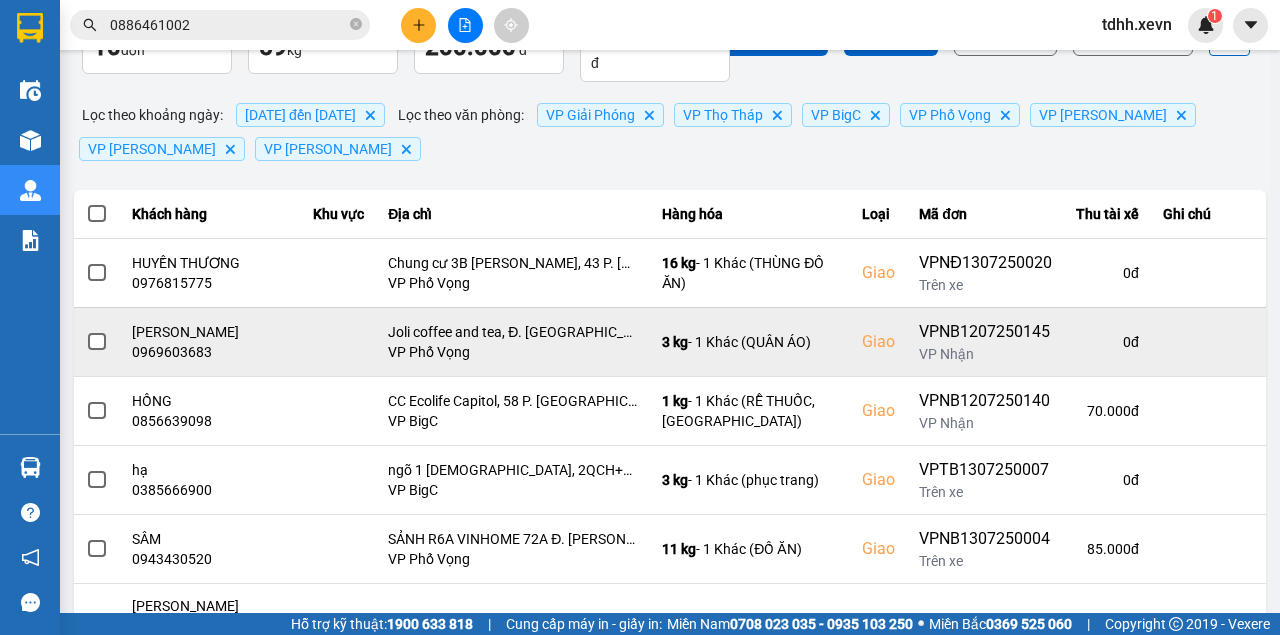 scroll, scrollTop: 333, scrollLeft: 0, axis: vertical 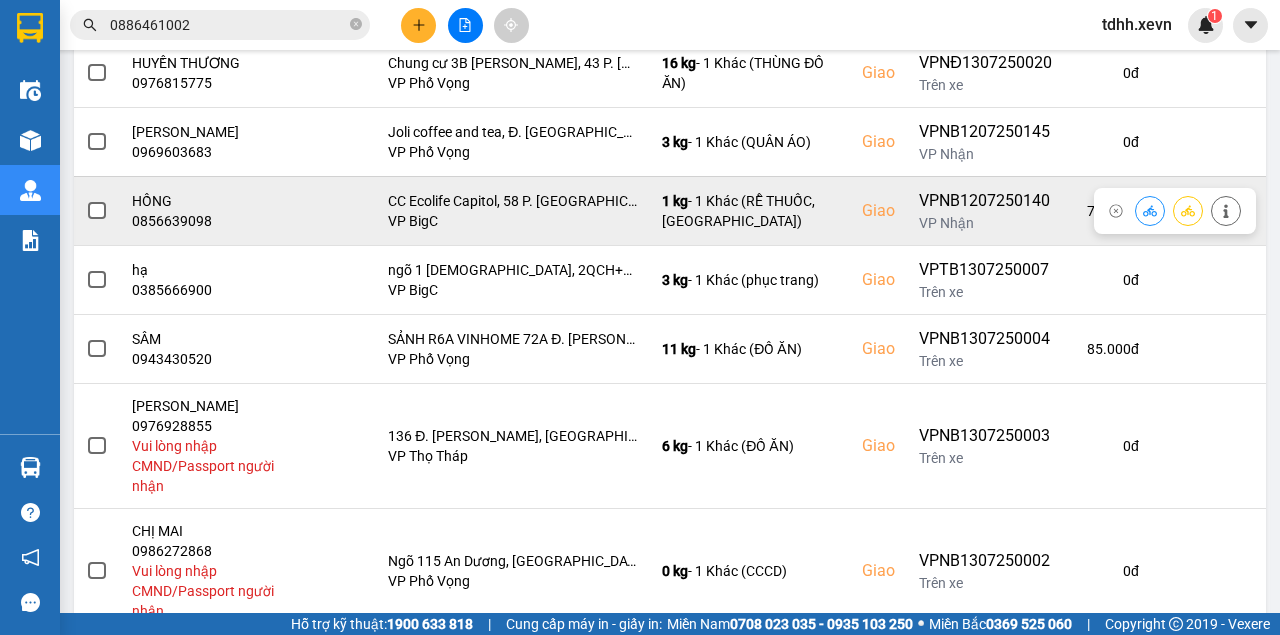 click 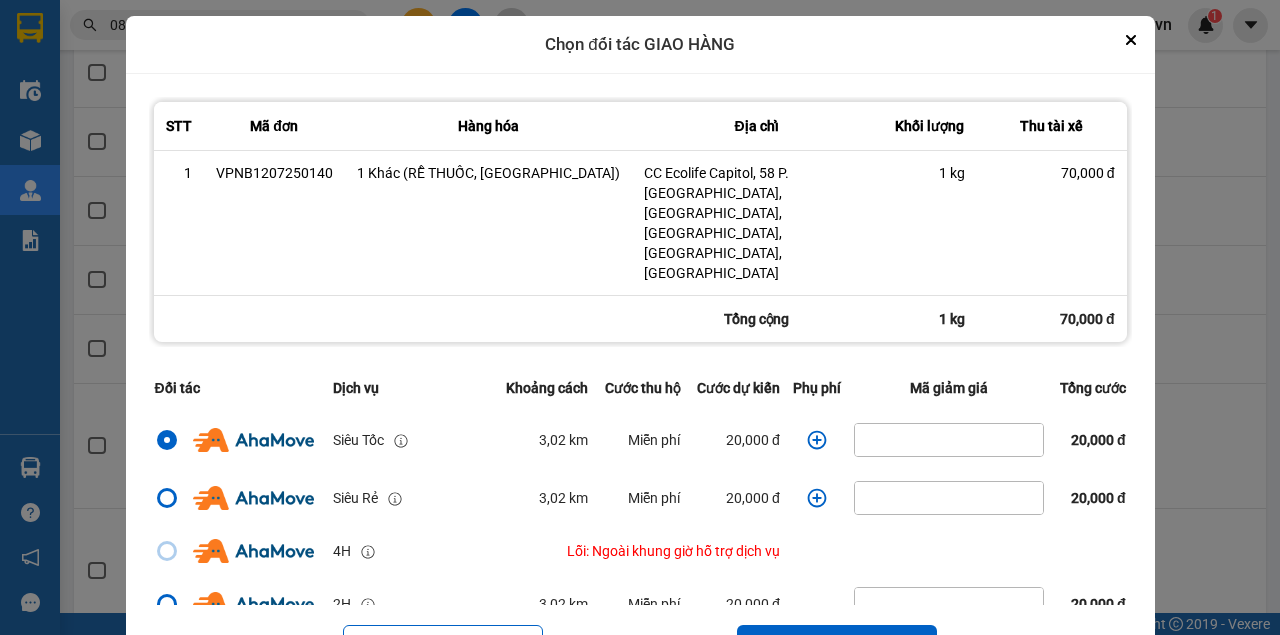 click 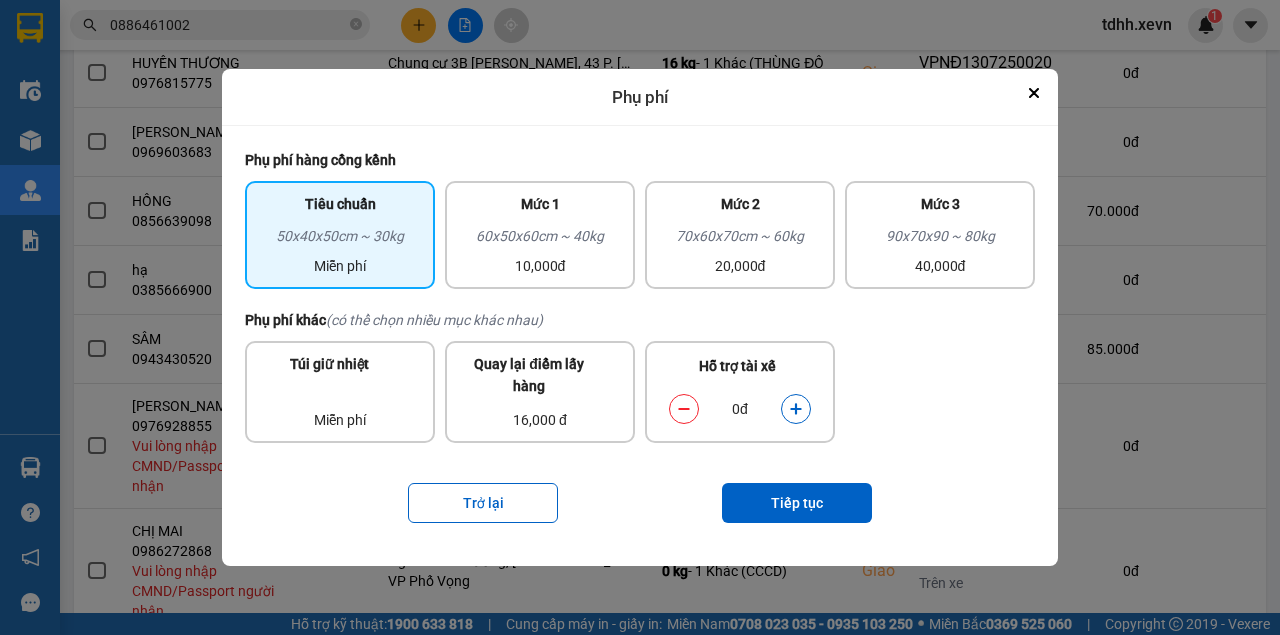 click 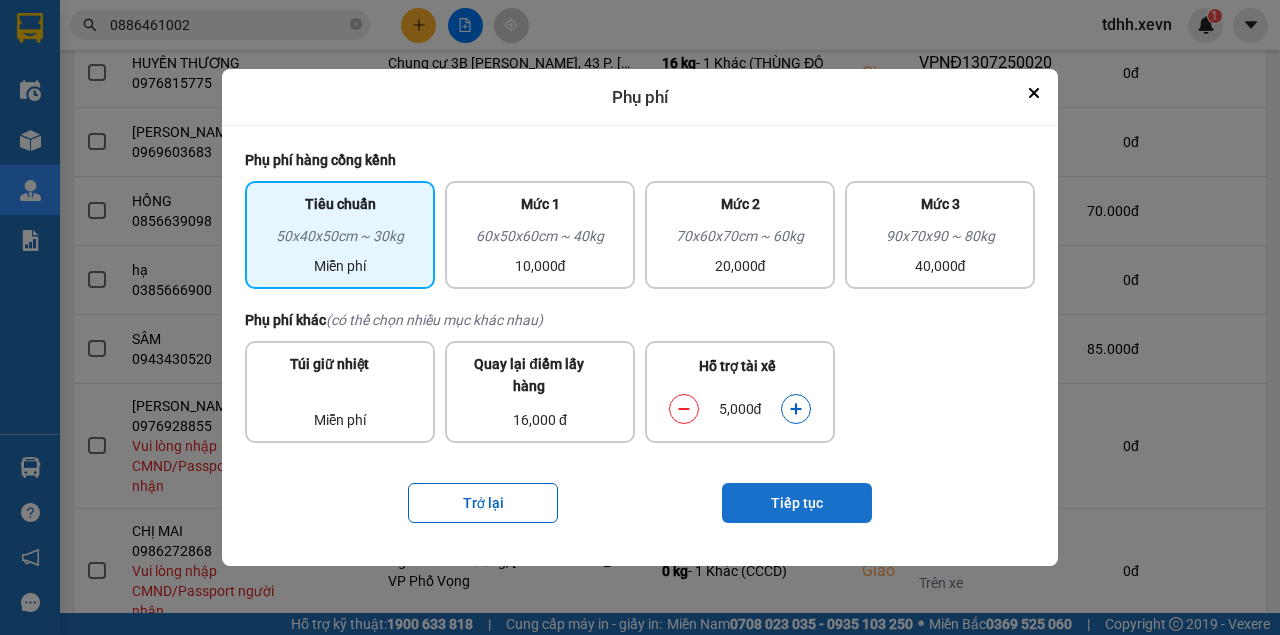 click on "Tiếp tục" at bounding box center (797, 503) 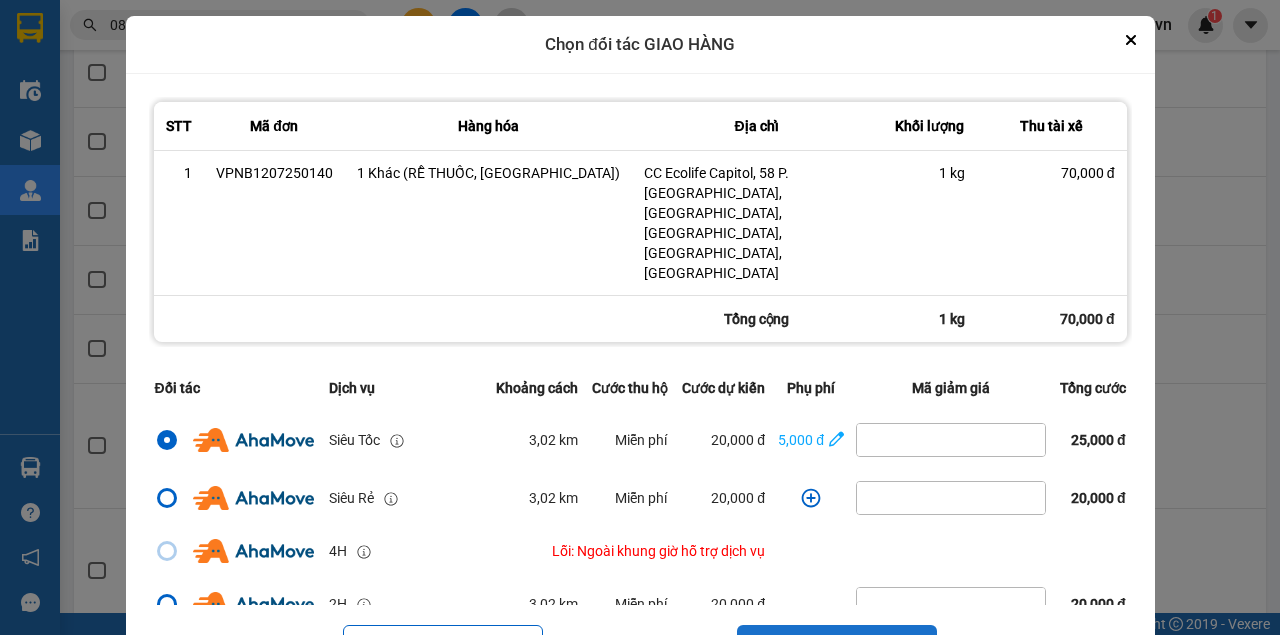 click on "Tiếp tục" at bounding box center (837, 645) 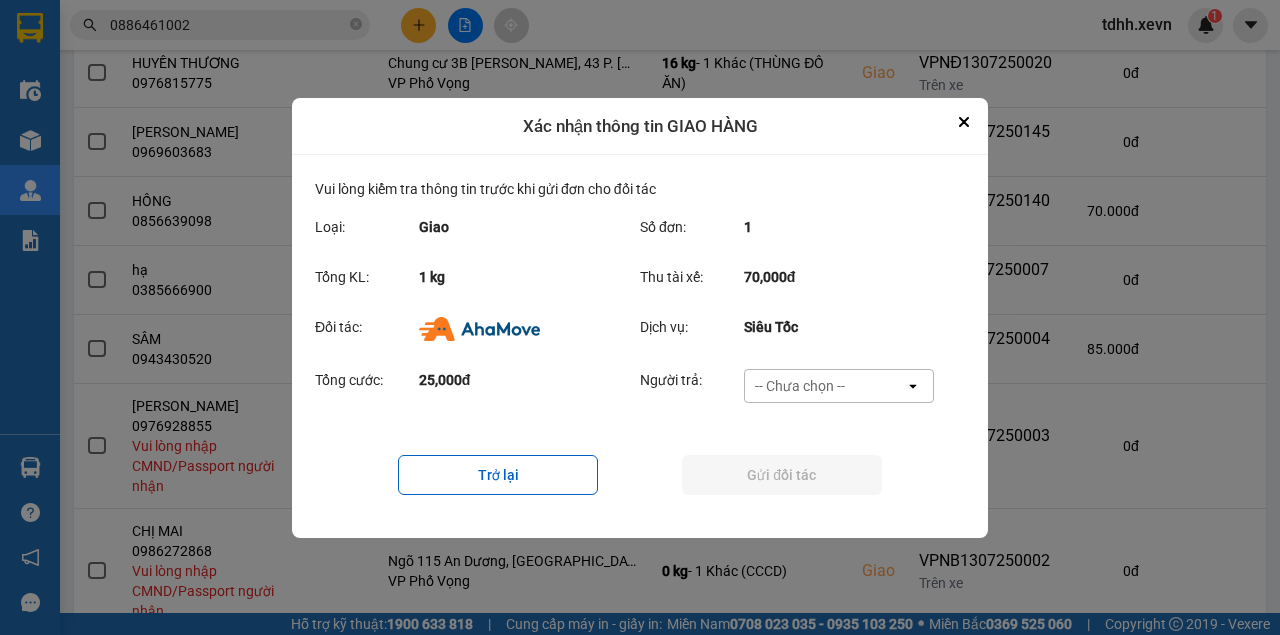 click on "-- Chưa chọn --" at bounding box center [800, 386] 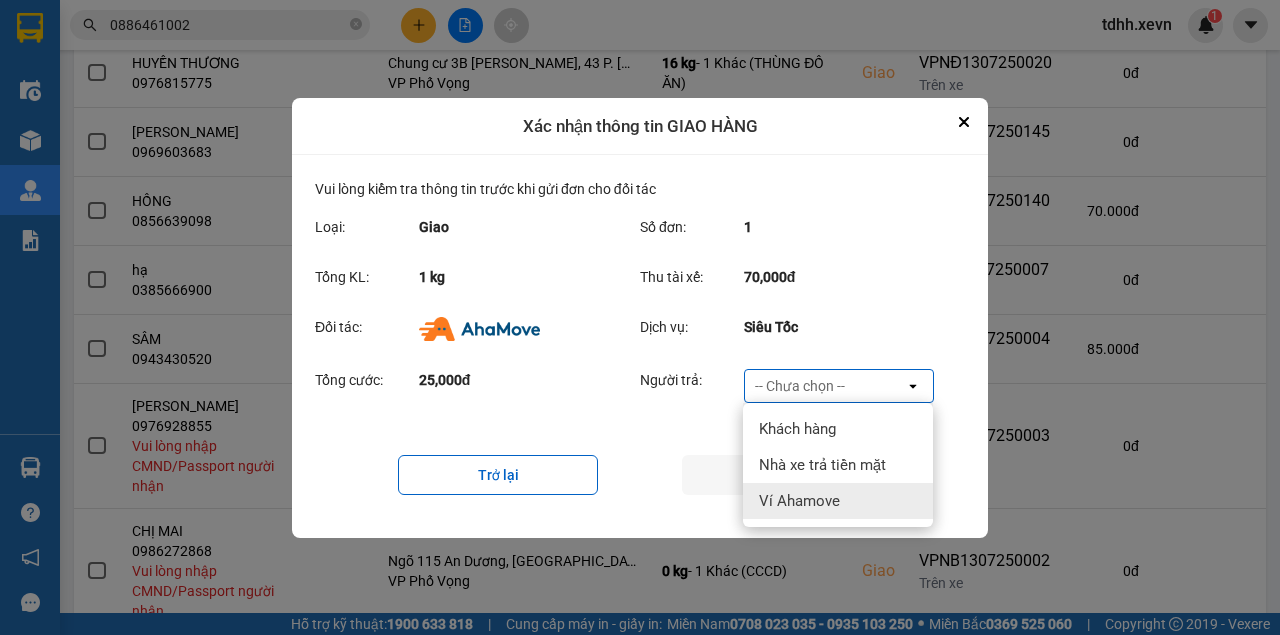 click on "Ví Ahamove" at bounding box center [799, 501] 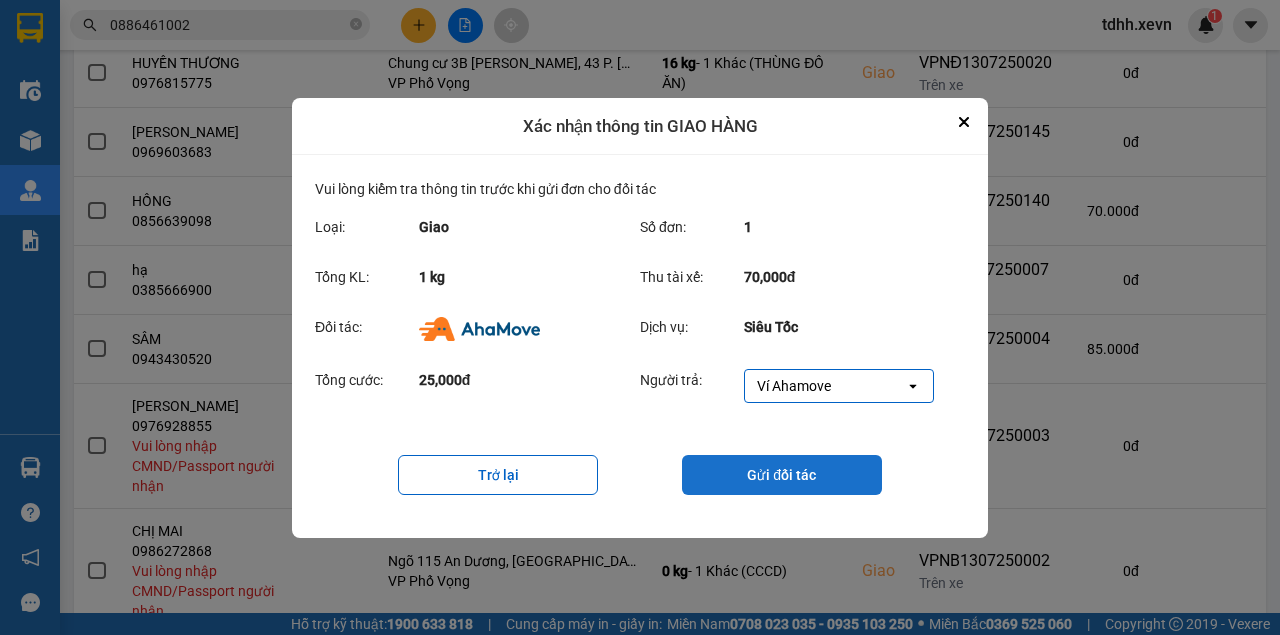click on "Gửi đối tác" at bounding box center (782, 475) 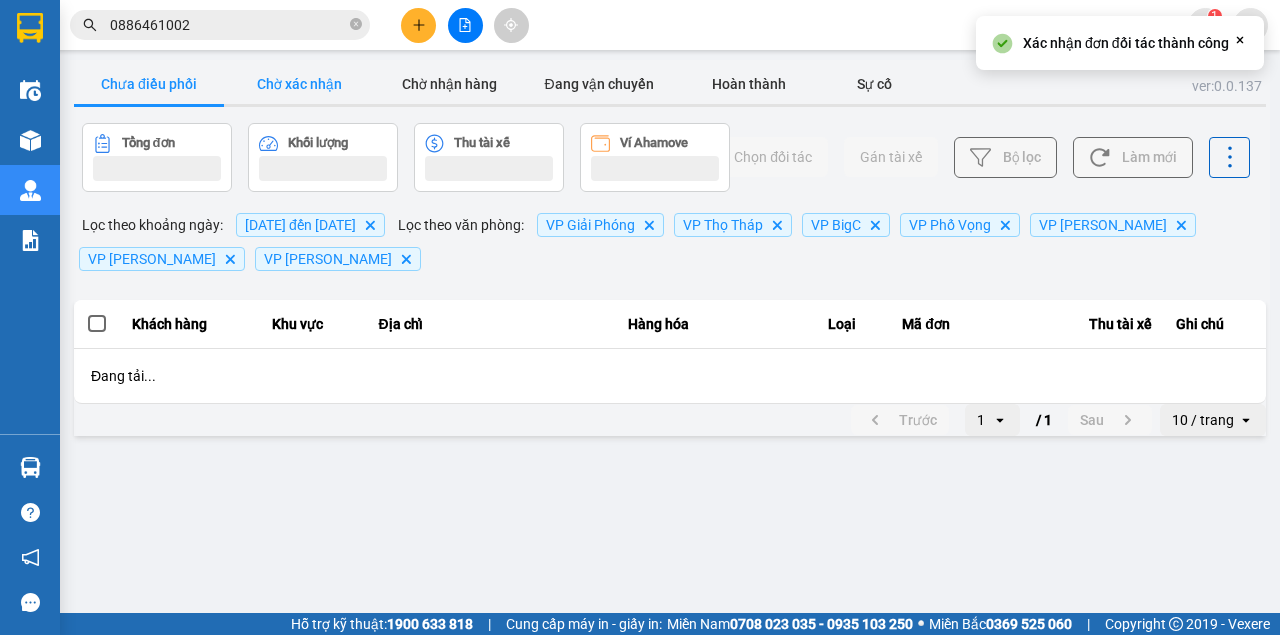scroll, scrollTop: 0, scrollLeft: 0, axis: both 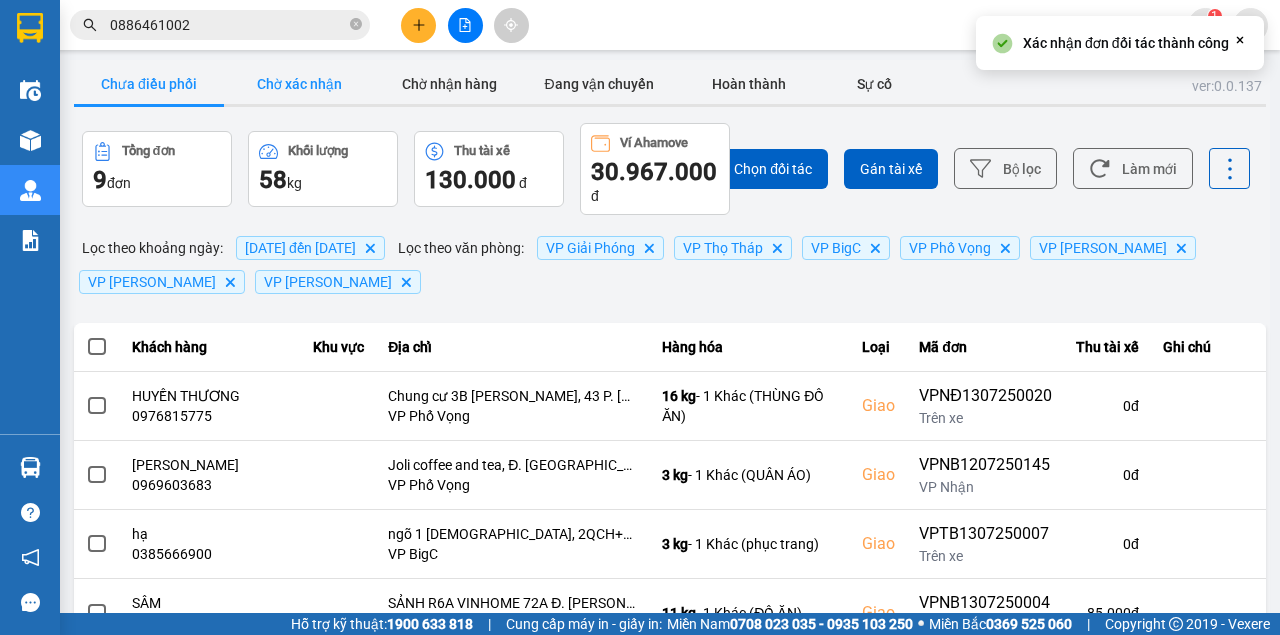 drag, startPoint x: 262, startPoint y: 71, endPoint x: 266, endPoint y: 84, distance: 13.601471 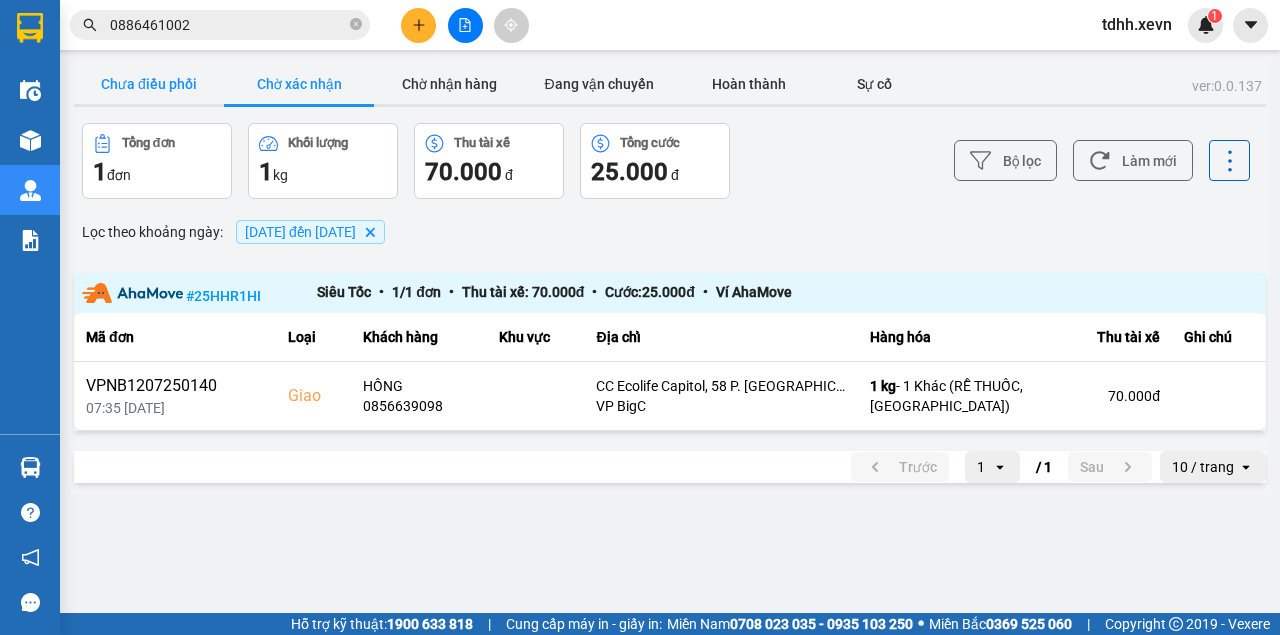 click on "Chưa điều phối" at bounding box center [149, 84] 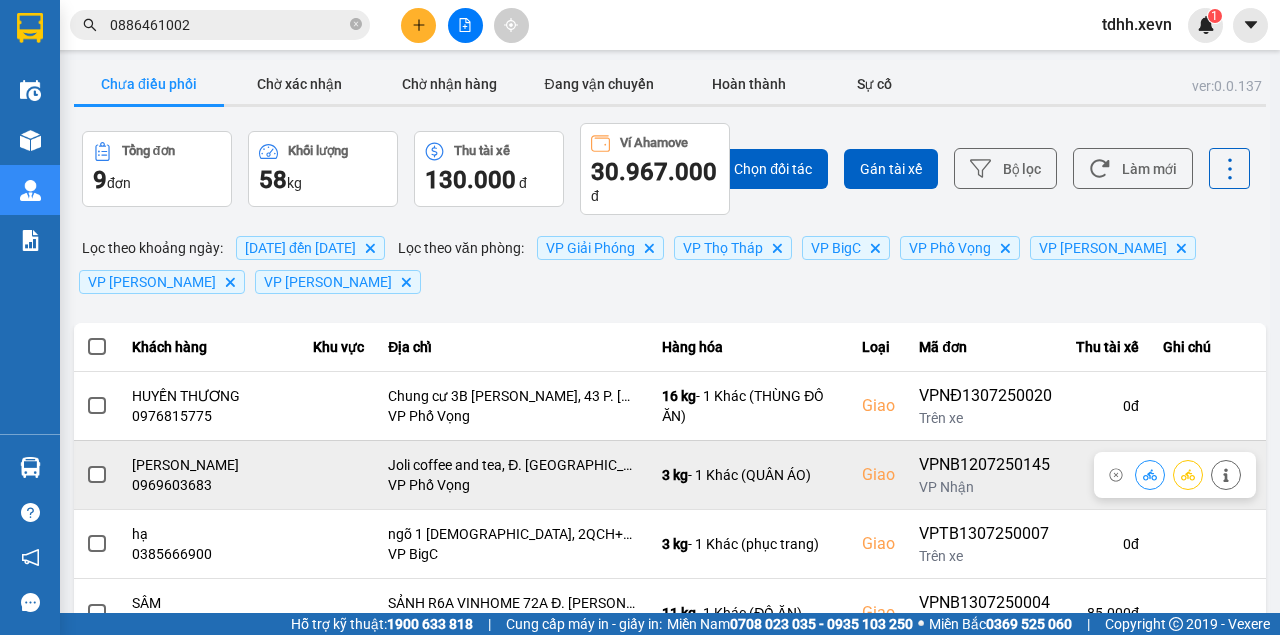 click on "0969603683" at bounding box center (211, 485) 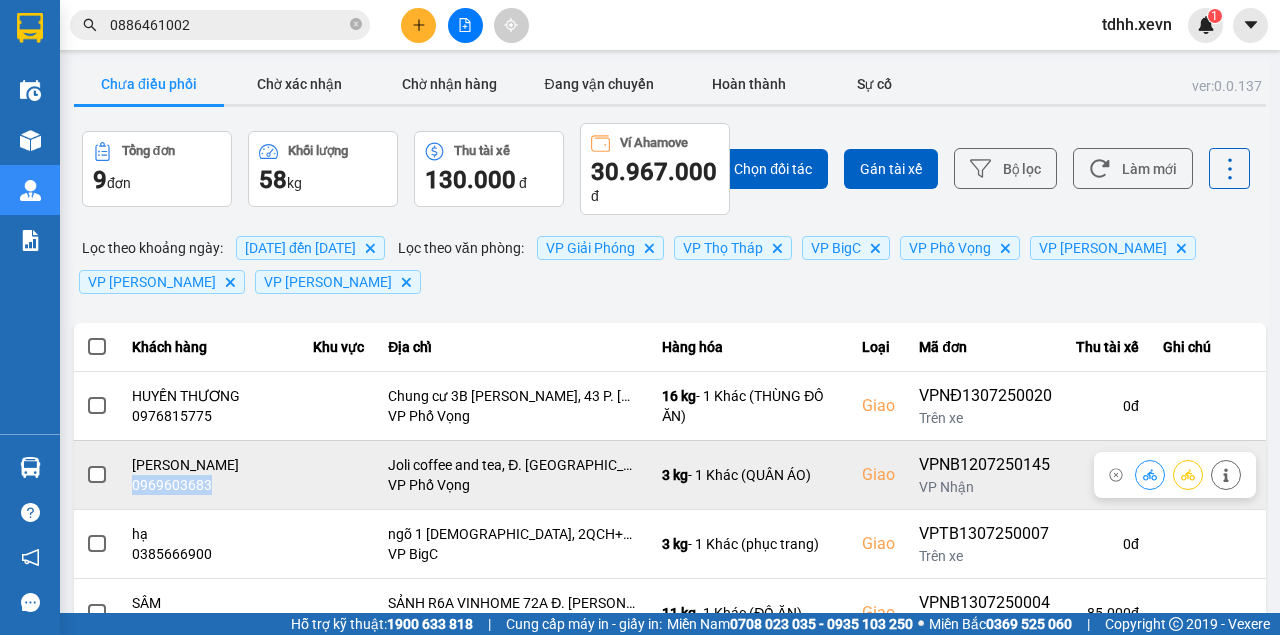 click on "0969603683" at bounding box center [211, 485] 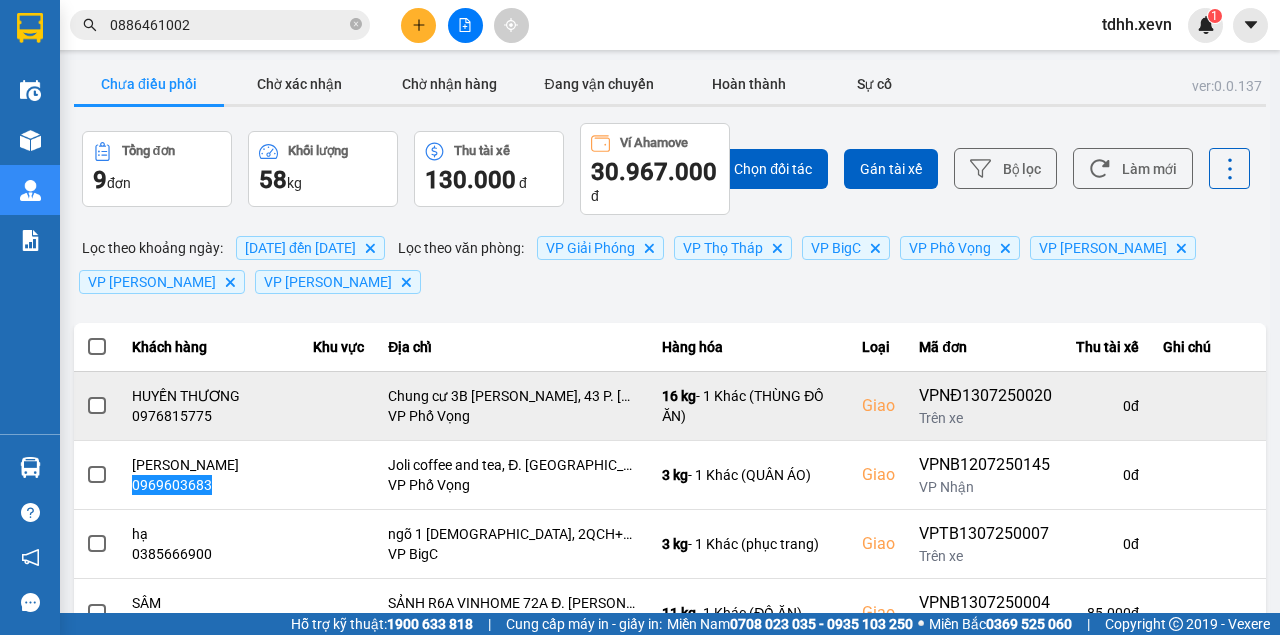 scroll, scrollTop: 333, scrollLeft: 0, axis: vertical 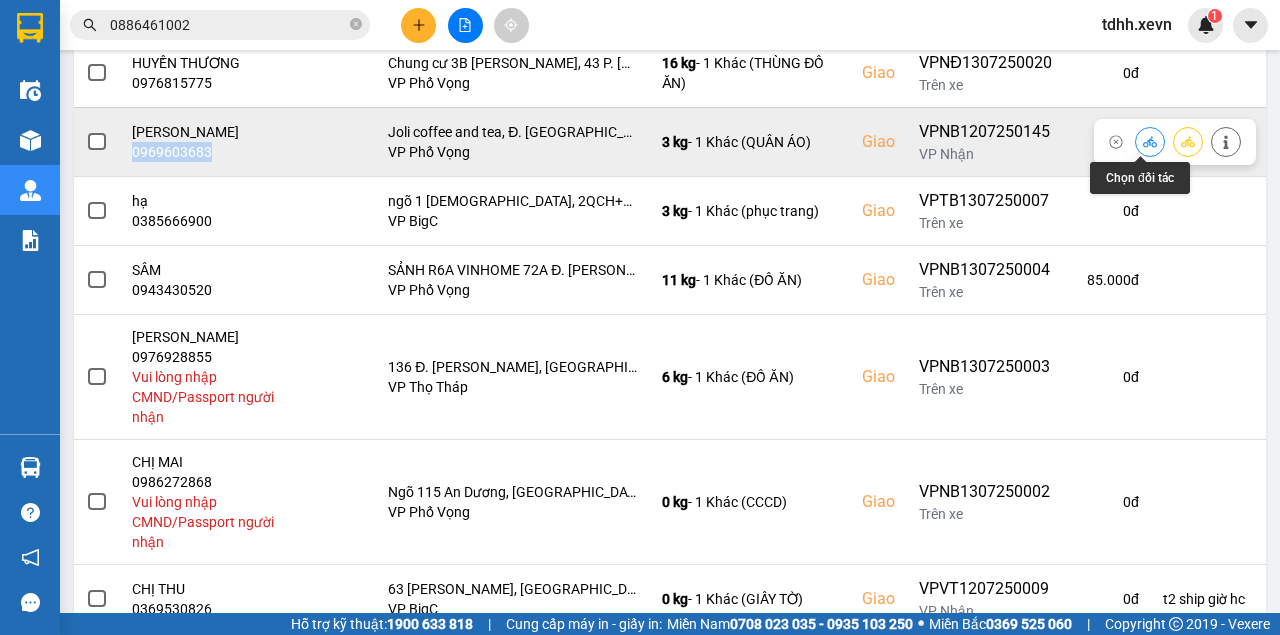 click 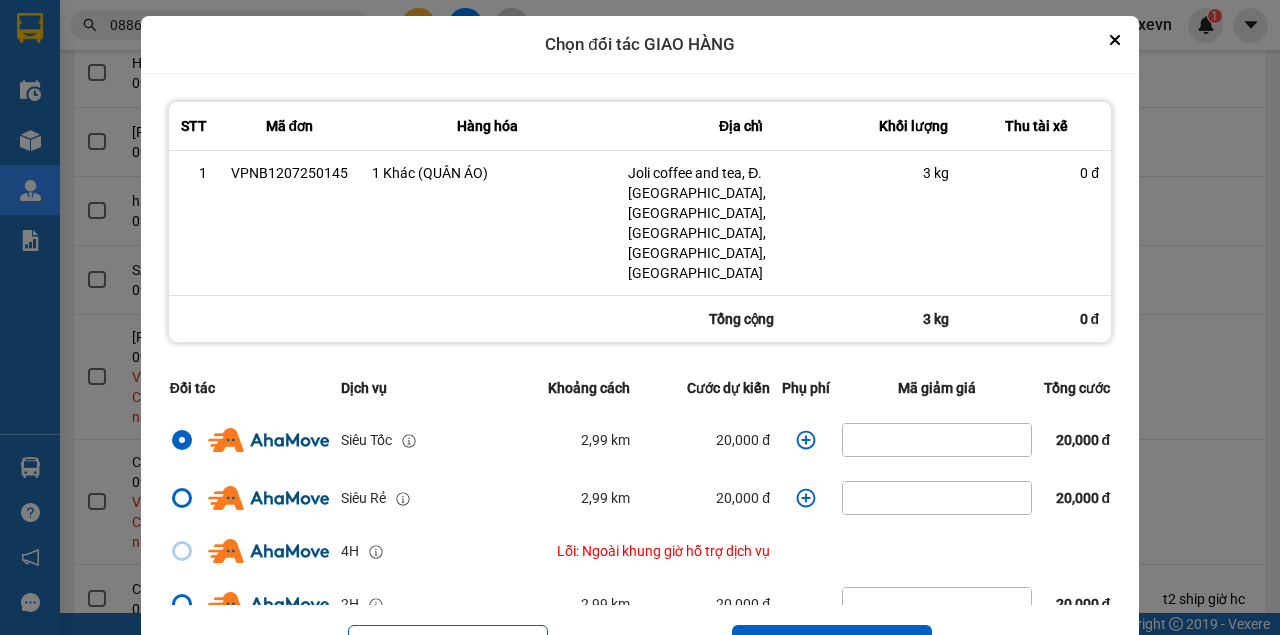 click 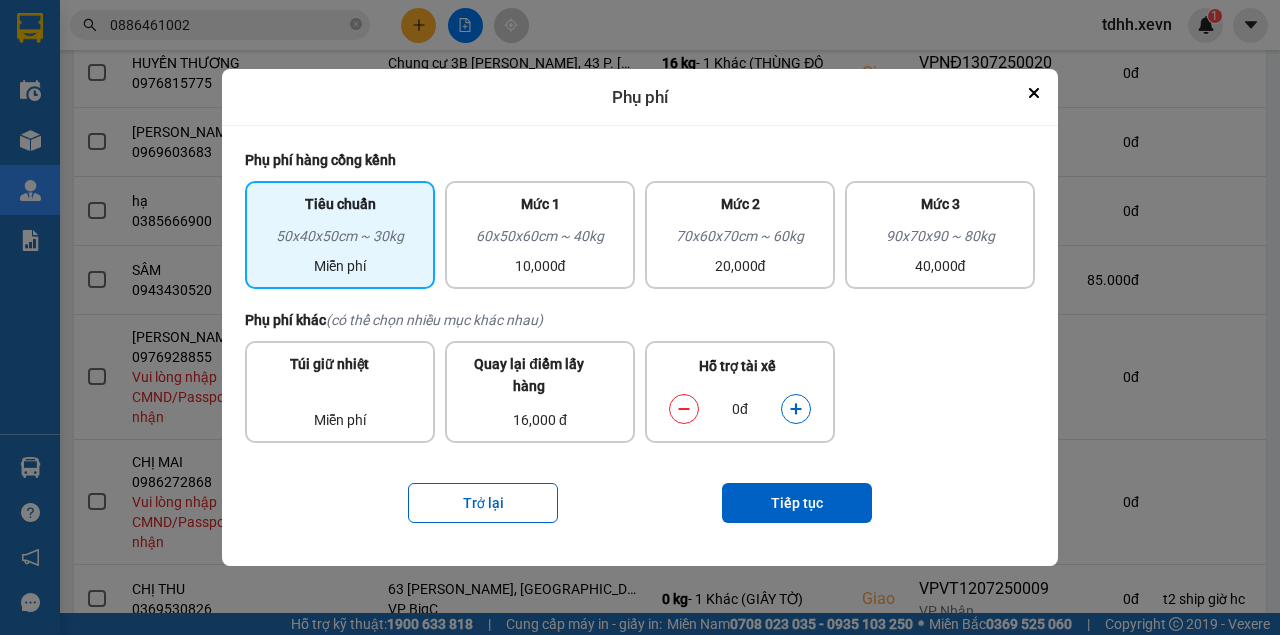 click at bounding box center (796, 409) 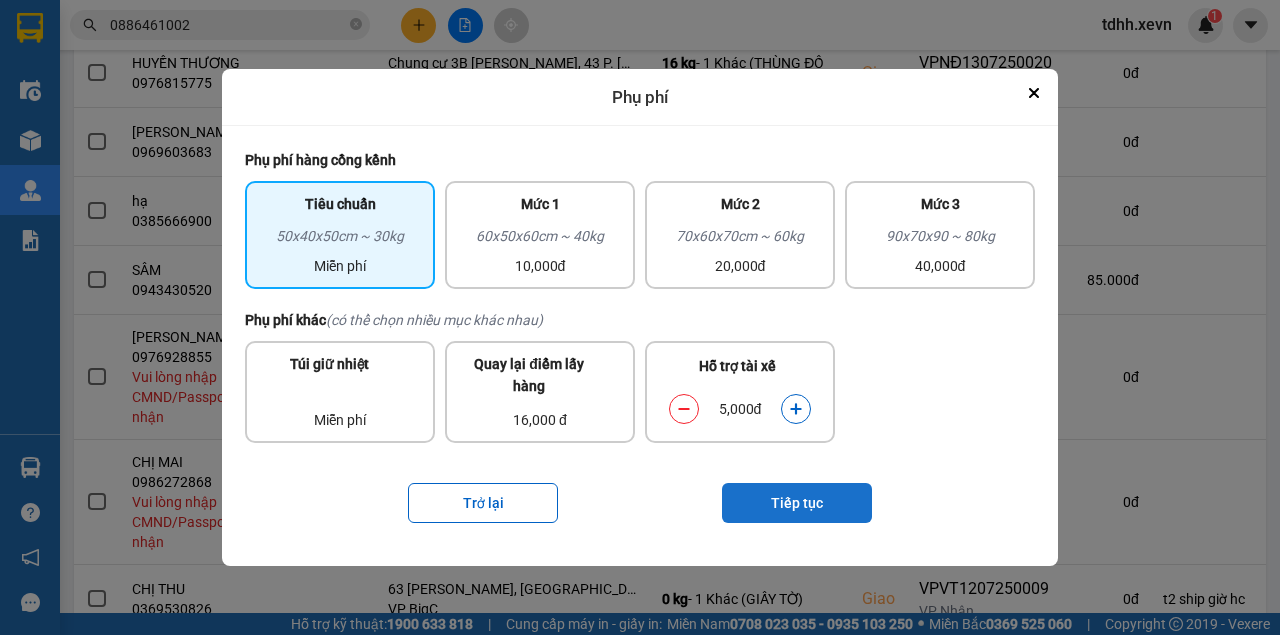 click on "Tiếp tục" at bounding box center [797, 503] 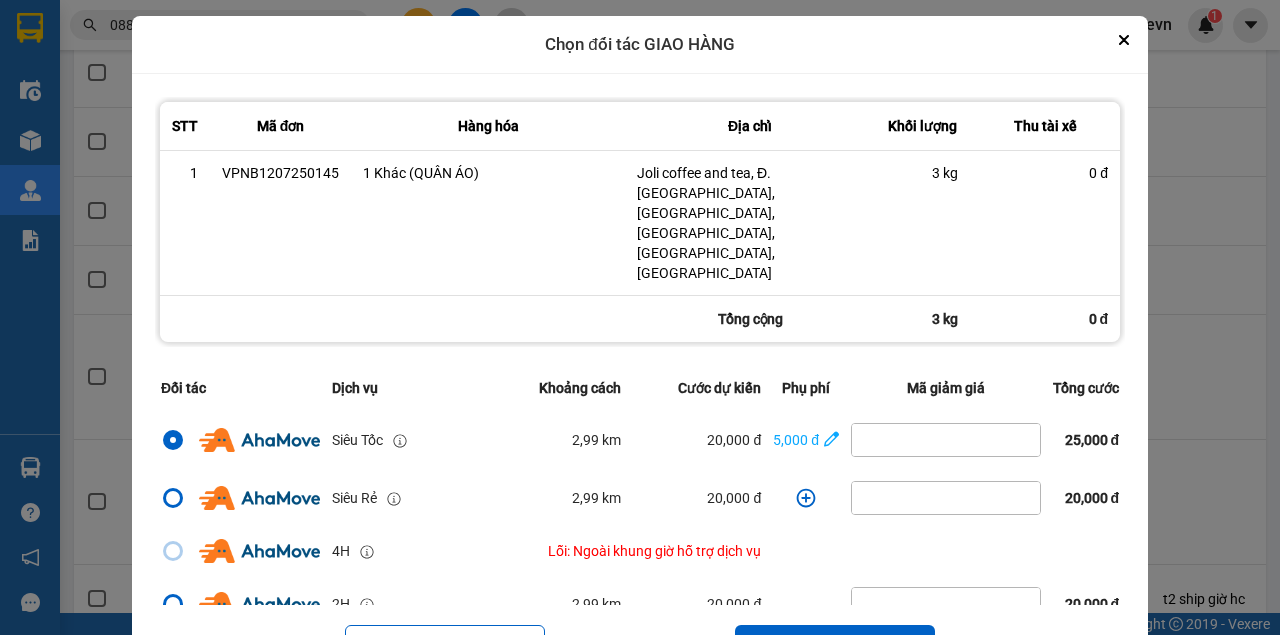 drag, startPoint x: 846, startPoint y: 582, endPoint x: 830, endPoint y: 518, distance: 65.96969 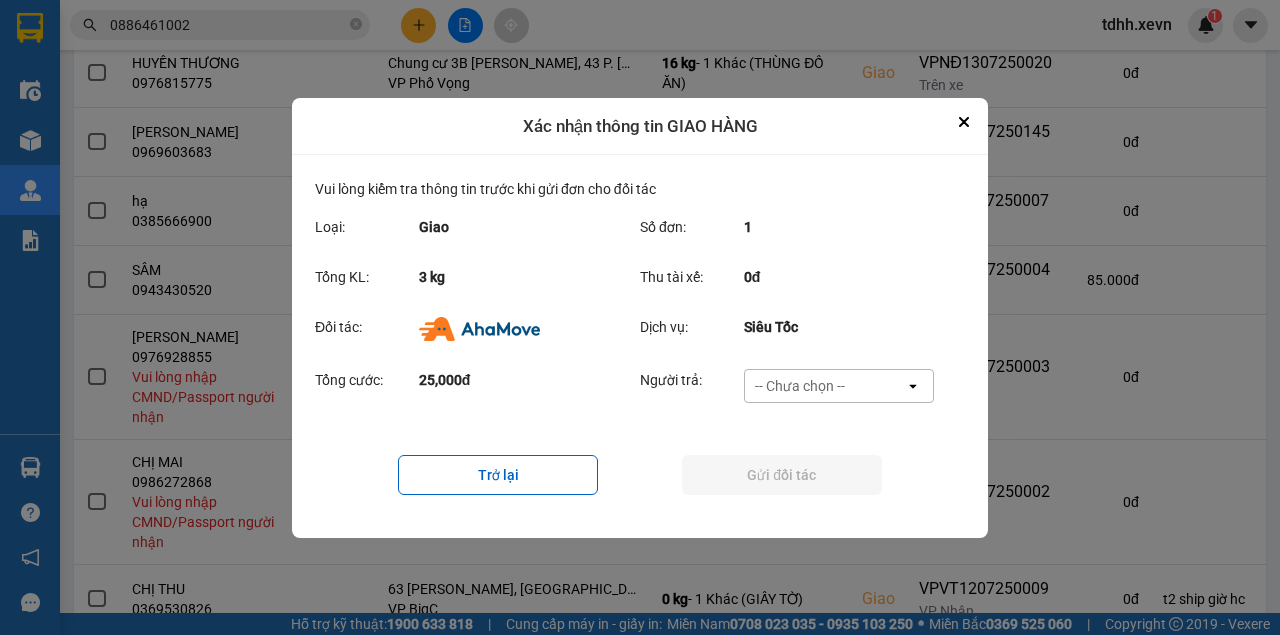 click on "Đối tác: Dịch vụ: Siêu Tốc" at bounding box center (640, 334) 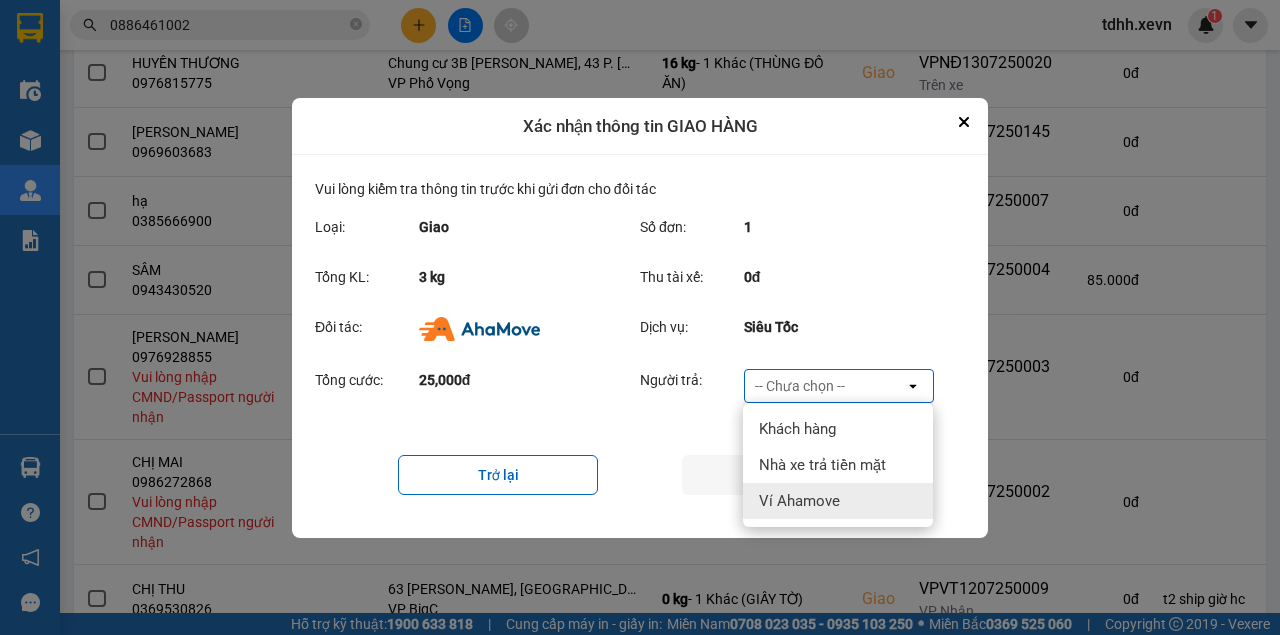 drag, startPoint x: 805, startPoint y: 498, endPoint x: 810, endPoint y: 487, distance: 12.083046 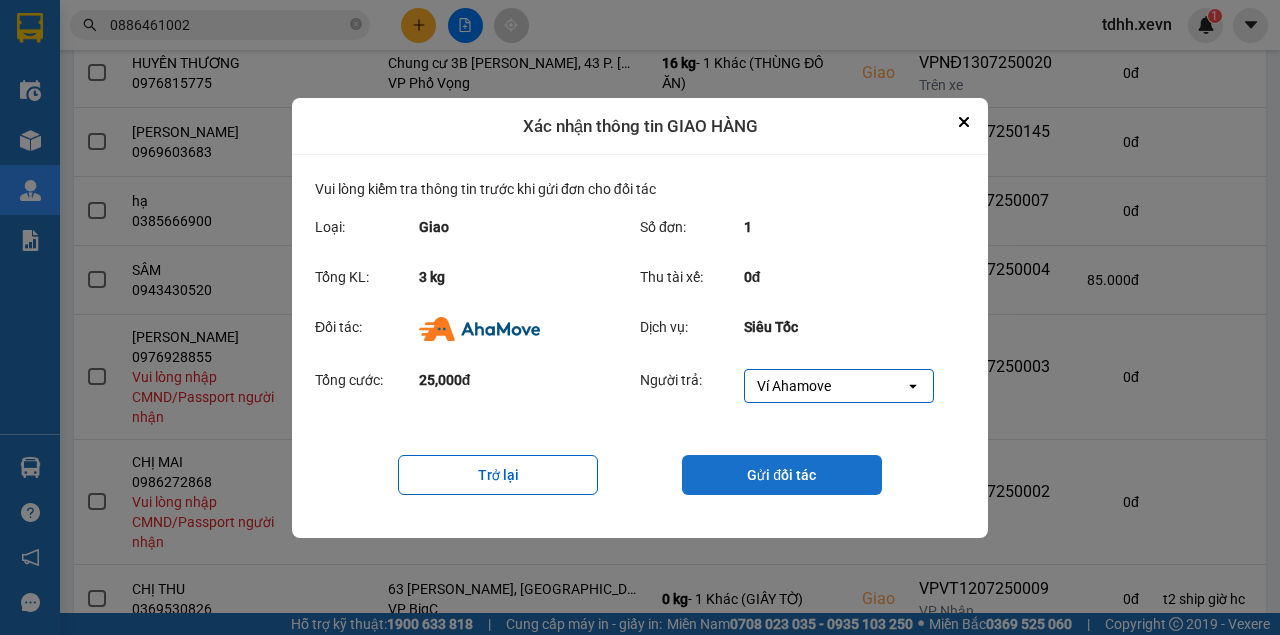 click on "Gửi đối tác" at bounding box center (782, 475) 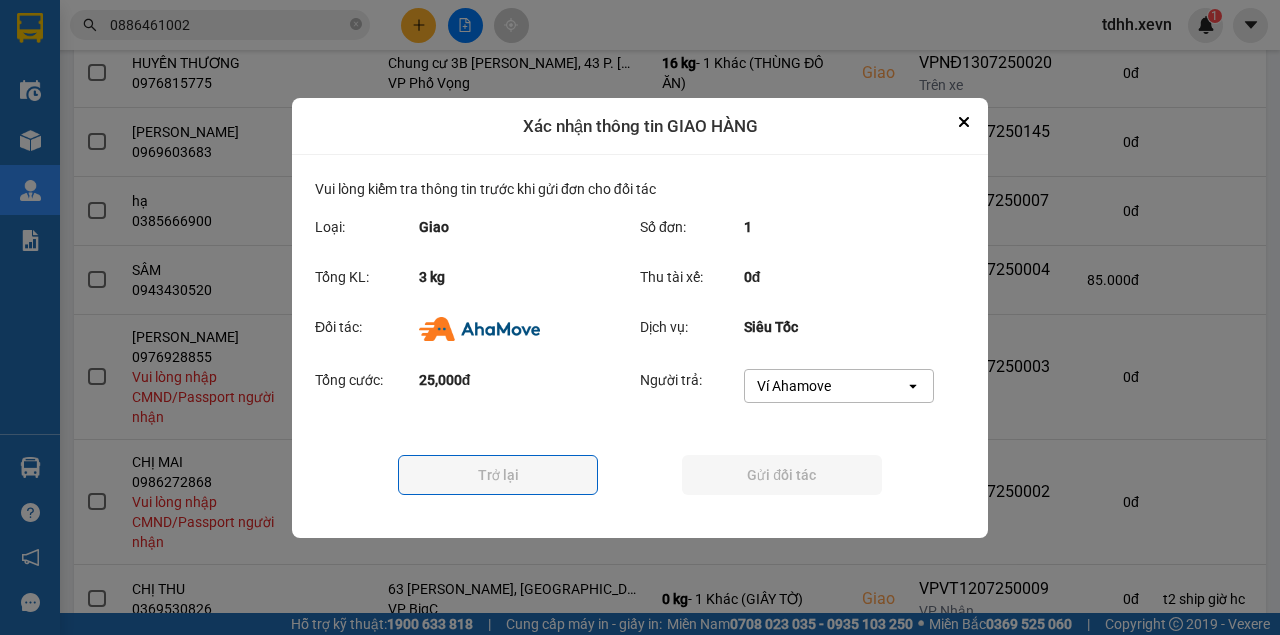 scroll, scrollTop: 0, scrollLeft: 0, axis: both 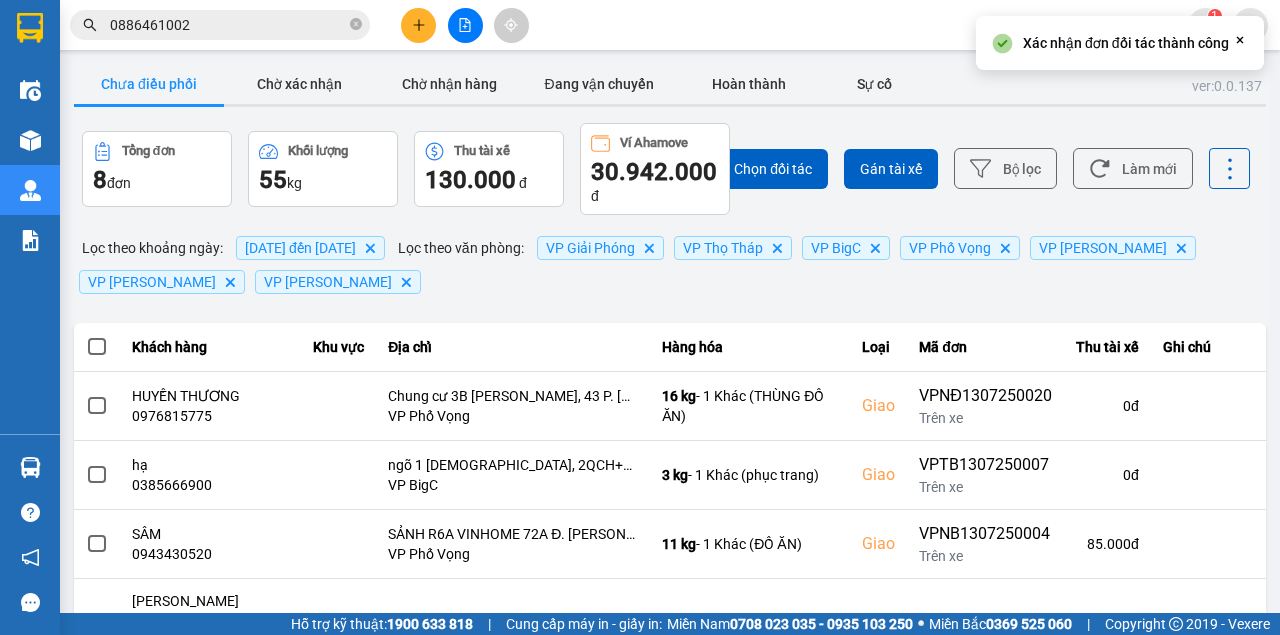 click on "ver:  0.0.137 Chưa điều phối Chờ xác nhận Chờ nhận hàng Đang vận chuyển Hoàn thành Sự cố Tổng đơn 8  đơn Khối lượng 55  kg Thu tài xế 130.000   đ Ví Ahamove 30.942.000   đ Chọn đối tác Gán tài xế Bộ lọc Làm mới Lọc theo khoảng ngày : 06/07/2025 đến 13/07/2025 Delete Lọc theo văn phòng : VP Giải Phóng Delete VP Thọ Tháp Delete VP BigC Delete VP Phố Vọng Delete VP Ngọc Hồi Delete VP Trần Đại Nghĩa Delete VP Lê Duẩn Delete Khách hàng Khu vực Địa chỉ Hàng hóa Loại Mã đơn Thu tài xế Ghi chú HUYỀN THƯƠNG  0976815775 Chung cư 3B Phương Liệt, 43 P. Phương Liệt, Phương Liệt, Thanh Xuân, Hà Nội, Việt Nam VP Phố Vọng 16 kg  -   1 Khác (THÙNG ĐỒ ĂN) Giao VPNĐ1307250020 Trên xe 0 đ hạ 0385666900 ngõ 1 Thiên Hiền, 2QCH+G52, Ng. 1 P. Thiên Hiền, Đình Thôn, Nam Từ Liêm, Hà Nội, Việt Nam VP BigC 3 kg  -   1 Khác (phục trang) Giao VPTB1307250007 Trên xe" at bounding box center (670, 574) 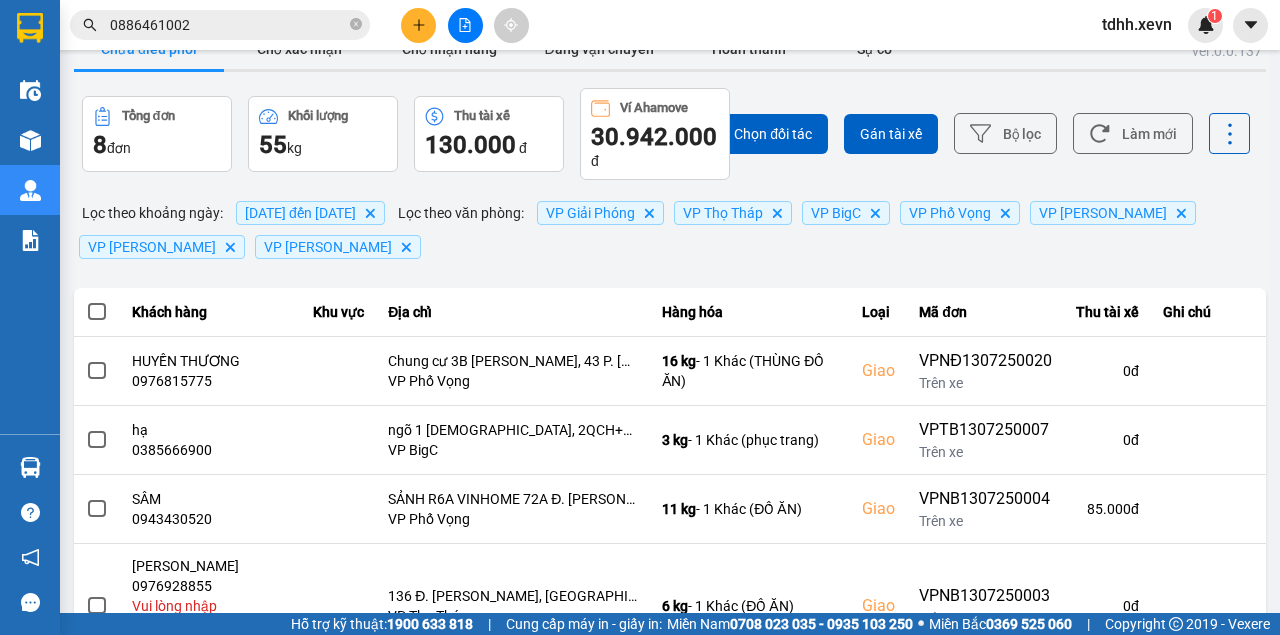 scroll, scrollTop: 0, scrollLeft: 0, axis: both 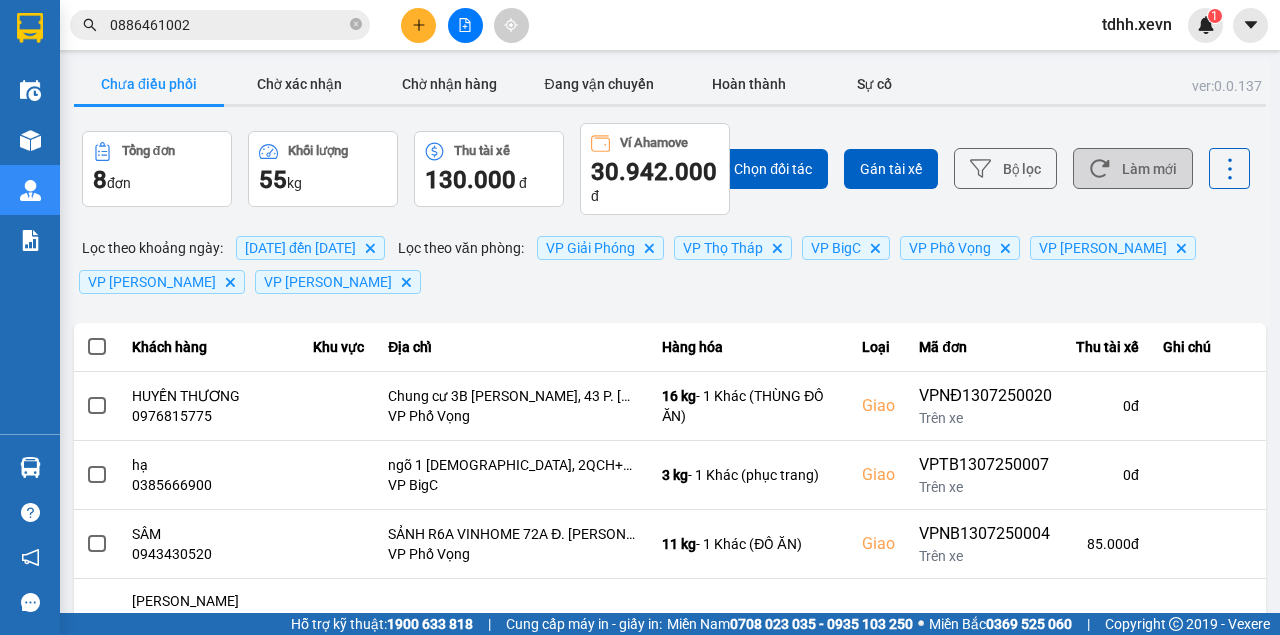 click on "Làm mới" at bounding box center [1133, 168] 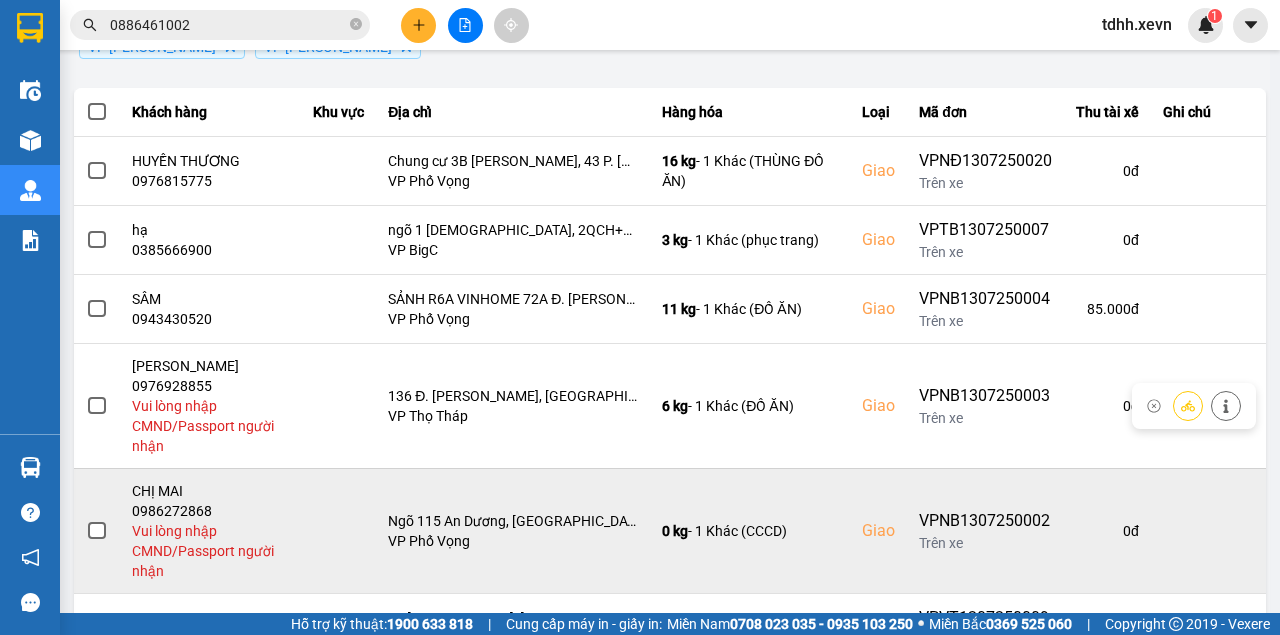 scroll, scrollTop: 0, scrollLeft: 0, axis: both 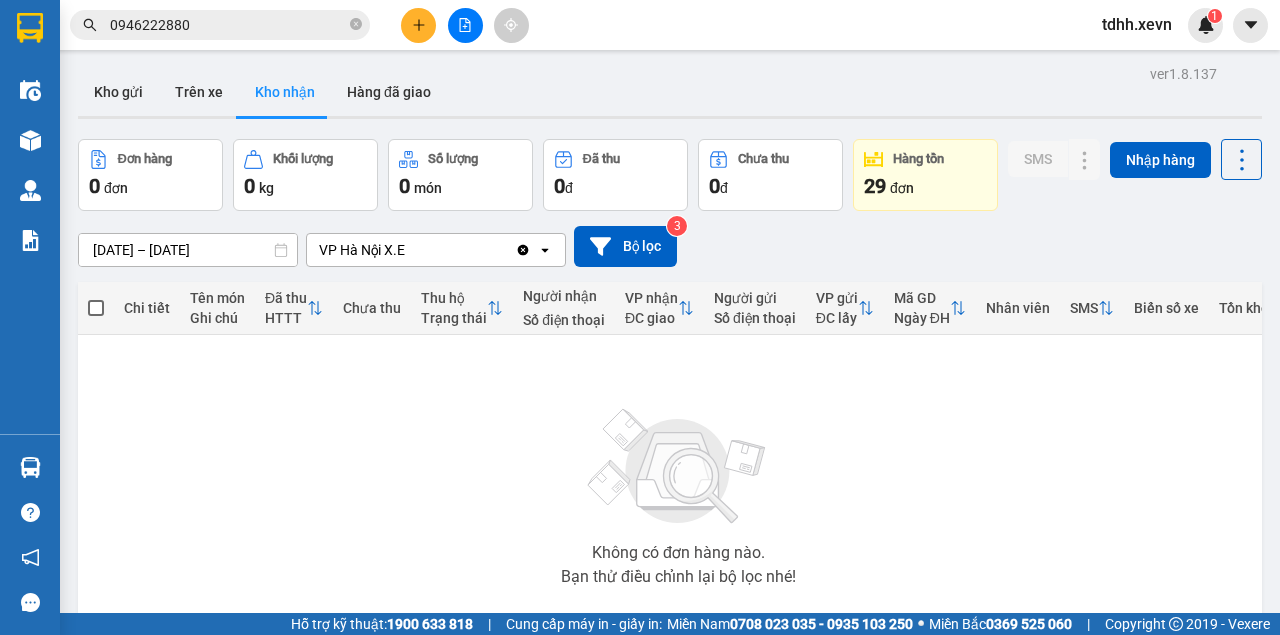 click on "0946222880" at bounding box center (228, 25) 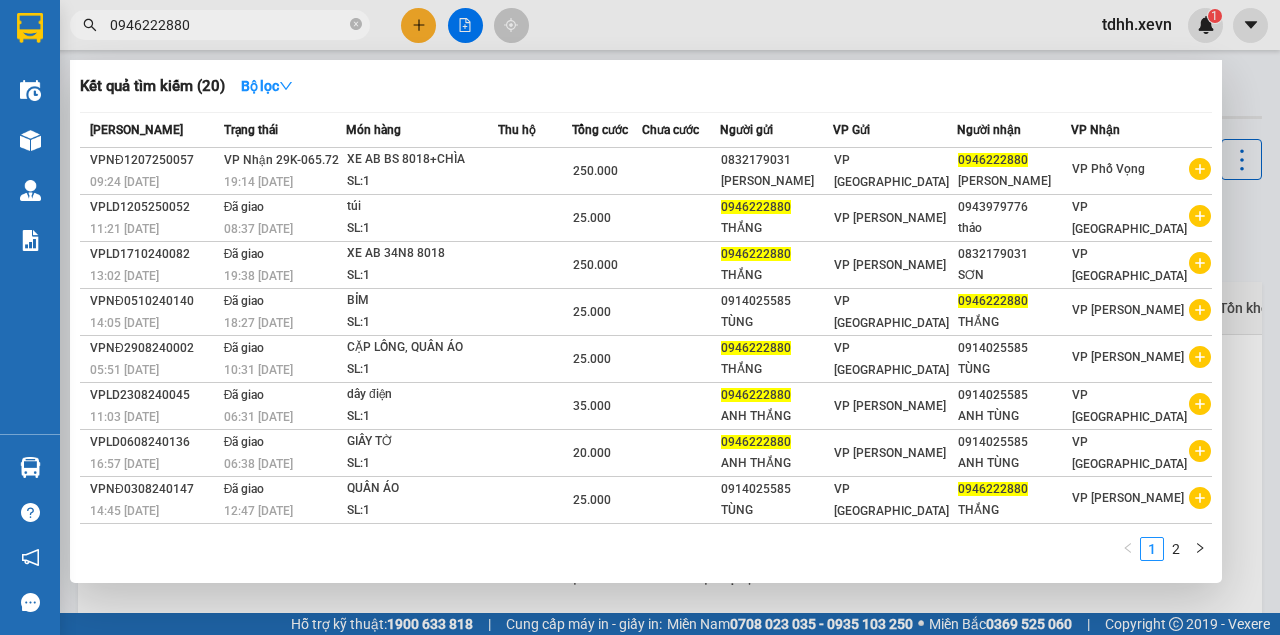 click on "0946222880" at bounding box center [228, 25] 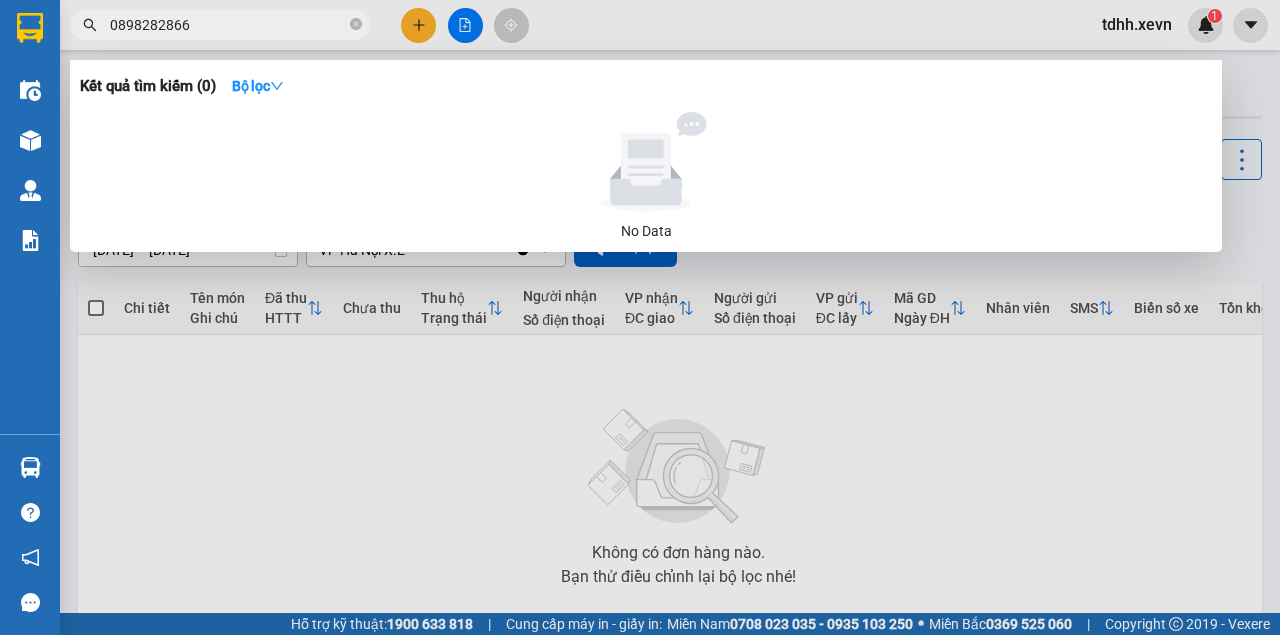 click on "0898282866" at bounding box center (228, 25) 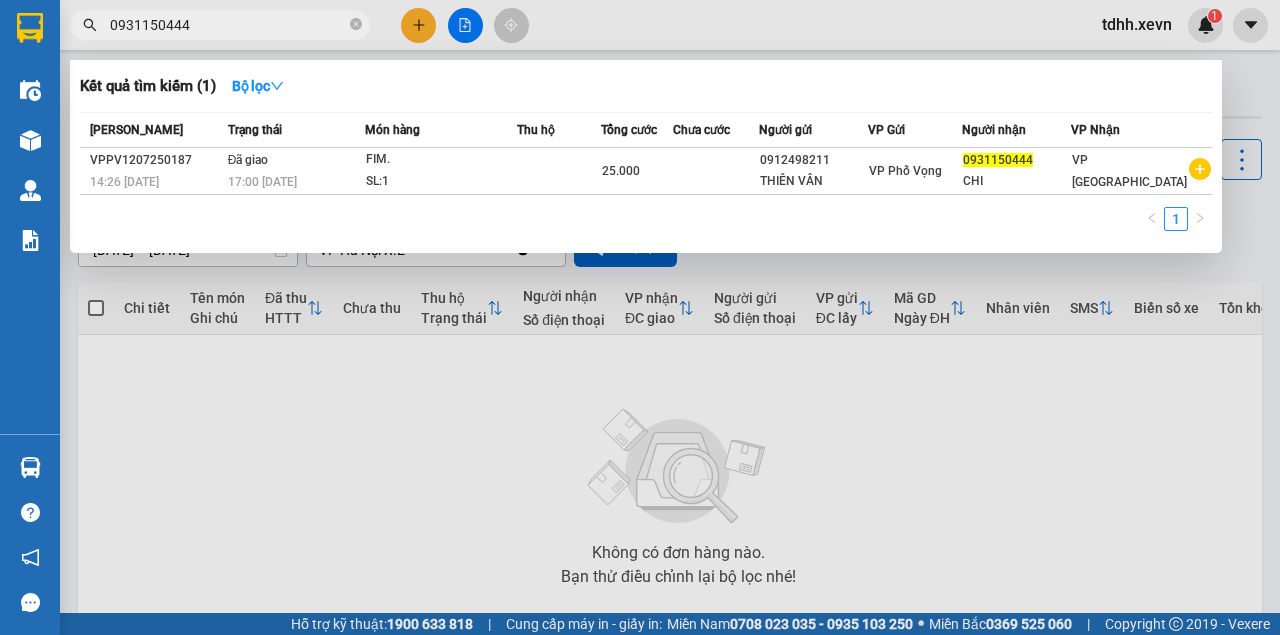 click at bounding box center [640, 317] 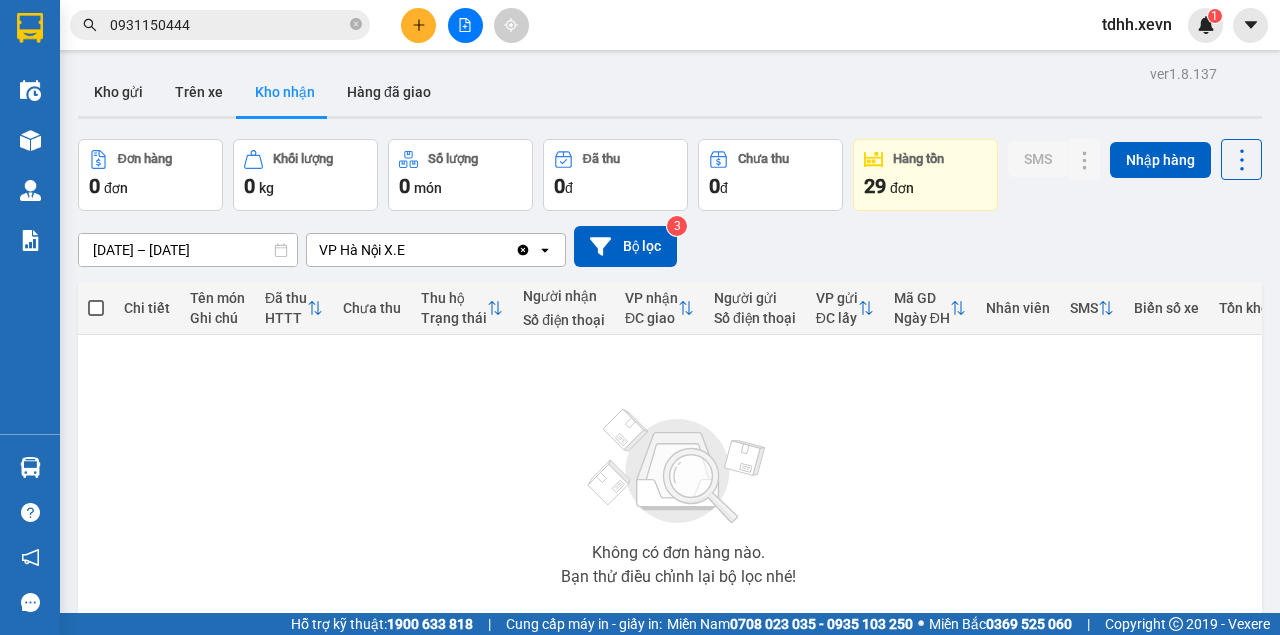 click on "0931150444" at bounding box center [228, 25] 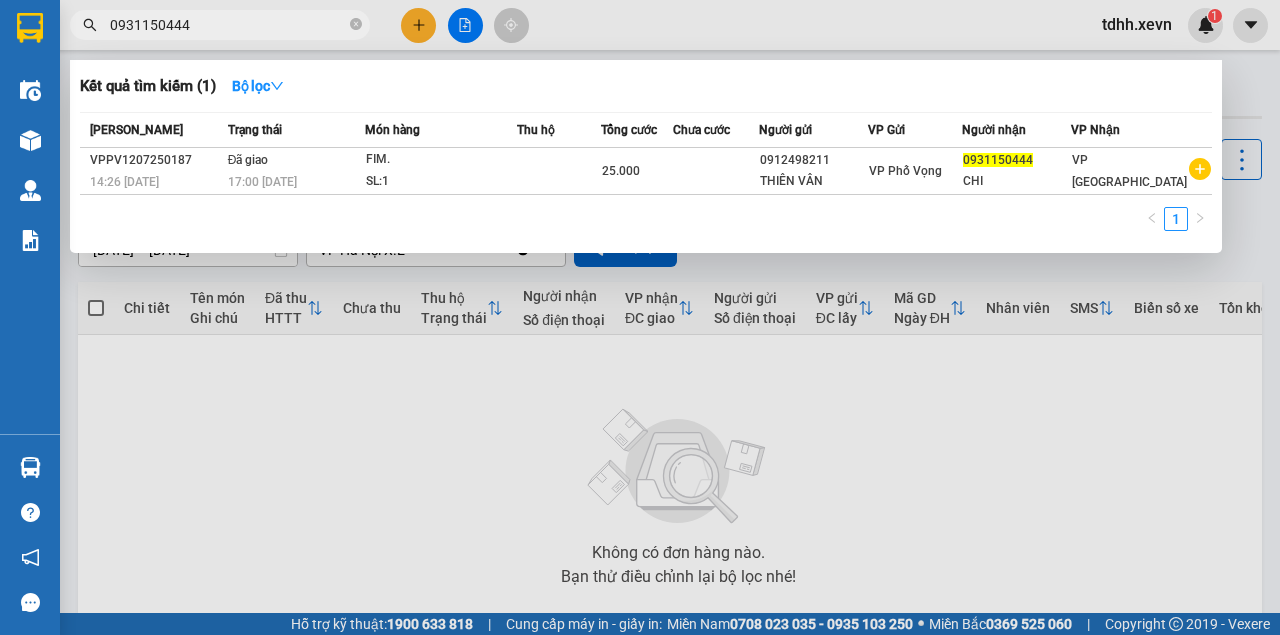 click on "0931150444" at bounding box center [228, 25] 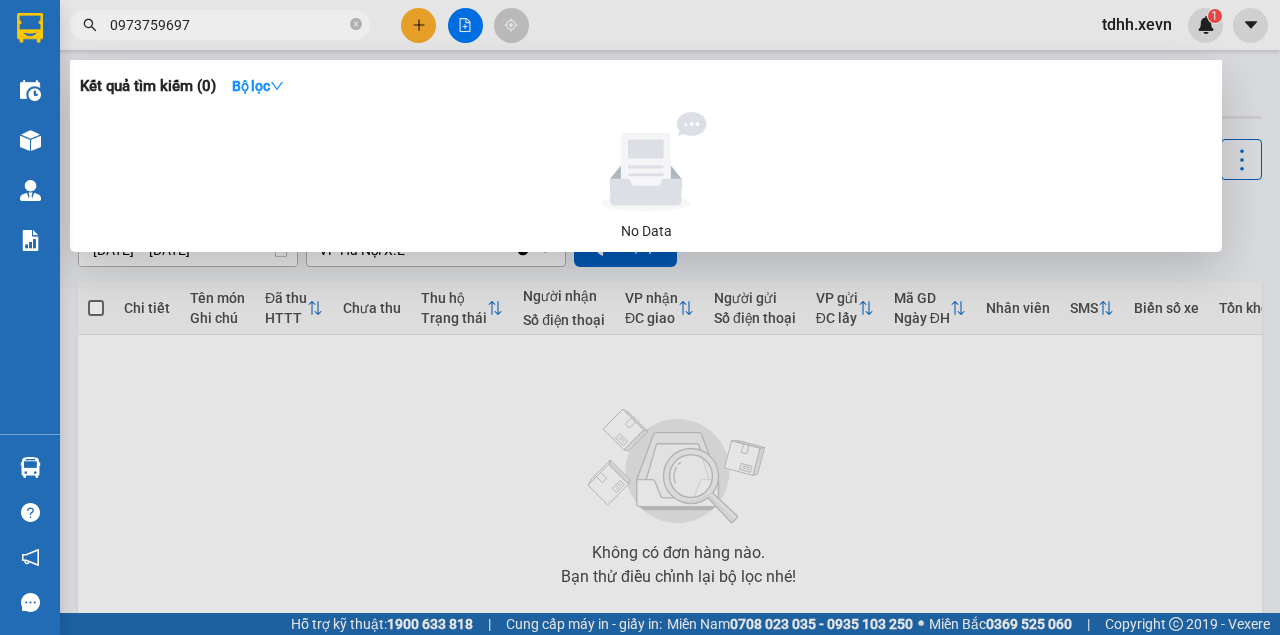 type on "0973759697" 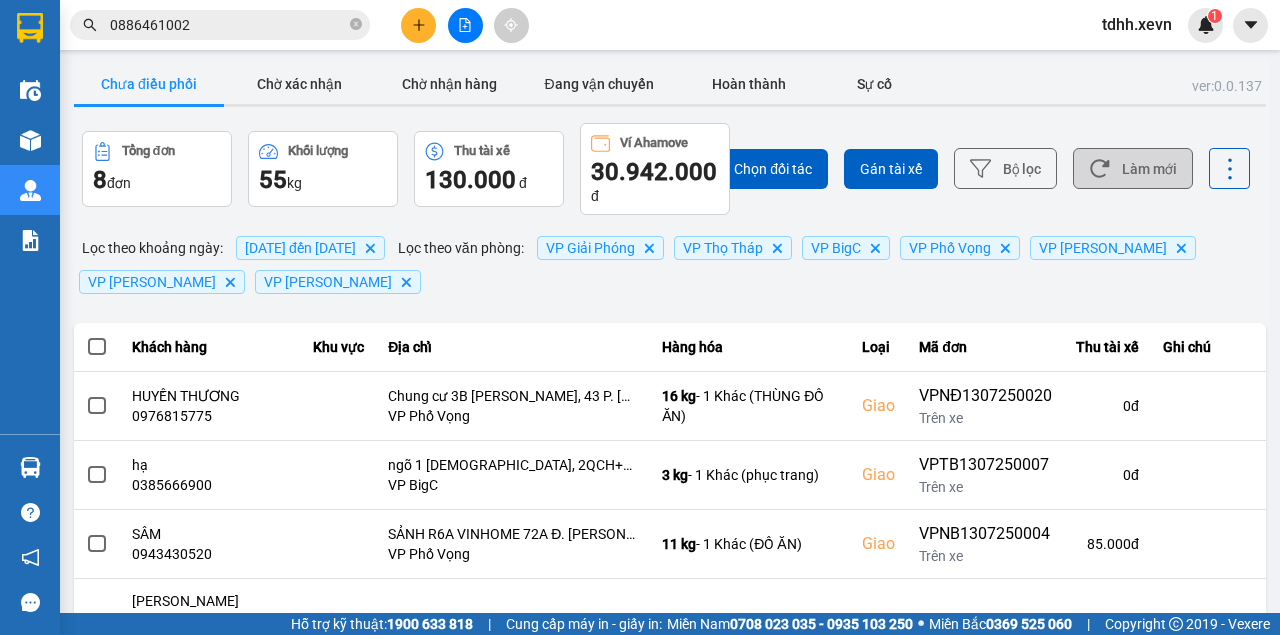 scroll, scrollTop: 0, scrollLeft: 0, axis: both 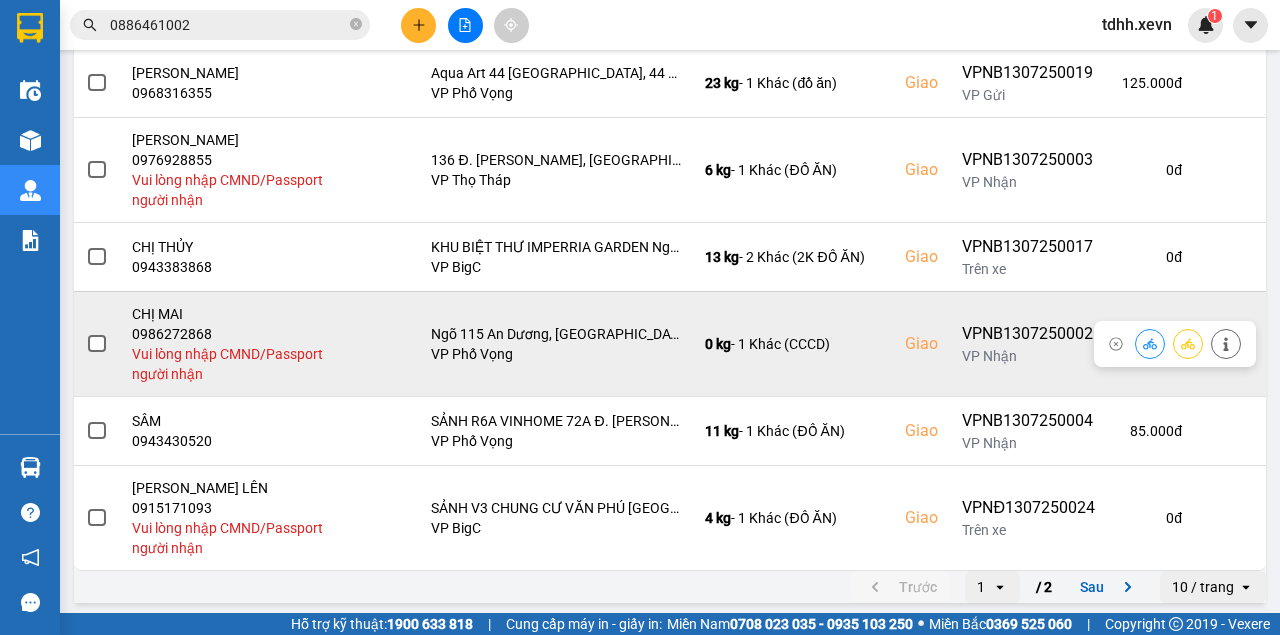 click on "0986272868" at bounding box center [232, 334] 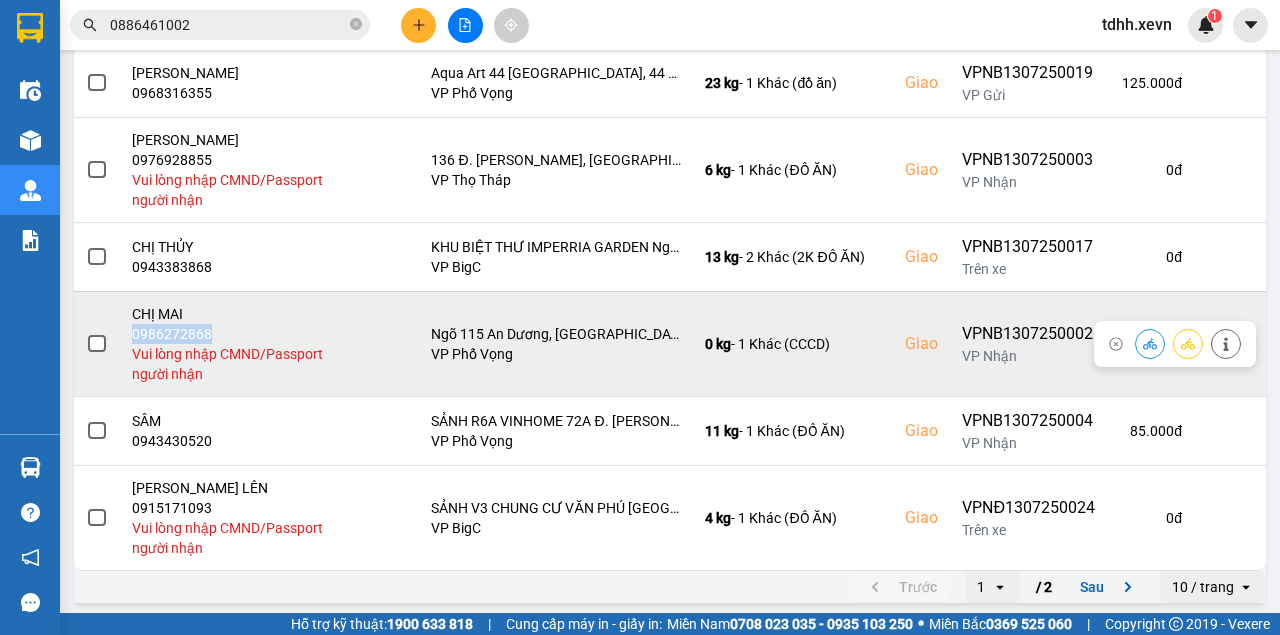 click on "0986272868" at bounding box center (232, 334) 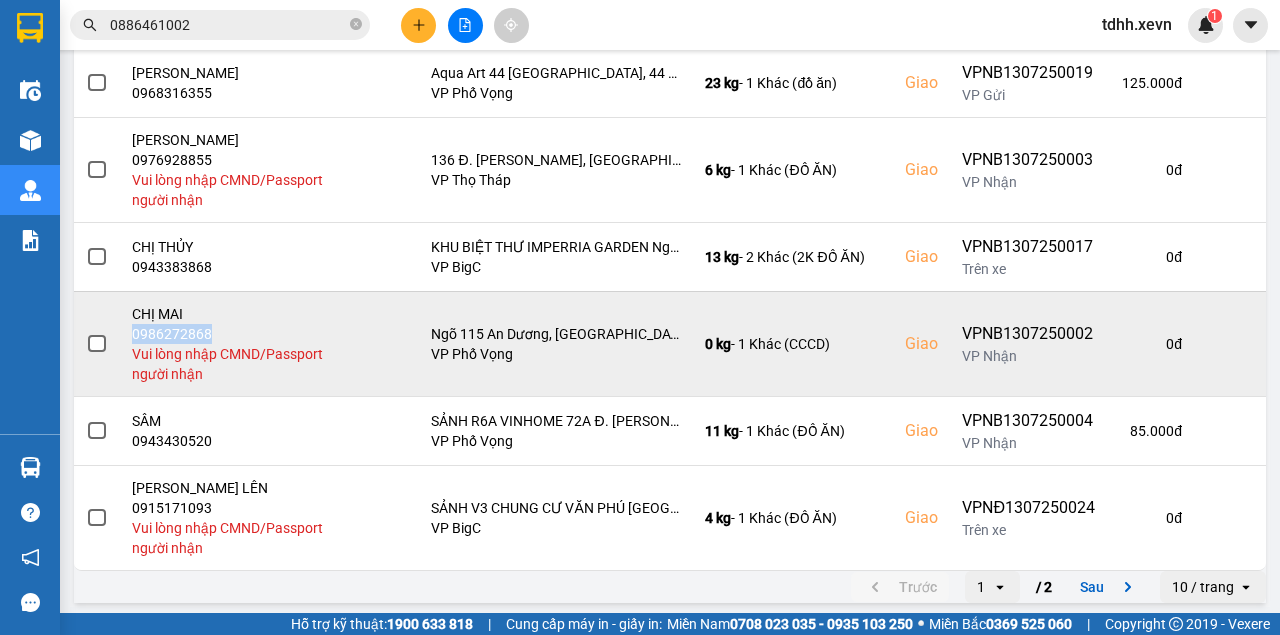 drag, startPoint x: 951, startPoint y: 349, endPoint x: 1073, endPoint y: 327, distance: 123.967735 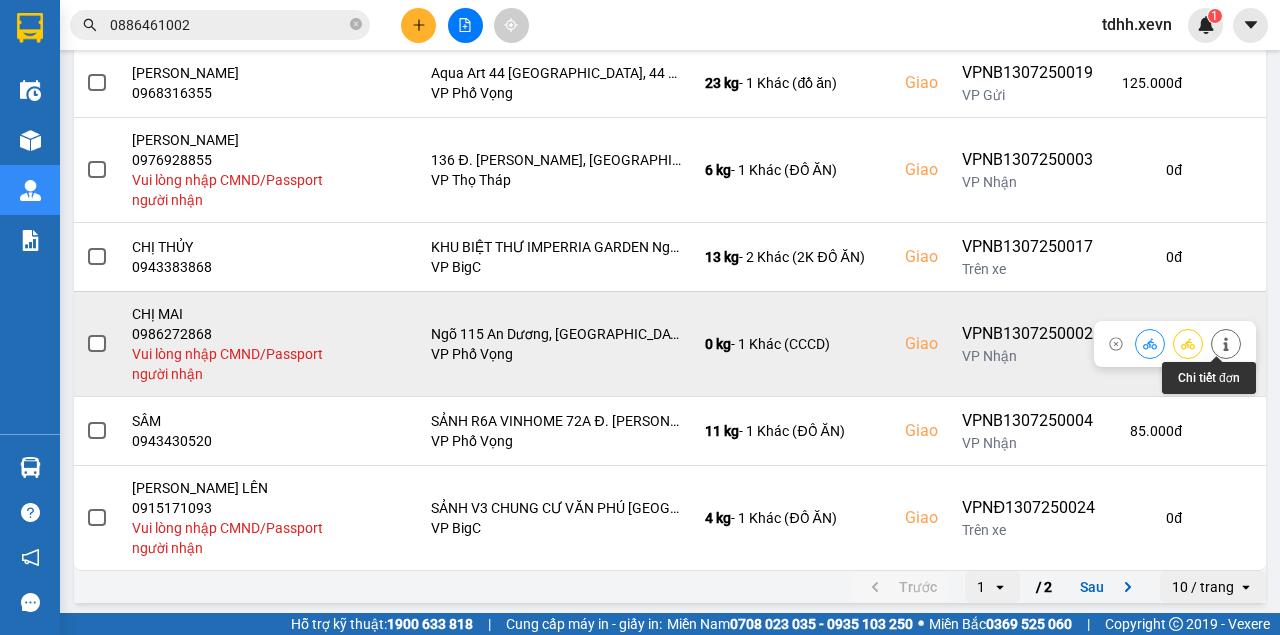 click 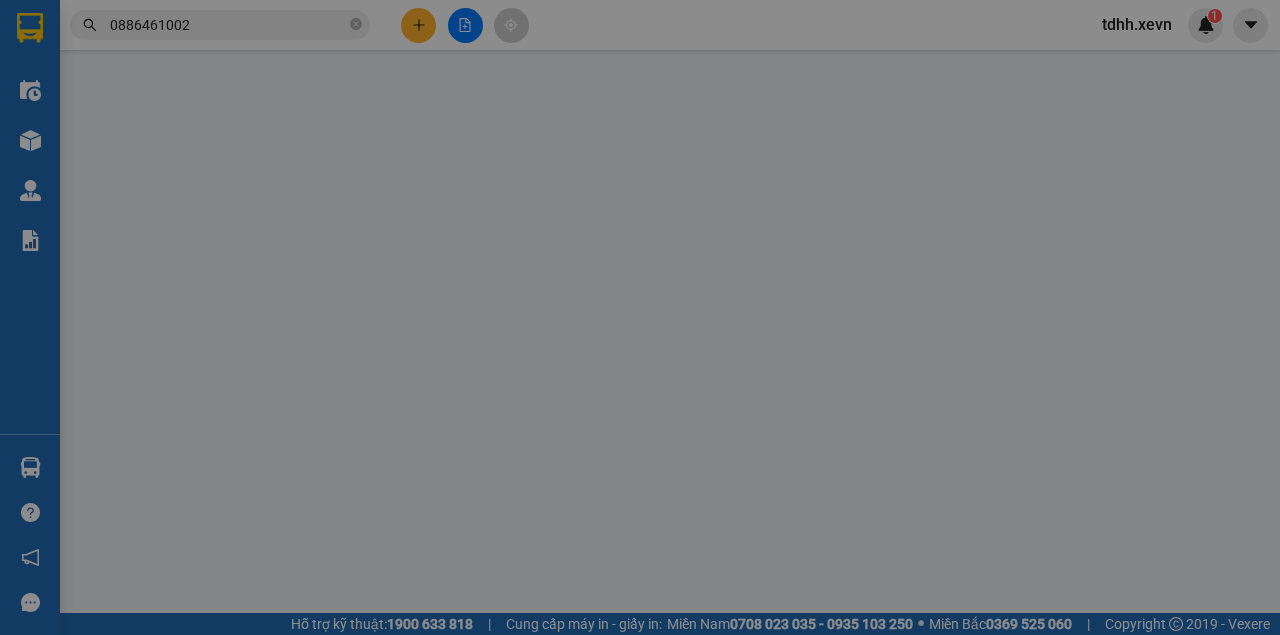 scroll, scrollTop: 0, scrollLeft: 0, axis: both 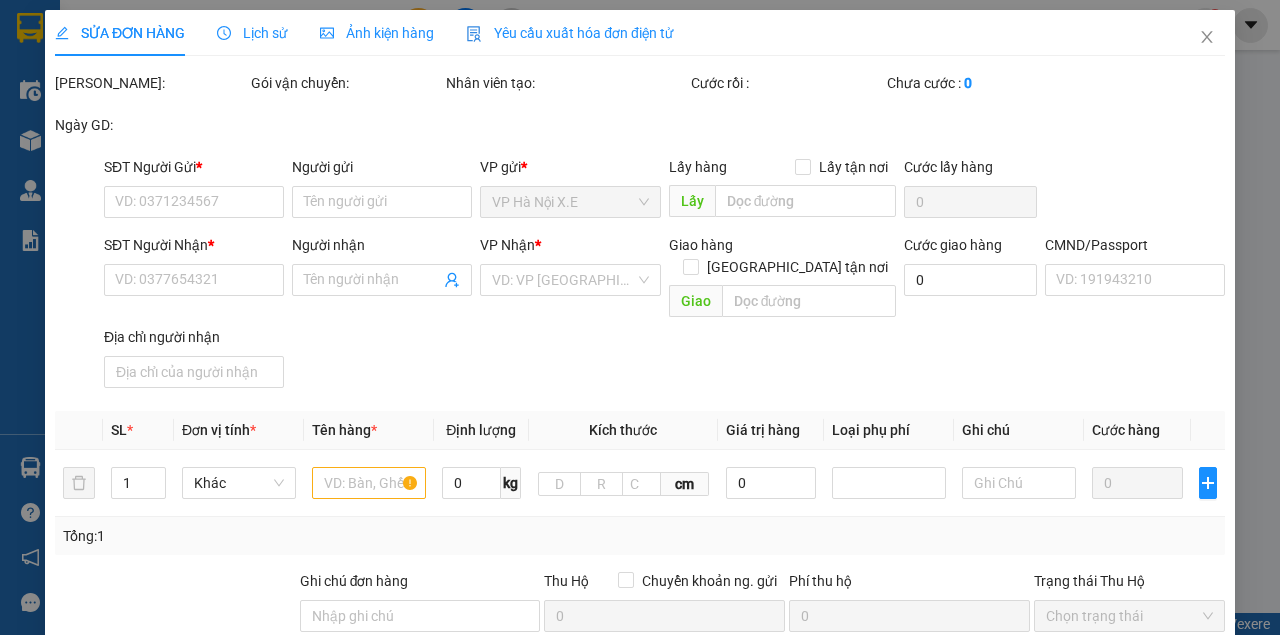 type on "0965158255" 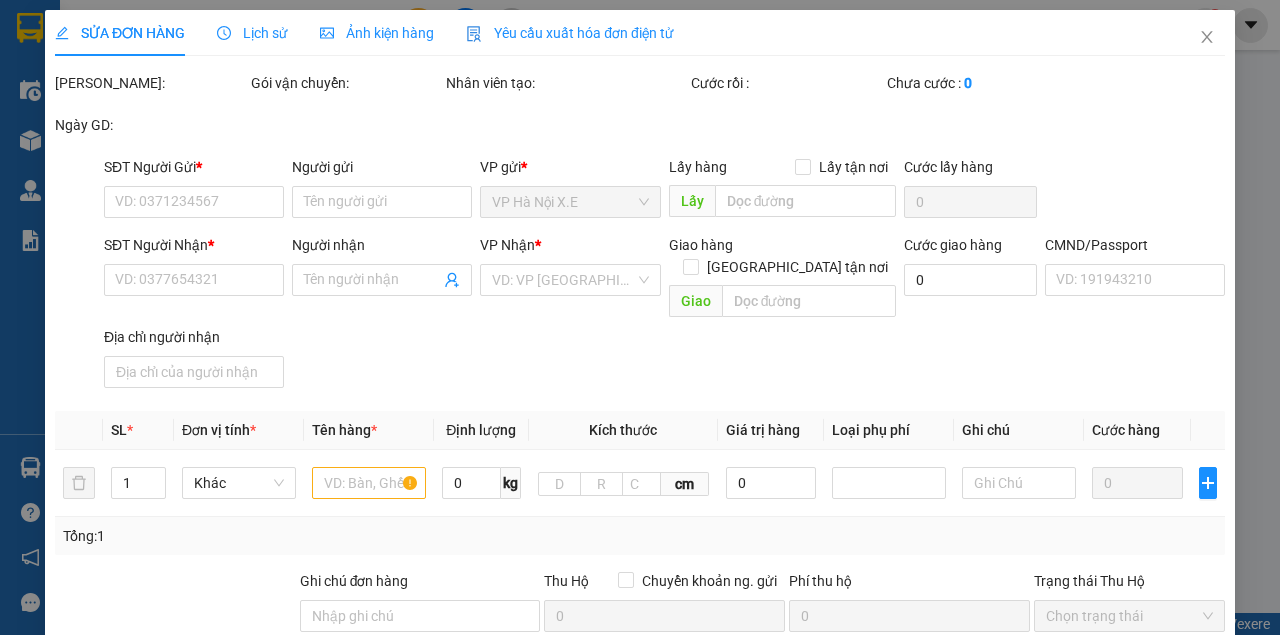 type on "[PERSON_NAME]" 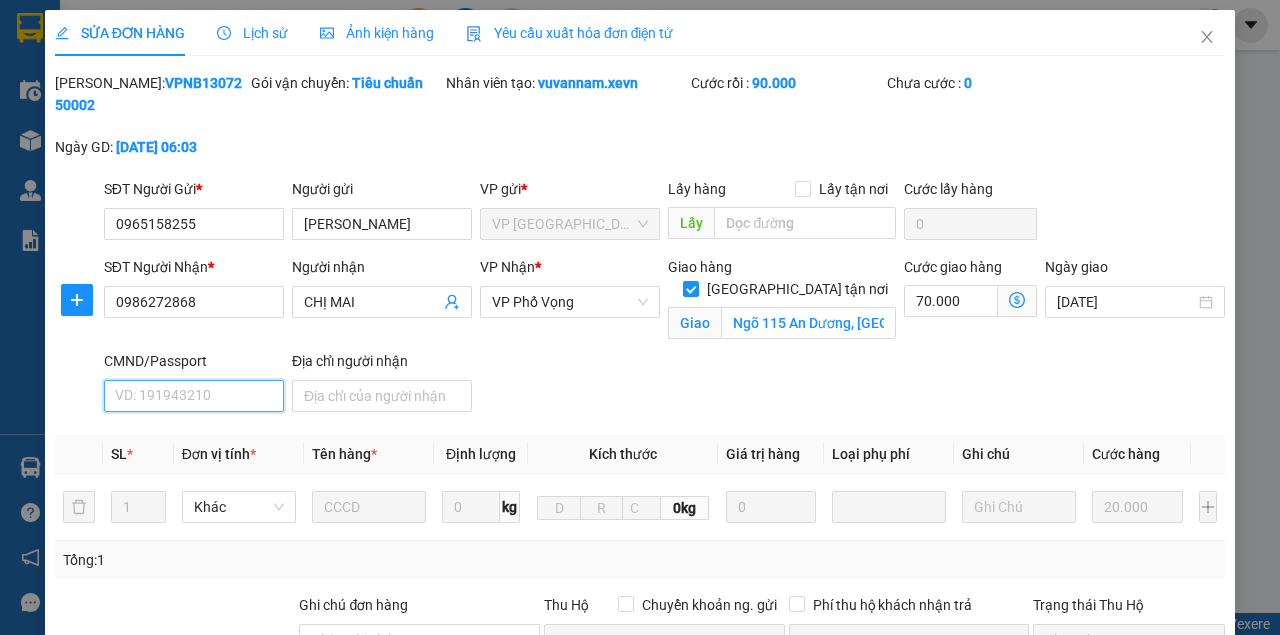 click on "CMND/Passport" at bounding box center [194, 396] 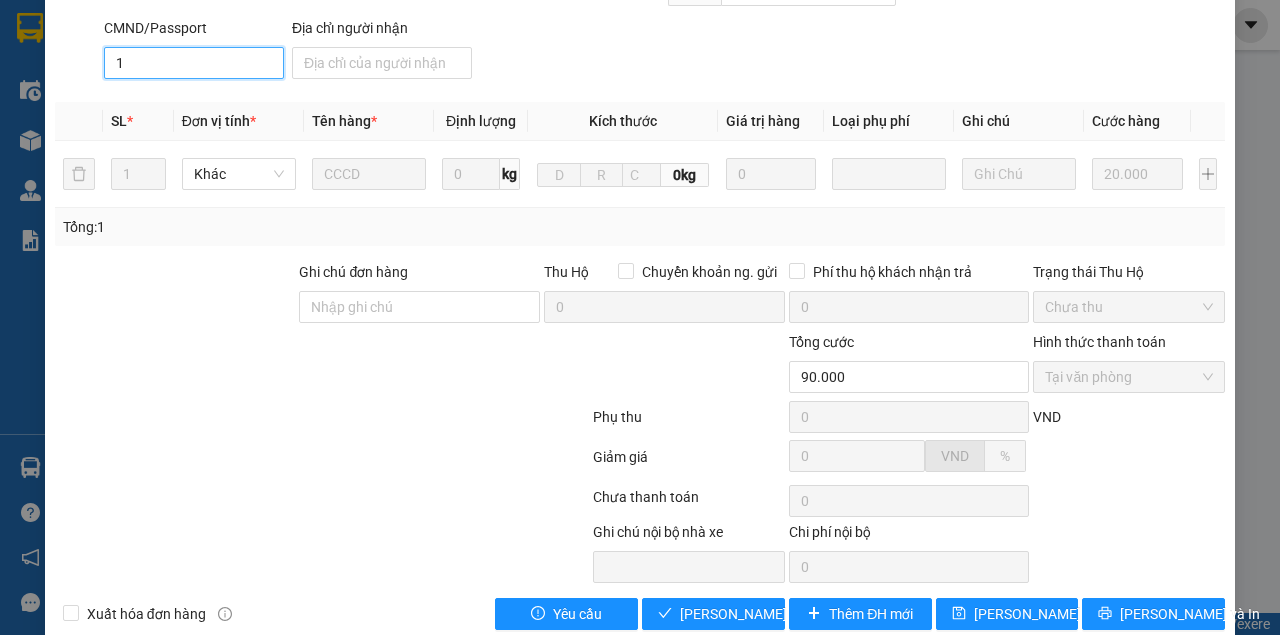 scroll, scrollTop: 363, scrollLeft: 0, axis: vertical 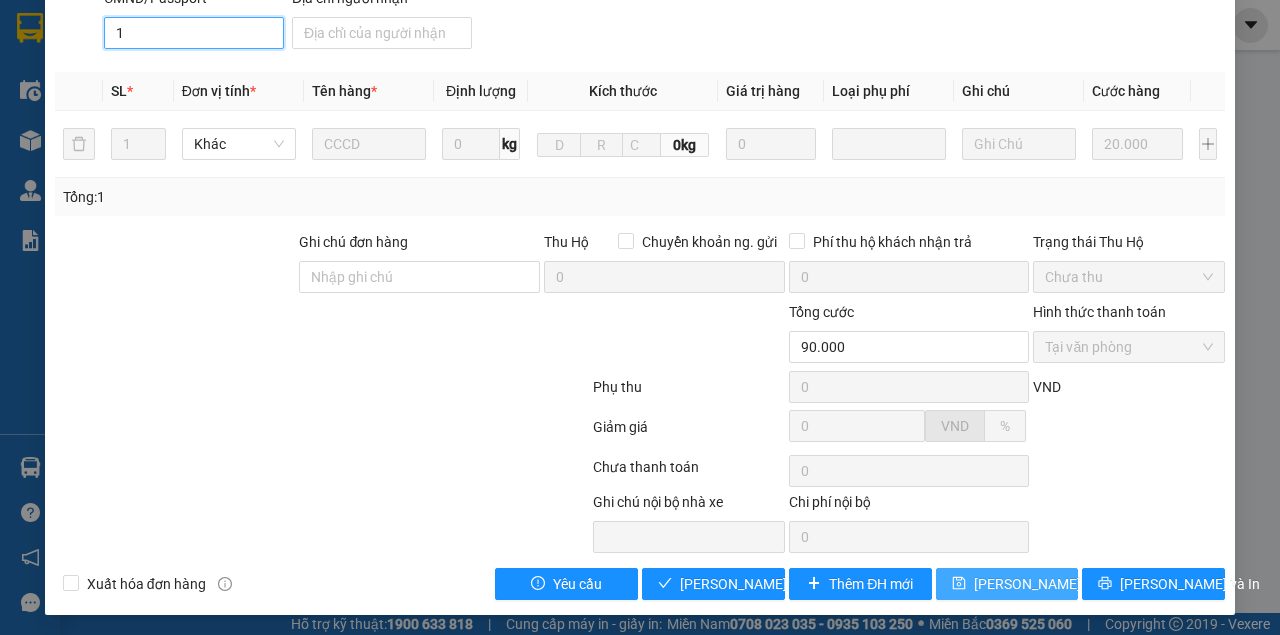 type on "1" 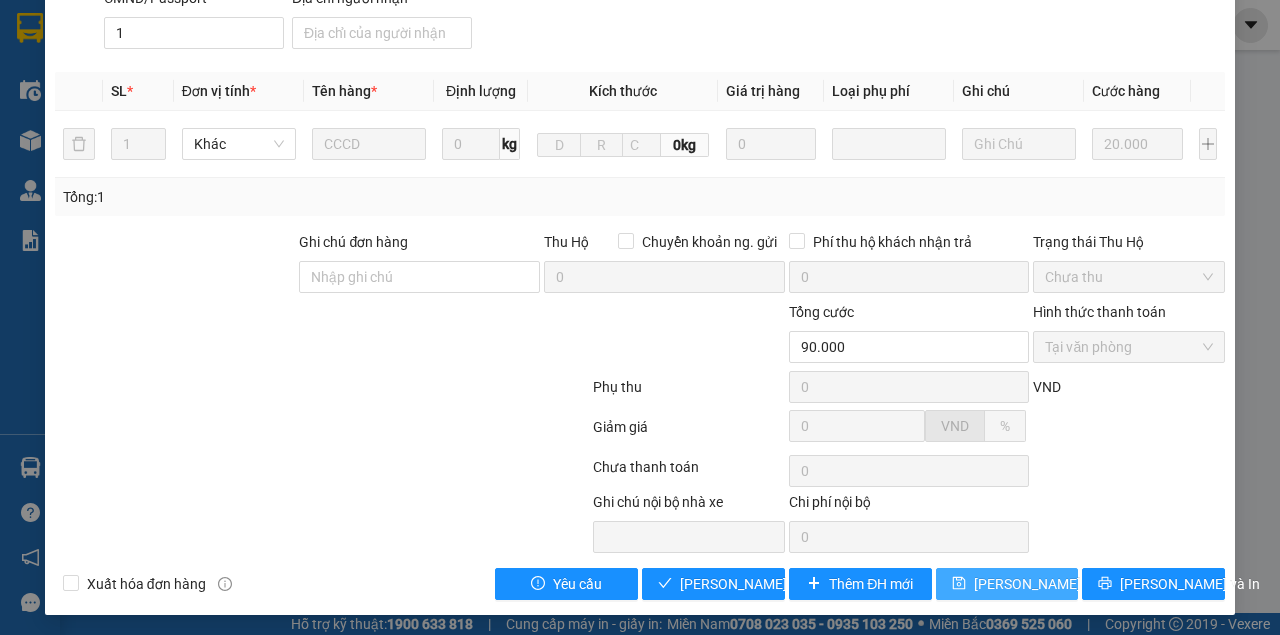click on "[PERSON_NAME] thay đổi" at bounding box center [1054, 584] 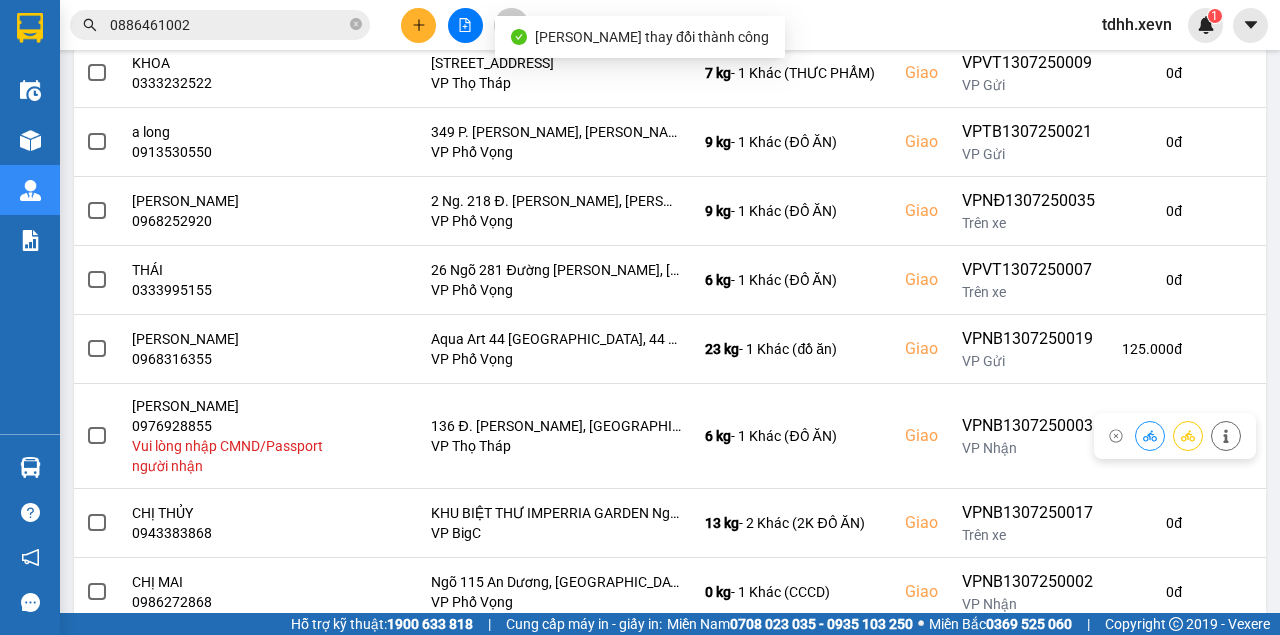scroll, scrollTop: 533, scrollLeft: 0, axis: vertical 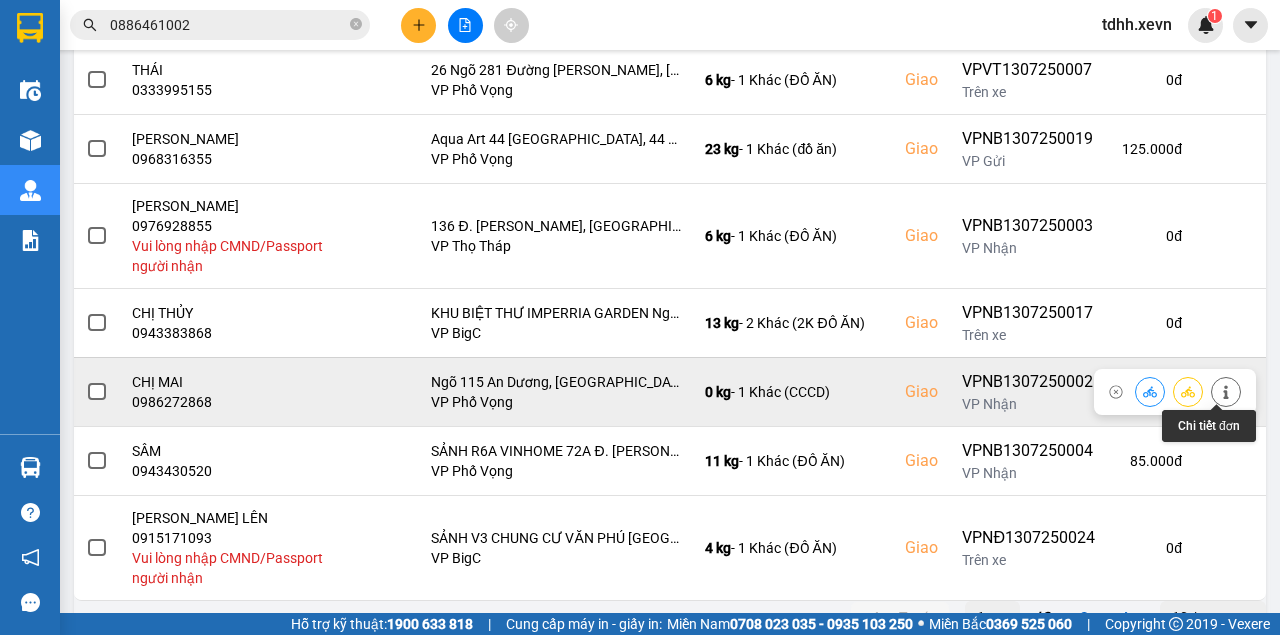 click 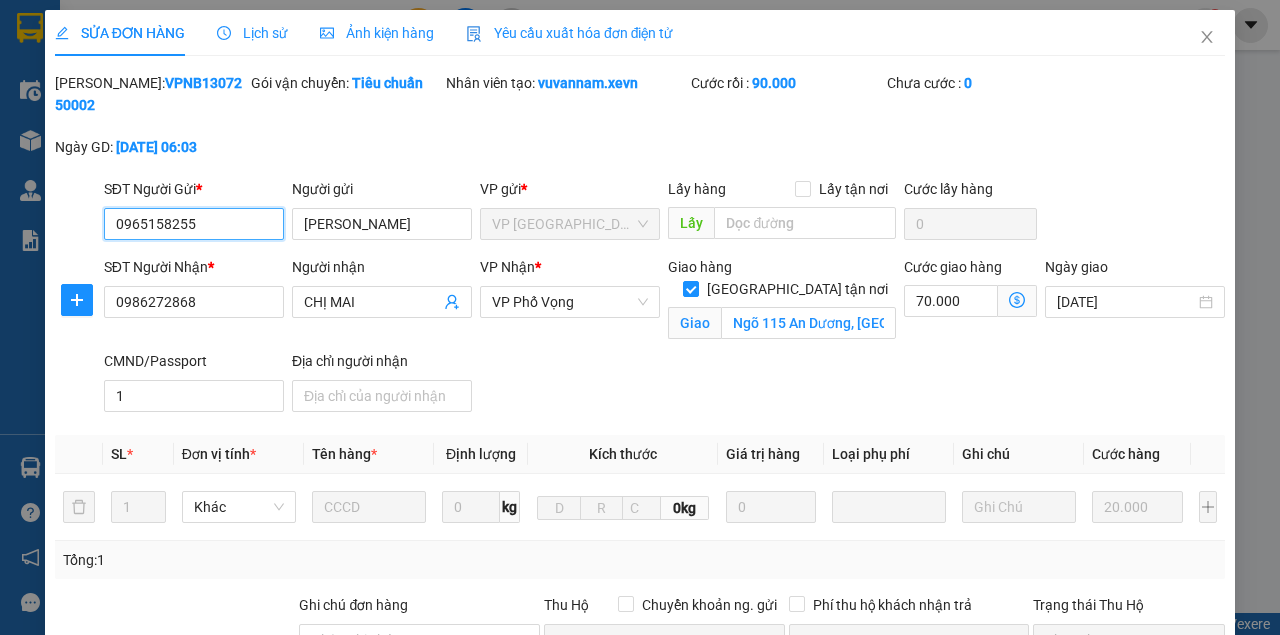 scroll, scrollTop: 0, scrollLeft: 0, axis: both 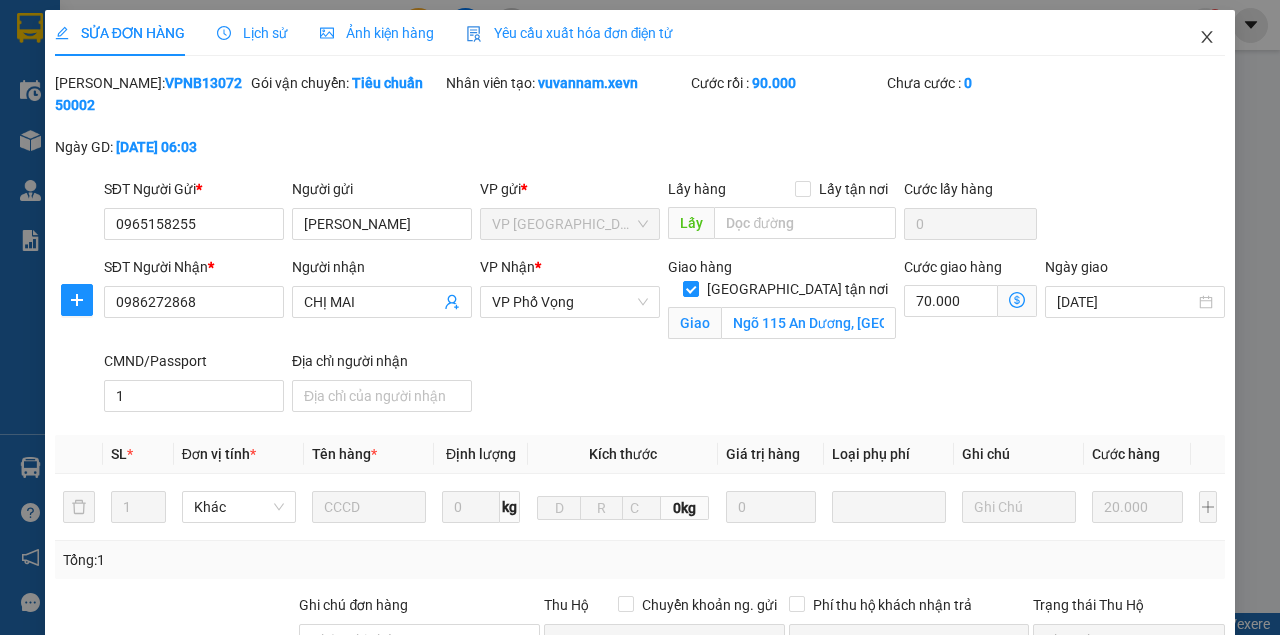 click 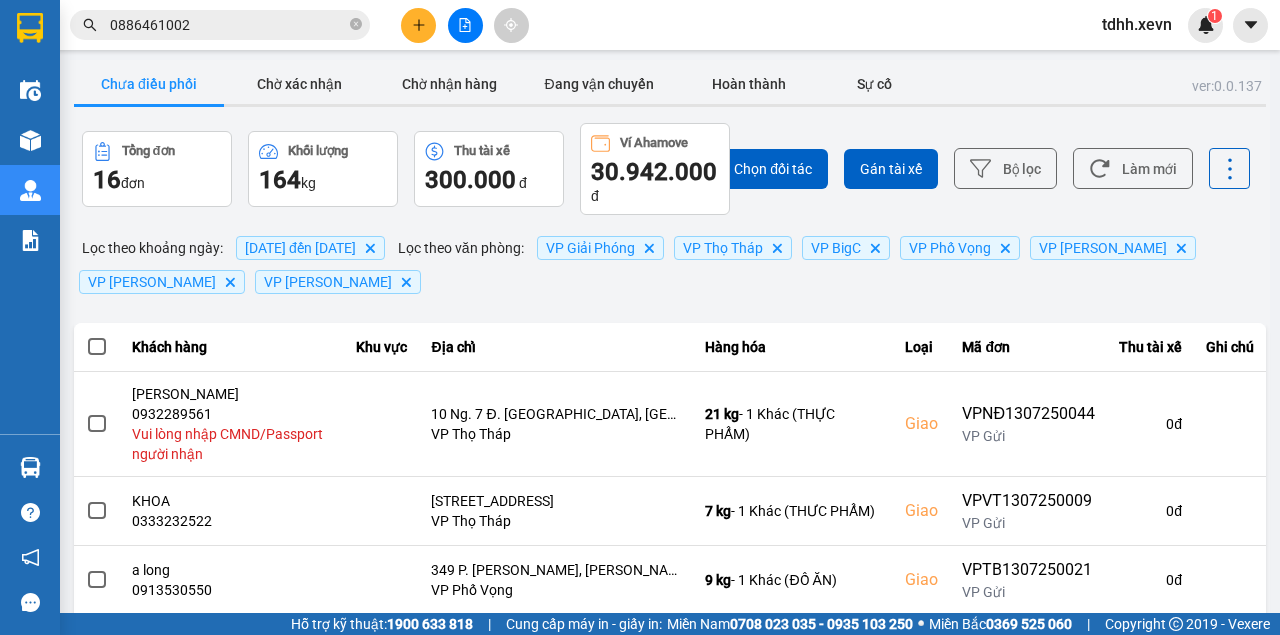 drag, startPoint x: 1112, startPoint y: 166, endPoint x: 1106, endPoint y: 257, distance: 91.197586 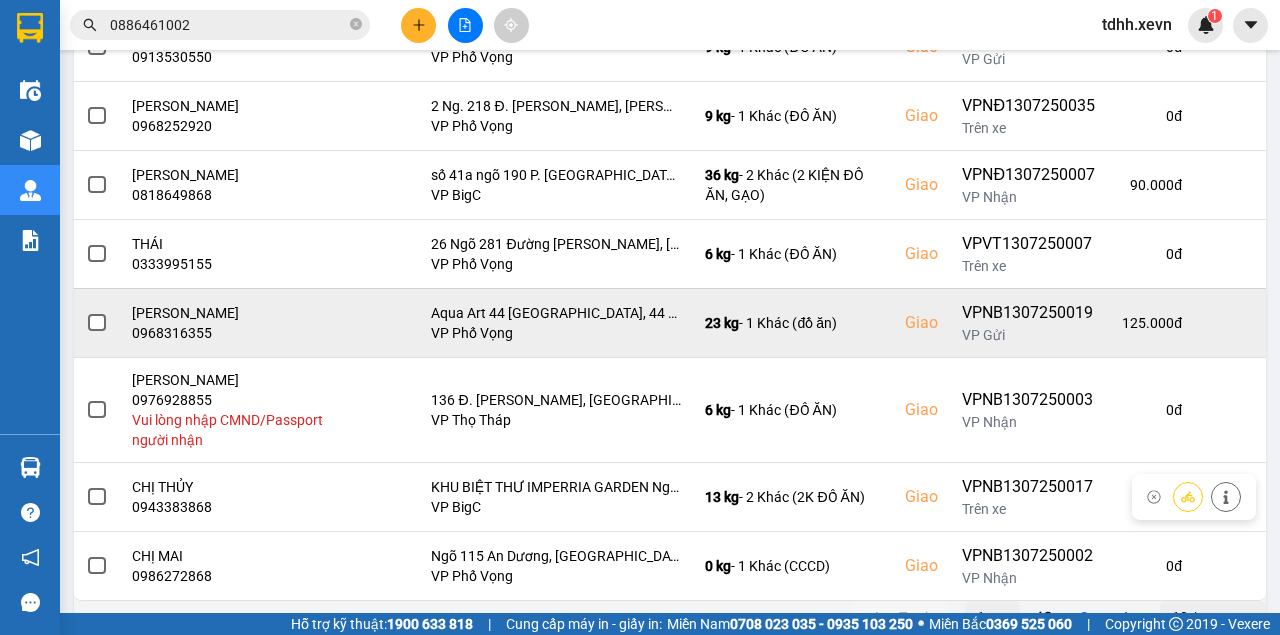 scroll, scrollTop: 563, scrollLeft: 0, axis: vertical 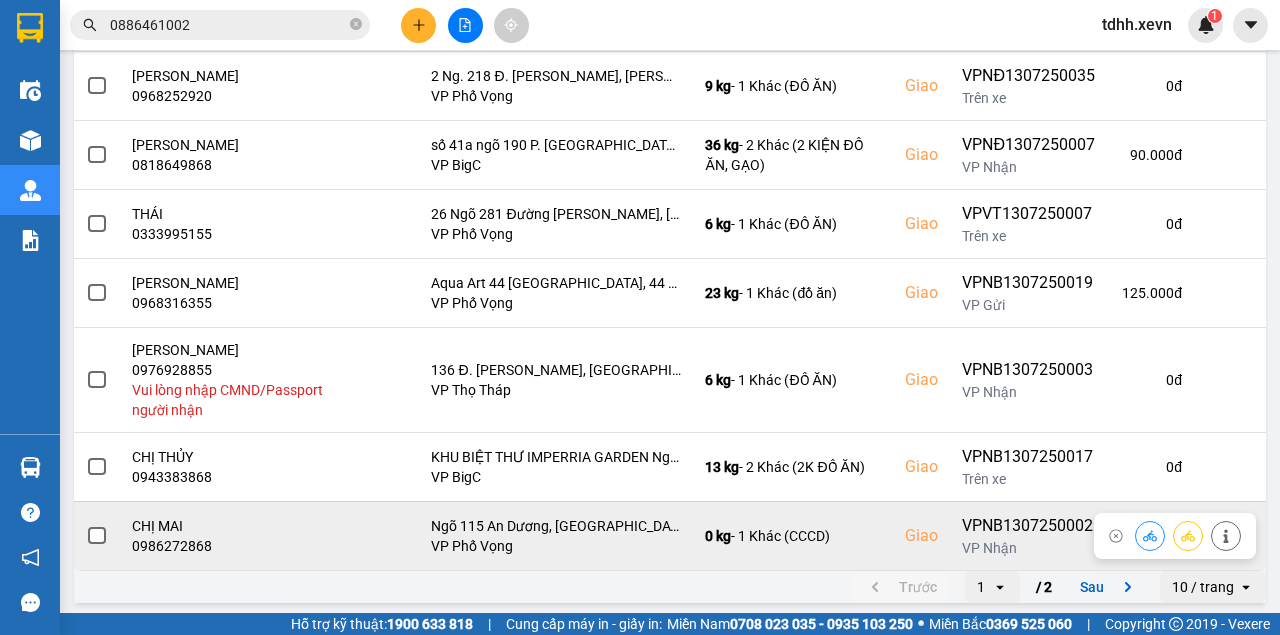 click 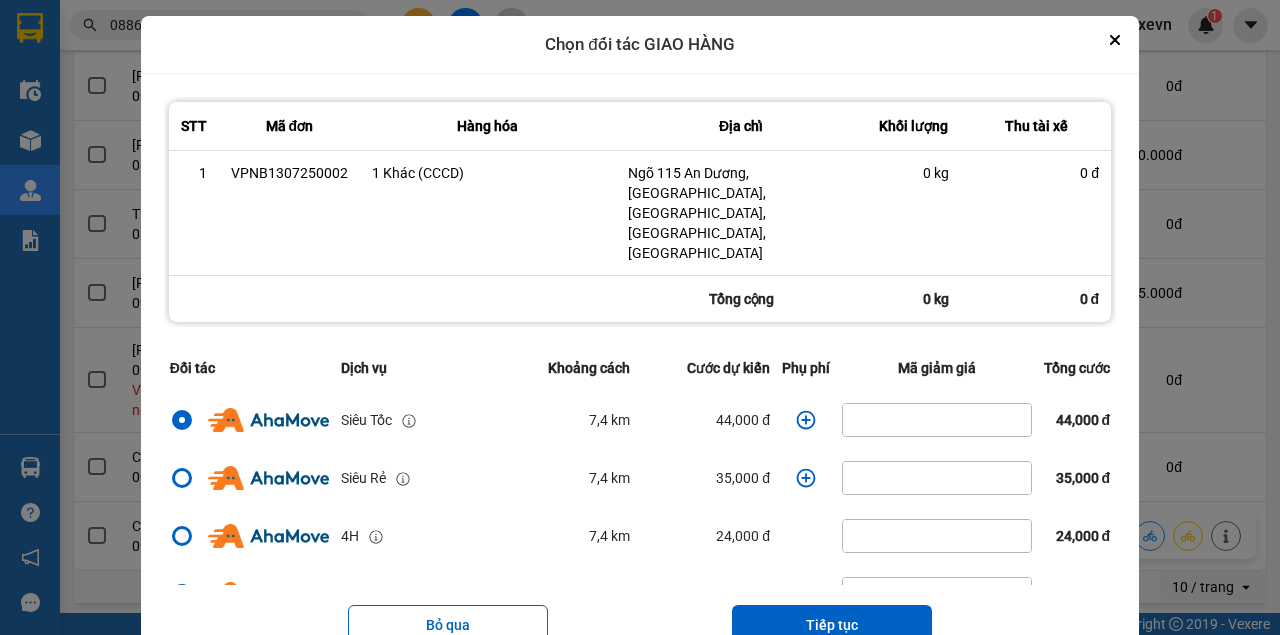 click 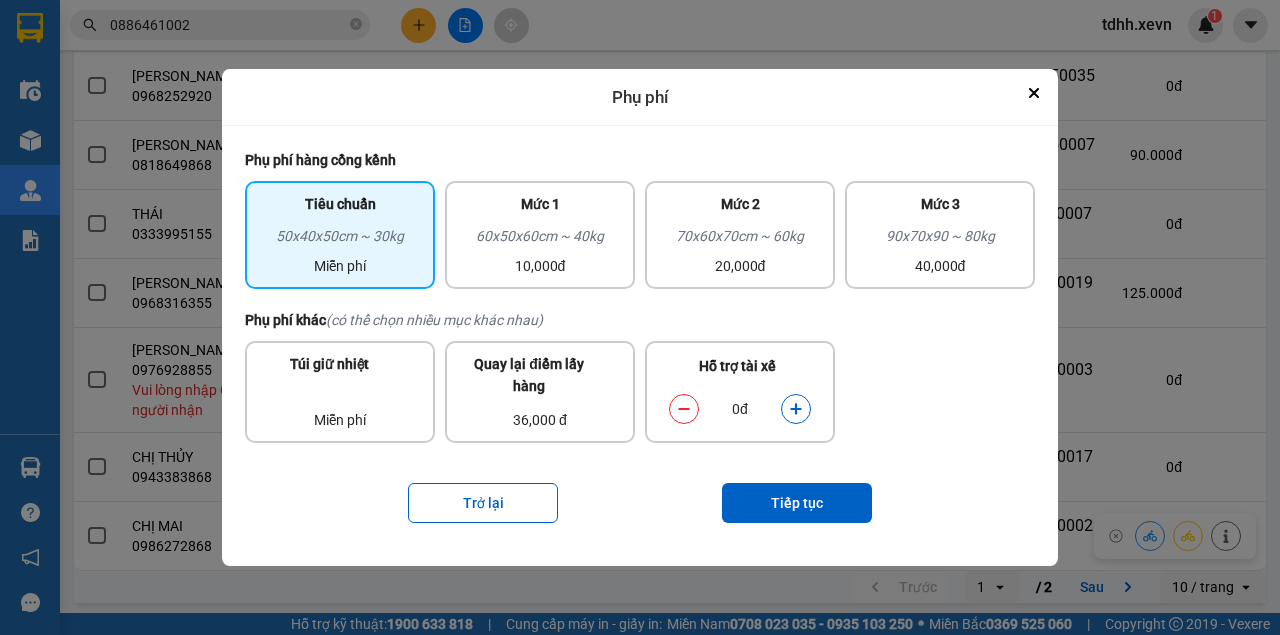 drag, startPoint x: 794, startPoint y: 403, endPoint x: 796, endPoint y: 415, distance: 12.165525 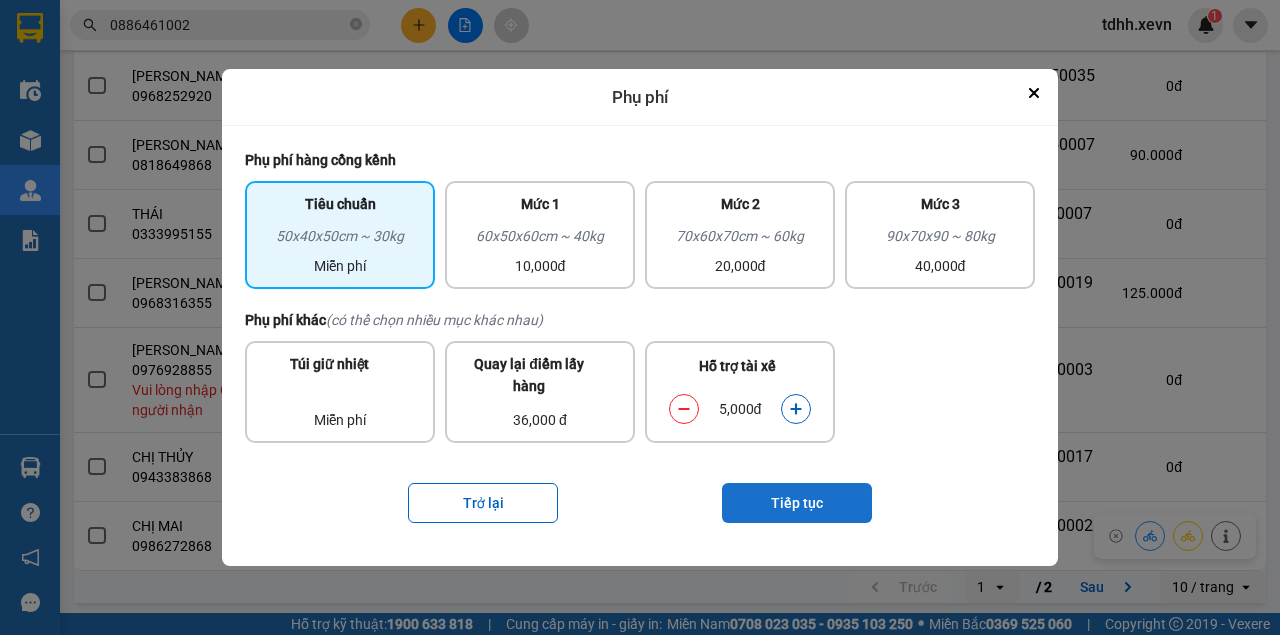 click on "Tiếp tục" at bounding box center (797, 503) 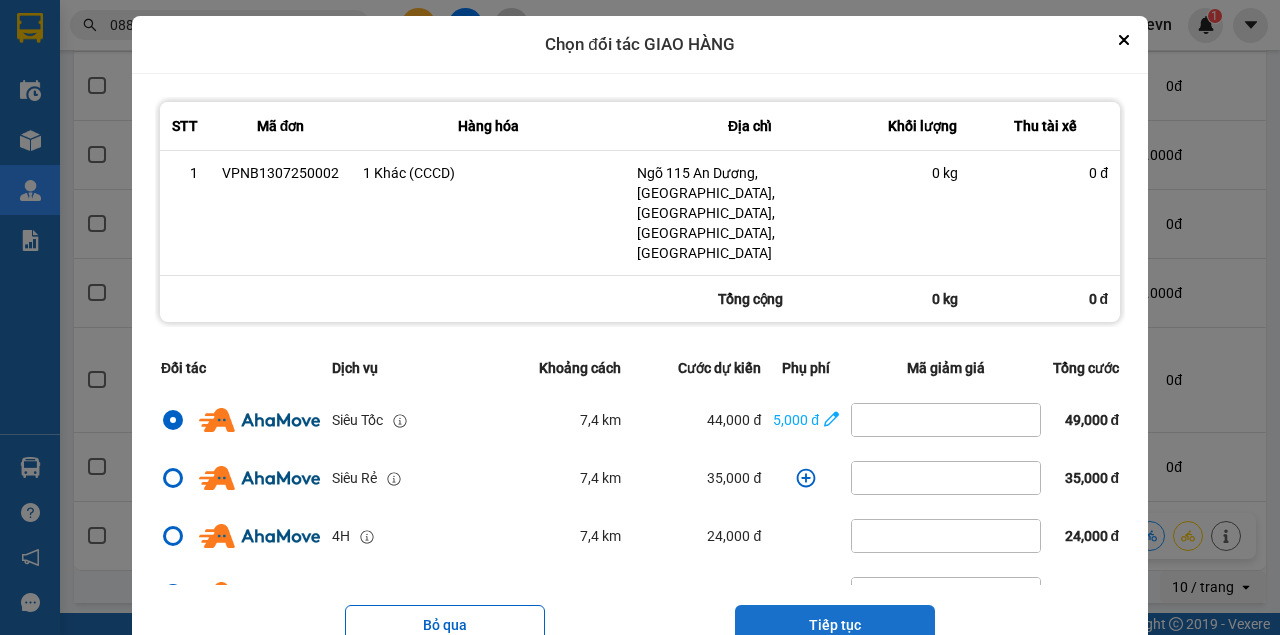 click on "Tiếp tục" at bounding box center (835, 625) 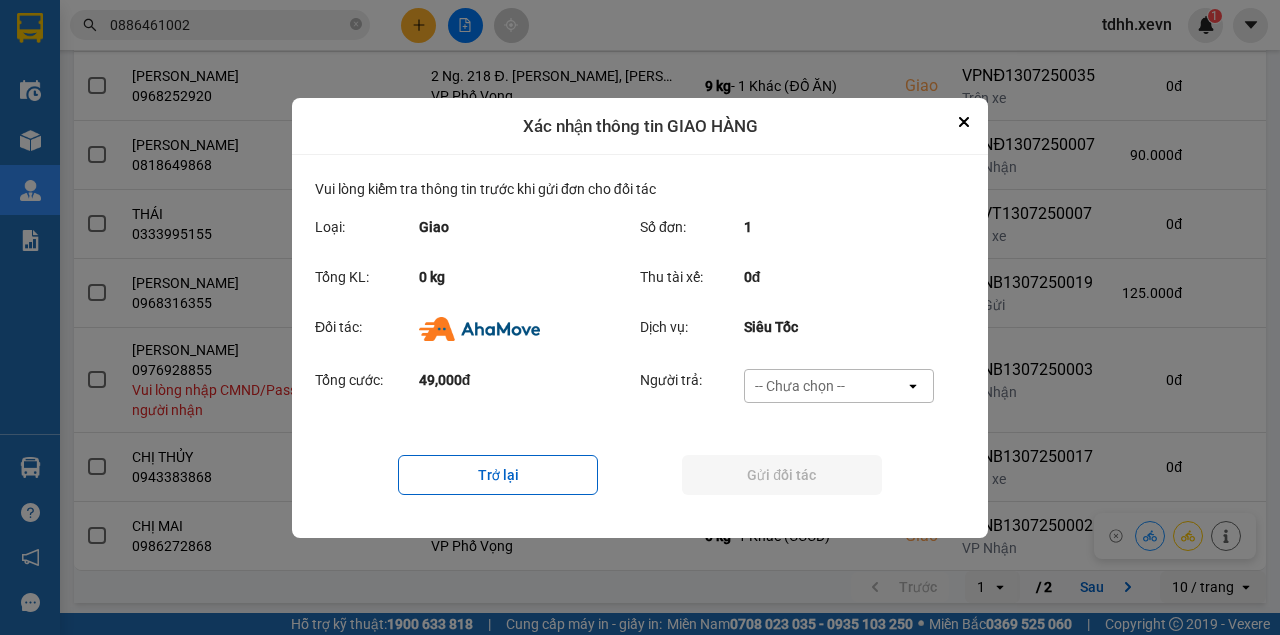 click on "-- Chưa chọn --" at bounding box center (825, 386) 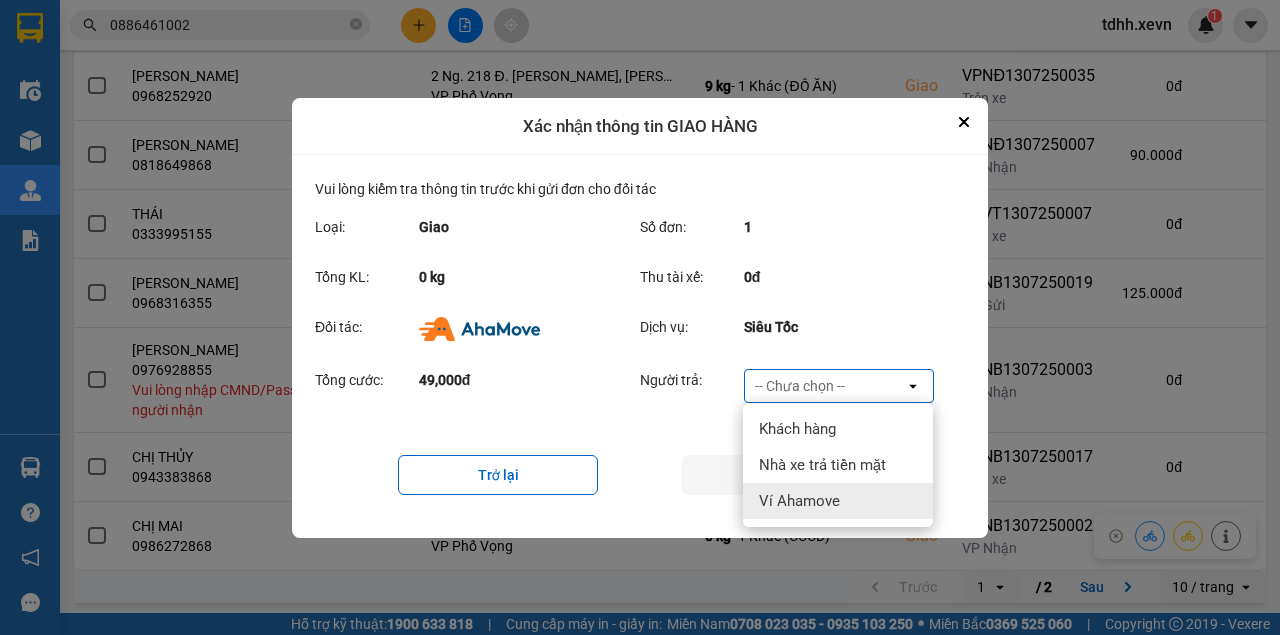 click on "Ví Ahamove" at bounding box center [838, 501] 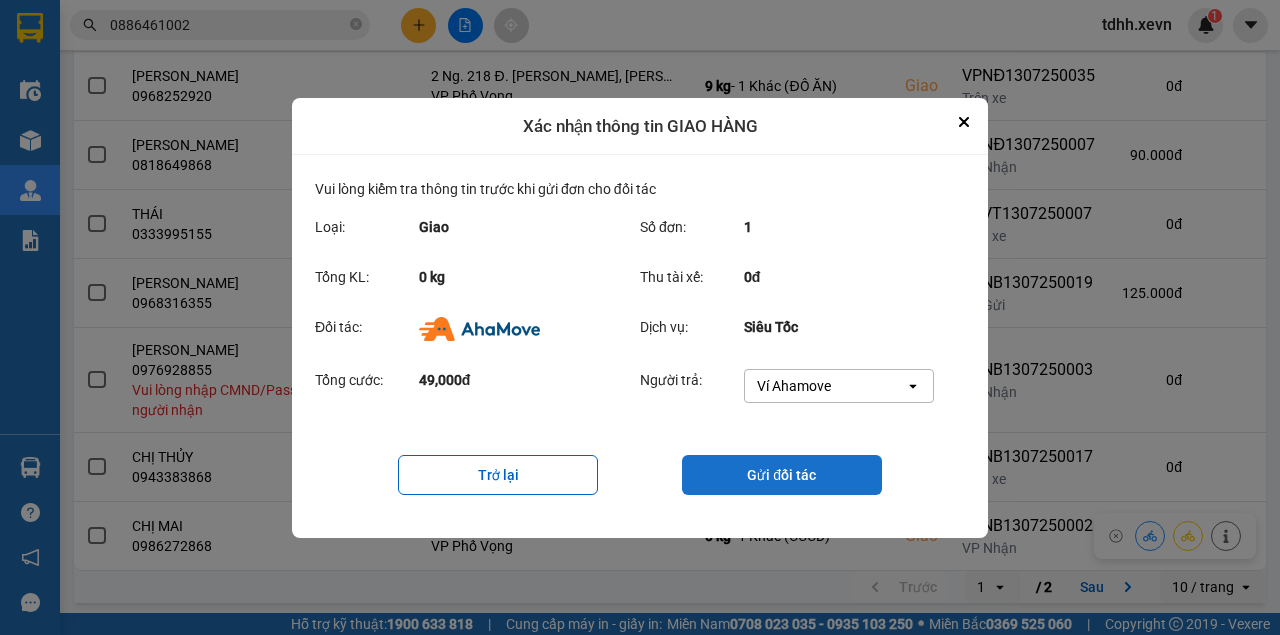 click on "Gửi đối tác" at bounding box center [782, 475] 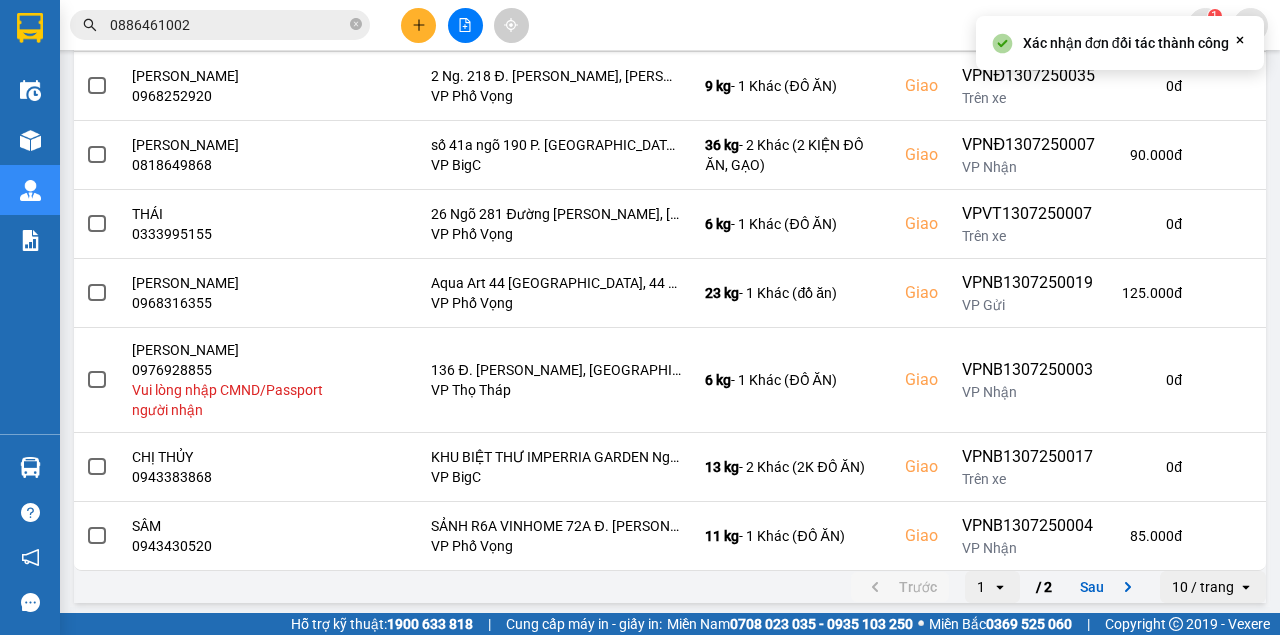 scroll, scrollTop: 0, scrollLeft: 0, axis: both 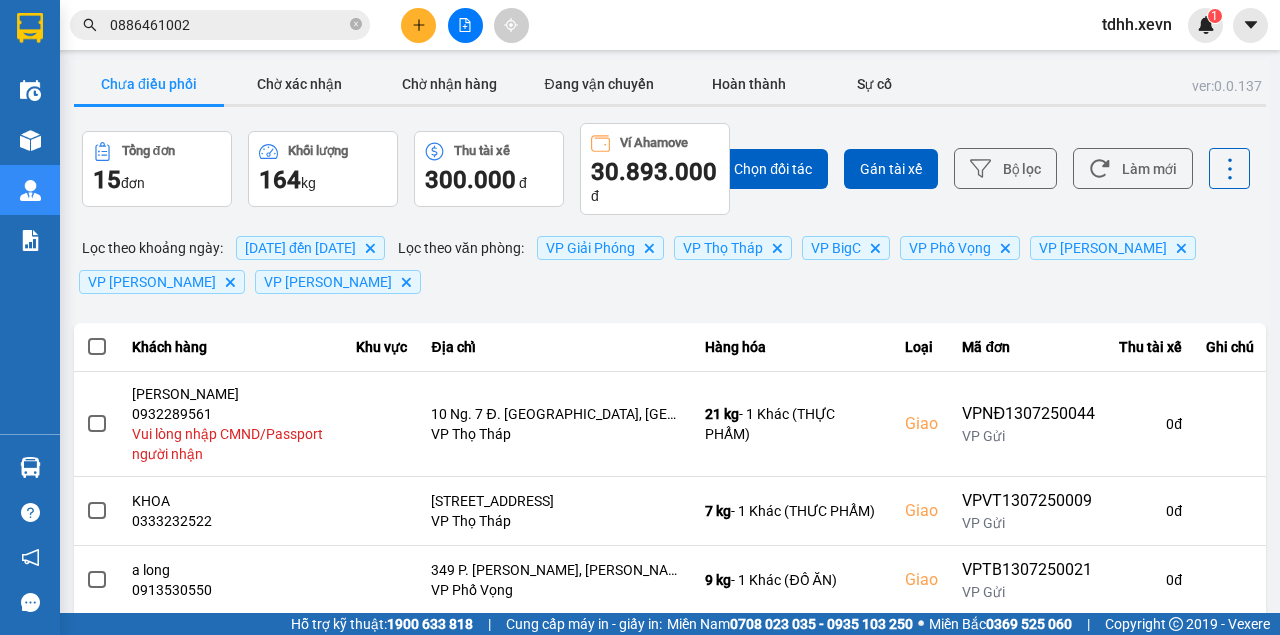 click on "Làm mới" at bounding box center [1133, 168] 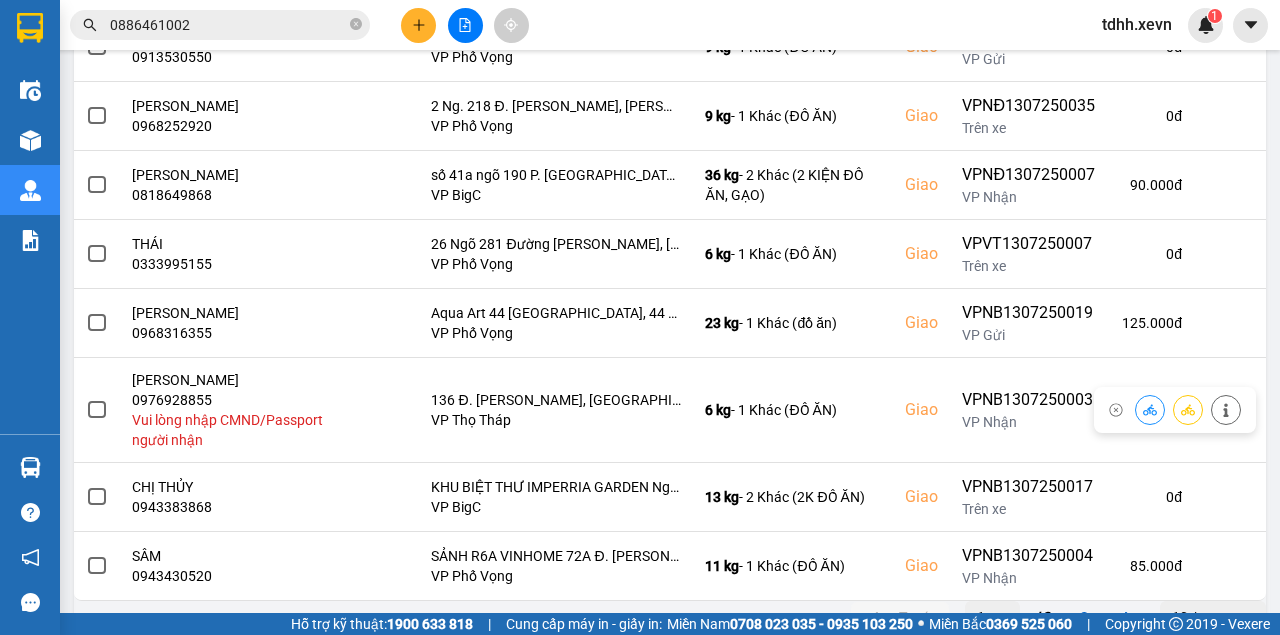 scroll, scrollTop: 563, scrollLeft: 0, axis: vertical 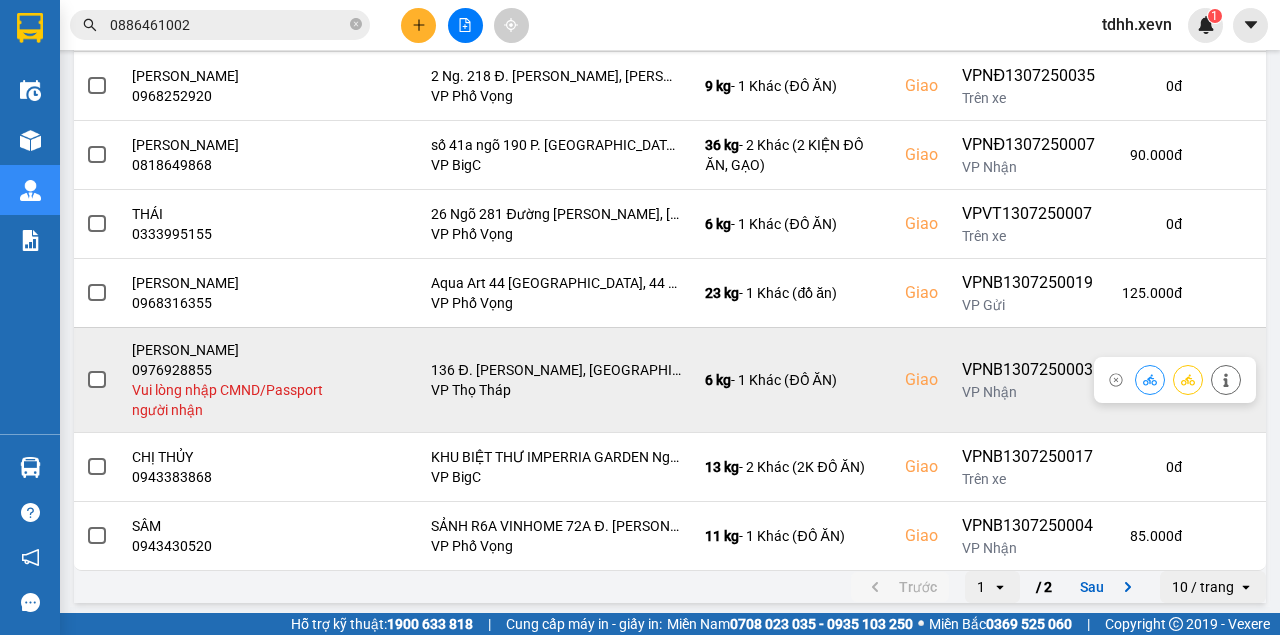 click on "0976928855" at bounding box center (232, 370) 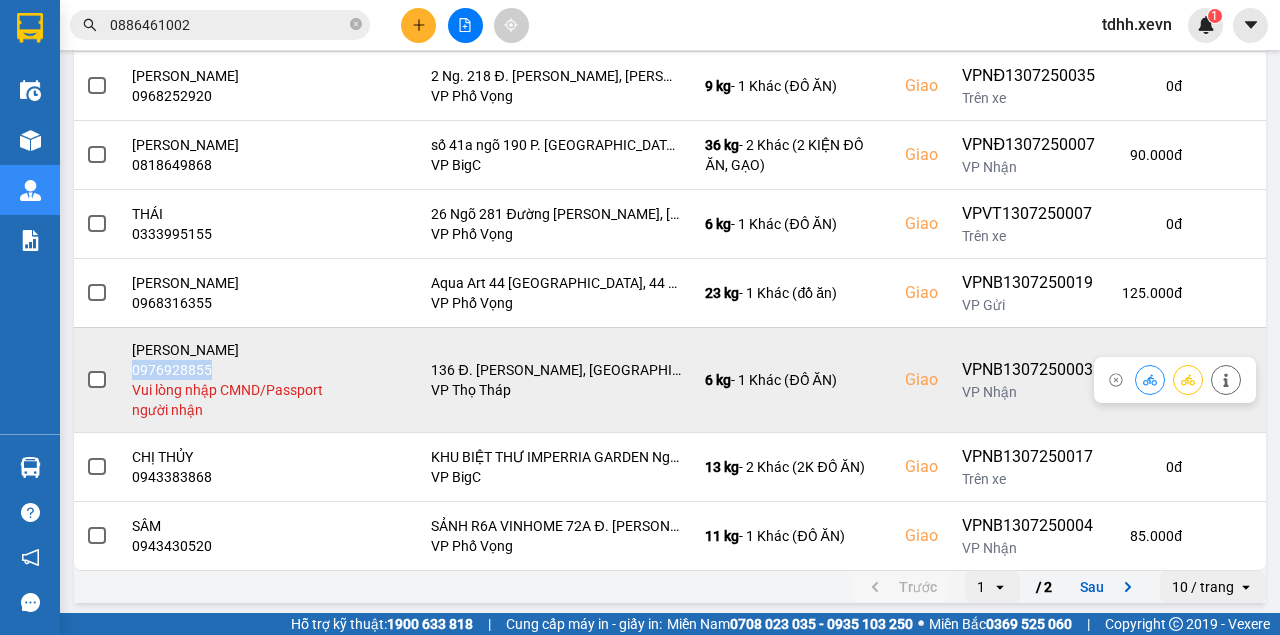 click on "0976928855" at bounding box center (232, 370) 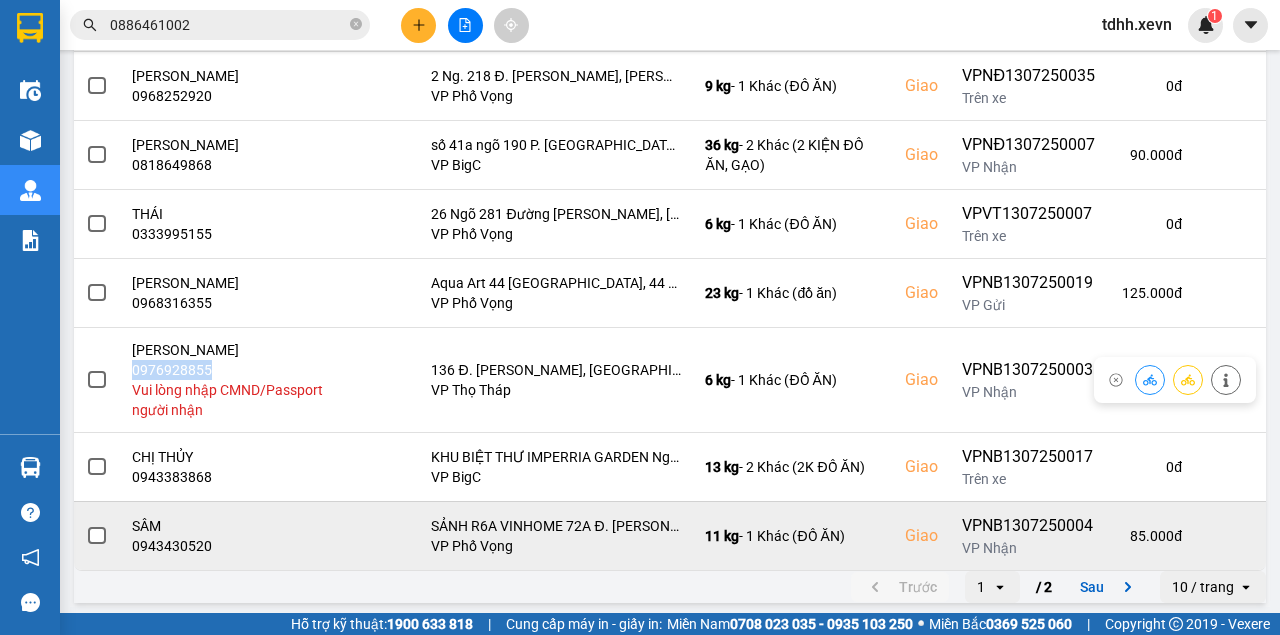copy on "0976928855" 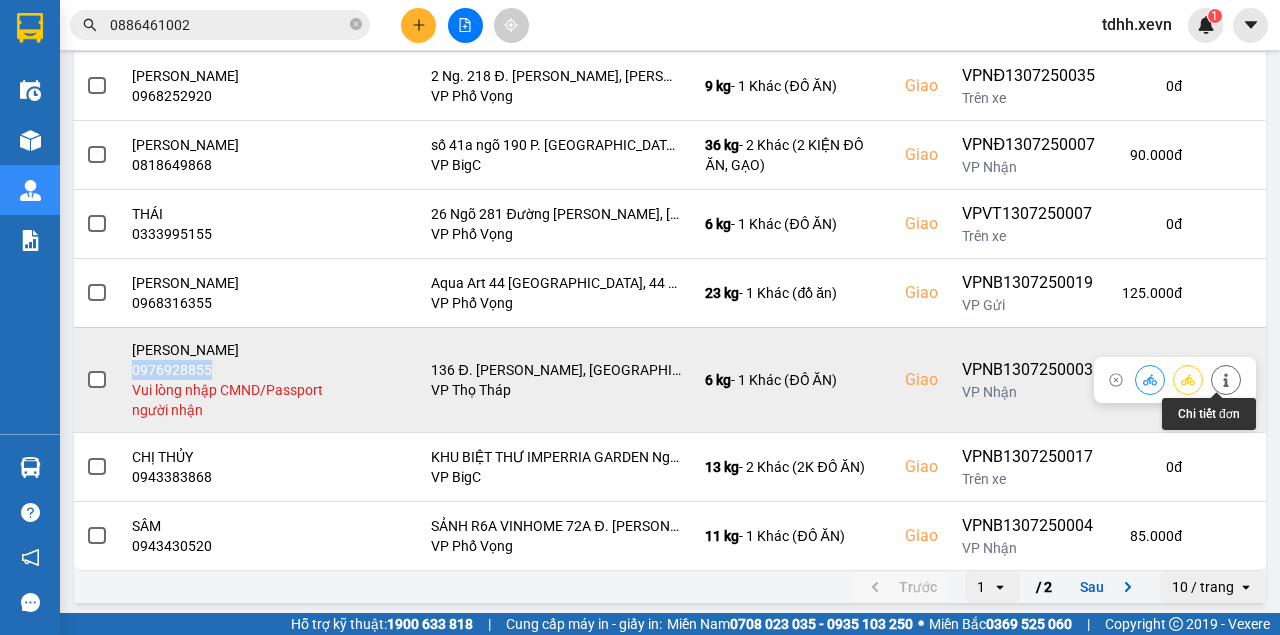 click 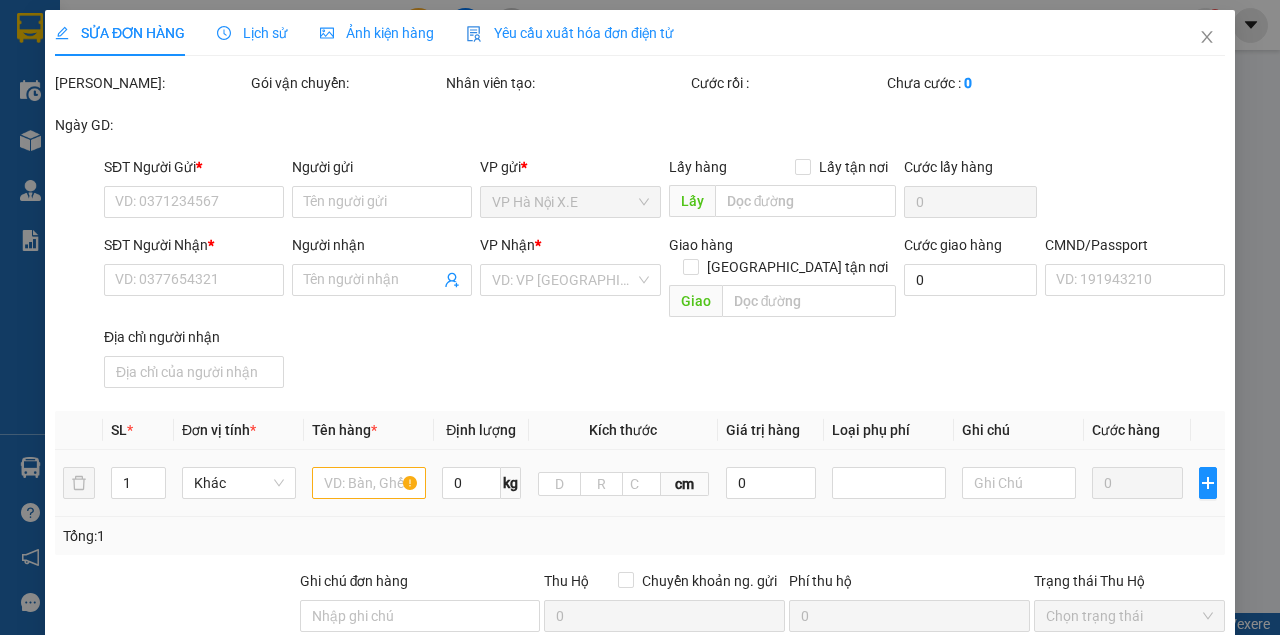 scroll, scrollTop: 0, scrollLeft: 0, axis: both 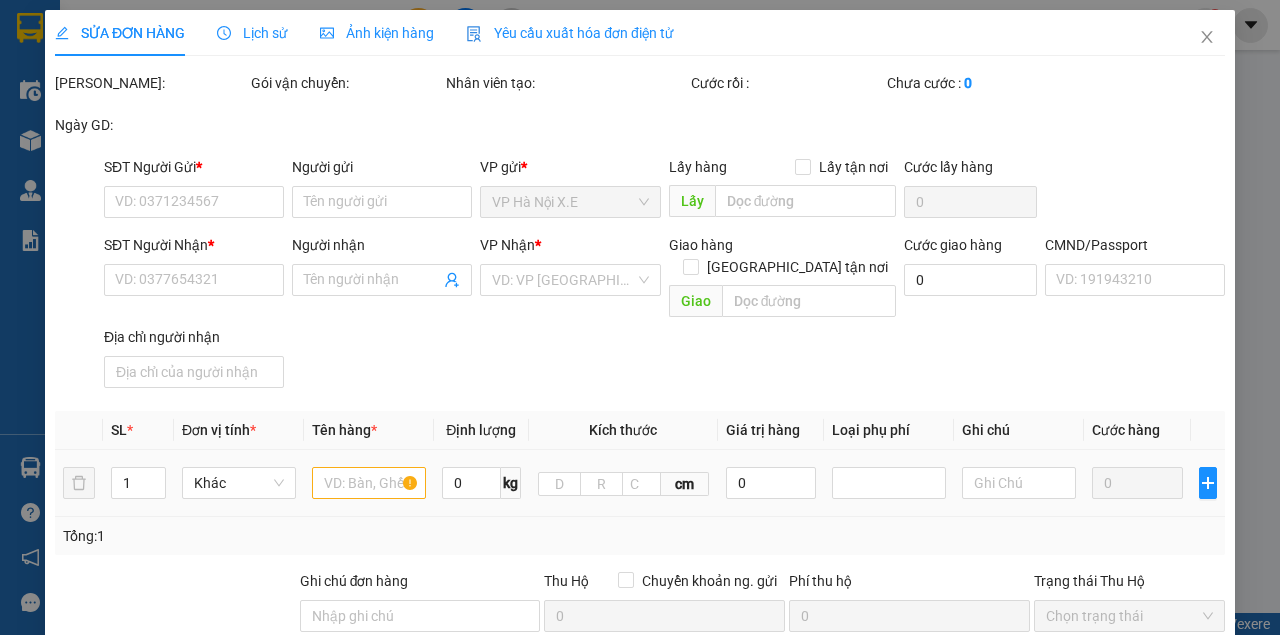 type on "0985329966" 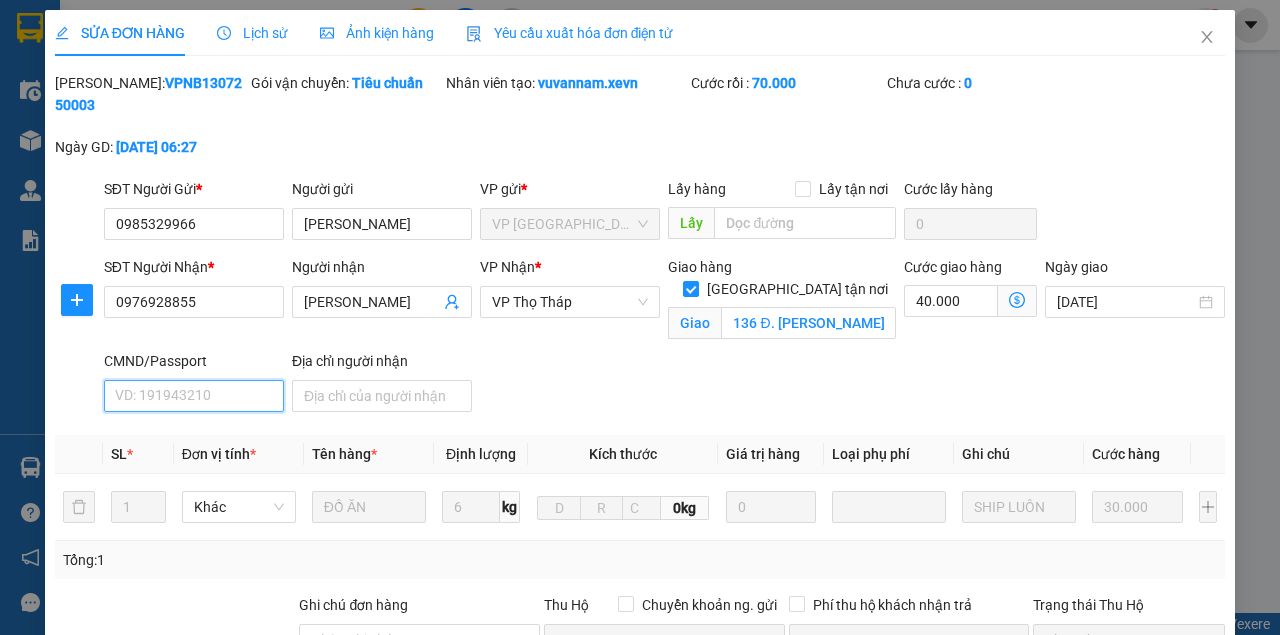 click on "CMND/Passport" at bounding box center (194, 396) 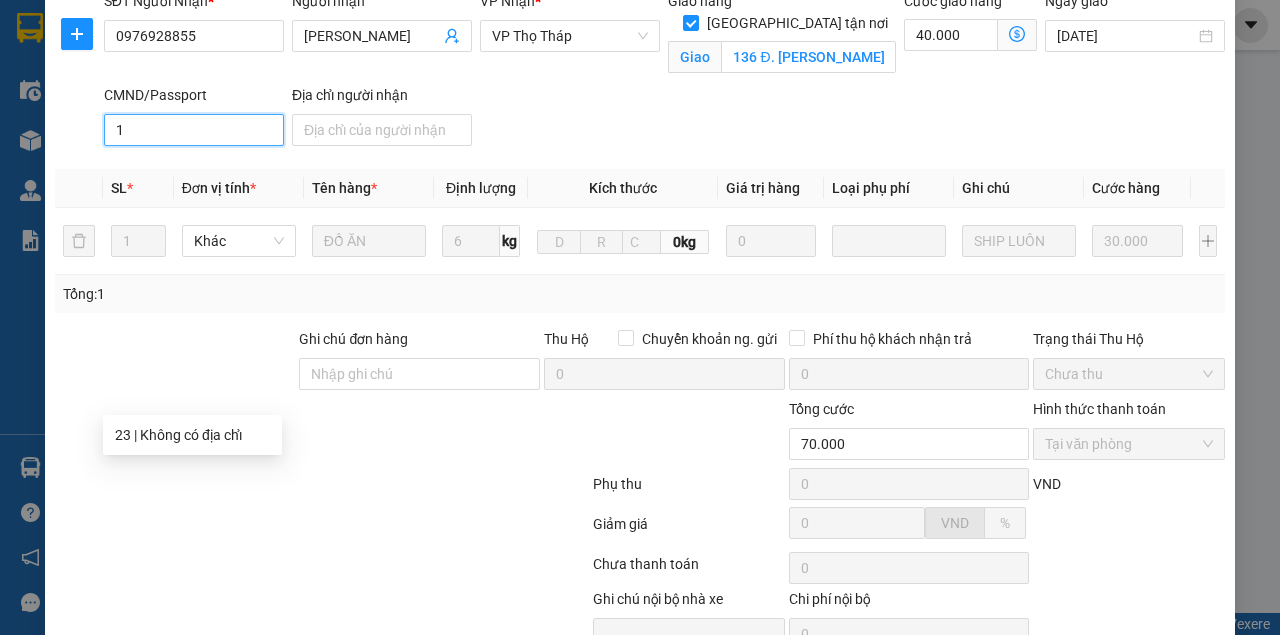 scroll, scrollTop: 363, scrollLeft: 0, axis: vertical 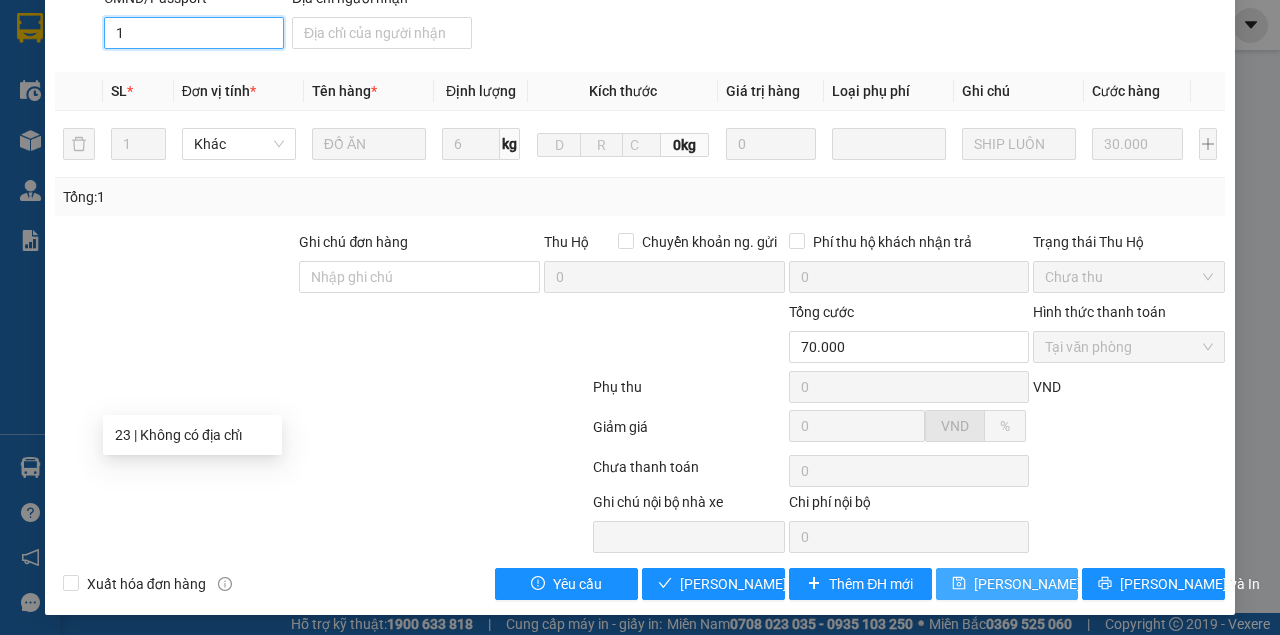 type on "1" 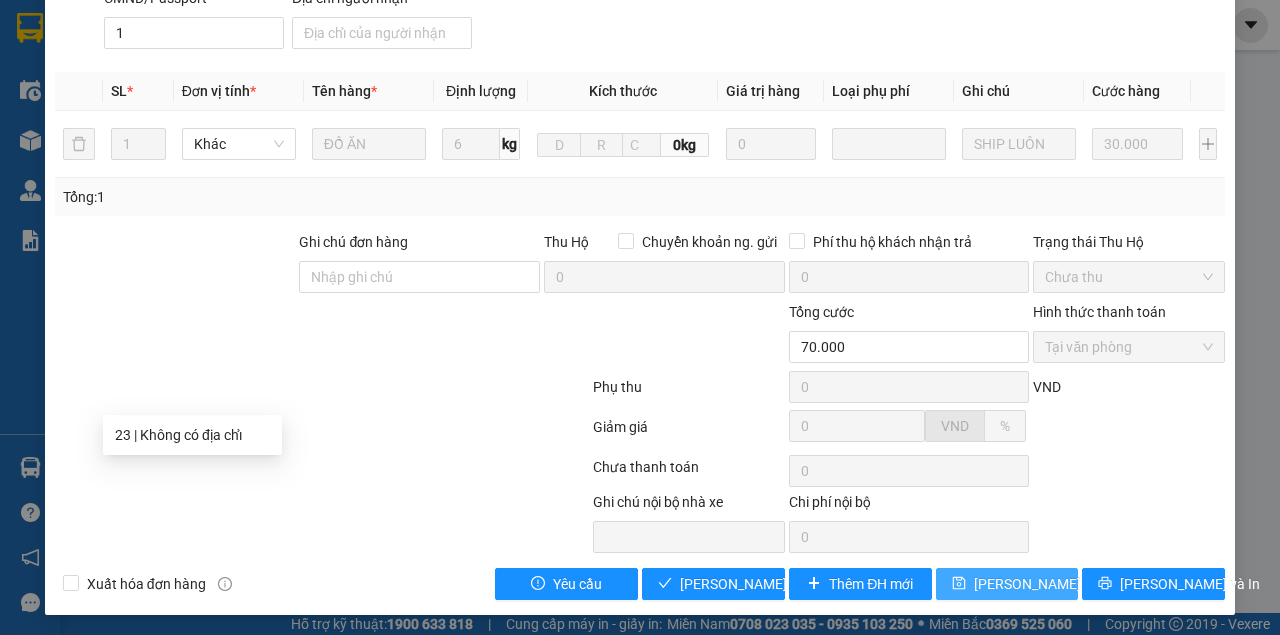 click on "[PERSON_NAME] thay đổi" at bounding box center [1007, 584] 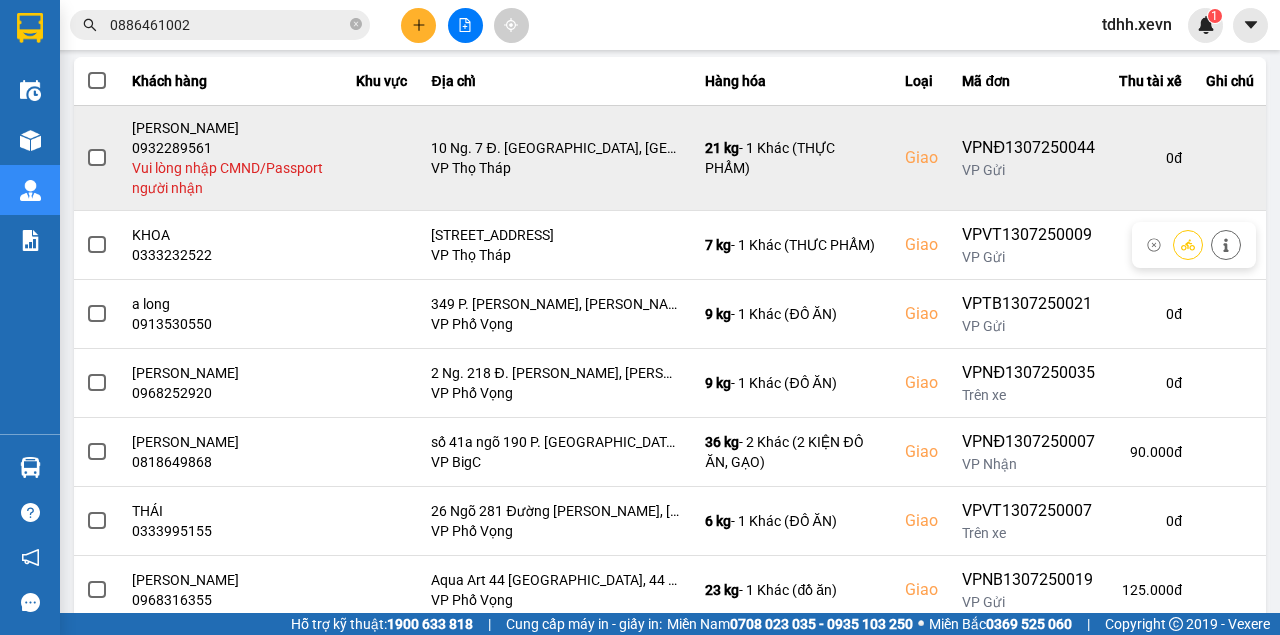 scroll, scrollTop: 527, scrollLeft: 0, axis: vertical 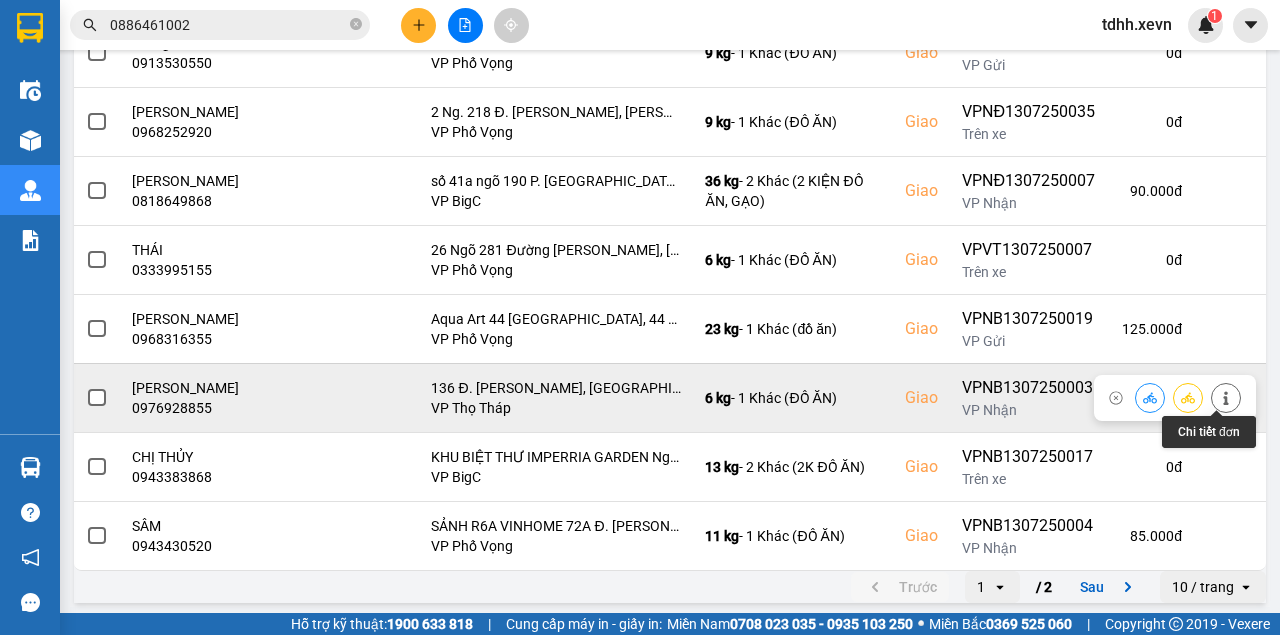 click 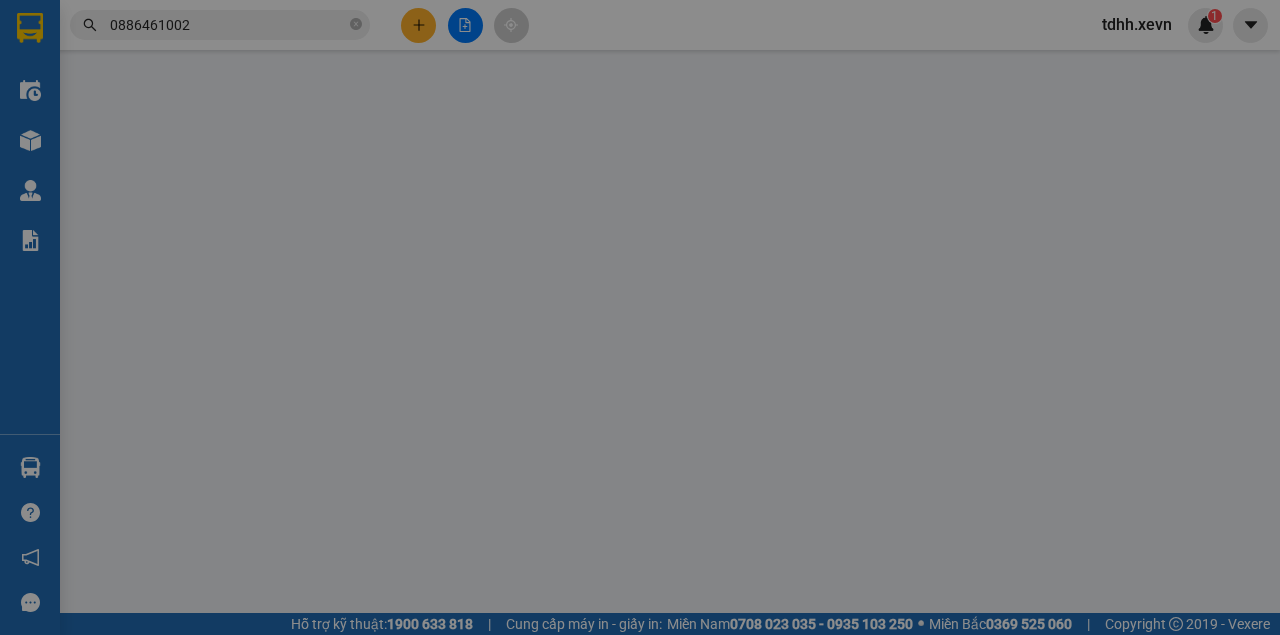 type on "0985329966" 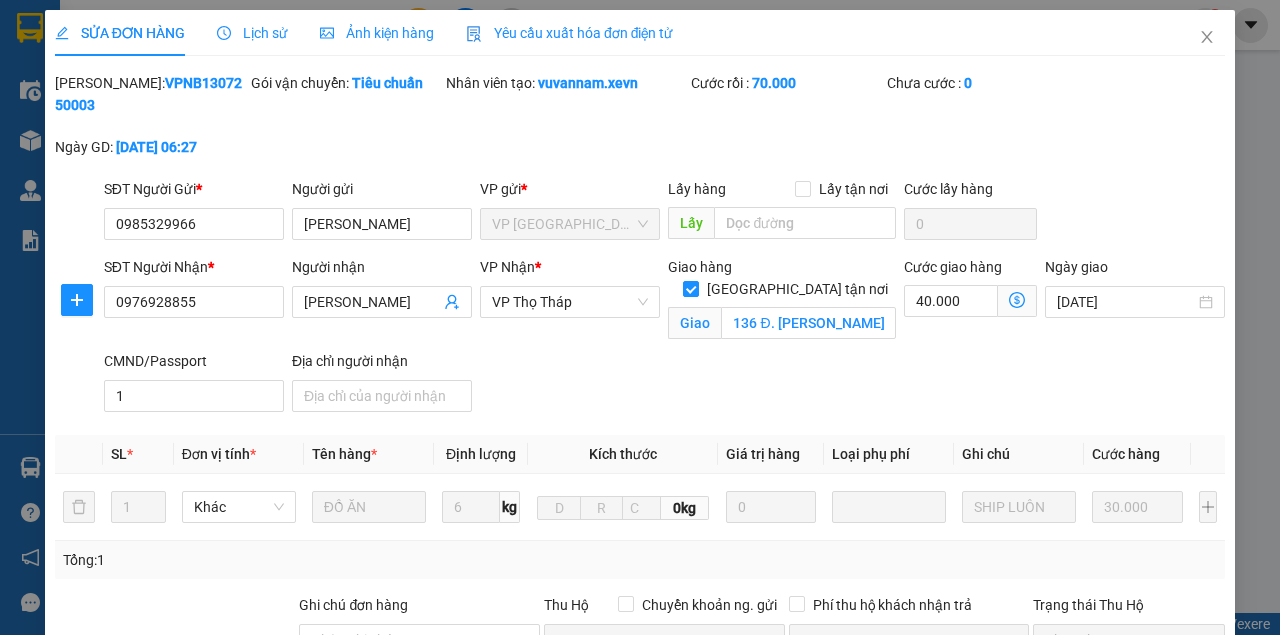 scroll, scrollTop: 0, scrollLeft: 0, axis: both 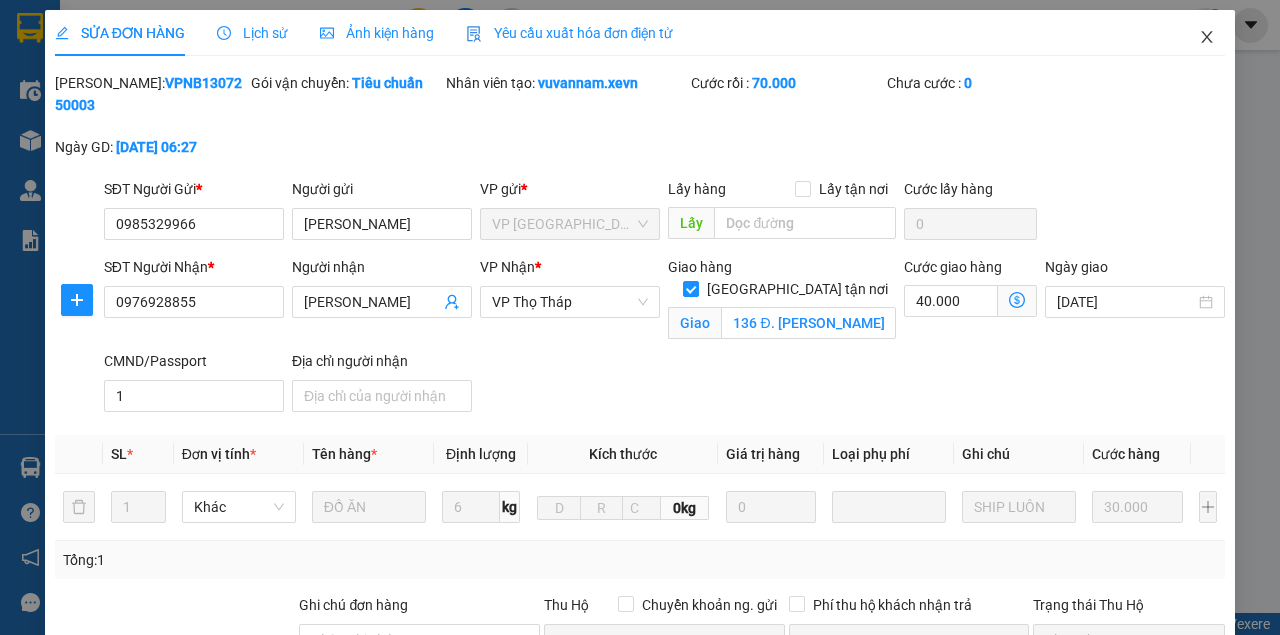 click 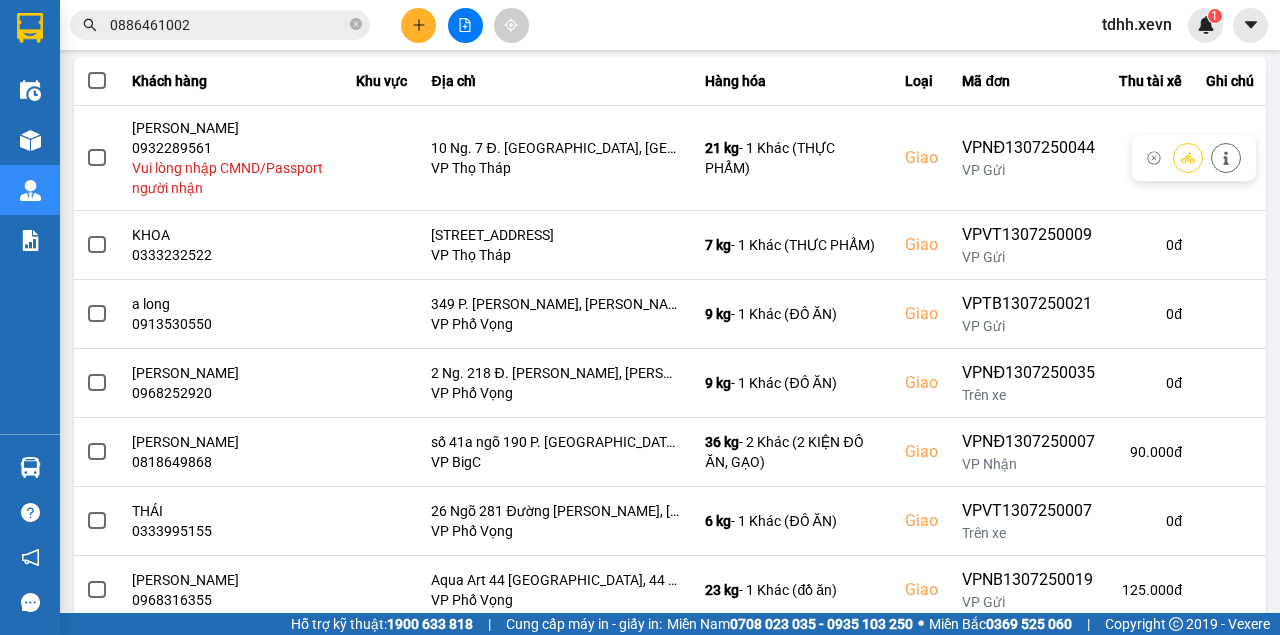 scroll, scrollTop: 527, scrollLeft: 0, axis: vertical 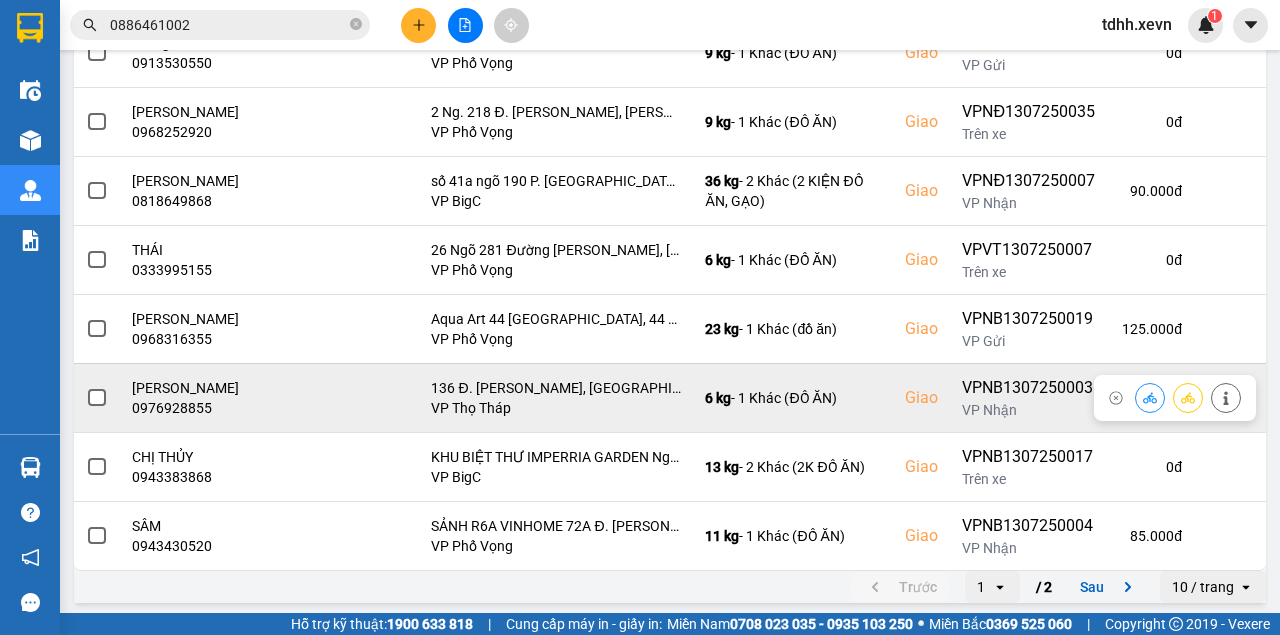 click 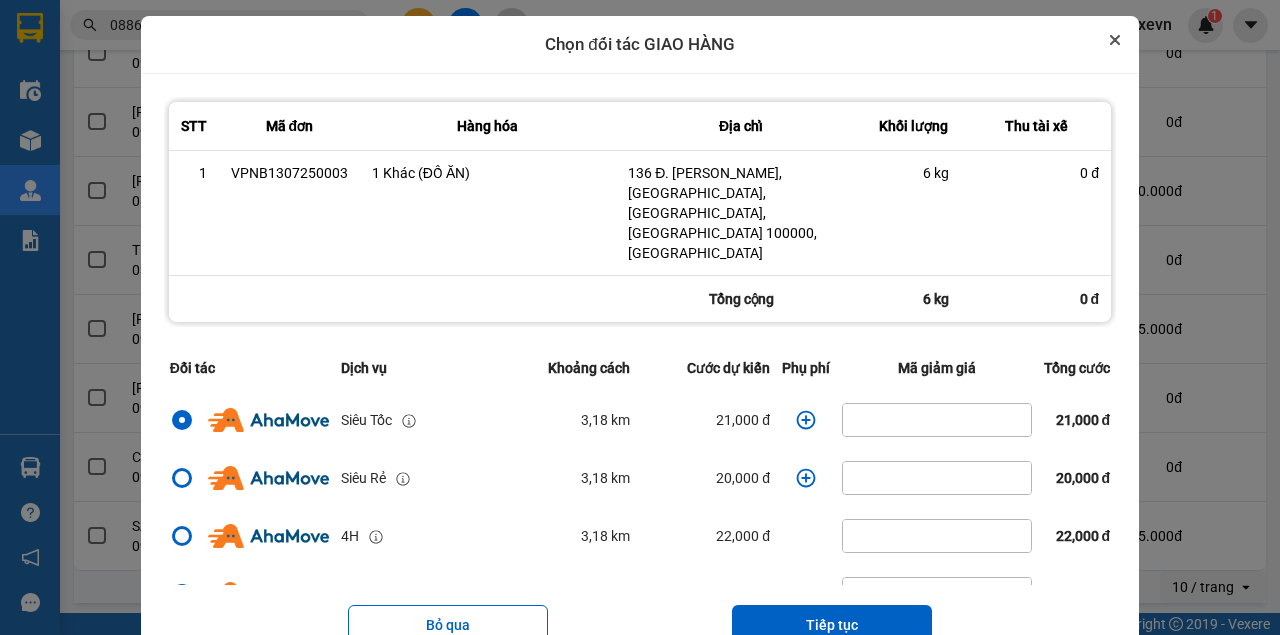click 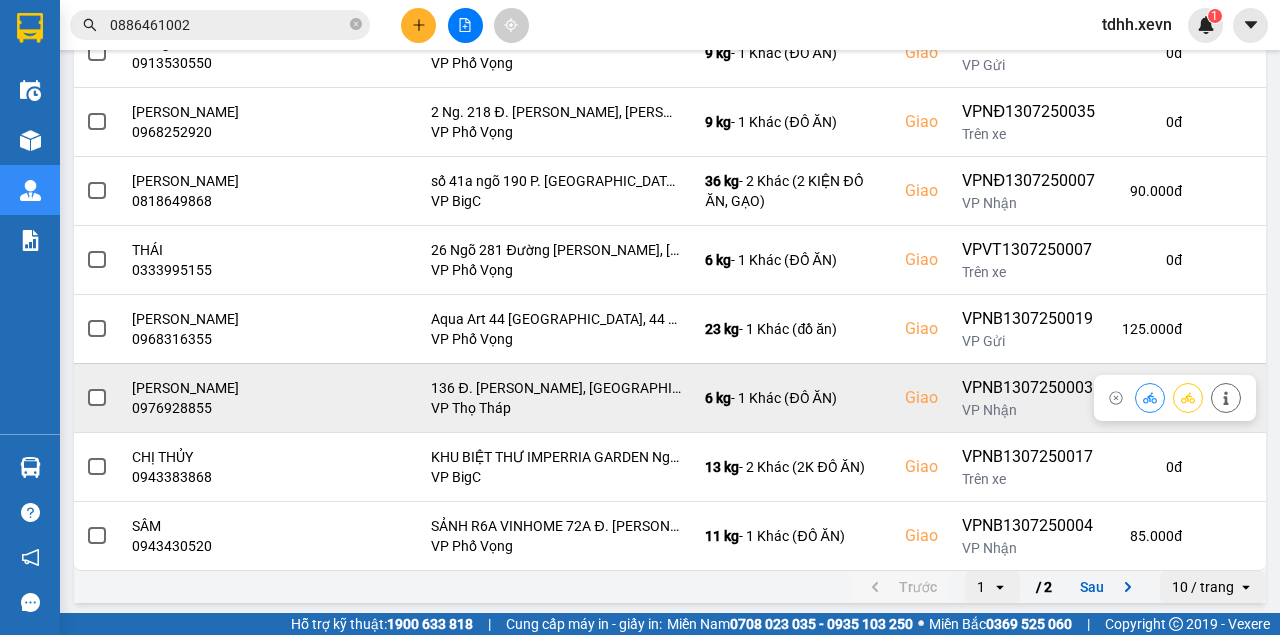 click 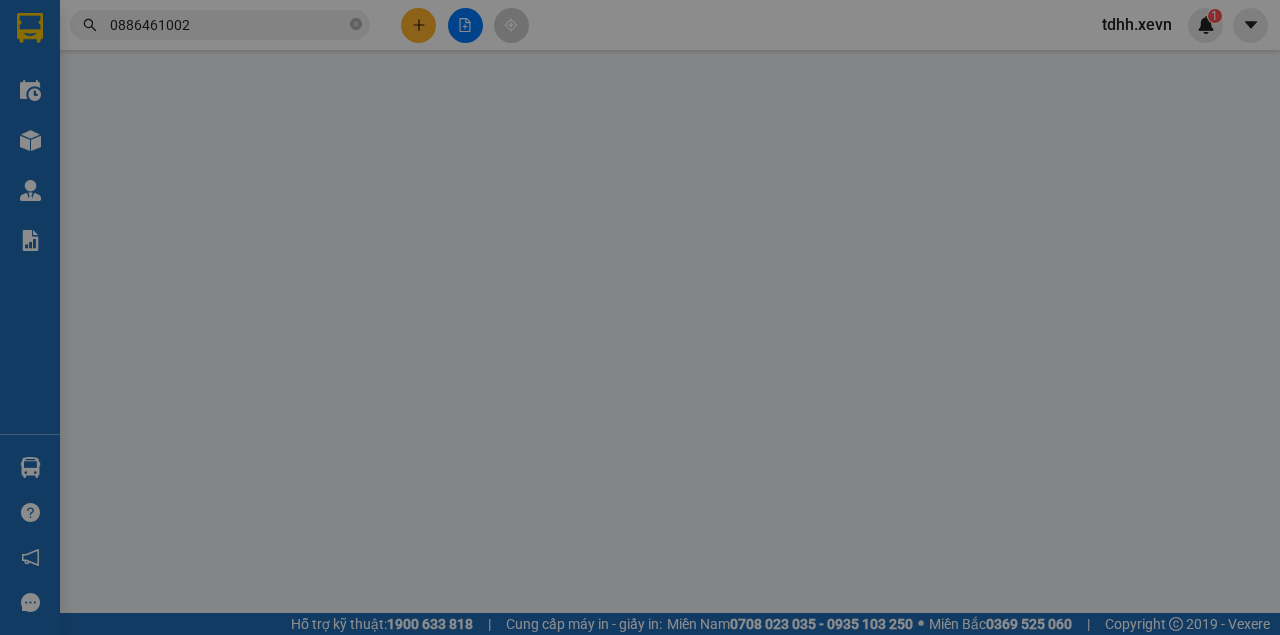 scroll, scrollTop: 0, scrollLeft: 0, axis: both 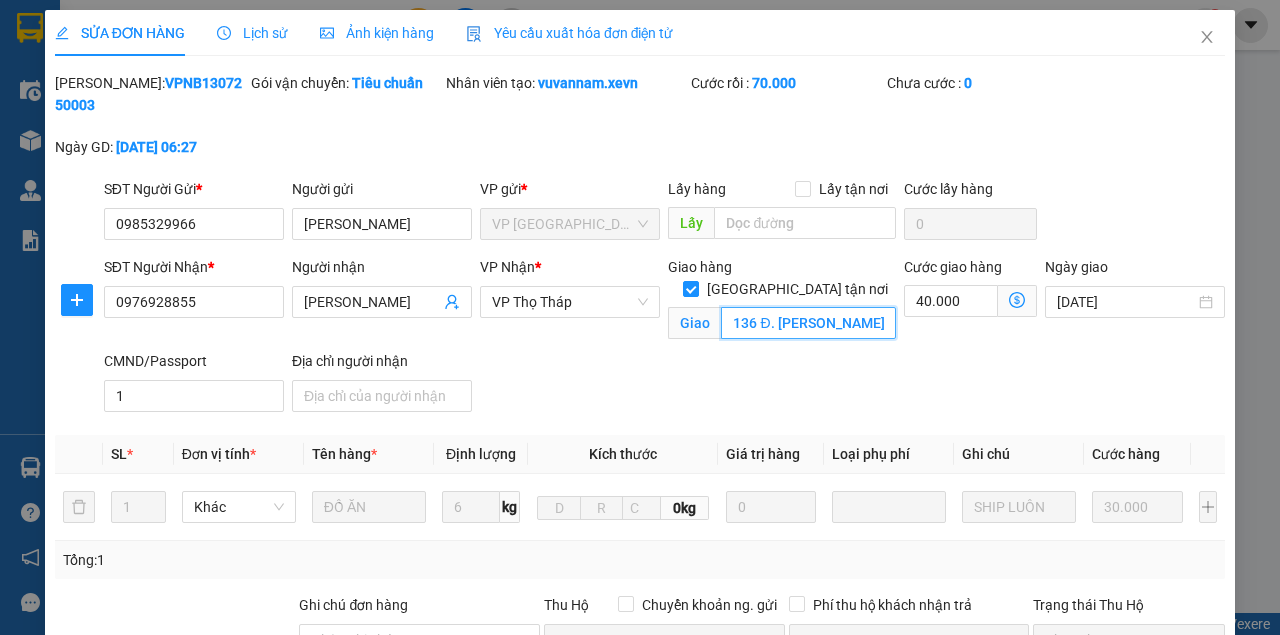 click on "136 Đ. Hồ Tùng Mậu, Cổ Nhuế, Bắc Từ Liêm, Hà Nội 100000, Việt Nam" at bounding box center [808, 323] 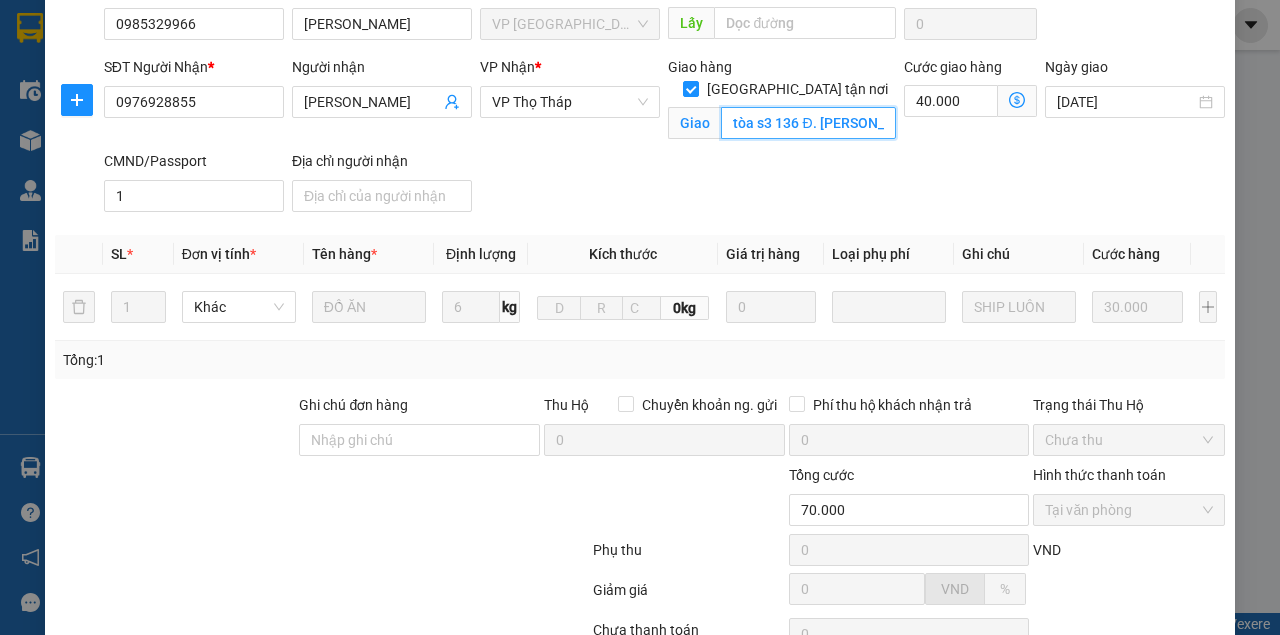 scroll, scrollTop: 363, scrollLeft: 0, axis: vertical 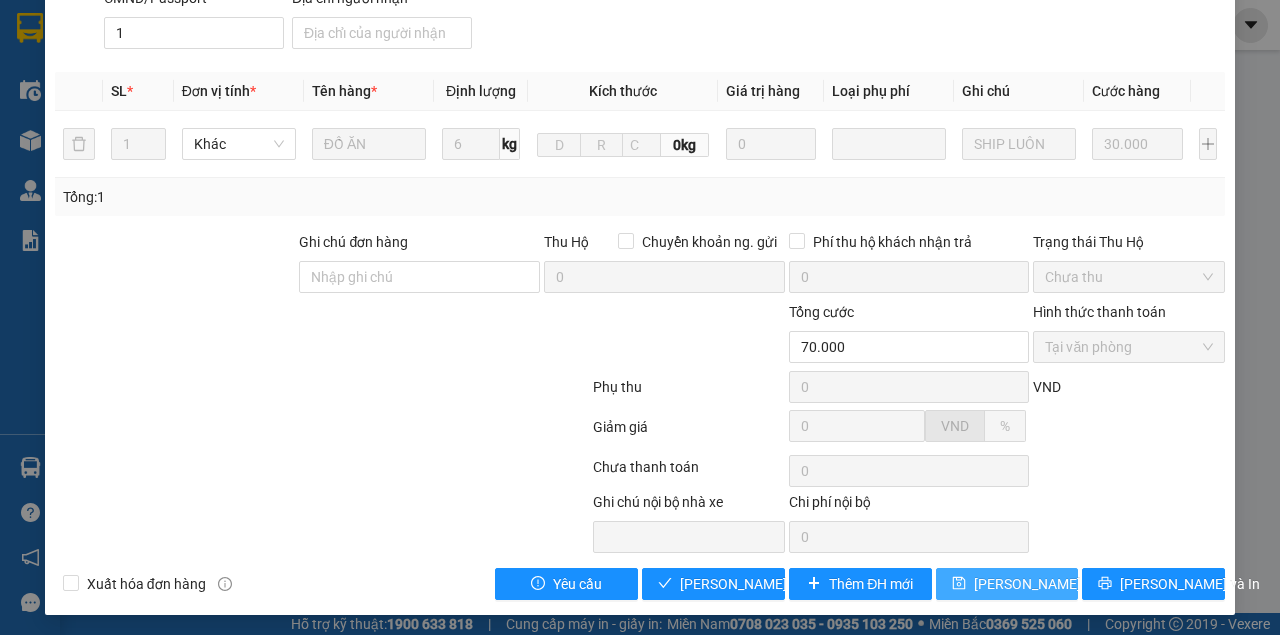 type on "tòa s3 136 Đ. Hồ Tùng Mậu, Cổ Nhuế, Bắc Từ Liêm, Hà Nội 100000, Việt Nam" 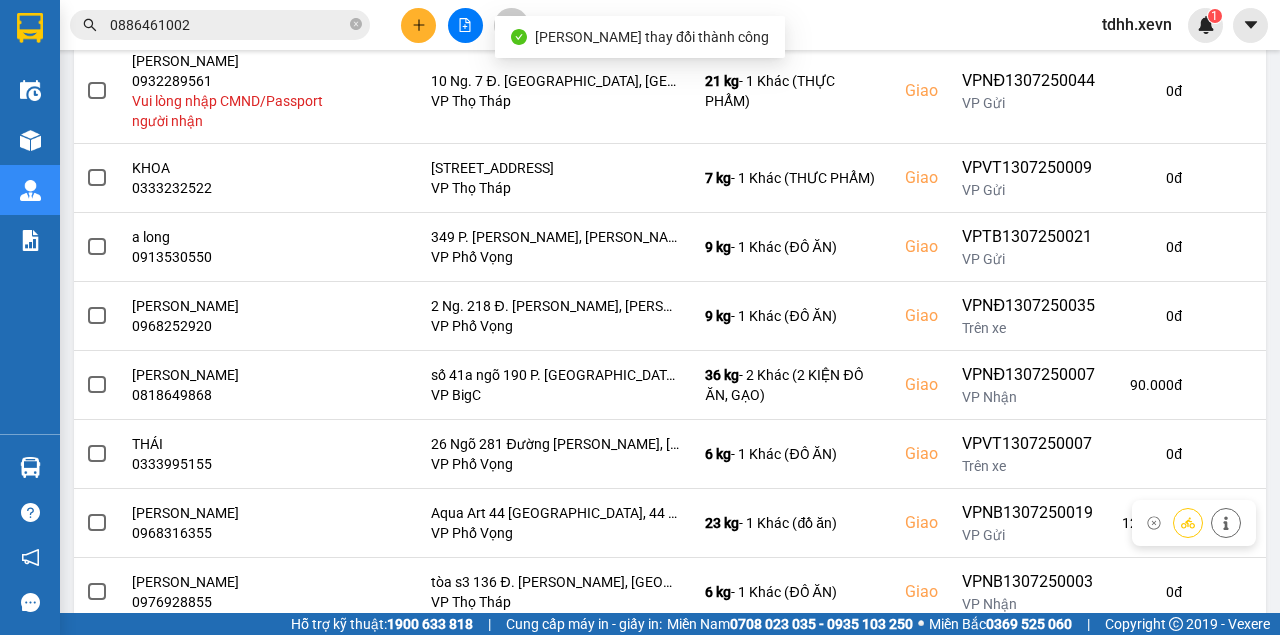scroll, scrollTop: 527, scrollLeft: 0, axis: vertical 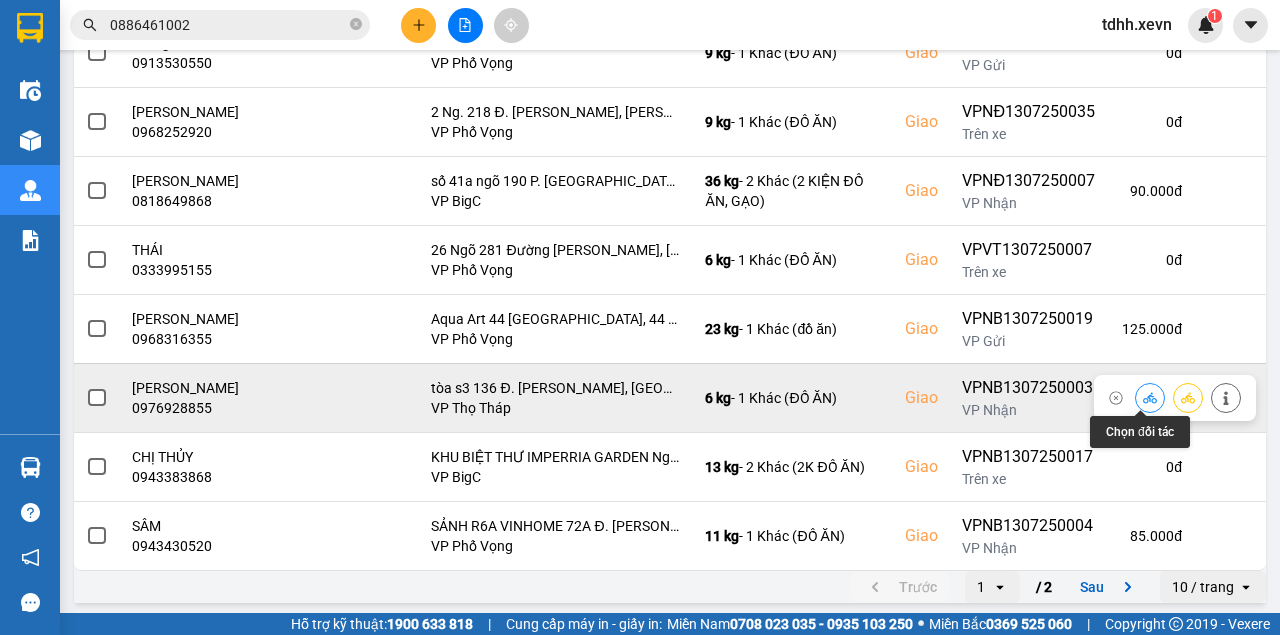 click 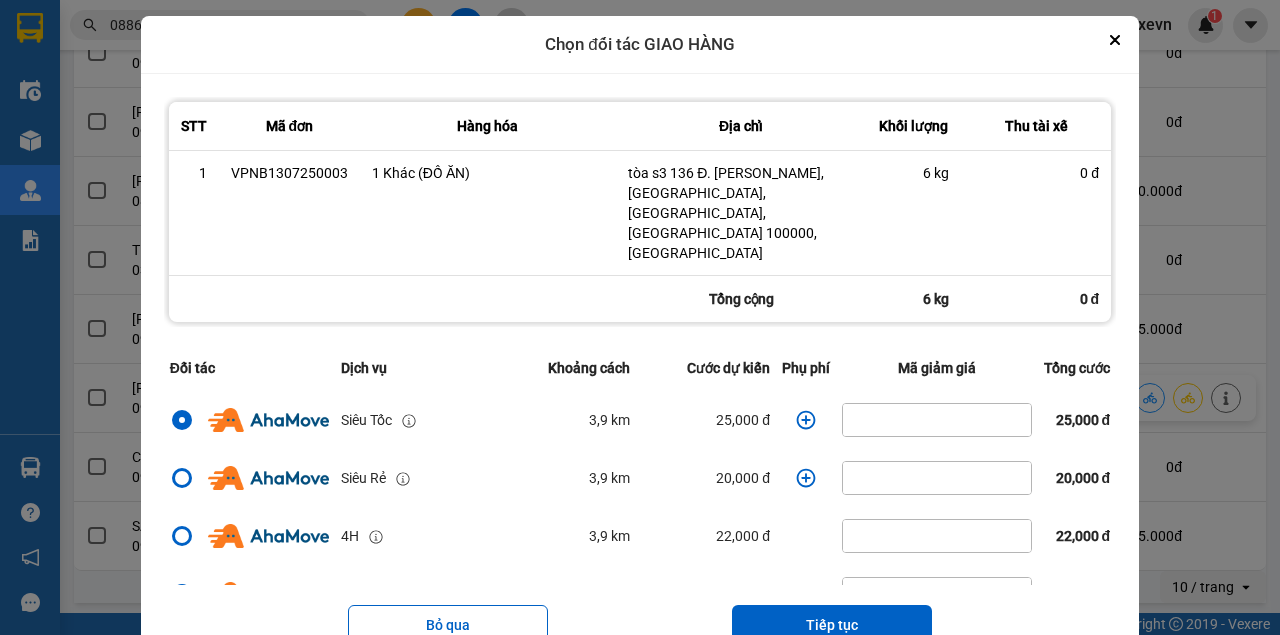 click 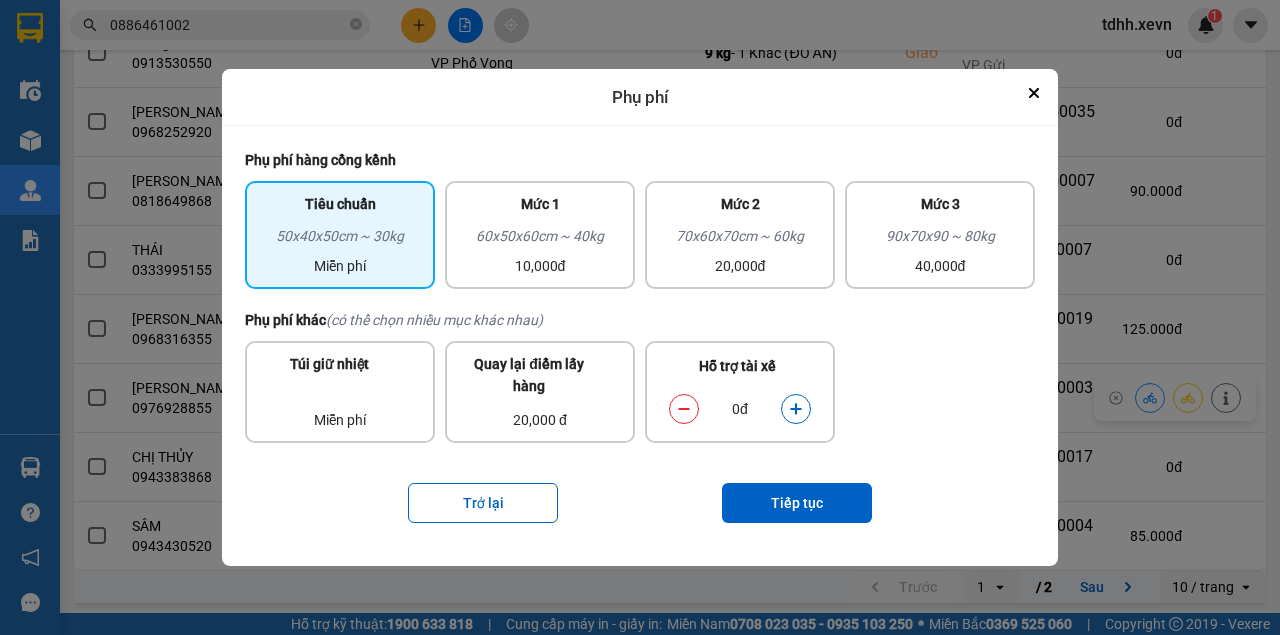 click on "0đ" at bounding box center (740, 409) 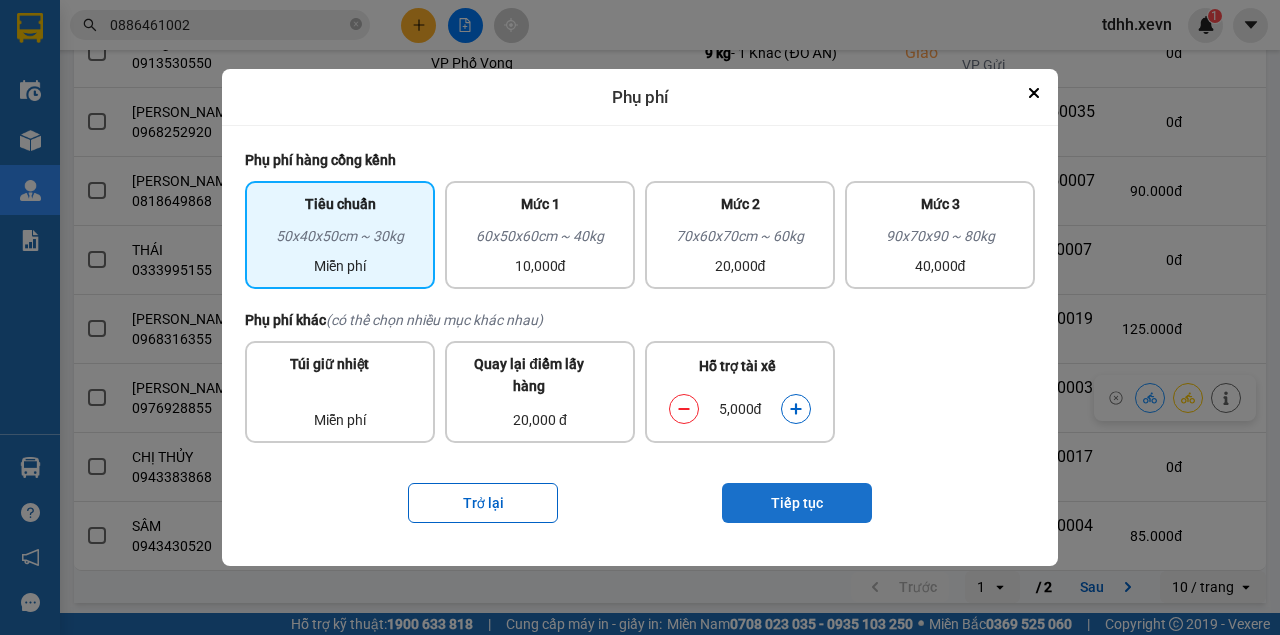 click on "Tiếp tục" at bounding box center (797, 503) 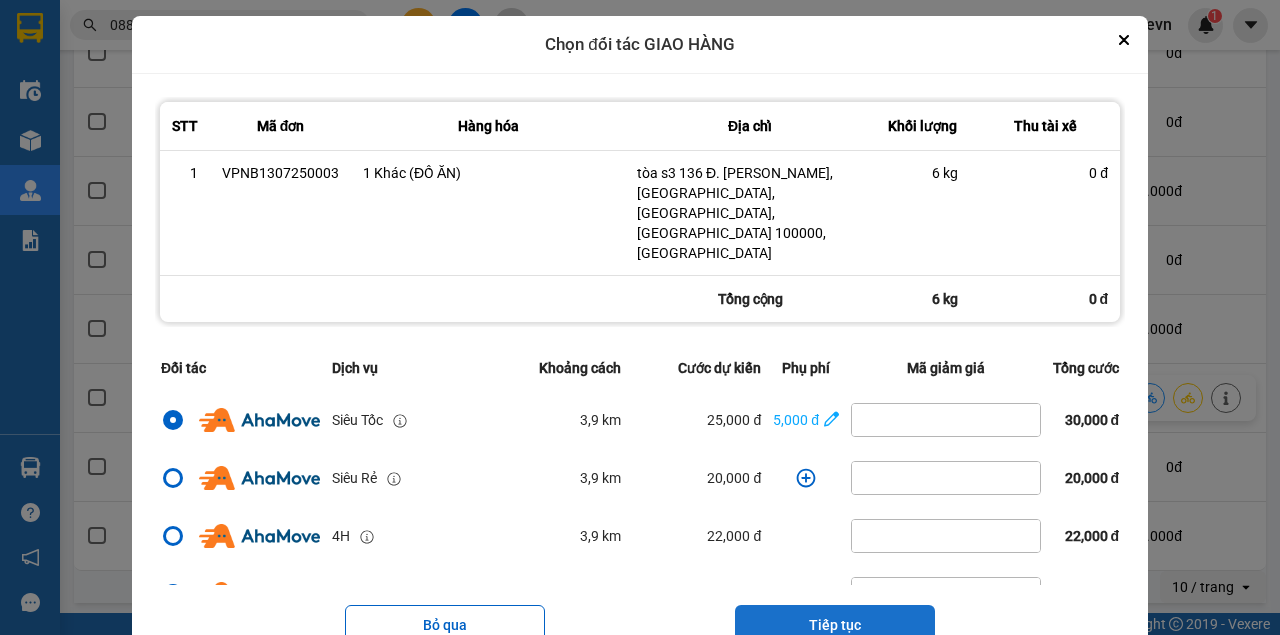 click on "Tiếp tục" at bounding box center (835, 625) 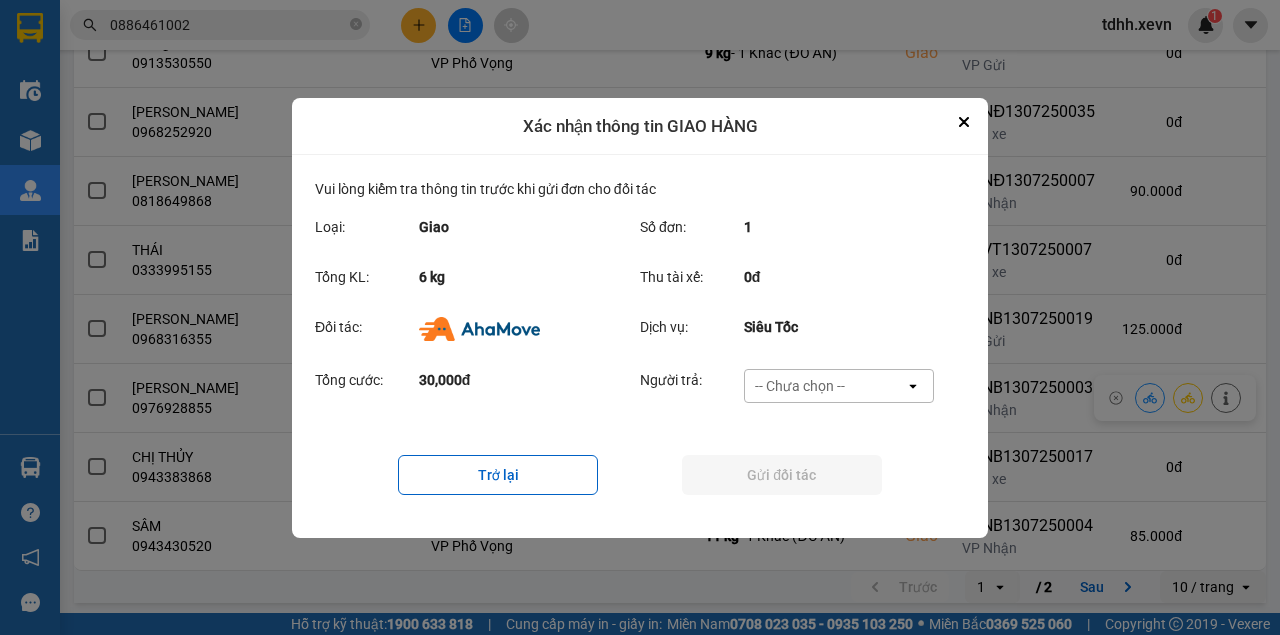 click on "-- Chưa chọn --" at bounding box center [800, 386] 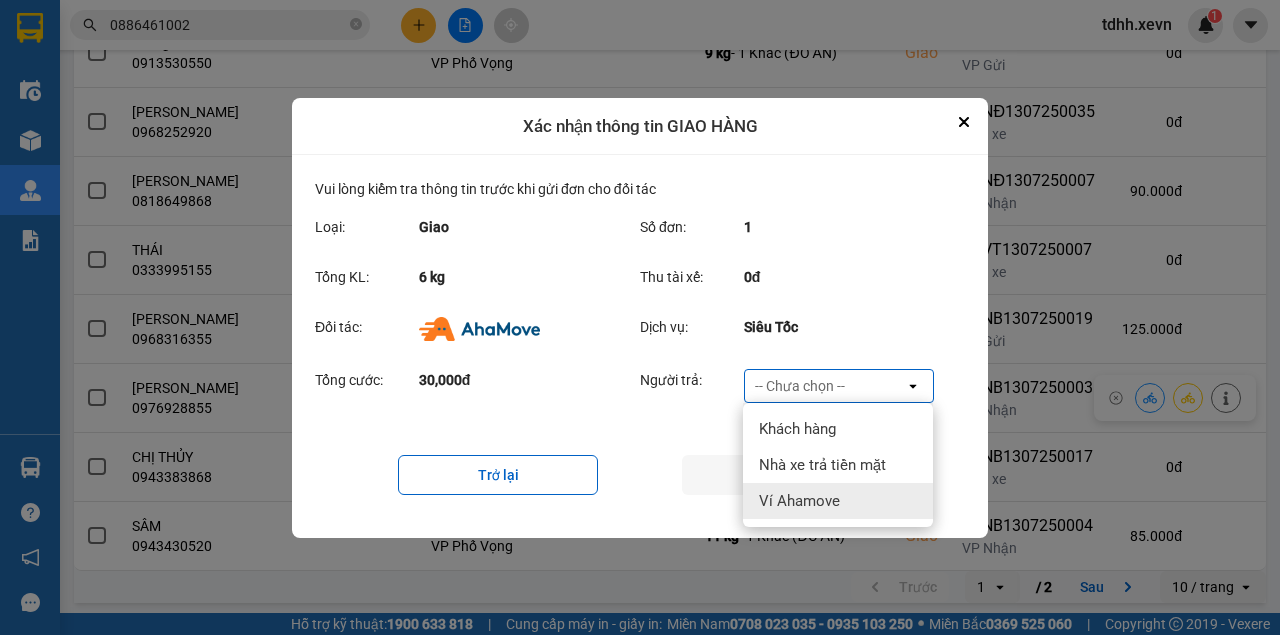 click on "Ví Ahamove" at bounding box center (799, 501) 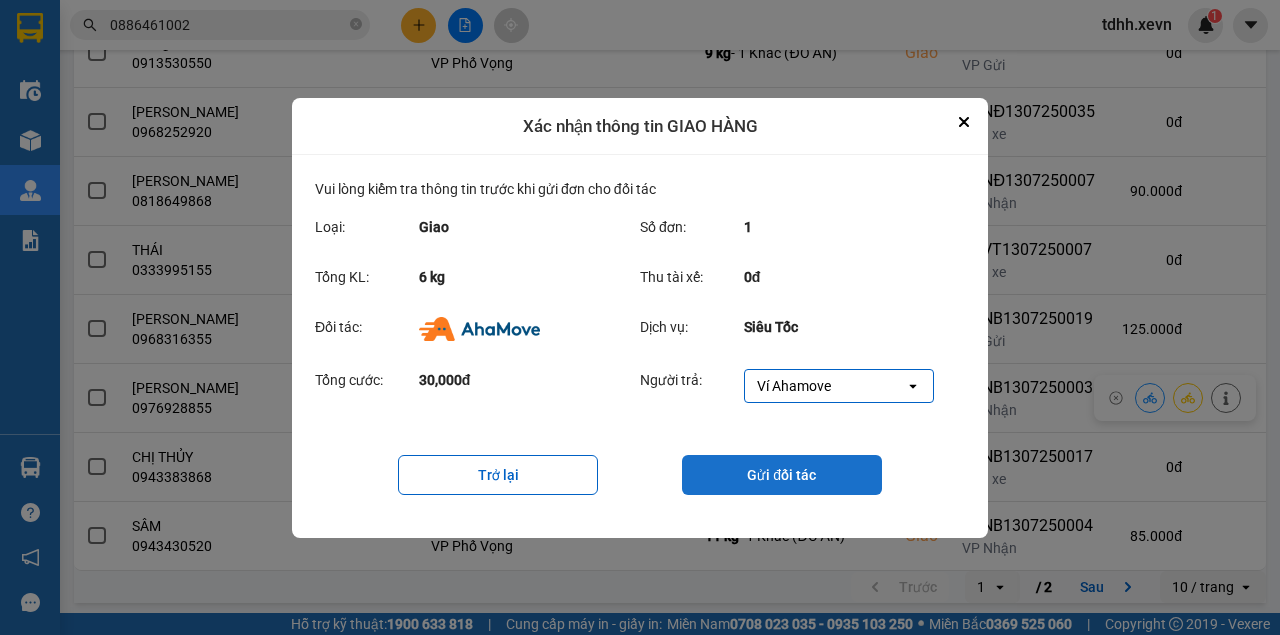click on "Gửi đối tác" at bounding box center [782, 475] 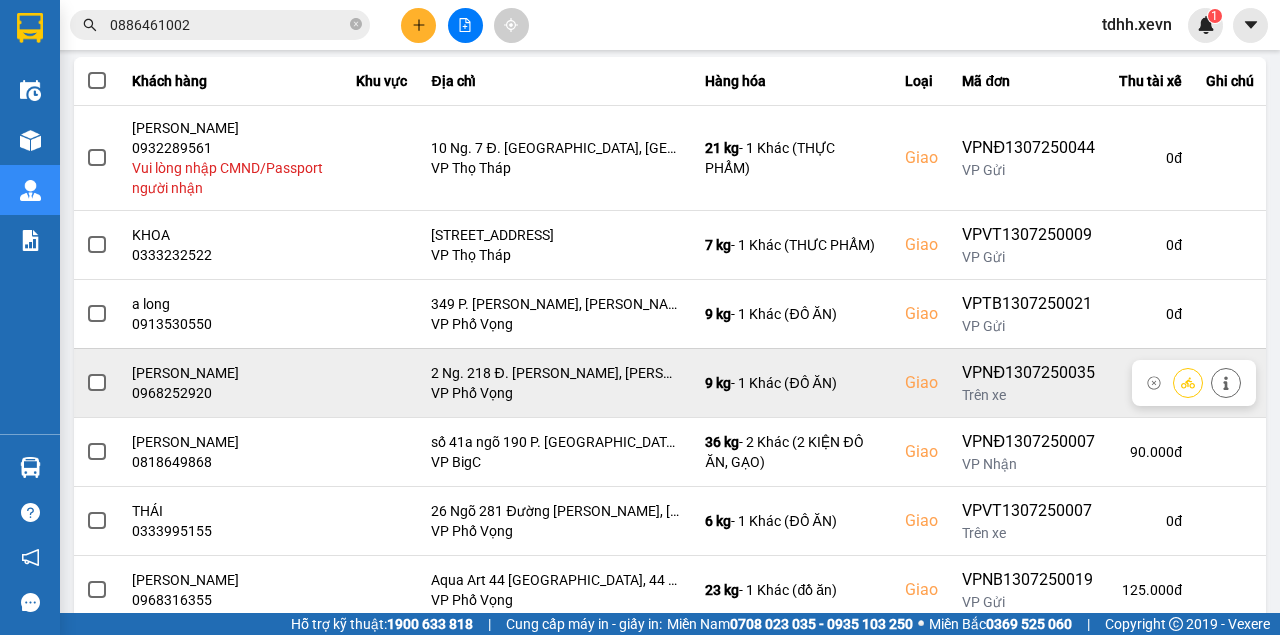 scroll, scrollTop: 333, scrollLeft: 0, axis: vertical 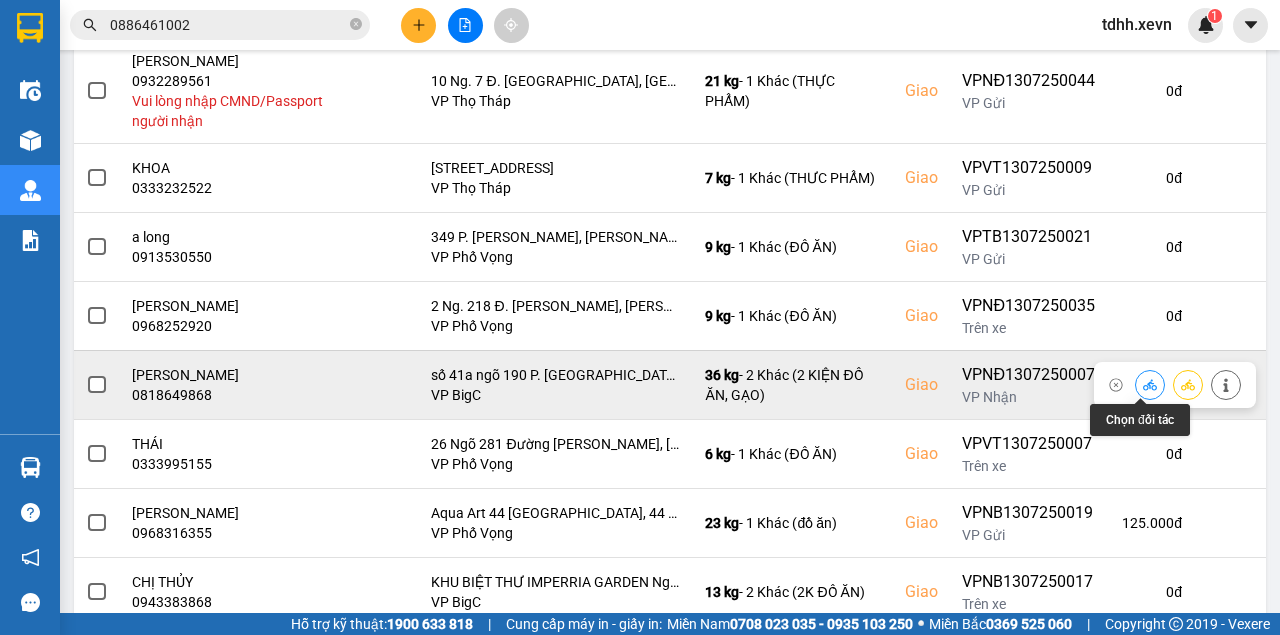 click 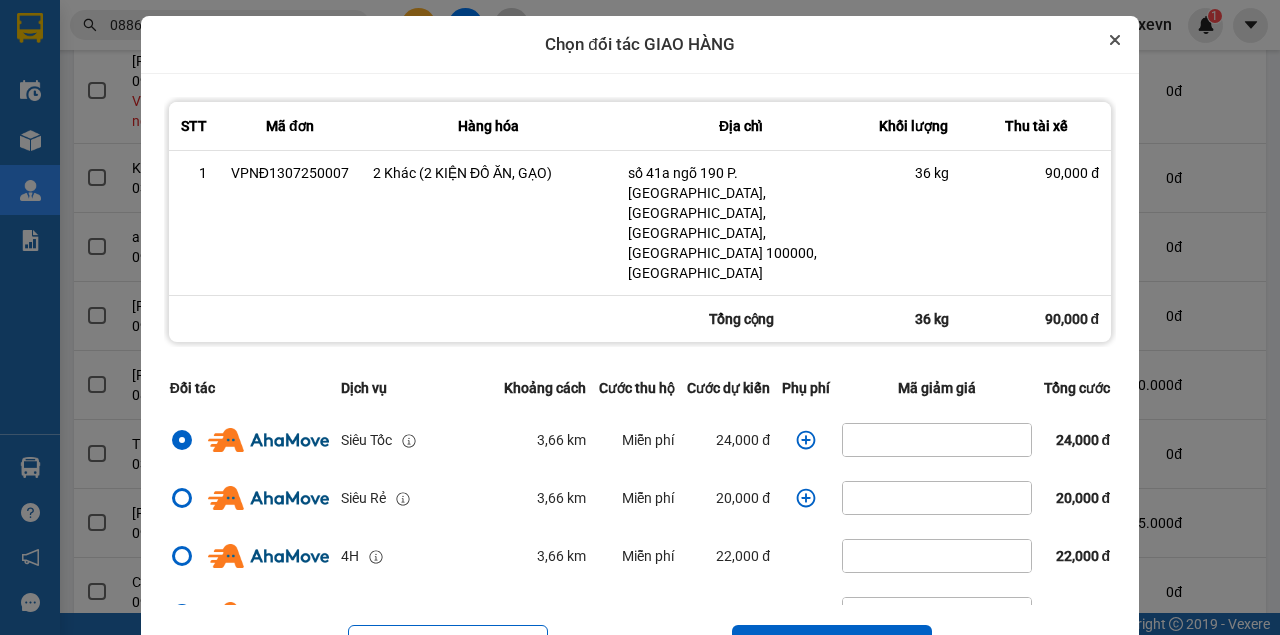 click at bounding box center [1115, 40] 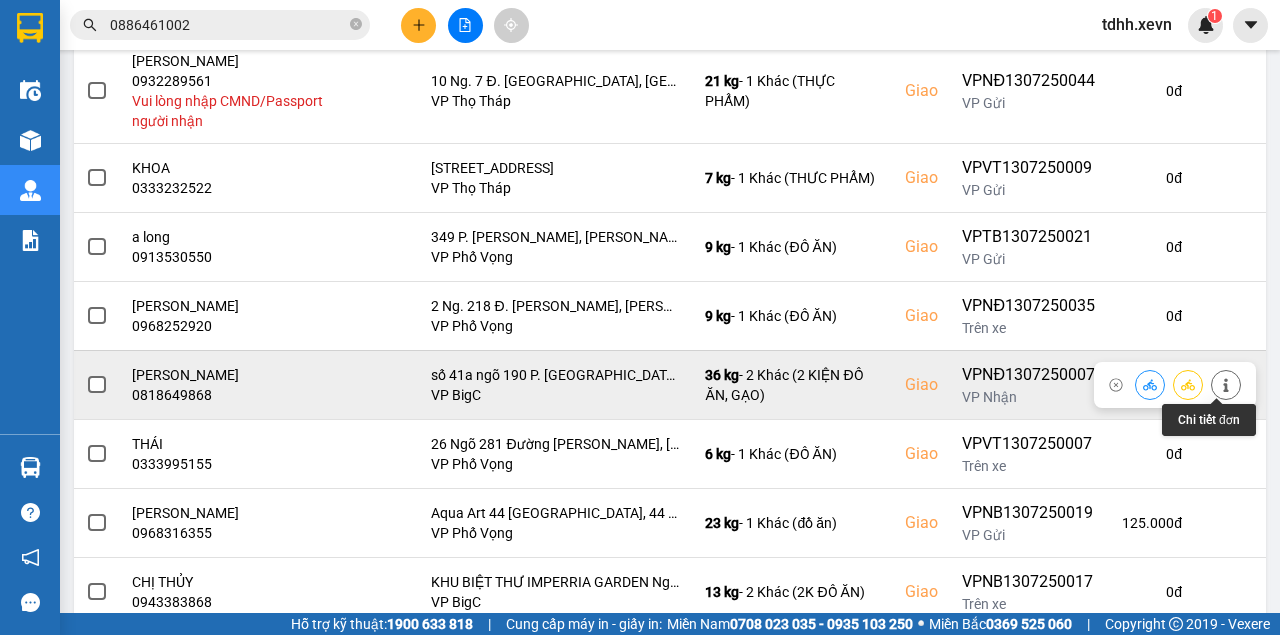 click at bounding box center [1226, 384] 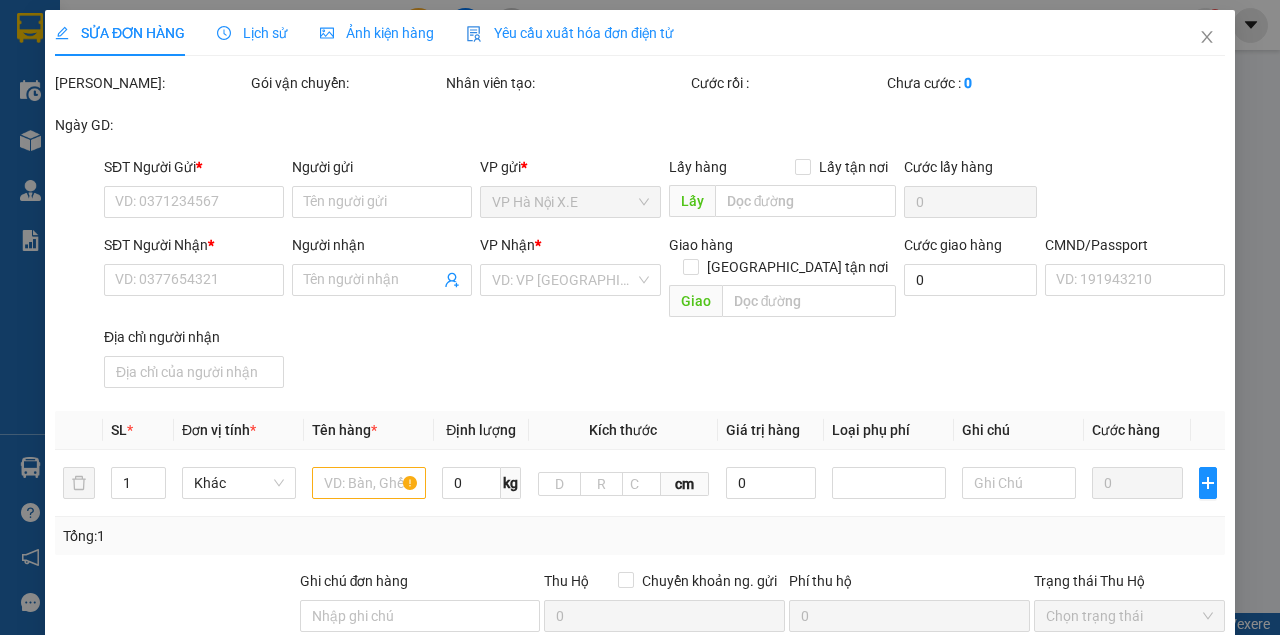 scroll, scrollTop: 0, scrollLeft: 0, axis: both 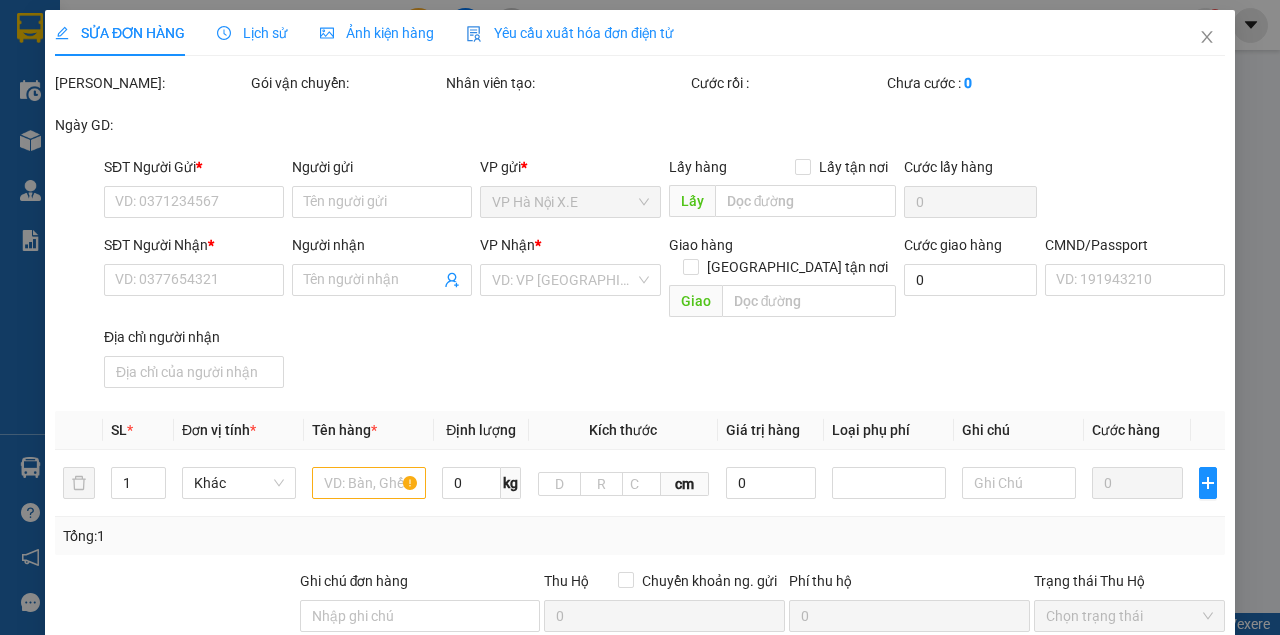 type on "0985697571" 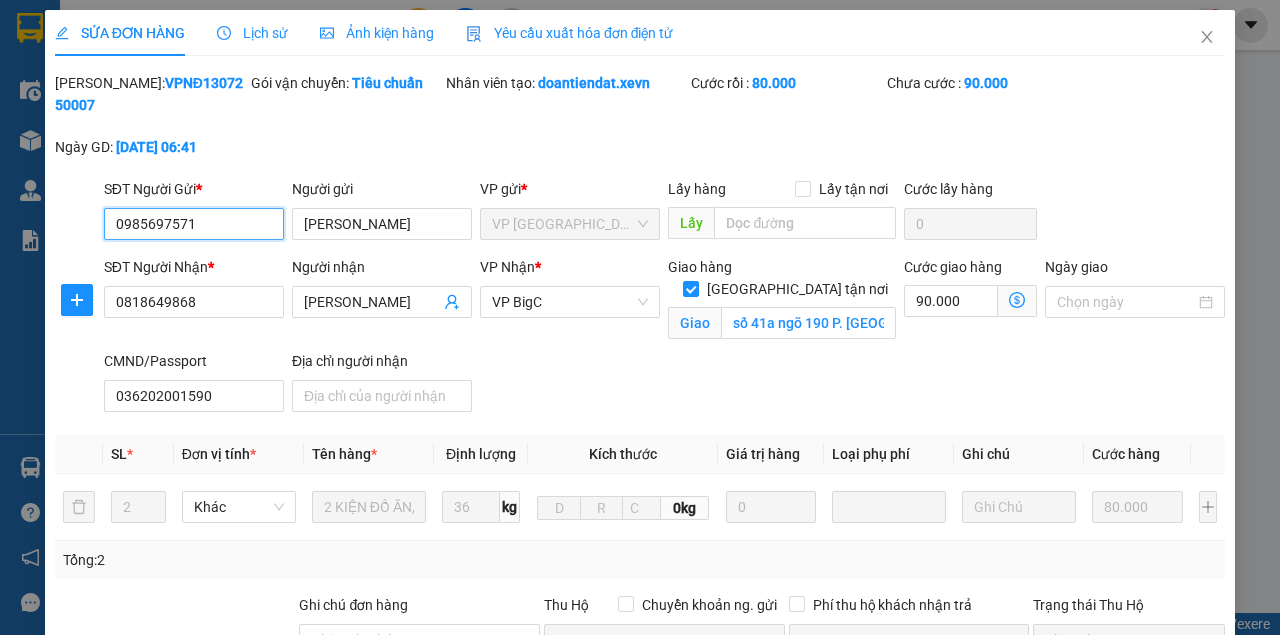 scroll, scrollTop: 133, scrollLeft: 0, axis: vertical 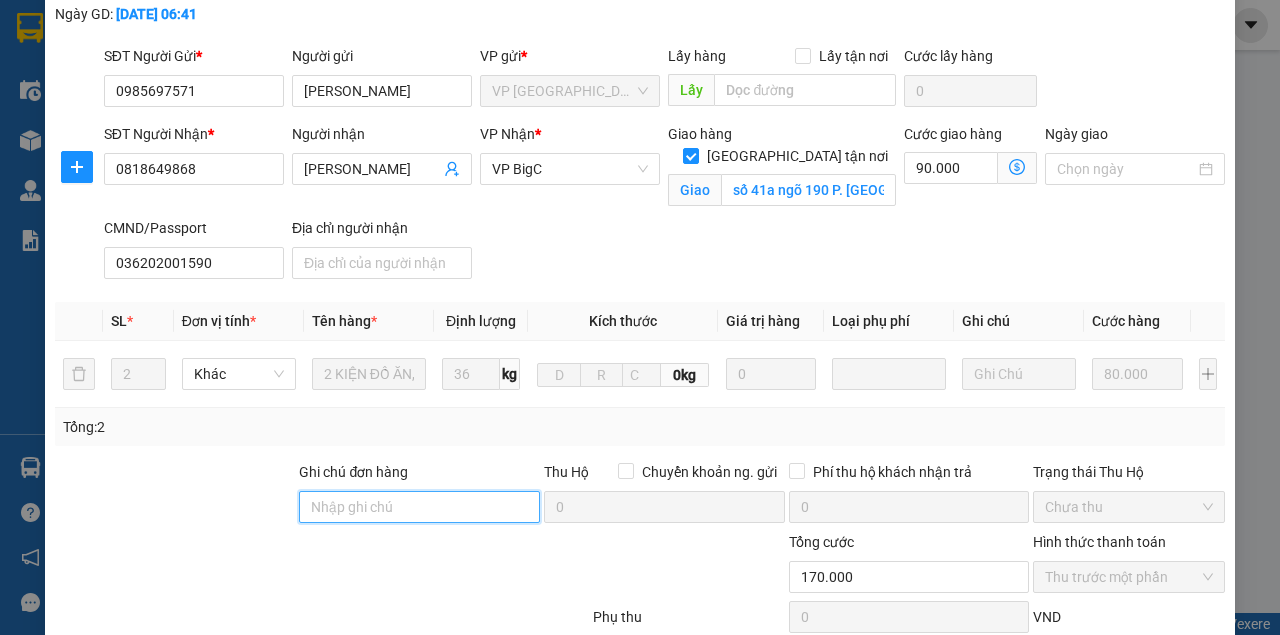 click on "Ghi chú đơn hàng" at bounding box center (419, 507) 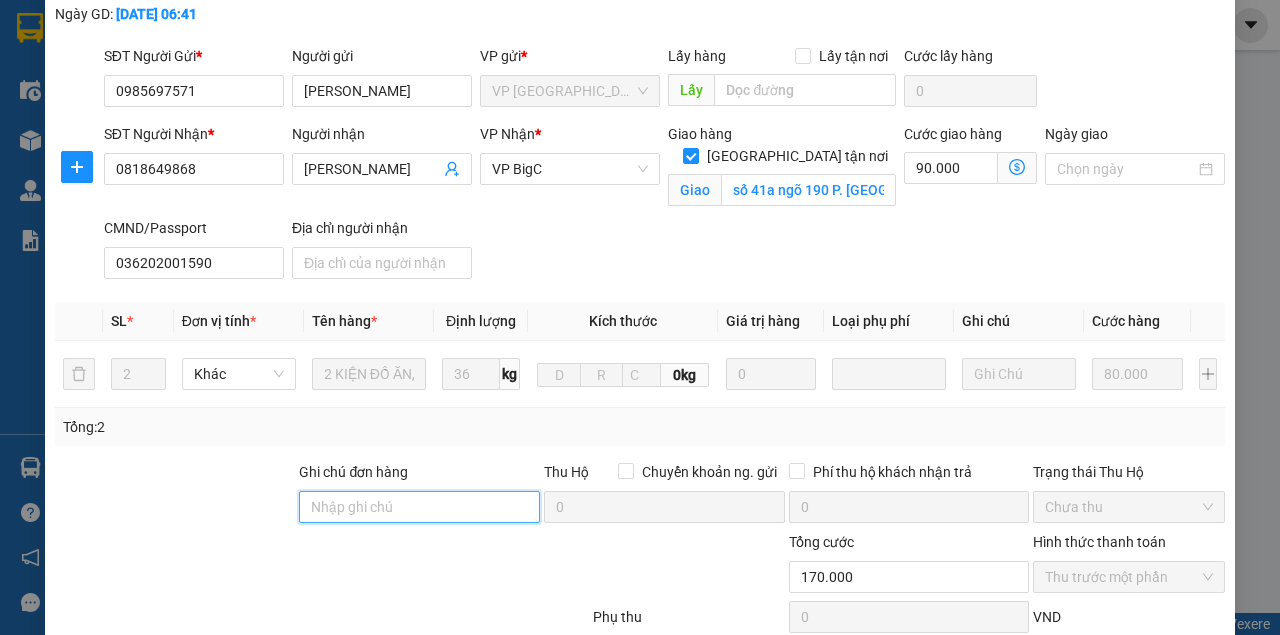 type on "cần cáng và dây" 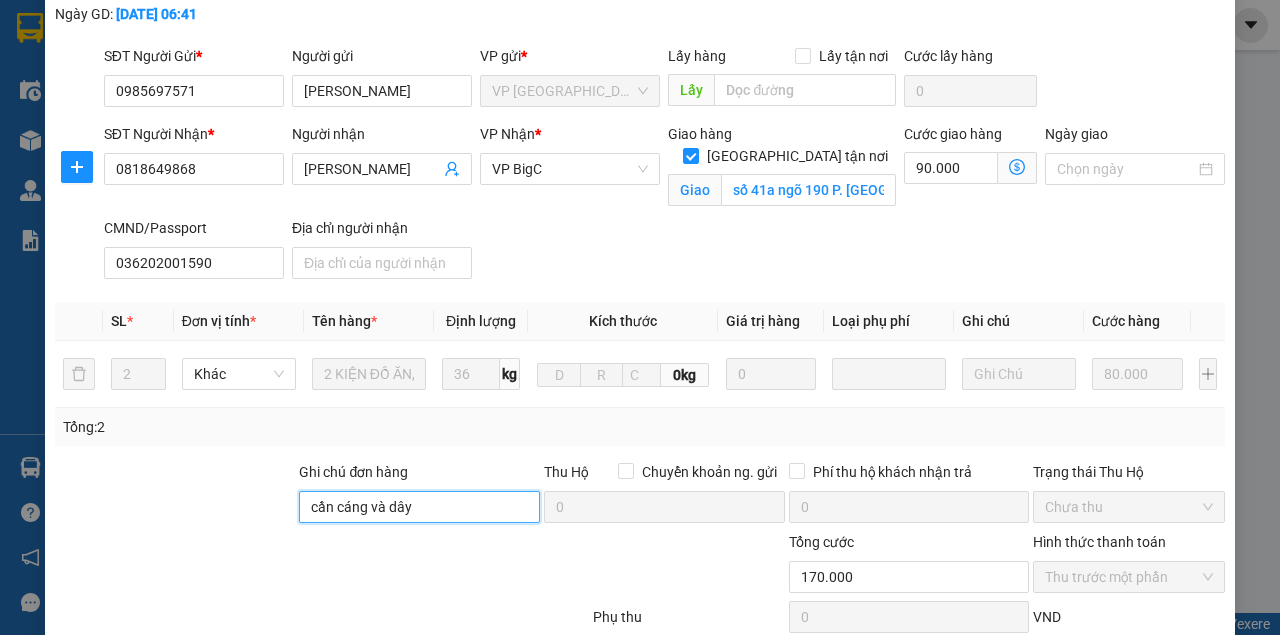 scroll, scrollTop: 406, scrollLeft: 0, axis: vertical 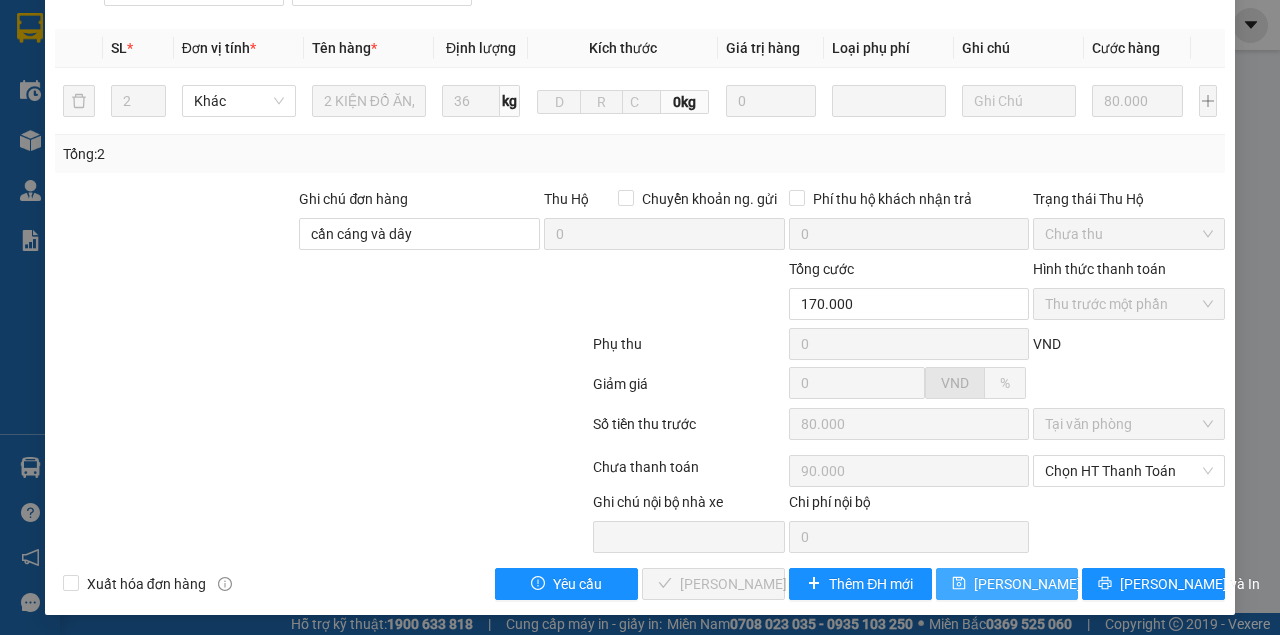click on "[PERSON_NAME] thay đổi" at bounding box center [1054, 584] 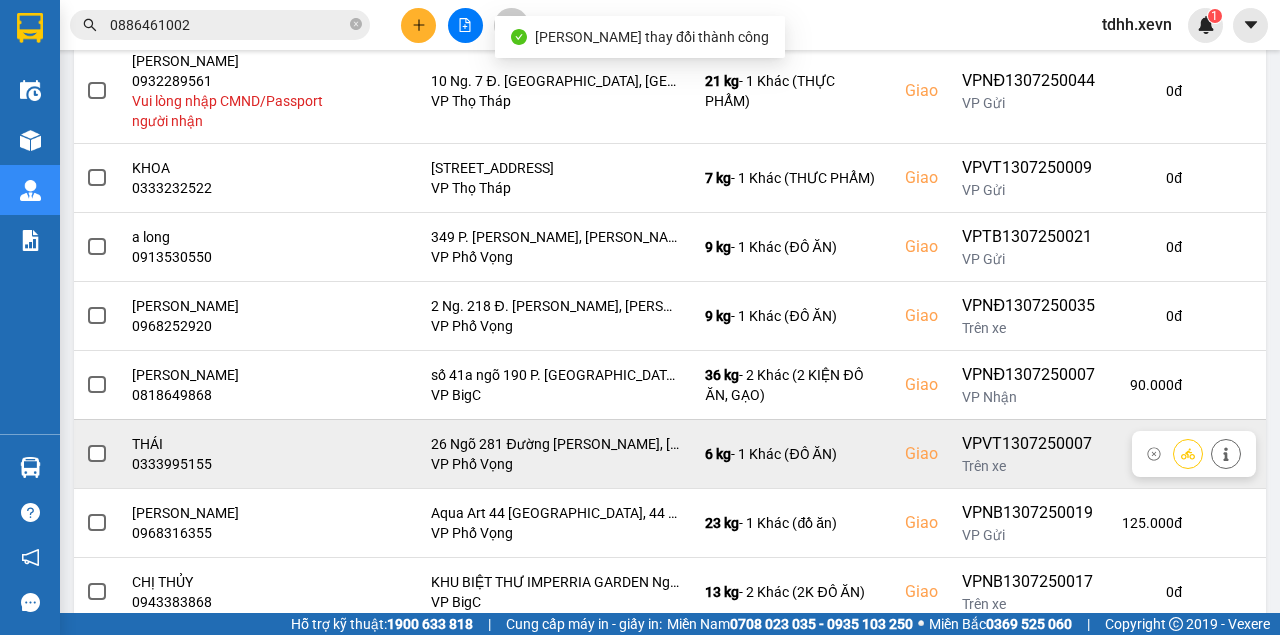 scroll, scrollTop: 400, scrollLeft: 0, axis: vertical 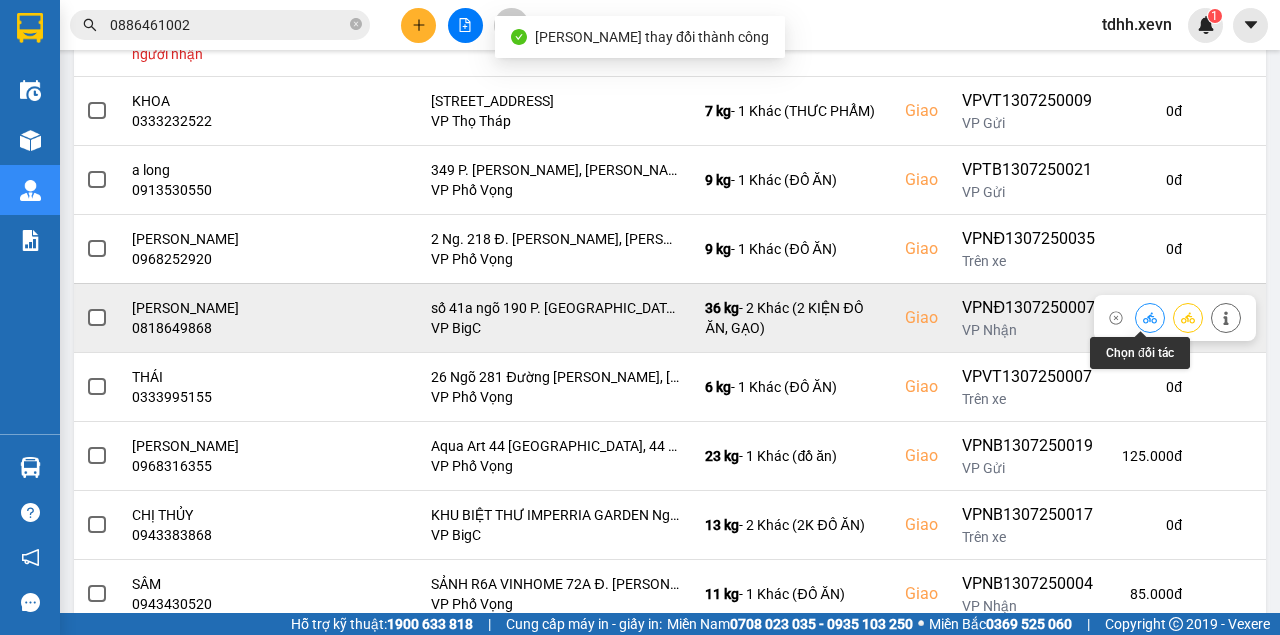 click 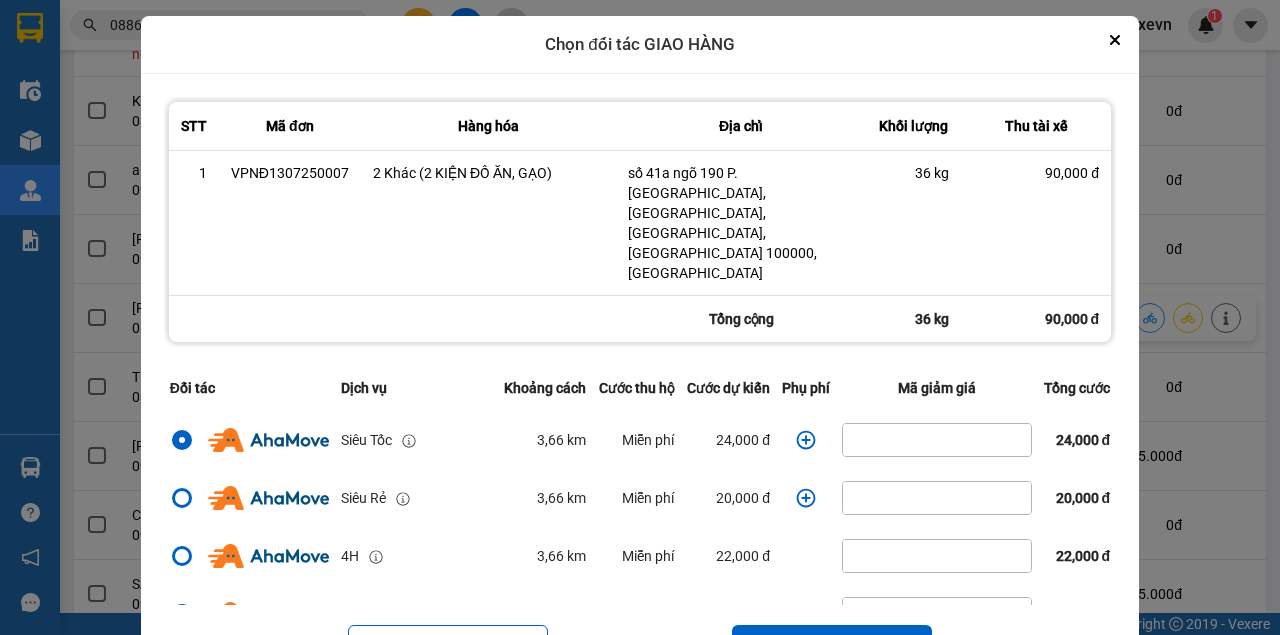 click 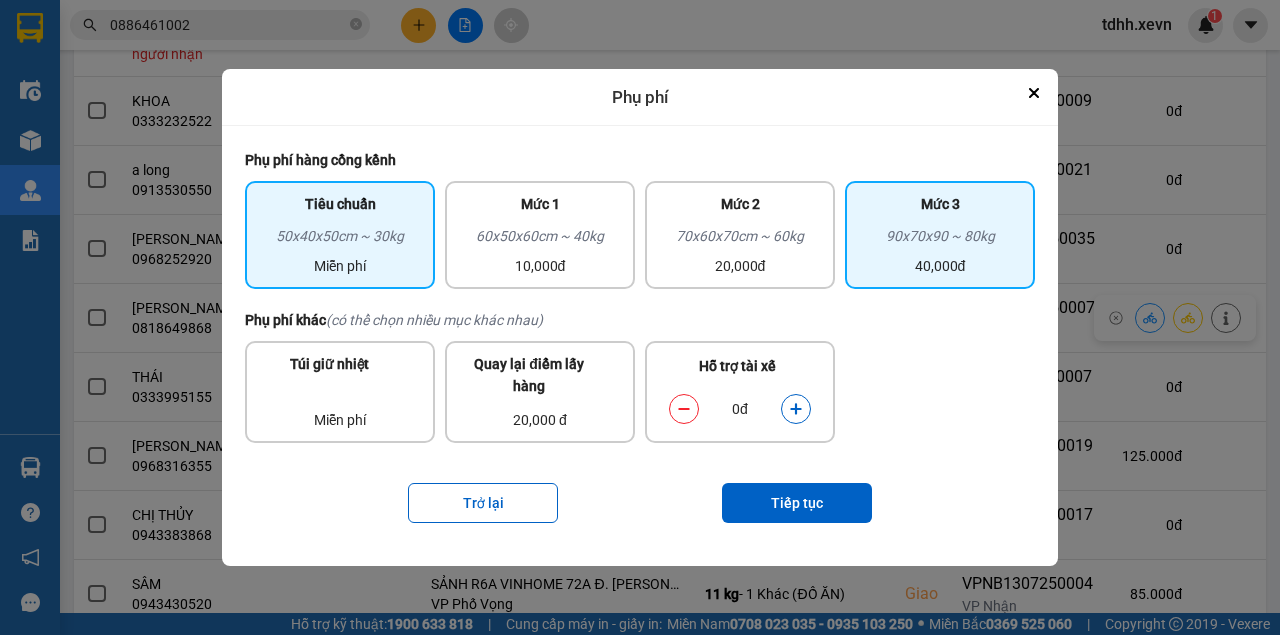 click on "40,000đ" at bounding box center [940, 266] 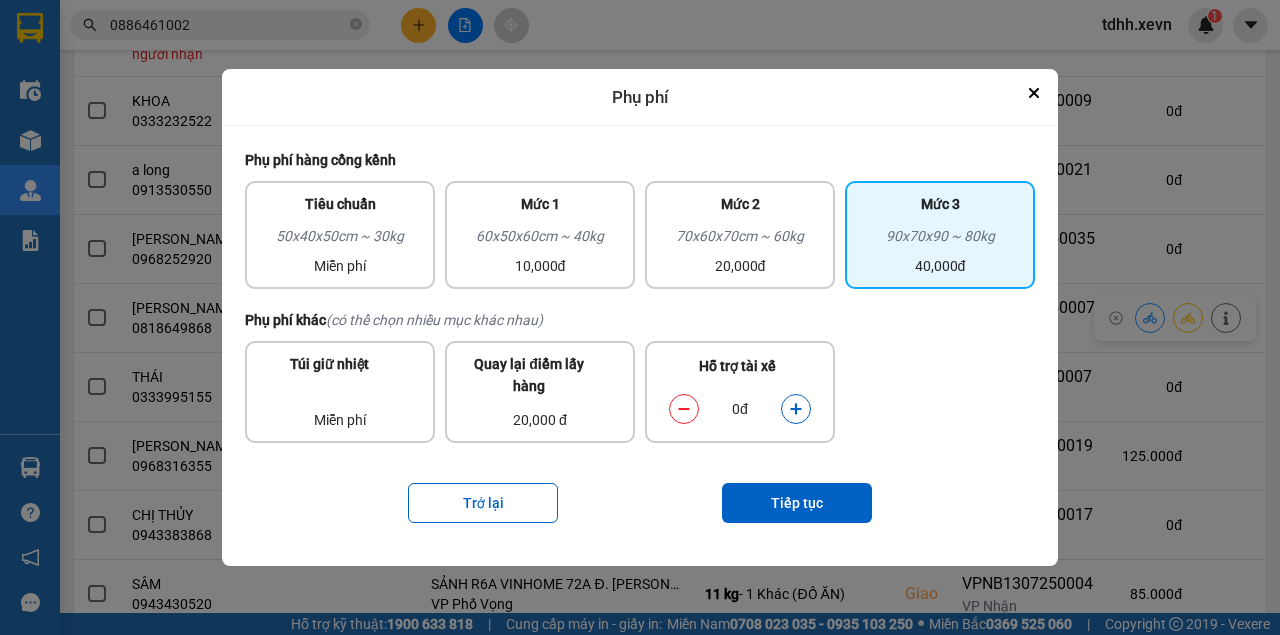 click 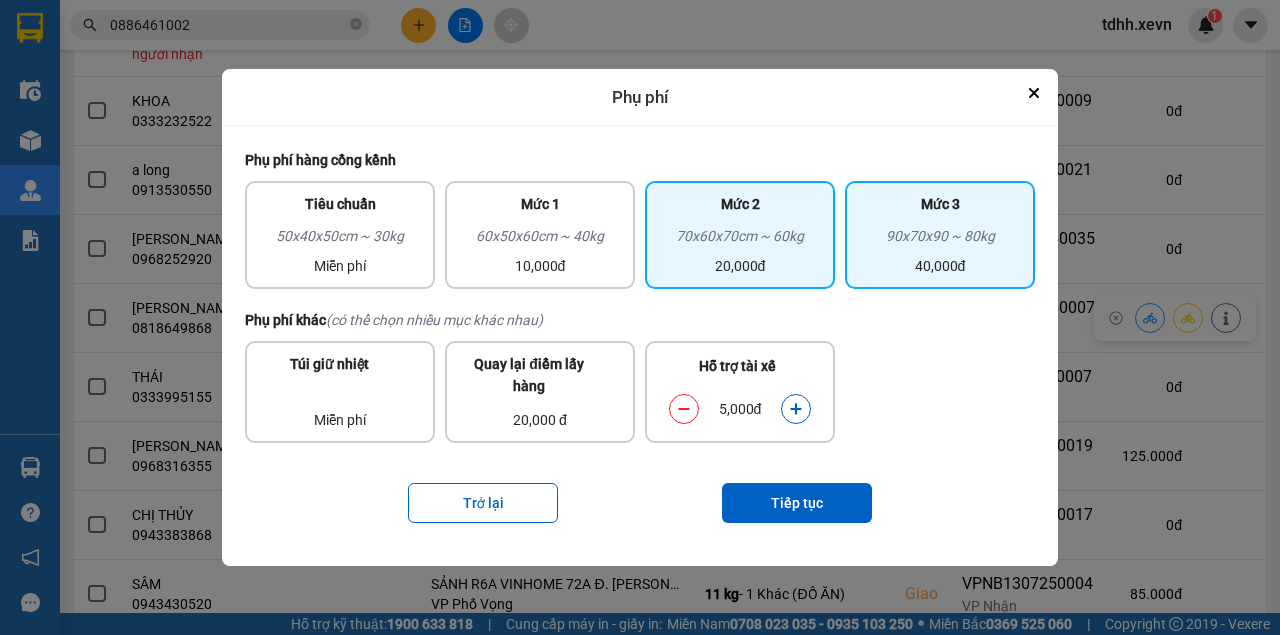 click on "Mức 2" at bounding box center (740, 209) 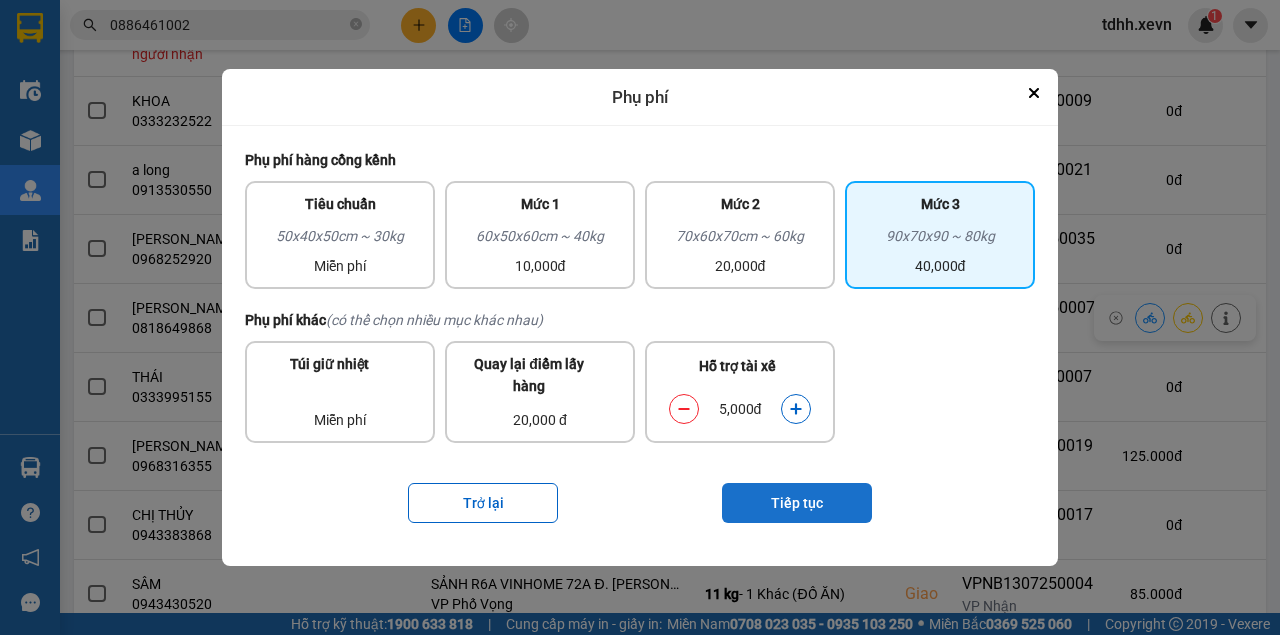click on "Tiếp tục" at bounding box center [797, 503] 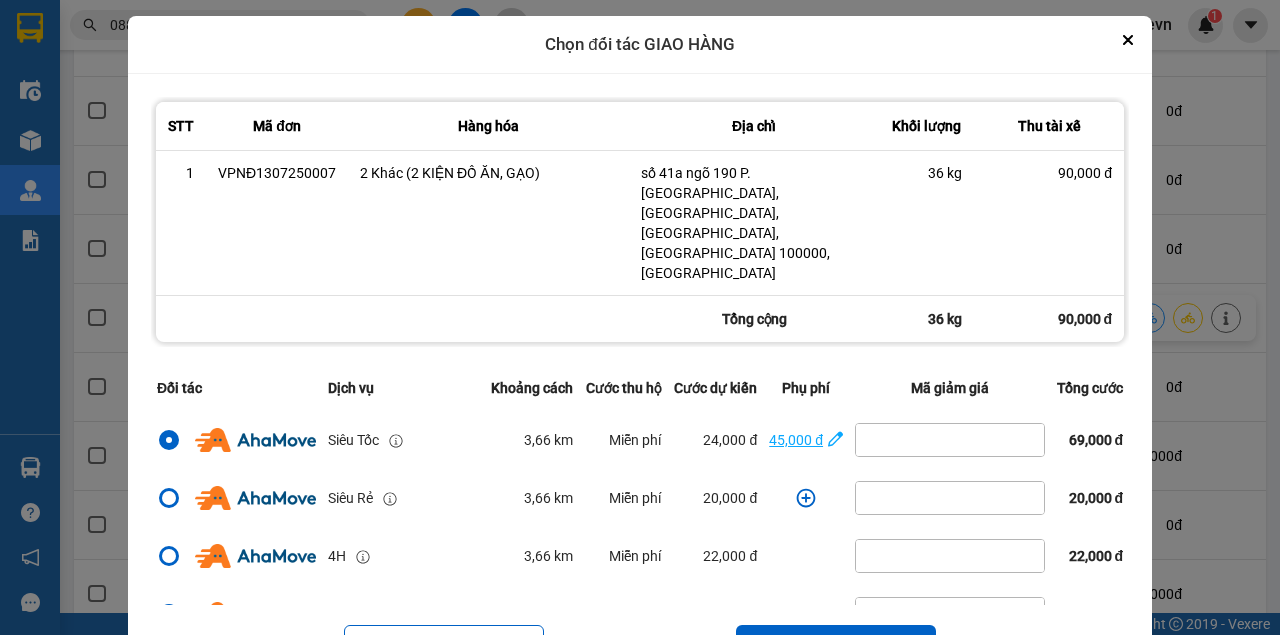 click 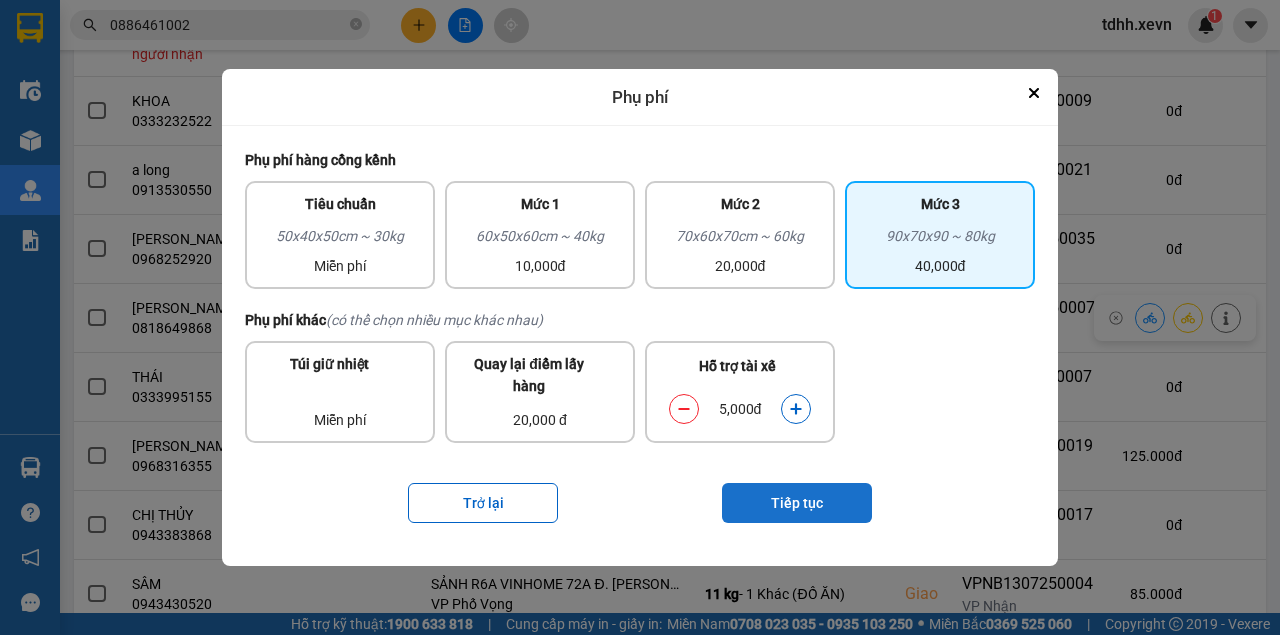 click on "Tiếp tục" at bounding box center (797, 503) 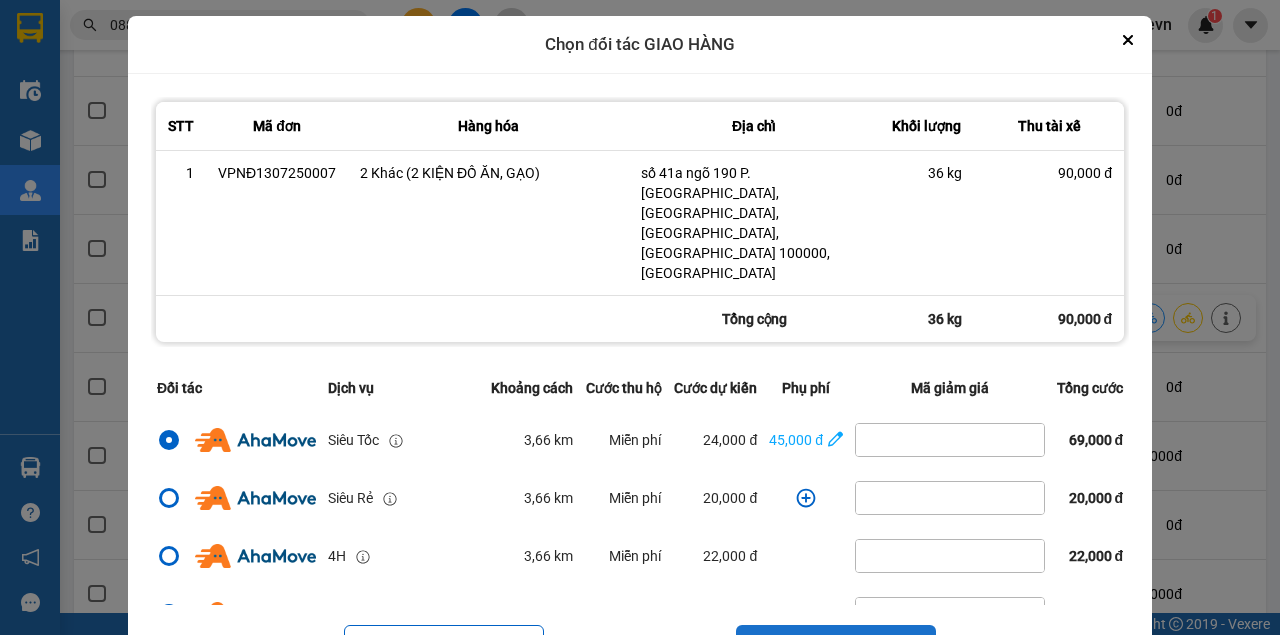 click on "Tiếp tục" at bounding box center [836, 645] 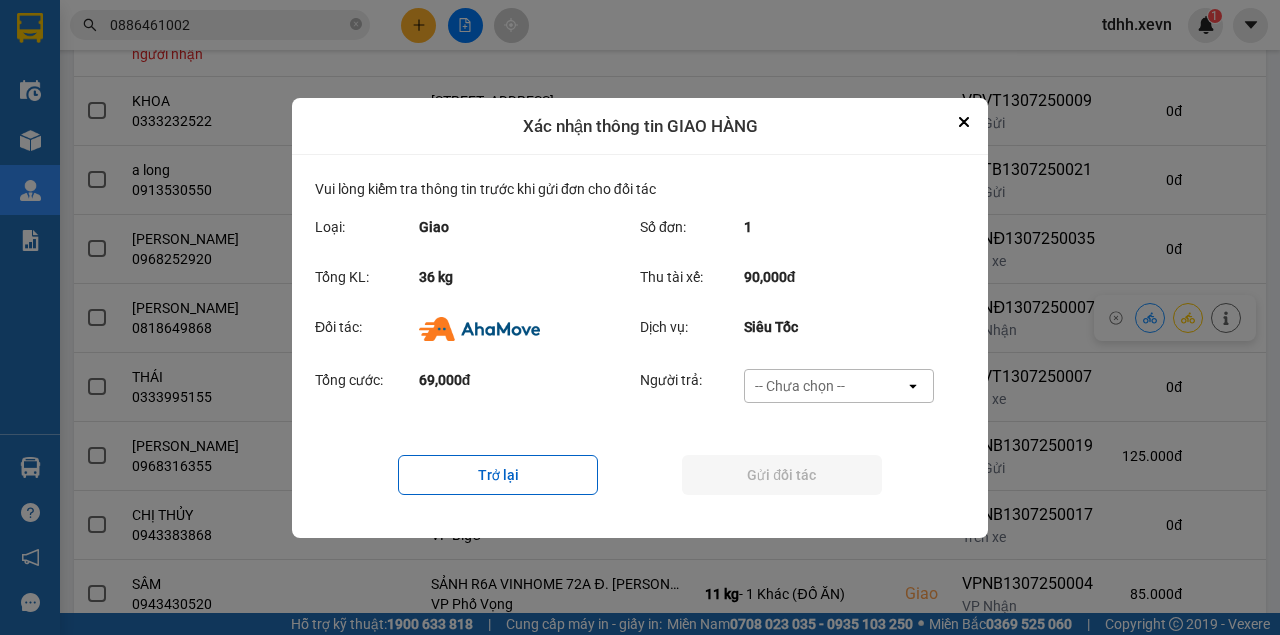 drag, startPoint x: 842, startPoint y: 382, endPoint x: 843, endPoint y: 398, distance: 16.03122 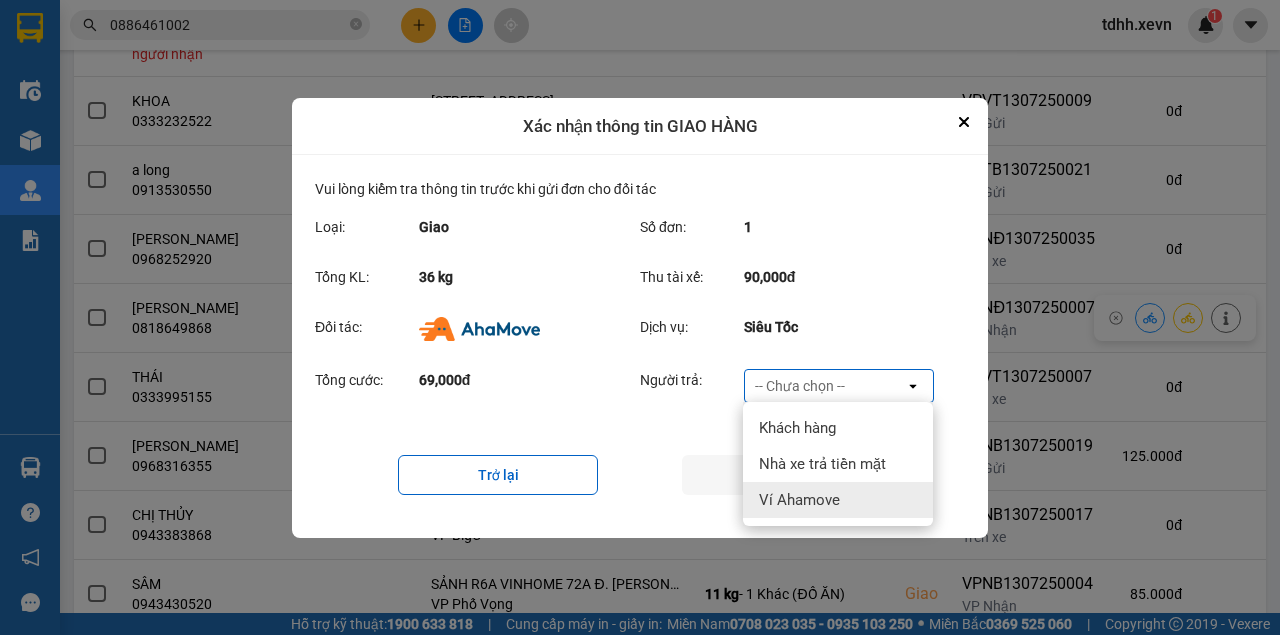 click on "Ví Ahamove" at bounding box center (799, 500) 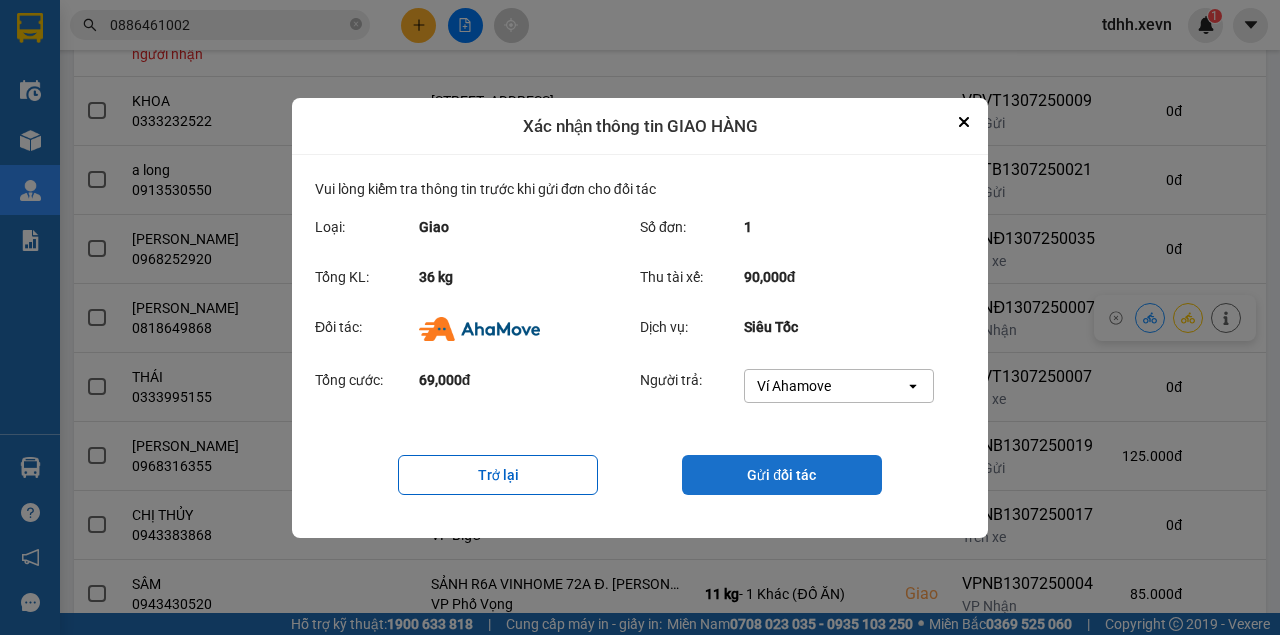 click on "Gửi đối tác" at bounding box center (782, 475) 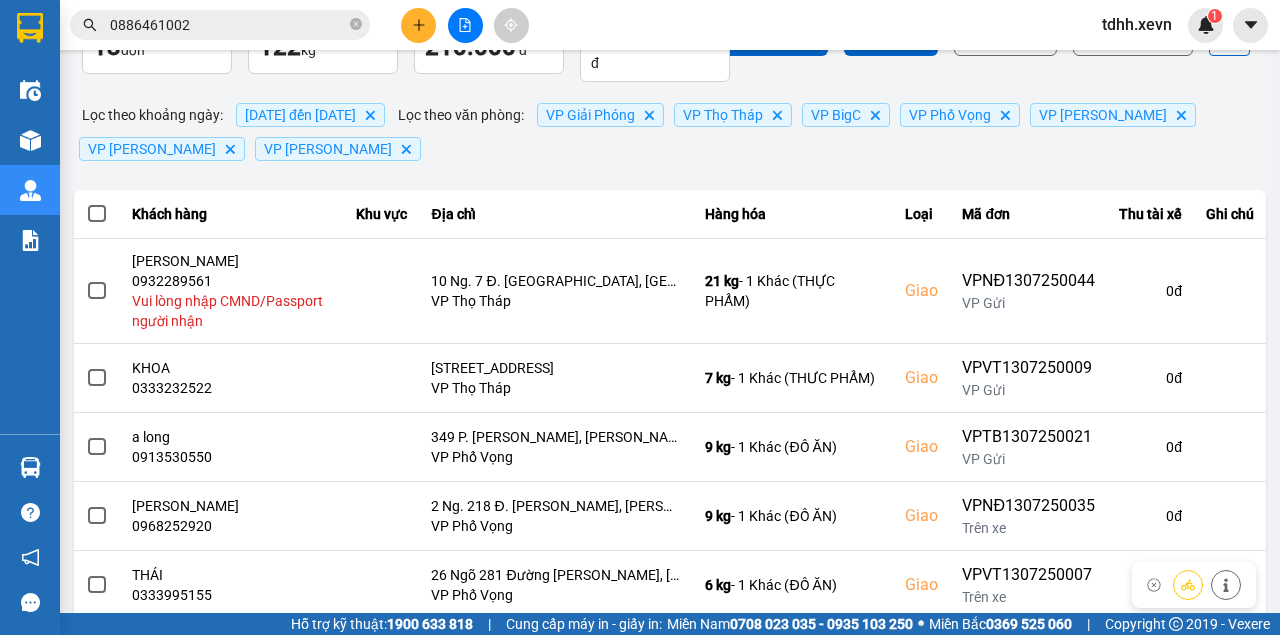 scroll, scrollTop: 0, scrollLeft: 0, axis: both 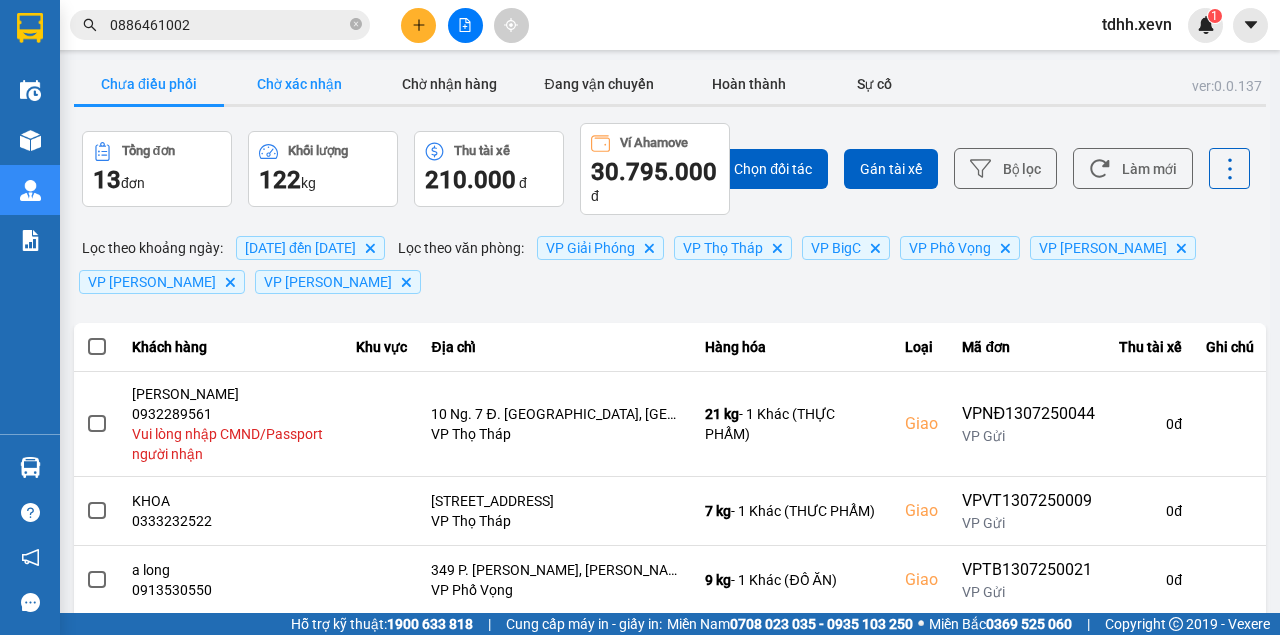 click on "Chờ xác nhận" at bounding box center (299, 84) 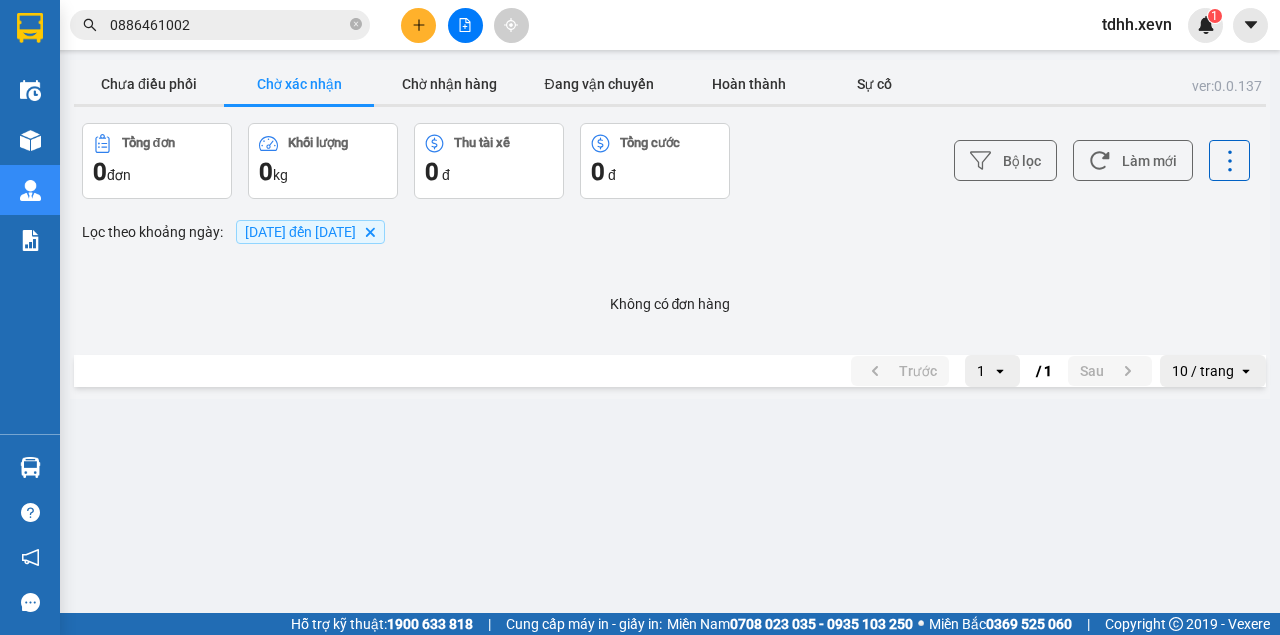 type 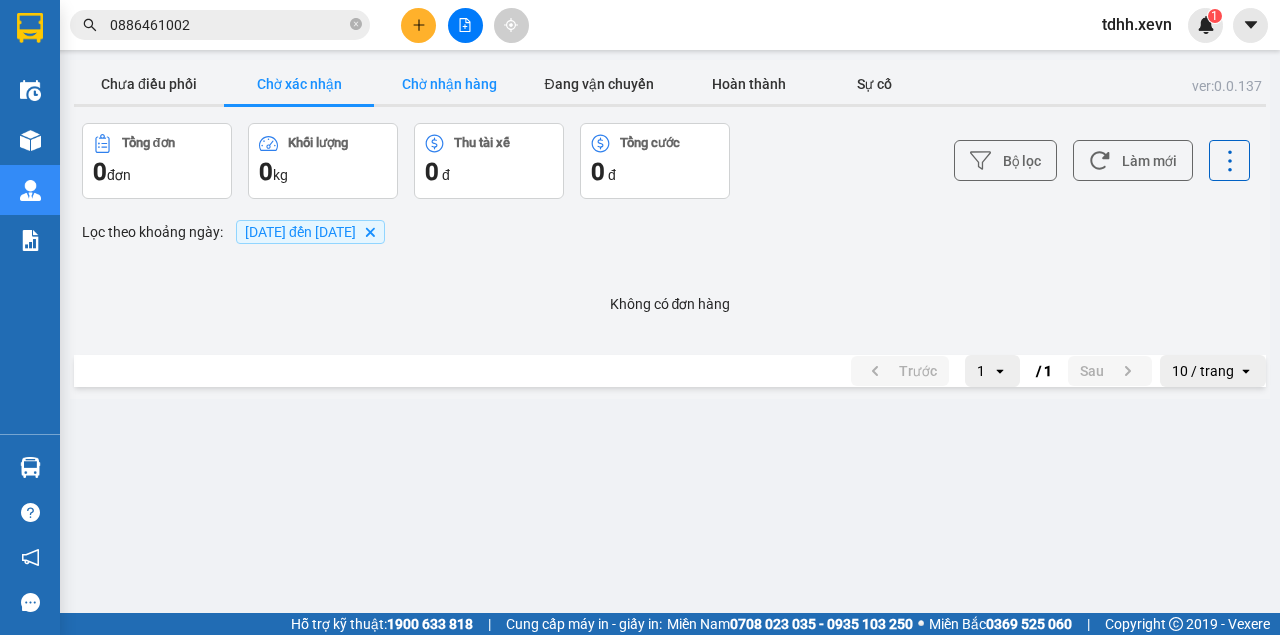 click on "Chờ nhận hàng" at bounding box center (449, 84) 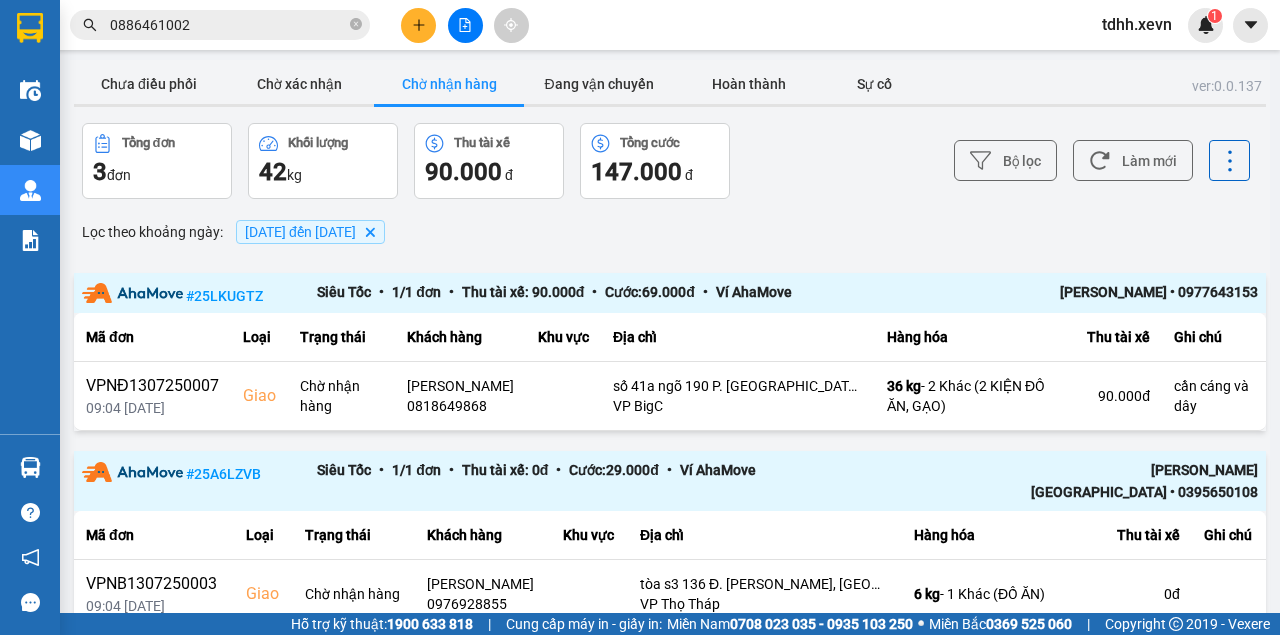 type 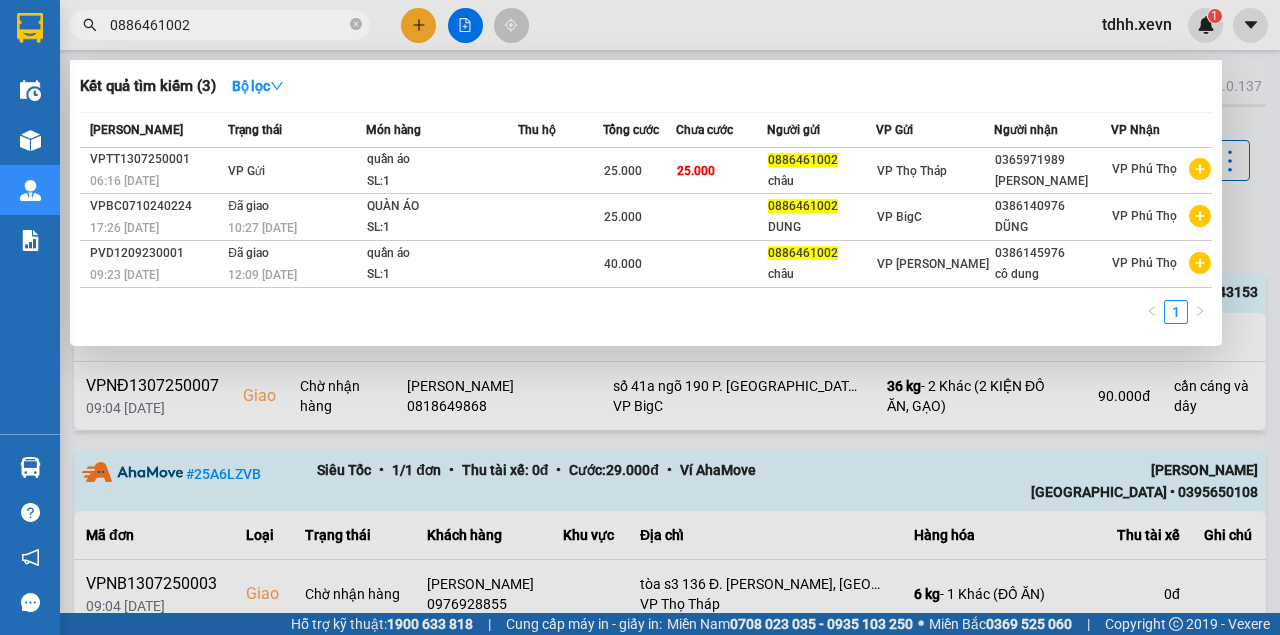 click on "0886461002" at bounding box center [228, 25] 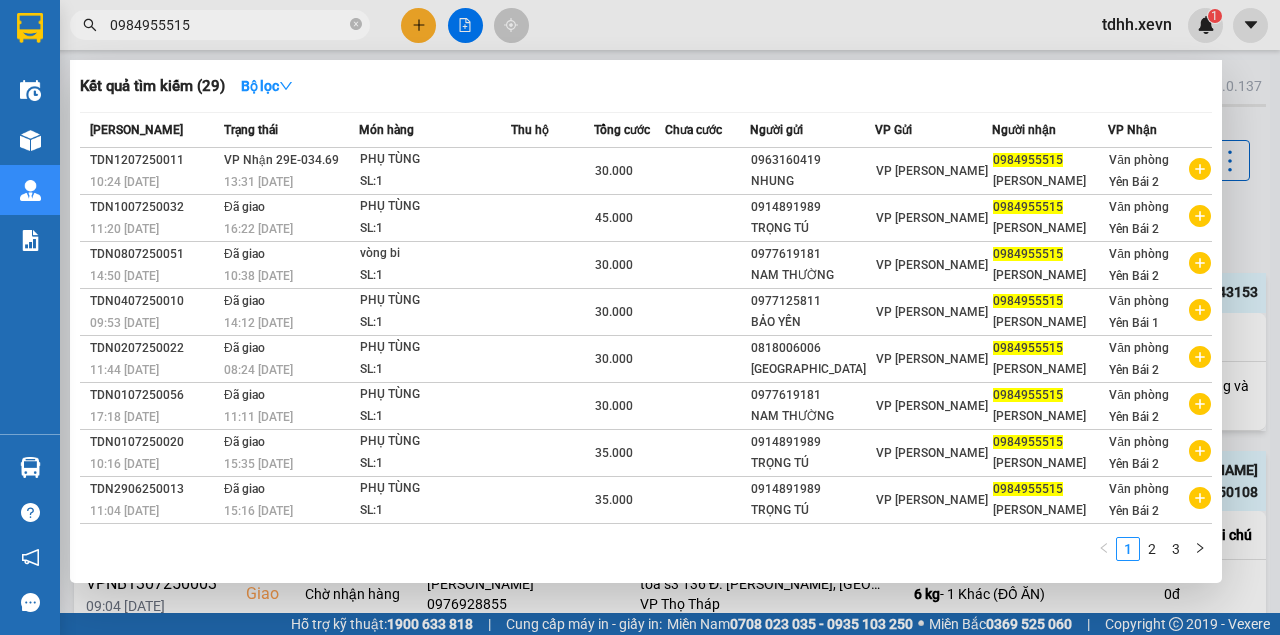 click at bounding box center (640, 317) 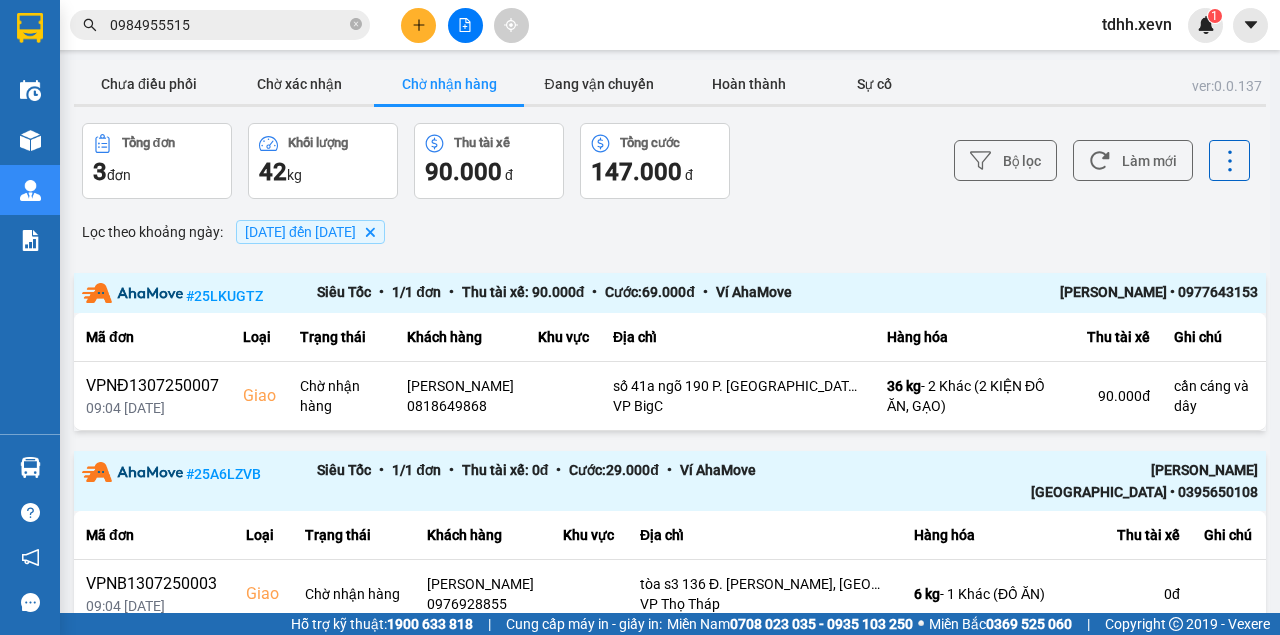 click on "0984955515" at bounding box center [228, 25] 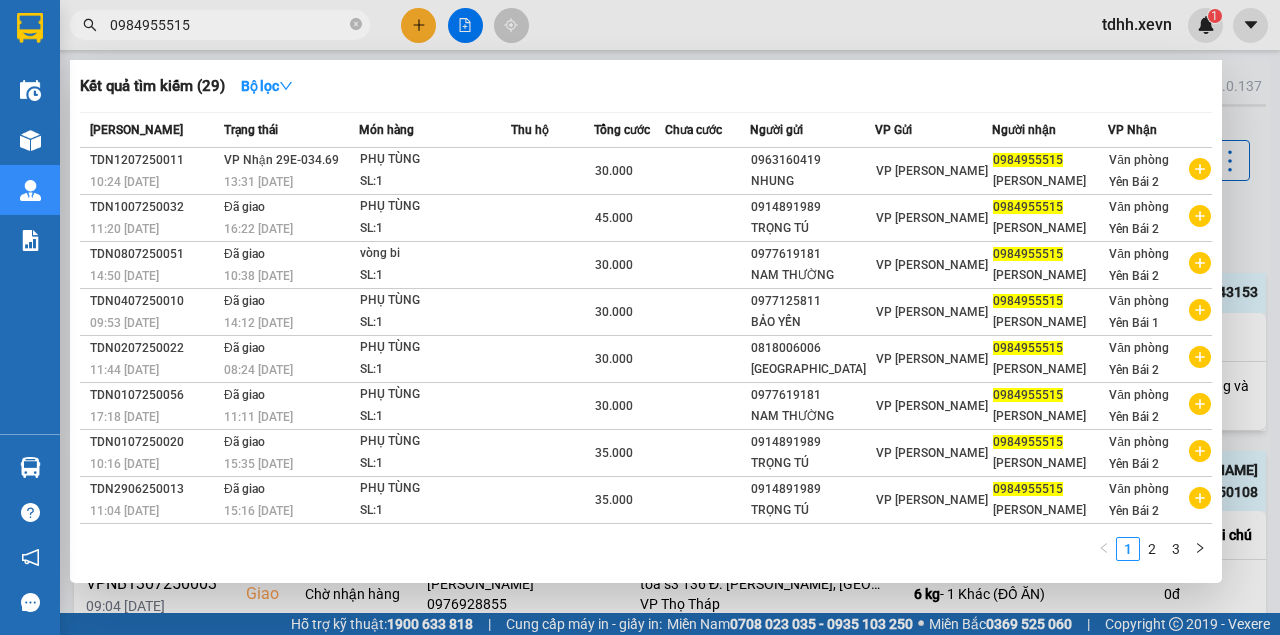 click on "0984955515" at bounding box center [228, 25] 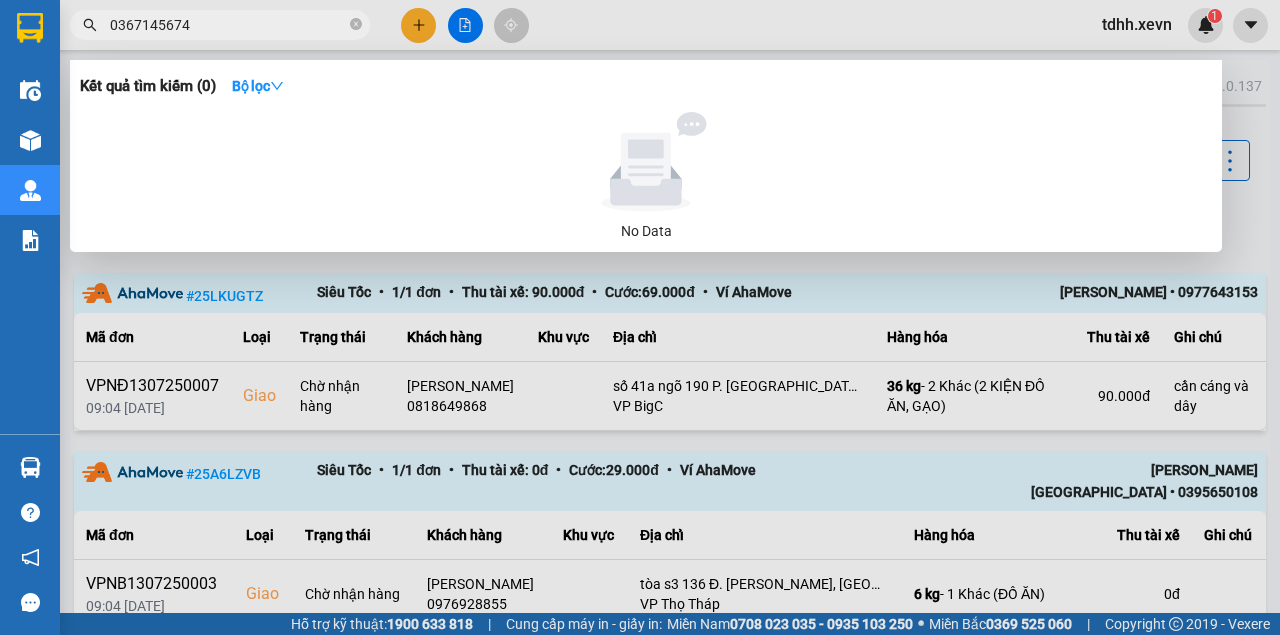 type on "0367145674" 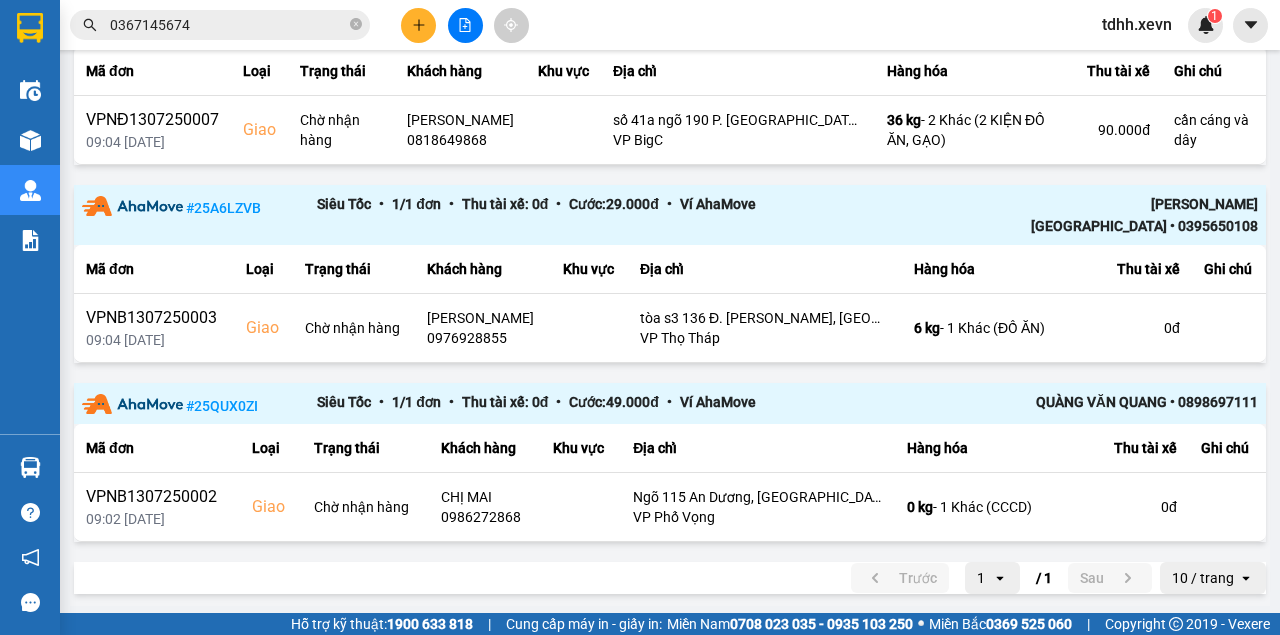 scroll, scrollTop: 0, scrollLeft: 0, axis: both 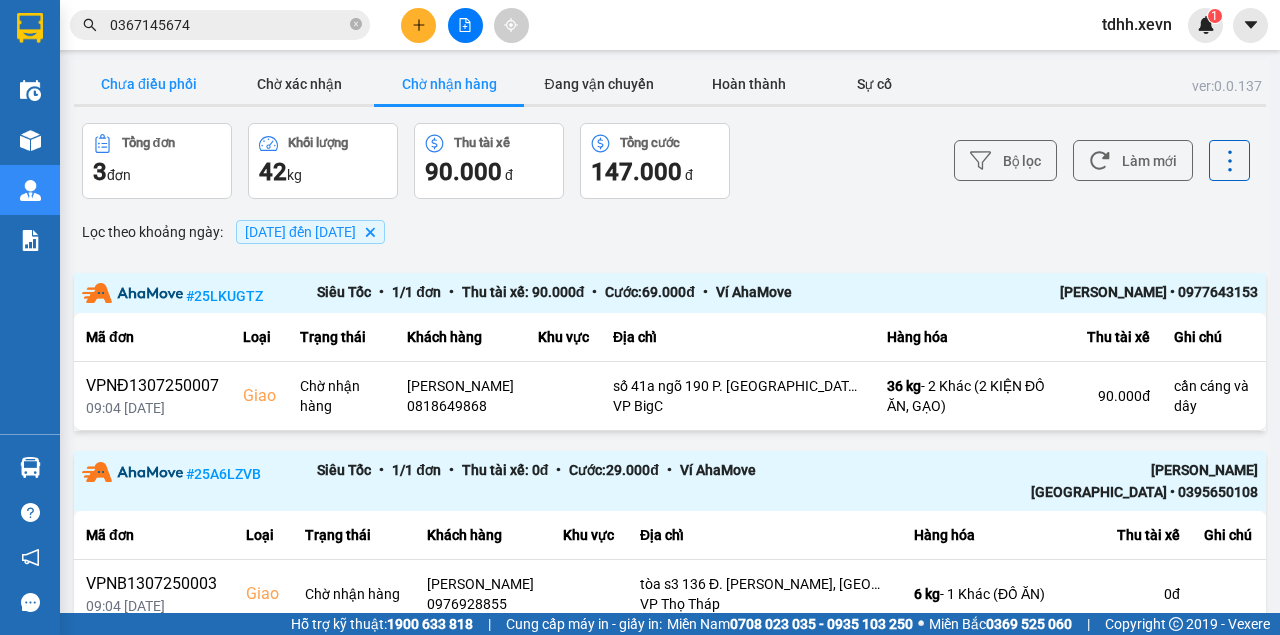 click on "Chưa điều phối" at bounding box center (149, 84) 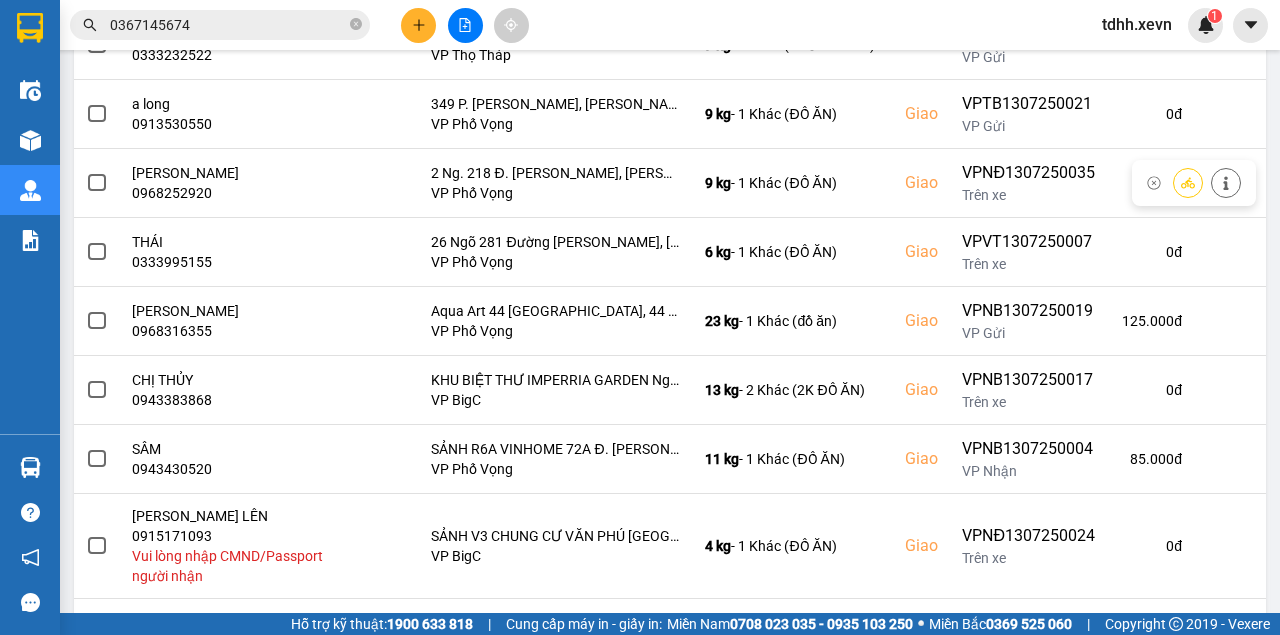 scroll, scrollTop: 533, scrollLeft: 0, axis: vertical 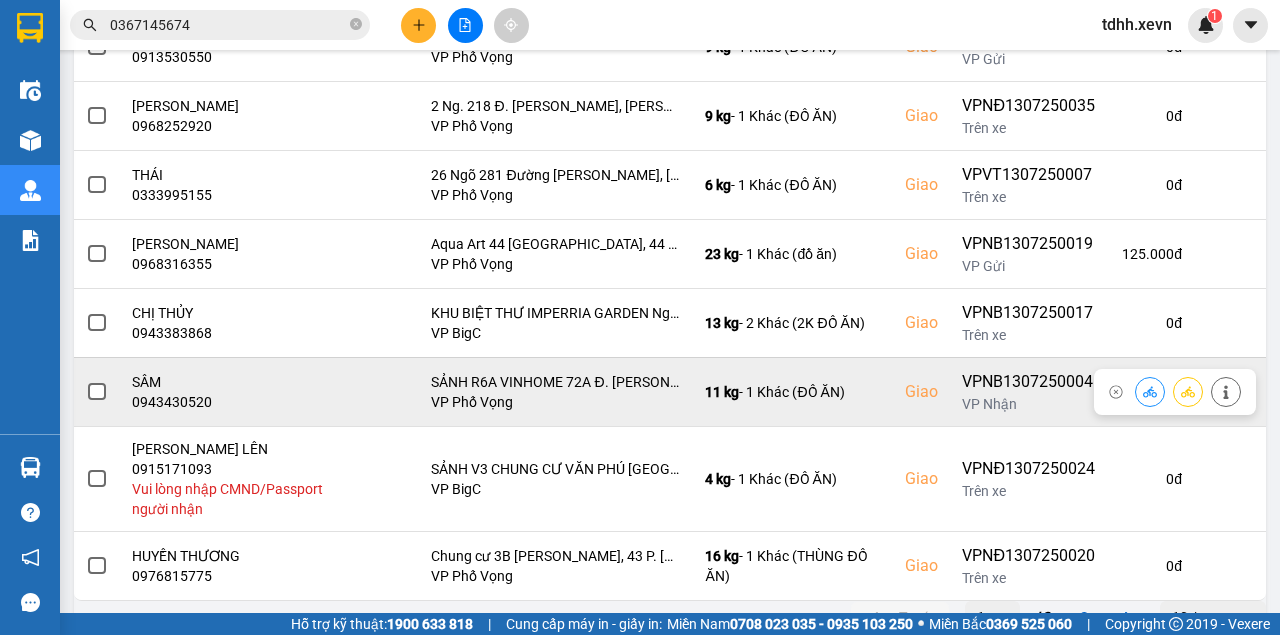 click on "0943430520" at bounding box center [232, 402] 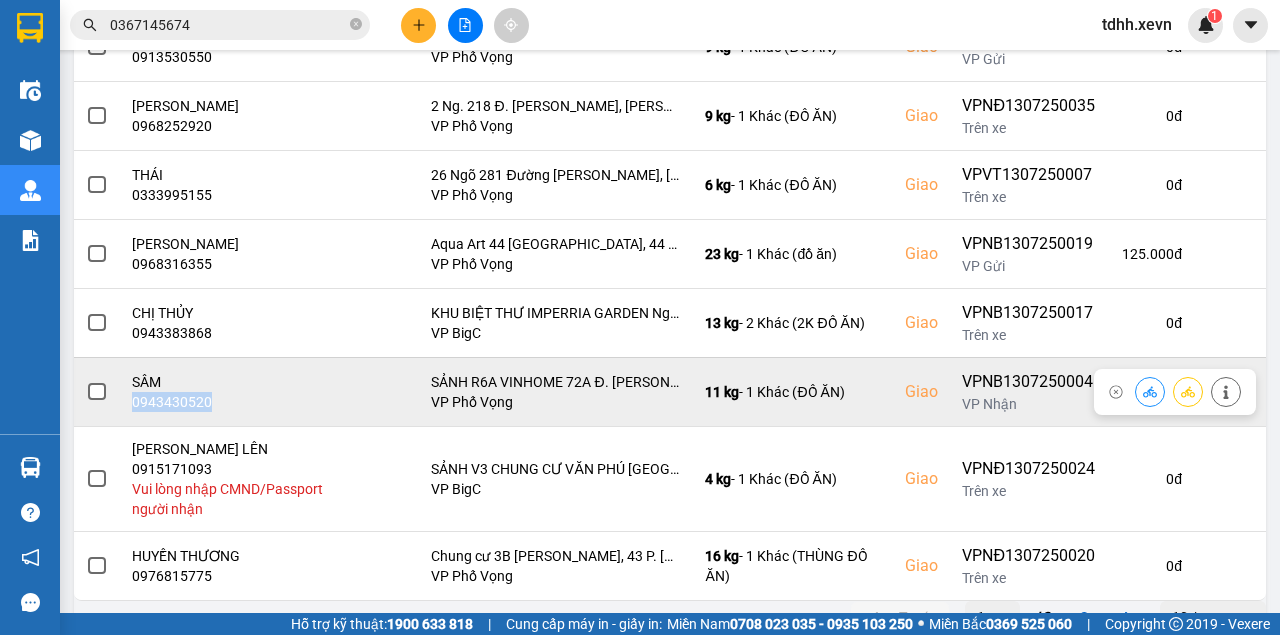click on "0943430520" at bounding box center [232, 402] 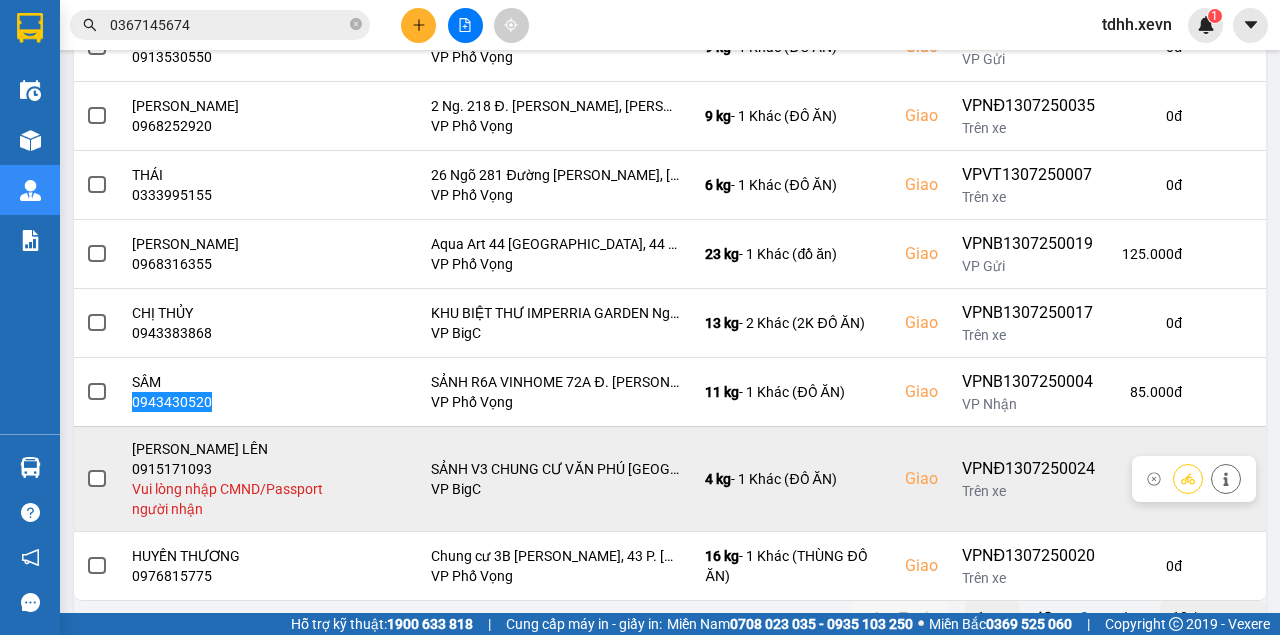 scroll, scrollTop: 563, scrollLeft: 0, axis: vertical 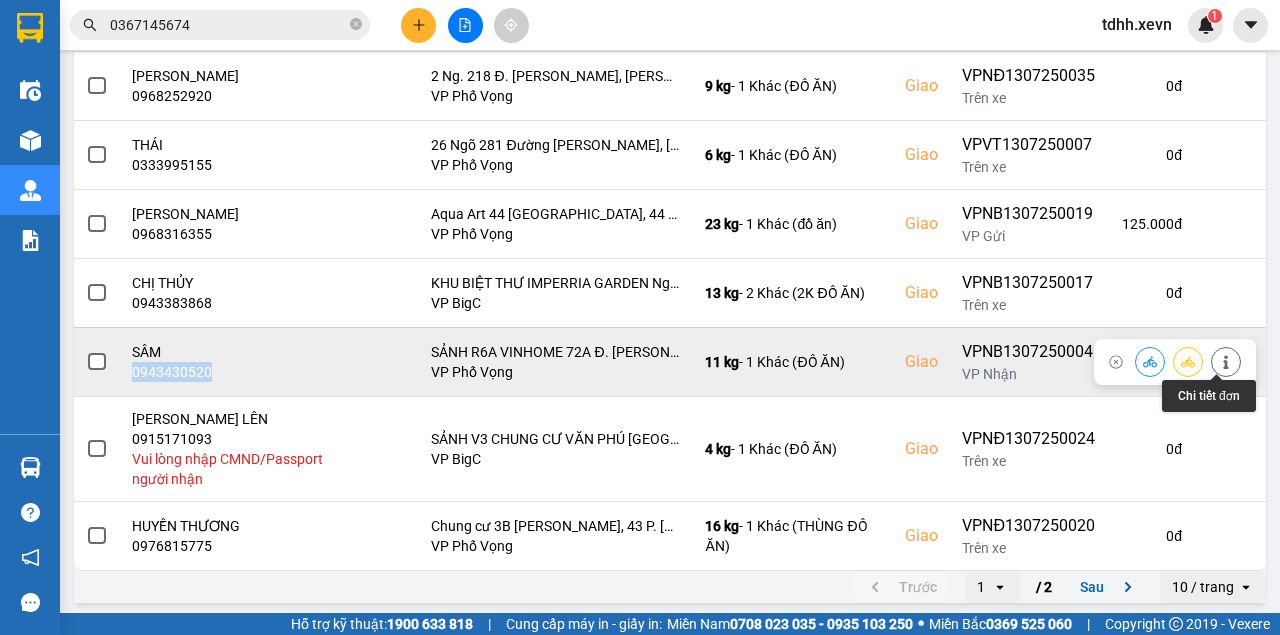 click 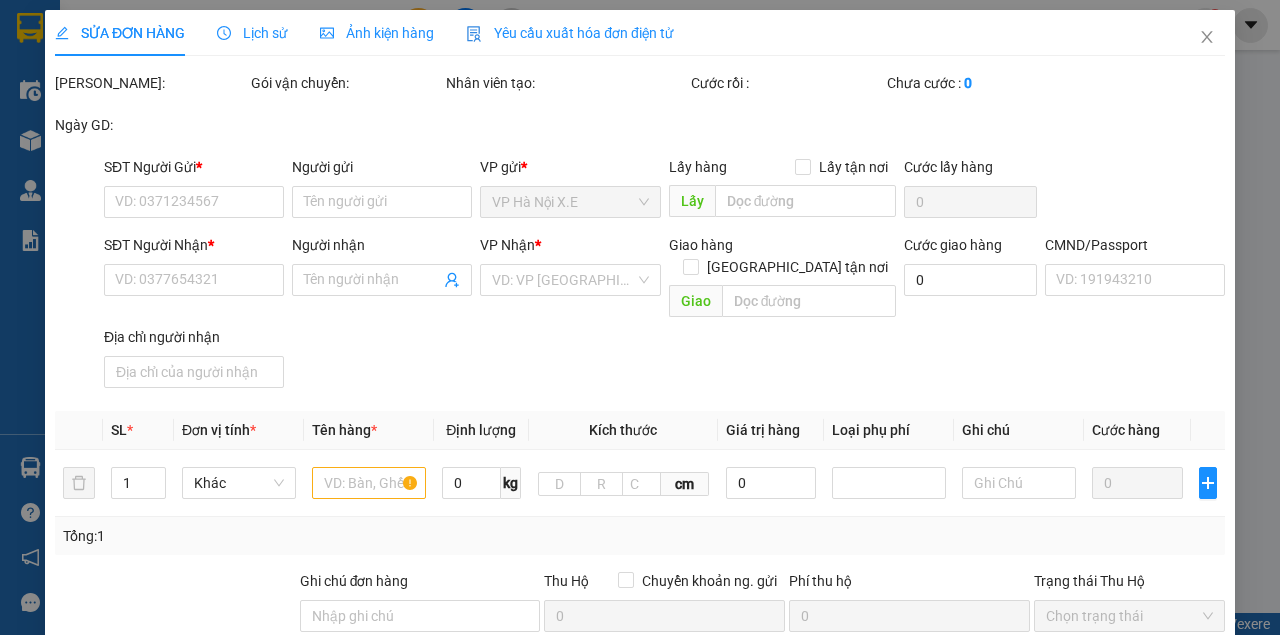 scroll, scrollTop: 0, scrollLeft: 0, axis: both 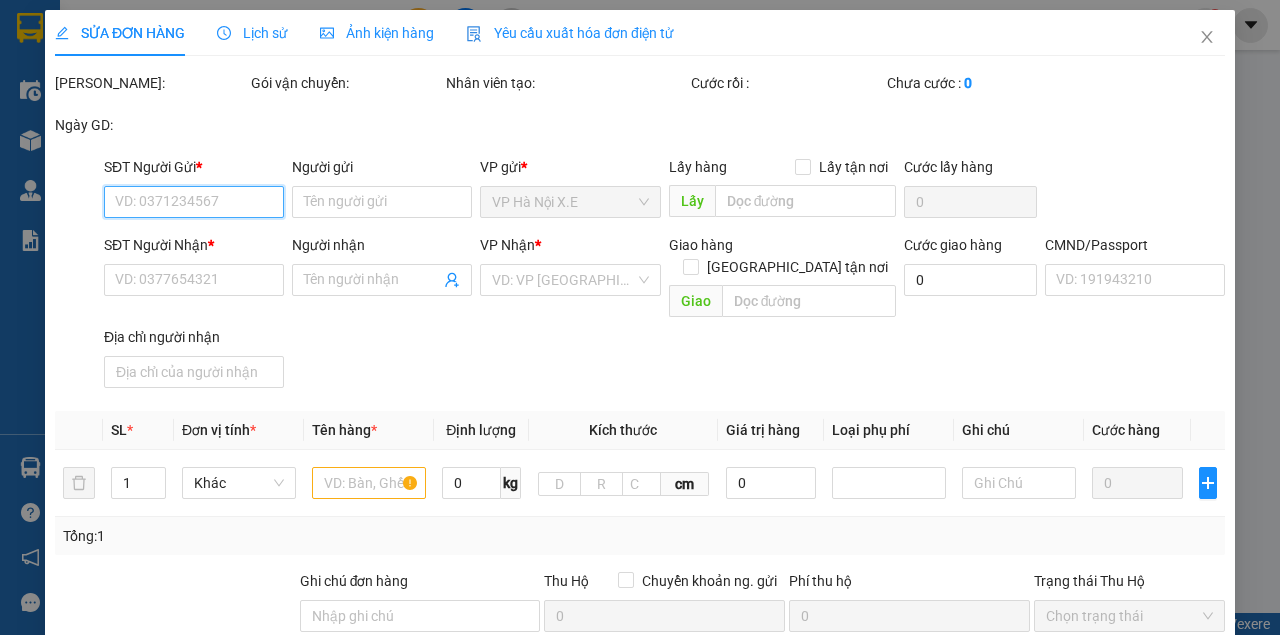 type on "0948392656" 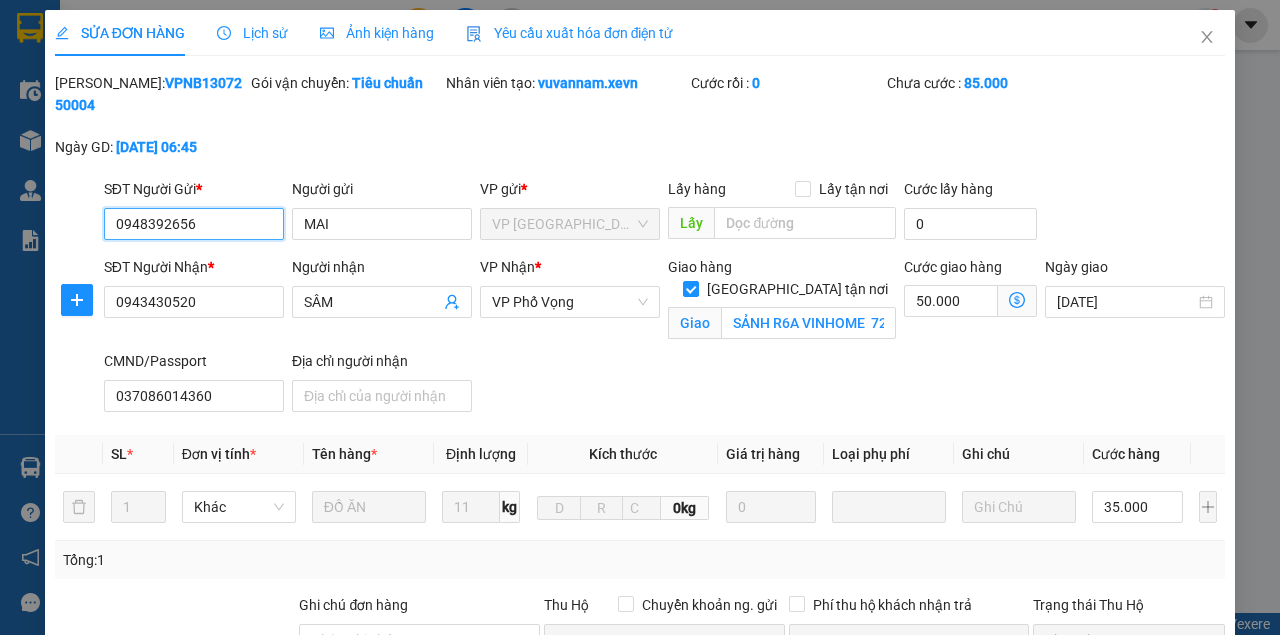 scroll, scrollTop: 333, scrollLeft: 0, axis: vertical 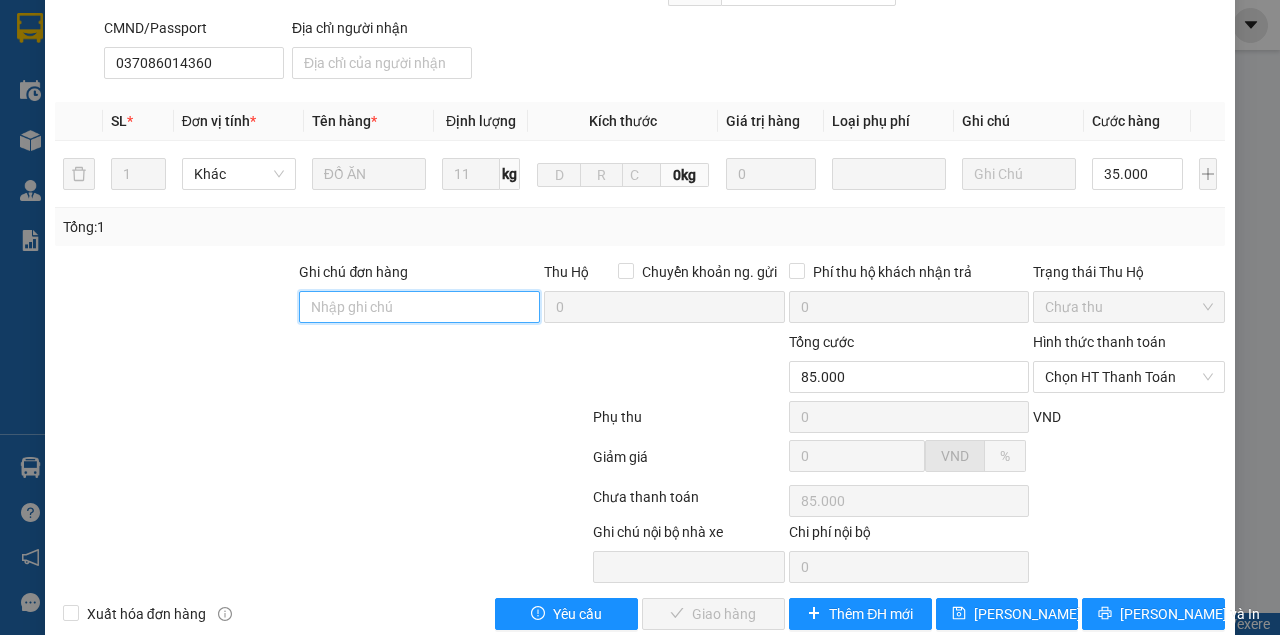 click on "Ghi chú đơn hàng" at bounding box center (419, 307) 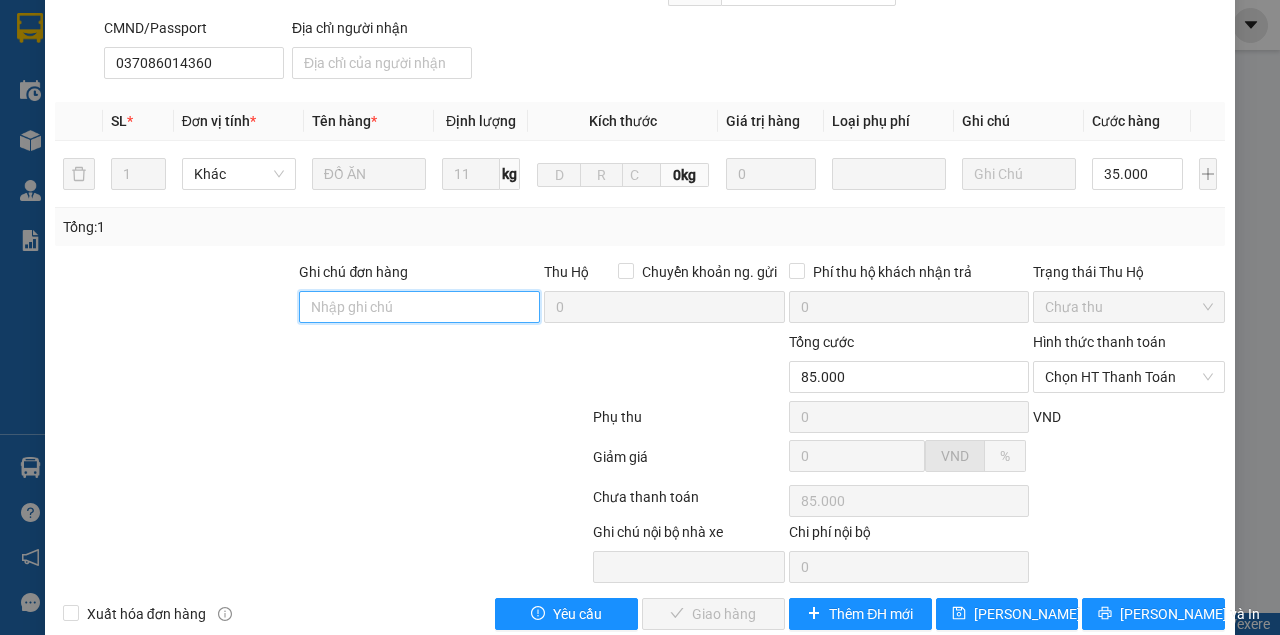 type on "cần dây" 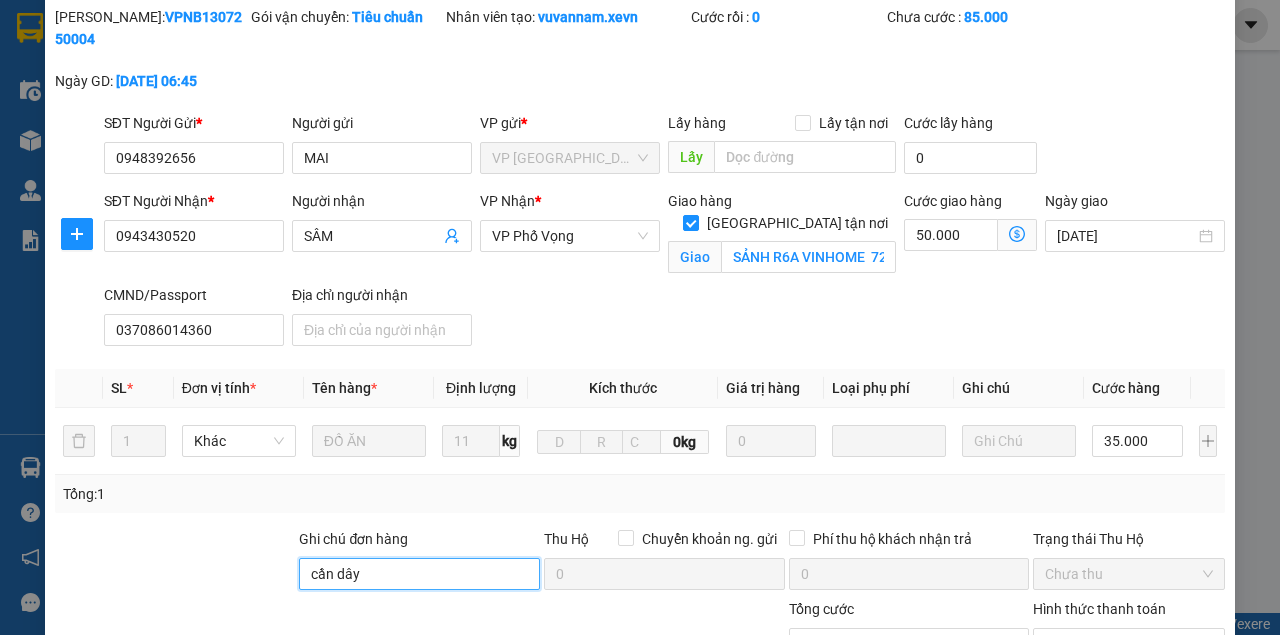 scroll, scrollTop: 0, scrollLeft: 0, axis: both 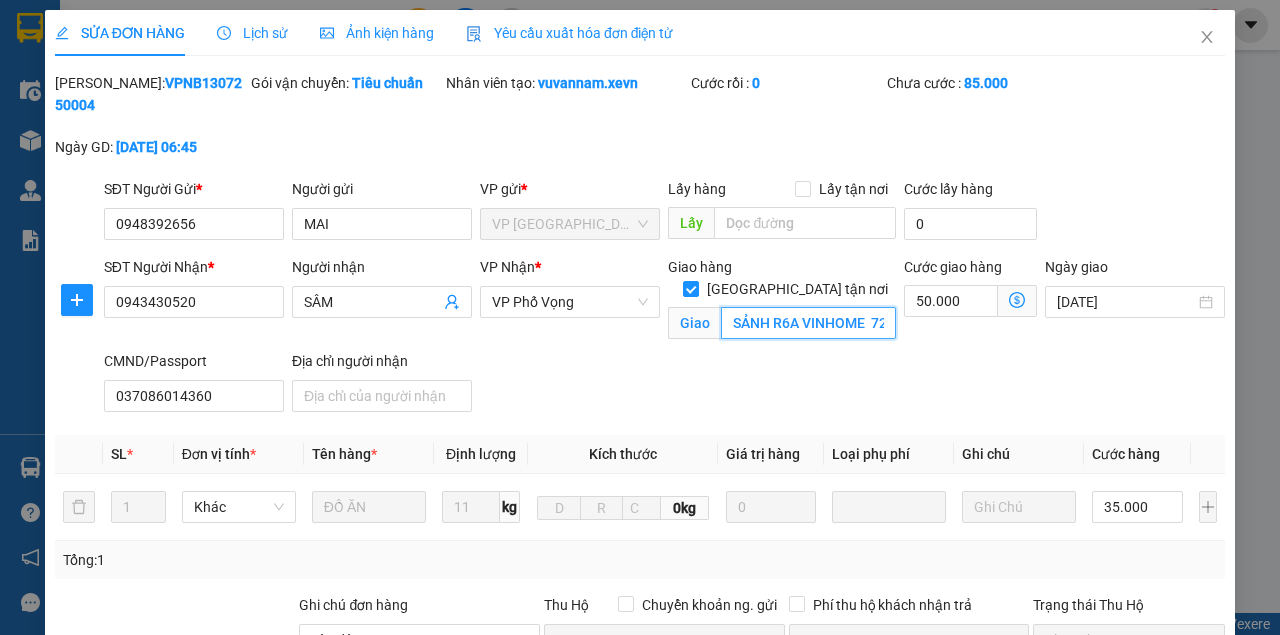 click on "SẢNH R6A VINHOME  72A Đ. Nguyễn Trãi, Thượng Đình, Thanh Xuân, Hà Nội, Việt Nam" at bounding box center (808, 323) 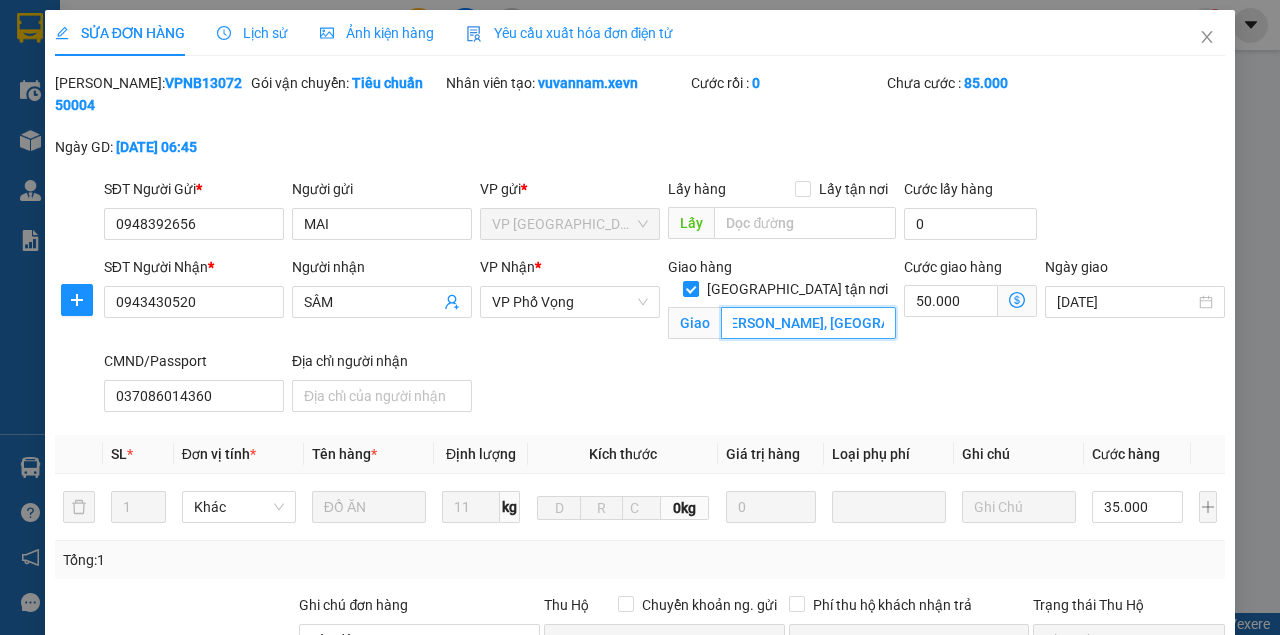 click on "SẢNH R6A VINHOME  72A Đ. Nguyễn Trãi, Thượng Đình, Thanh Xuân, Hà Nội, Việt Nam" at bounding box center (808, 323) 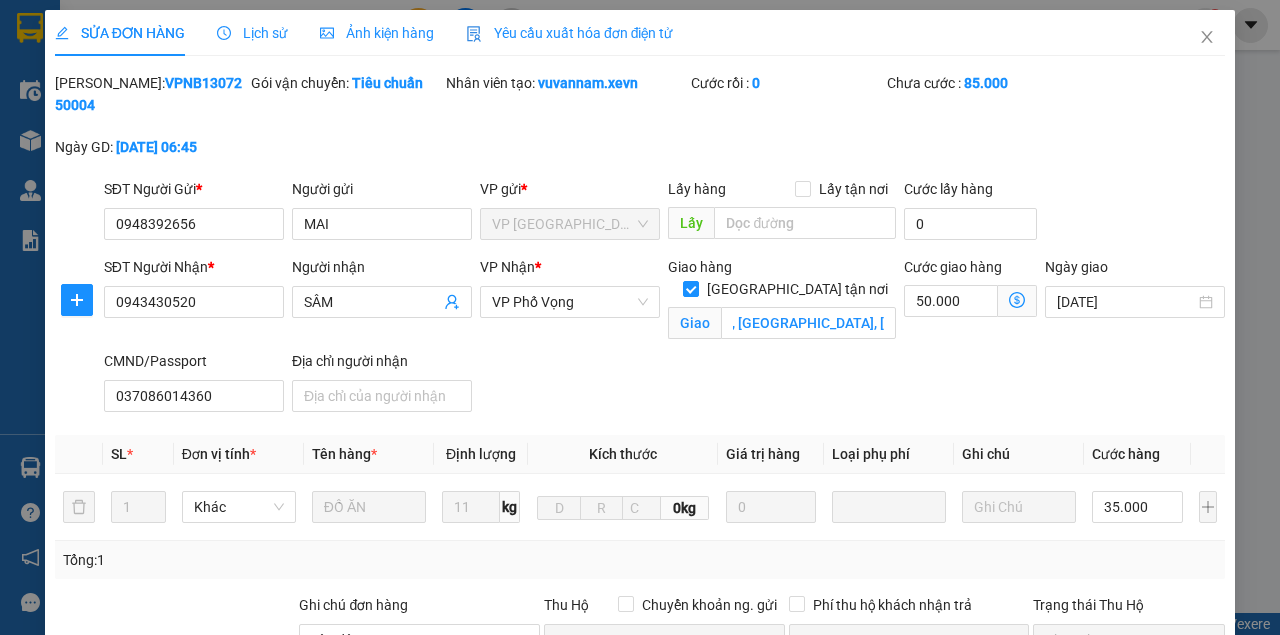 scroll, scrollTop: 0, scrollLeft: 0, axis: both 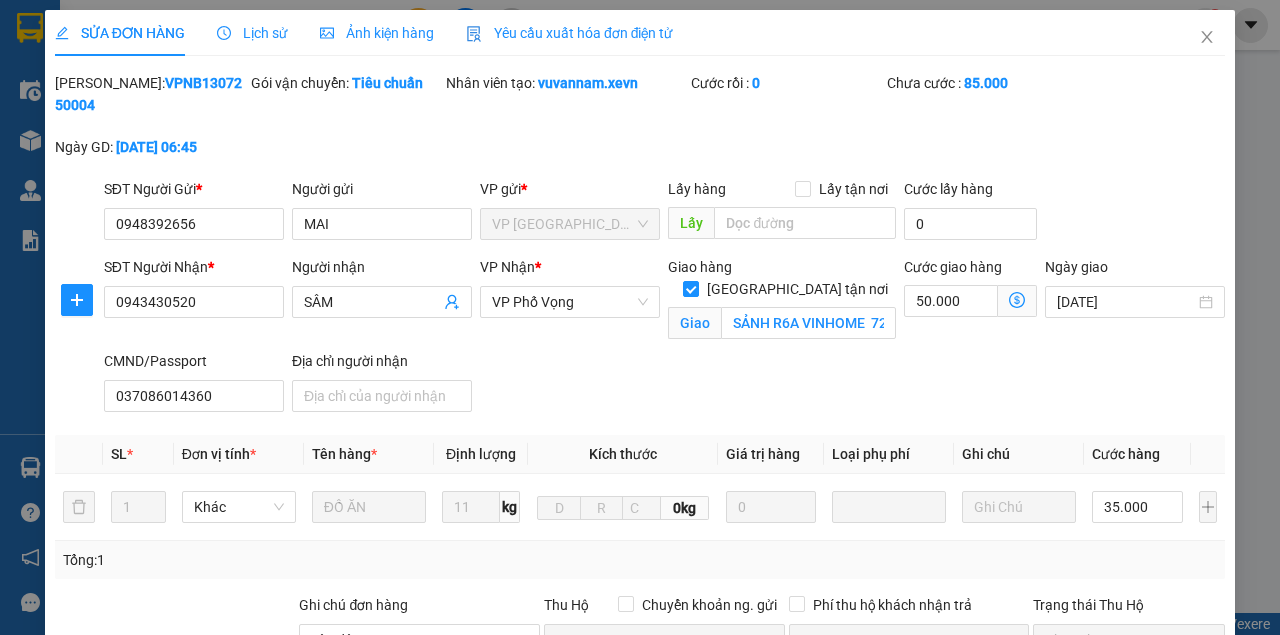 click on "Giao hàng Giao tận nơi Giao SẢNH R6A VINHOME  72A Đ. Nguyễn Trãi, Thượng Đình, Thanh Xuân, Hà Nội, Việt Nam" at bounding box center [781, 302] 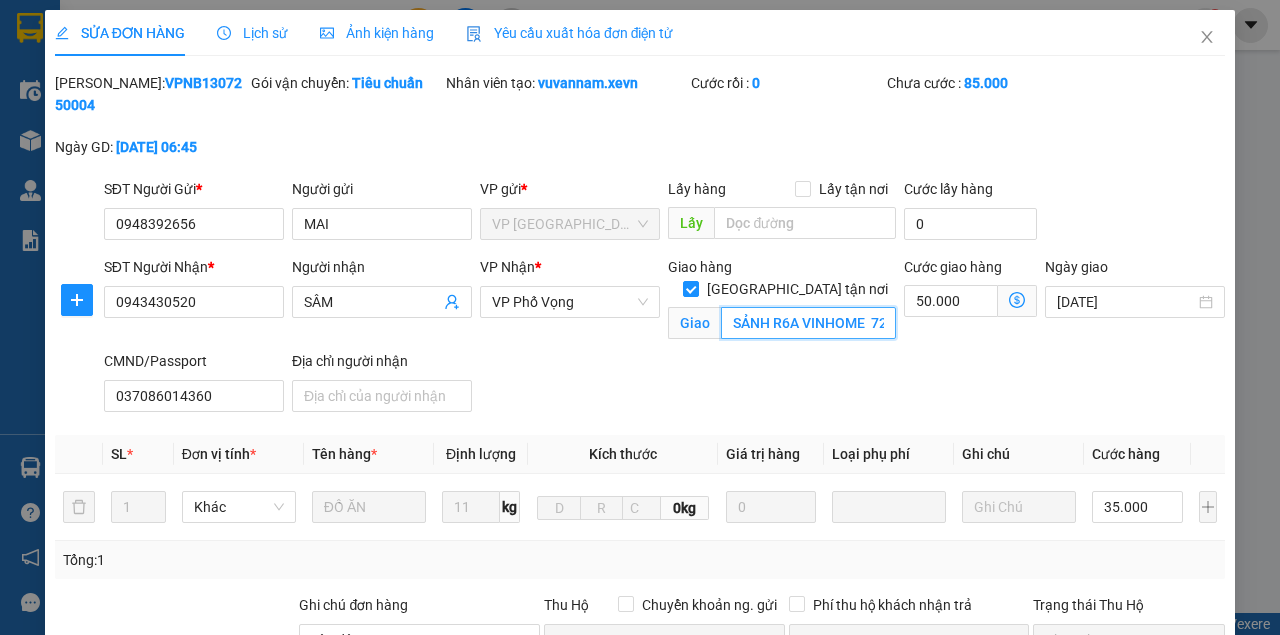click on "SẢNH R6A VINHOME  72A Đ. Nguyễn Trãi, Thượng Đình, Thanh Xuân, Hà Nội, Việt Nam" at bounding box center (808, 323) 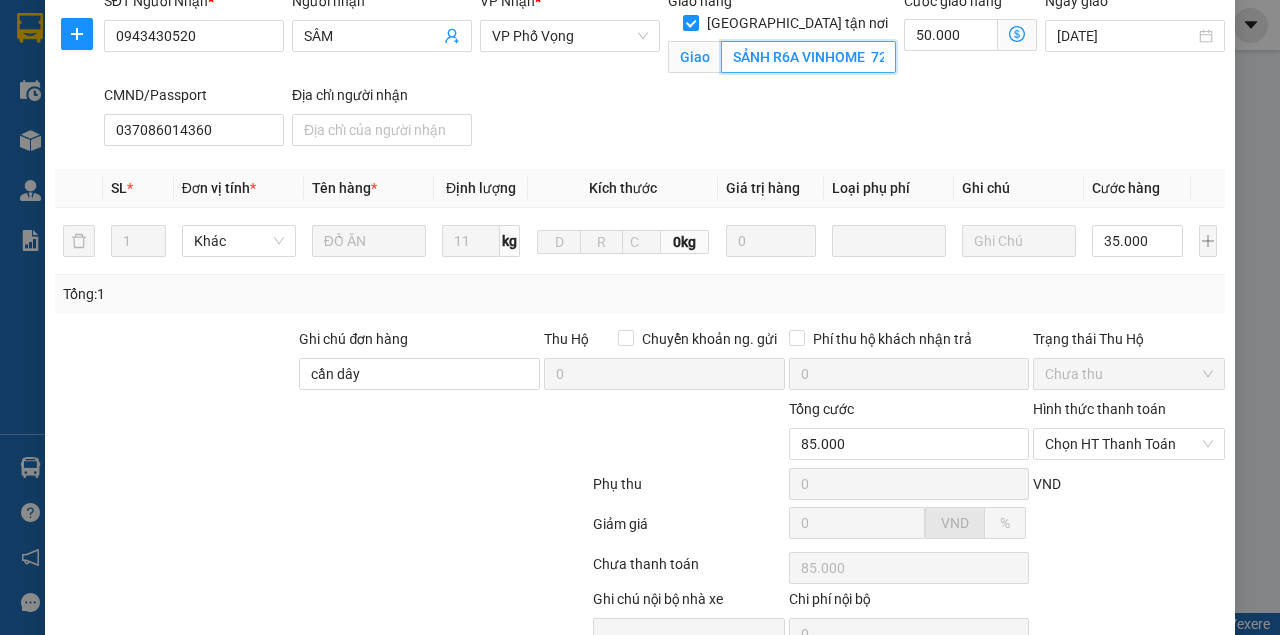 scroll, scrollTop: 363, scrollLeft: 0, axis: vertical 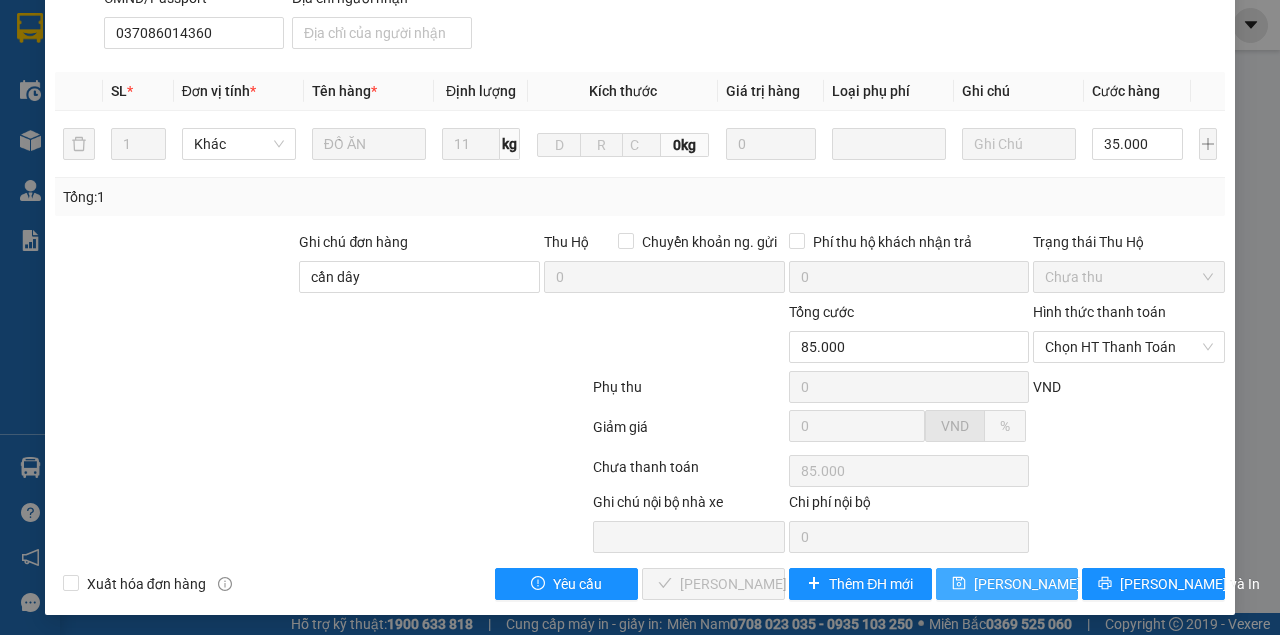 click on "[PERSON_NAME] thay đổi" at bounding box center (1054, 584) 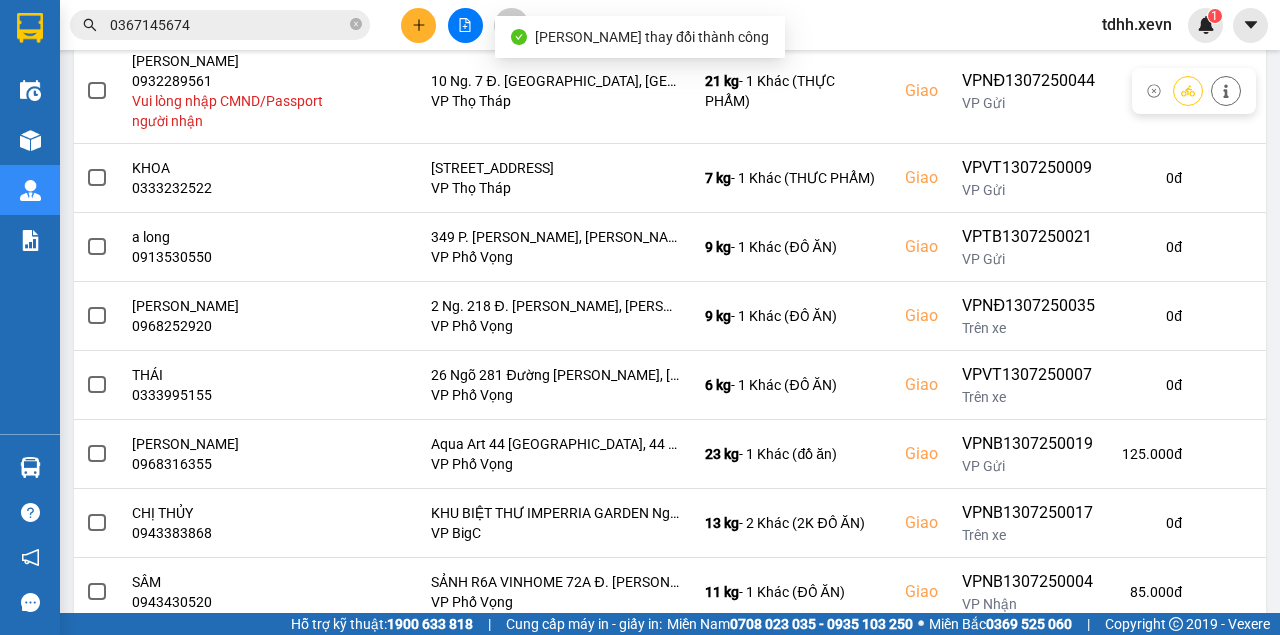 scroll, scrollTop: 563, scrollLeft: 0, axis: vertical 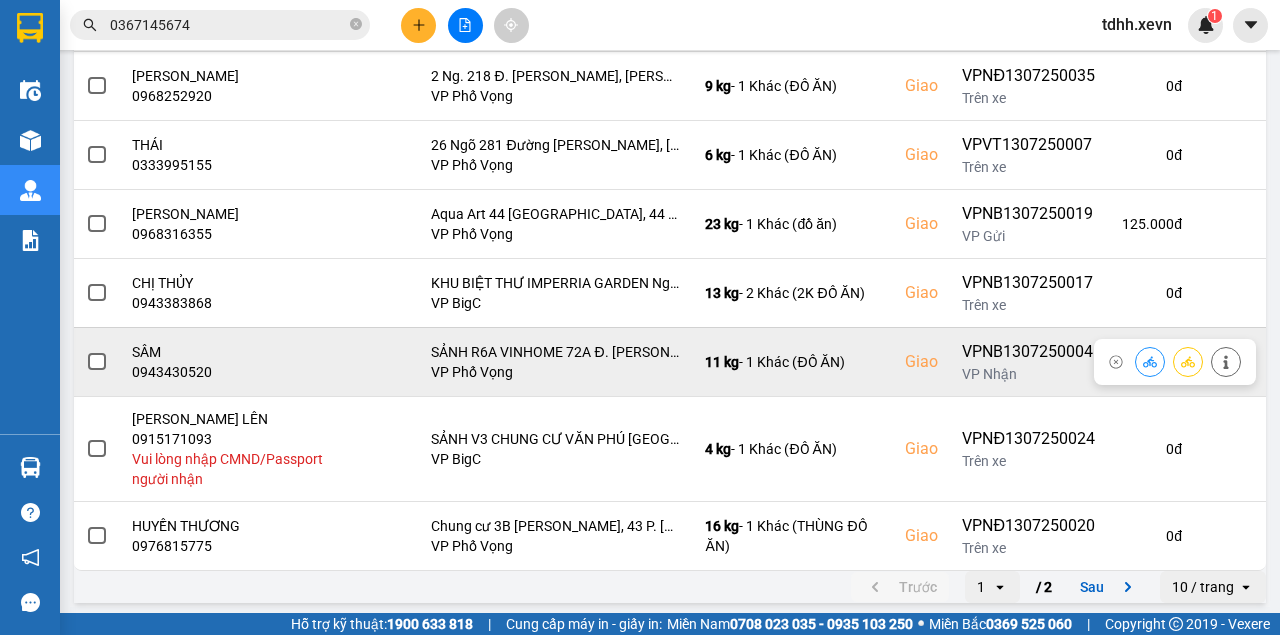 click 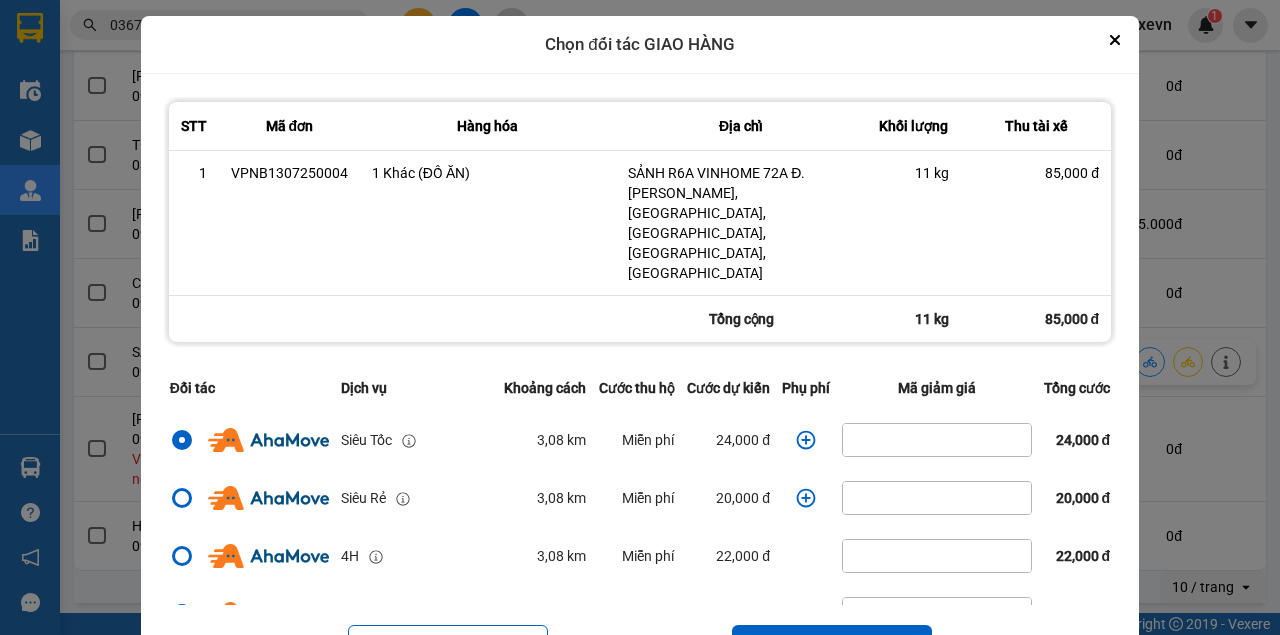 click 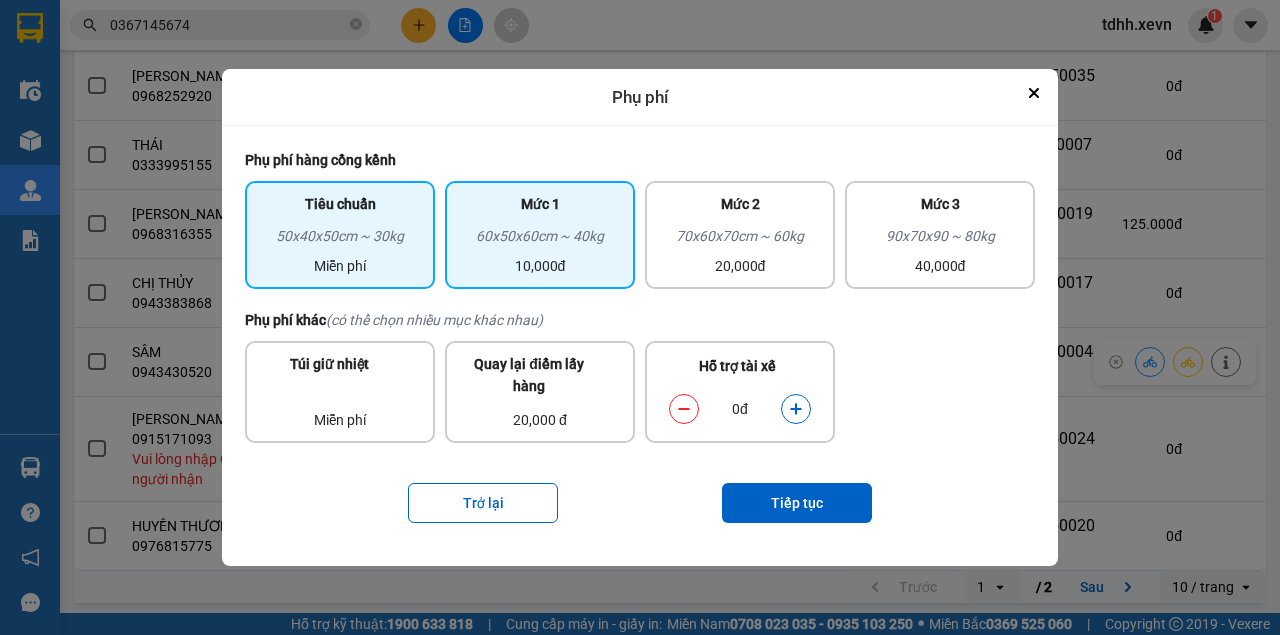 click on "60x50x60cm ~ 40kg" at bounding box center [540, 240] 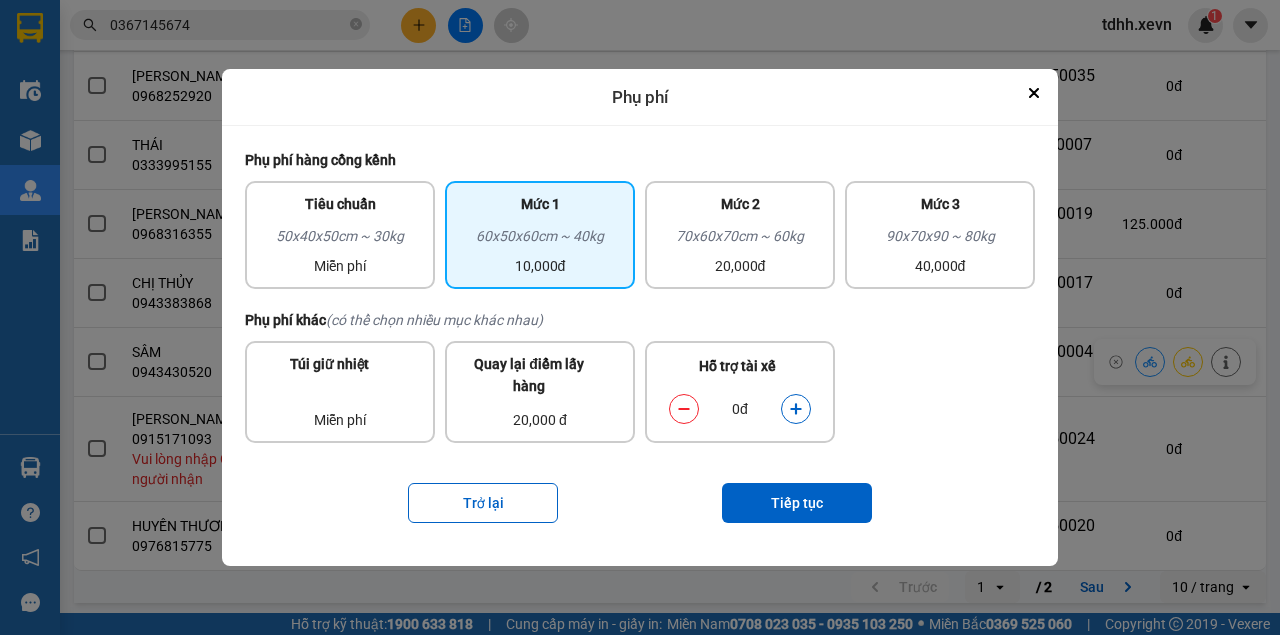 click 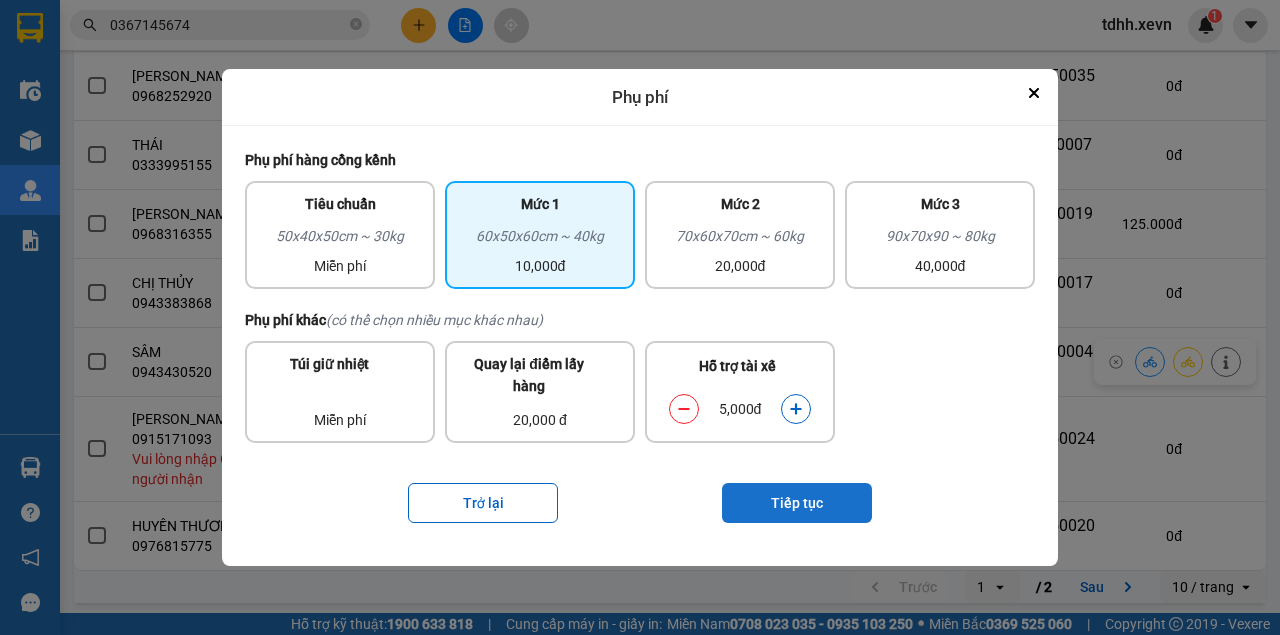 click on "Tiếp tục" at bounding box center [797, 503] 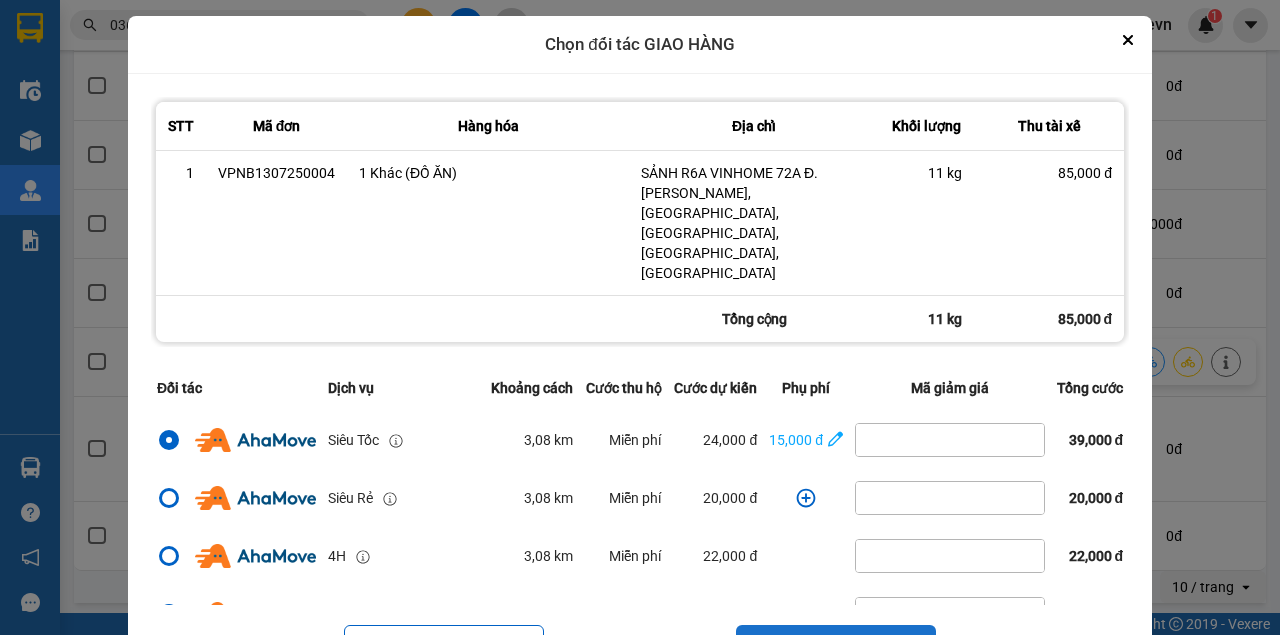 click on "Tiếp tục" at bounding box center [836, 645] 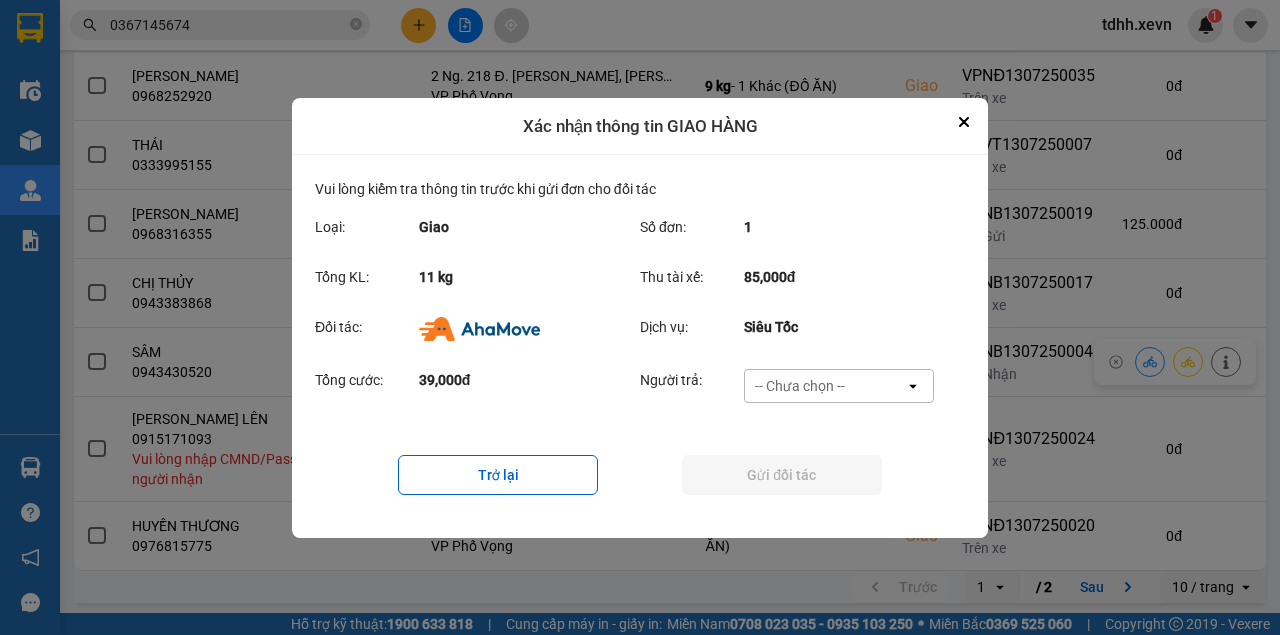 click on "-- Chưa chọn --" at bounding box center [800, 386] 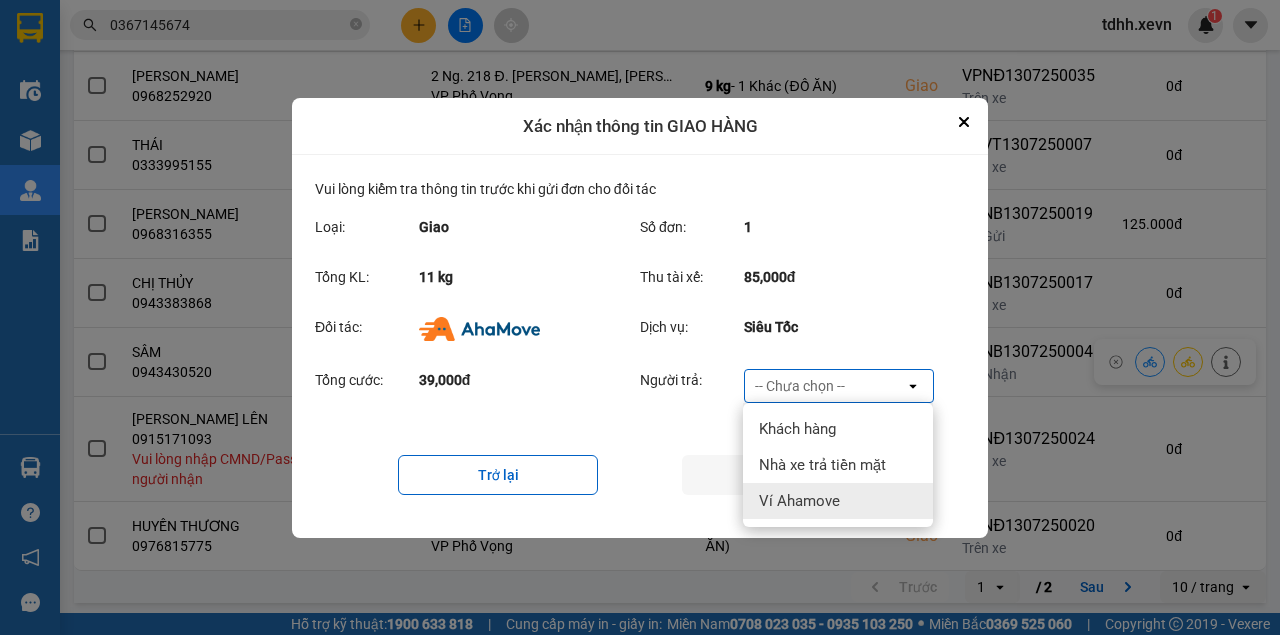 click on "Ví Ahamove" at bounding box center [799, 501] 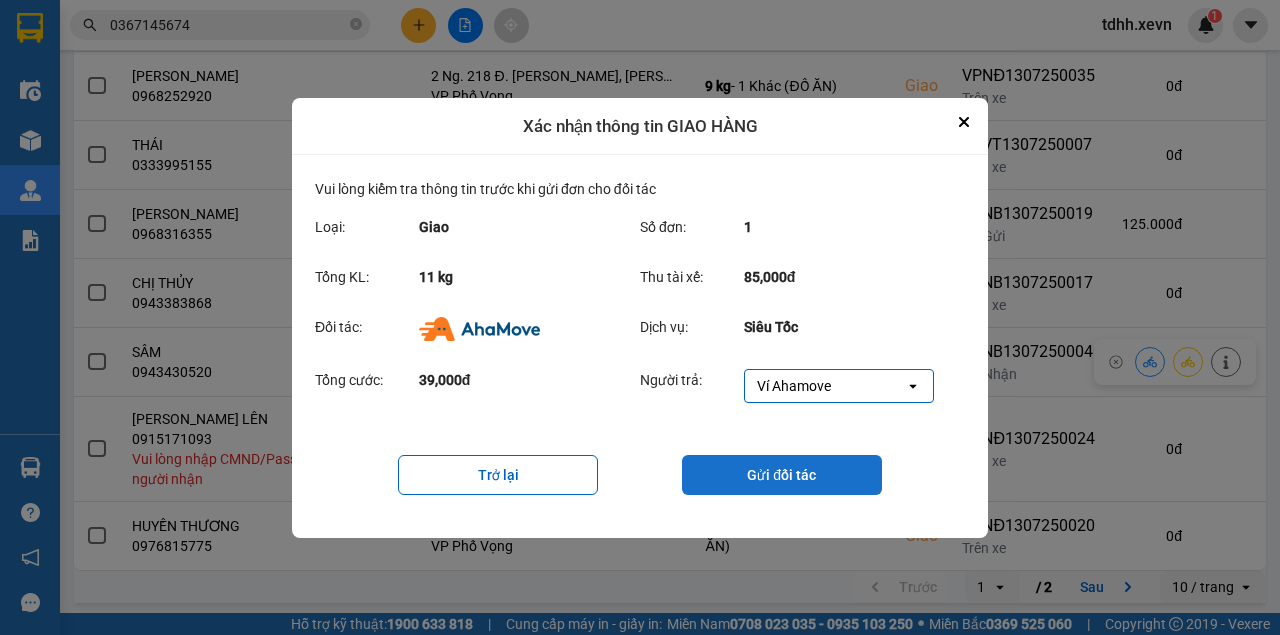 click on "Gửi đối tác" at bounding box center (782, 475) 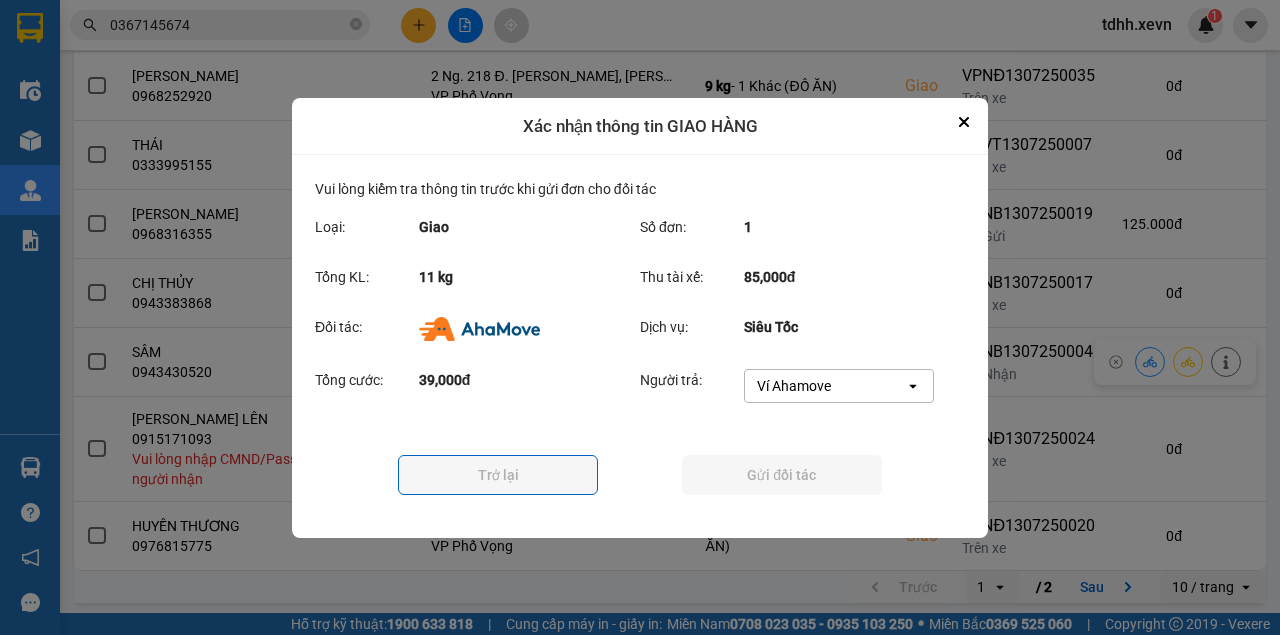 scroll, scrollTop: 0, scrollLeft: 0, axis: both 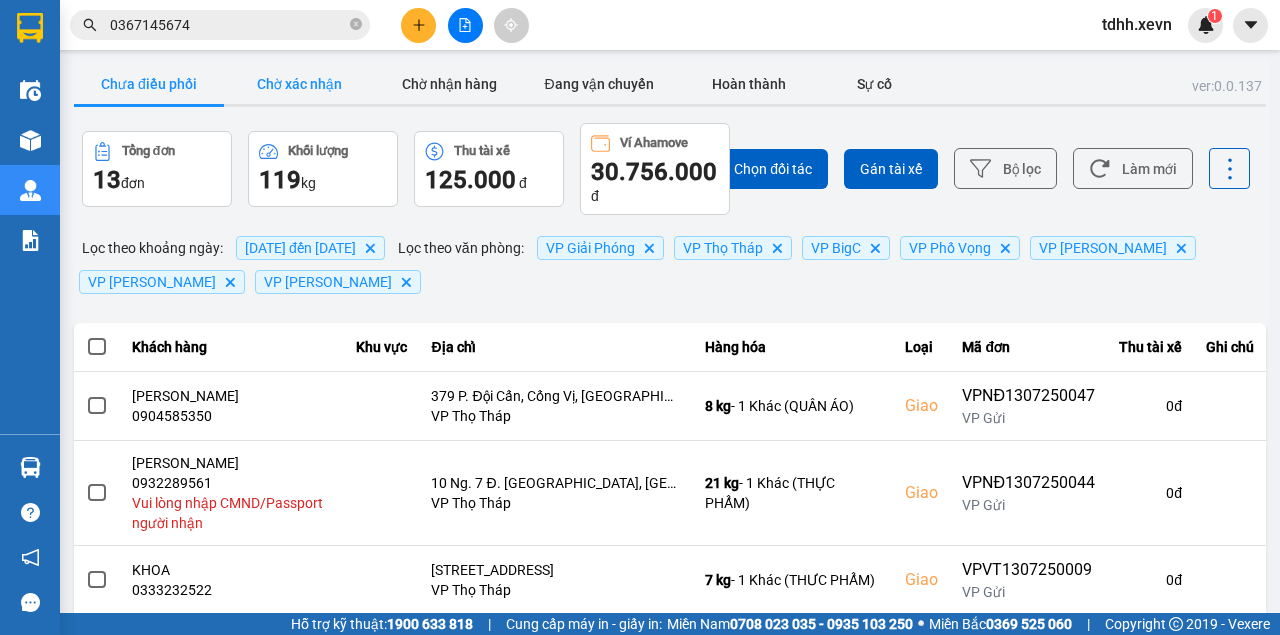 click on "Chờ xác nhận" at bounding box center [299, 84] 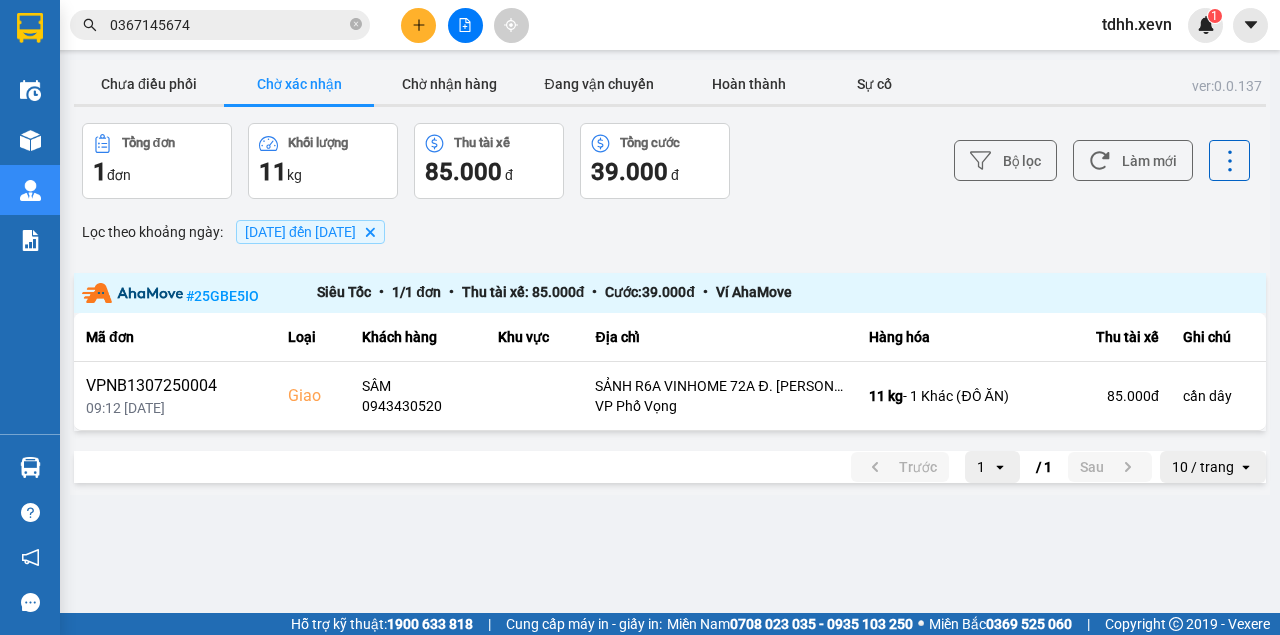 type 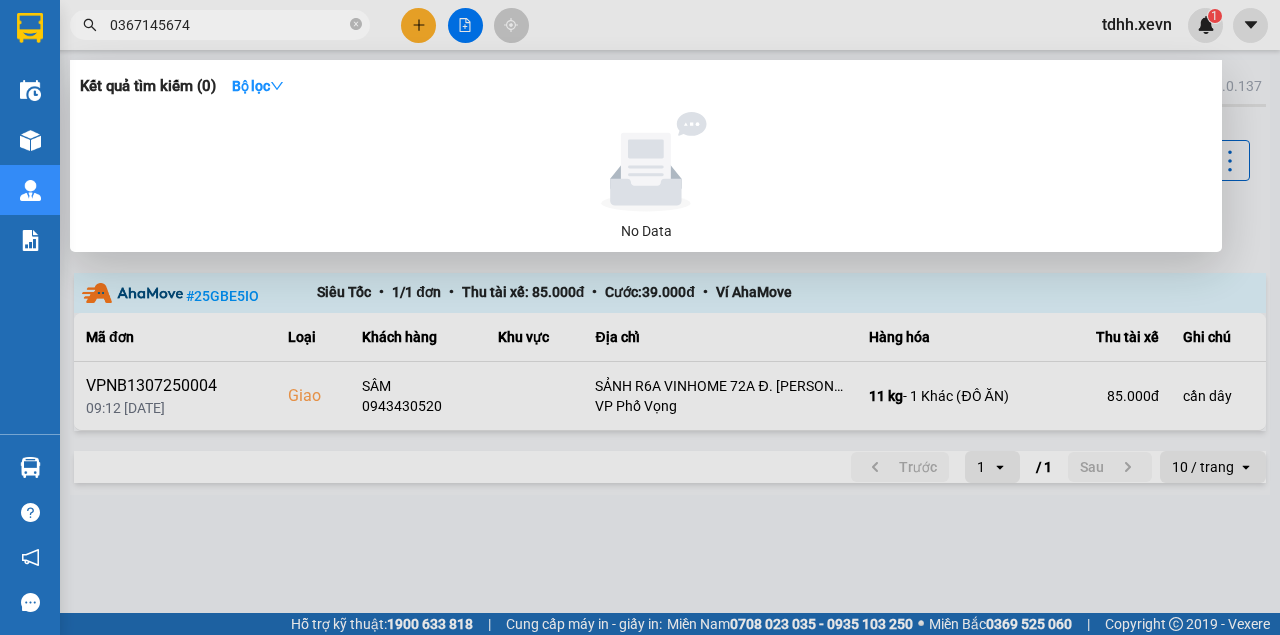 click on "0367145674" at bounding box center [228, 25] 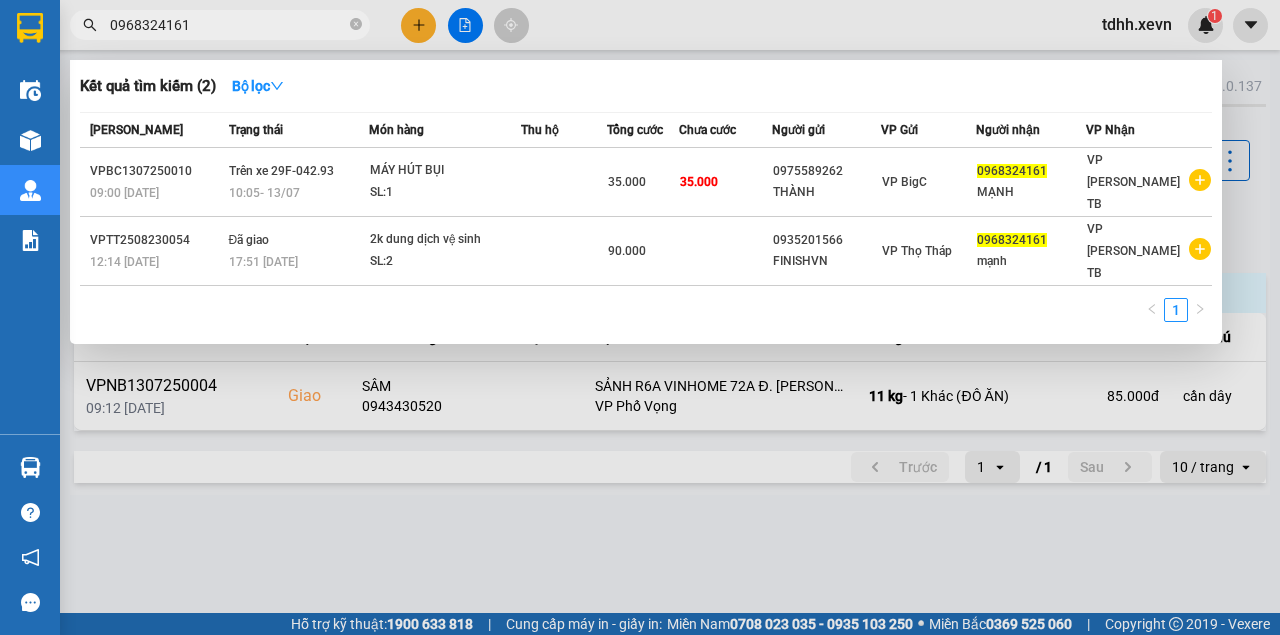 click on "0968324161" at bounding box center (228, 25) 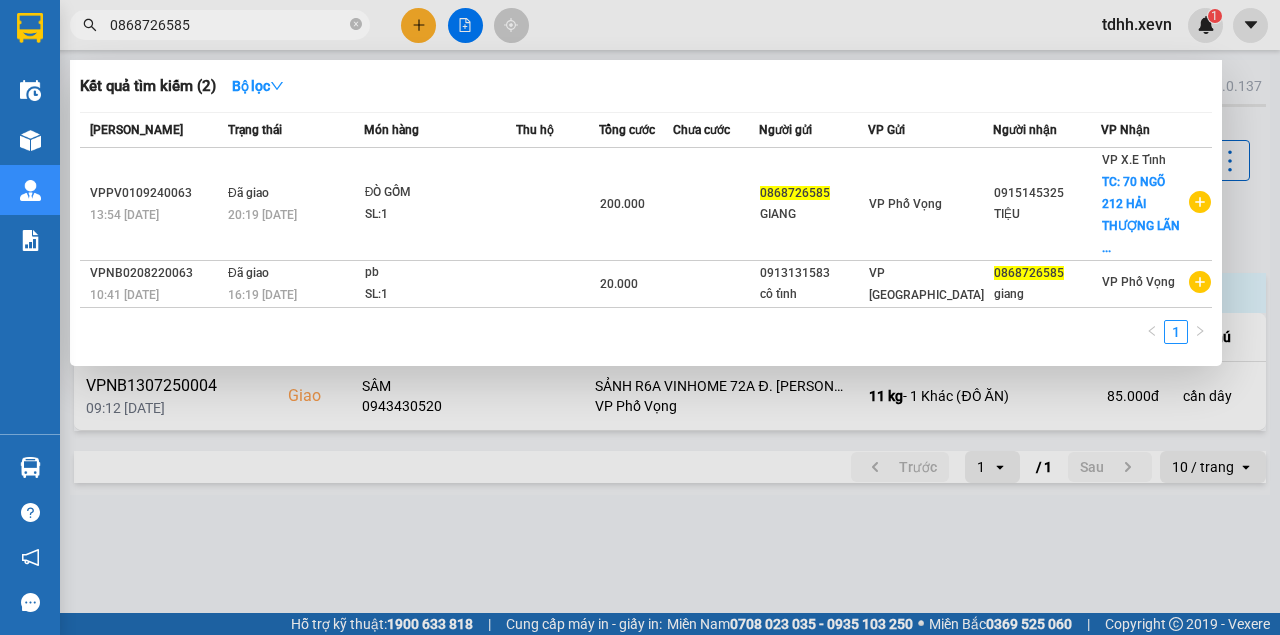 click on "0868726585" at bounding box center (228, 25) 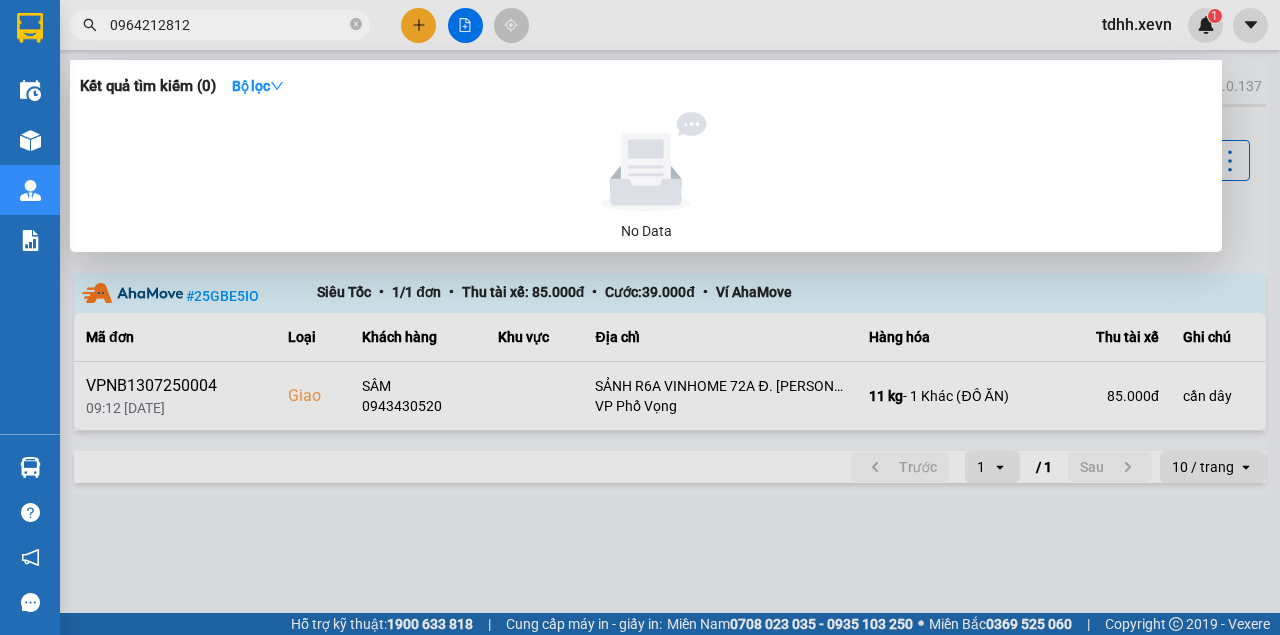 type on "0964212812" 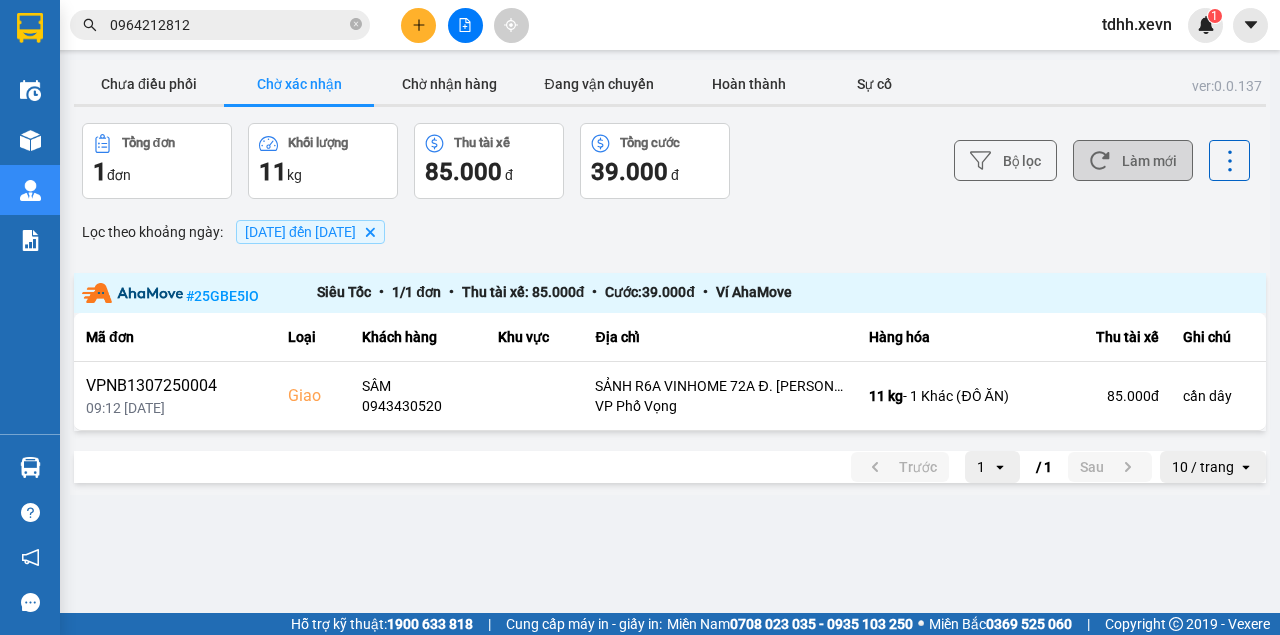 click on "Làm mới" at bounding box center [1133, 160] 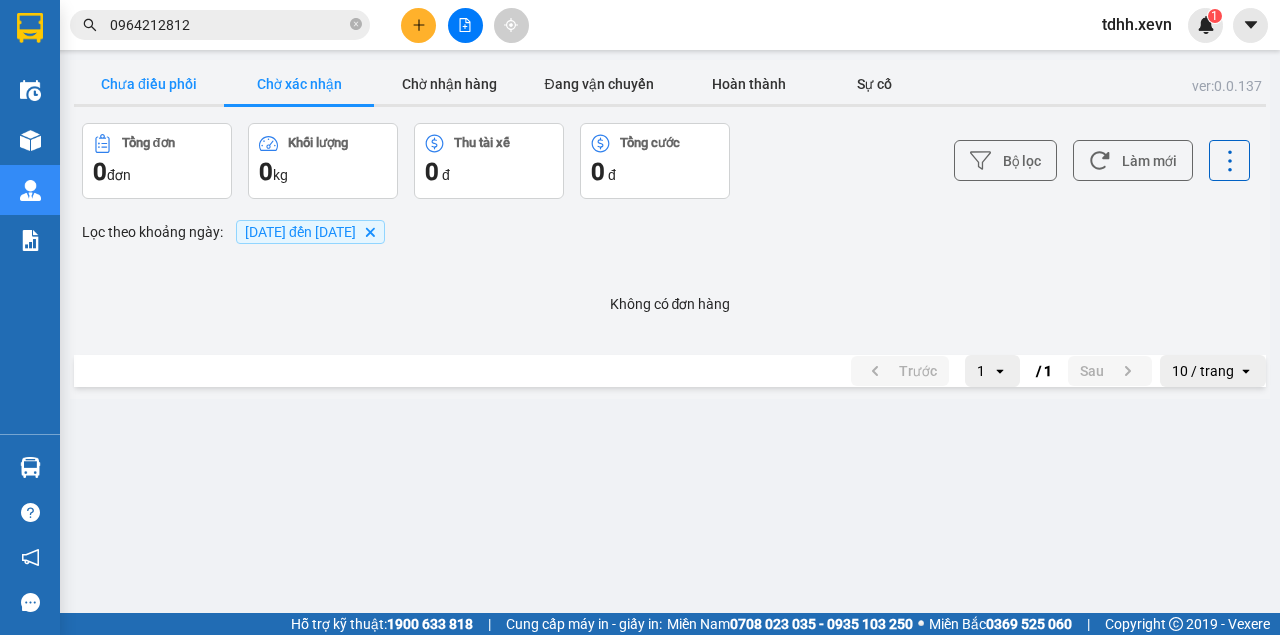 click on "Chưa điều phối" at bounding box center (149, 84) 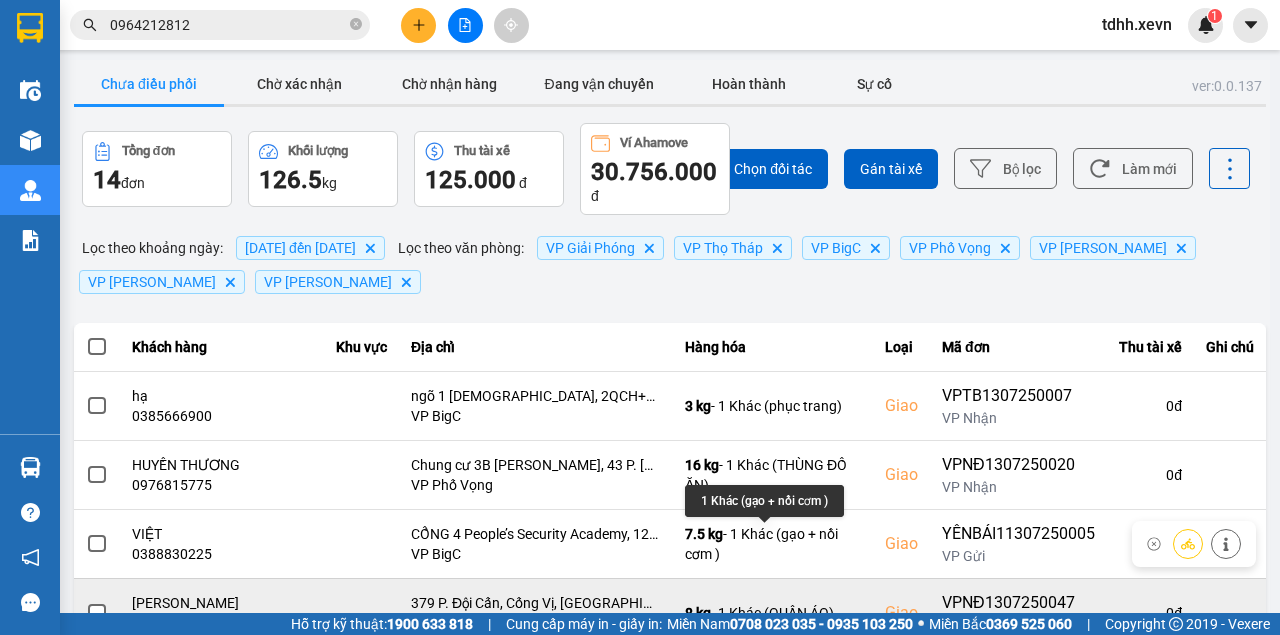 scroll, scrollTop: 133, scrollLeft: 0, axis: vertical 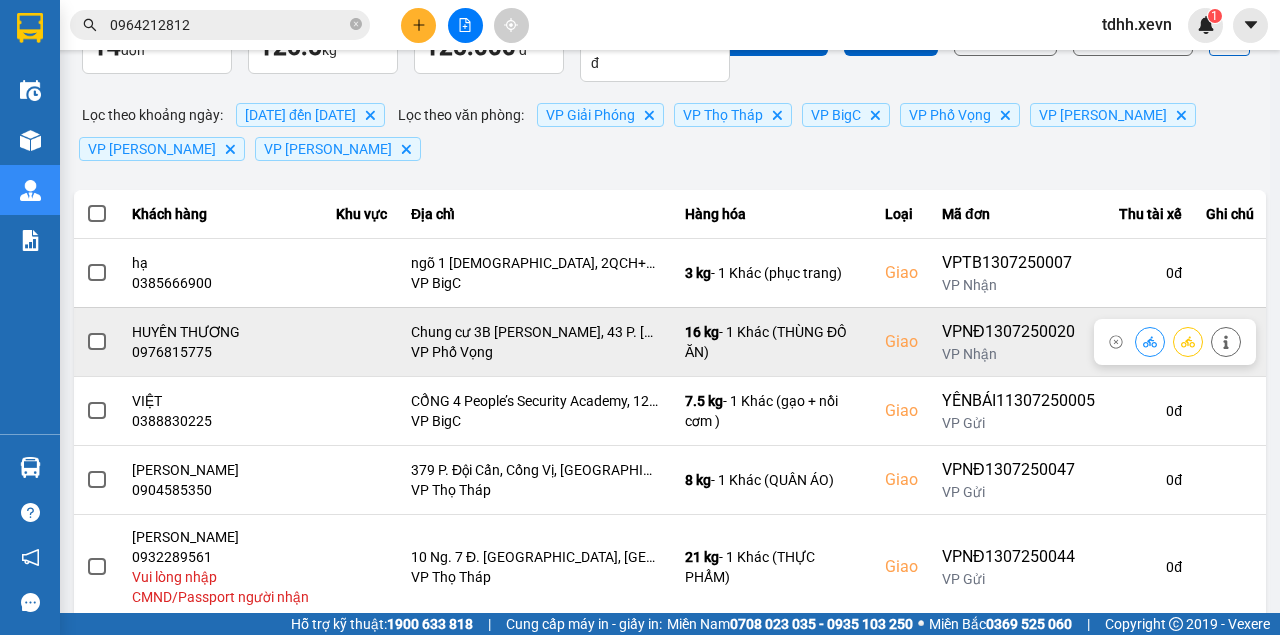 drag, startPoint x: 165, startPoint y: 359, endPoint x: 169, endPoint y: 344, distance: 15.524175 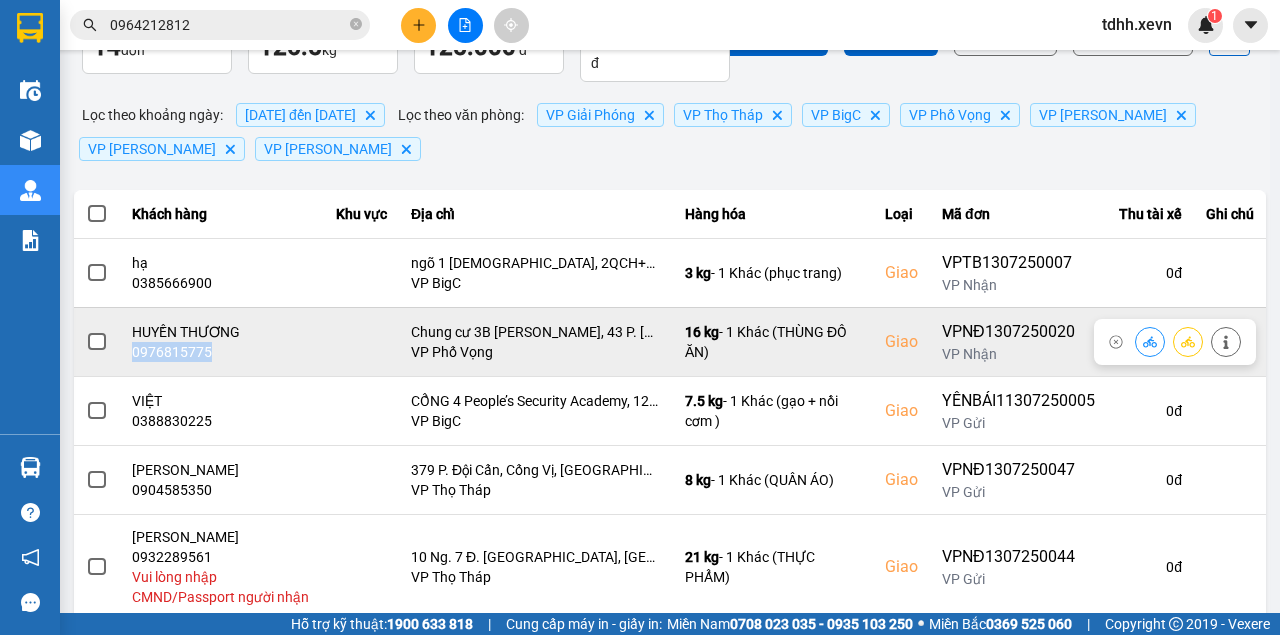 click on "0976815775" at bounding box center (222, 352) 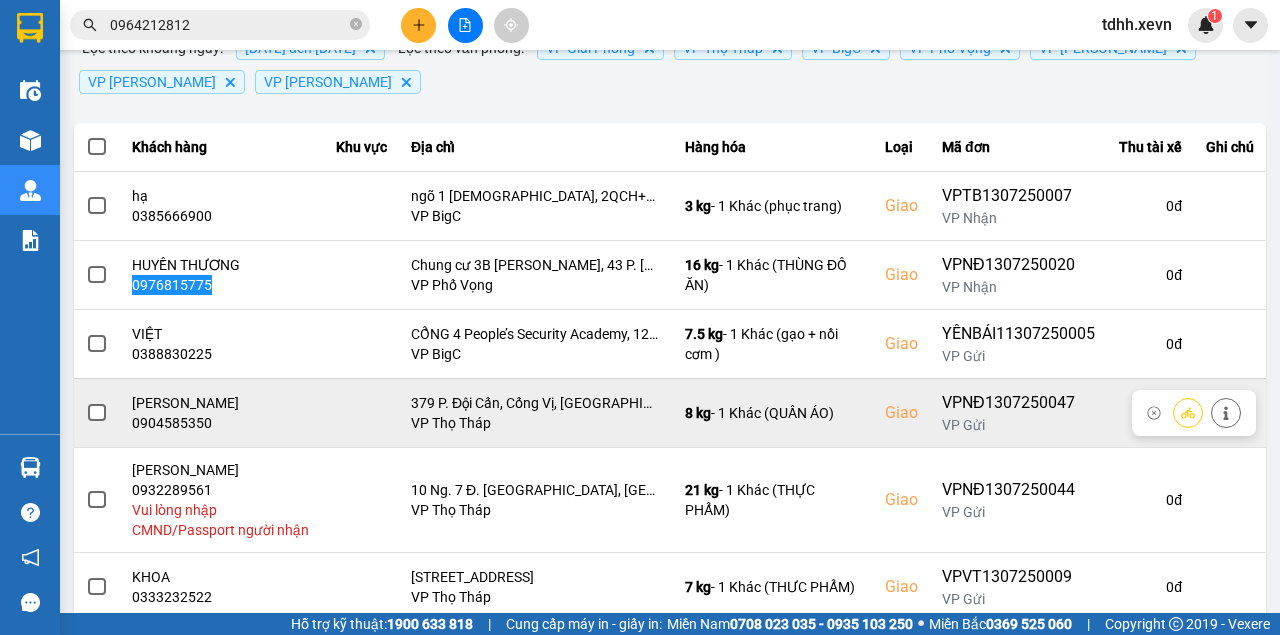scroll, scrollTop: 266, scrollLeft: 0, axis: vertical 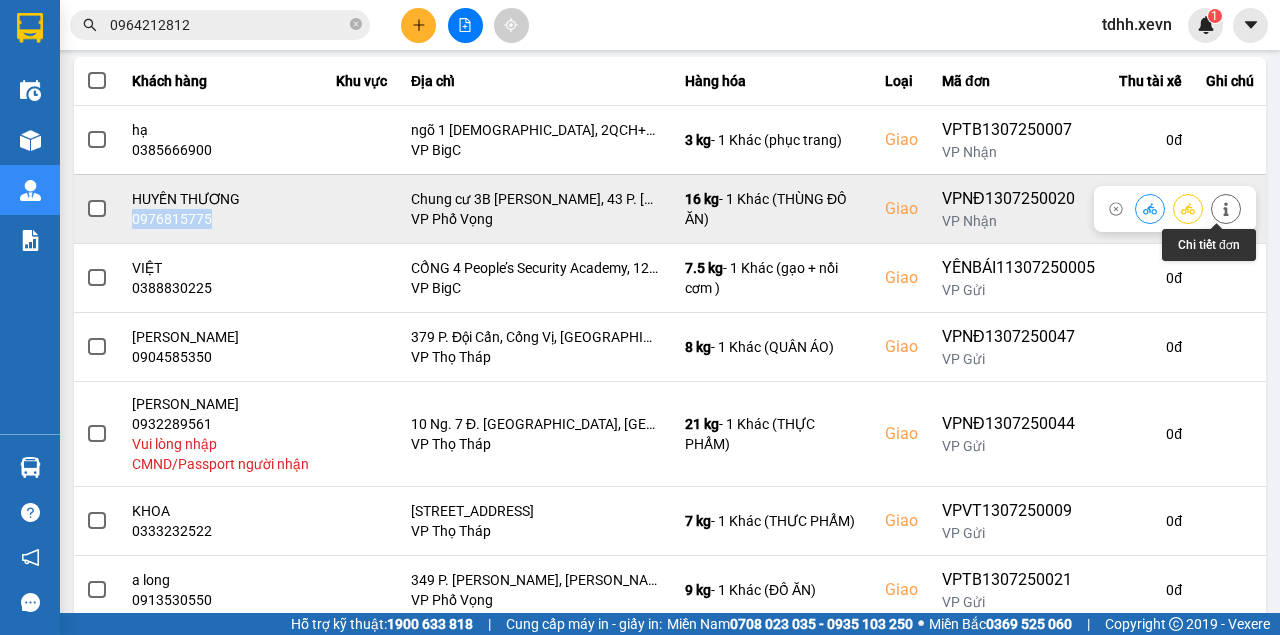 click at bounding box center [1226, 208] 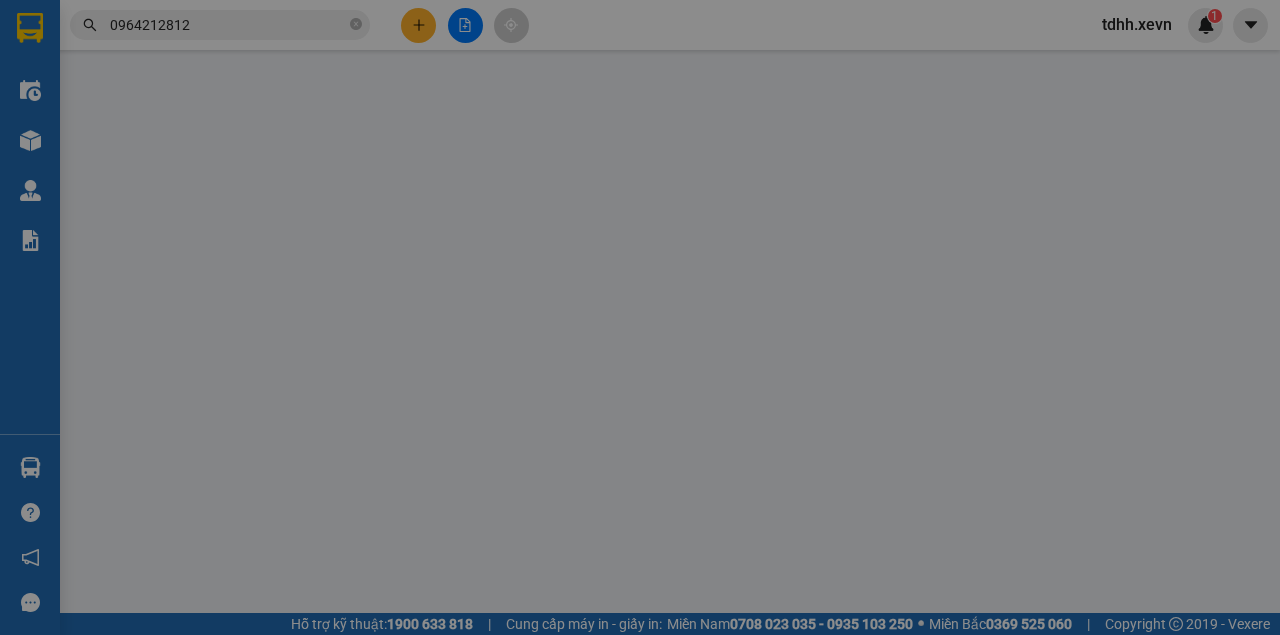 scroll, scrollTop: 0, scrollLeft: 0, axis: both 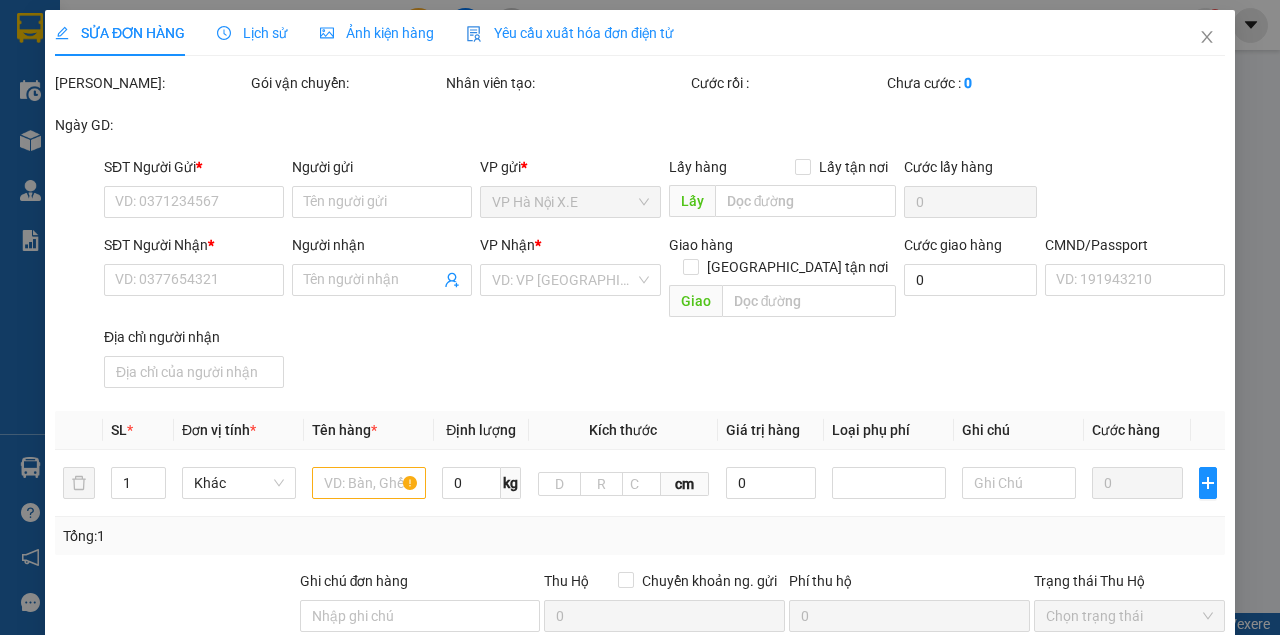 type on "0946078659" 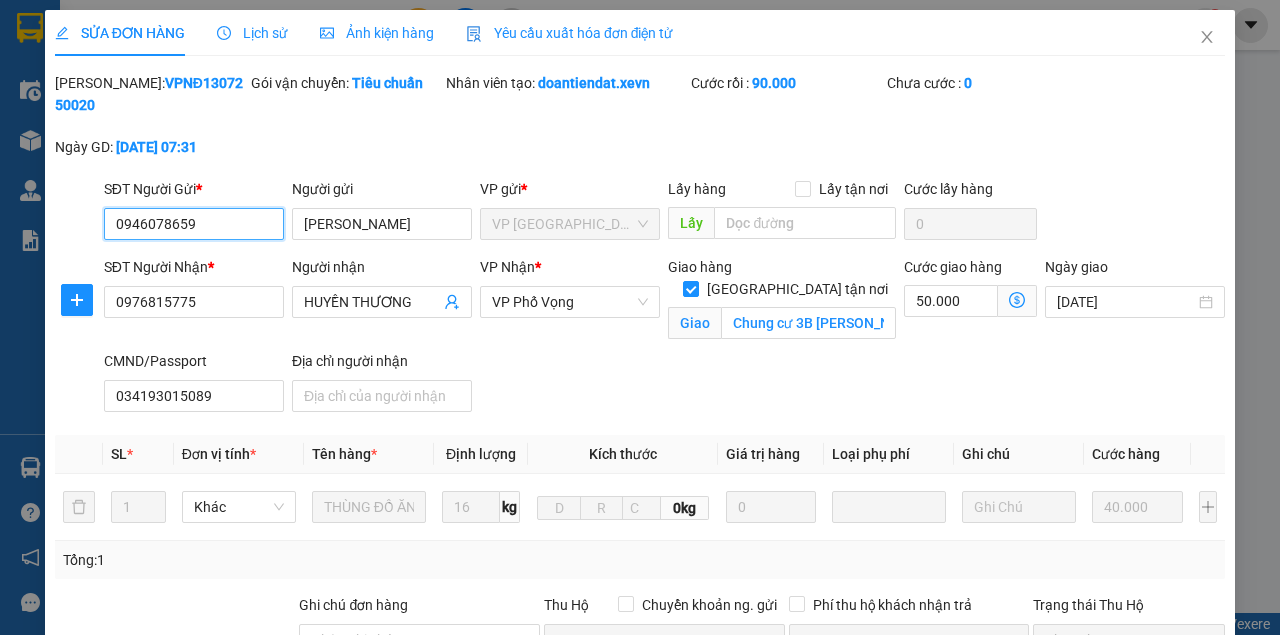 scroll, scrollTop: 200, scrollLeft: 0, axis: vertical 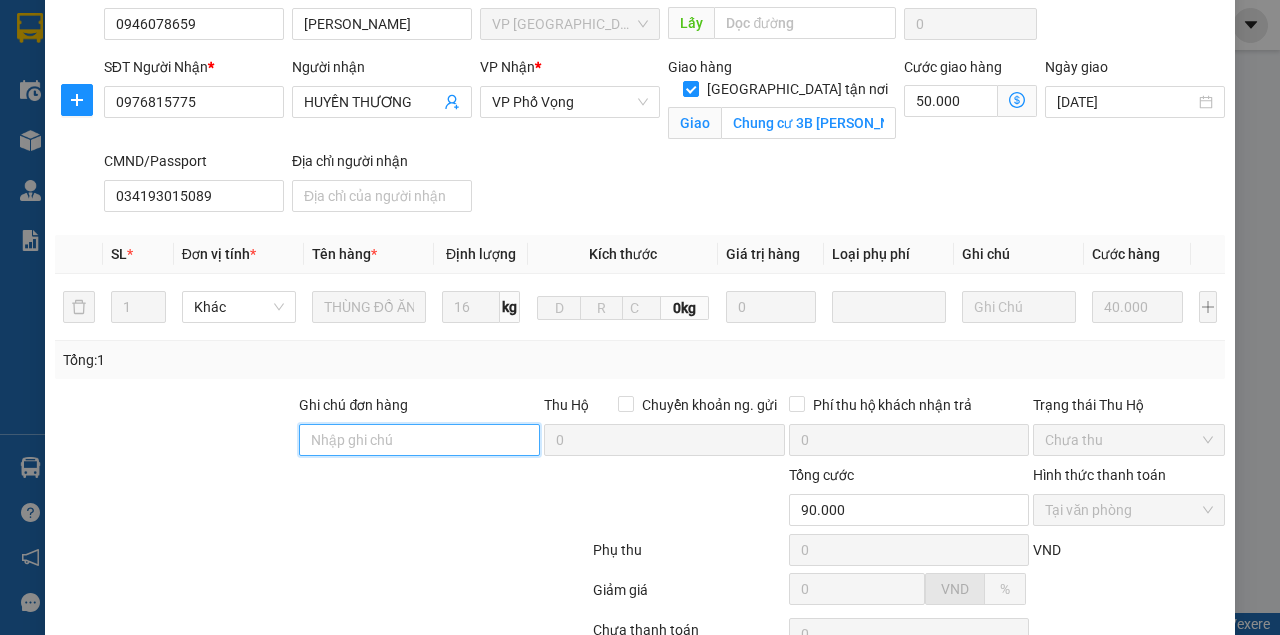 click on "Ghi chú đơn hàng" at bounding box center [419, 440] 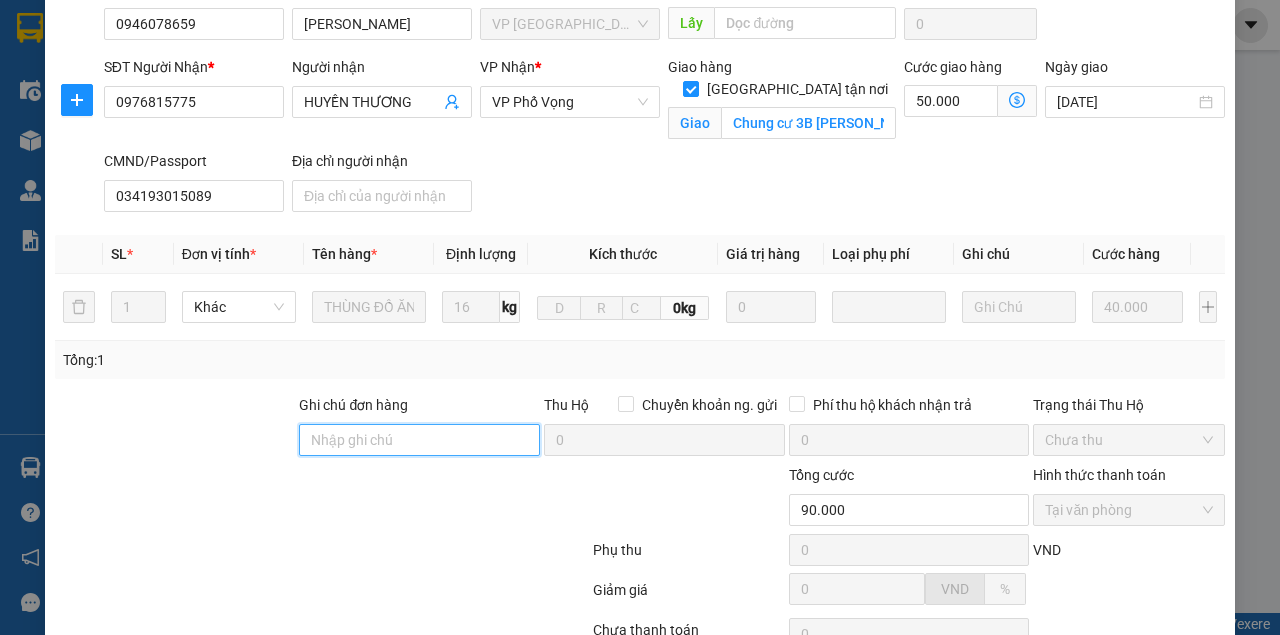 type on "cần dây" 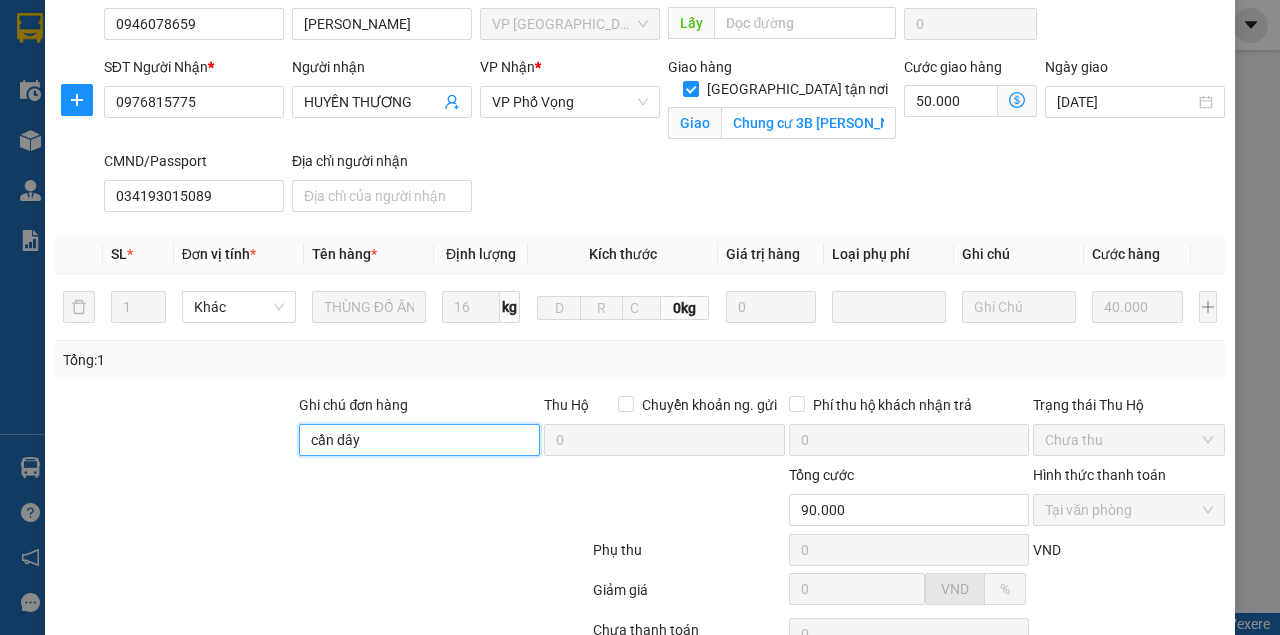 scroll, scrollTop: 363, scrollLeft: 0, axis: vertical 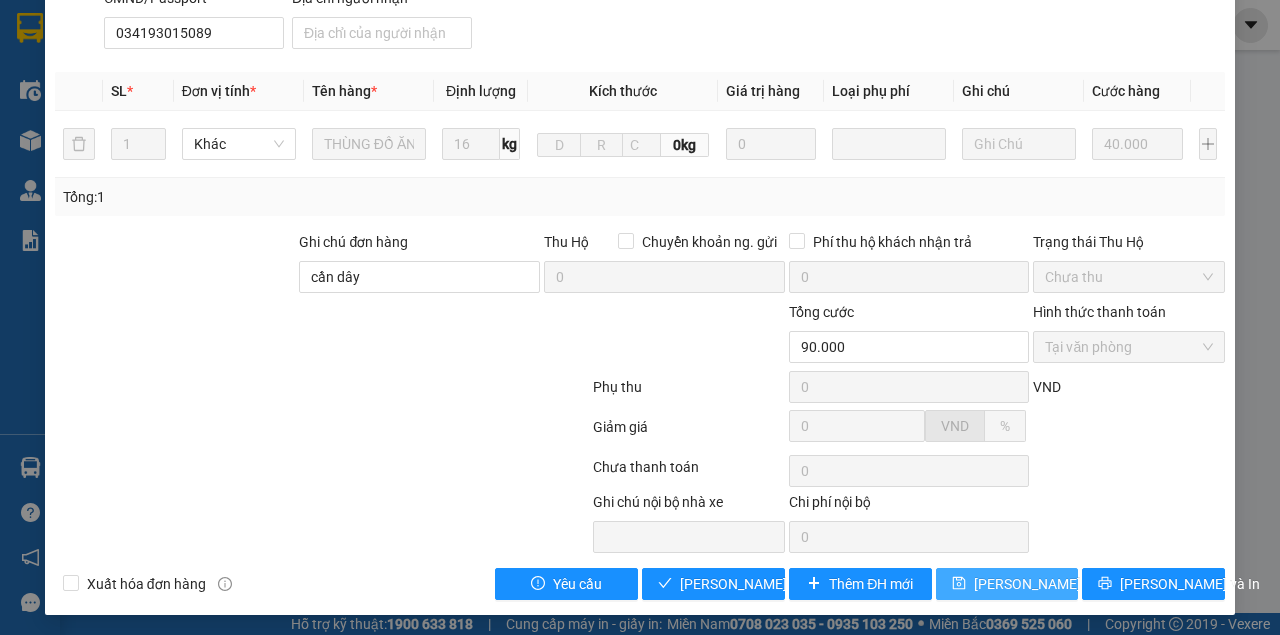 click on "[PERSON_NAME] thay đổi" at bounding box center [1007, 584] 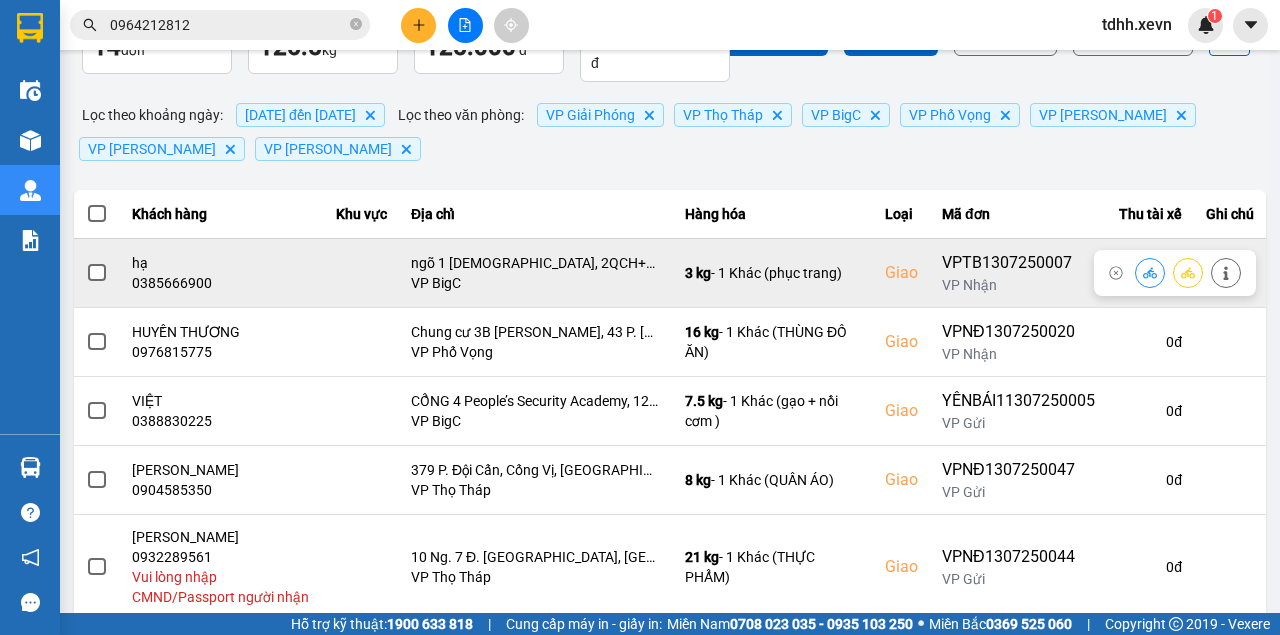 scroll, scrollTop: 266, scrollLeft: 0, axis: vertical 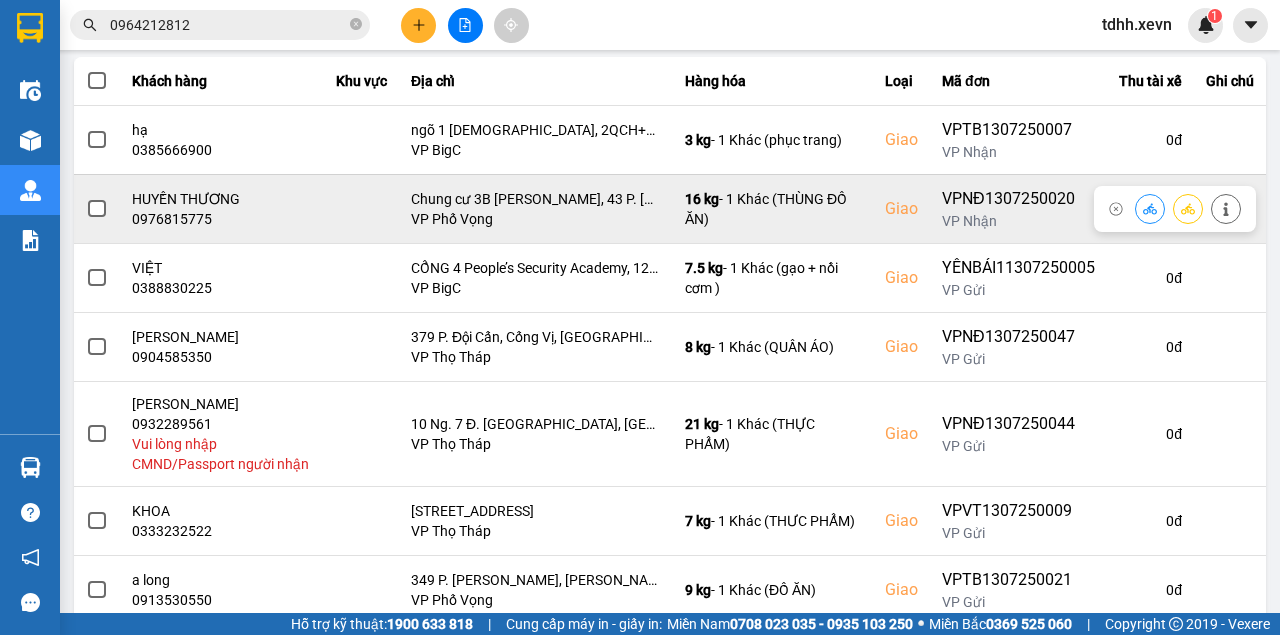click 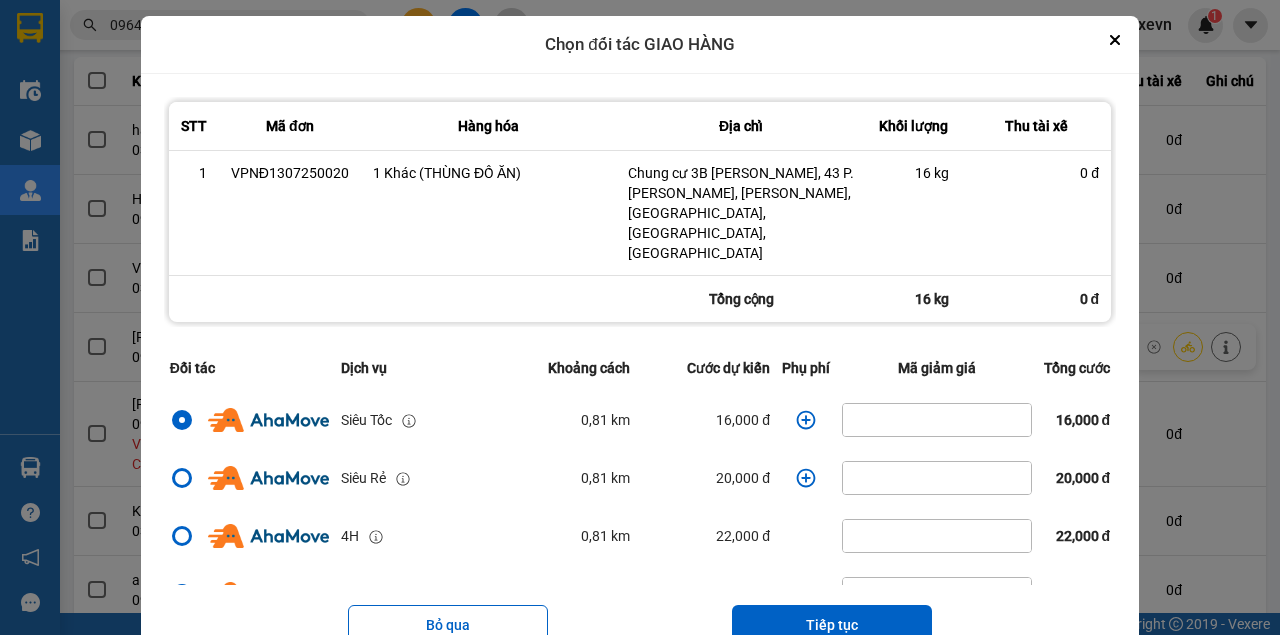 click at bounding box center [806, 420] 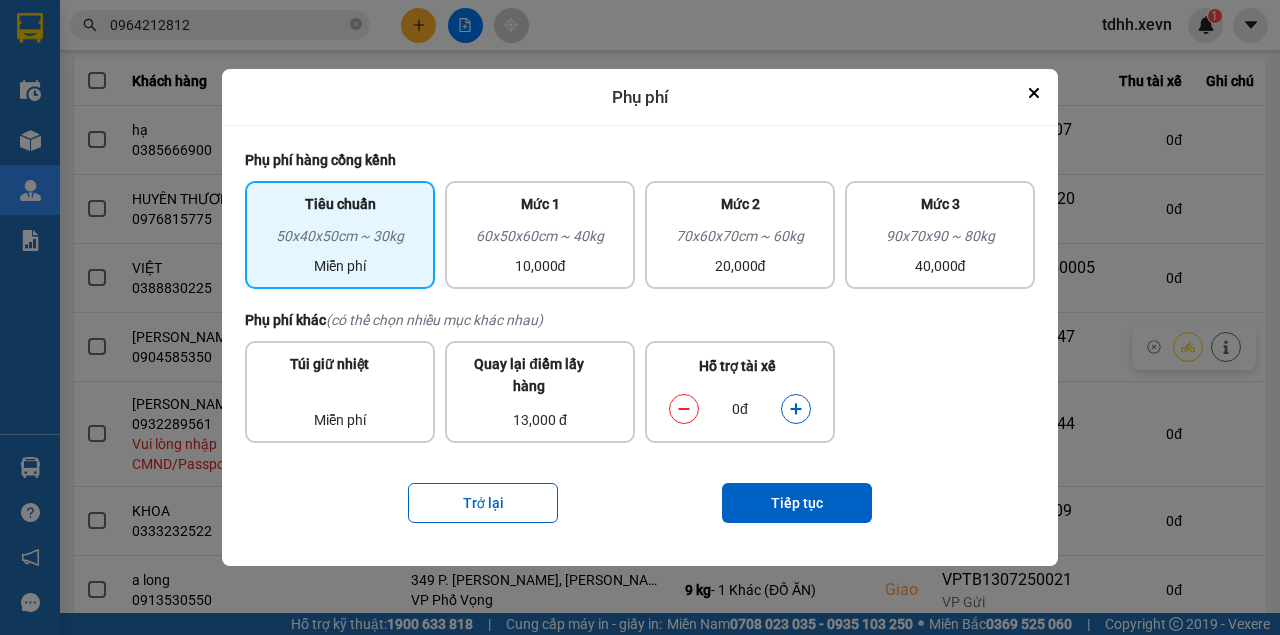 drag, startPoint x: 594, startPoint y: 260, endPoint x: 786, endPoint y: 404, distance: 240 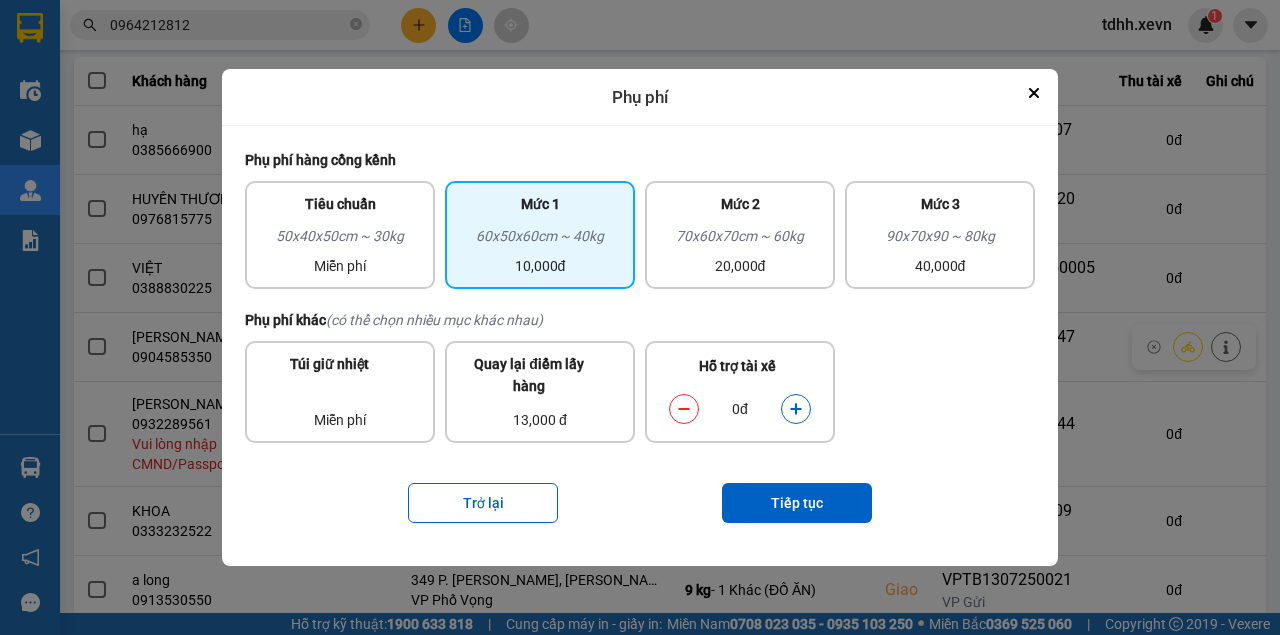 click 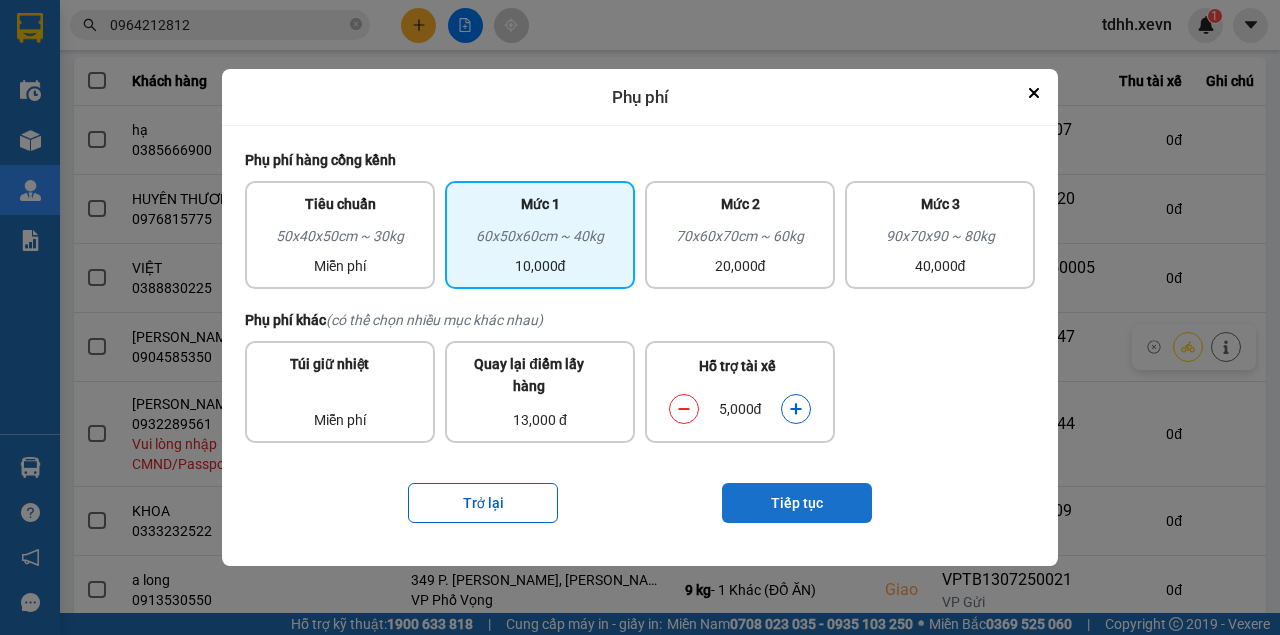 drag, startPoint x: 791, startPoint y: 488, endPoint x: 794, endPoint y: 500, distance: 12.369317 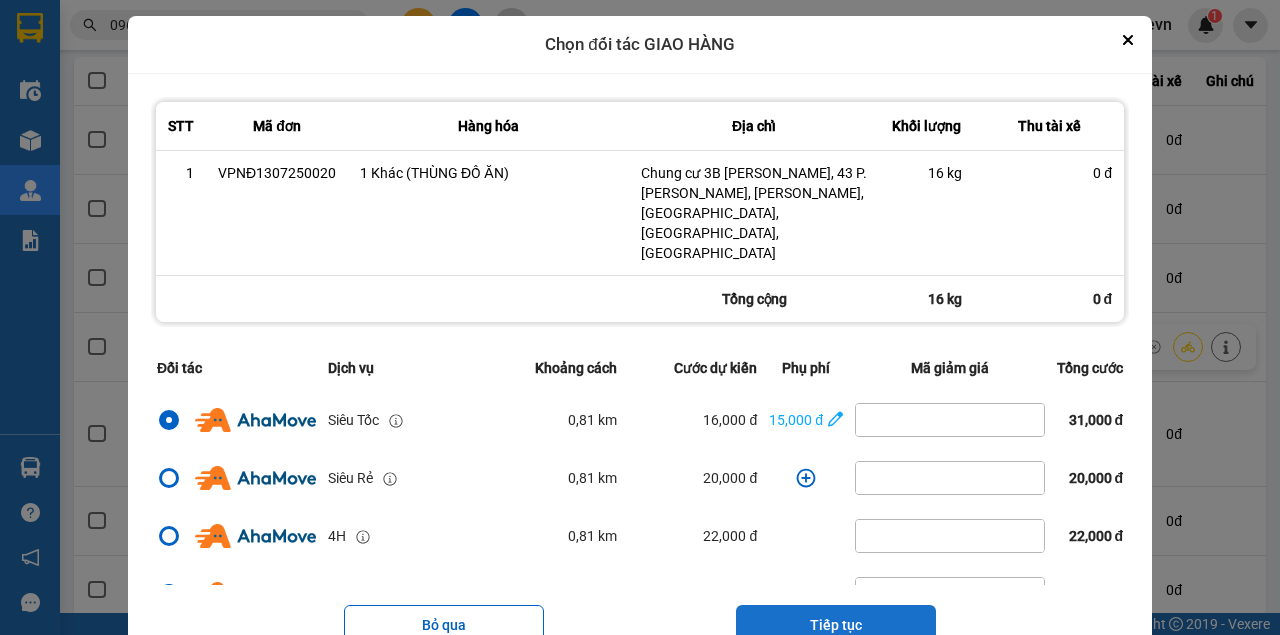 drag, startPoint x: 806, startPoint y: 570, endPoint x: 802, endPoint y: 523, distance: 47.169907 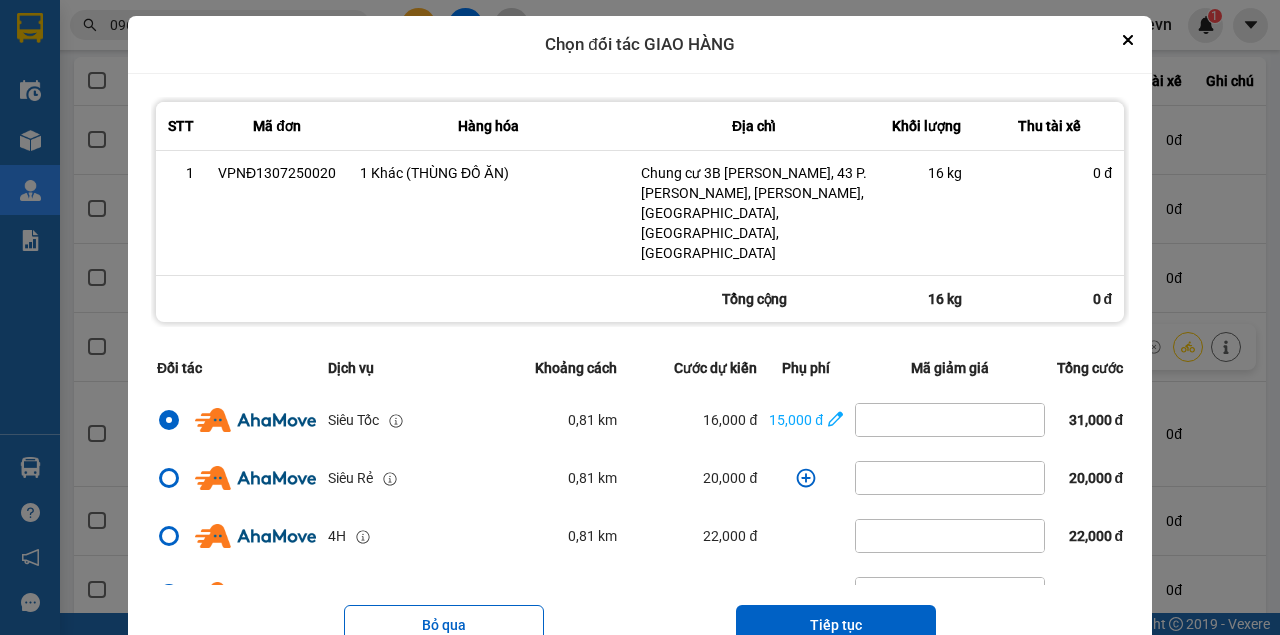 click on "Tiếp tục" at bounding box center (836, 625) 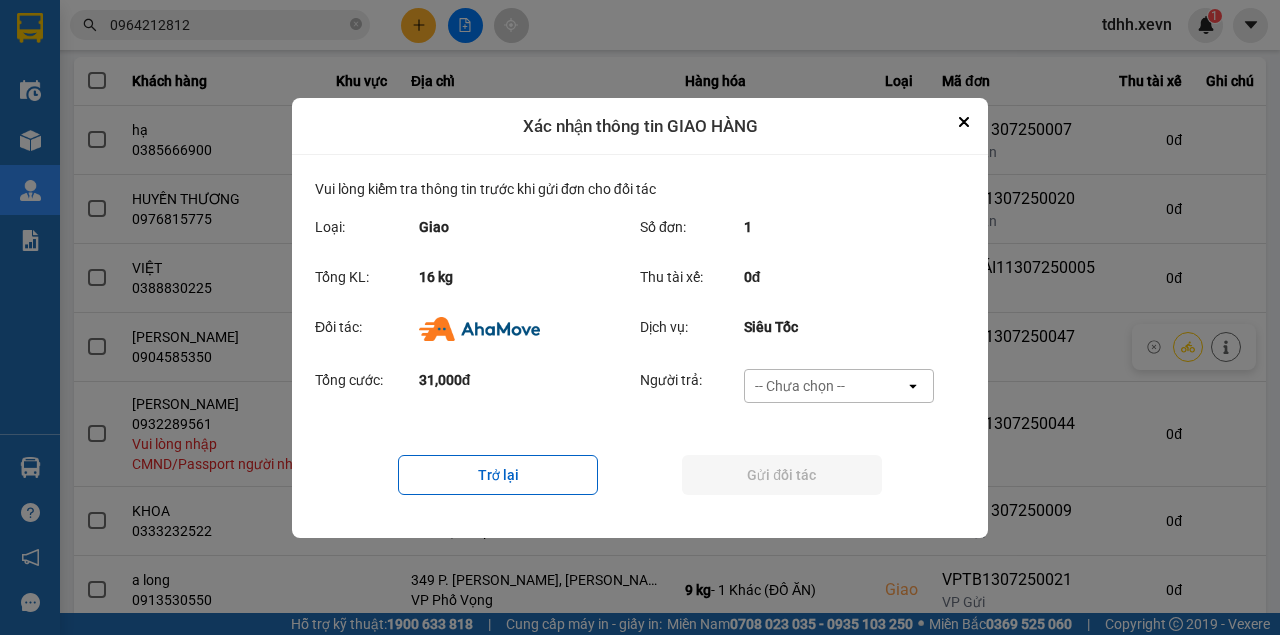 click on "-- Chưa chọn --" at bounding box center [825, 386] 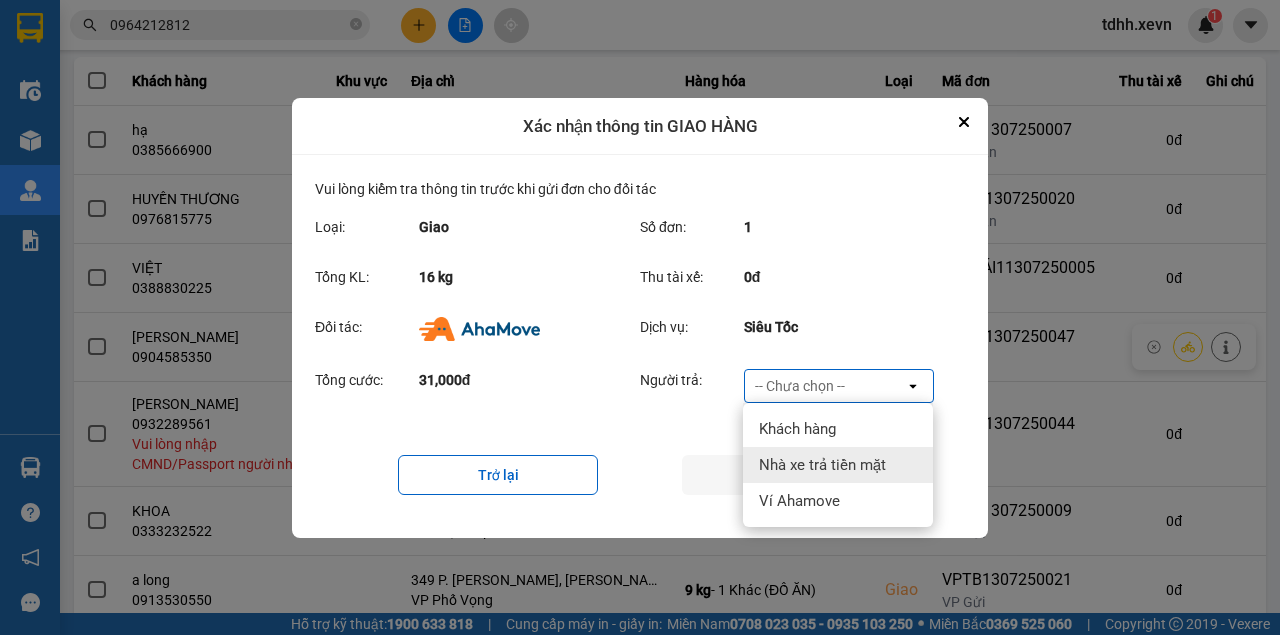click on "Nhà xe trả tiền mặt" at bounding box center [838, 465] 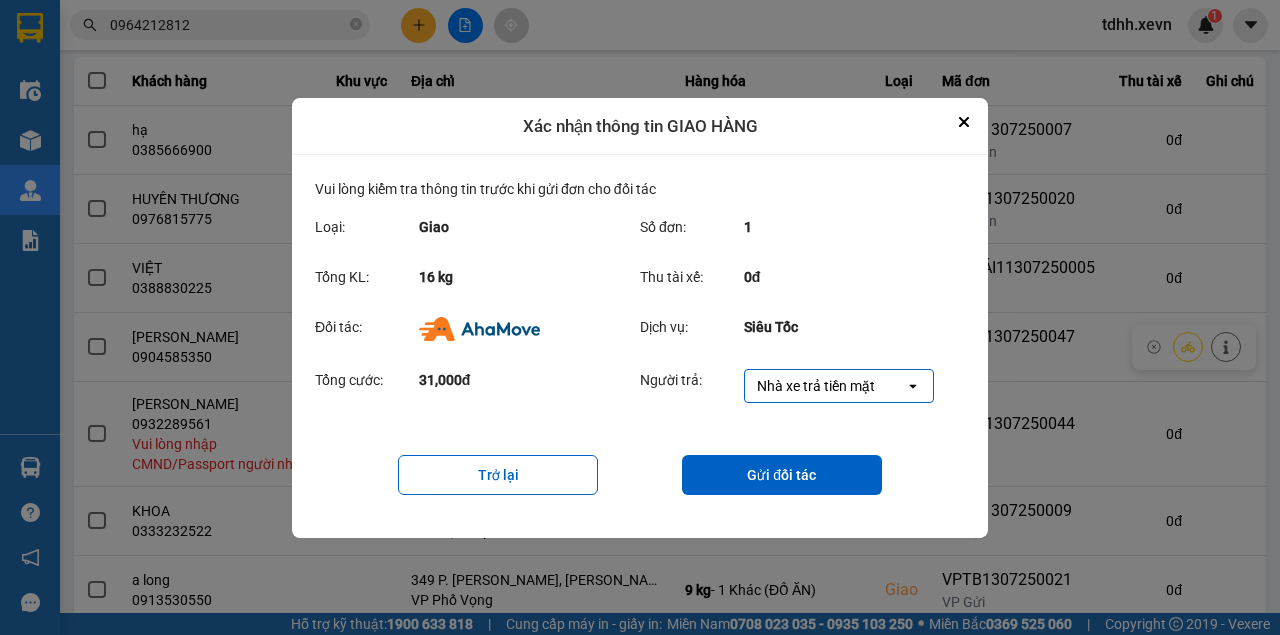click on "Nhà xe trả tiền mặt" at bounding box center (825, 386) 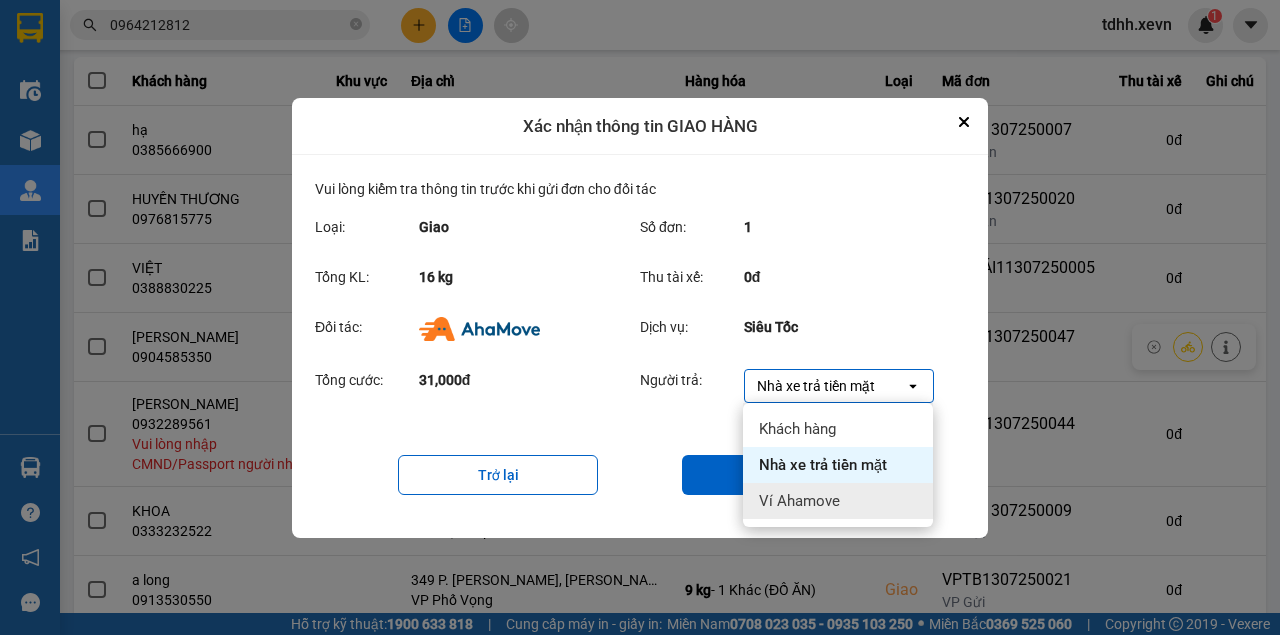 click on "Ví Ahamove" at bounding box center (799, 501) 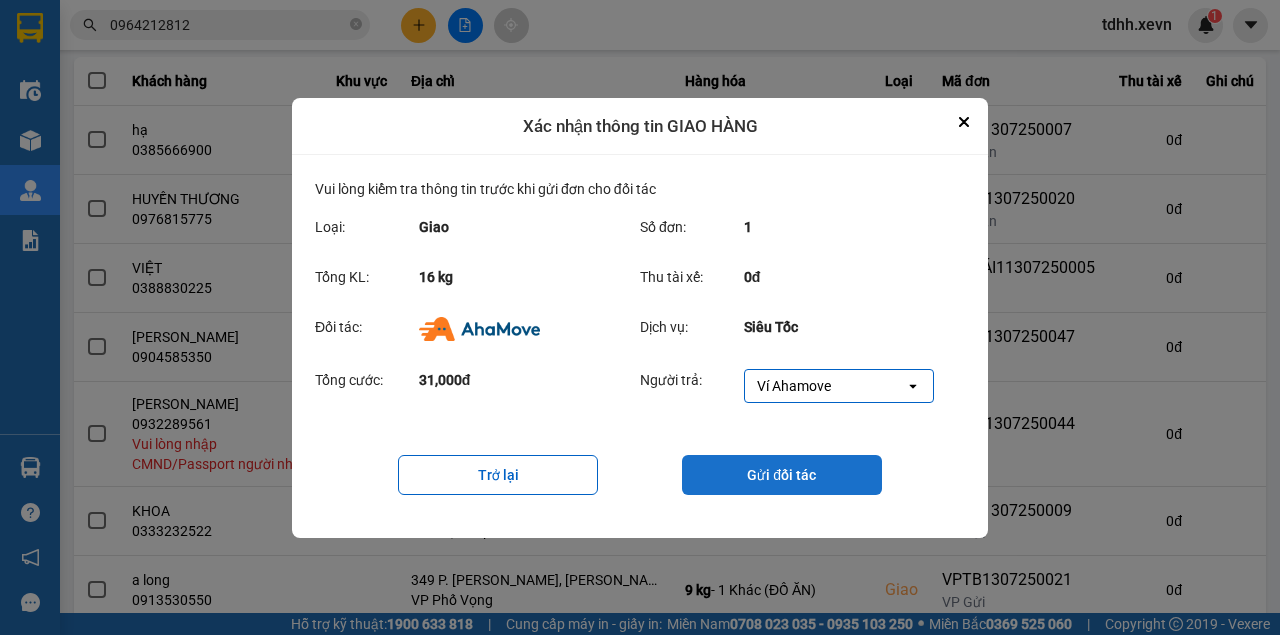 click on "Gửi đối tác" at bounding box center [782, 475] 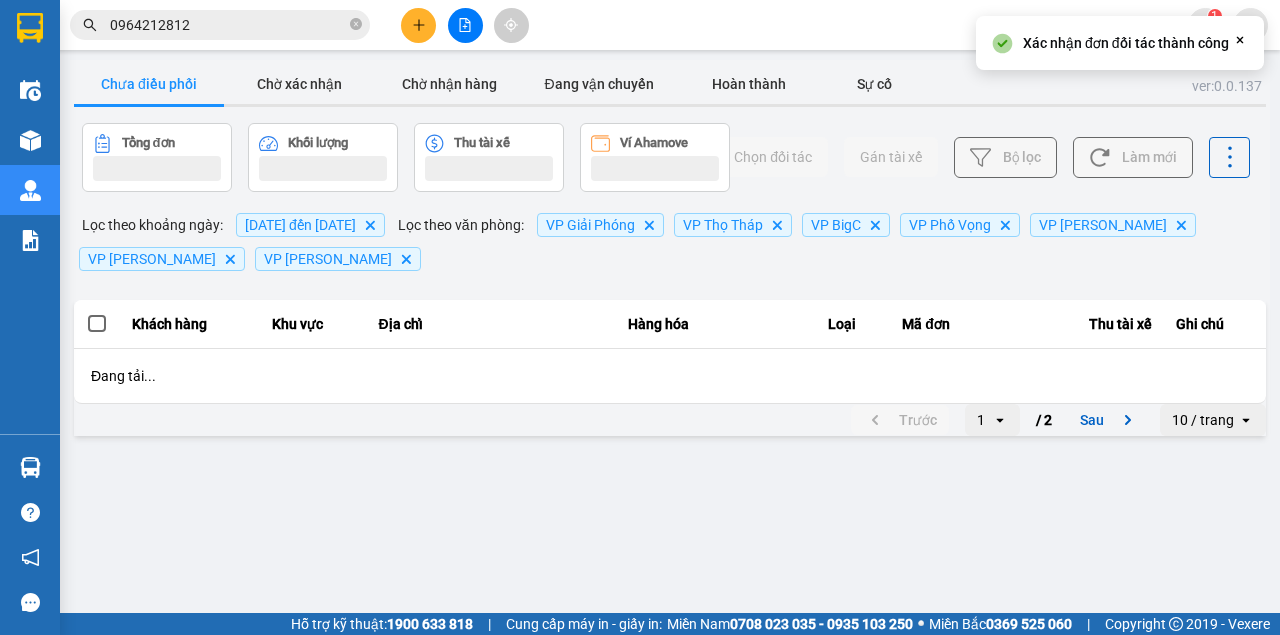 scroll, scrollTop: 0, scrollLeft: 0, axis: both 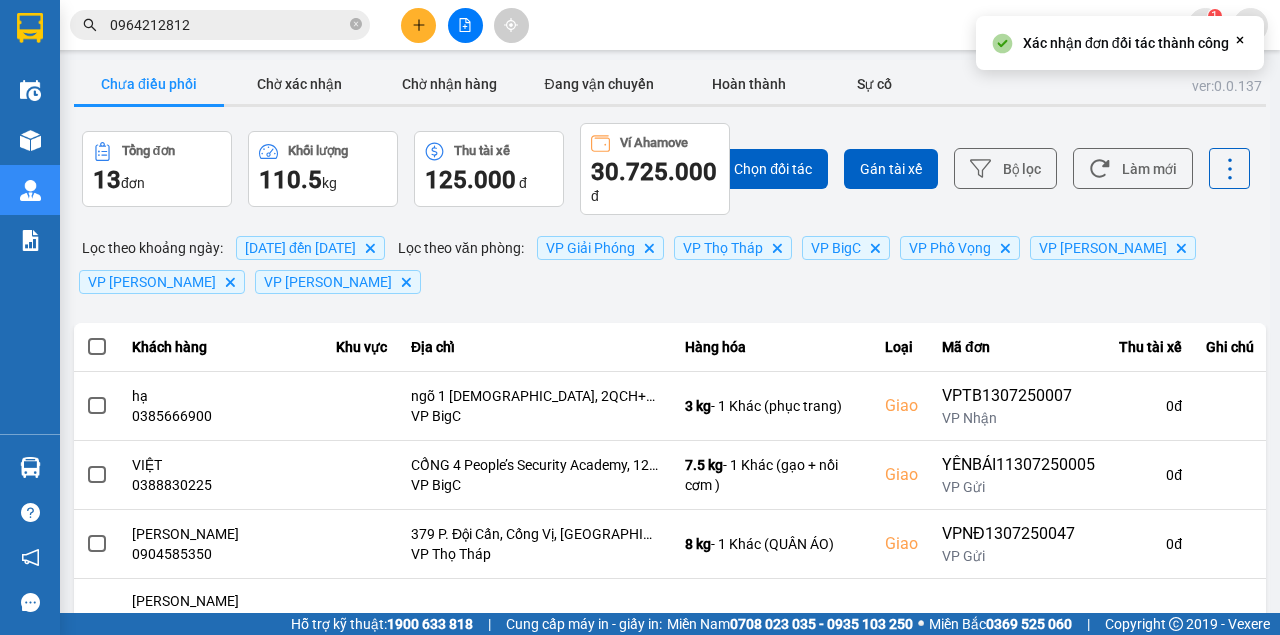 click on "Chọn đối tác Gán tài xế Bộ lọc Làm mới" at bounding box center (958, 169) 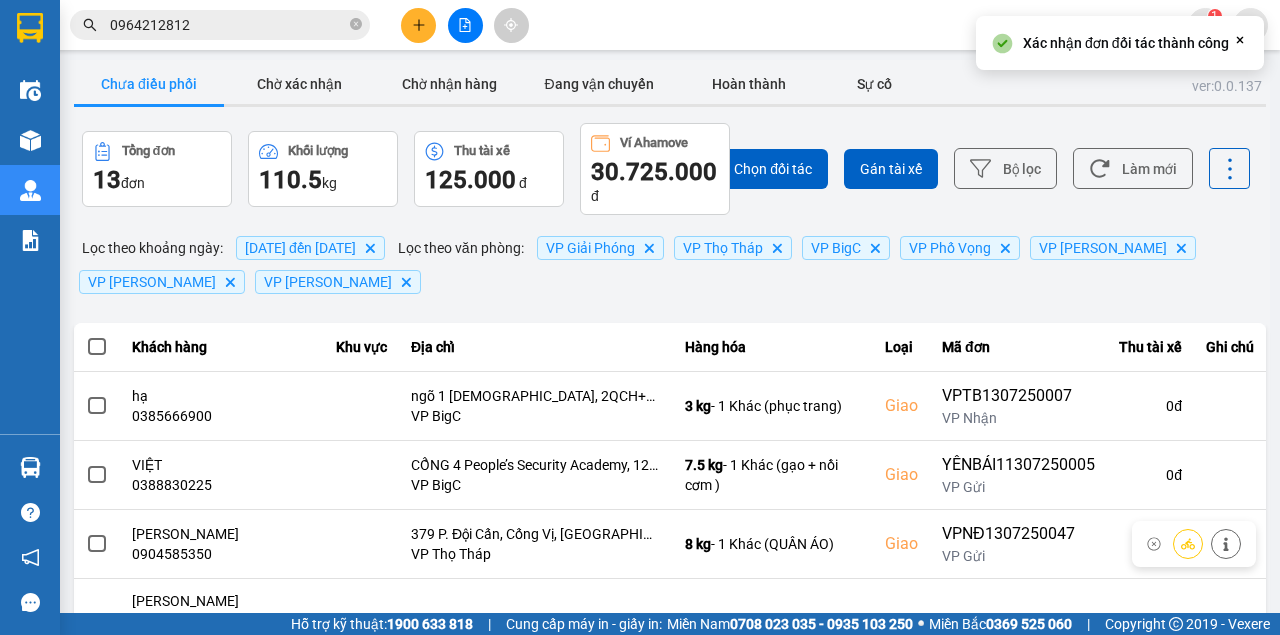 click on "Chọn đối tác Gán tài xế Bộ lọc Làm mới" at bounding box center [958, 169] 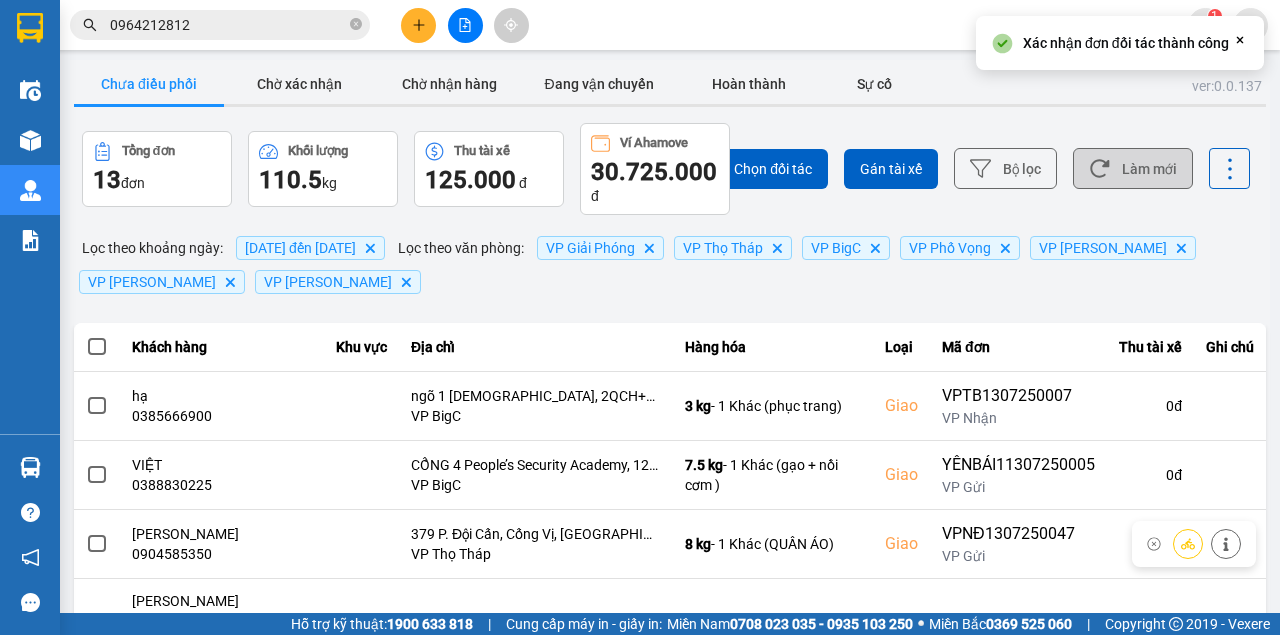 click on "Làm mới" at bounding box center [1133, 168] 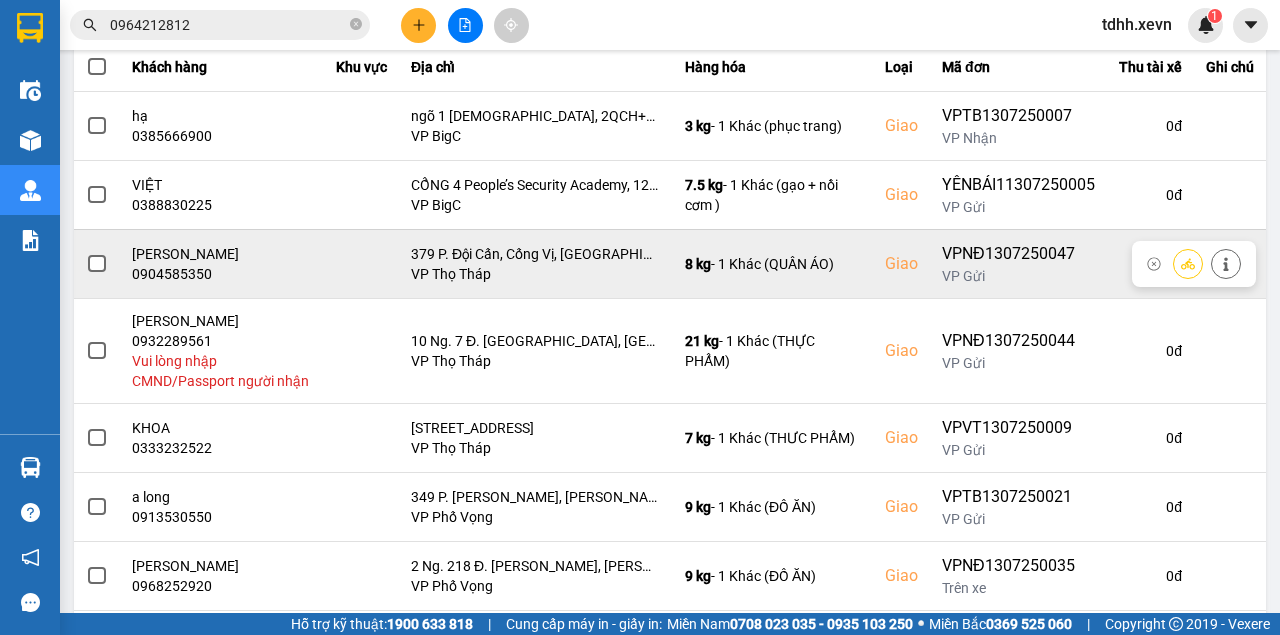 scroll, scrollTop: 14, scrollLeft: 0, axis: vertical 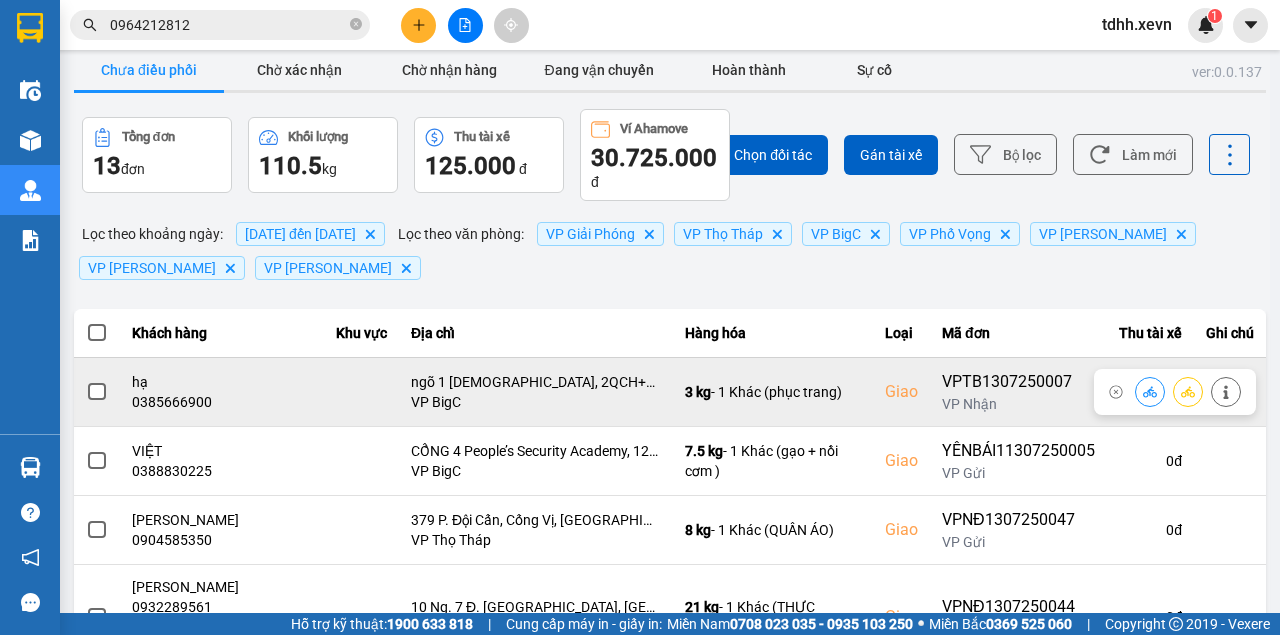 click on "0385666900" at bounding box center (222, 402) 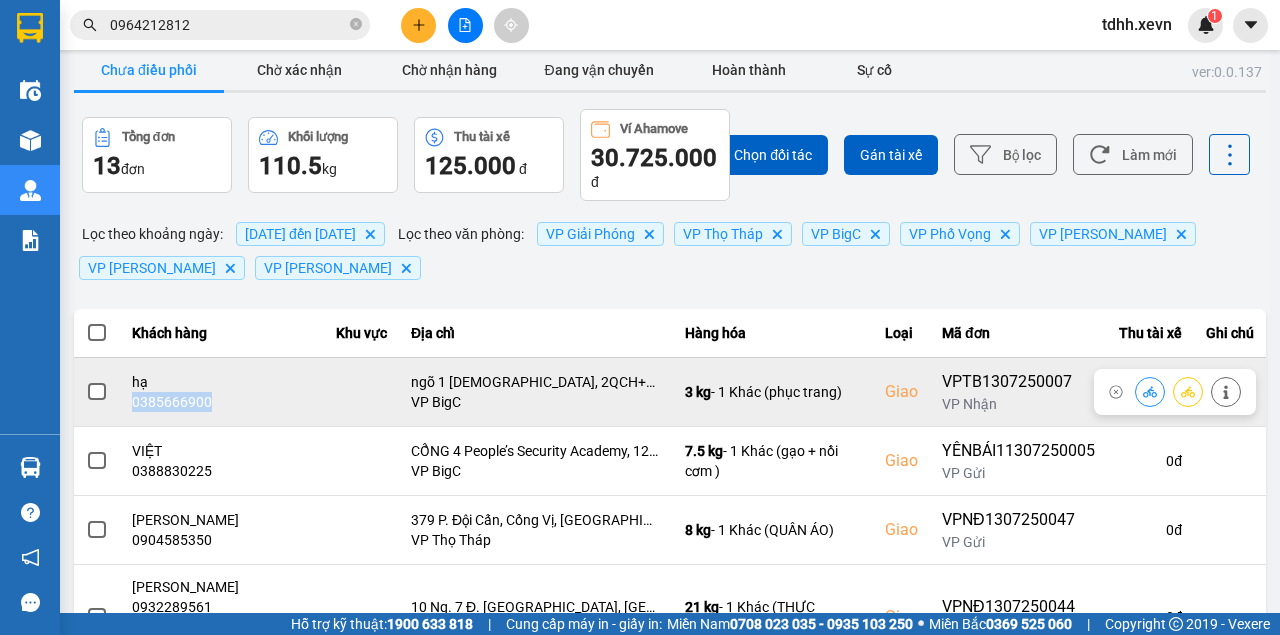 click on "0385666900" at bounding box center (222, 402) 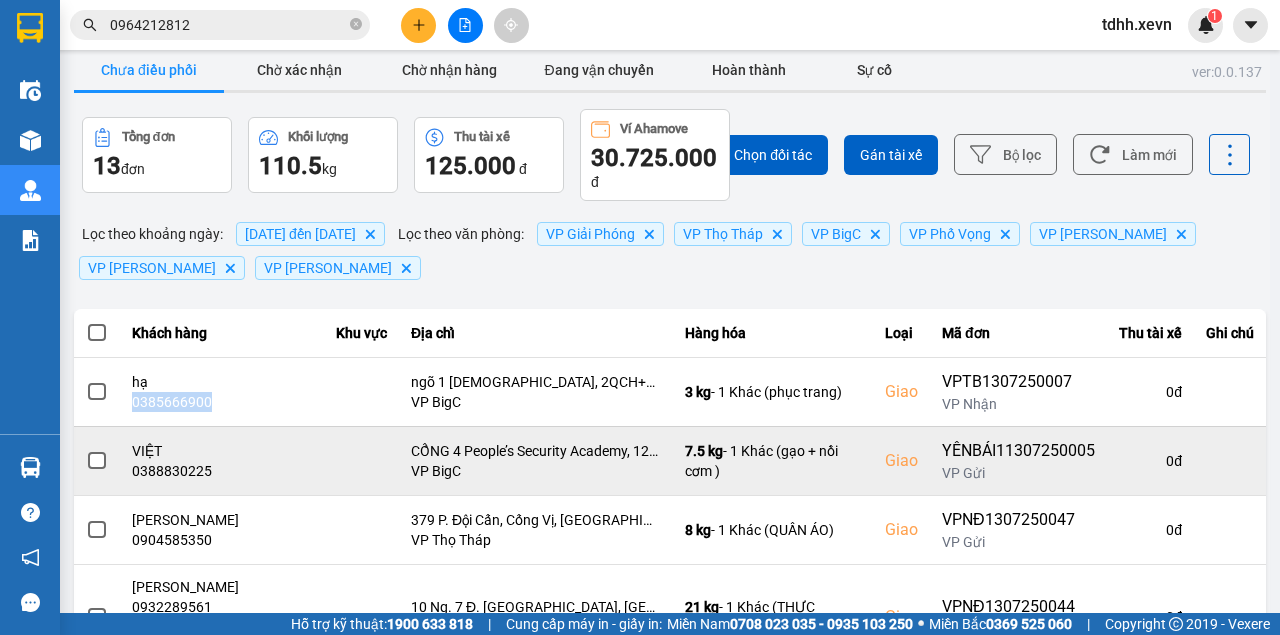 scroll, scrollTop: 0, scrollLeft: 0, axis: both 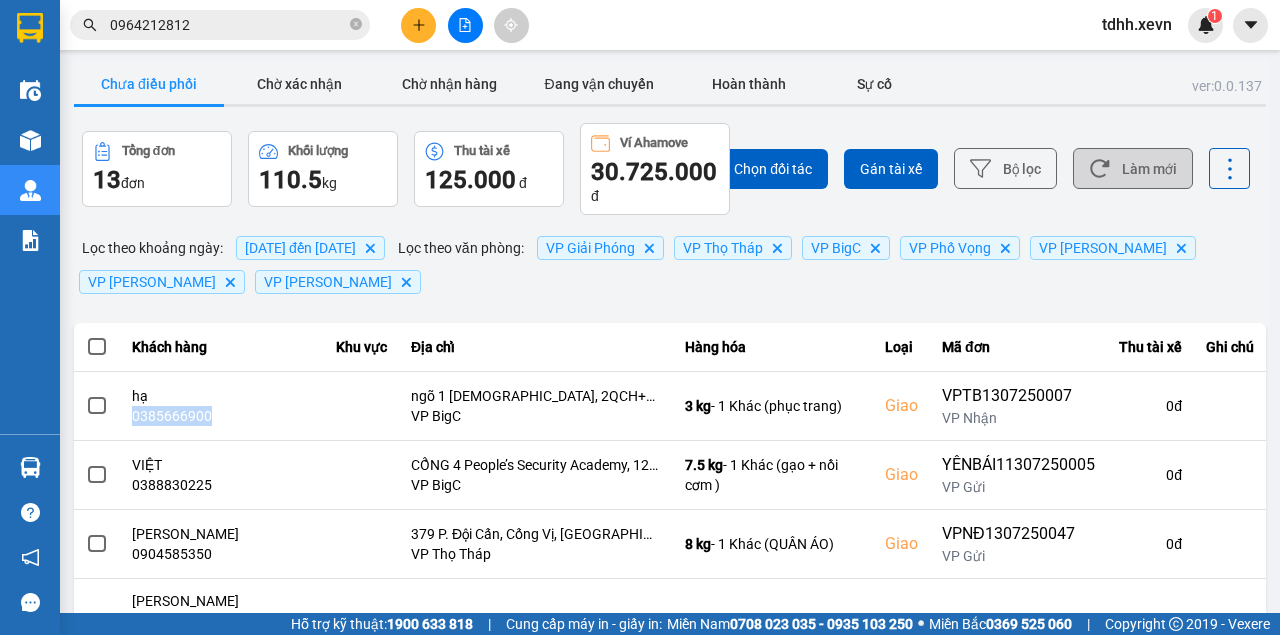 click on "Làm mới" at bounding box center (1133, 168) 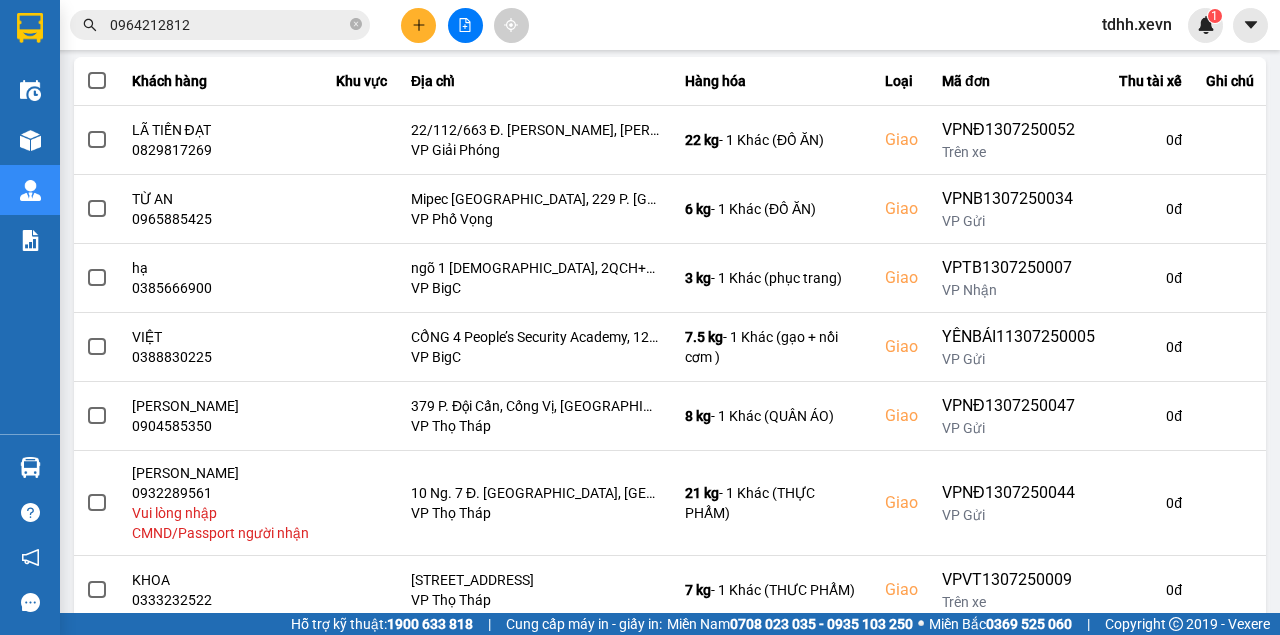 scroll, scrollTop: 0, scrollLeft: 0, axis: both 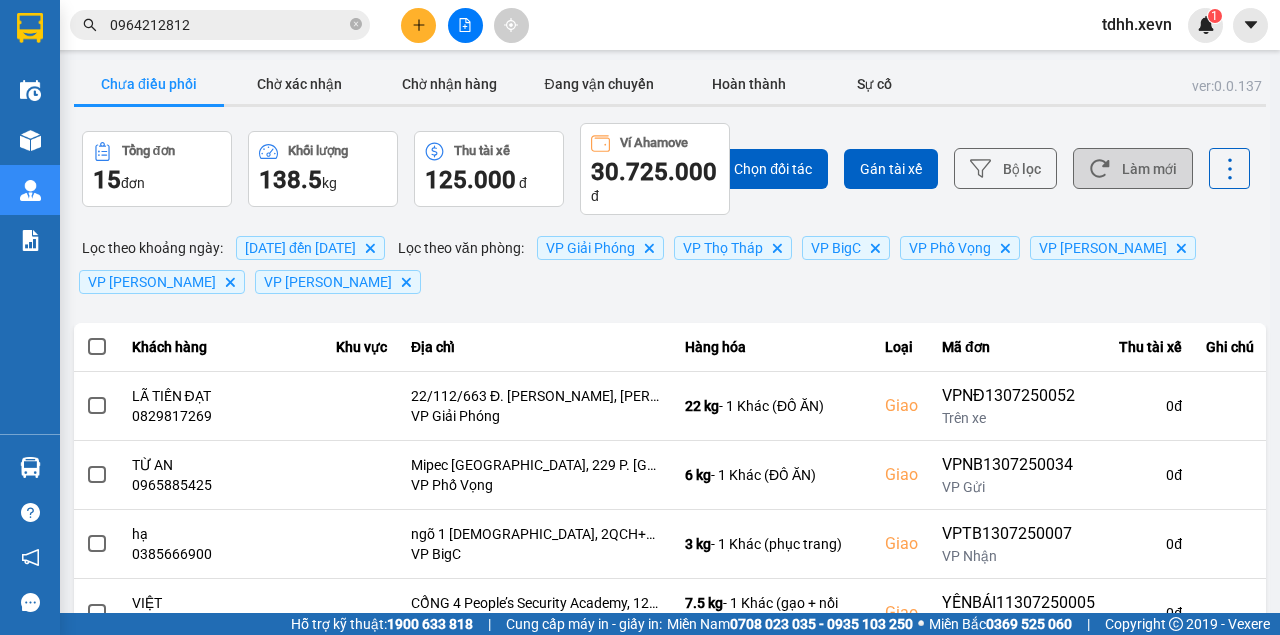 click on "Làm mới" at bounding box center [1133, 168] 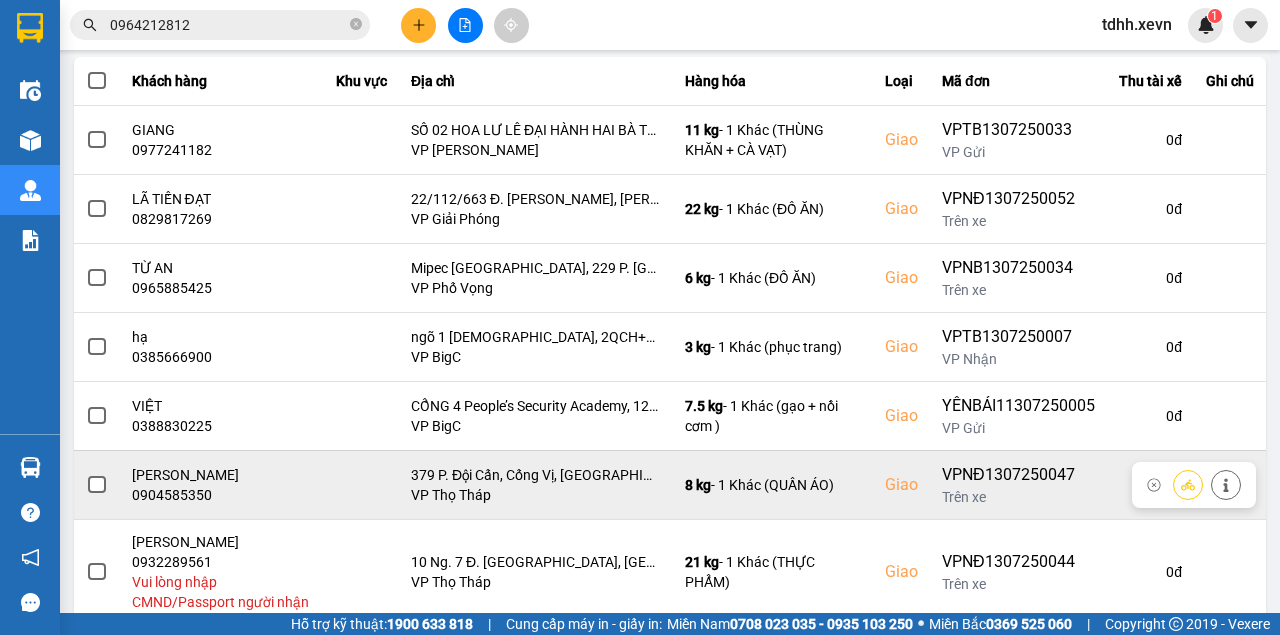 scroll, scrollTop: 547, scrollLeft: 0, axis: vertical 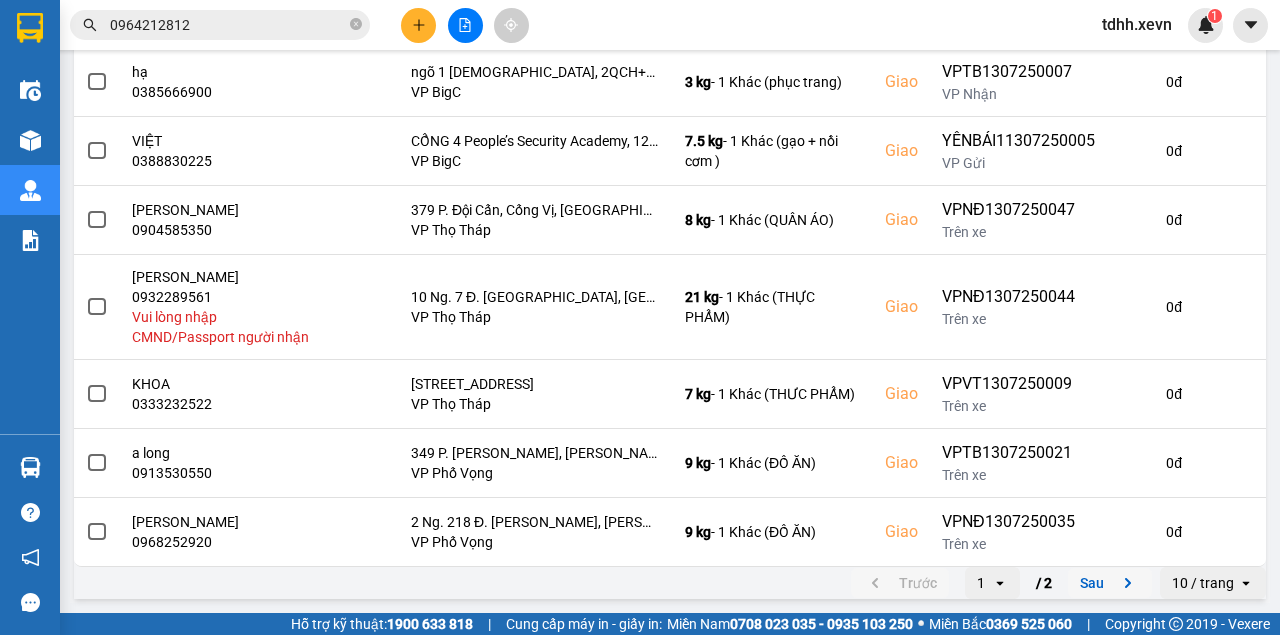 click 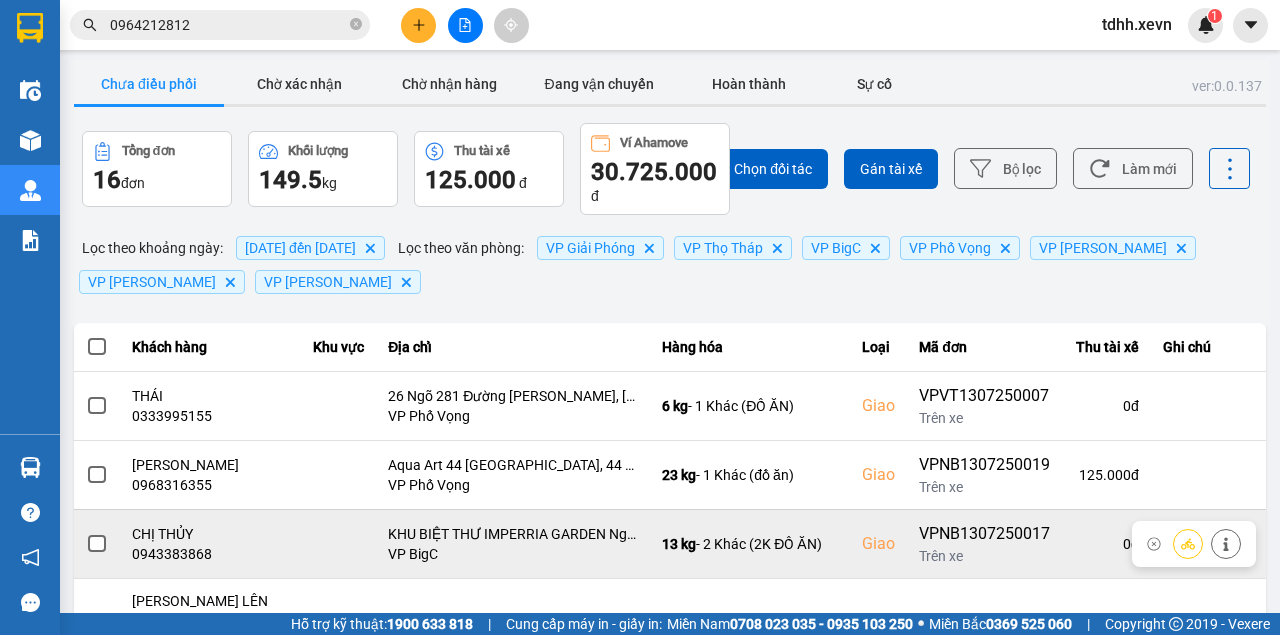 scroll, scrollTop: 288, scrollLeft: 0, axis: vertical 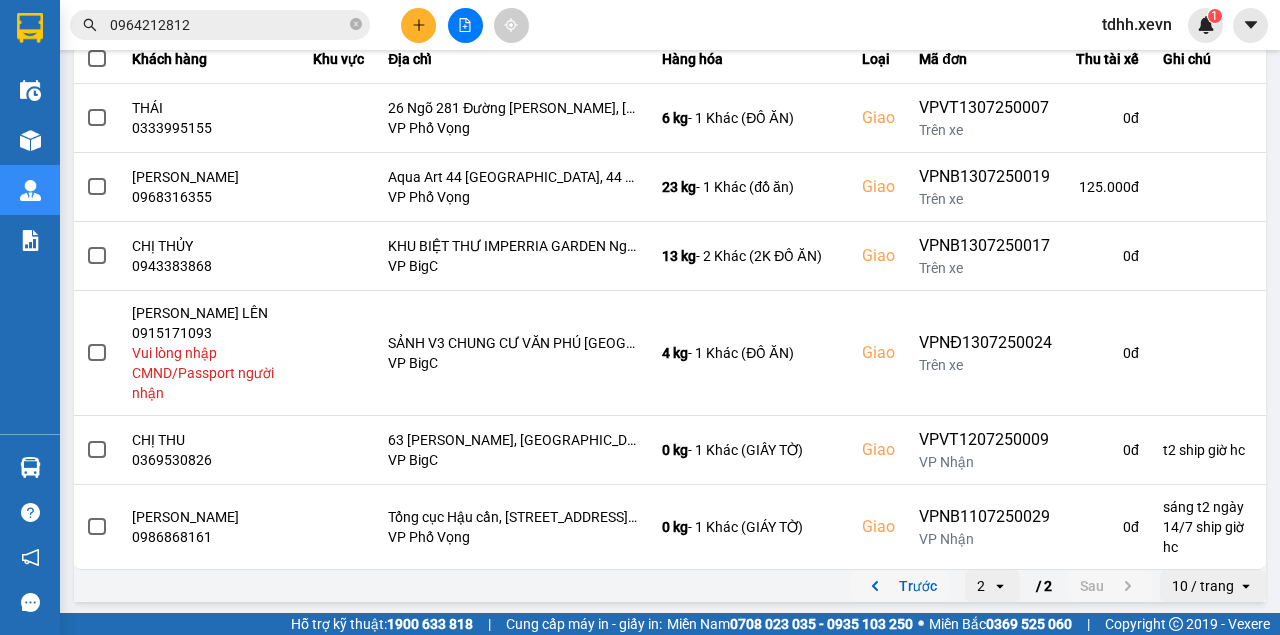 click on "Trước" at bounding box center [900, 586] 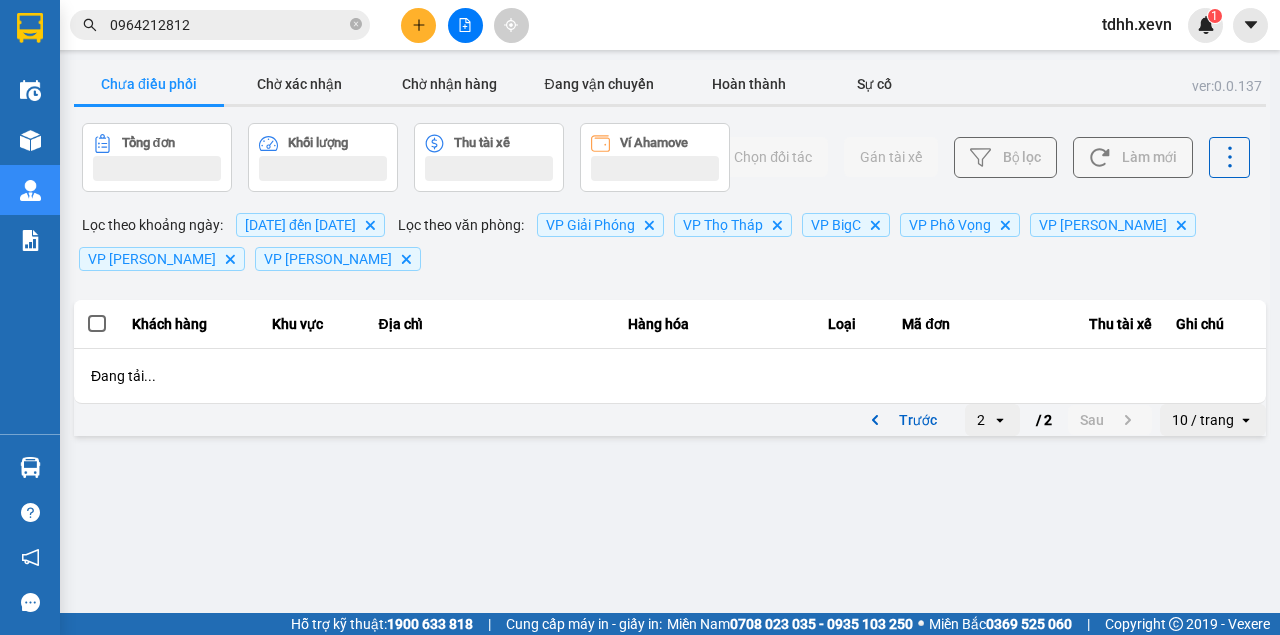 scroll, scrollTop: 0, scrollLeft: 0, axis: both 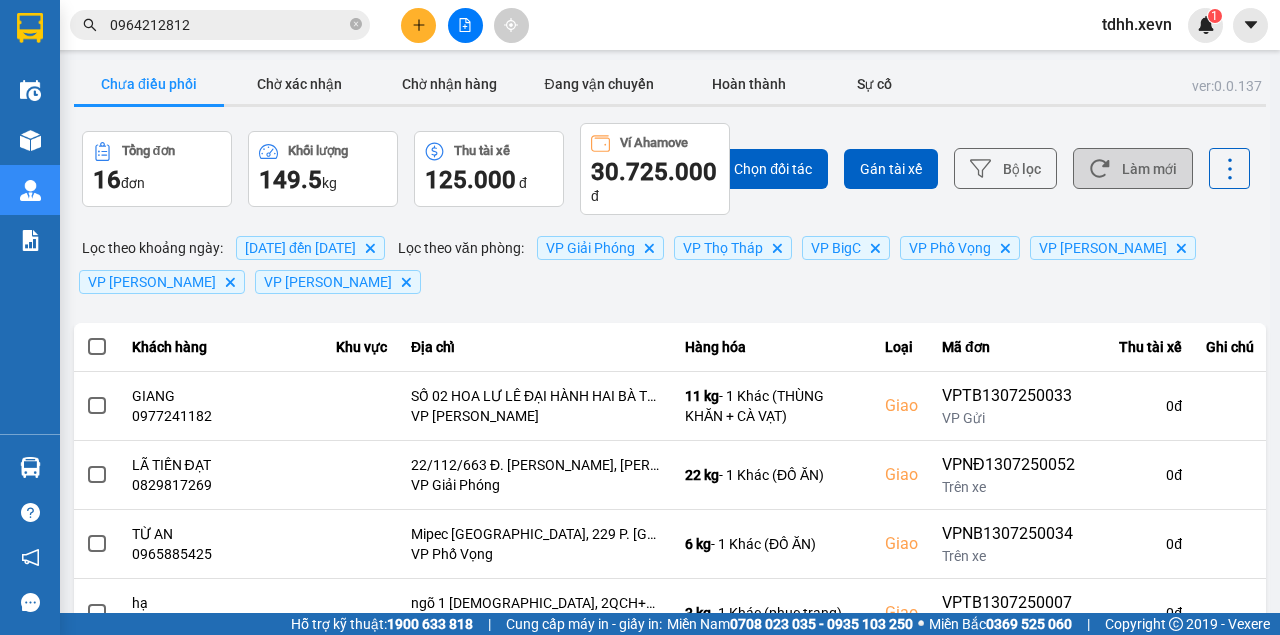 click 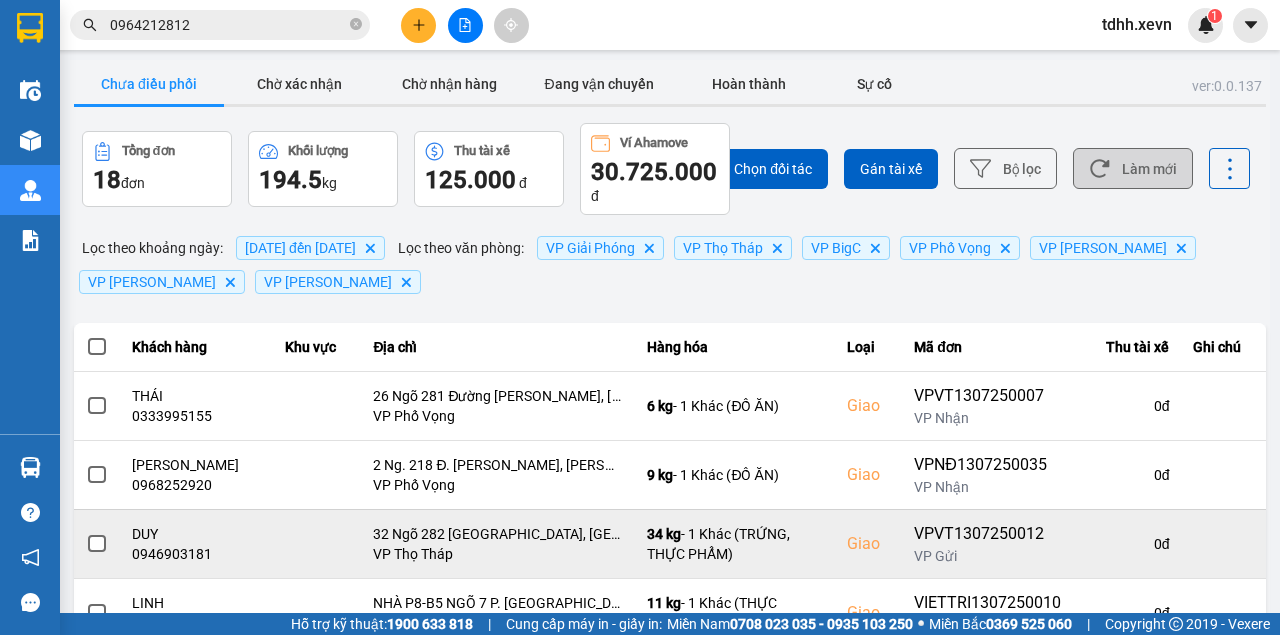 scroll, scrollTop: 200, scrollLeft: 0, axis: vertical 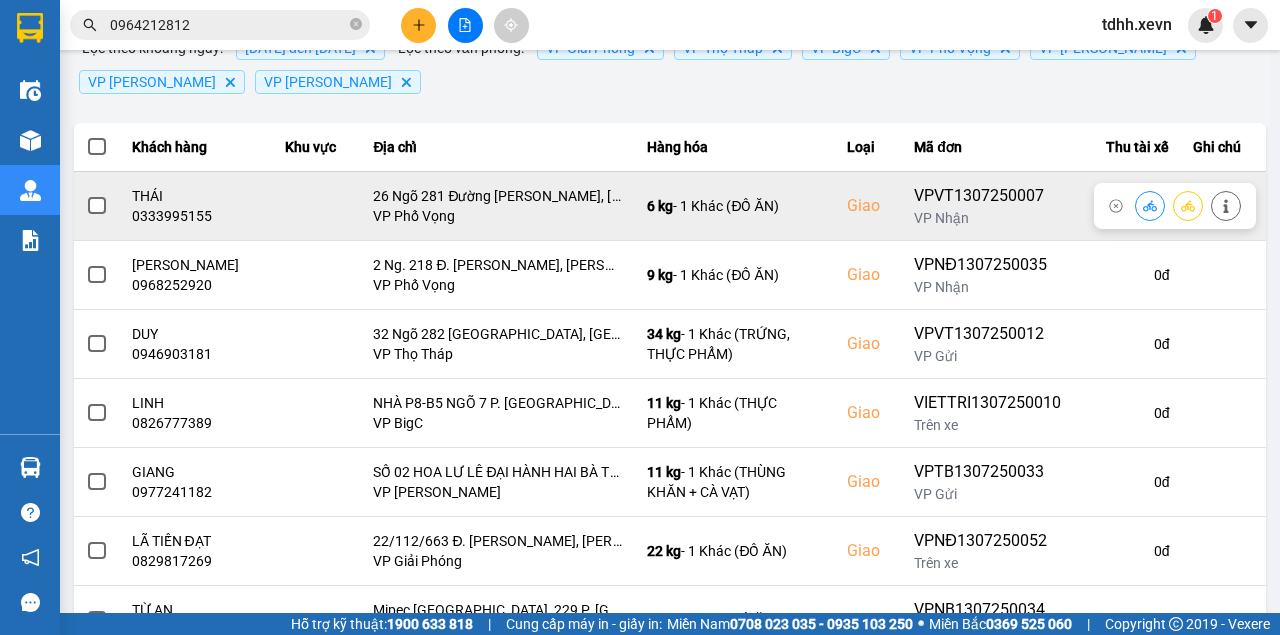click on "0333995155" at bounding box center [197, 216] 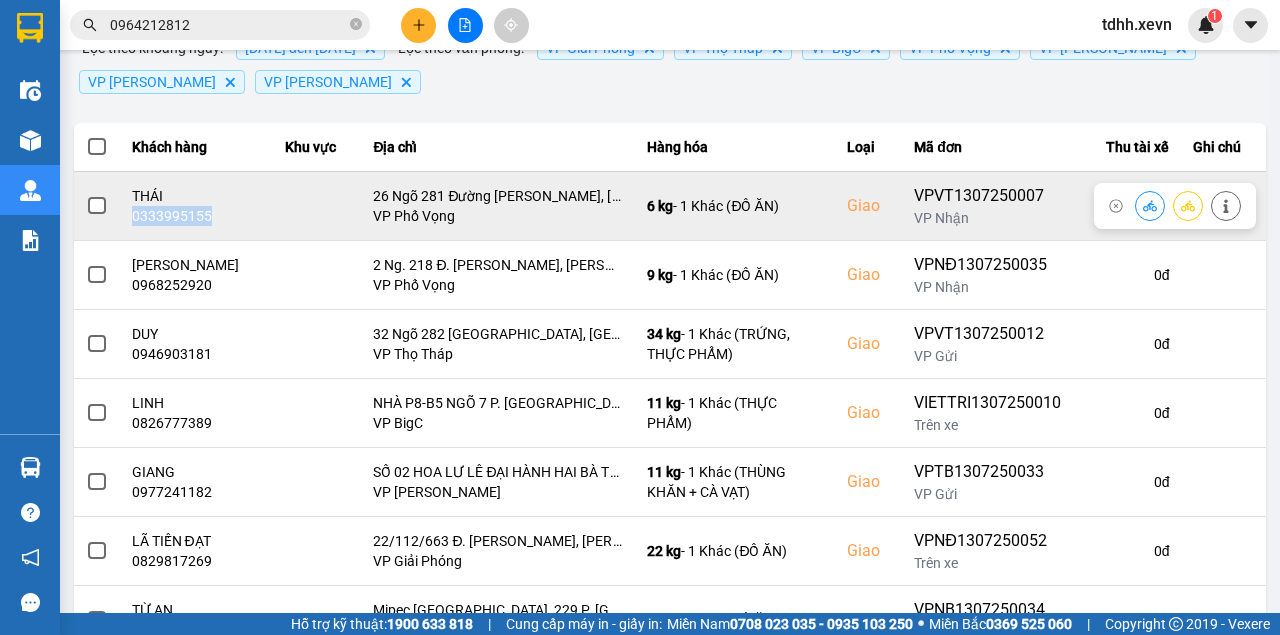 click on "0333995155" at bounding box center [197, 216] 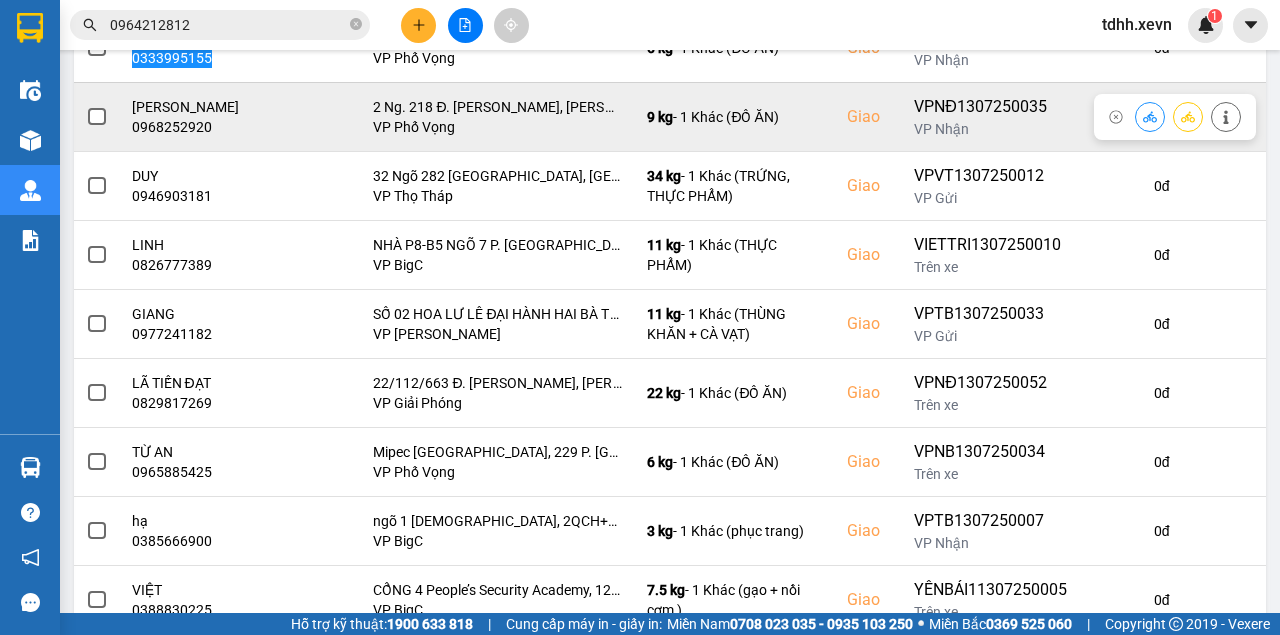 scroll, scrollTop: 291, scrollLeft: 0, axis: vertical 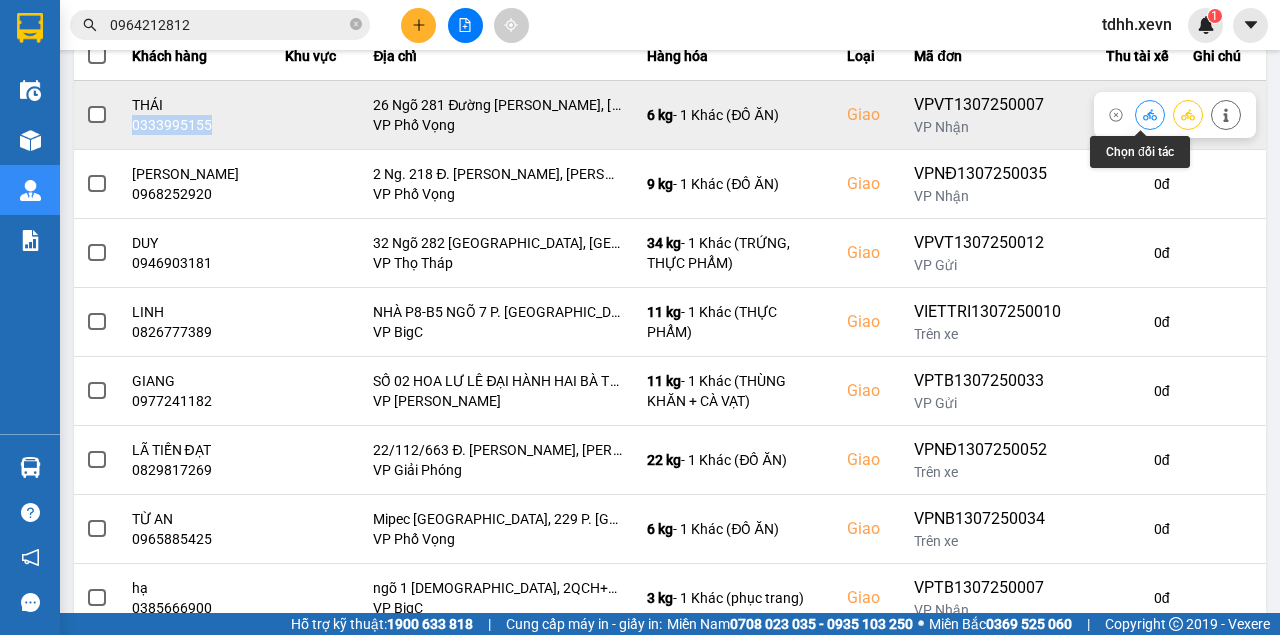 click 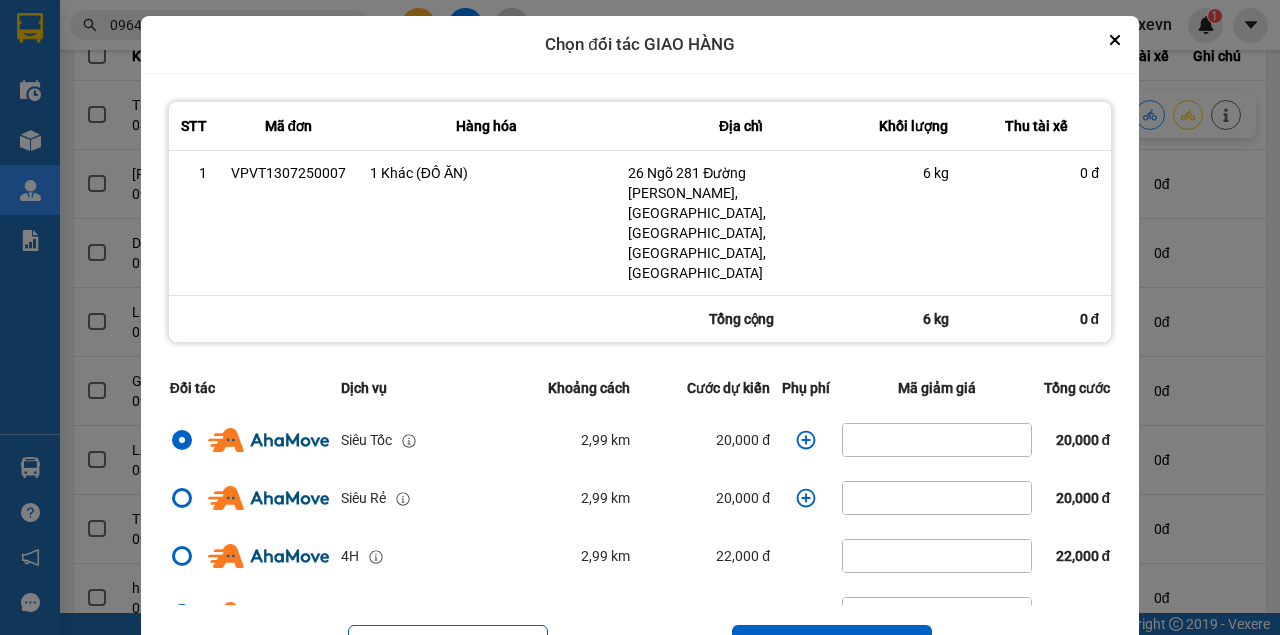 click 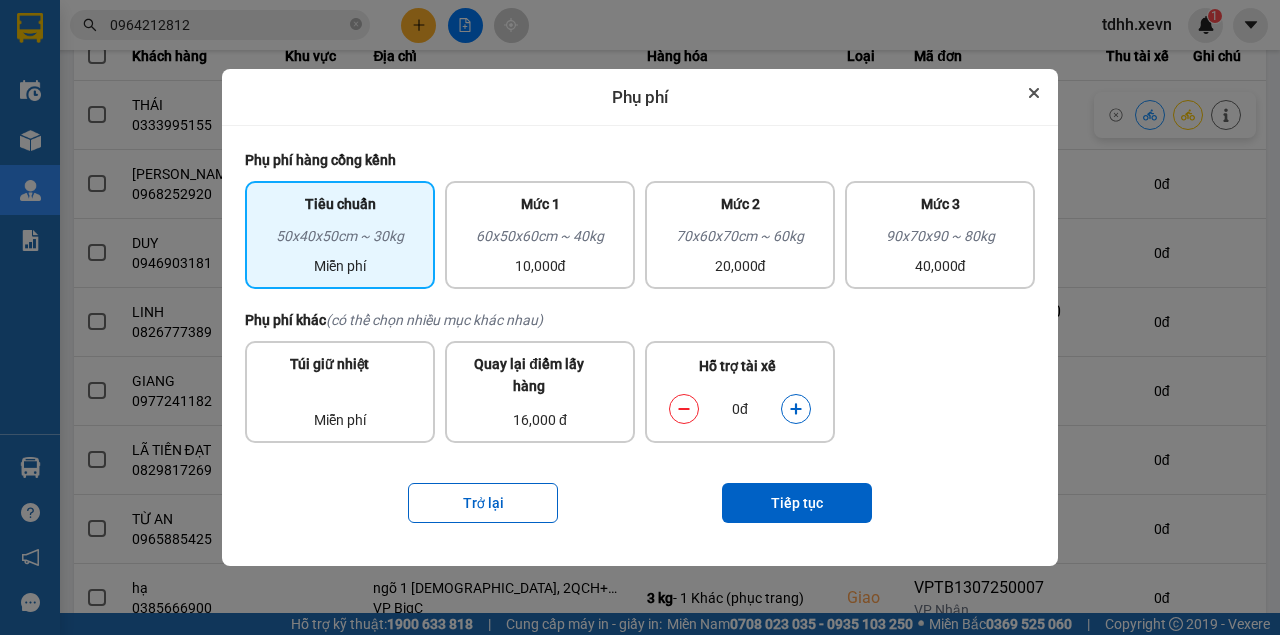 click 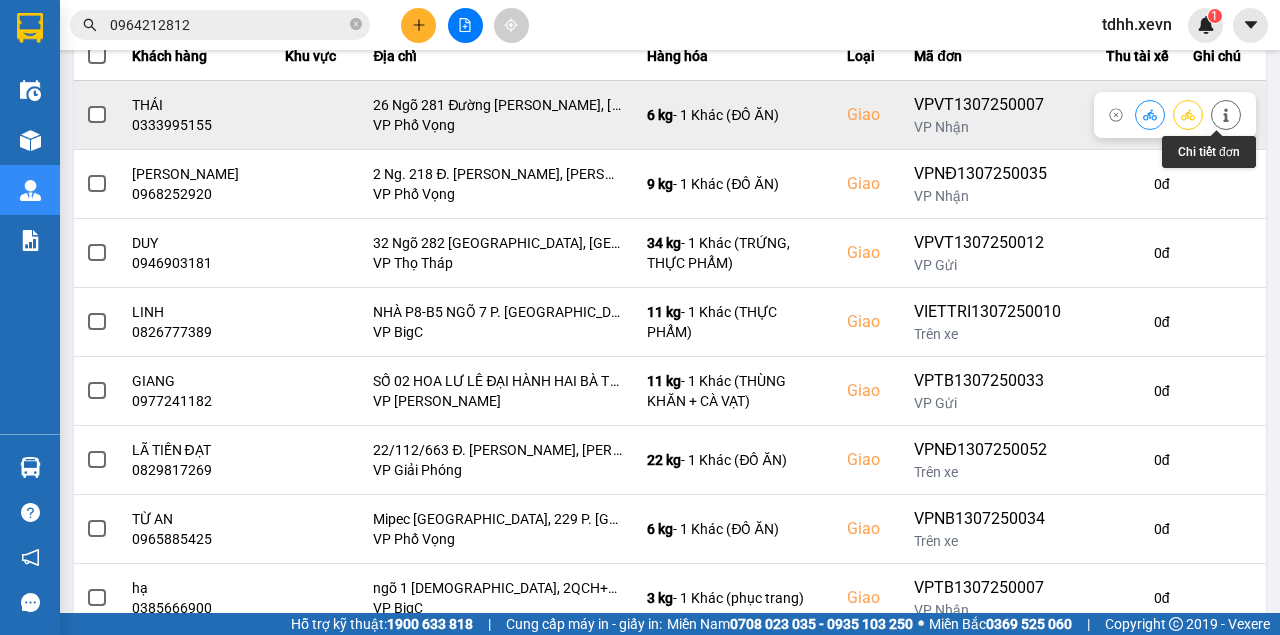 click 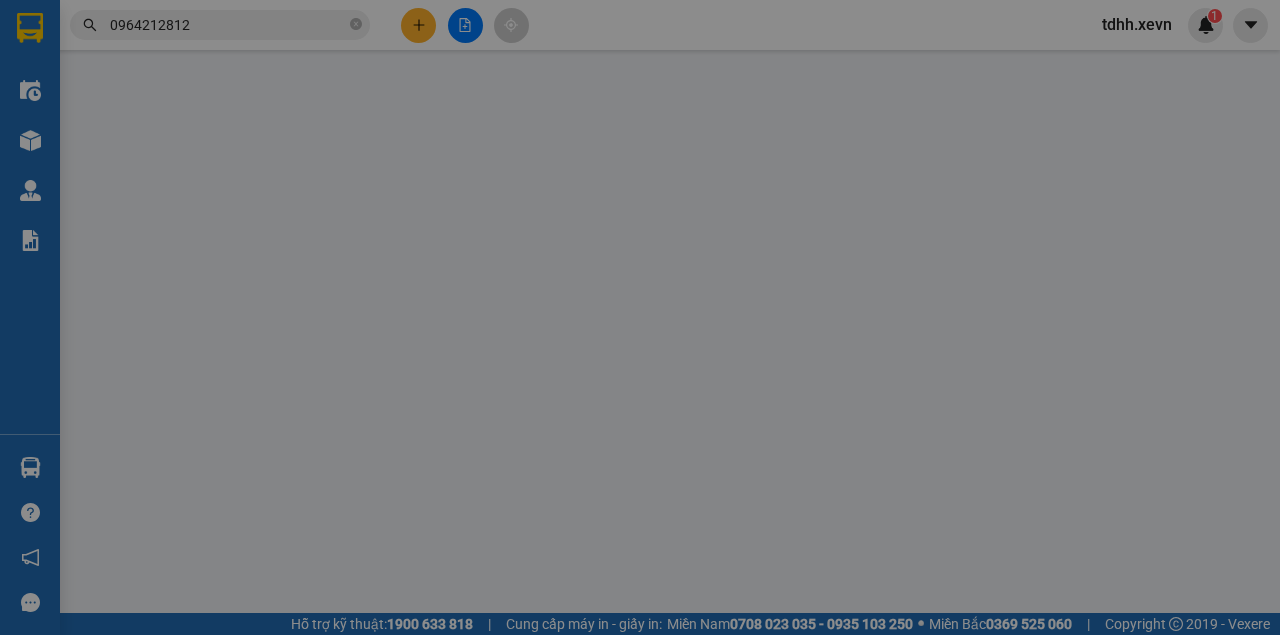 scroll, scrollTop: 0, scrollLeft: 0, axis: both 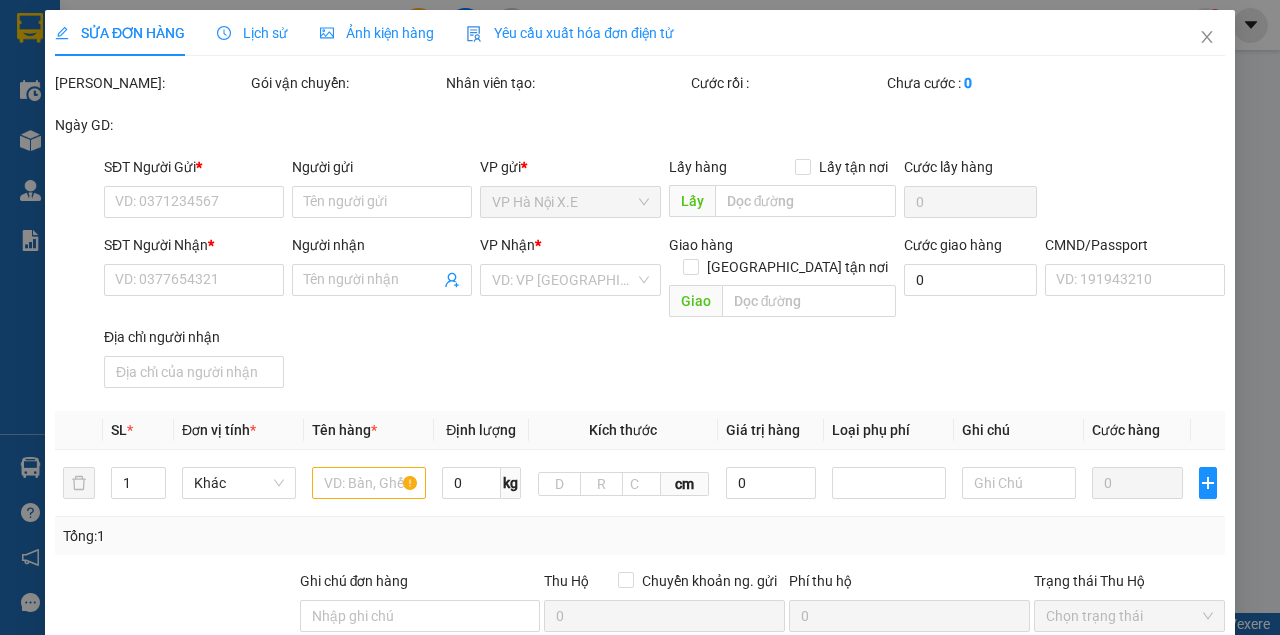 type on "0325616758" 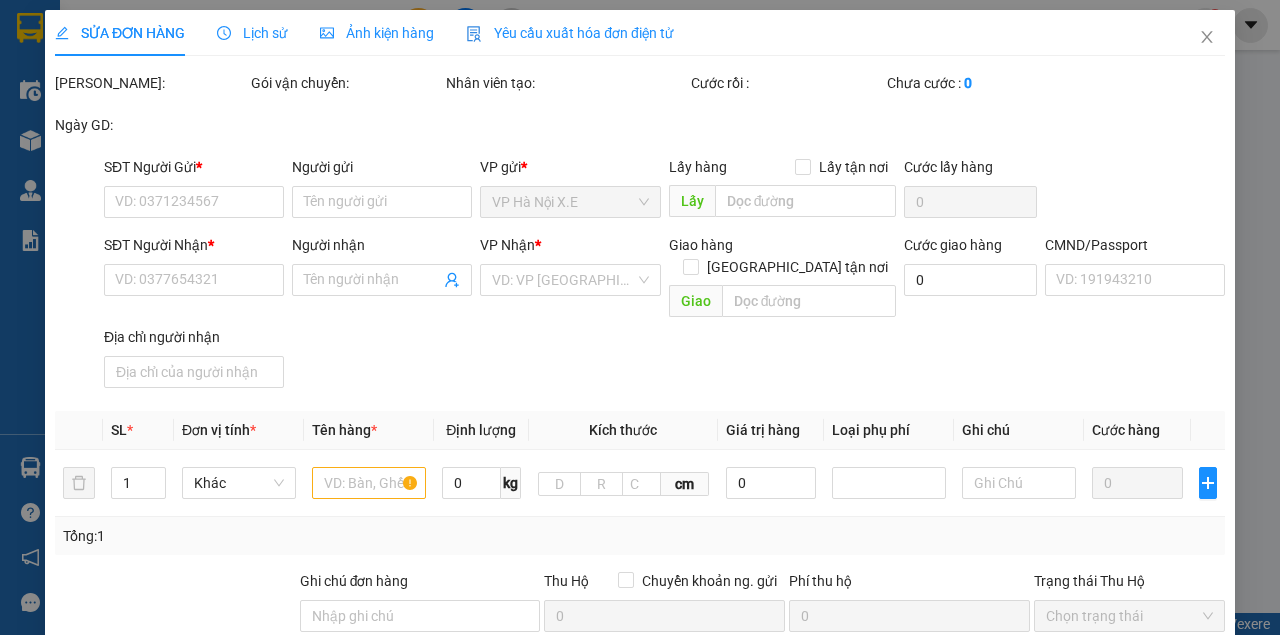 type on "CHÚ TRÂN" 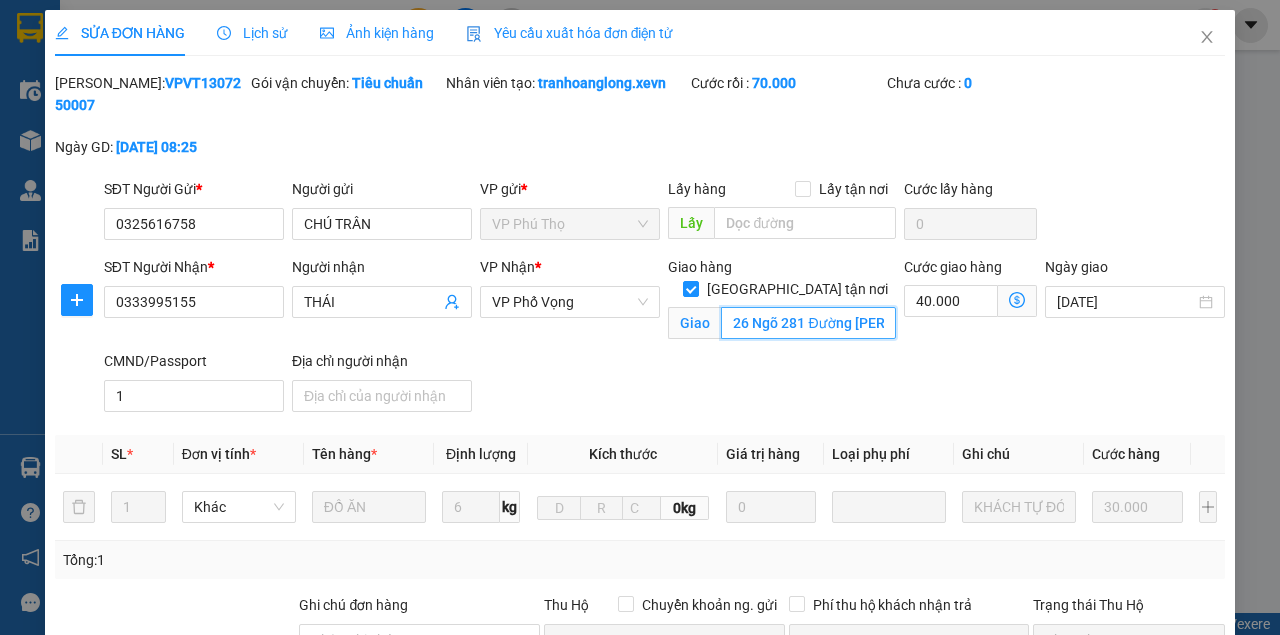 click on "26 Ngõ 281 Đường Trần Khát Chân, Thanh Nhàn, Hai Bà Trưng, Hà Nội, Việt Nam" at bounding box center [808, 323] 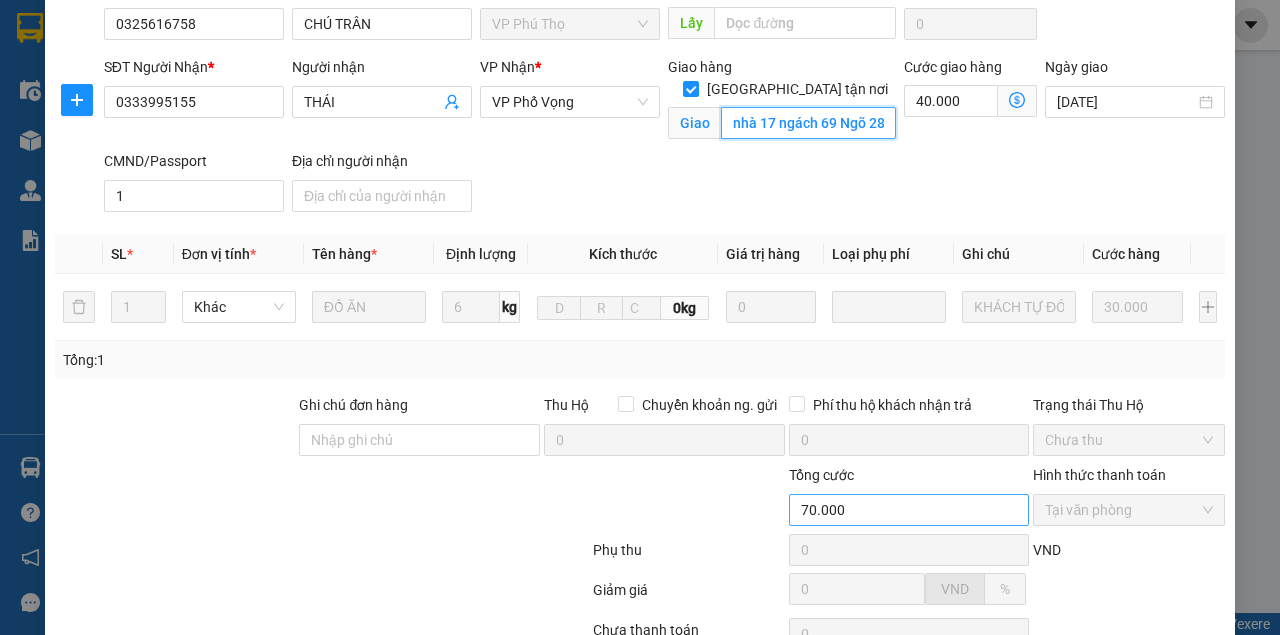 scroll, scrollTop: 363, scrollLeft: 0, axis: vertical 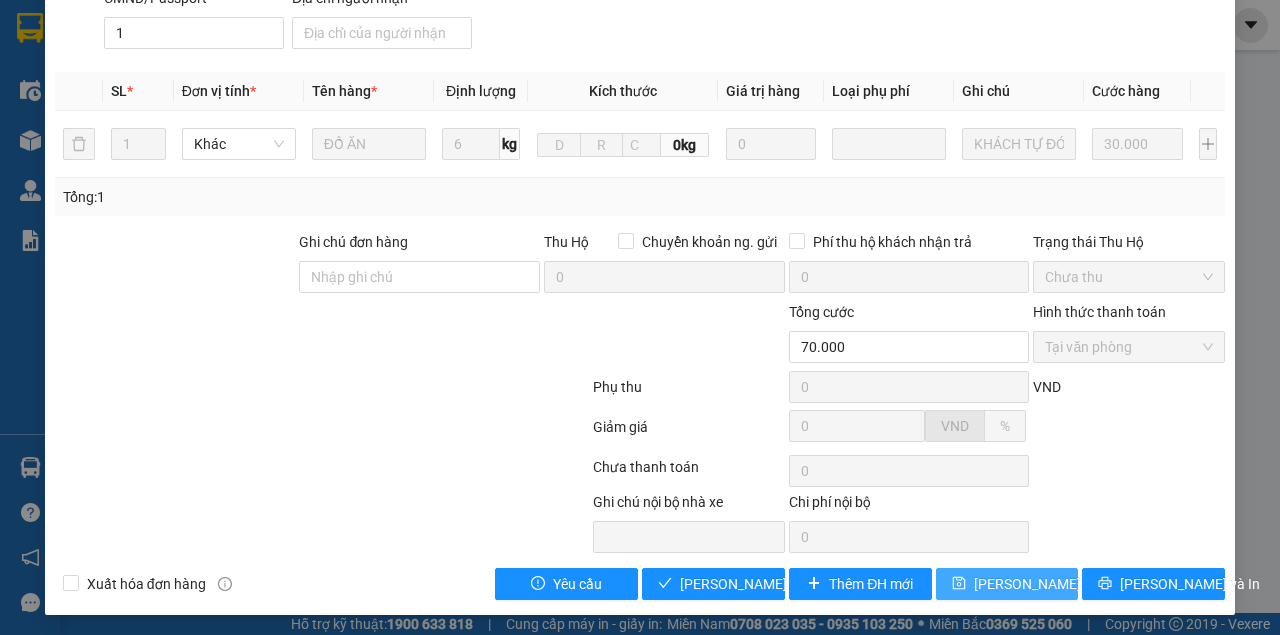 type on "nhà 17 ngách 69 Ngõ 281 Đường Trần Khát Chân, Thanh Nhàn, Hai Bà Trưng, Hà Nội, Việt Nam" 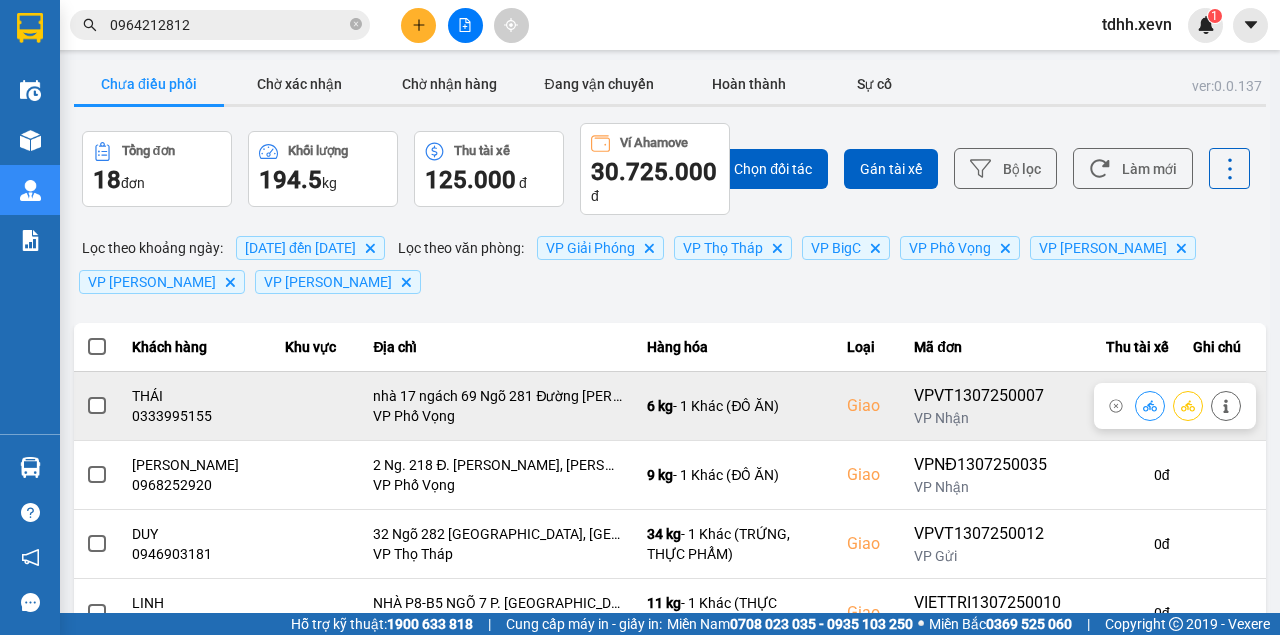 click 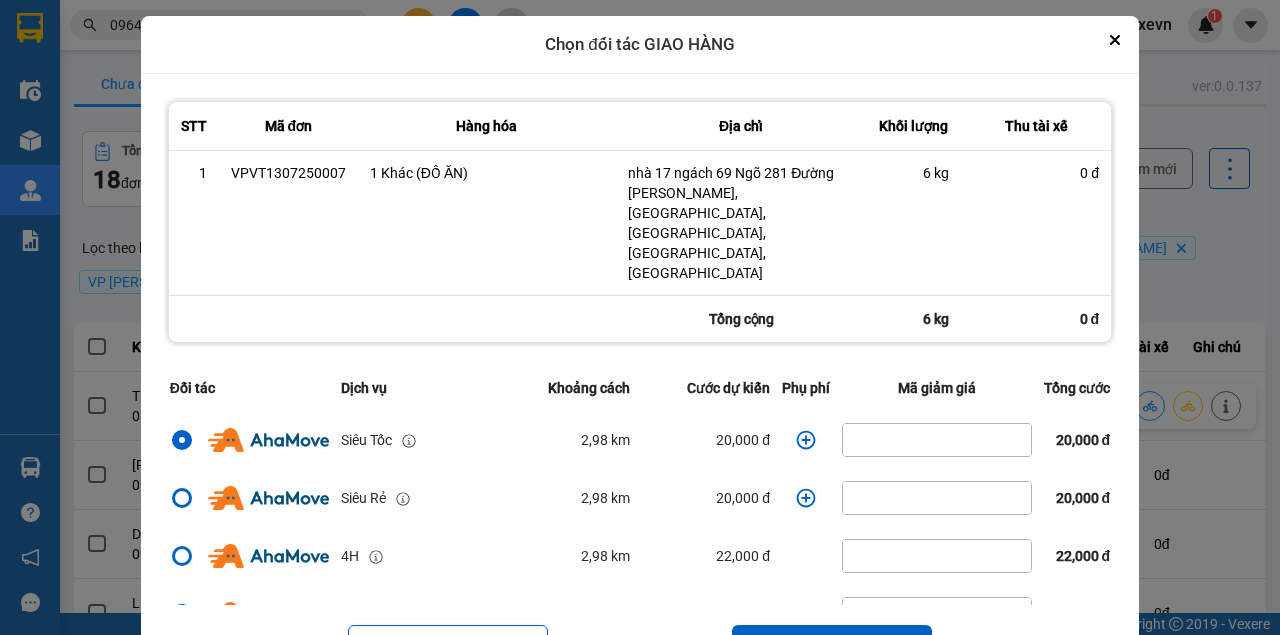 click 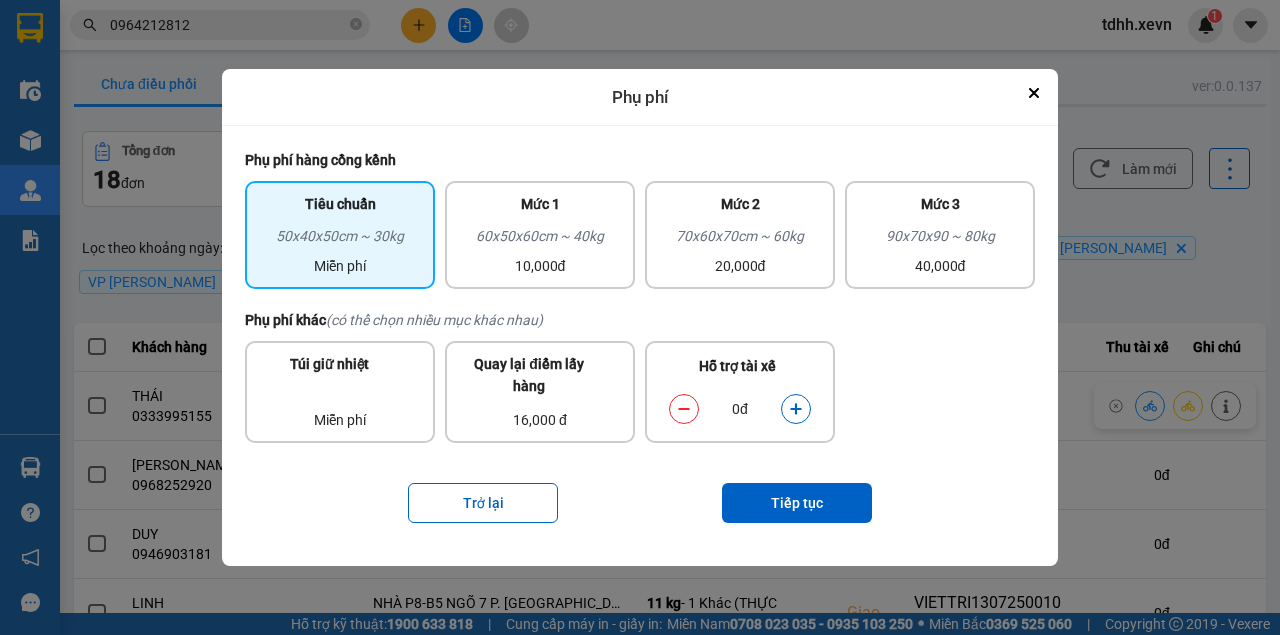 click at bounding box center (796, 409) 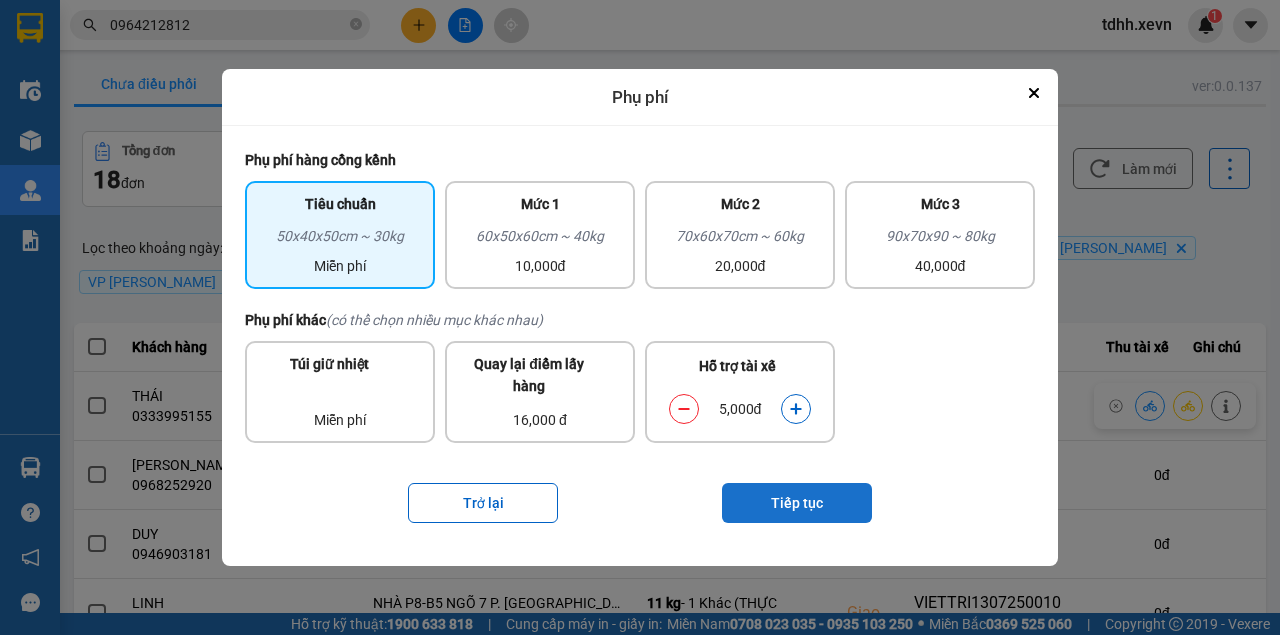 click on "Tiếp tục" at bounding box center [797, 503] 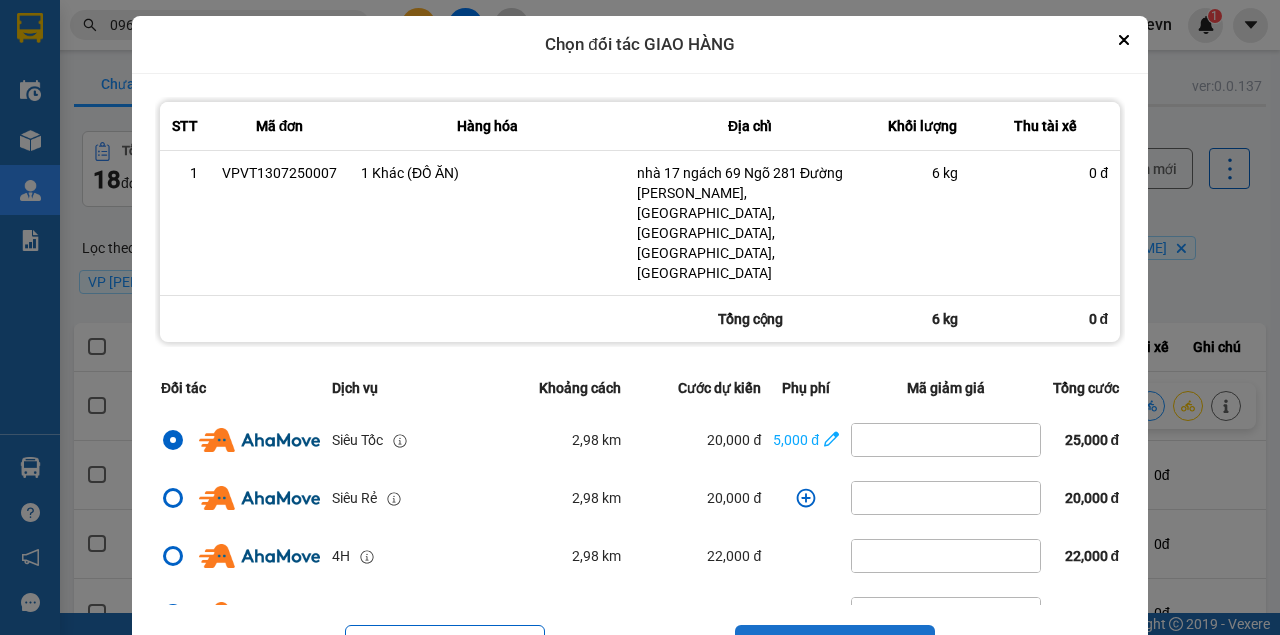 click on "Tiếp tục" at bounding box center [835, 645] 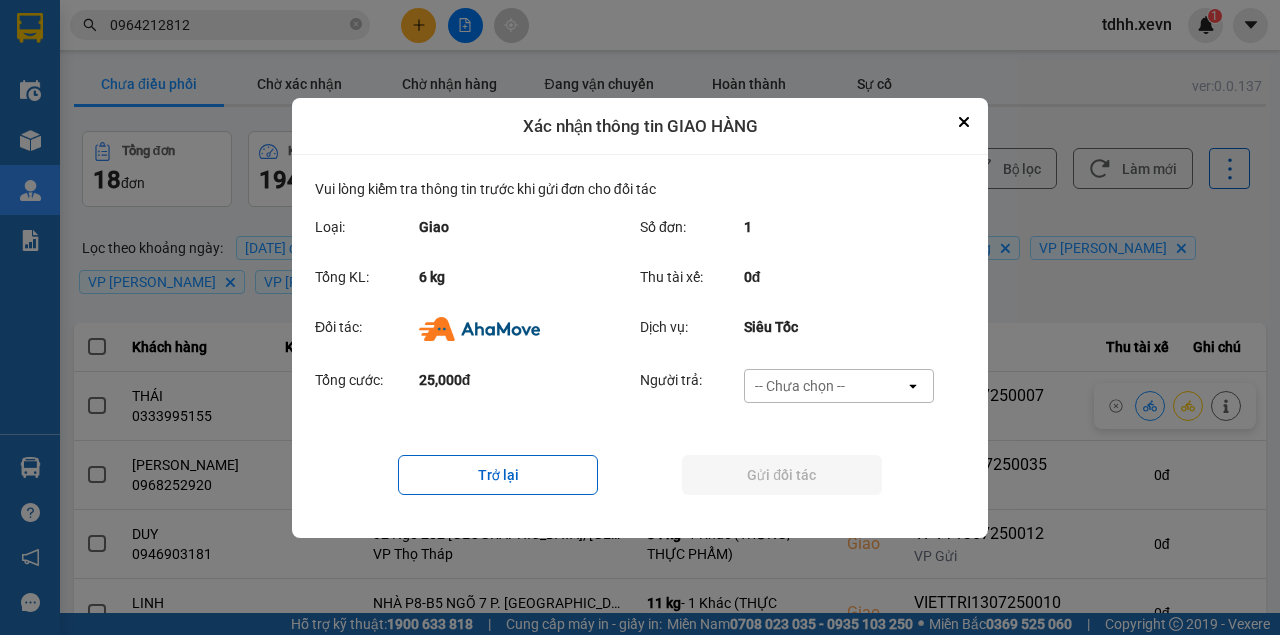 click on "-- Chưa chọn --" at bounding box center (825, 386) 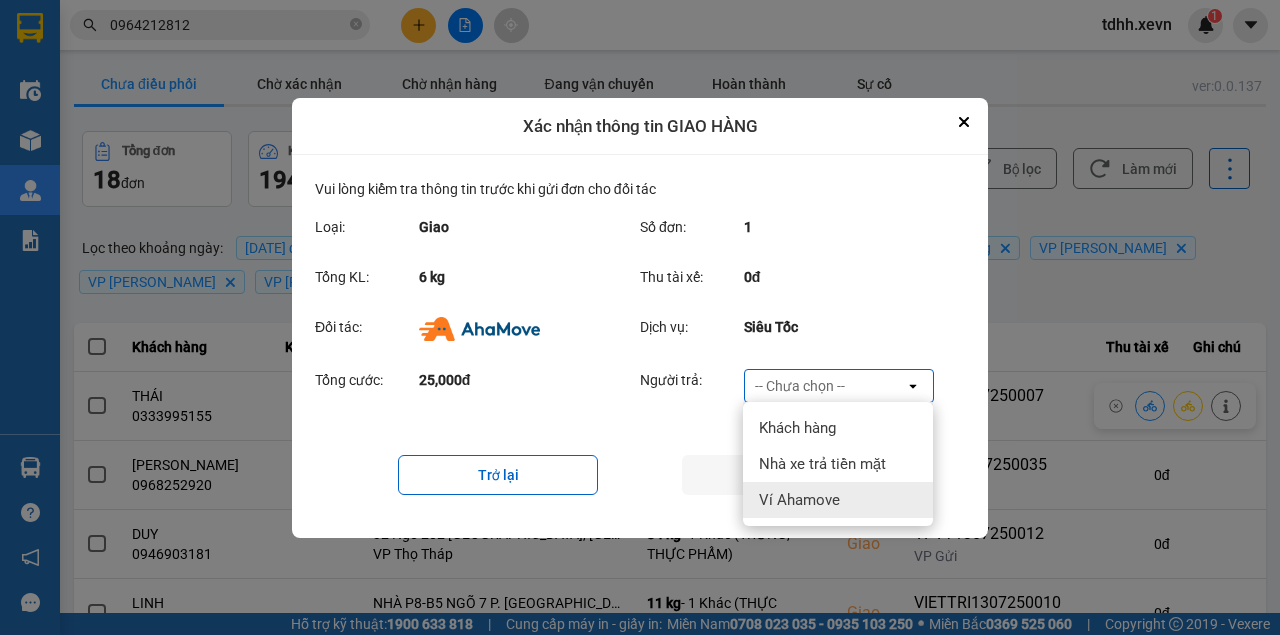 click on "Ví Ahamove" at bounding box center (838, 500) 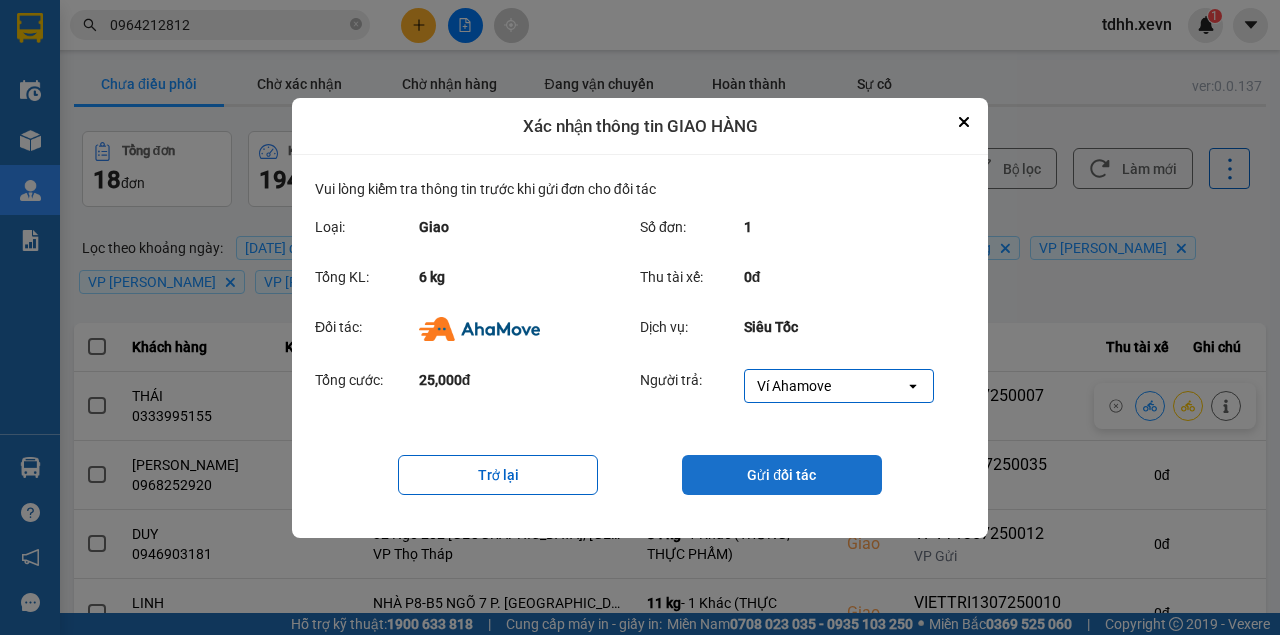 click on "Gửi đối tác" at bounding box center [782, 475] 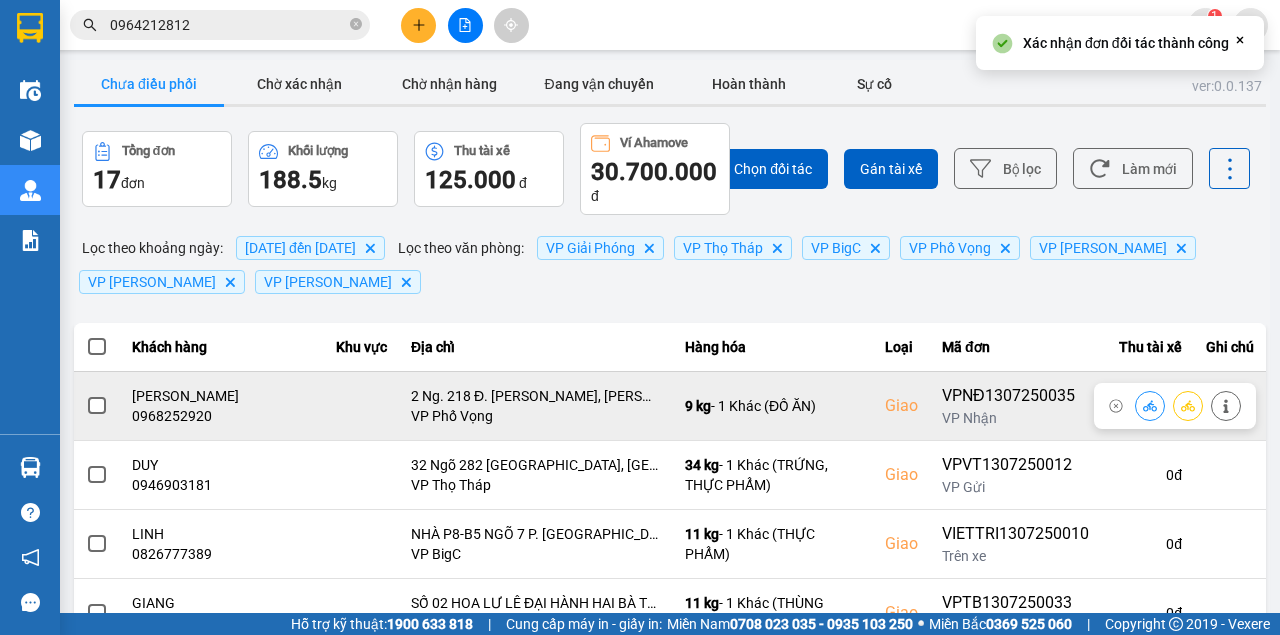 click on "0968252920" at bounding box center (222, 416) 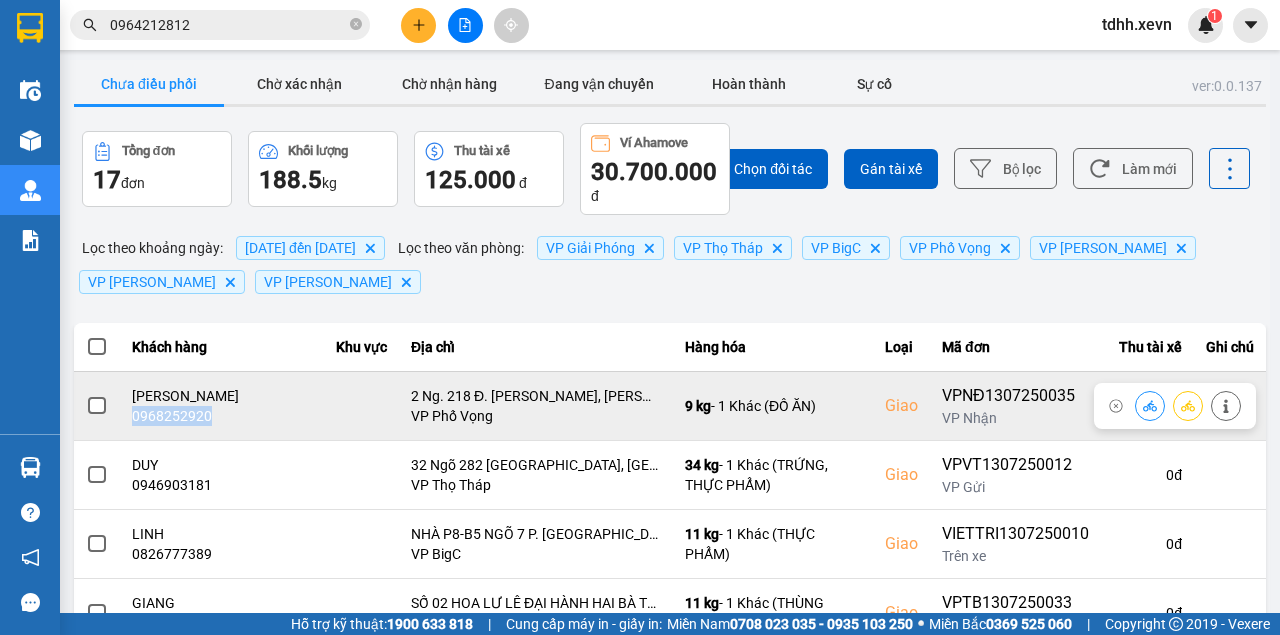 click on "0968252920" at bounding box center (222, 416) 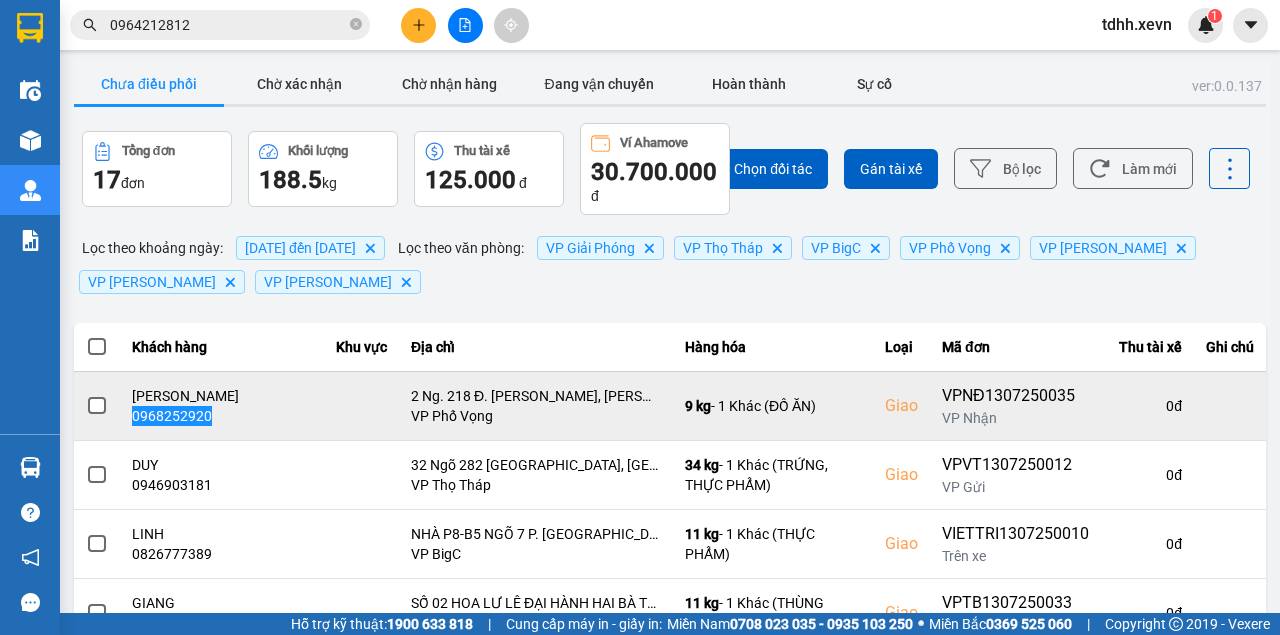 scroll, scrollTop: 200, scrollLeft: 0, axis: vertical 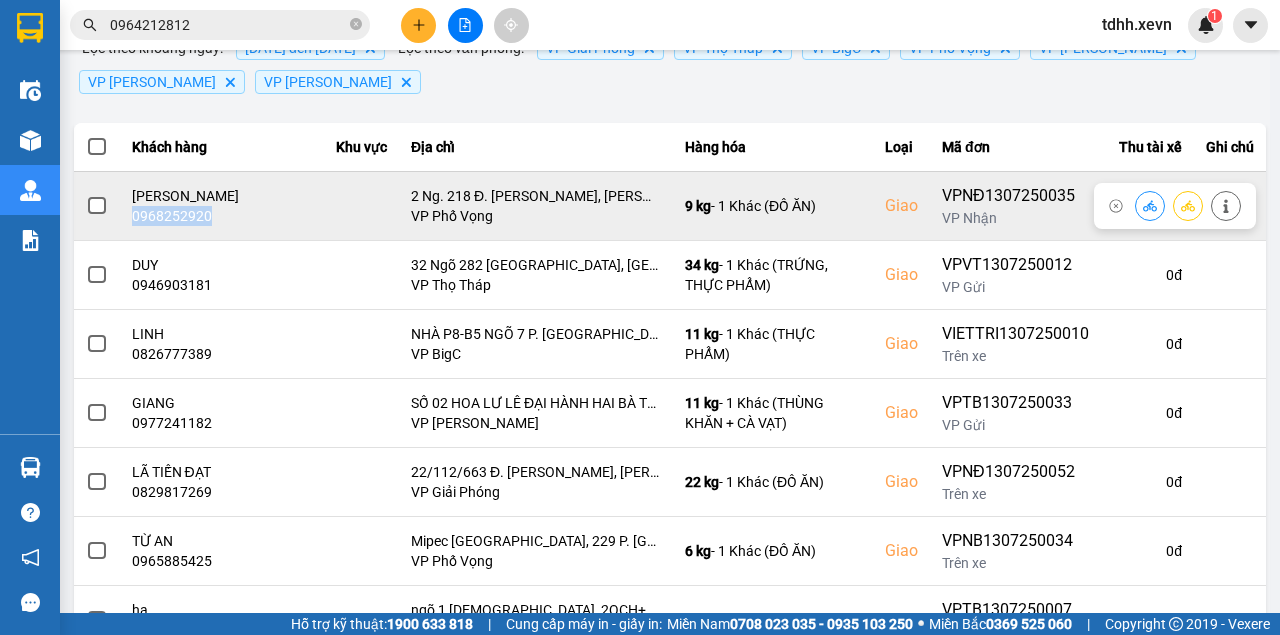 click 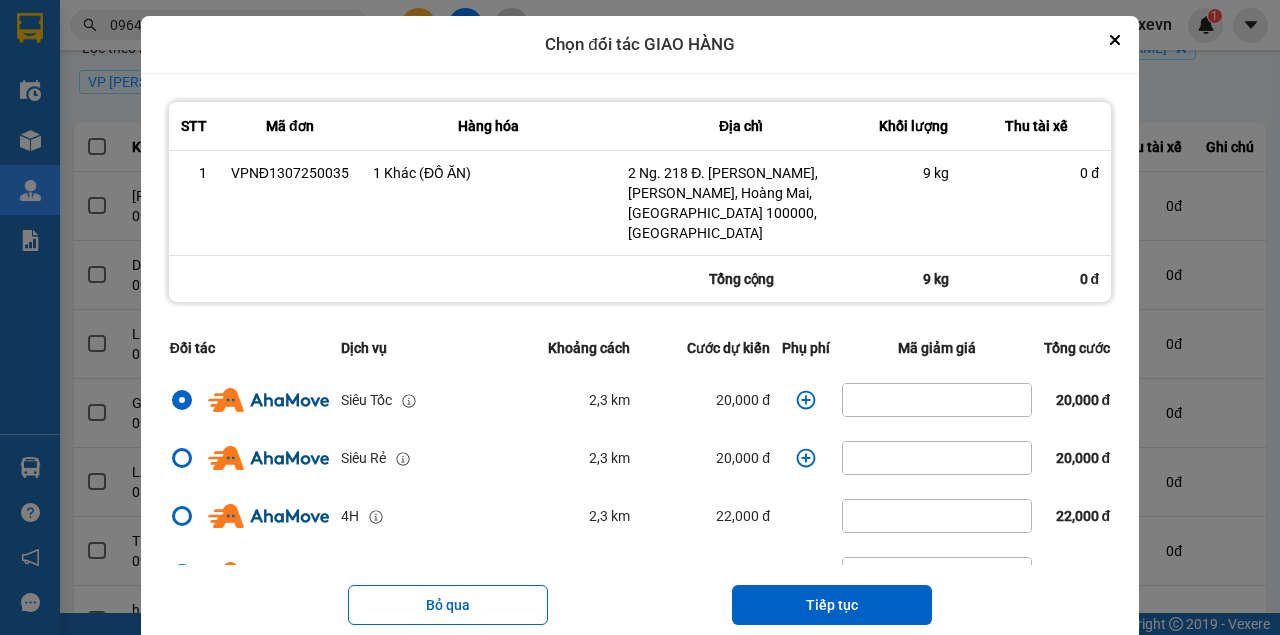 click 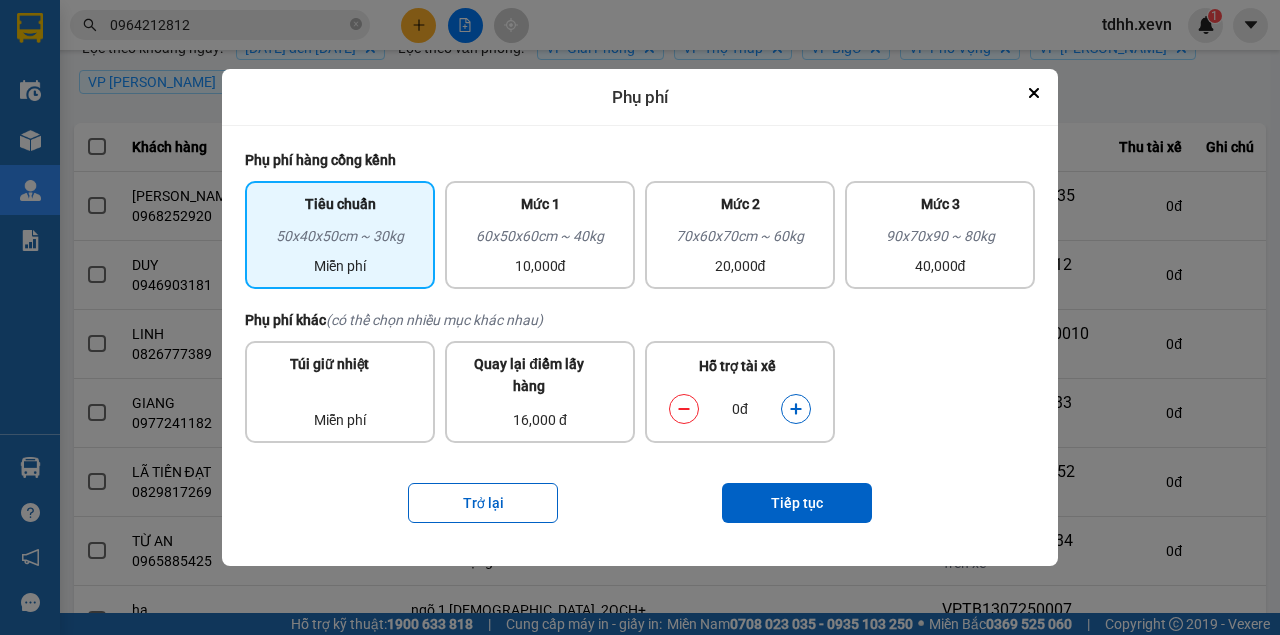 click 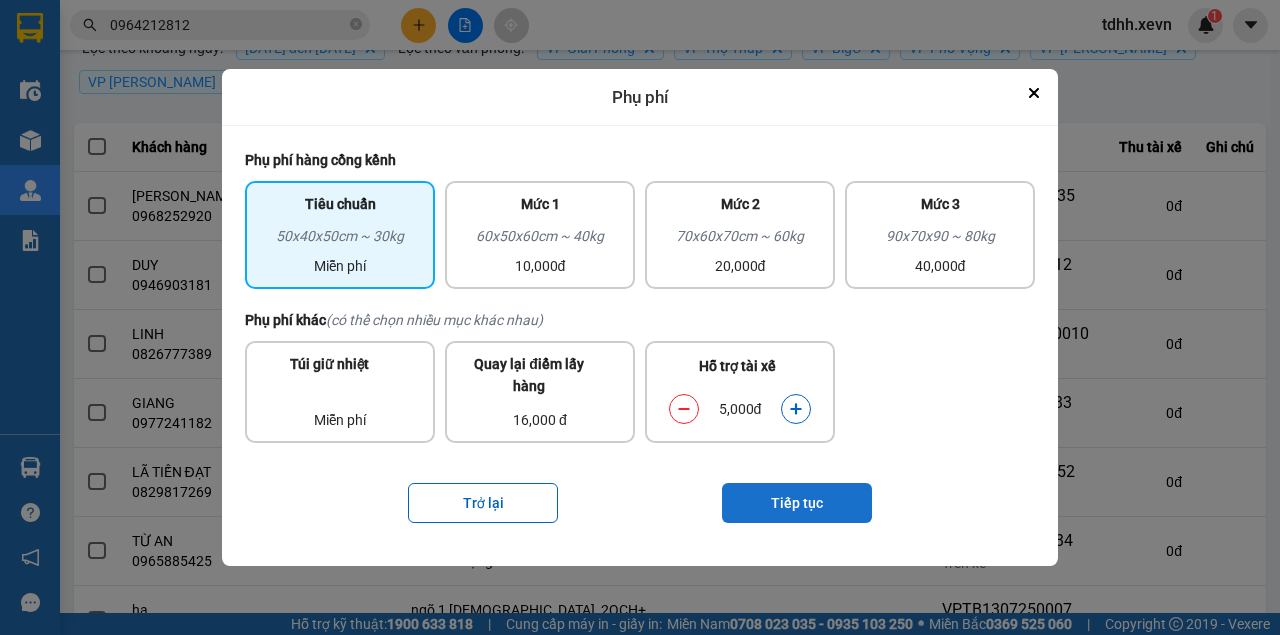 drag, startPoint x: 800, startPoint y: 474, endPoint x: 803, endPoint y: 488, distance: 14.3178215 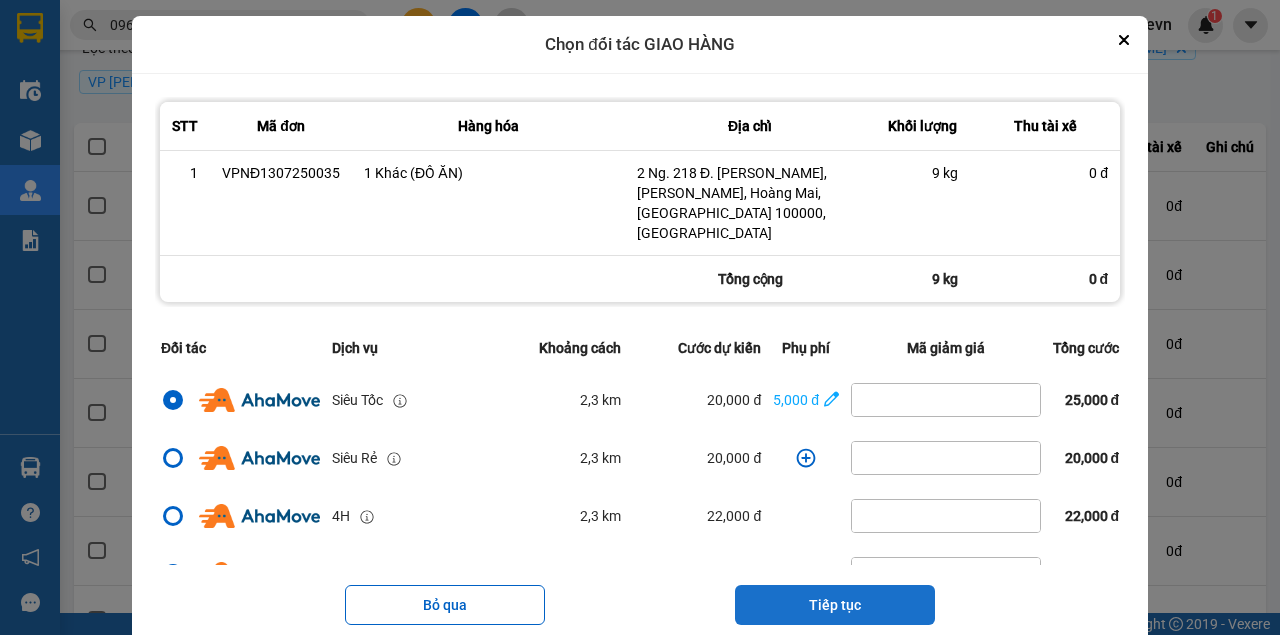 click on "Tiếp tục" at bounding box center (835, 605) 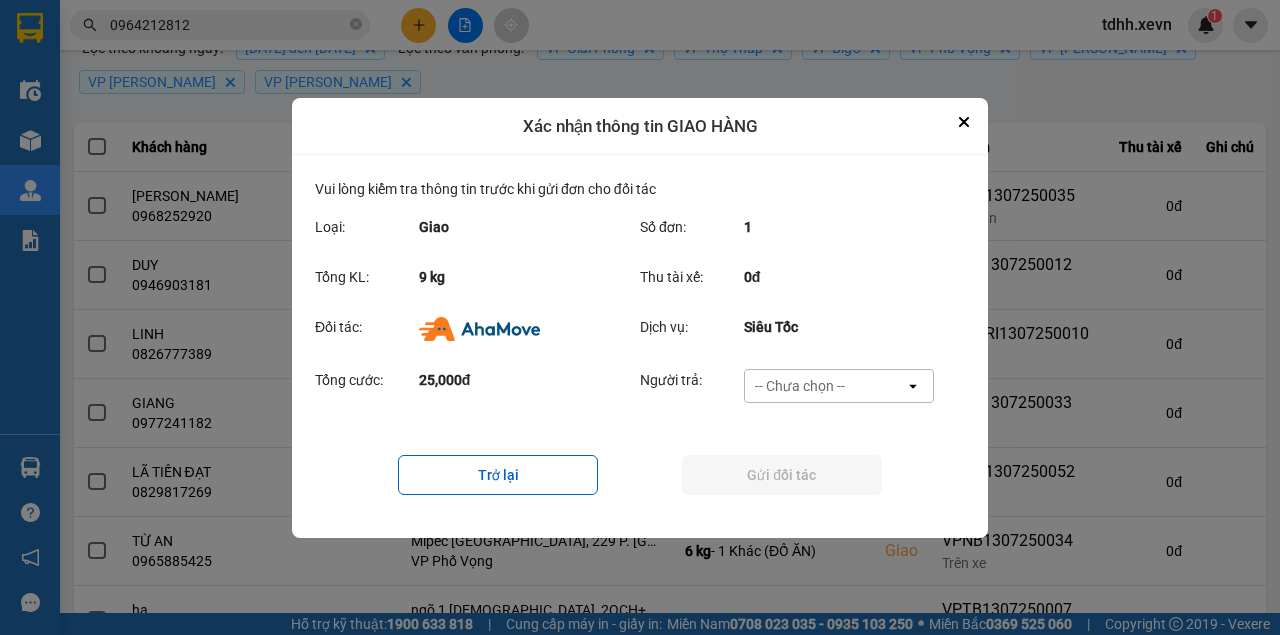 click on "-- Chưa chọn --" at bounding box center (800, 386) 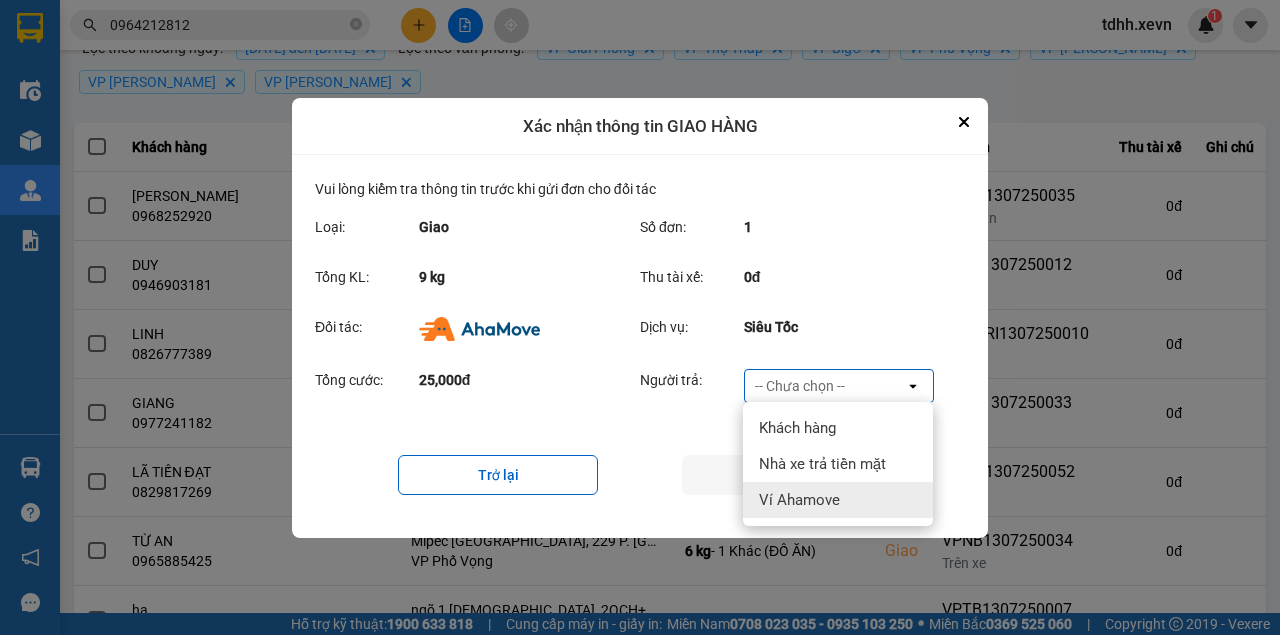 click on "Ví Ahamove" at bounding box center [799, 500] 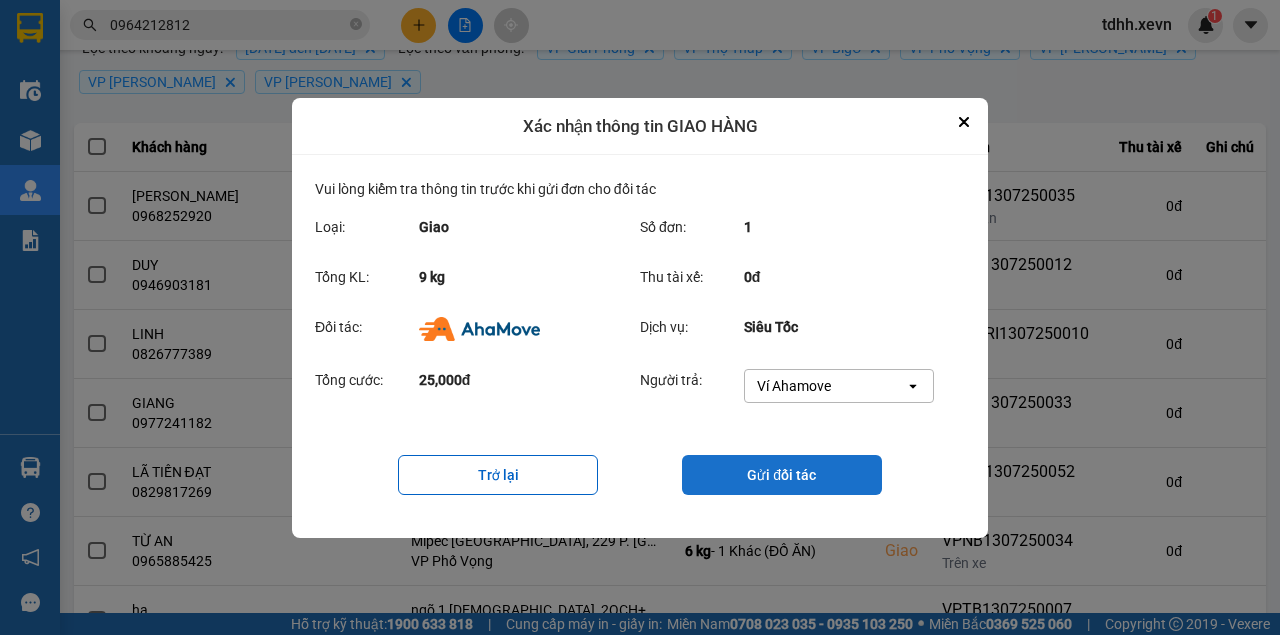 click on "Gửi đối tác" at bounding box center [782, 475] 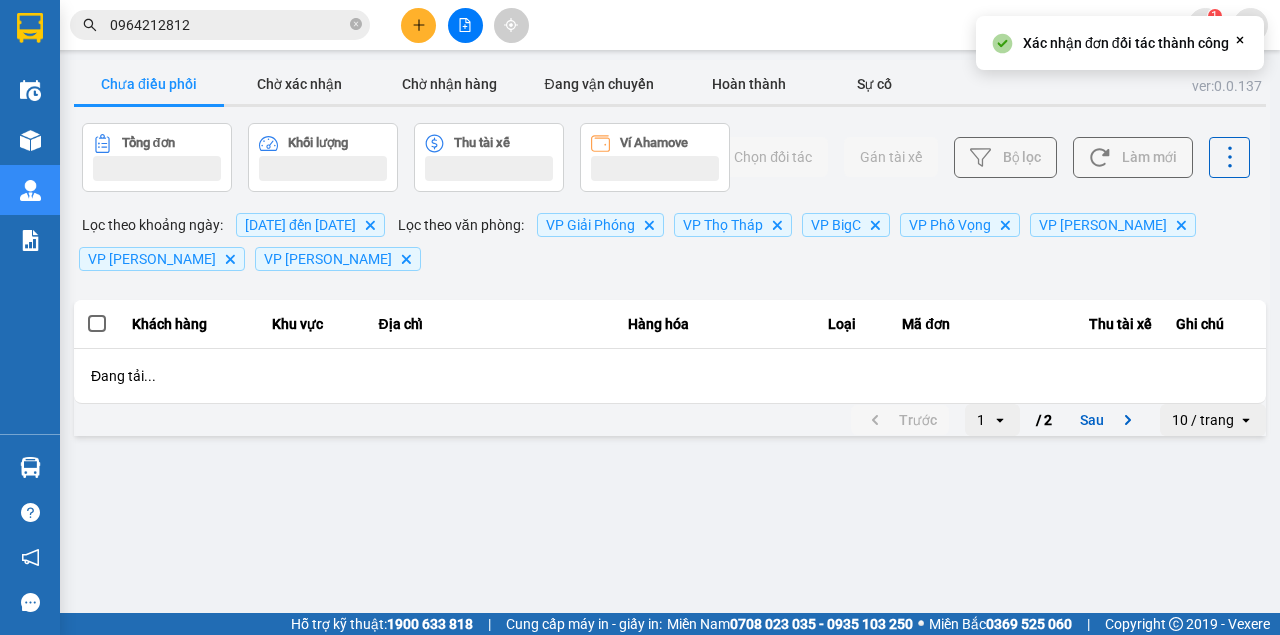 scroll, scrollTop: 0, scrollLeft: 0, axis: both 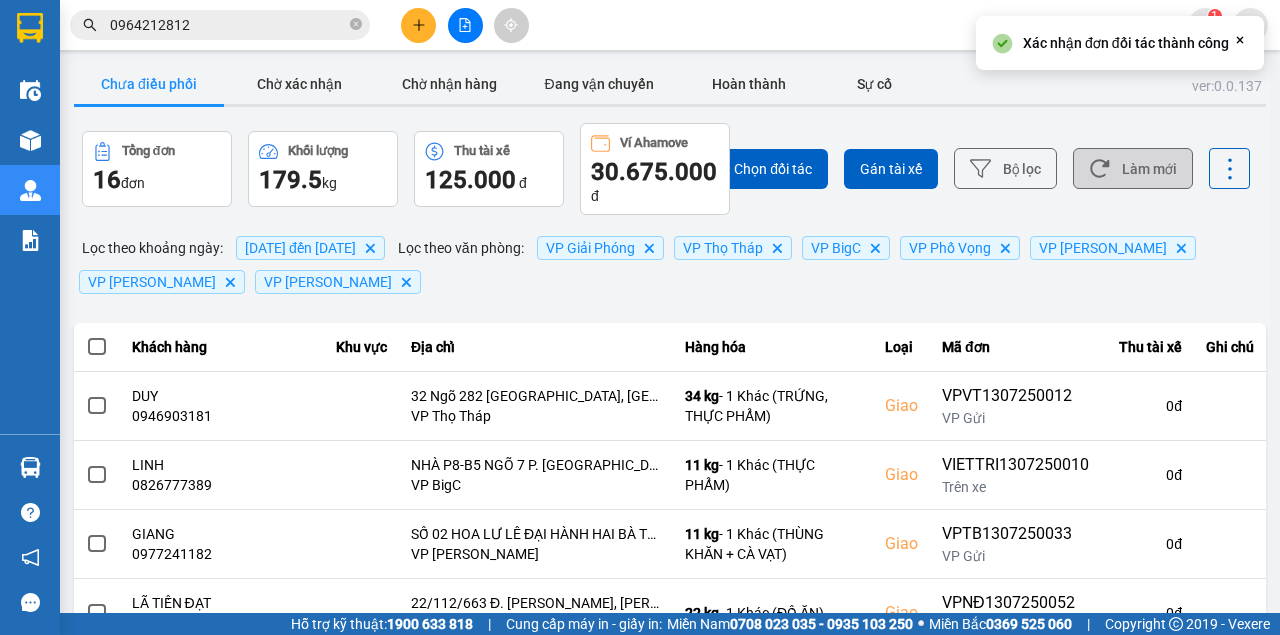 drag, startPoint x: 1104, startPoint y: 178, endPoint x: 1100, endPoint y: 268, distance: 90.088844 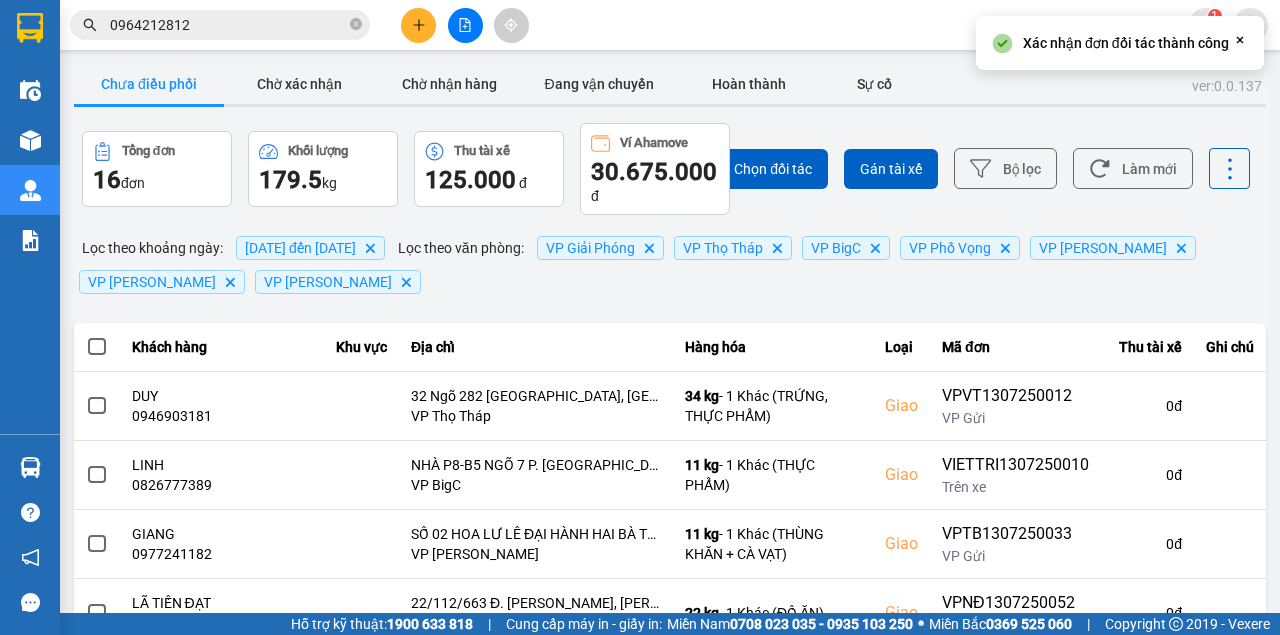 click on "Làm mới" at bounding box center (1133, 168) 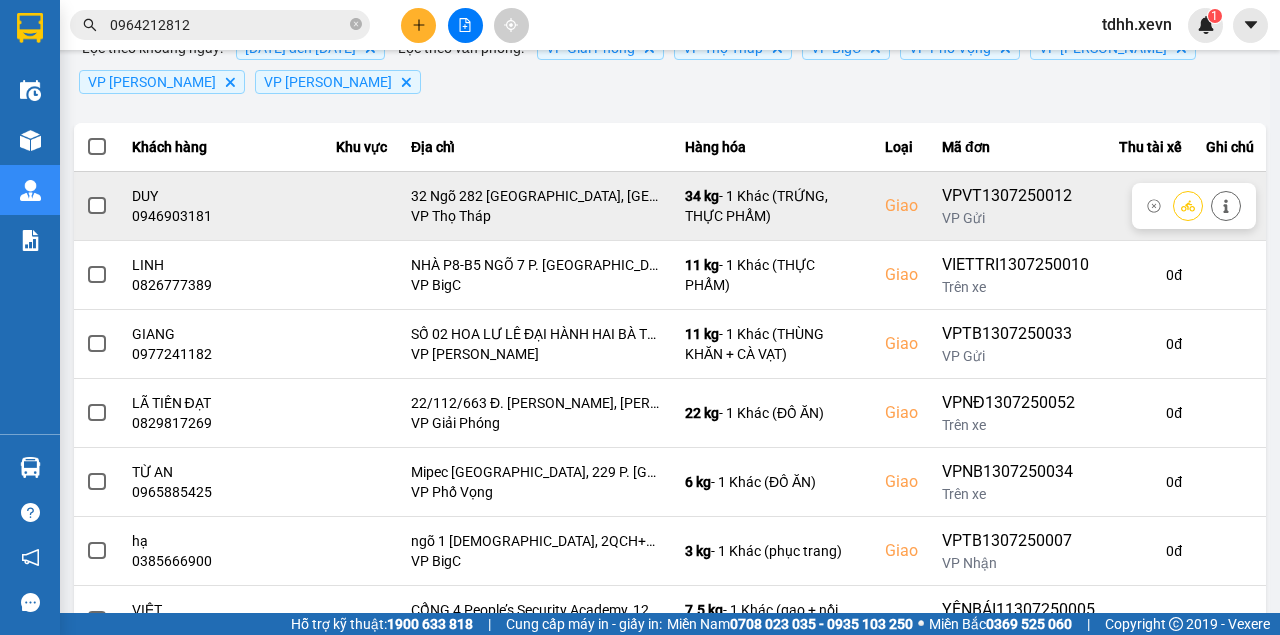 scroll, scrollTop: 333, scrollLeft: 0, axis: vertical 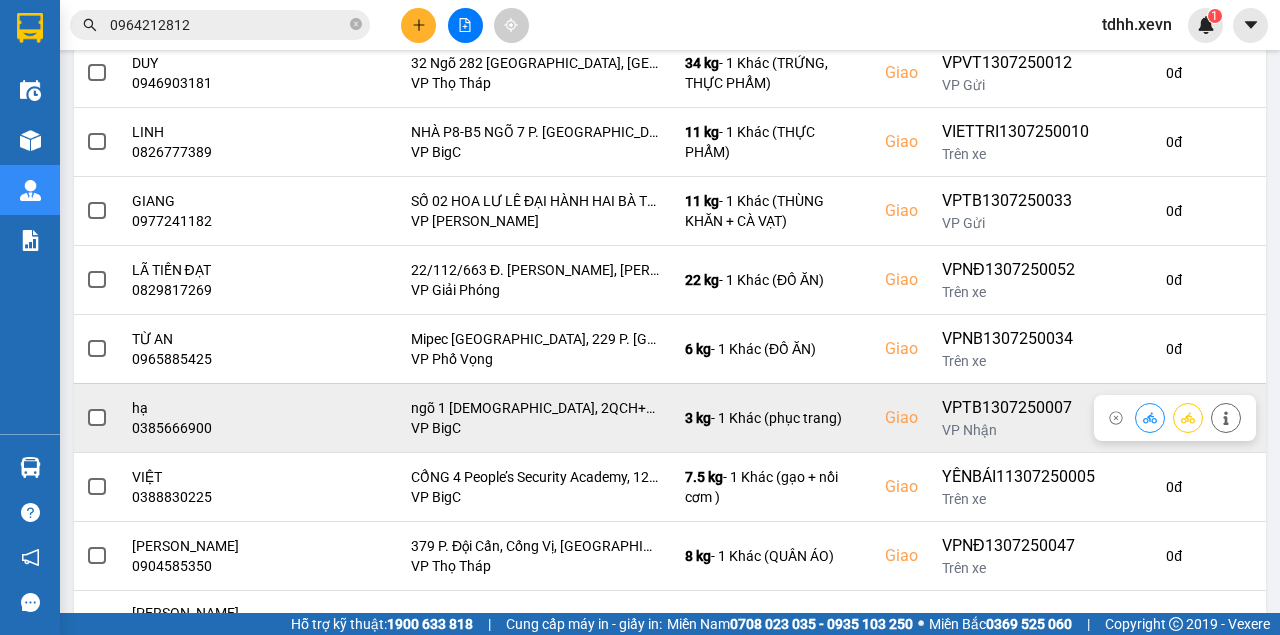 click on "0385666900" at bounding box center [222, 428] 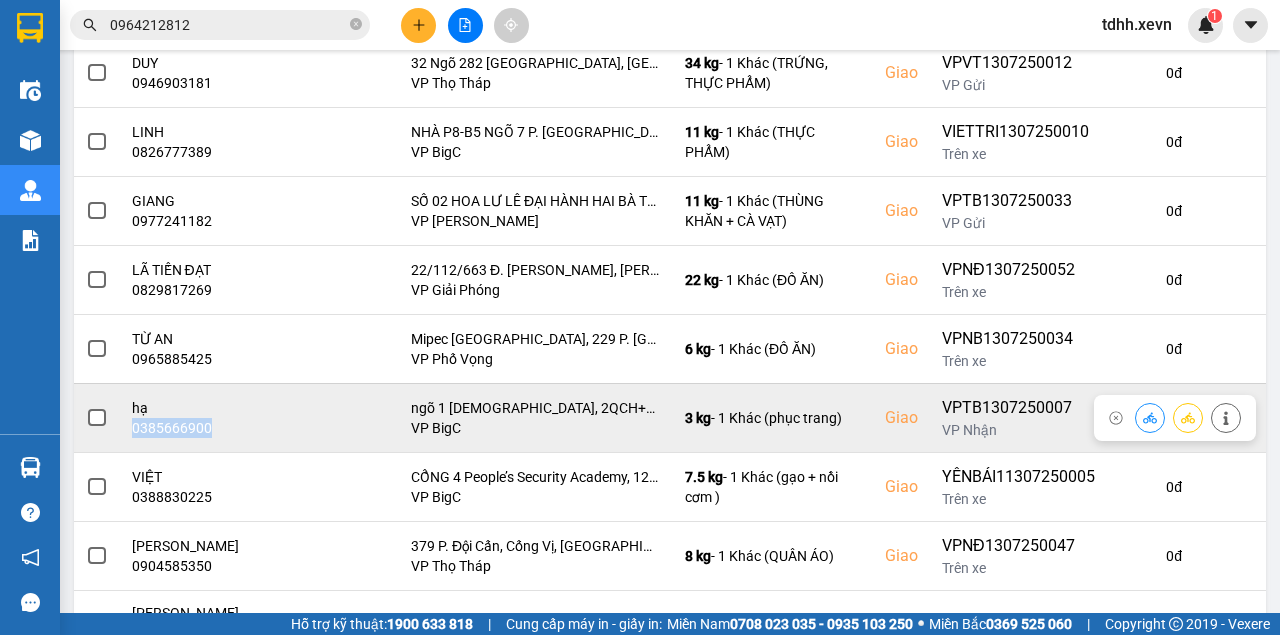 click on "0385666900" at bounding box center [222, 428] 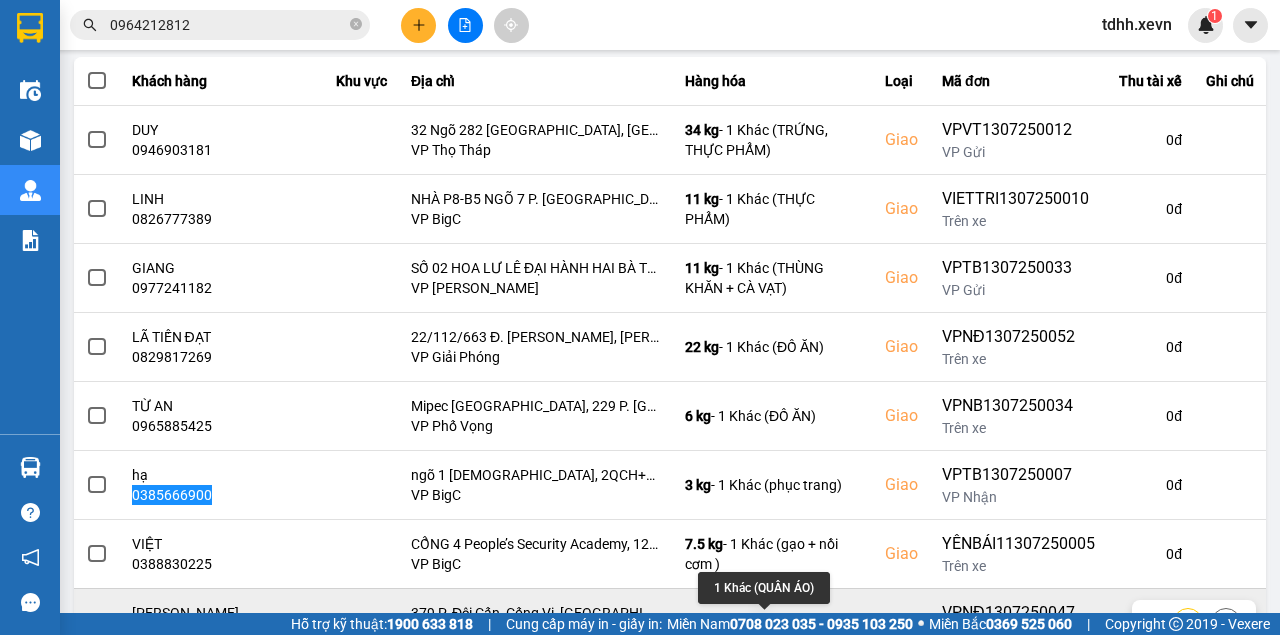 scroll, scrollTop: 466, scrollLeft: 0, axis: vertical 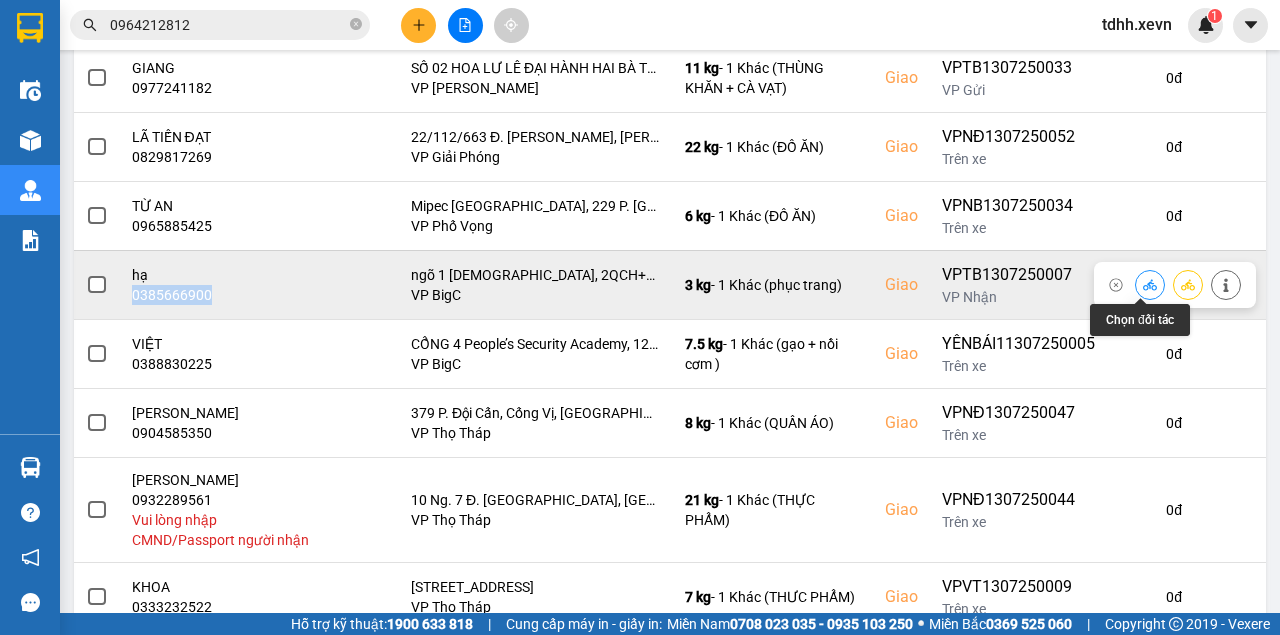 click 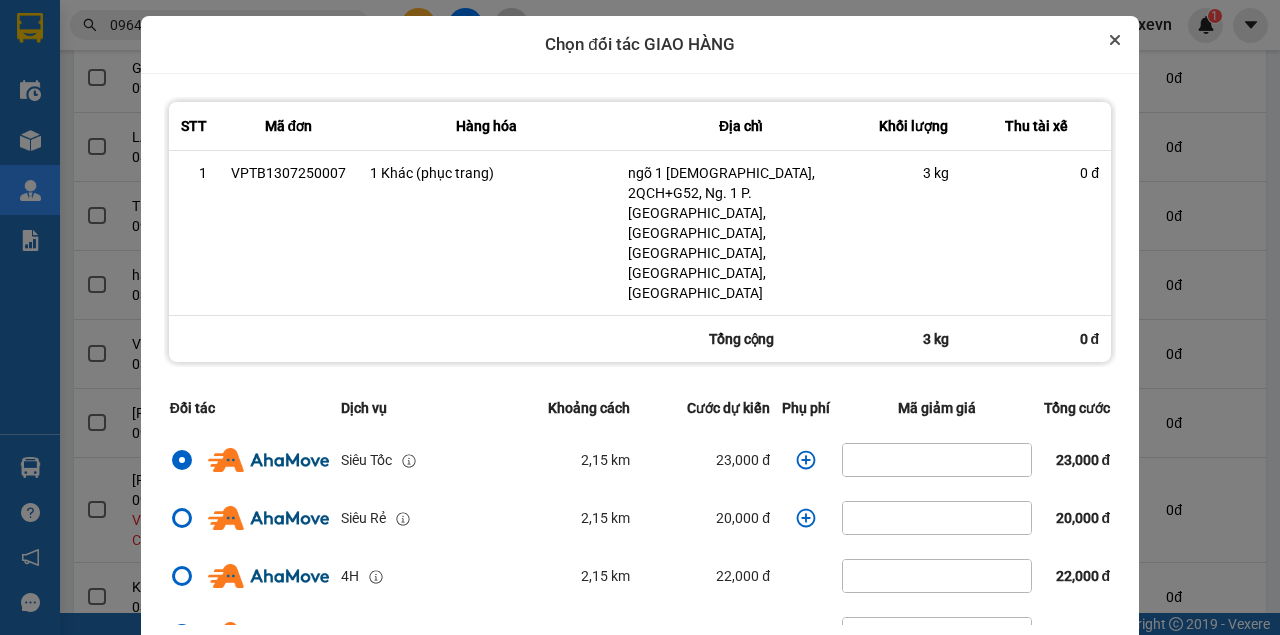 click 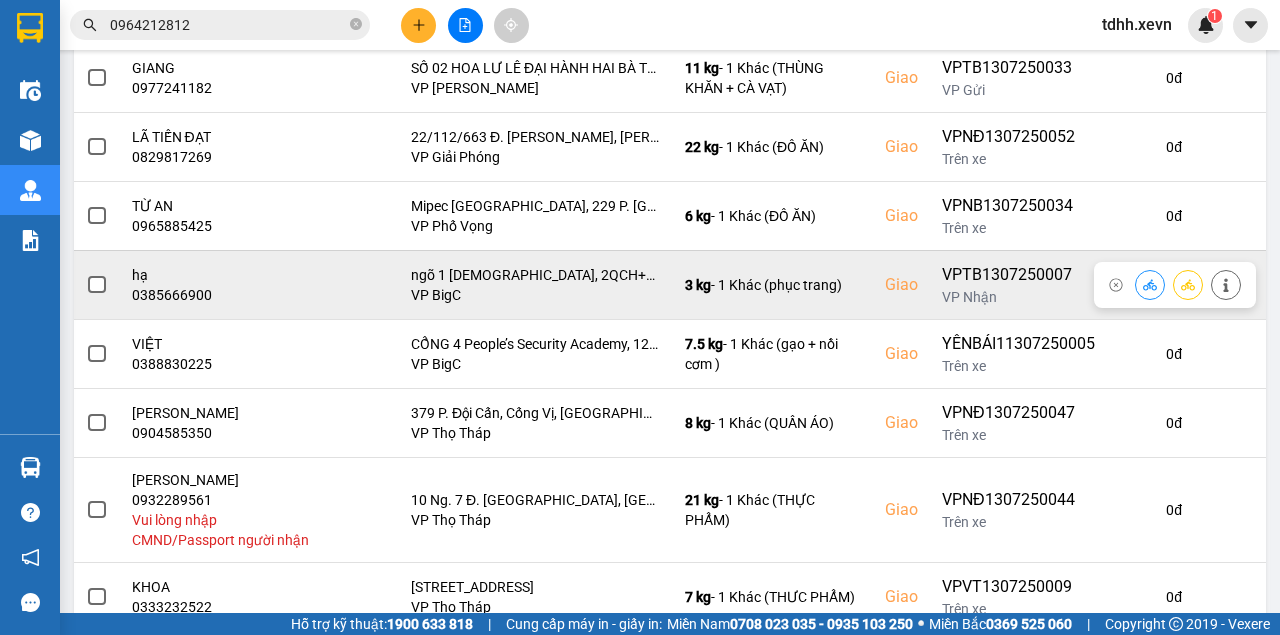 click 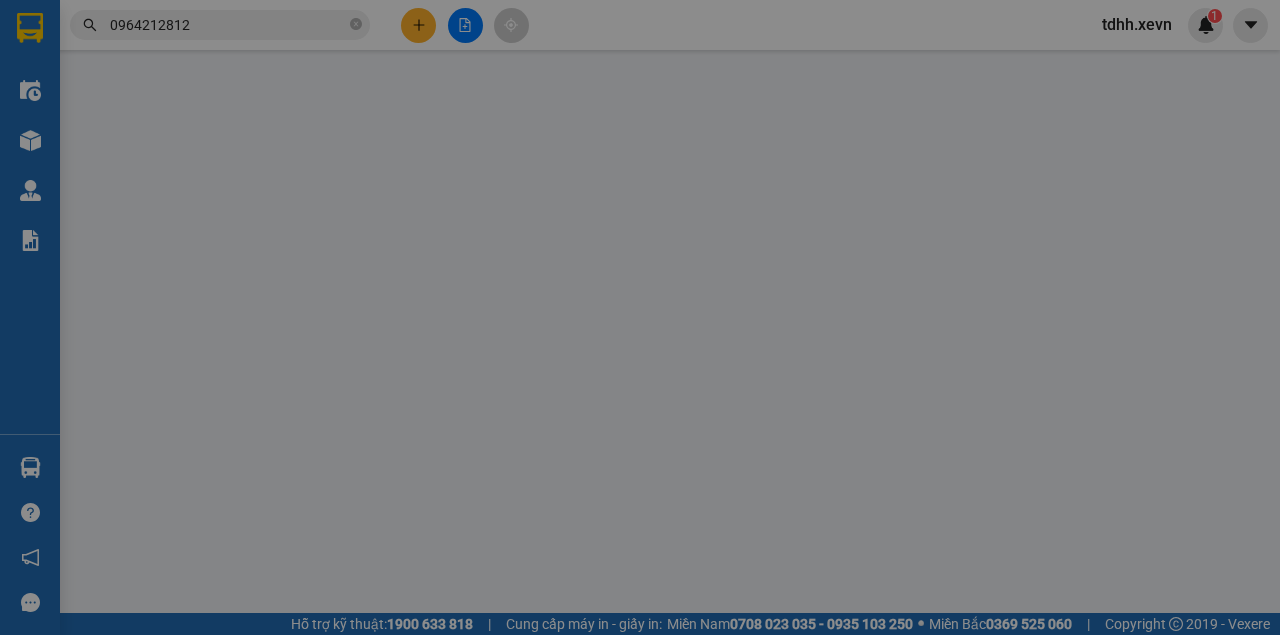 scroll, scrollTop: 0, scrollLeft: 0, axis: both 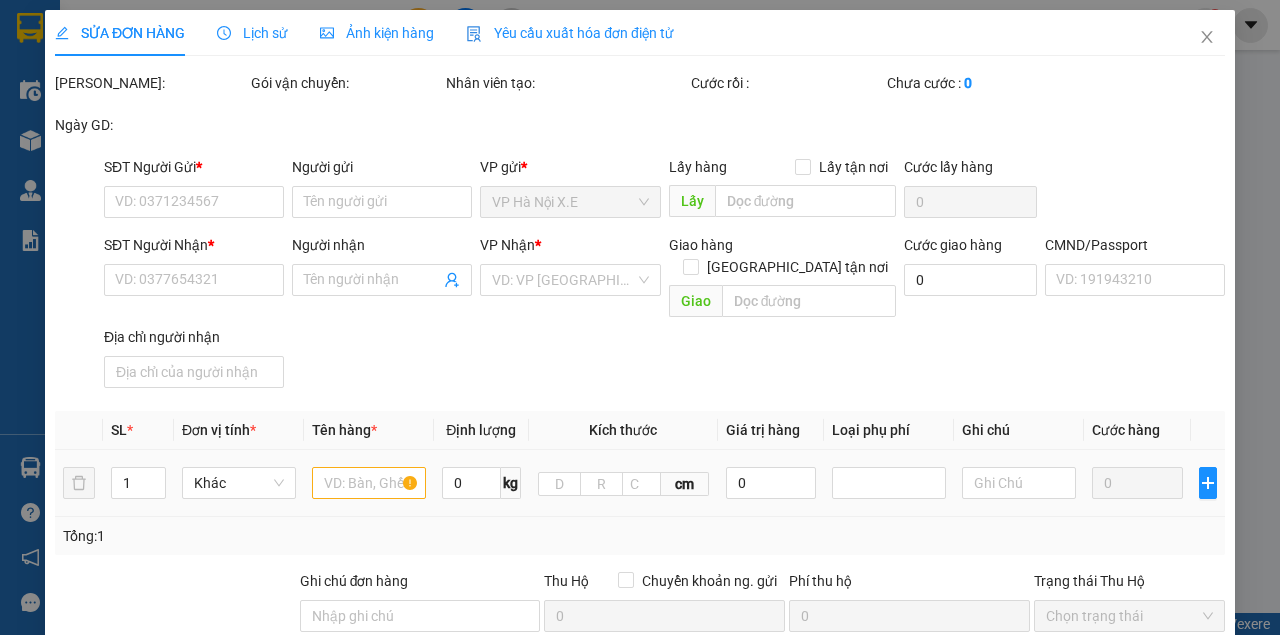 type on "0914815769" 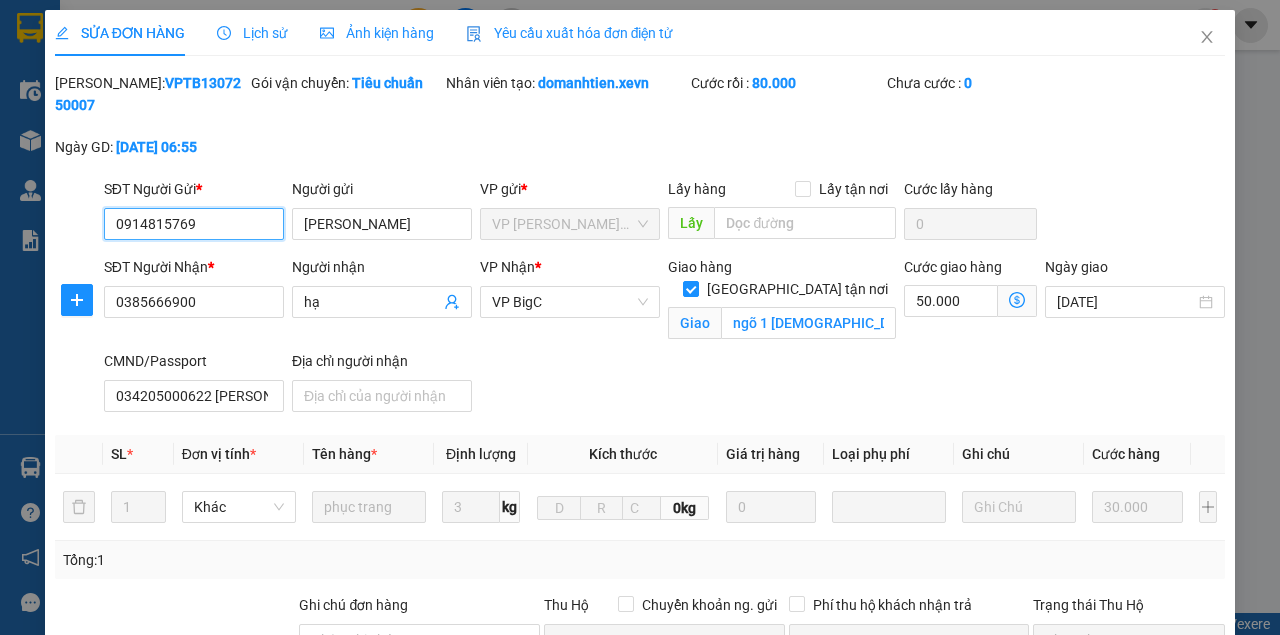 scroll, scrollTop: 66, scrollLeft: 0, axis: vertical 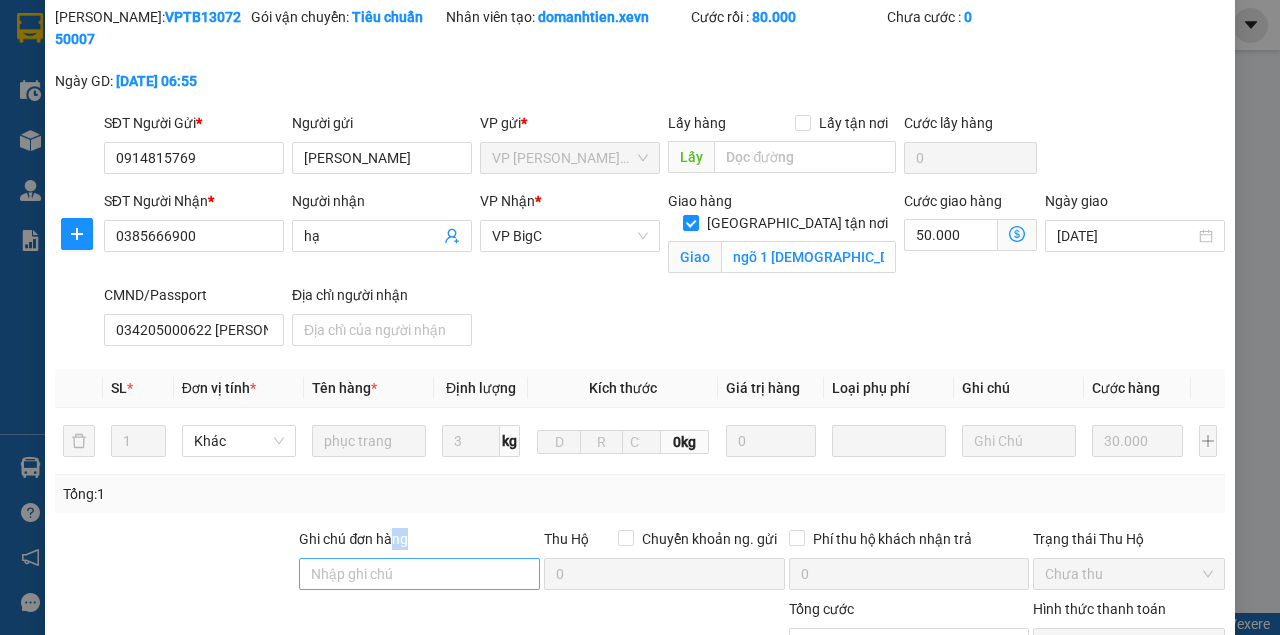 click on "Ghi chú đơn hàng" at bounding box center [419, 563] 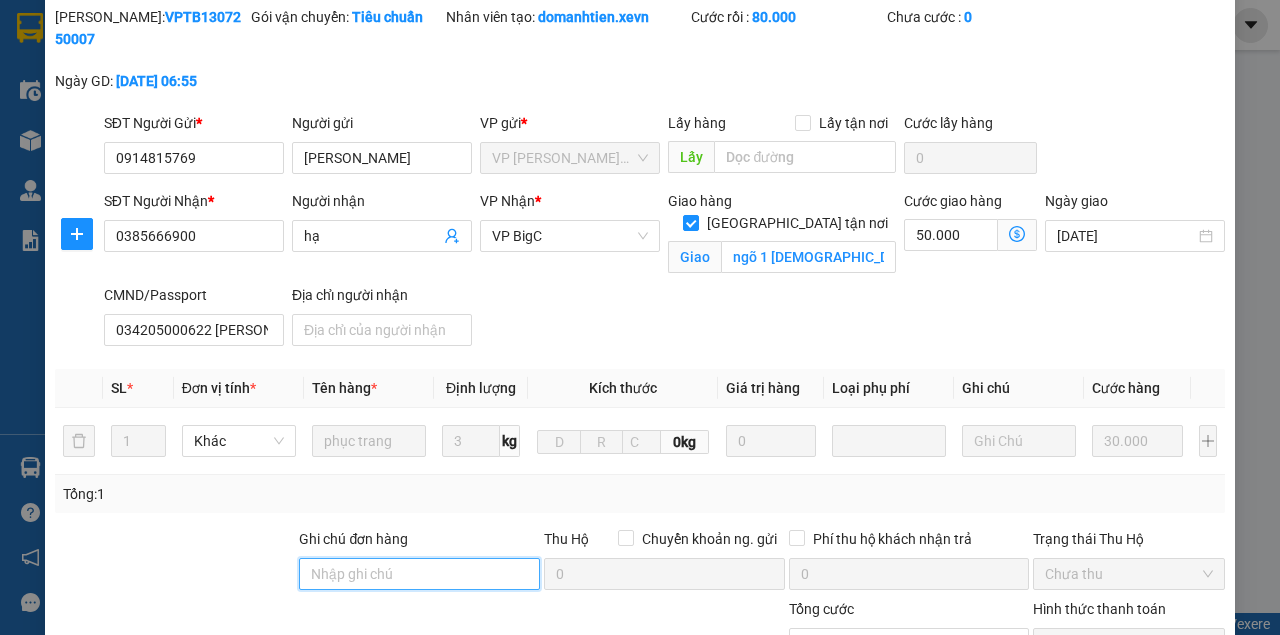 click on "Ghi chú đơn hàng" at bounding box center [419, 574] 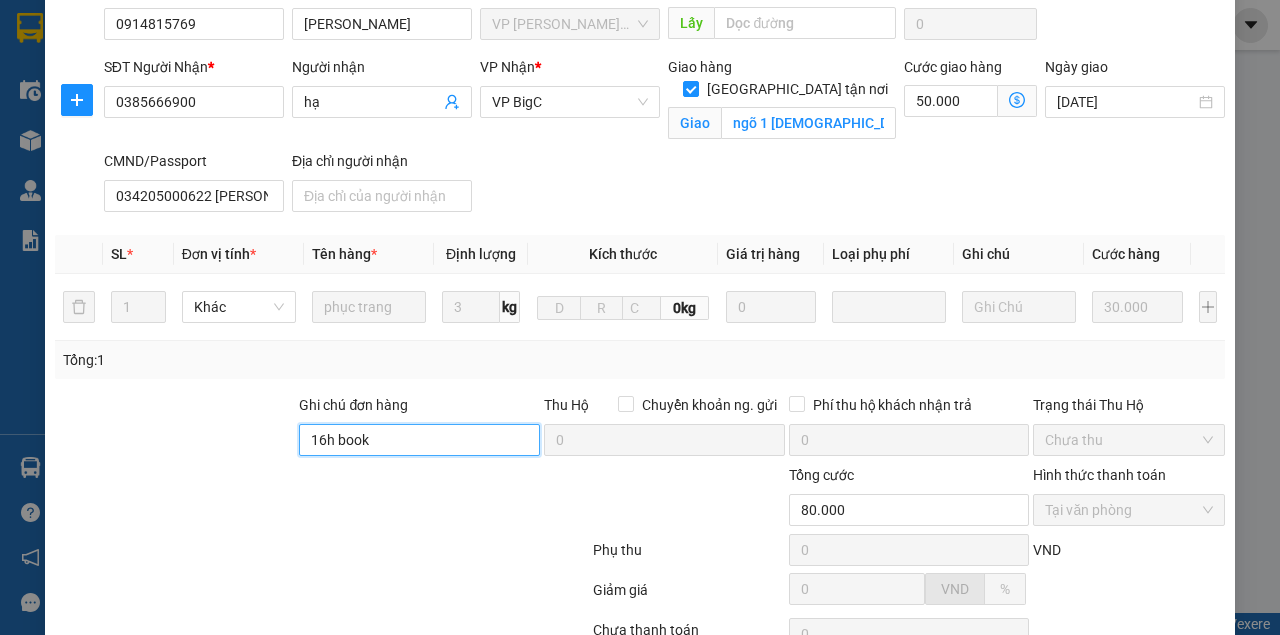 scroll, scrollTop: 363, scrollLeft: 0, axis: vertical 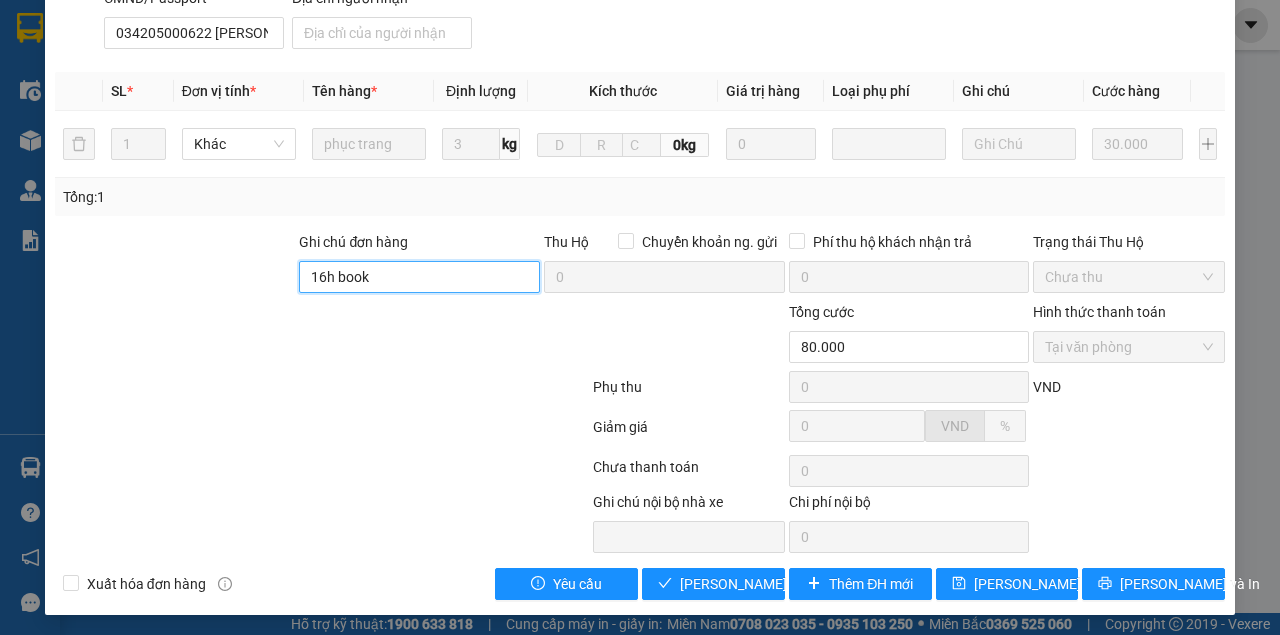 type on "16h book" 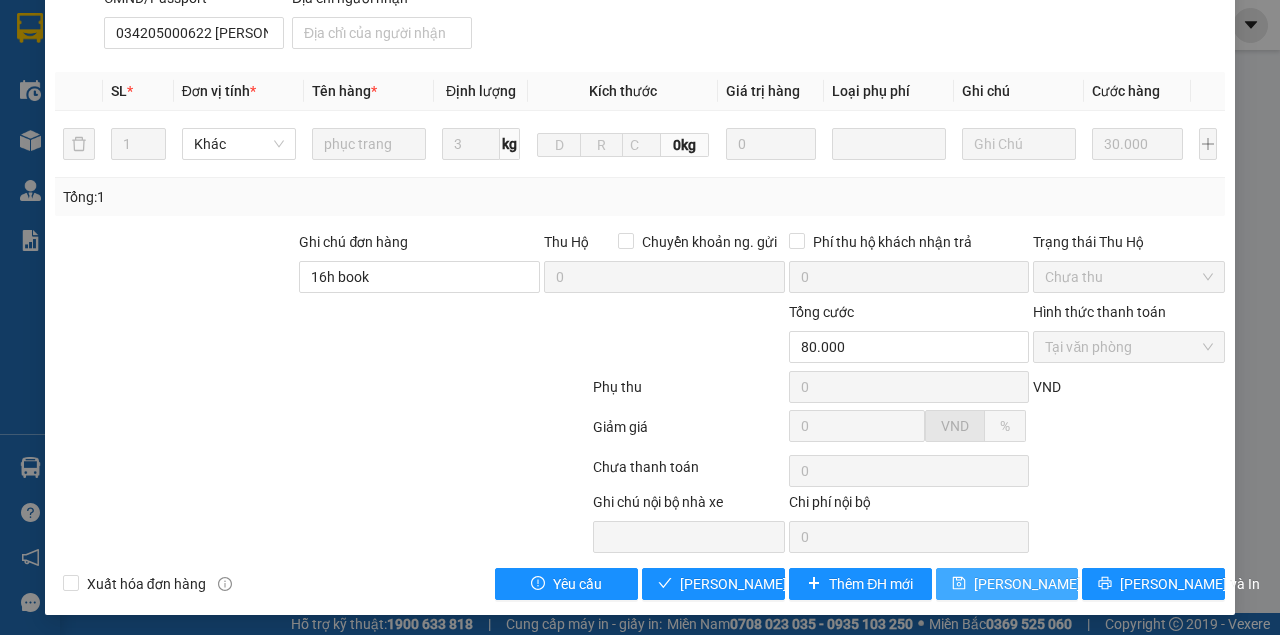 click 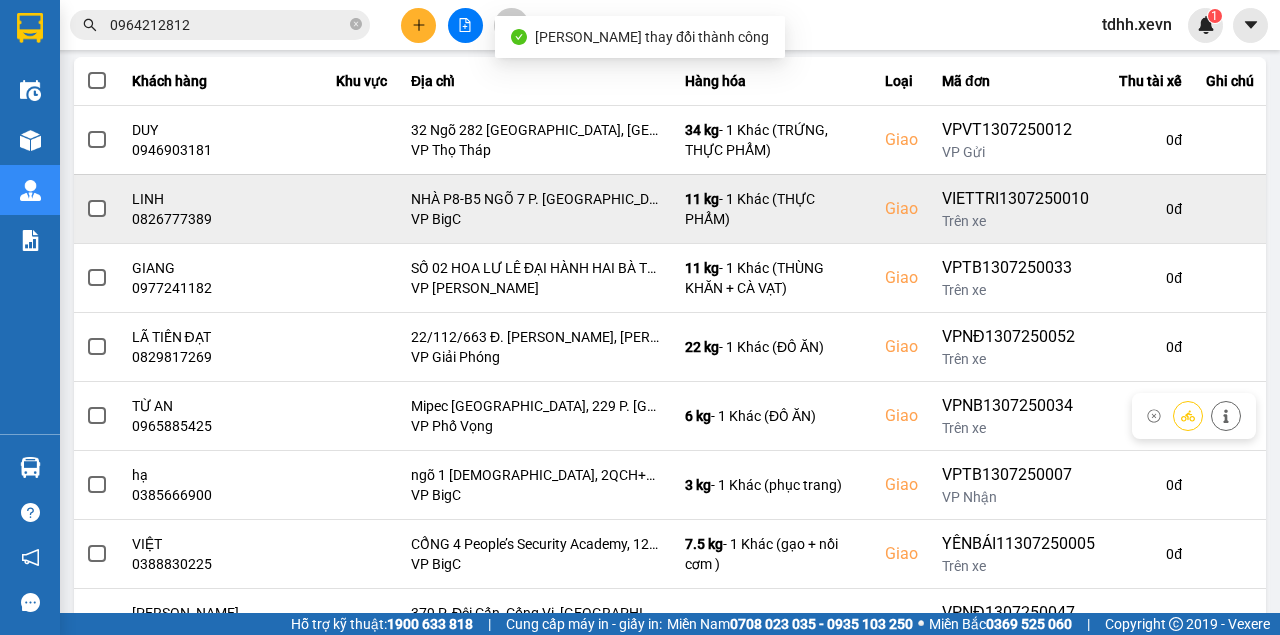 scroll, scrollTop: 66, scrollLeft: 0, axis: vertical 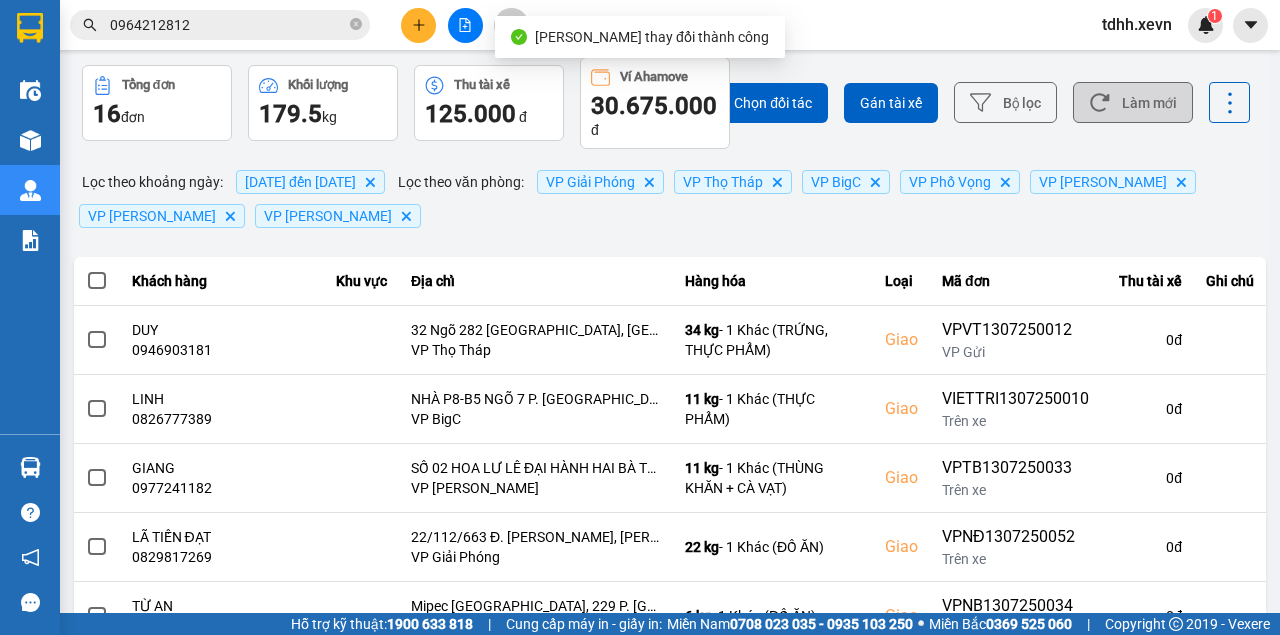 click on "Làm mới" at bounding box center (1133, 102) 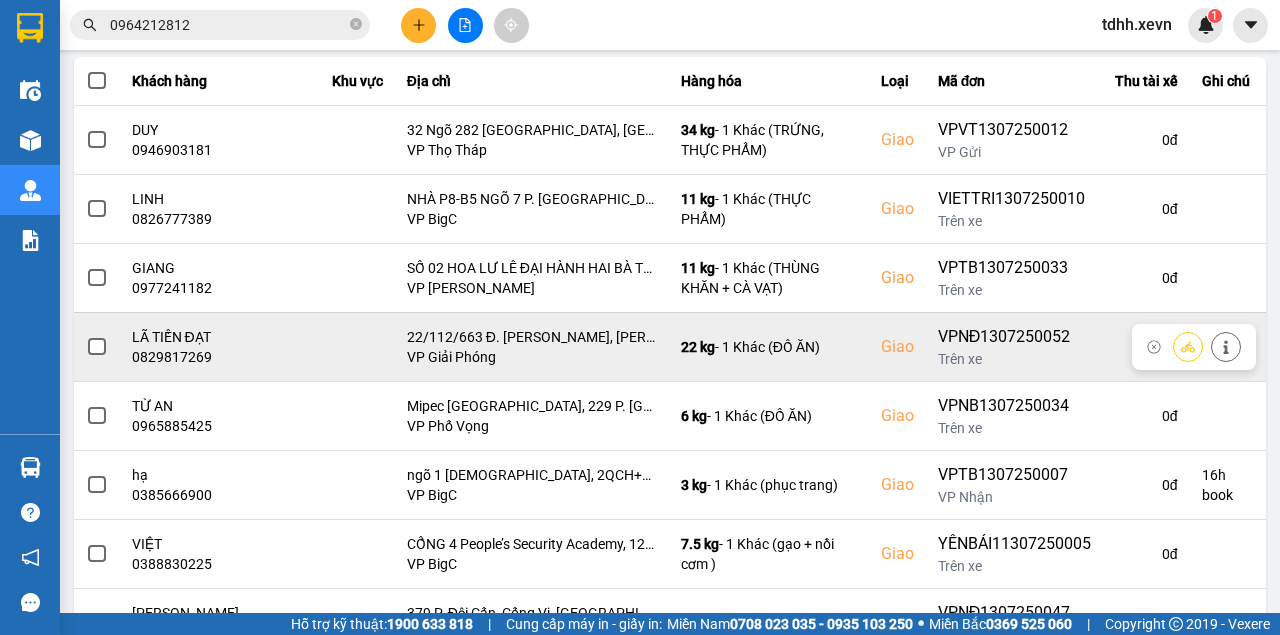 scroll, scrollTop: 400, scrollLeft: 0, axis: vertical 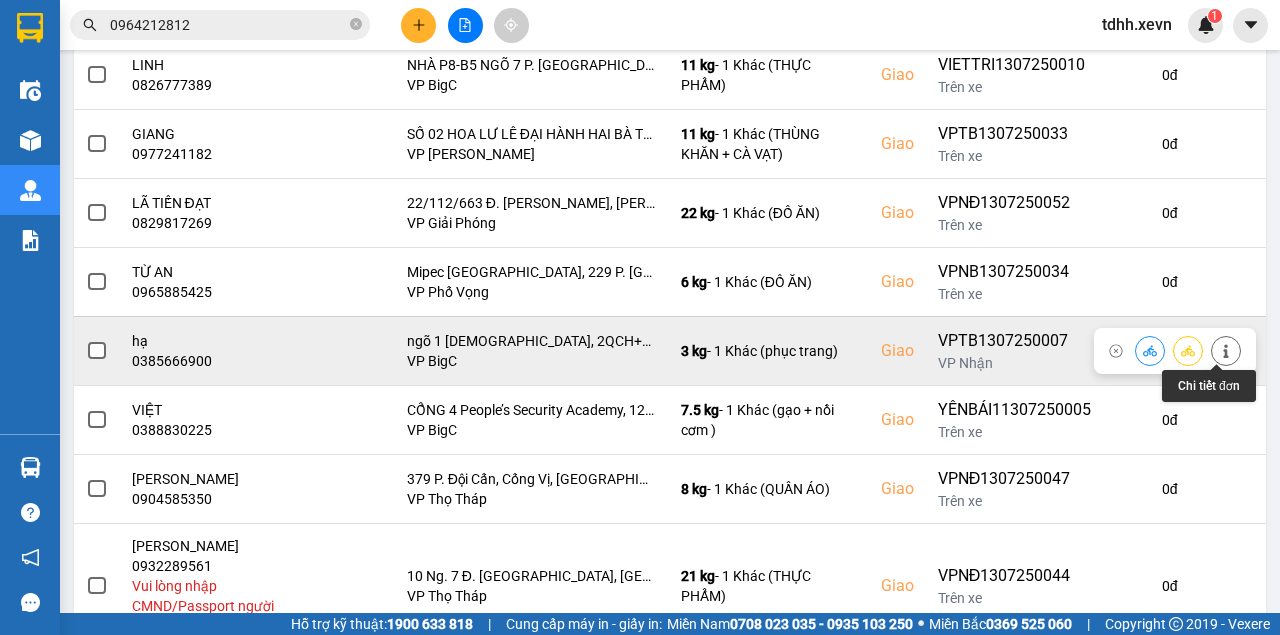 click 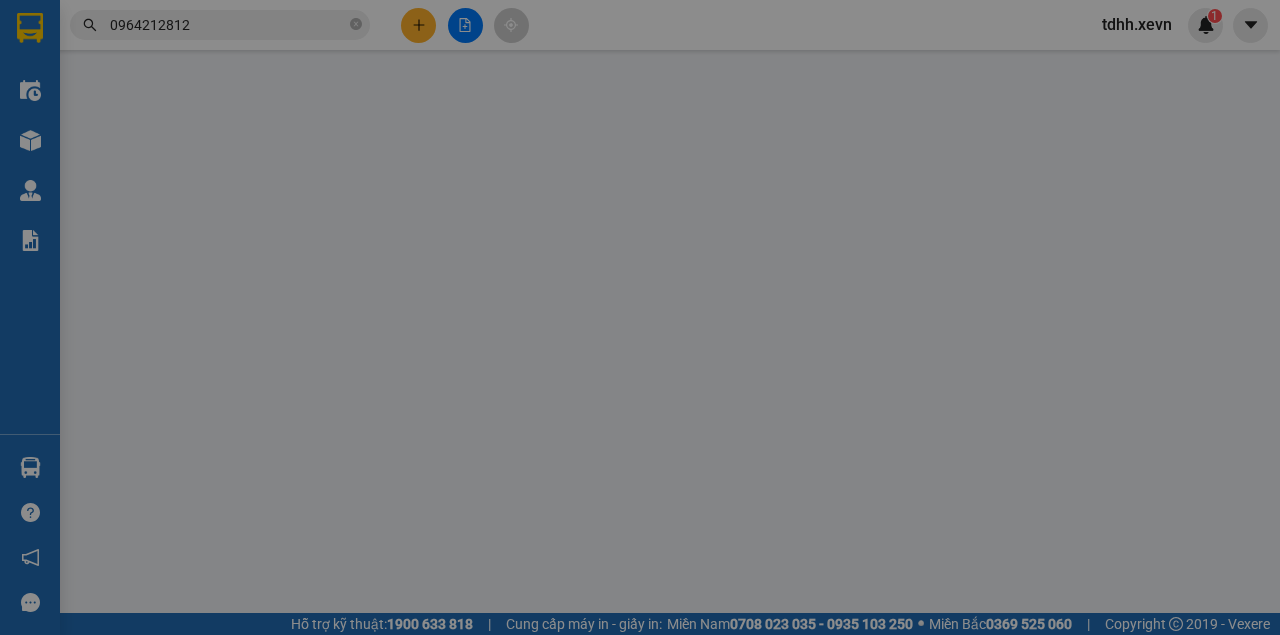 scroll, scrollTop: 0, scrollLeft: 0, axis: both 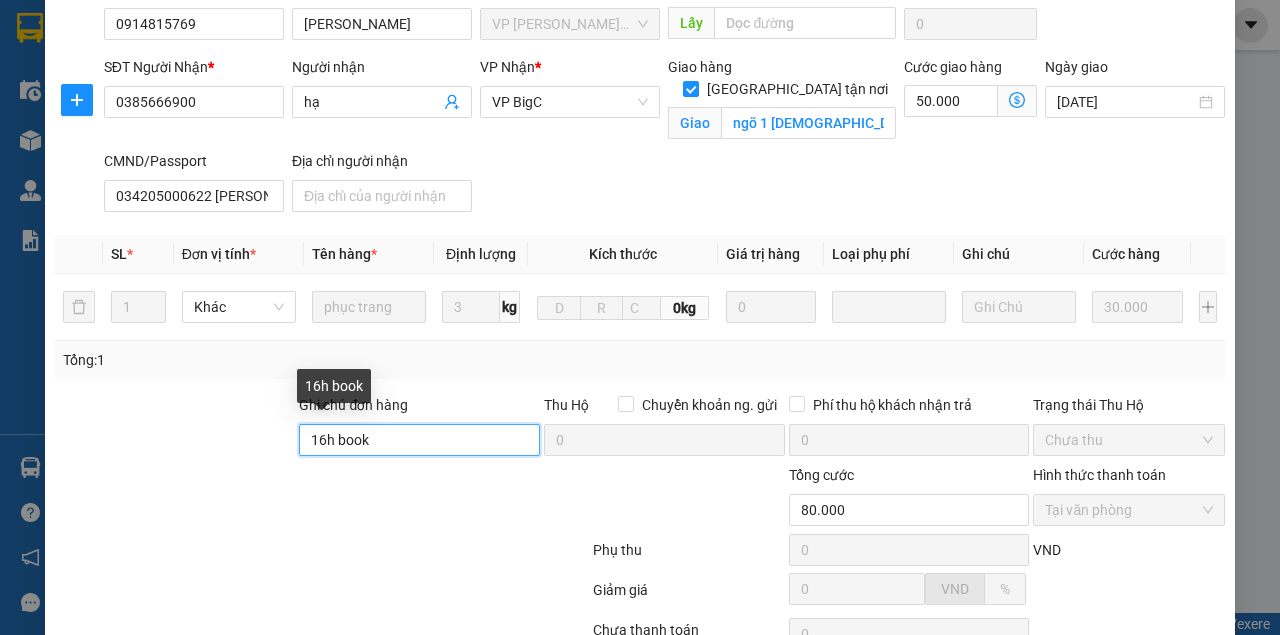 drag, startPoint x: 386, startPoint y: 429, endPoint x: 336, endPoint y: 445, distance: 52.49762 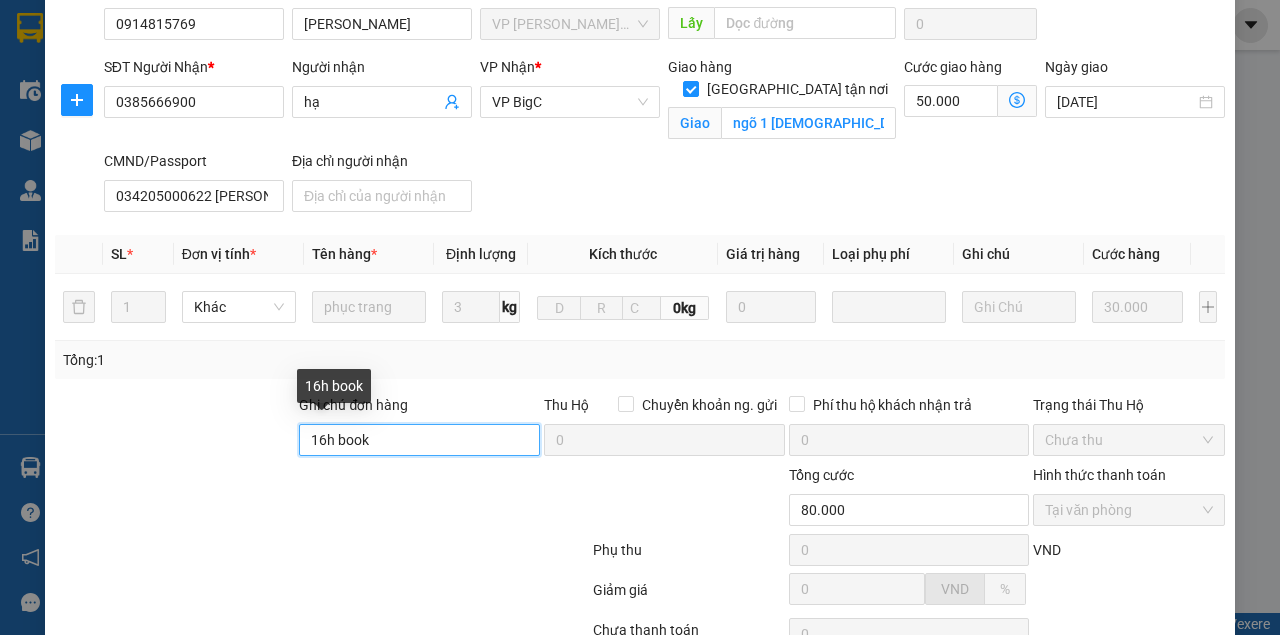 click on "16h book" at bounding box center [419, 440] 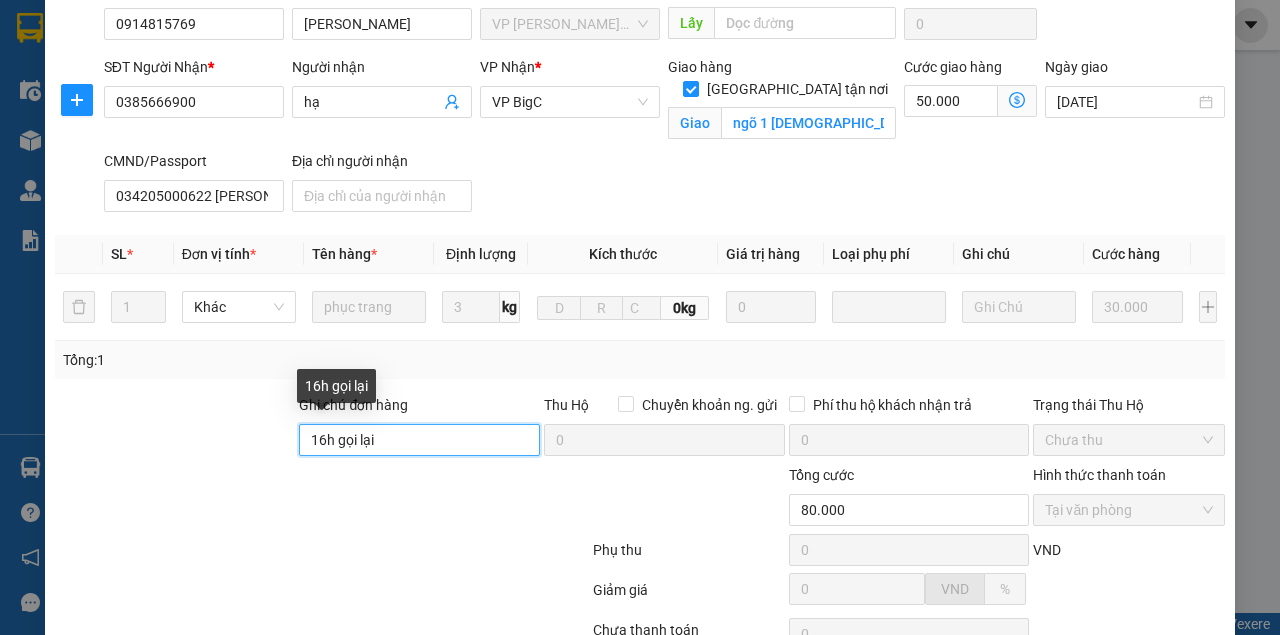 scroll, scrollTop: 363, scrollLeft: 0, axis: vertical 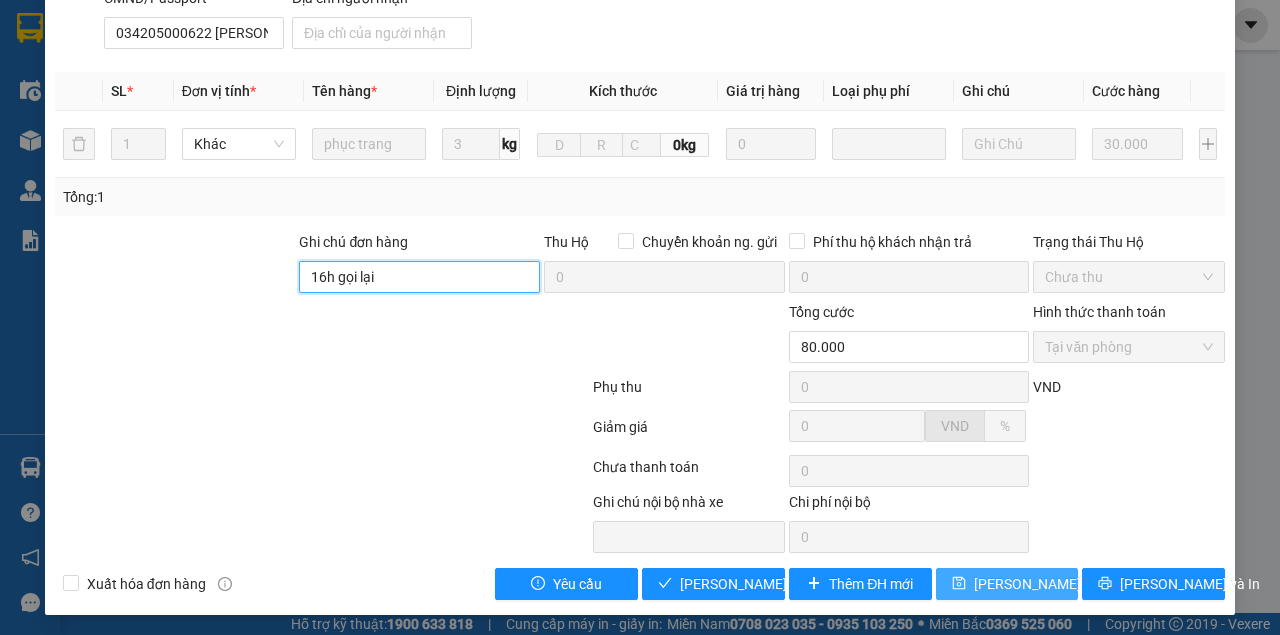 type on "16h gọi lại" 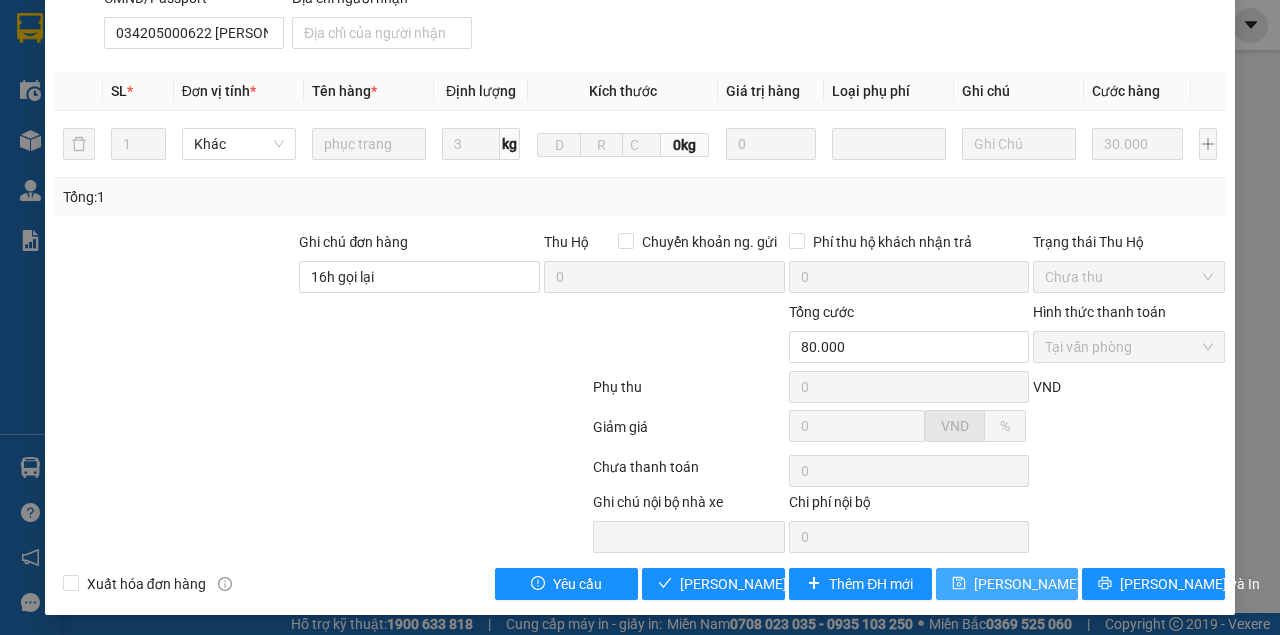click on "[PERSON_NAME] thay đổi" at bounding box center (1007, 584) 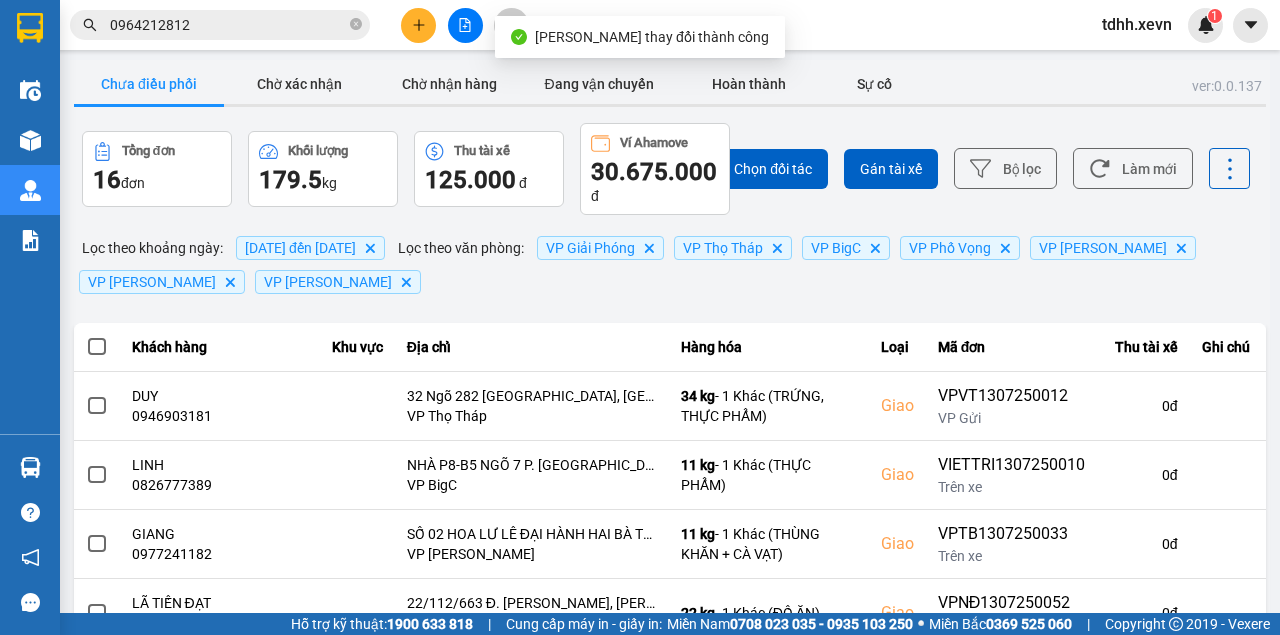 drag, startPoint x: 954, startPoint y: 568, endPoint x: 1074, endPoint y: 320, distance: 275.5068 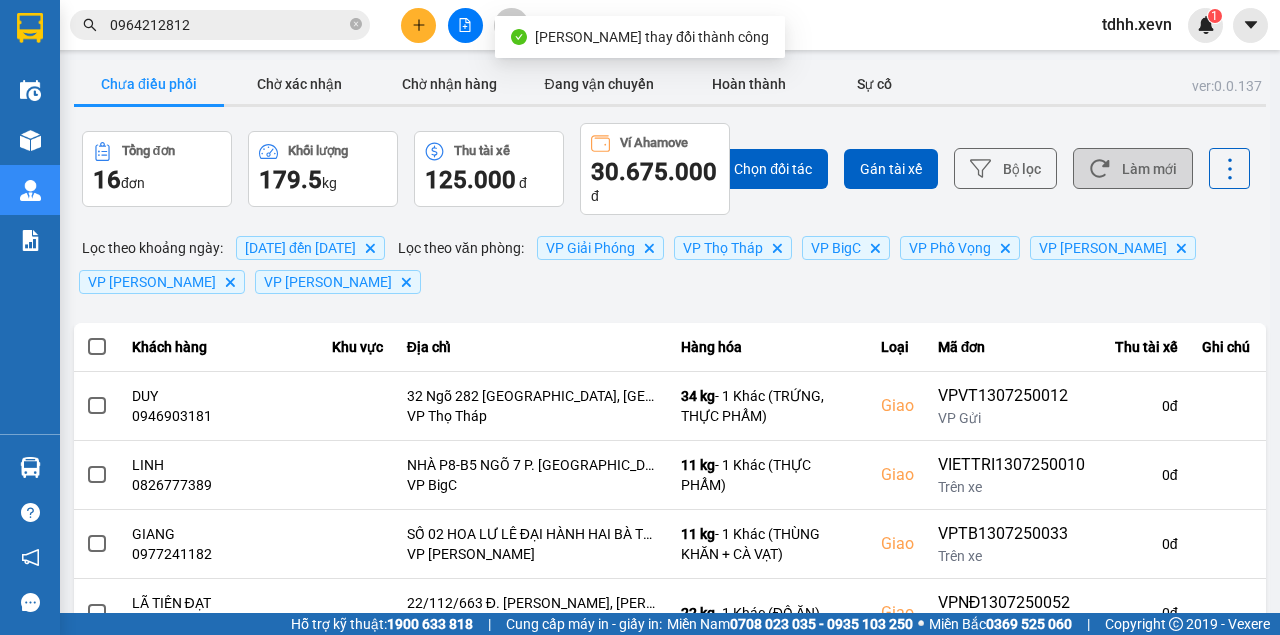click on "Làm mới" at bounding box center [1133, 168] 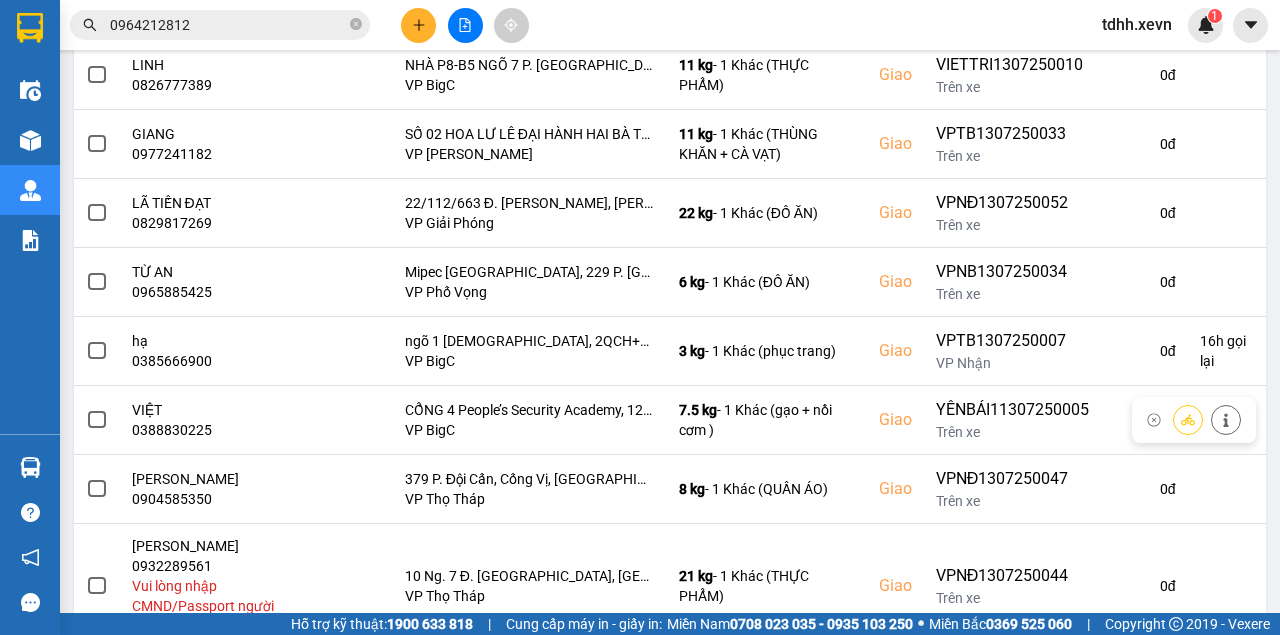 scroll, scrollTop: 547, scrollLeft: 0, axis: vertical 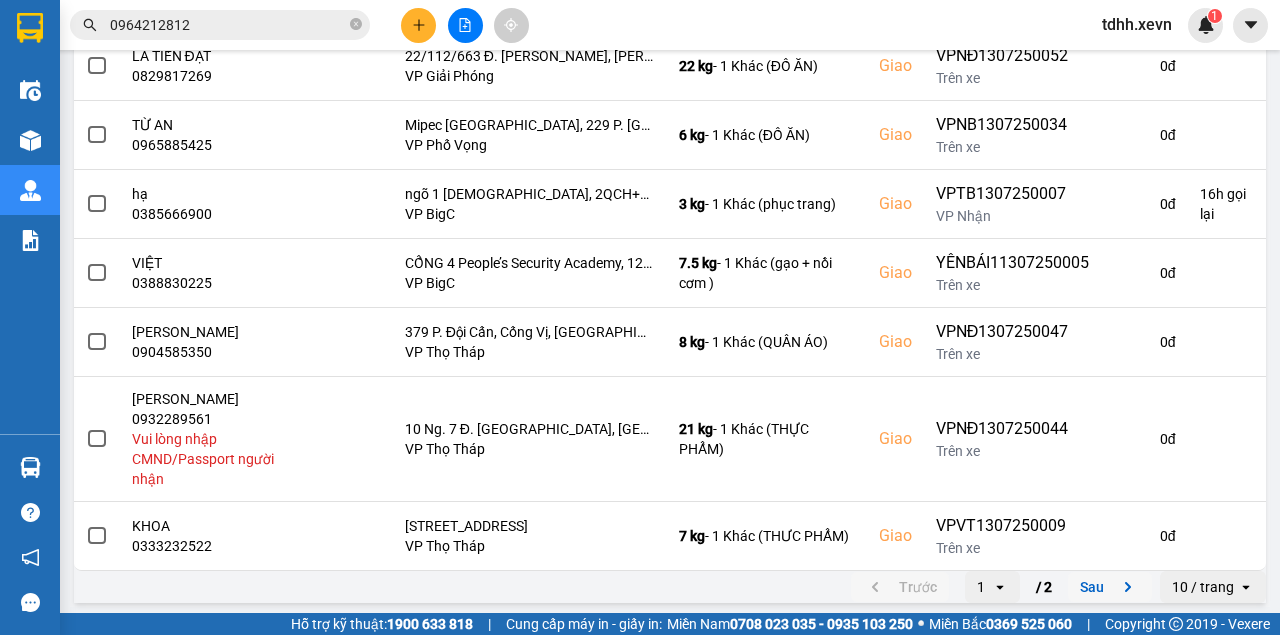 click on "Sau" at bounding box center (1110, 587) 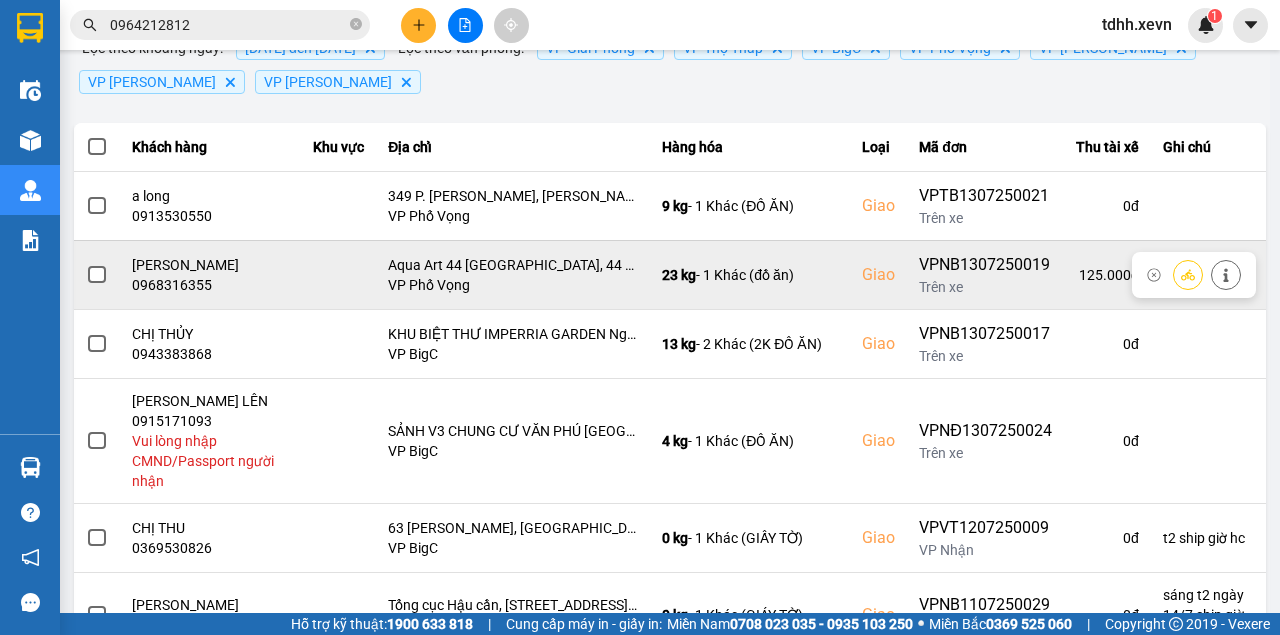 scroll, scrollTop: 288, scrollLeft: 0, axis: vertical 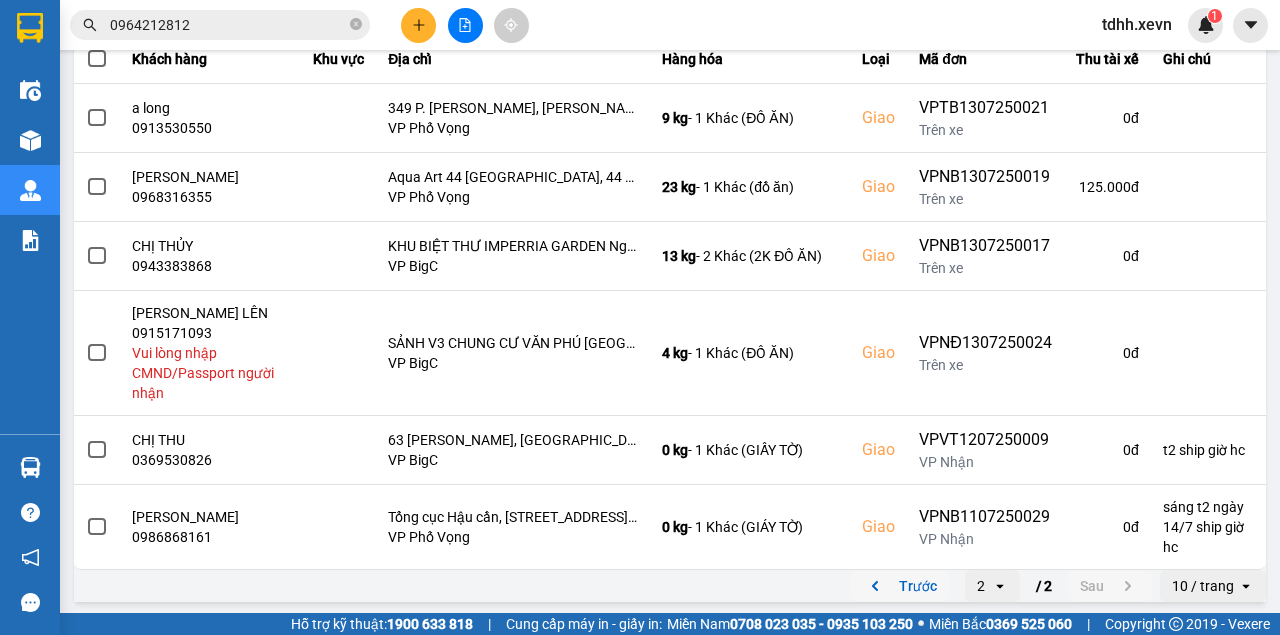 click on "Trước" at bounding box center (900, 586) 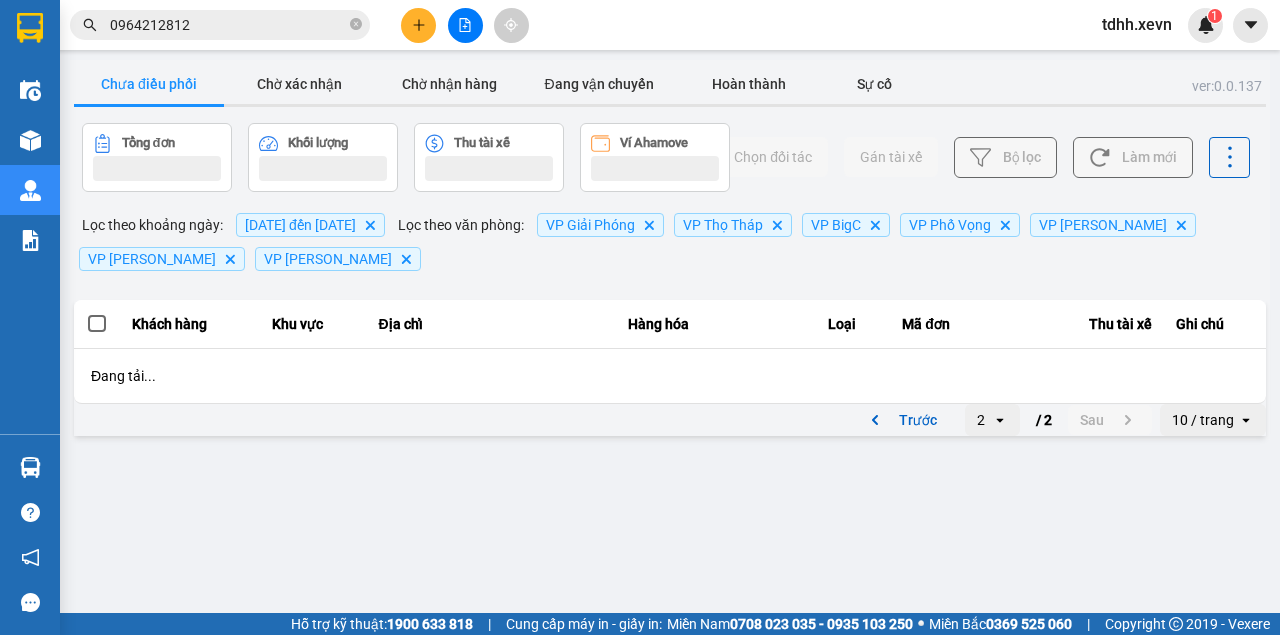 scroll, scrollTop: 0, scrollLeft: 0, axis: both 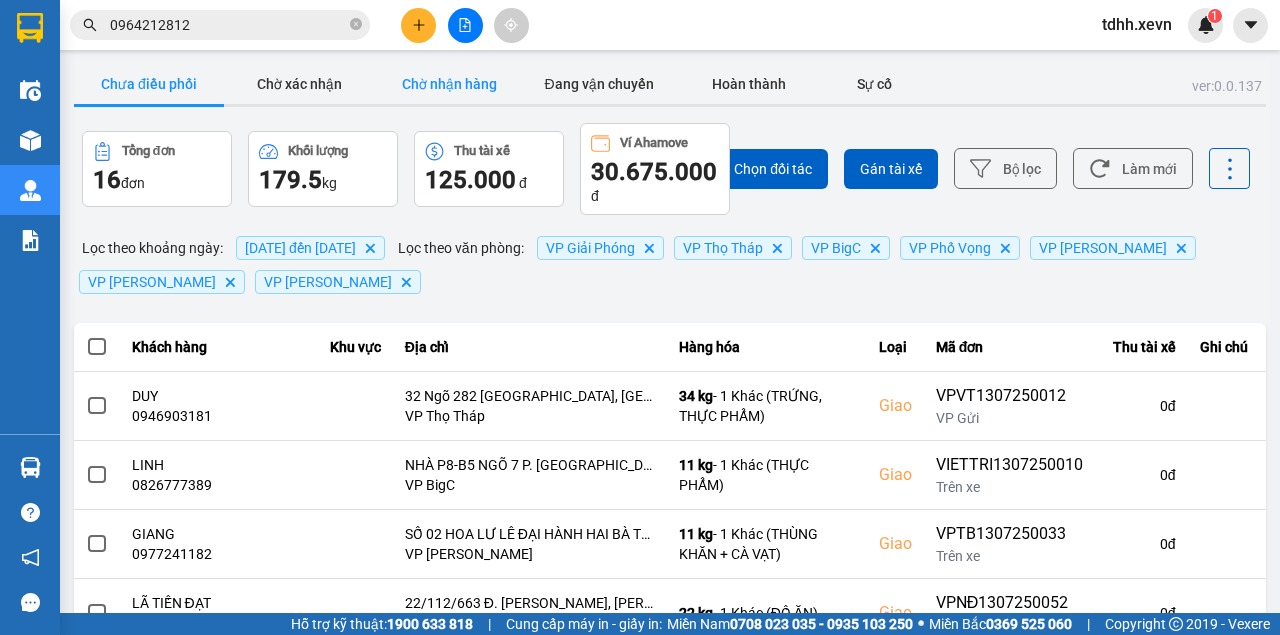 click on "Chờ nhận hàng" at bounding box center (449, 84) 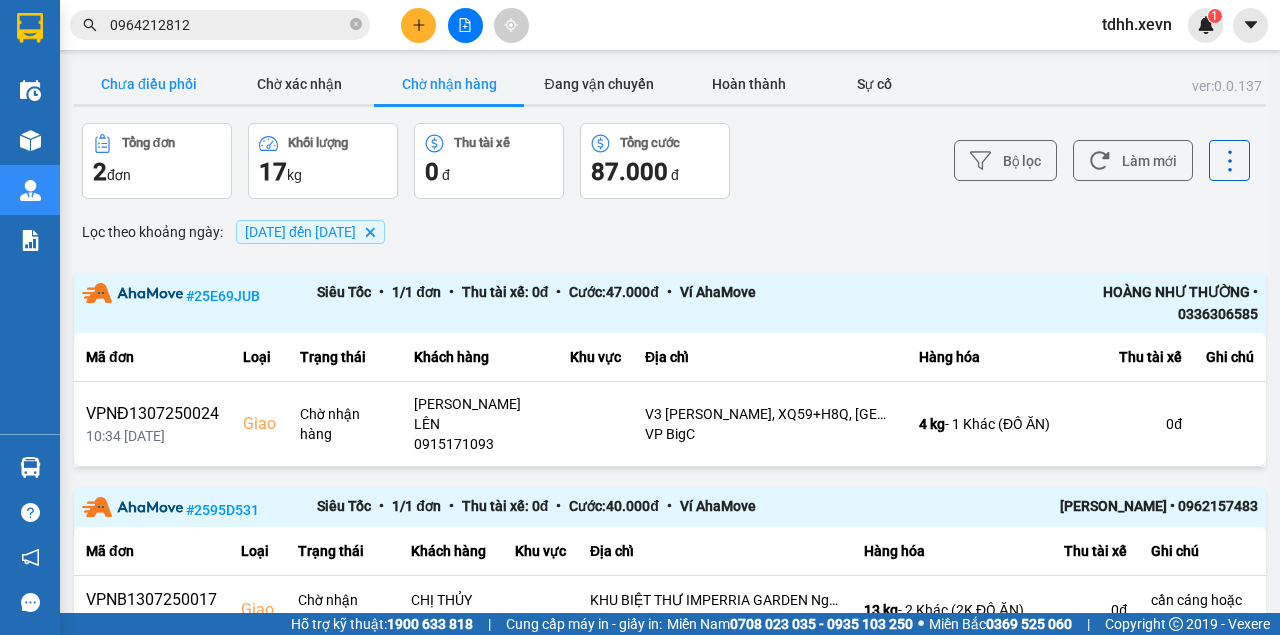 click on "Chưa điều phối" at bounding box center [149, 84] 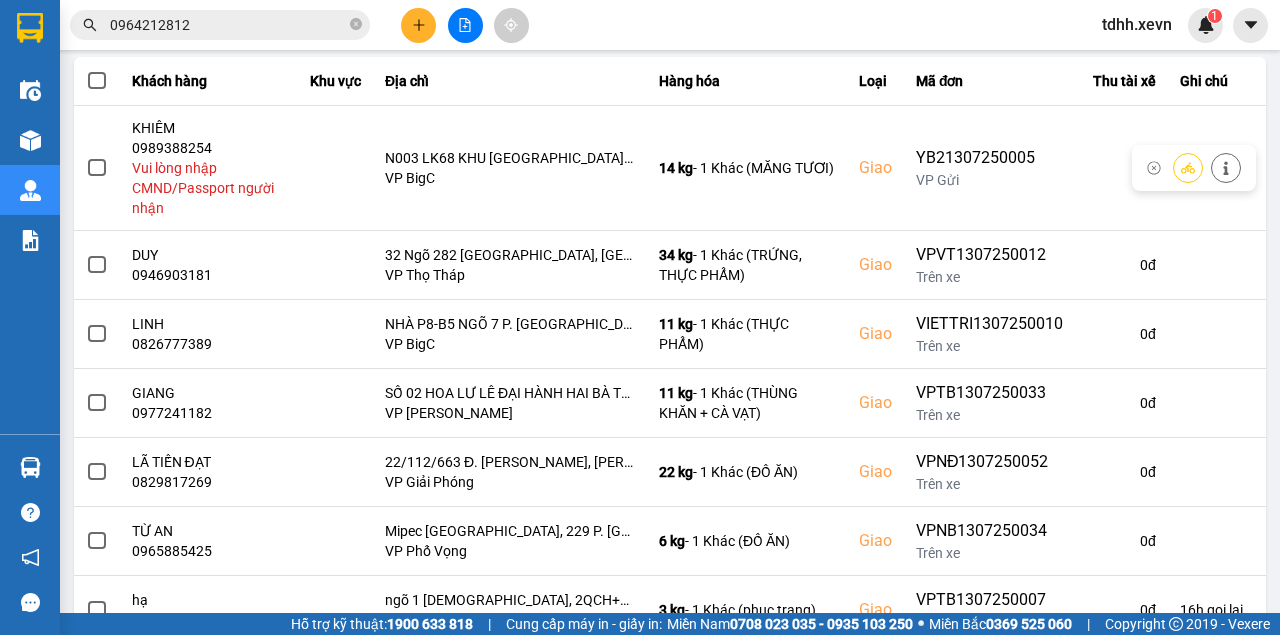 scroll, scrollTop: 600, scrollLeft: 0, axis: vertical 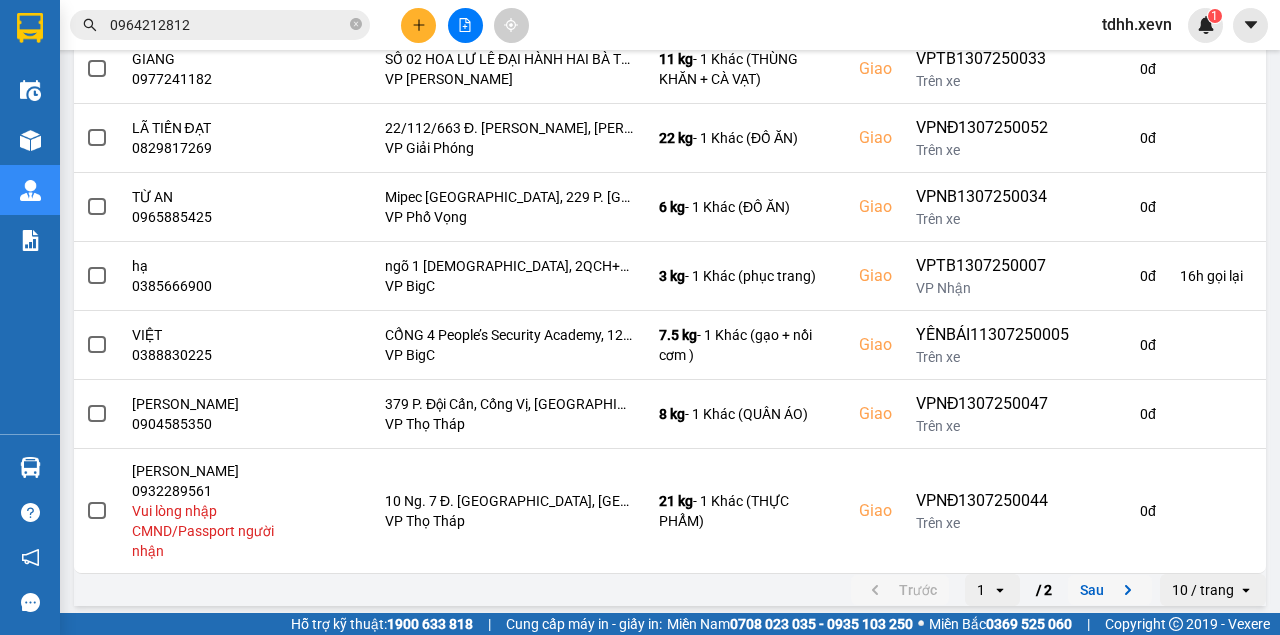 click on "Sau" at bounding box center [1110, 590] 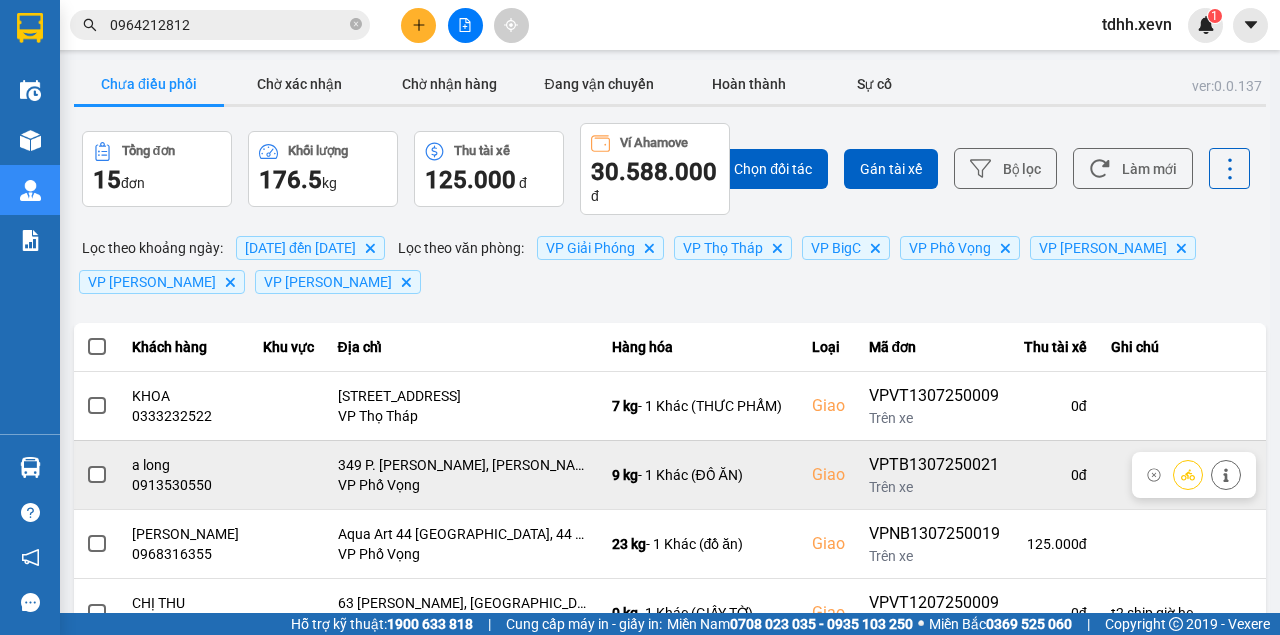 scroll, scrollTop: 164, scrollLeft: 0, axis: vertical 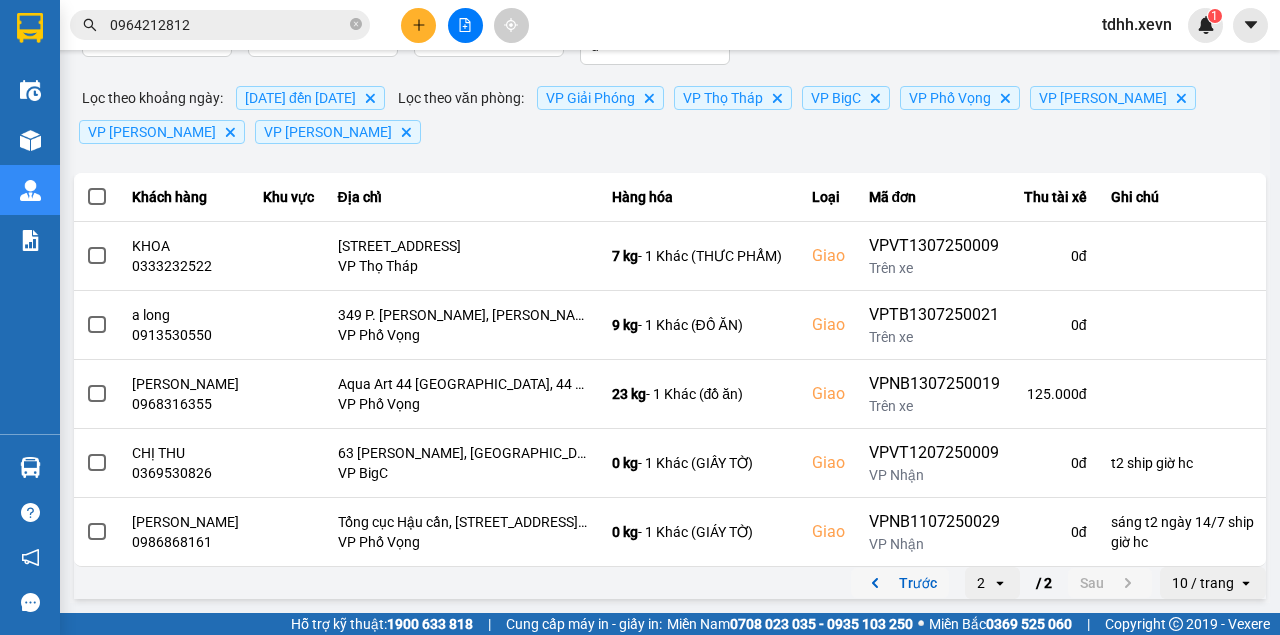 click on "Trước" at bounding box center [900, 583] 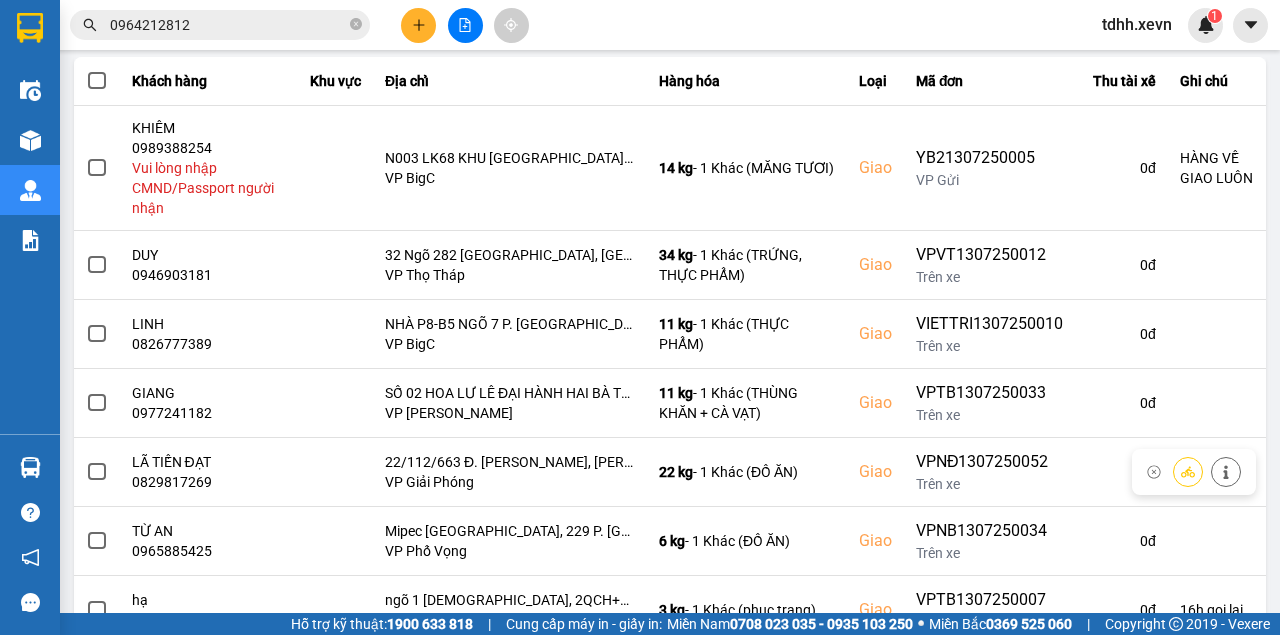 scroll, scrollTop: 603, scrollLeft: 0, axis: vertical 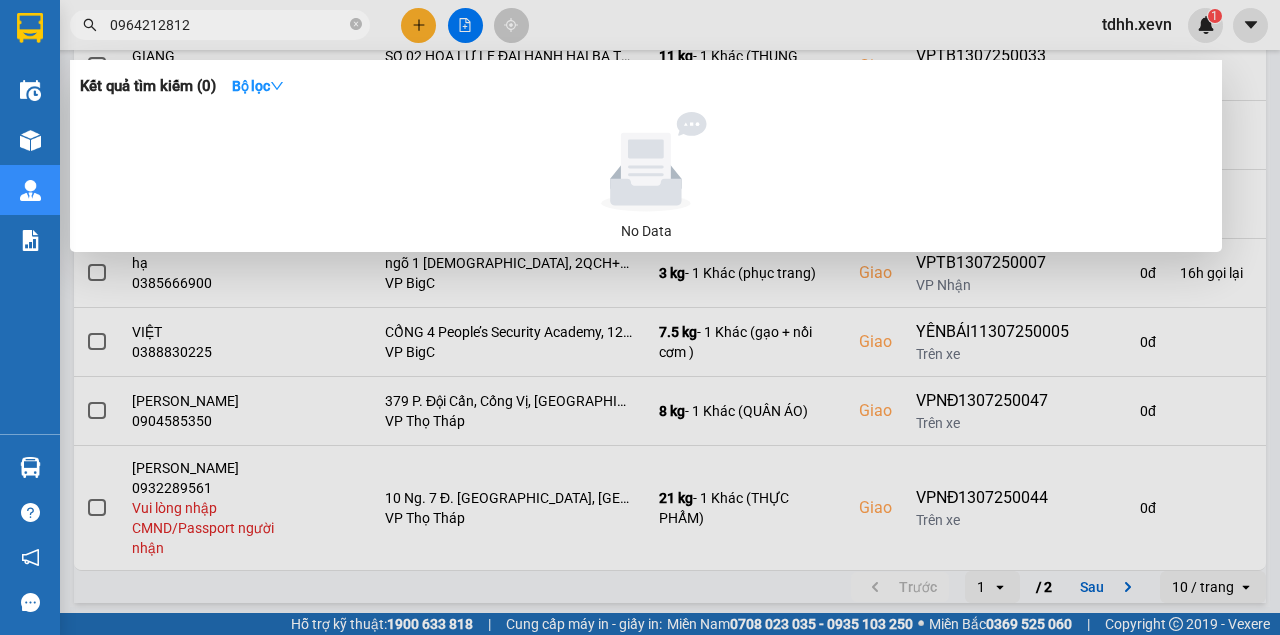 click on "0964212812" at bounding box center (228, 25) 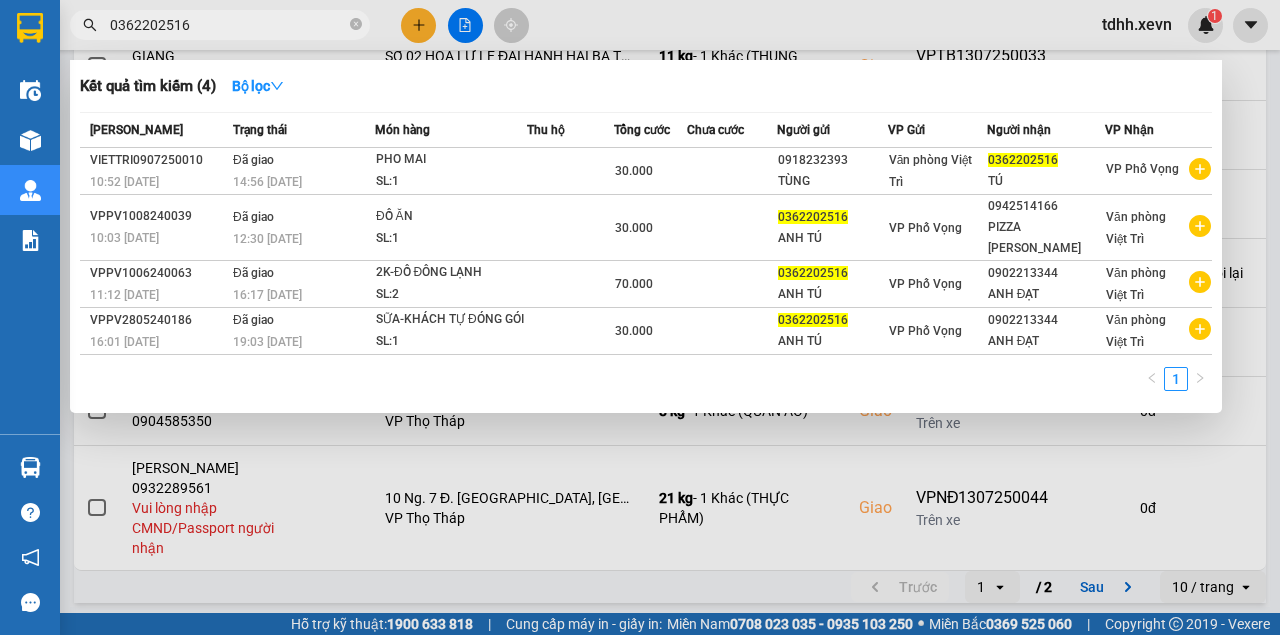 drag, startPoint x: 766, startPoint y: 572, endPoint x: 686, endPoint y: 593, distance: 82.710335 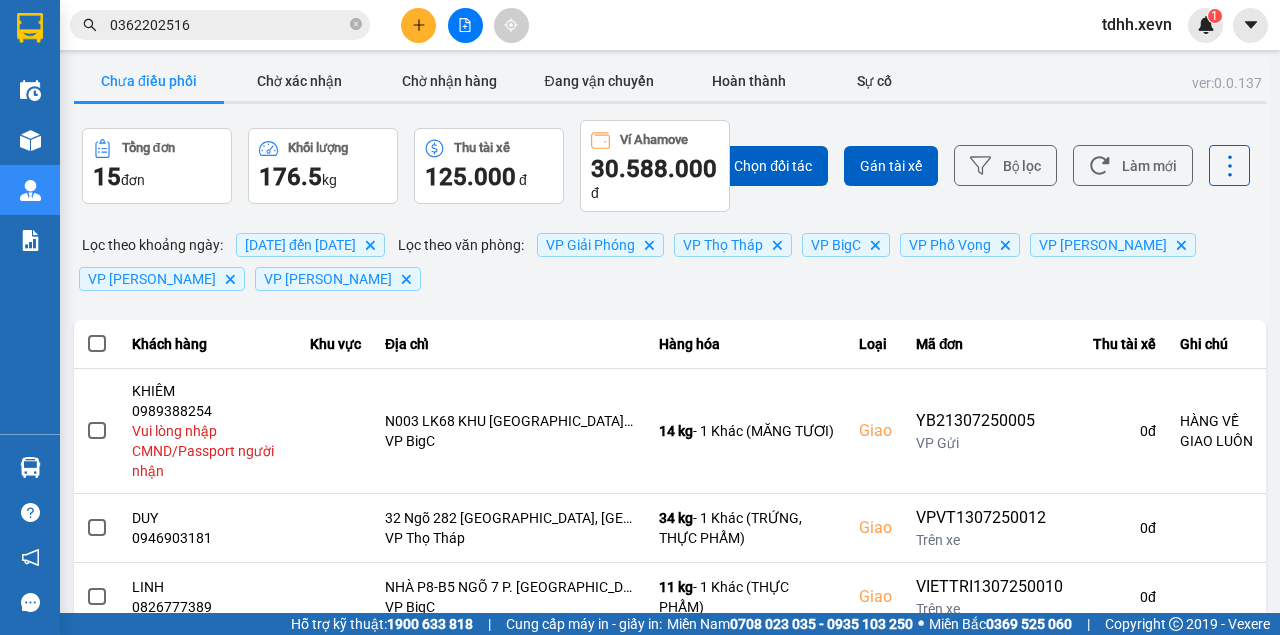 scroll, scrollTop: 0, scrollLeft: 0, axis: both 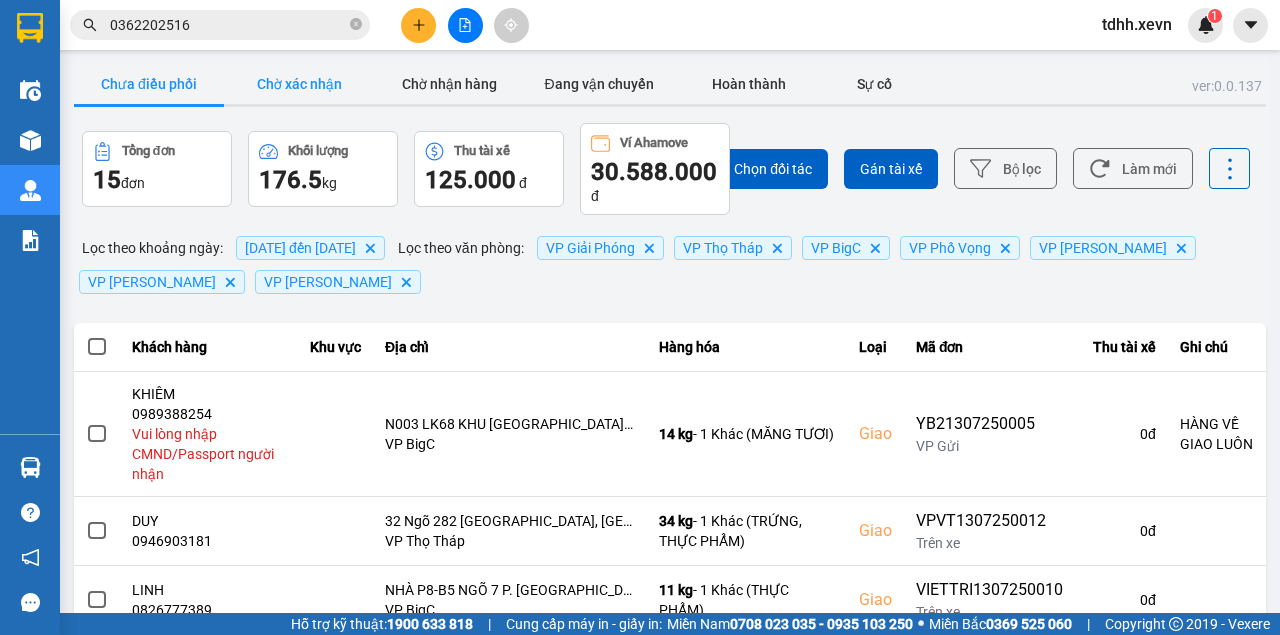 click on "Chờ xác nhận" at bounding box center [299, 84] 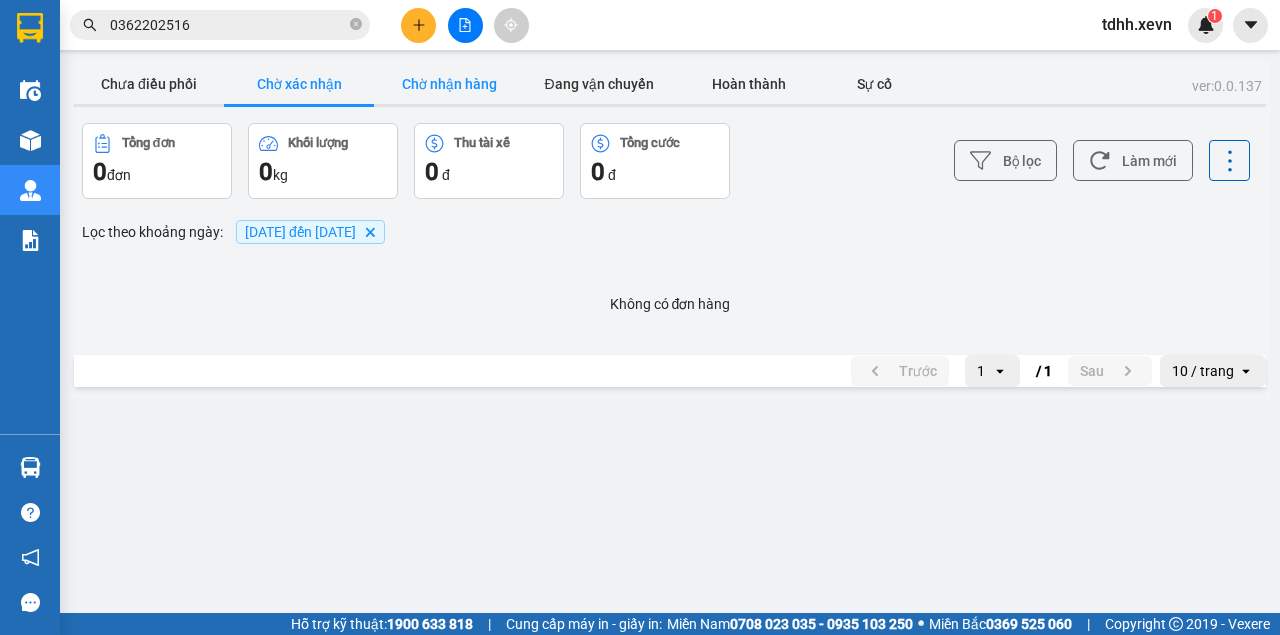 click on "Chờ nhận hàng" at bounding box center [449, 84] 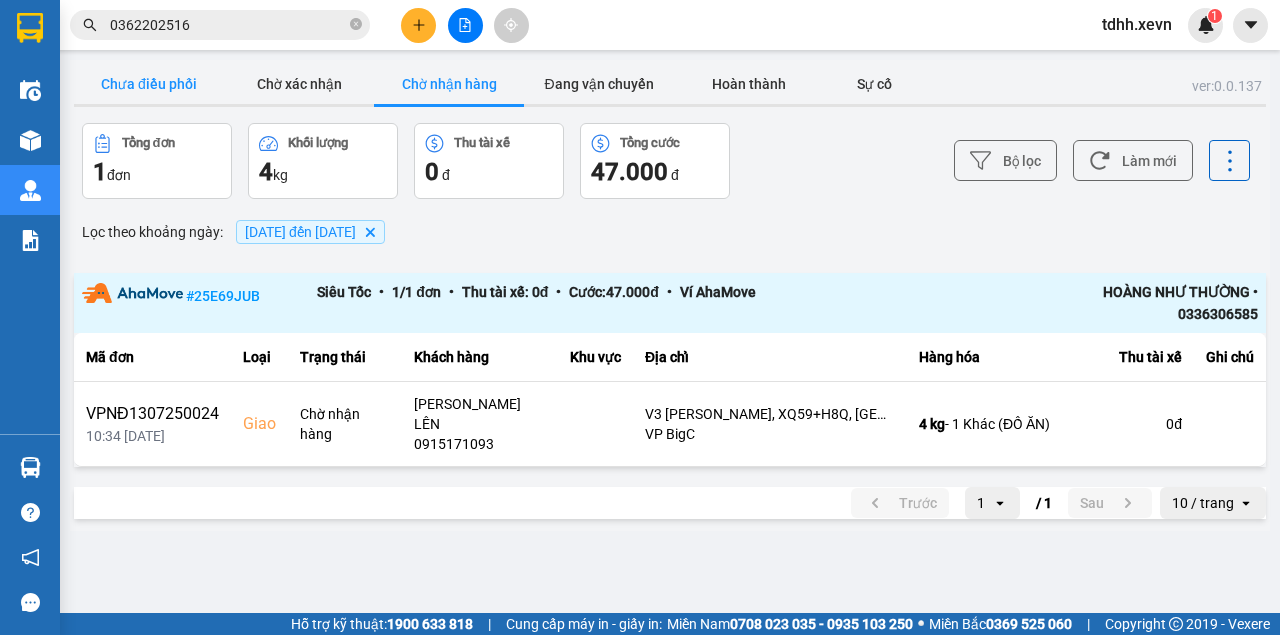 click on "Chưa điều phối" at bounding box center (149, 84) 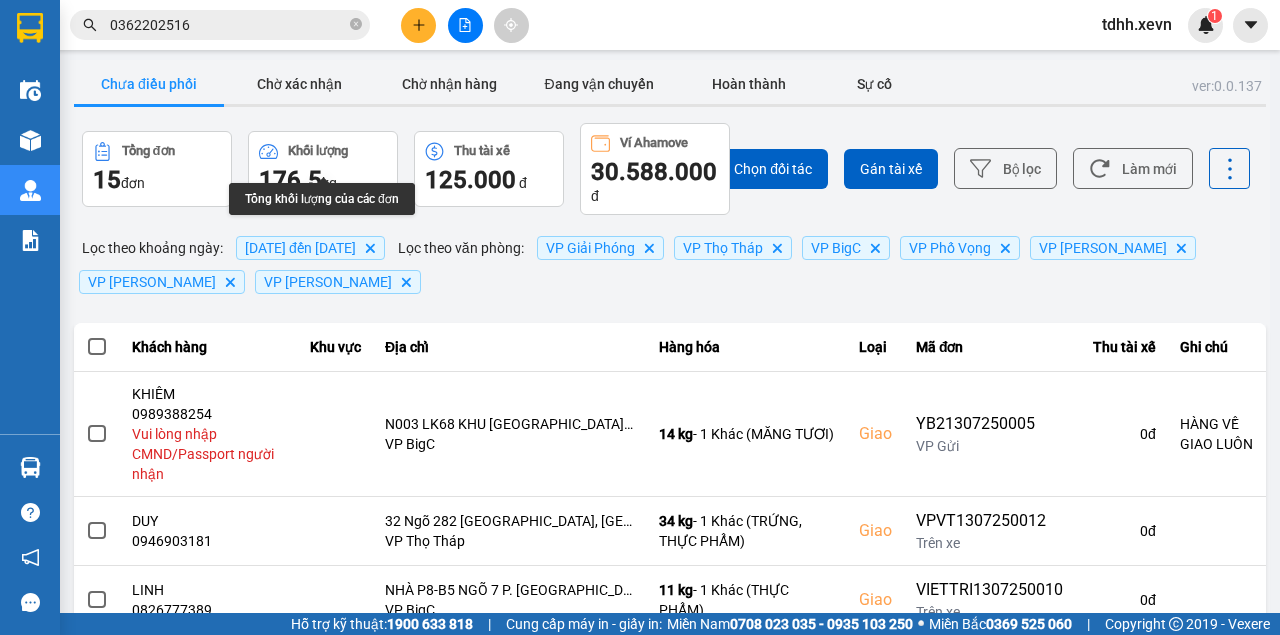 click on "0362202516" at bounding box center [228, 25] 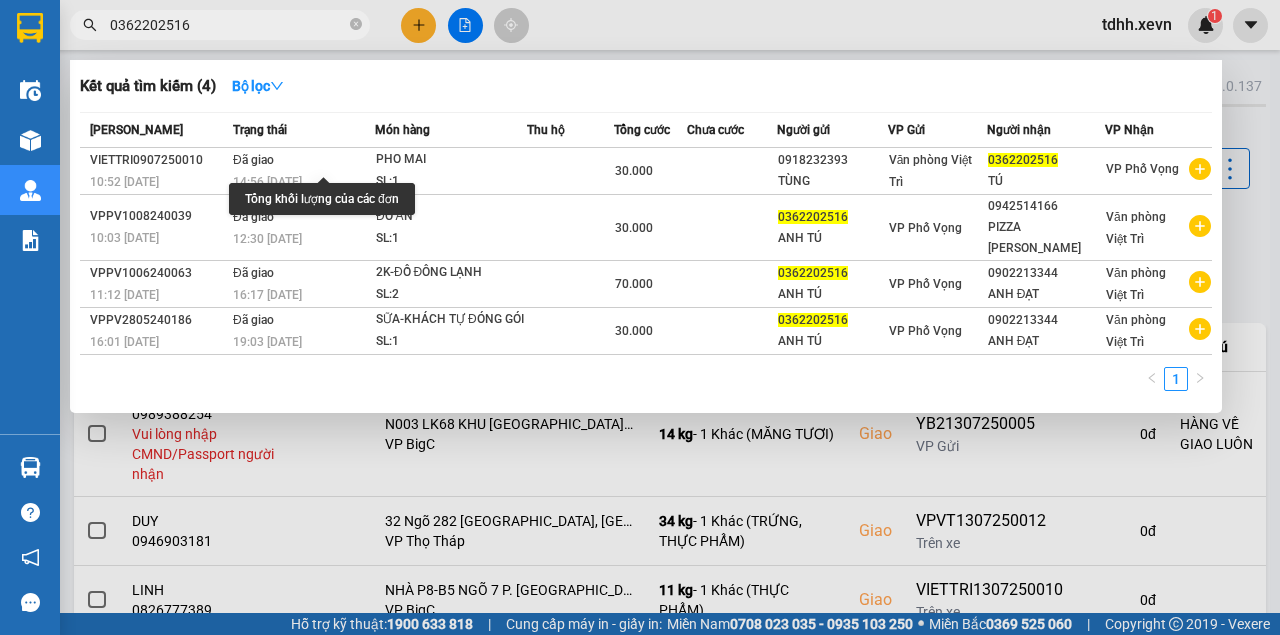 click on "0362202516" at bounding box center [228, 25] 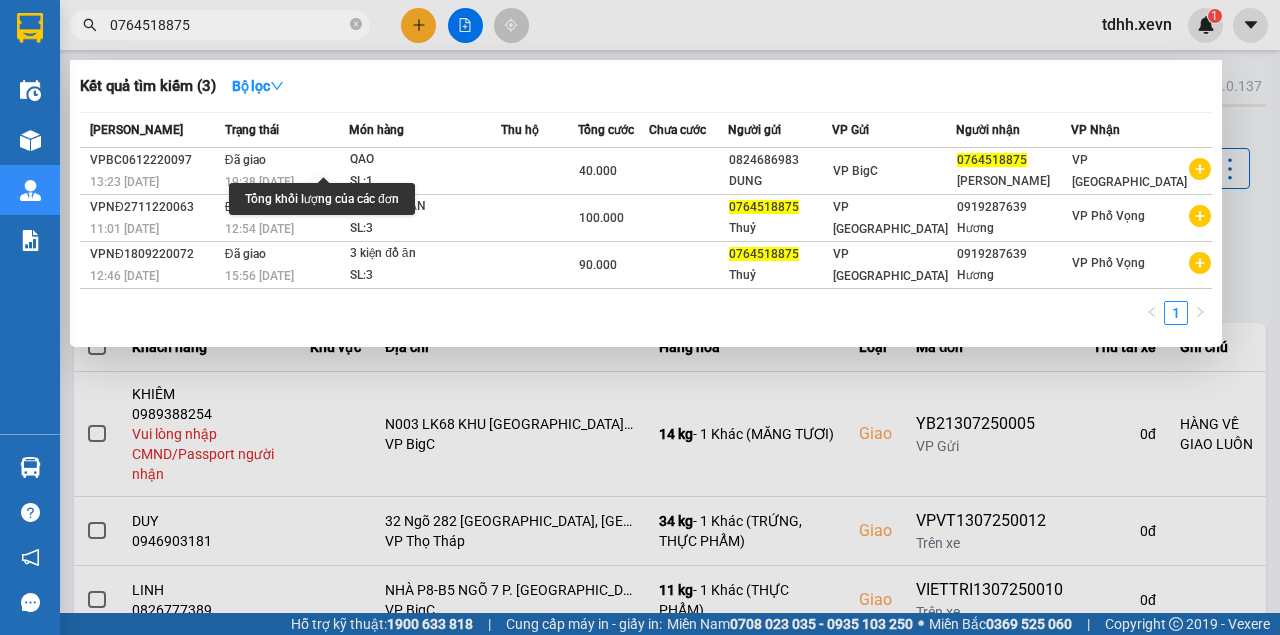 click at bounding box center [640, 317] 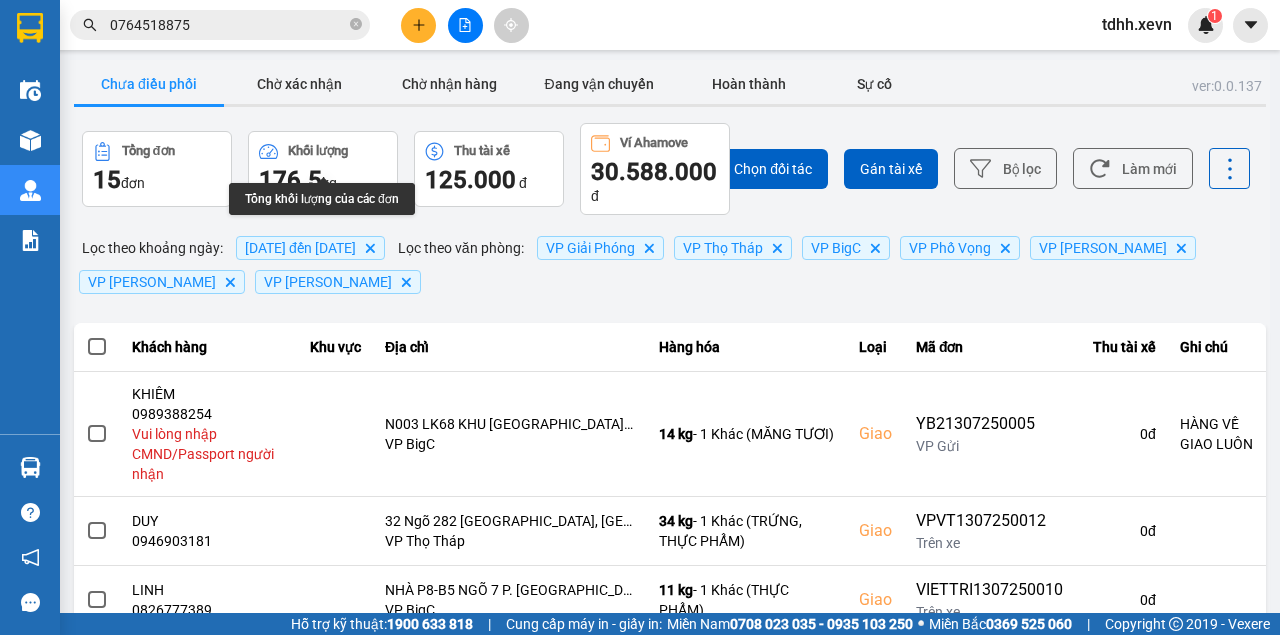 click on "0764518875" at bounding box center (228, 25) 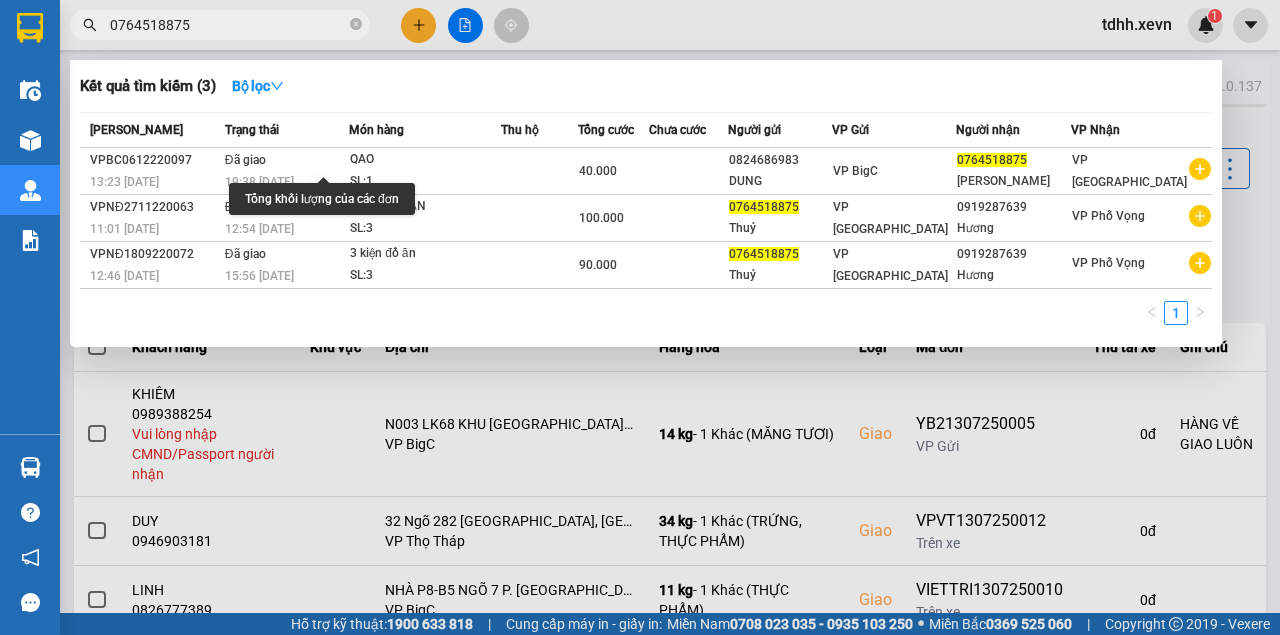 click on "0764518875" at bounding box center (228, 25) 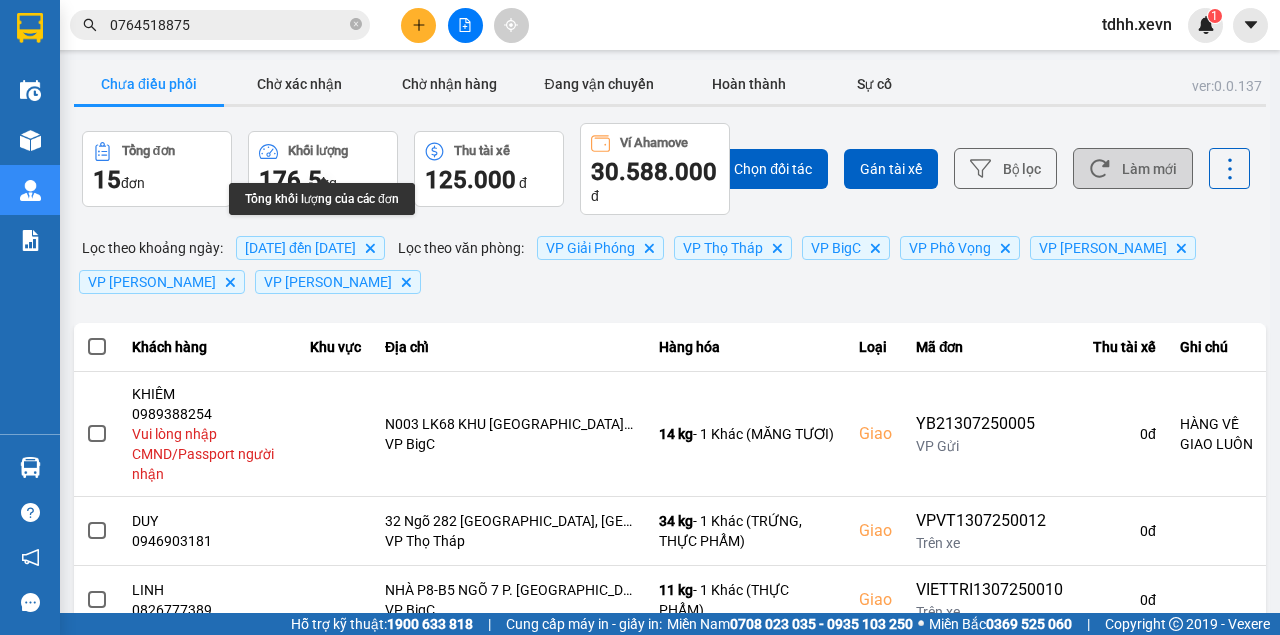 click on "Làm mới" at bounding box center (1133, 168) 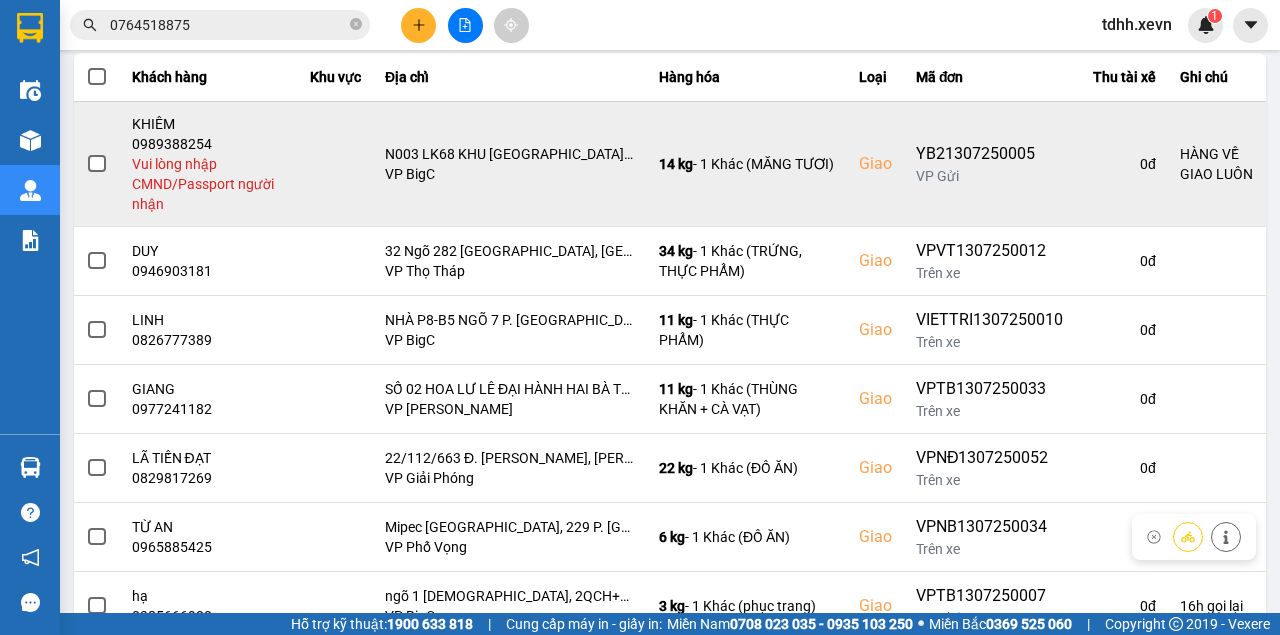 scroll, scrollTop: 0, scrollLeft: 0, axis: both 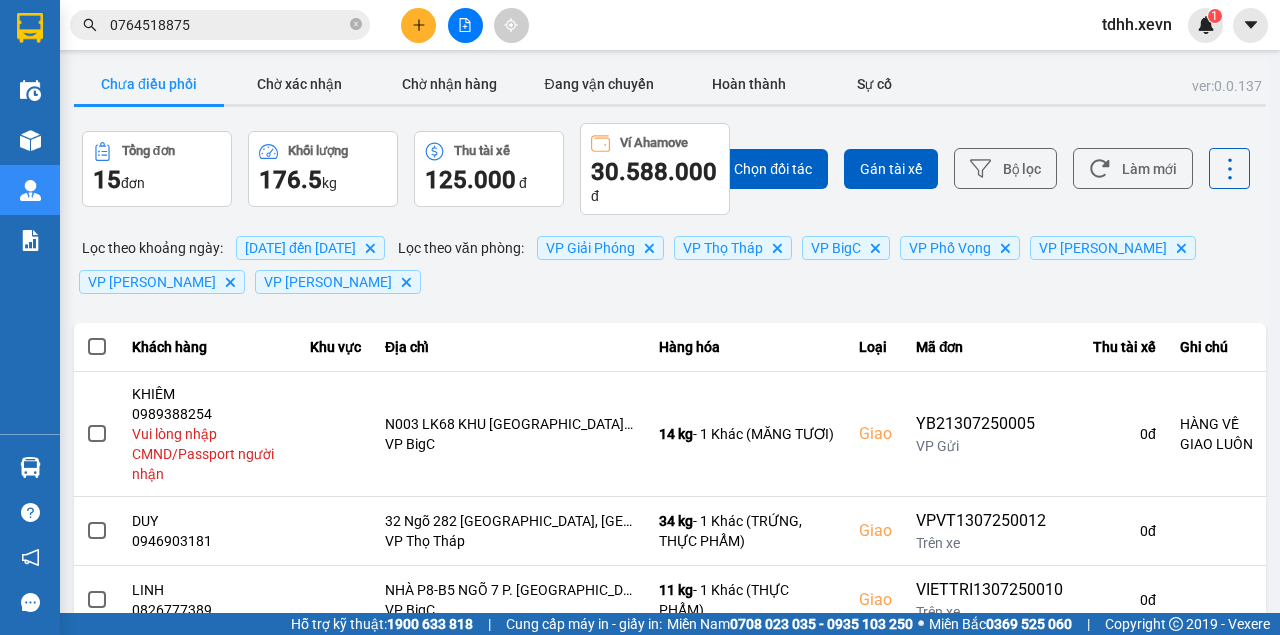 click on "0764518875" at bounding box center [228, 25] 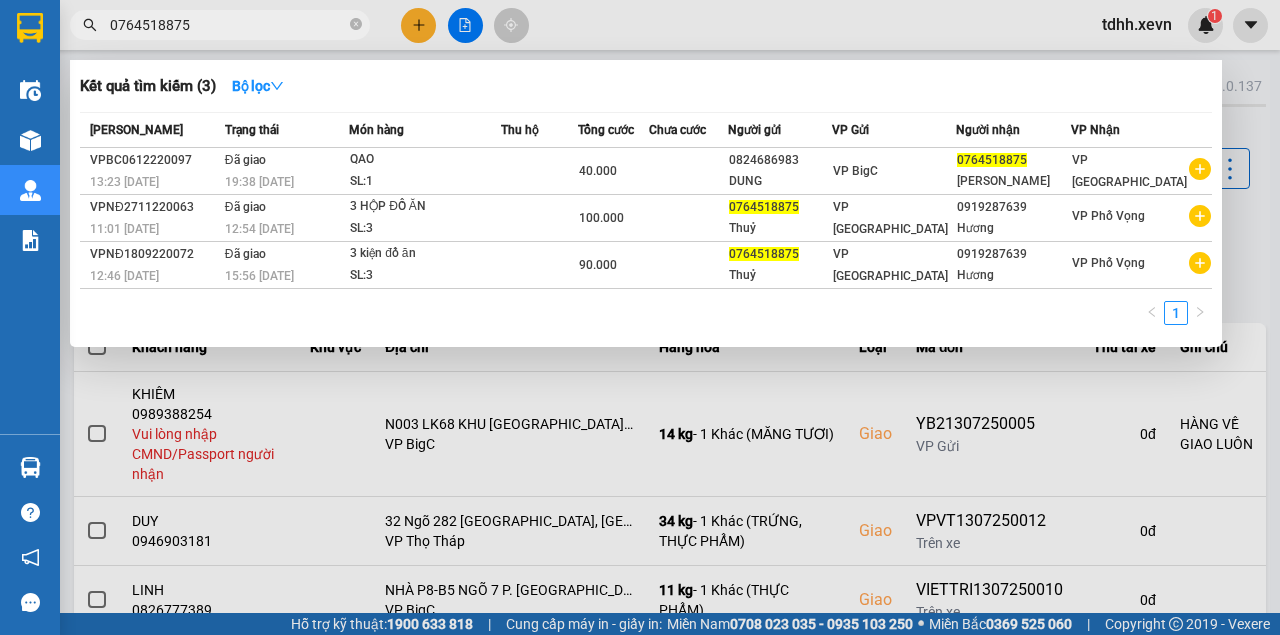 click on "0764518875" at bounding box center (228, 25) 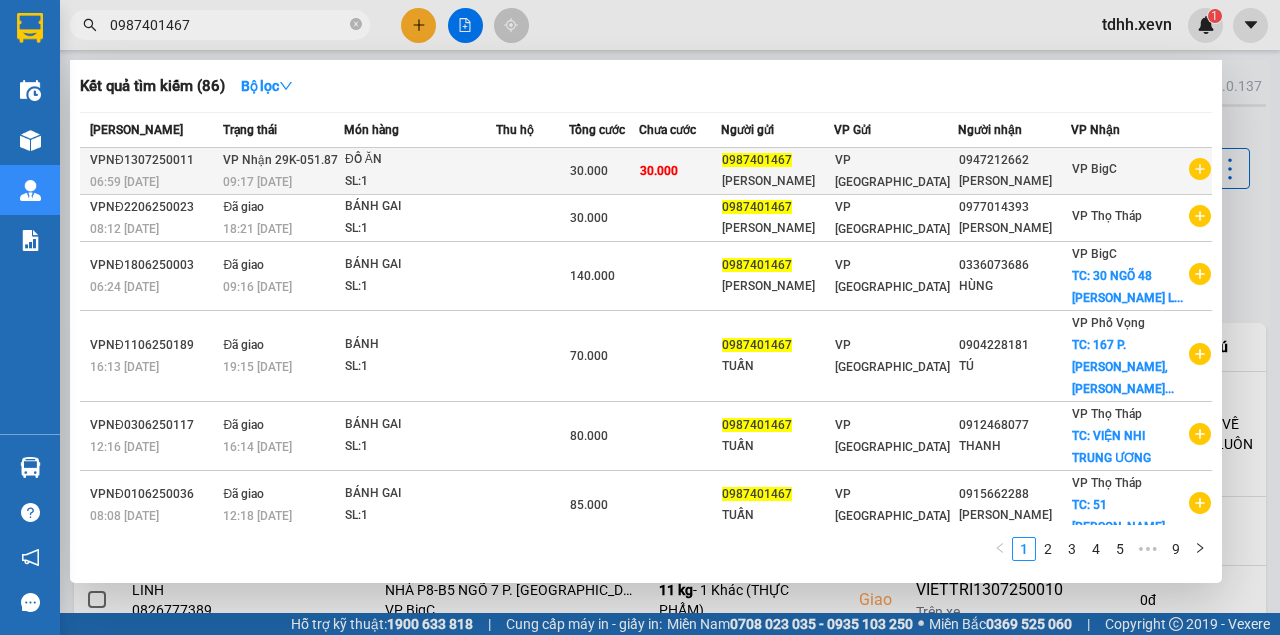 type on "0987401467" 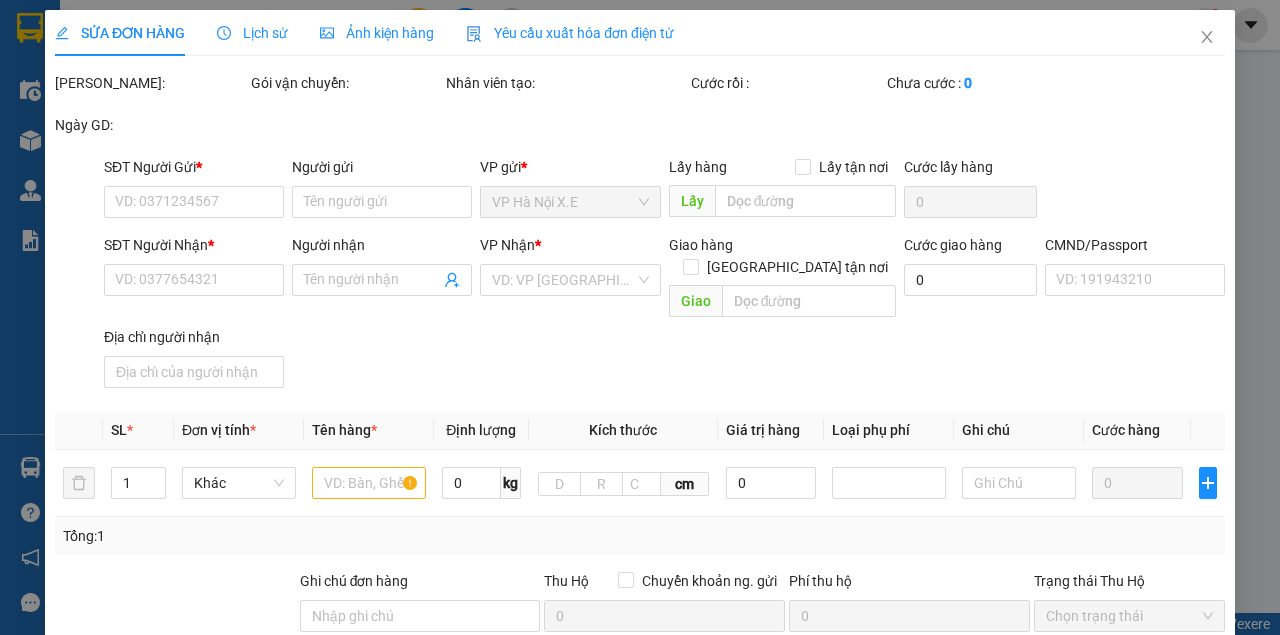 type on "0987401467" 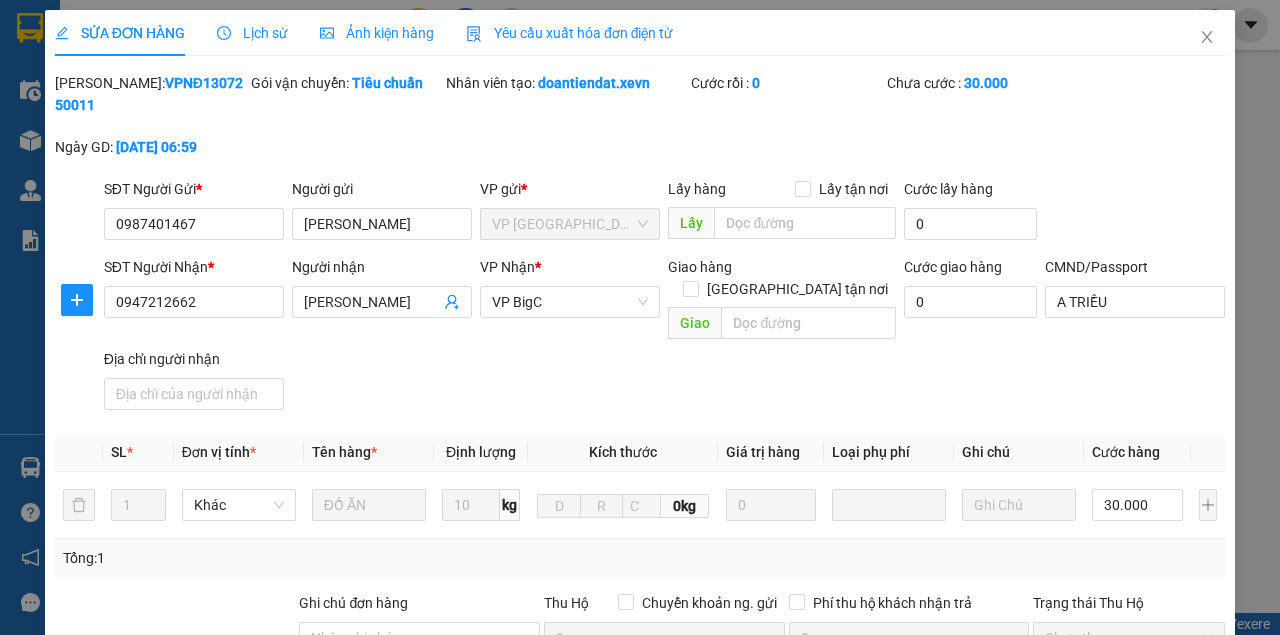 click on "Lịch sử" at bounding box center (252, 33) 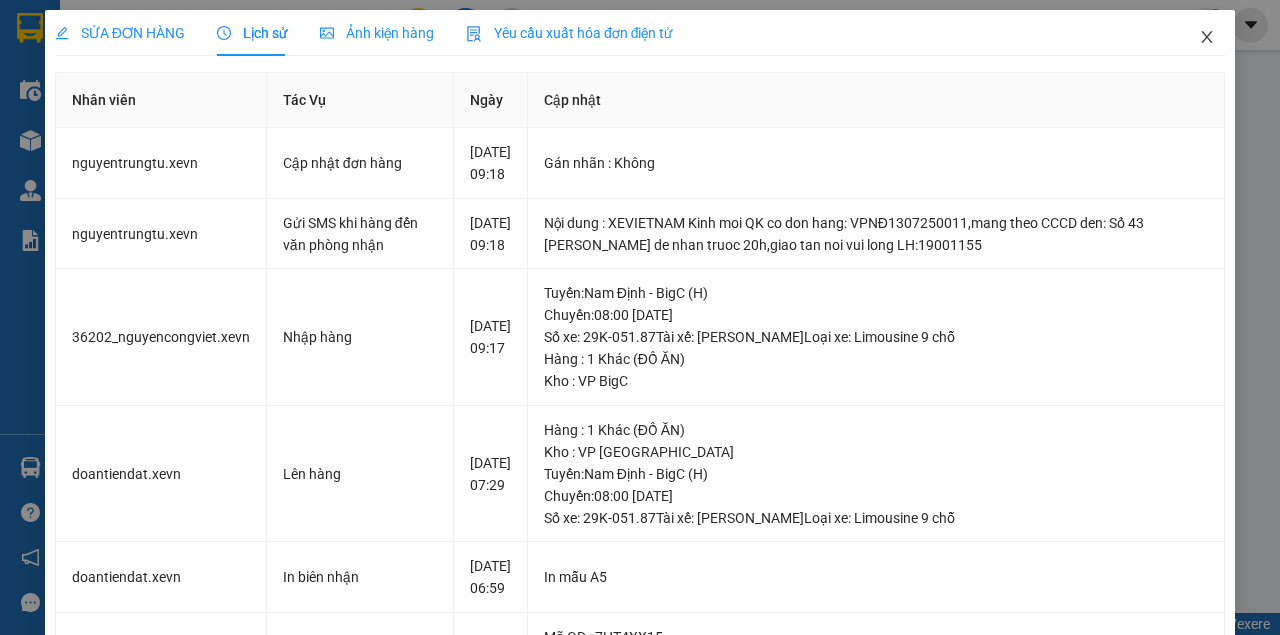 click 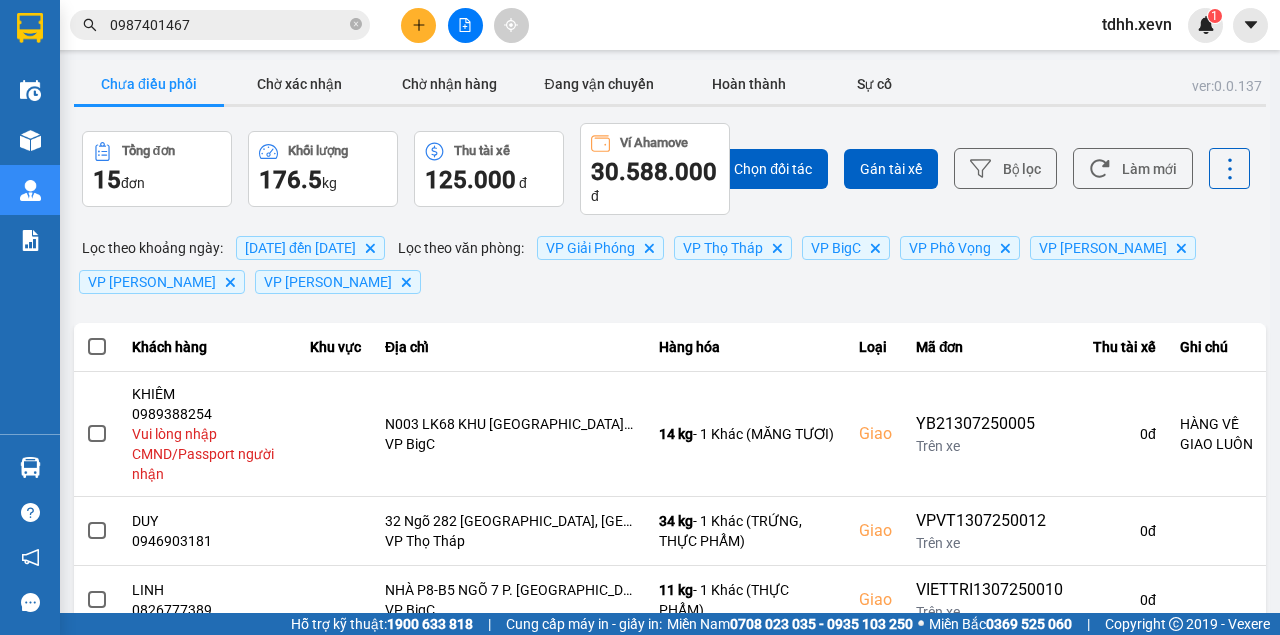click on "0987401467" at bounding box center (228, 25) 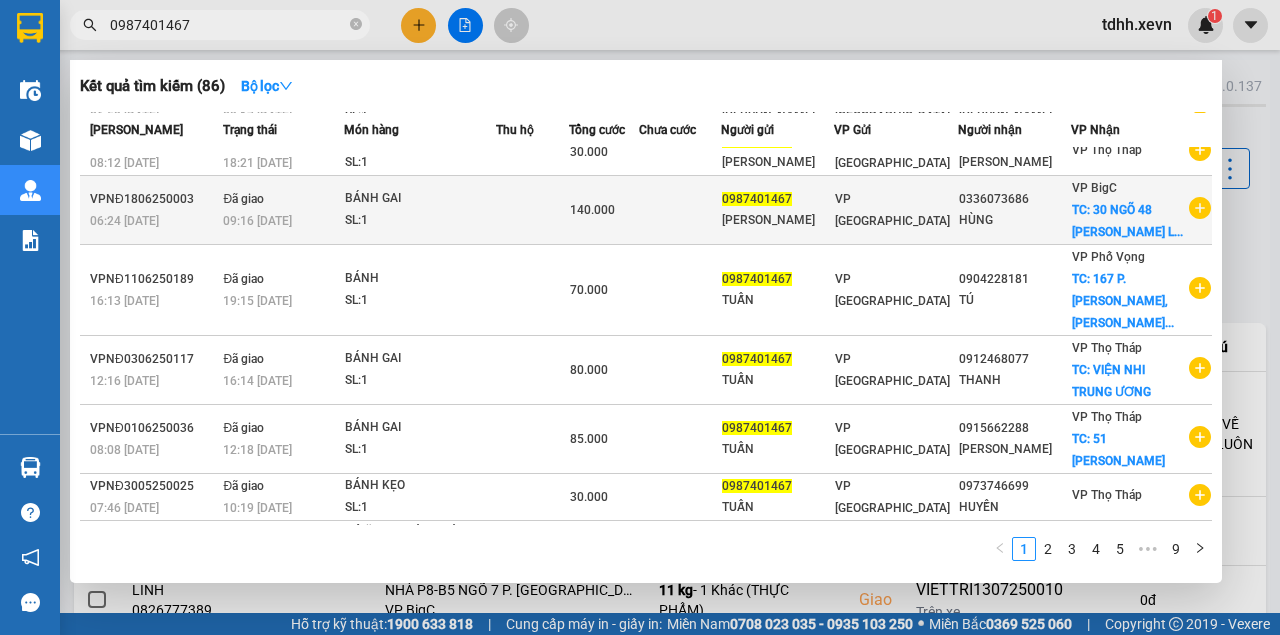 scroll, scrollTop: 0, scrollLeft: 0, axis: both 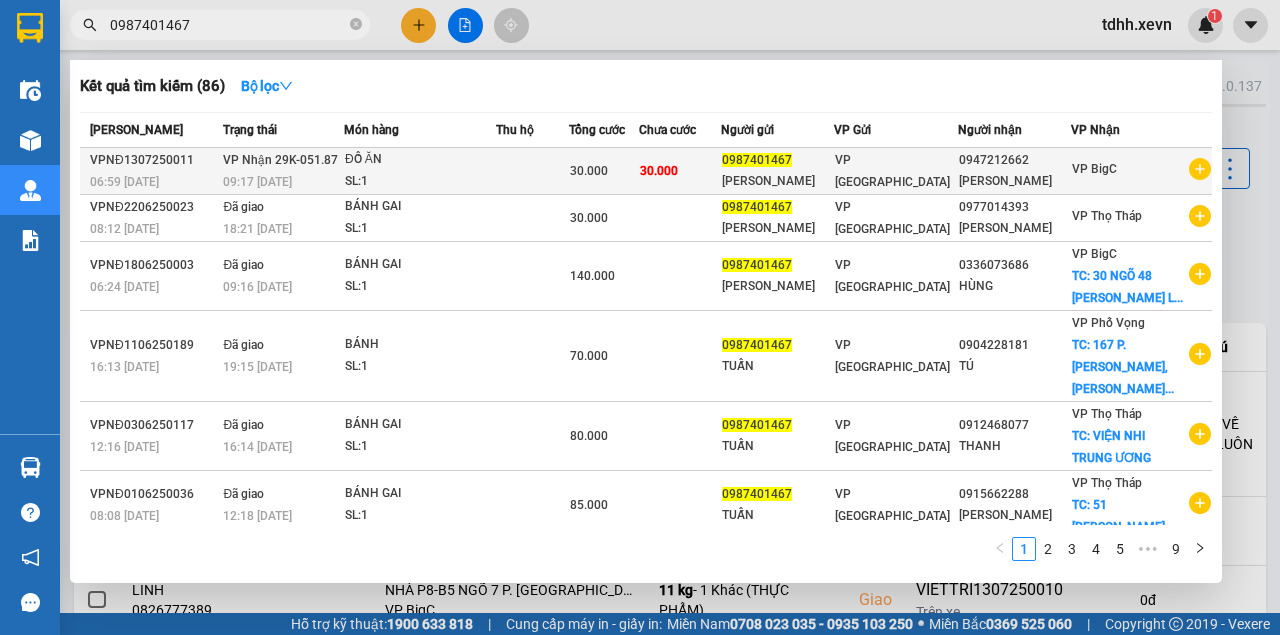 click on "0947212662" at bounding box center (1014, 160) 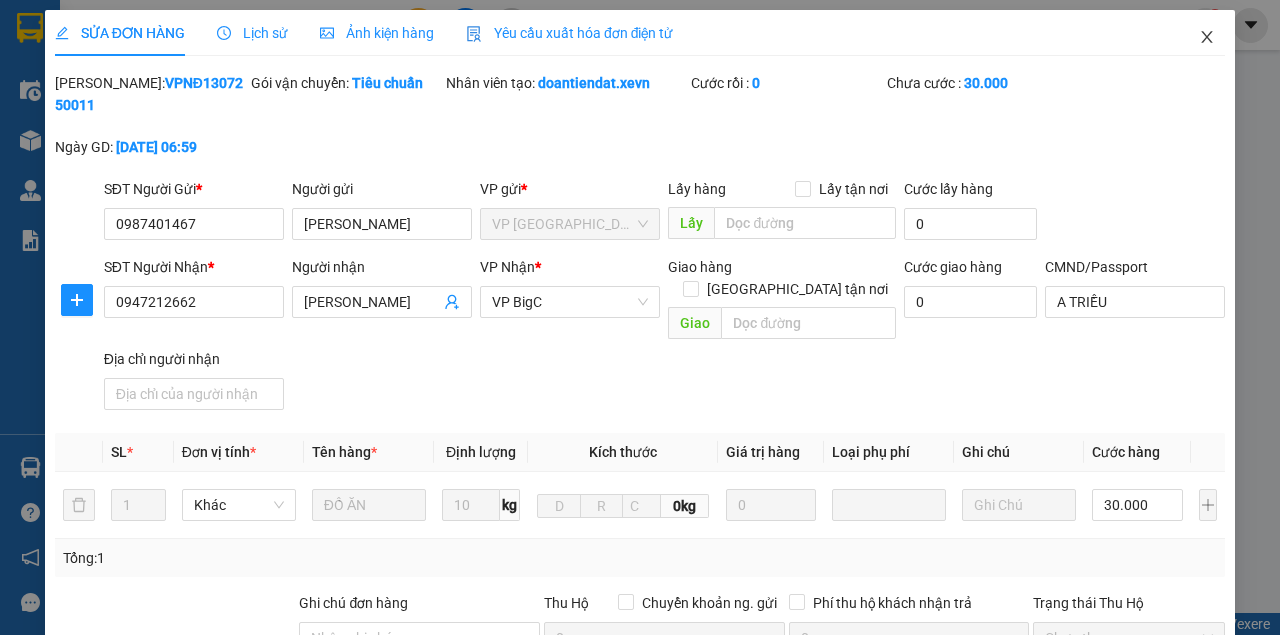 click 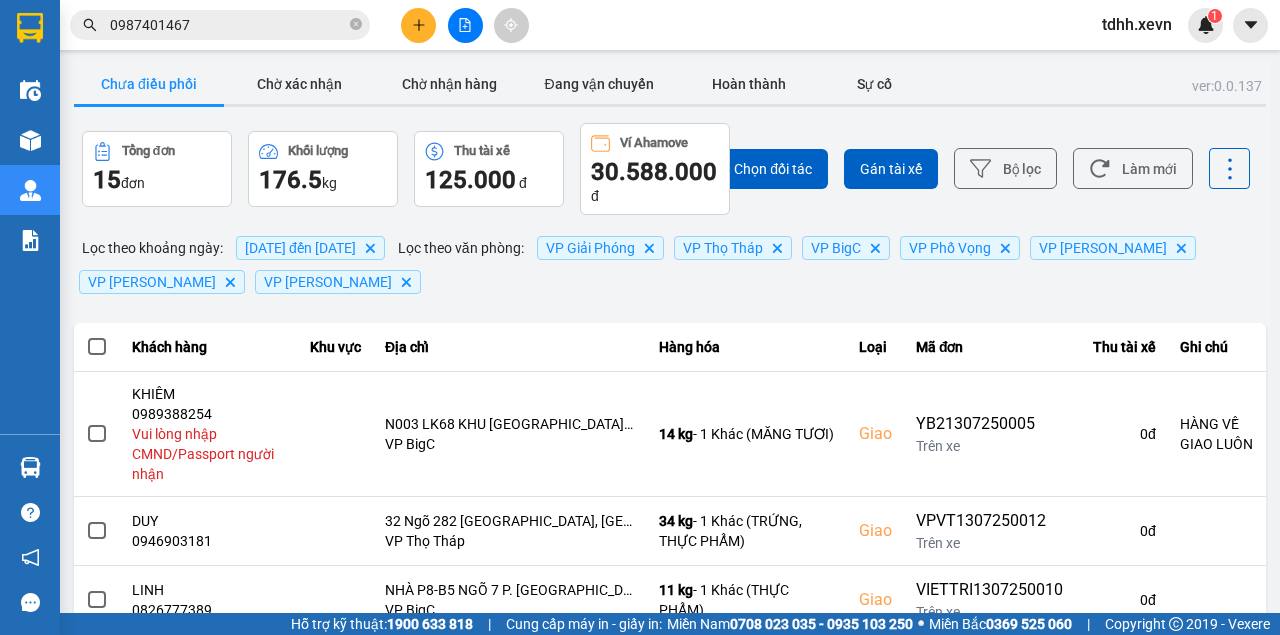 click on "0987401467" at bounding box center (228, 25) 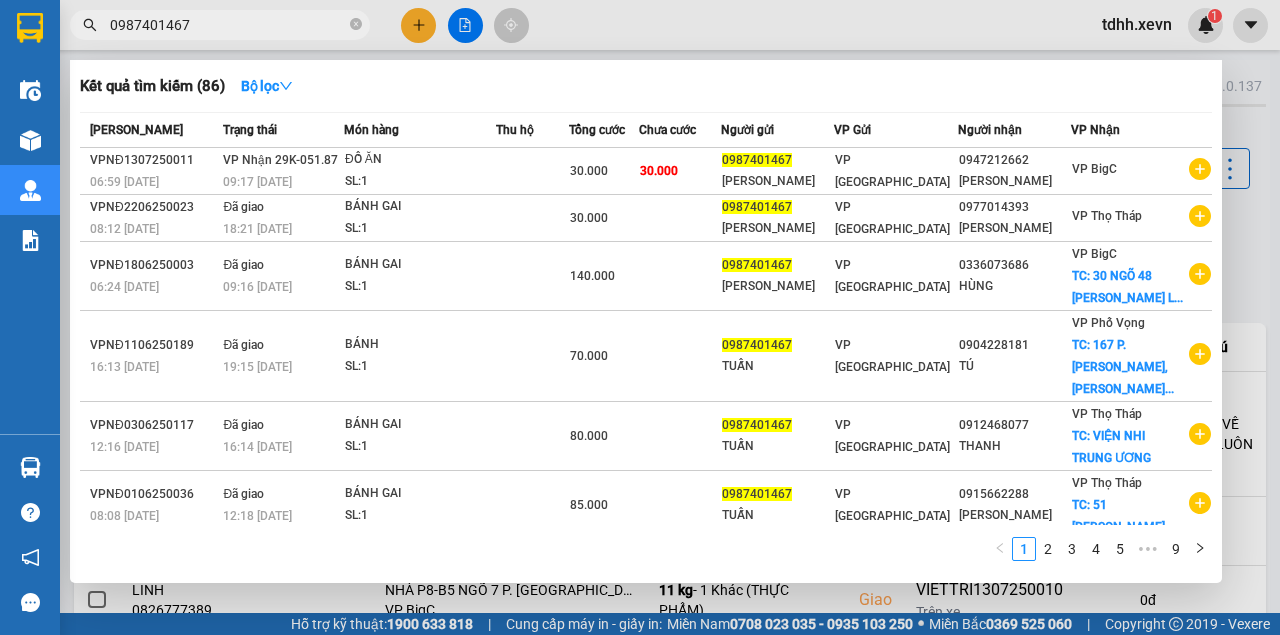 click on "Mã ĐH Trạng thái Món hàng Thu hộ Tổng cước Chưa cước Người gửi VP Gửi Người nhận VP Nhận VPNĐ1307250011 06:59 - 13/07 VP Nhận   29K-051.87 09:17 - 13/07 ĐỒ ĂN SL:  1 30.000 30.000 0987401467 NGÔ VĂN TUẤN VP Nam Định 0947212662 NGUYỄN PHƯƠNG THẢO  VP BigC VPNĐ2206250023 08:12 - 22/06 Đã giao   18:21 - 22/06 BÁNH GAI SL:  1 30.000 0987401467 NGÔ VĂN TUẤN VP Nam Định 0977014393 PHAN THỊ THÚY KIỀU VP Thọ Tháp VPNĐ1806250003 06:24 - 18/06 Đã giao   09:16 - 18/06 BÁNH GAI SL:  1 140.000 0987401467 NGÔ VĂN TUẤN VP Nam Định 0336073686 HÙNG VP BigC TC: 30 NGÕ 48 PHAN ĐÌNH GIÓT L... VPNĐ1106250189 16:13 - 11/06 Đã giao   19:15 - 11/06 BÁNH SL:  1 70.000 0987401467 TUẤN VP Nam Định 0904228181 TÚ VP Phố Vọng TC: 167 P. Minh Khai, Minh Kha... VPNĐ0306250117 12:16 - 03/06 Đã giao   16:14 - 03/06 BÁNH GAI SL:  1 80.000 0987401467 TUẤN VP Nam Định 0912468077 THANH VP Thọ Tháp TC: VIỆN NHI TRUNG ƯƠNG Đã giao" at bounding box center (646, 342) 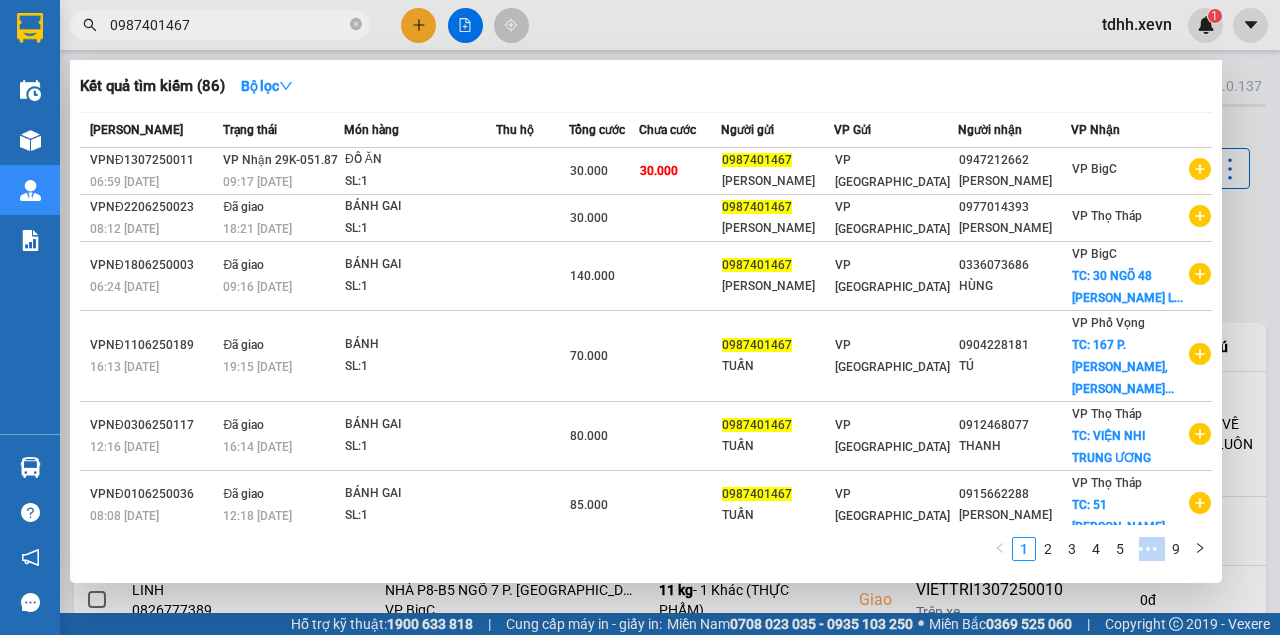 click on "Mã ĐH Trạng thái Món hàng Thu hộ Tổng cước Chưa cước Người gửi VP Gửi Người nhận VP Nhận VPNĐ1307250011 06:59 - 13/07 VP Nhận   29K-051.87 09:17 - 13/07 ĐỒ ĂN SL:  1 30.000 30.000 0987401467 NGÔ VĂN TUẤN VP Nam Định 0947212662 NGUYỄN PHƯƠNG THẢO  VP BigC VPNĐ2206250023 08:12 - 22/06 Đã giao   18:21 - 22/06 BÁNH GAI SL:  1 30.000 0987401467 NGÔ VĂN TUẤN VP Nam Định 0977014393 PHAN THỊ THÚY KIỀU VP Thọ Tháp VPNĐ1806250003 06:24 - 18/06 Đã giao   09:16 - 18/06 BÁNH GAI SL:  1 140.000 0987401467 NGÔ VĂN TUẤN VP Nam Định 0336073686 HÙNG VP BigC TC: 30 NGÕ 48 PHAN ĐÌNH GIÓT L... VPNĐ1106250189 16:13 - 11/06 Đã giao   19:15 - 11/06 BÁNH SL:  1 70.000 0987401467 TUẤN VP Nam Định 0904228181 TÚ VP Phố Vọng TC: 167 P. Minh Khai, Minh Kha... VPNĐ0306250117 12:16 - 03/06 Đã giao   16:14 - 03/06 BÁNH GAI SL:  1 80.000 0987401467 TUẤN VP Nam Định 0912468077 THANH VP Thọ Tháp TC: VIỆN NHI TRUNG ƯƠNG Đã giao" at bounding box center (646, 342) 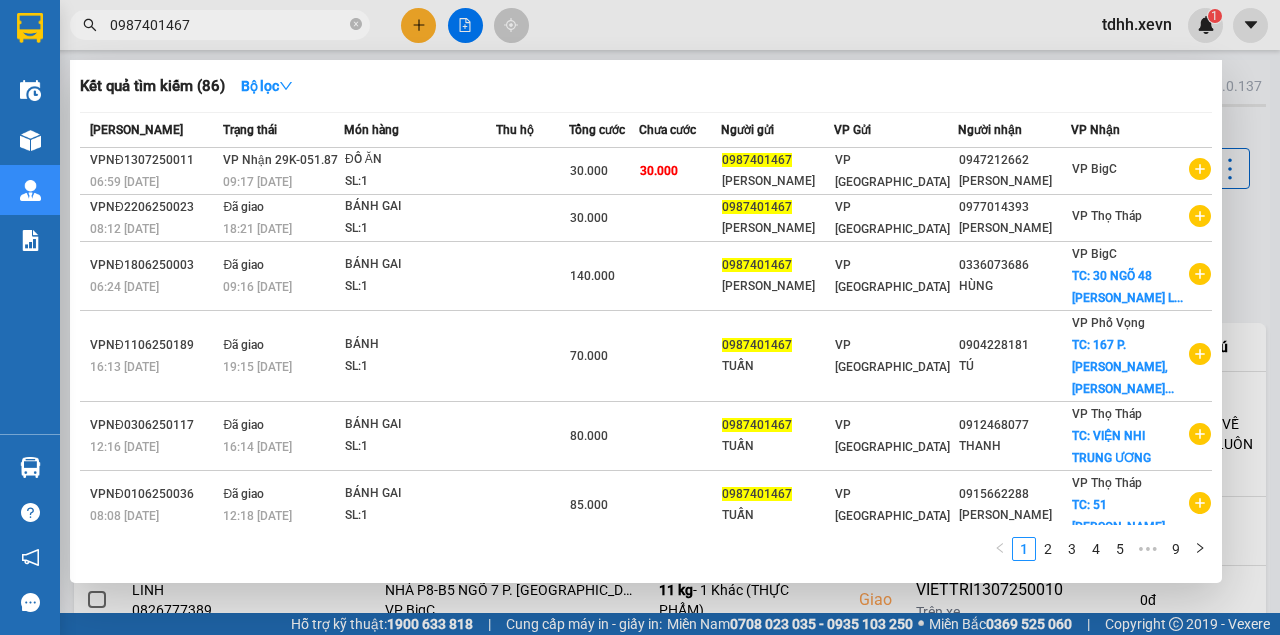 click at bounding box center (640, 317) 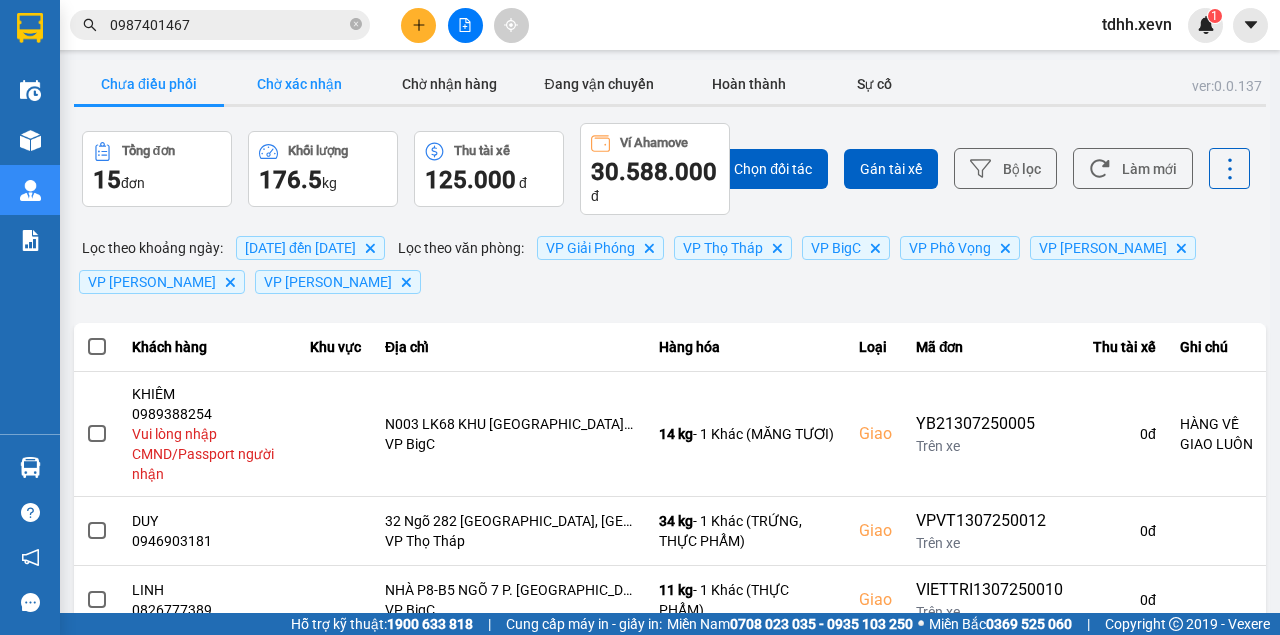 click on "Chờ xác nhận" at bounding box center (299, 84) 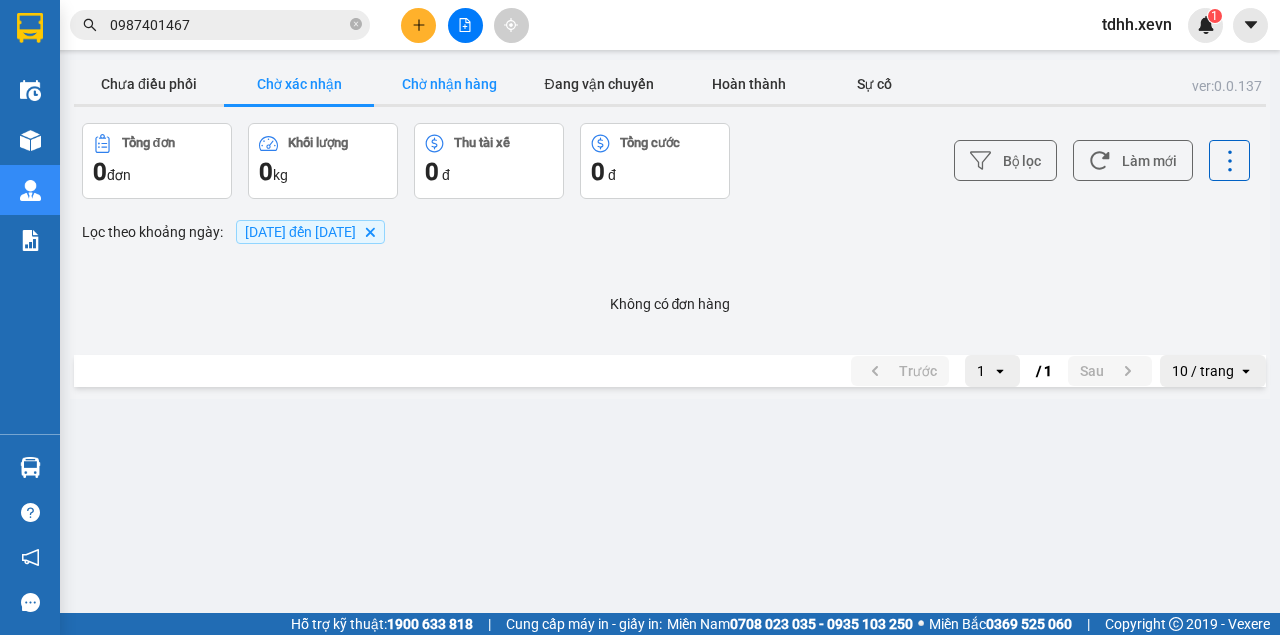 click on "Chờ nhận hàng" at bounding box center [449, 84] 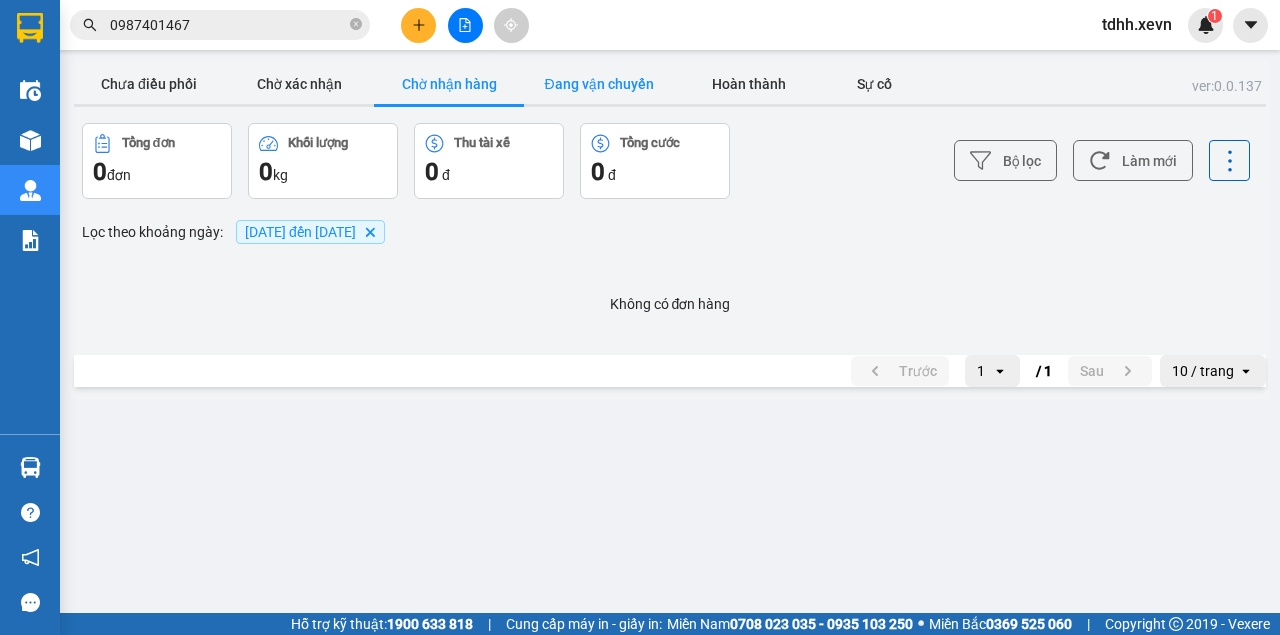 click on "Đang vận chuyển" at bounding box center (599, 84) 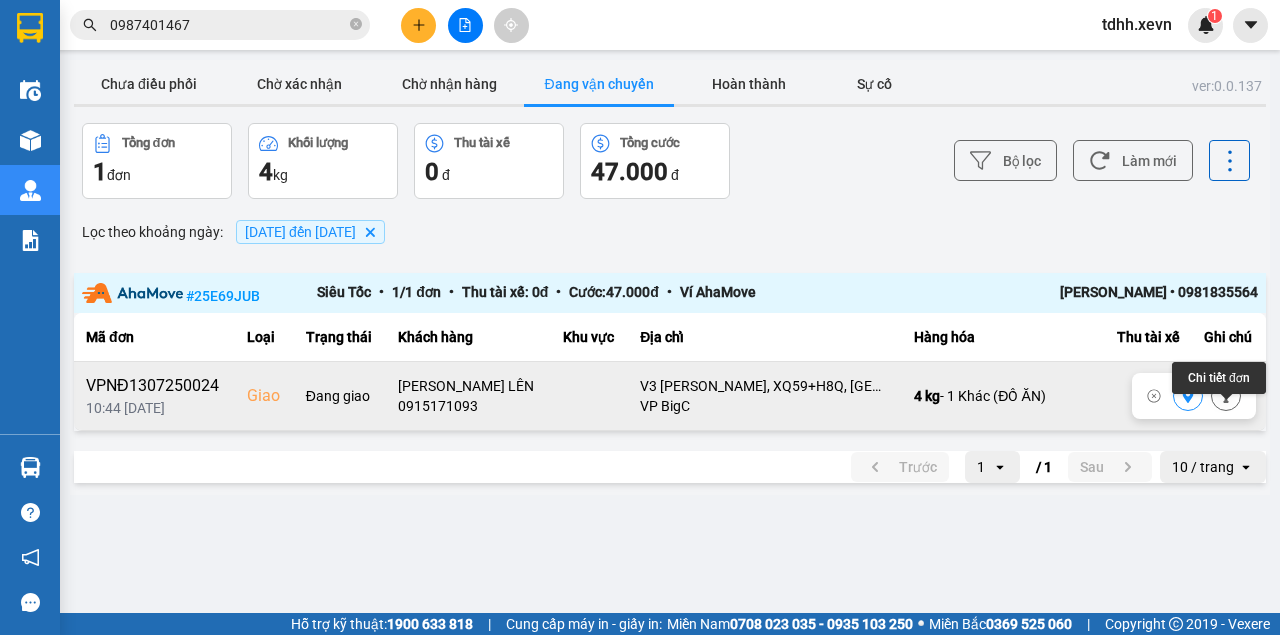click 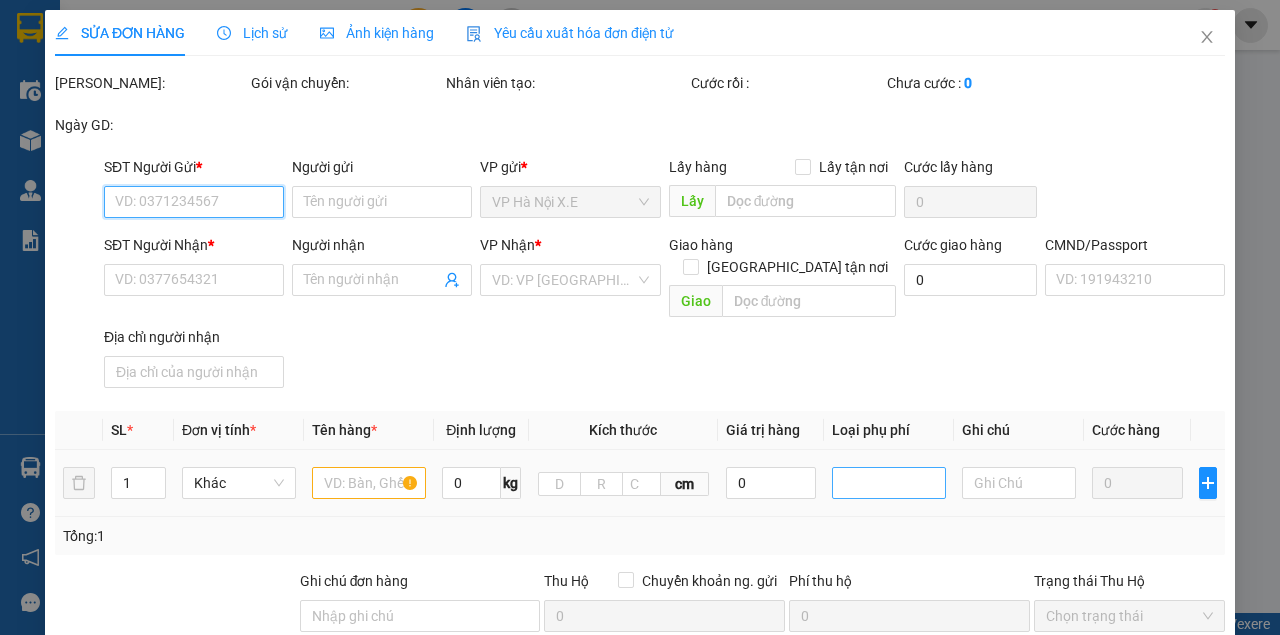 type on "0961075916" 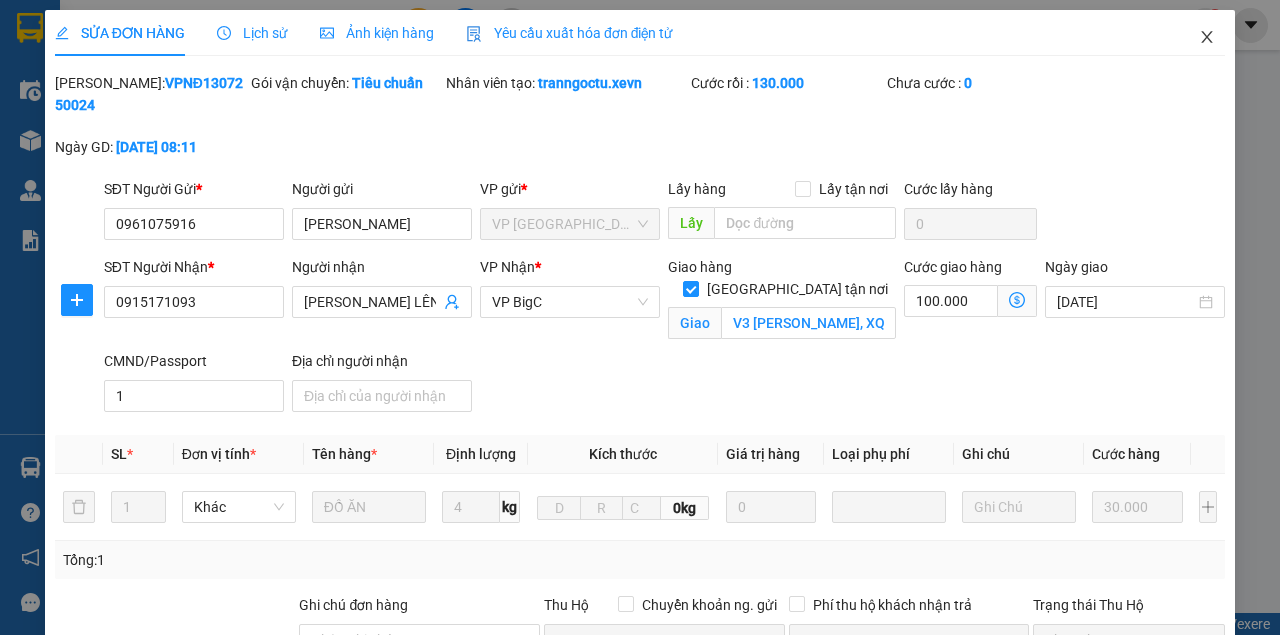 click 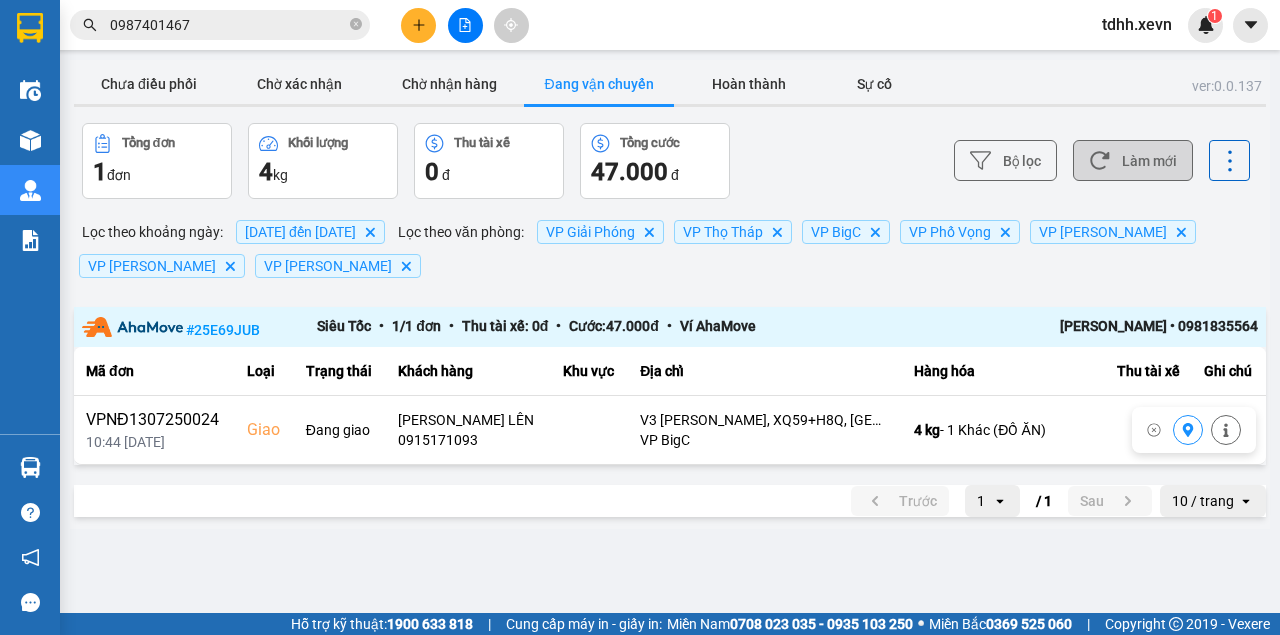 click on "Làm mới" at bounding box center (1133, 160) 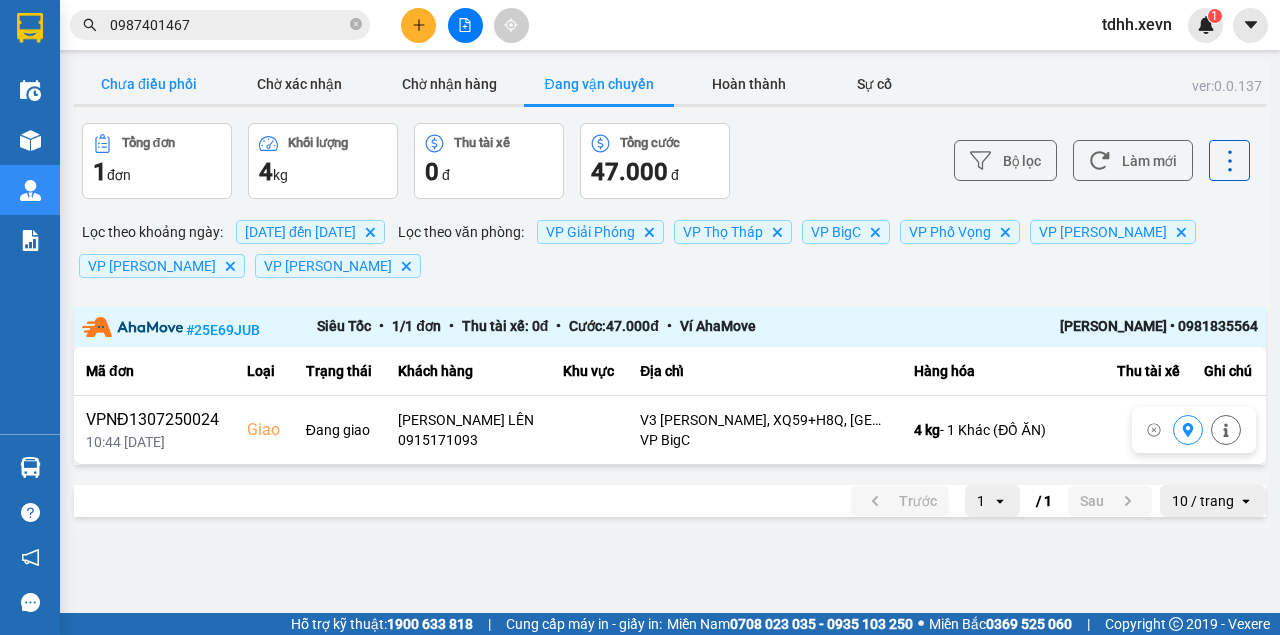 click on "Chưa điều phối" at bounding box center [149, 84] 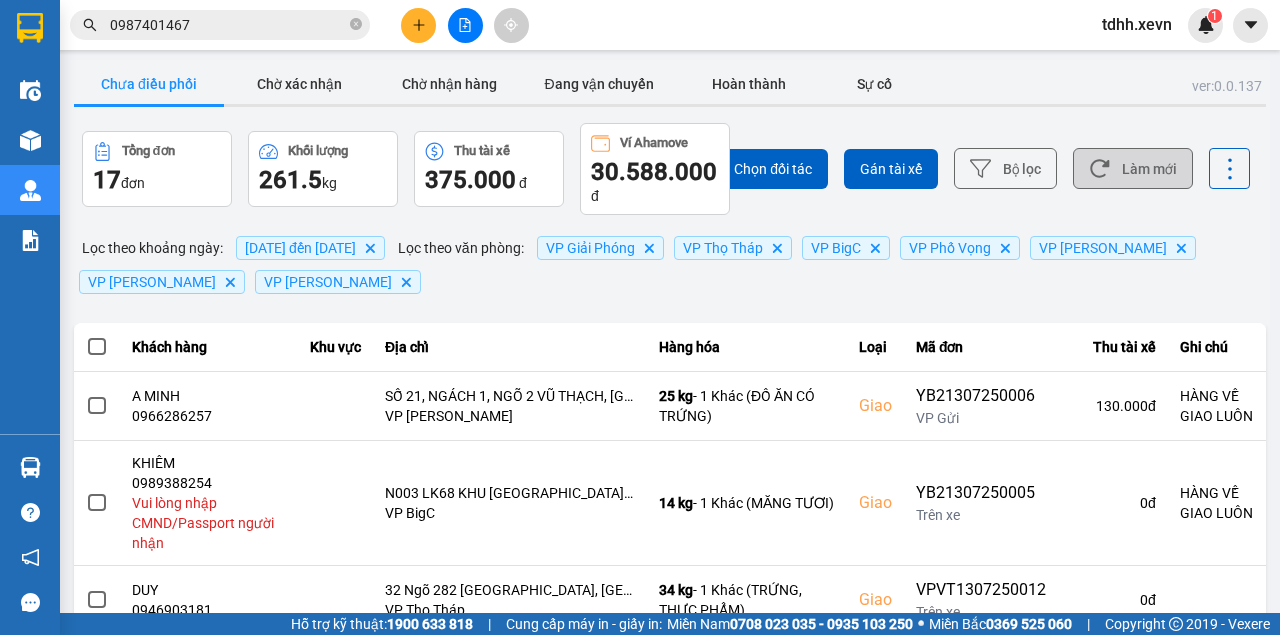 click on "Làm mới" at bounding box center [1133, 168] 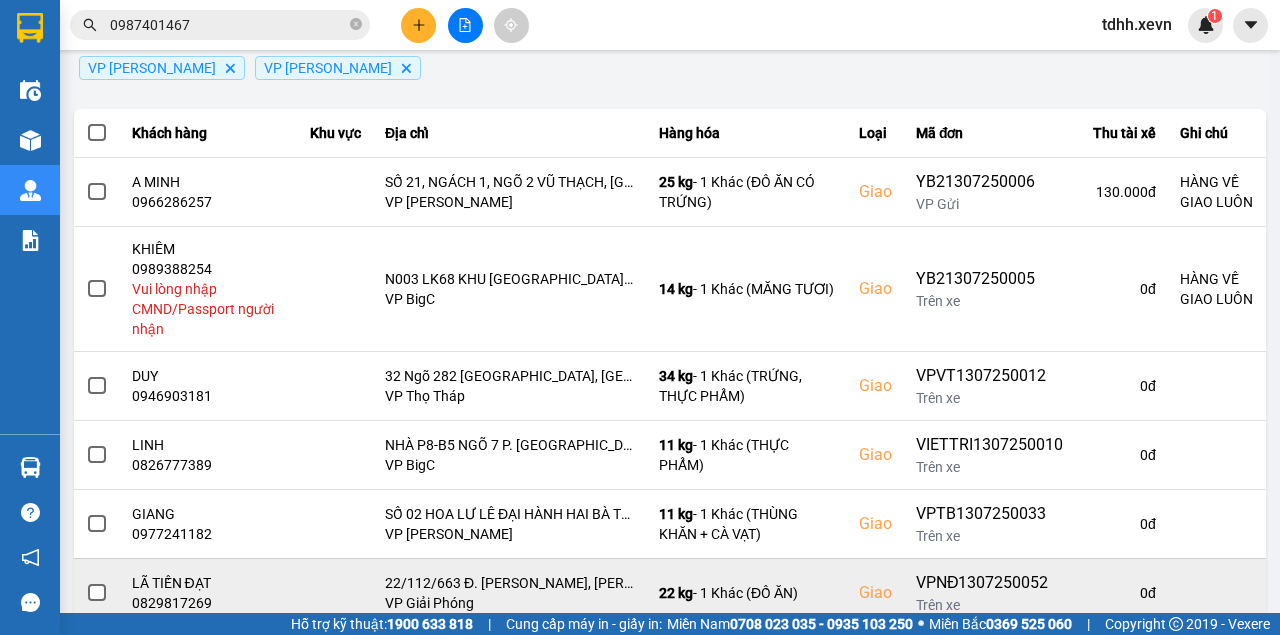 scroll, scrollTop: 0, scrollLeft: 0, axis: both 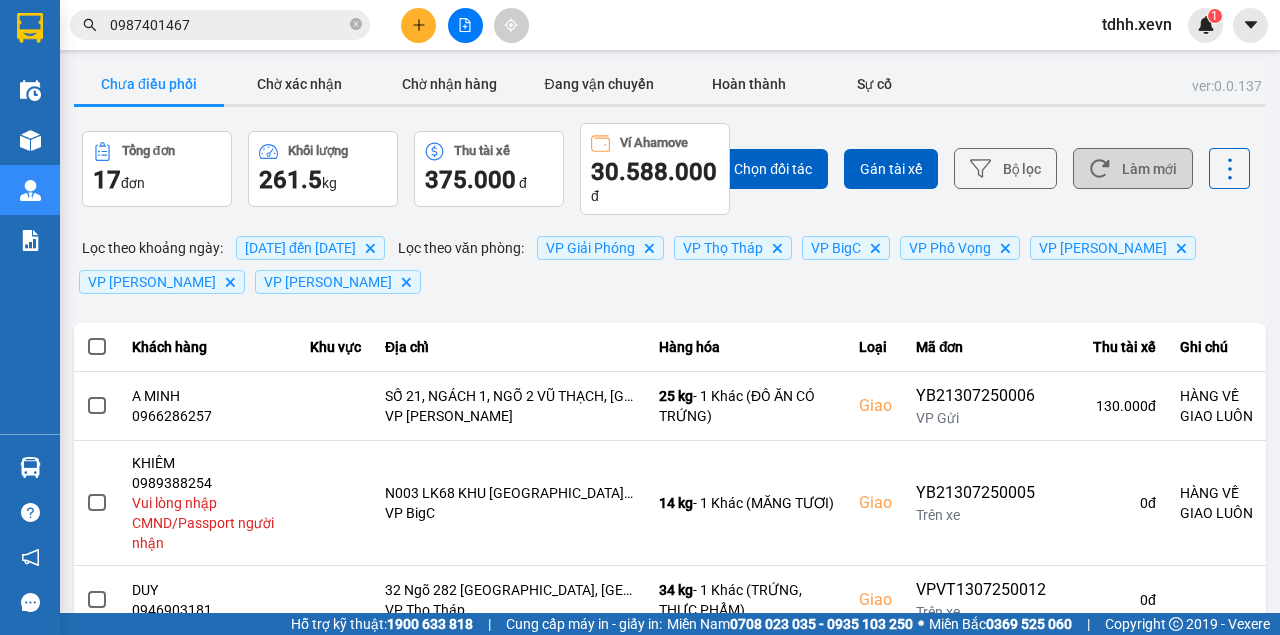 click 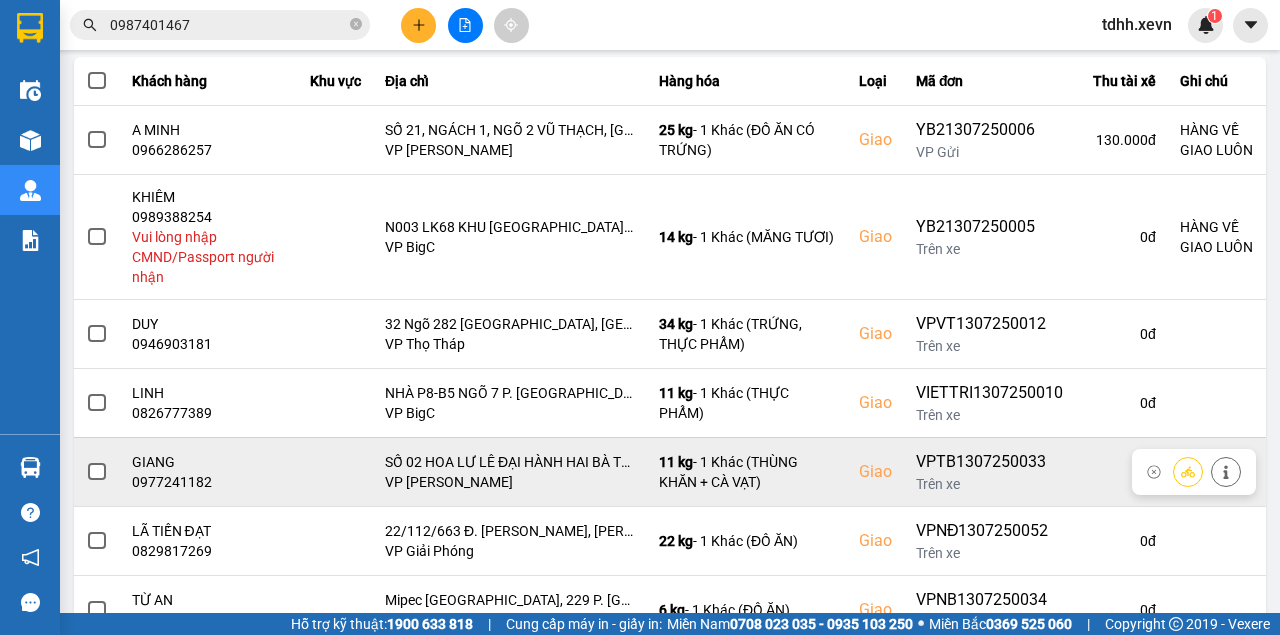 scroll, scrollTop: 547, scrollLeft: 0, axis: vertical 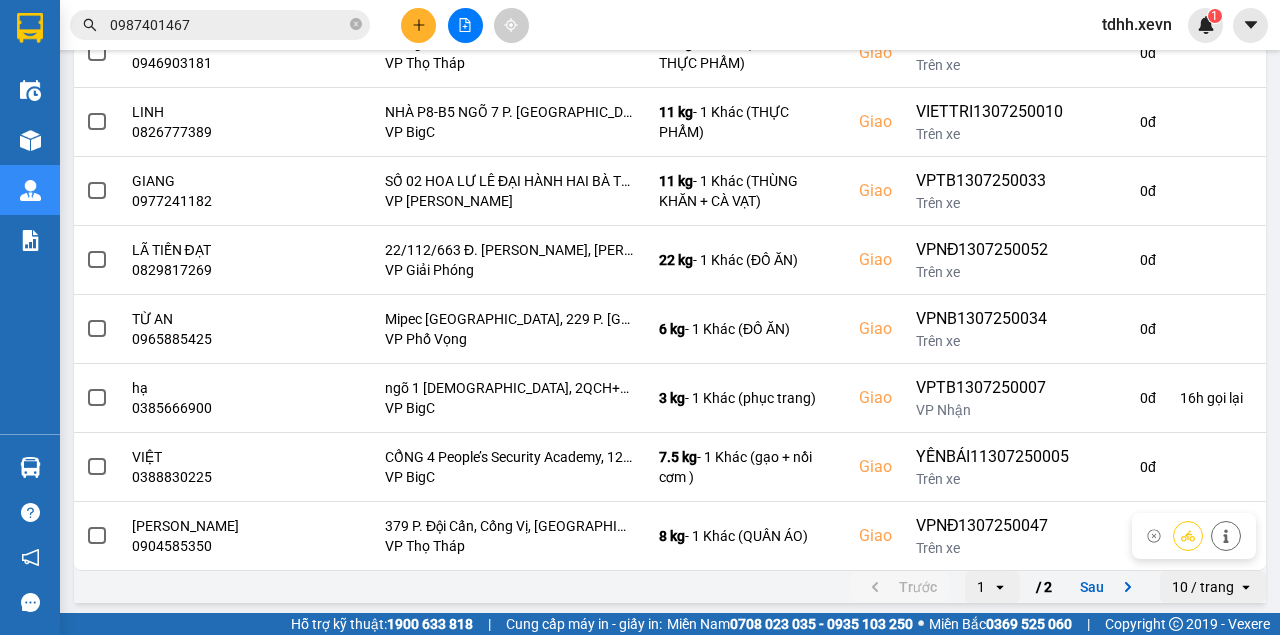 click on "Sau" at bounding box center [1110, 587] 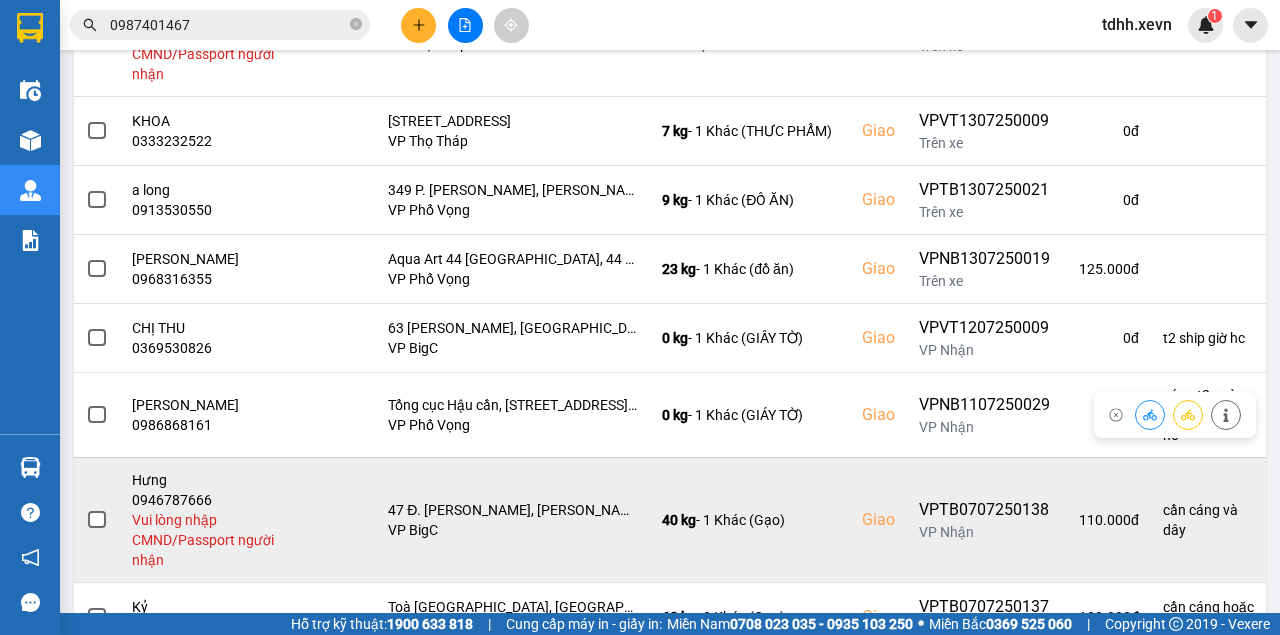 scroll, scrollTop: 482, scrollLeft: 0, axis: vertical 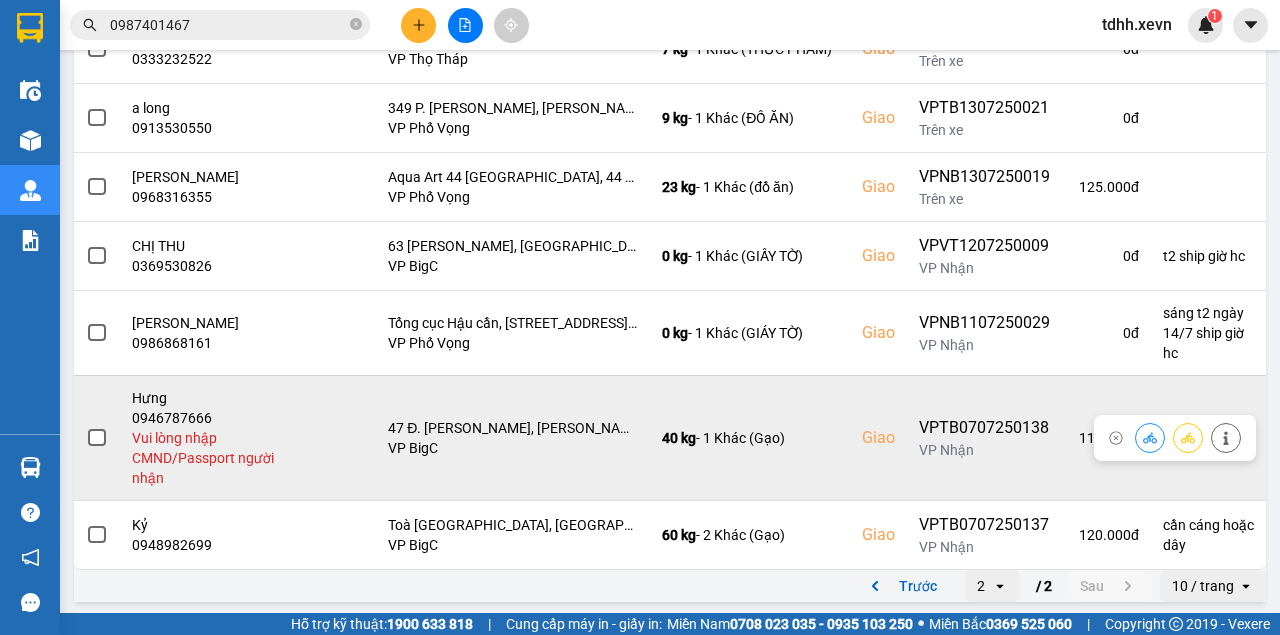 click 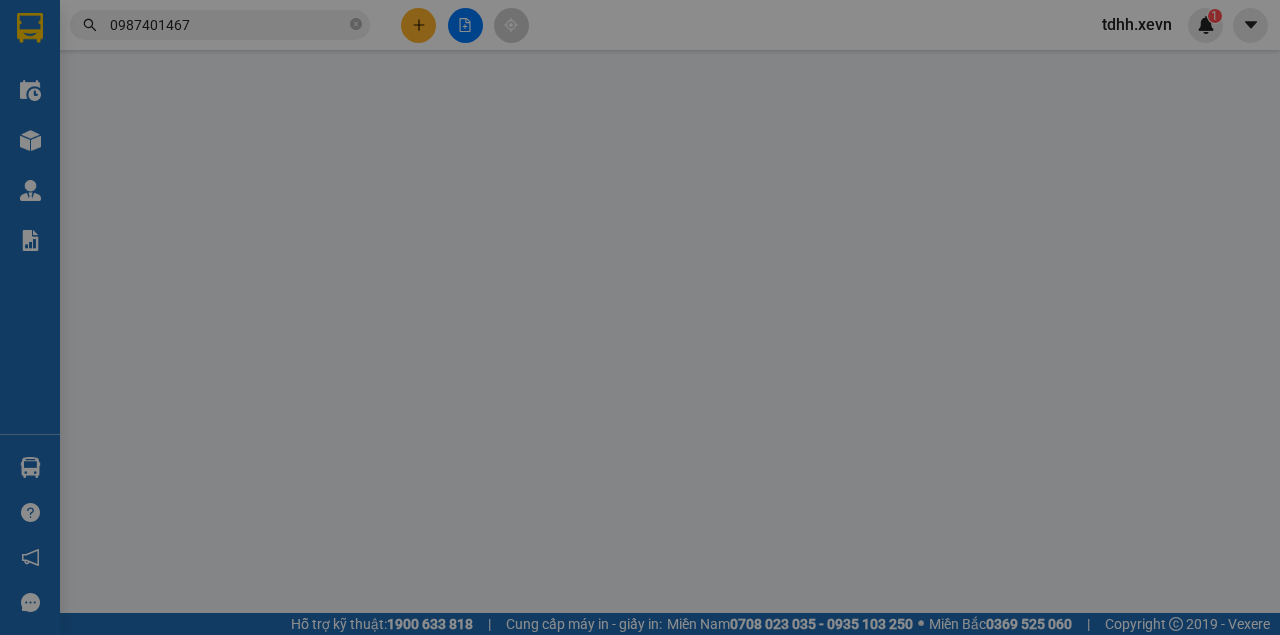 scroll, scrollTop: 0, scrollLeft: 0, axis: both 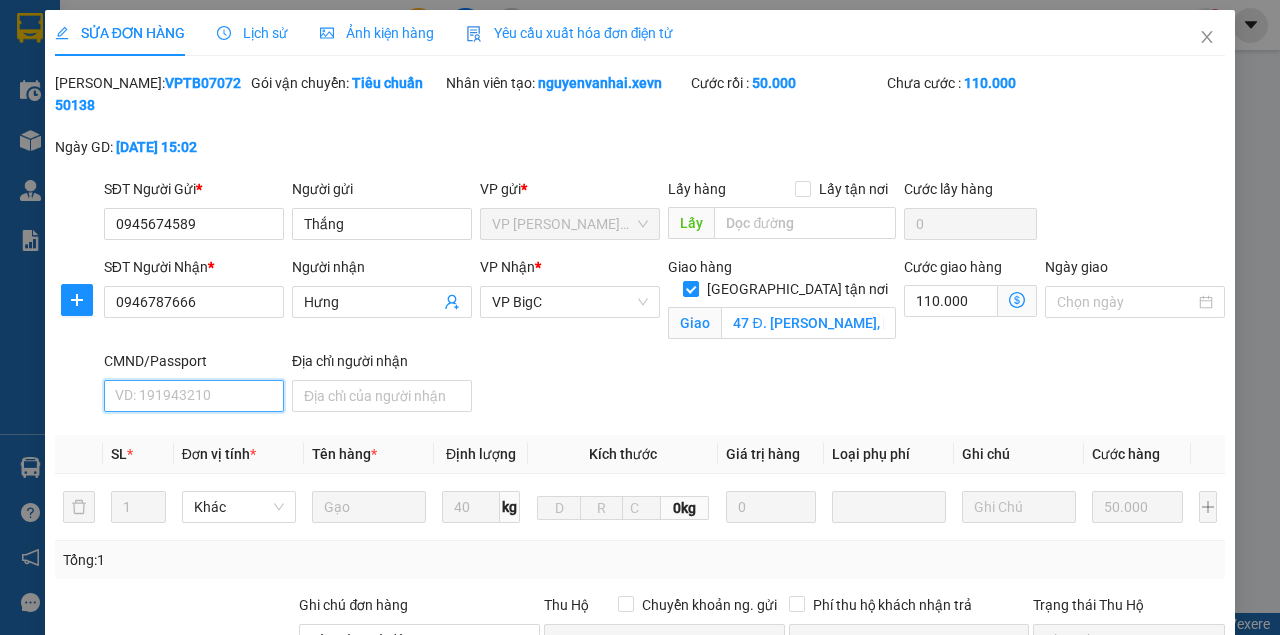 click on "CMND/Passport" at bounding box center (194, 396) 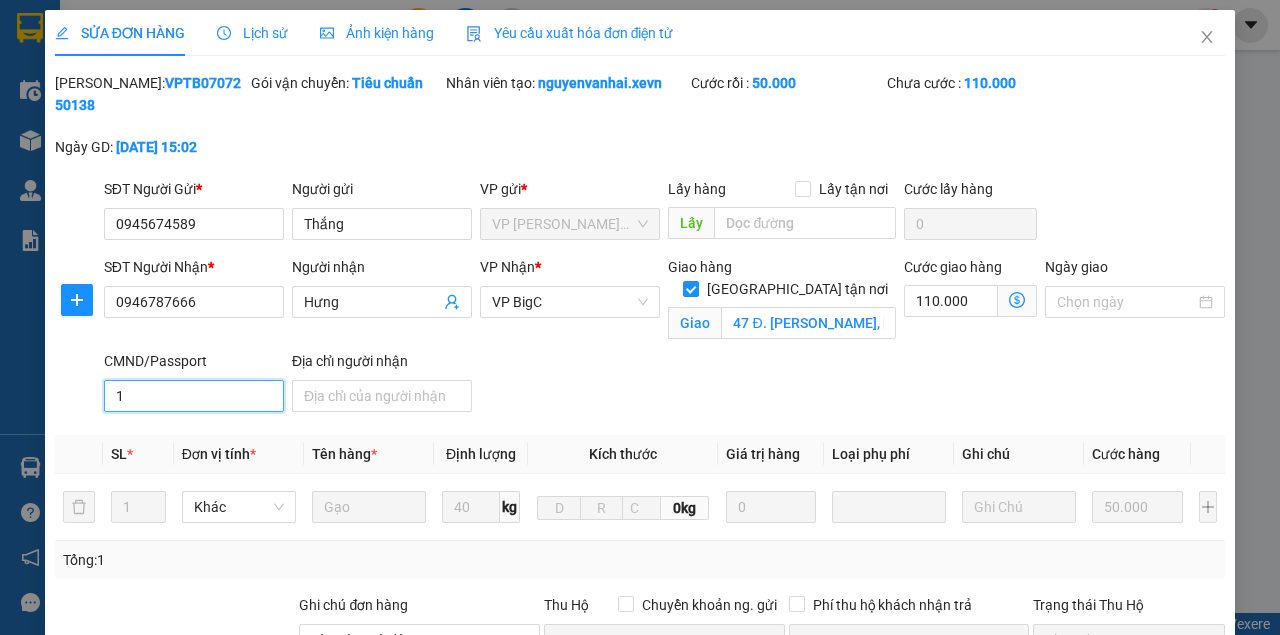 scroll, scrollTop: 400, scrollLeft: 0, axis: vertical 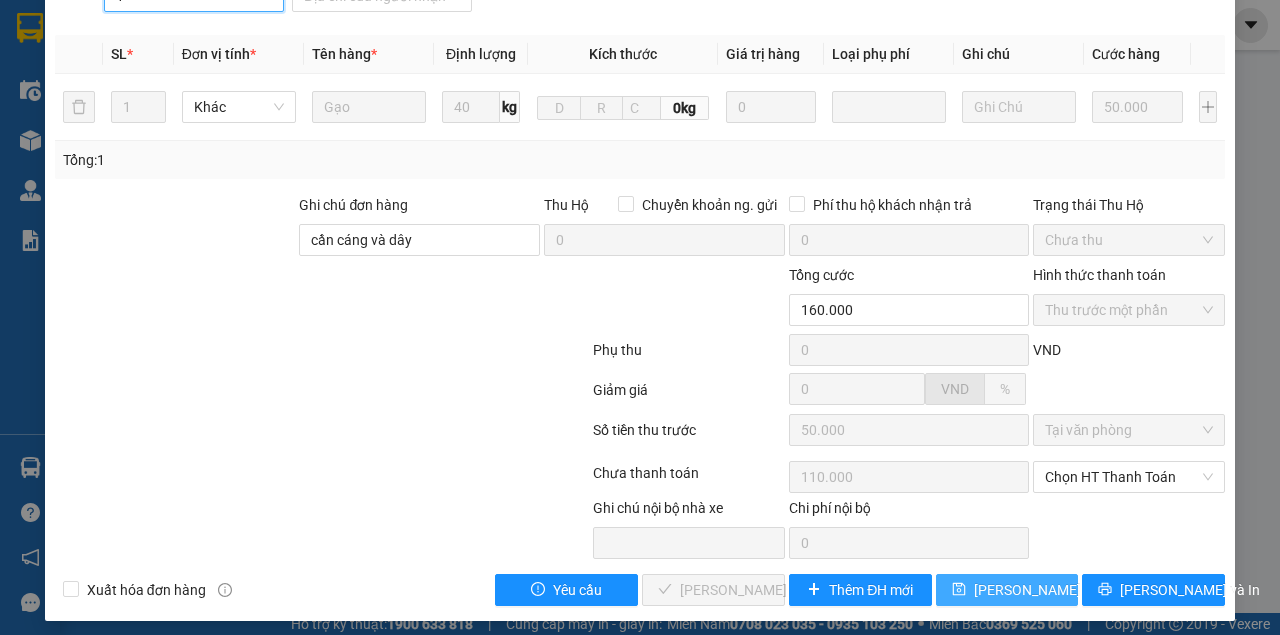 type on "1" 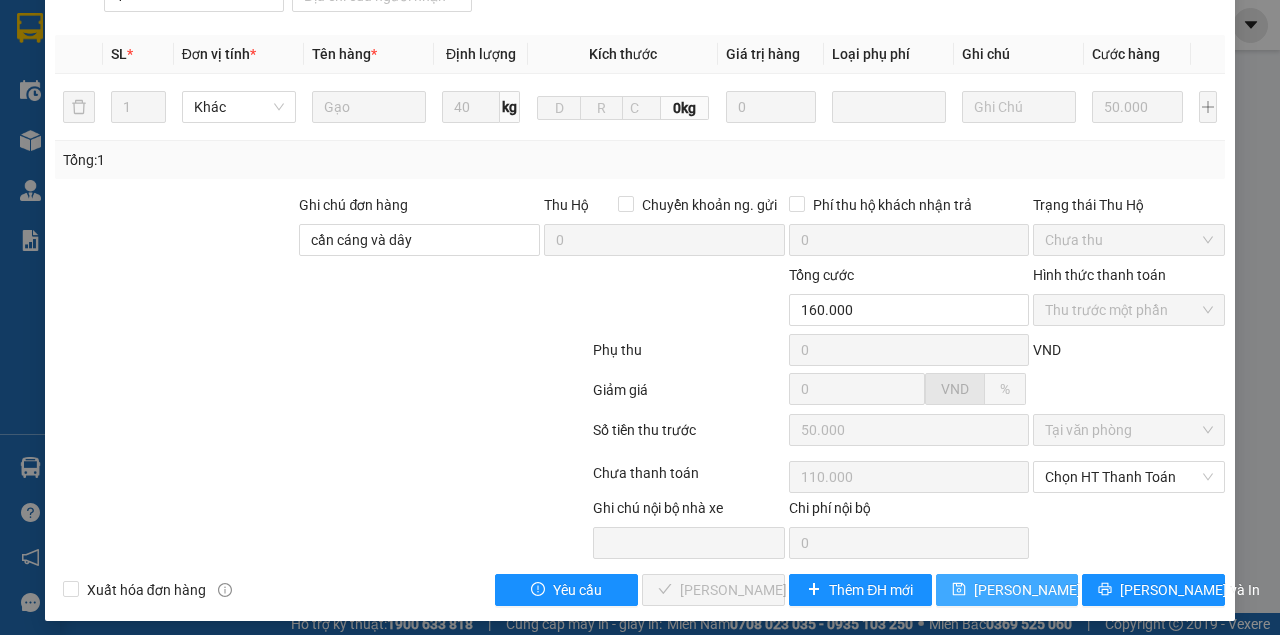 click on "[PERSON_NAME] thay đổi" at bounding box center (1054, 590) 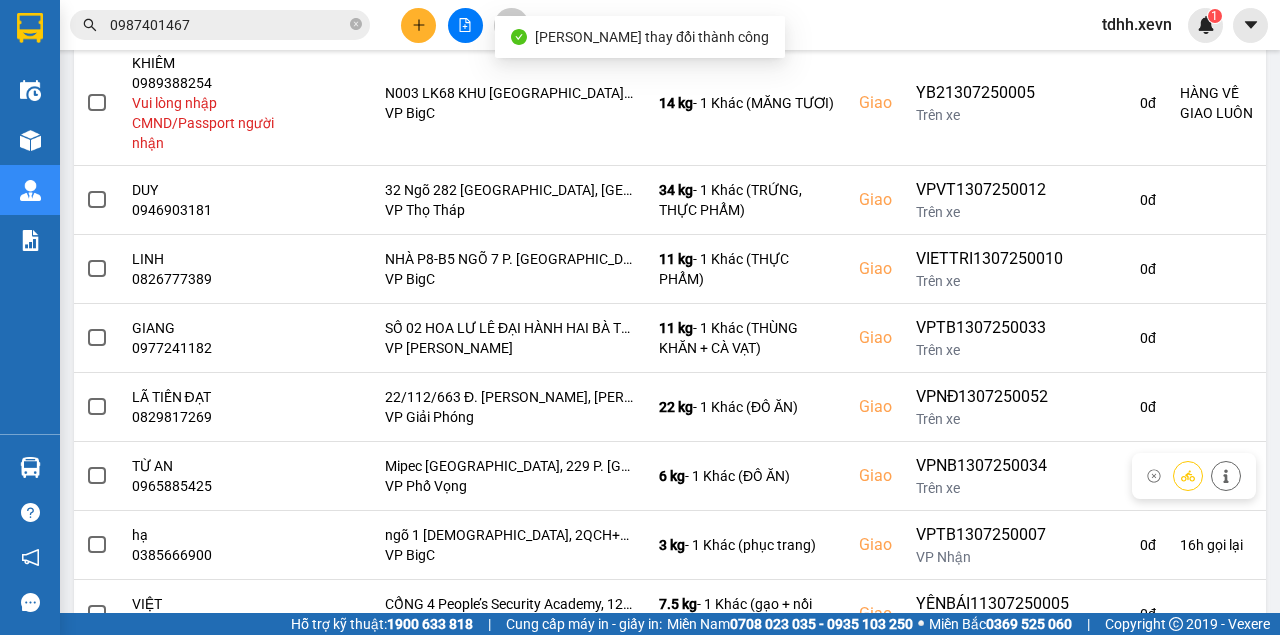 scroll, scrollTop: 547, scrollLeft: 0, axis: vertical 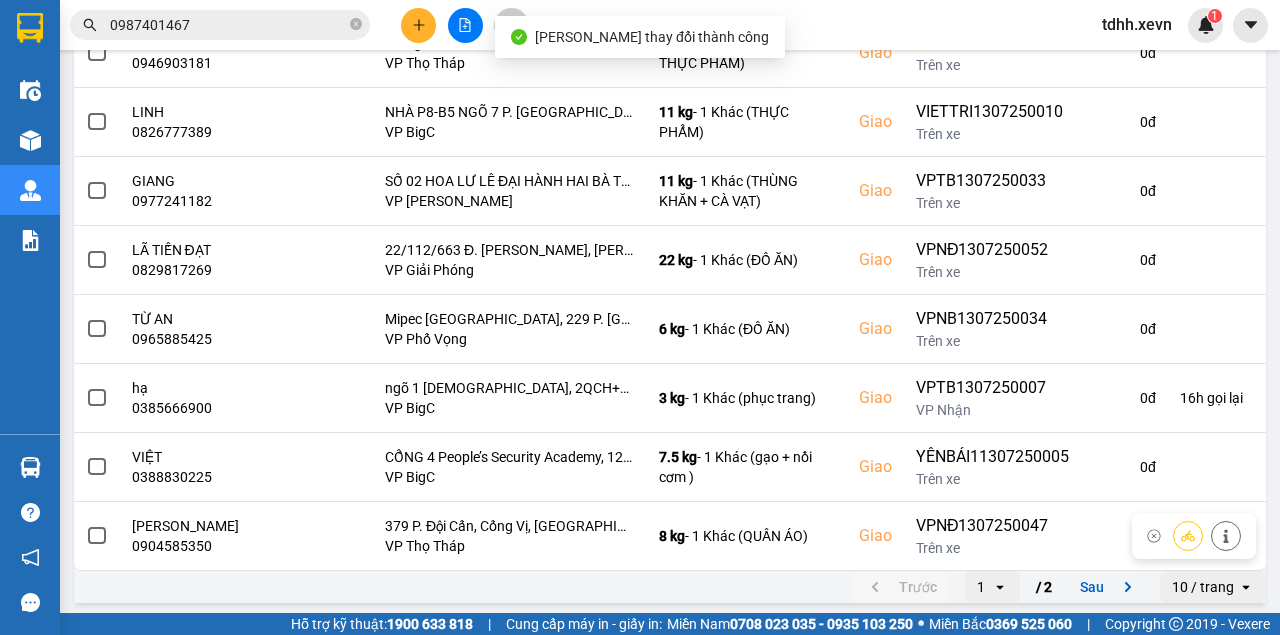 drag, startPoint x: 1094, startPoint y: 568, endPoint x: 1094, endPoint y: 580, distance: 12 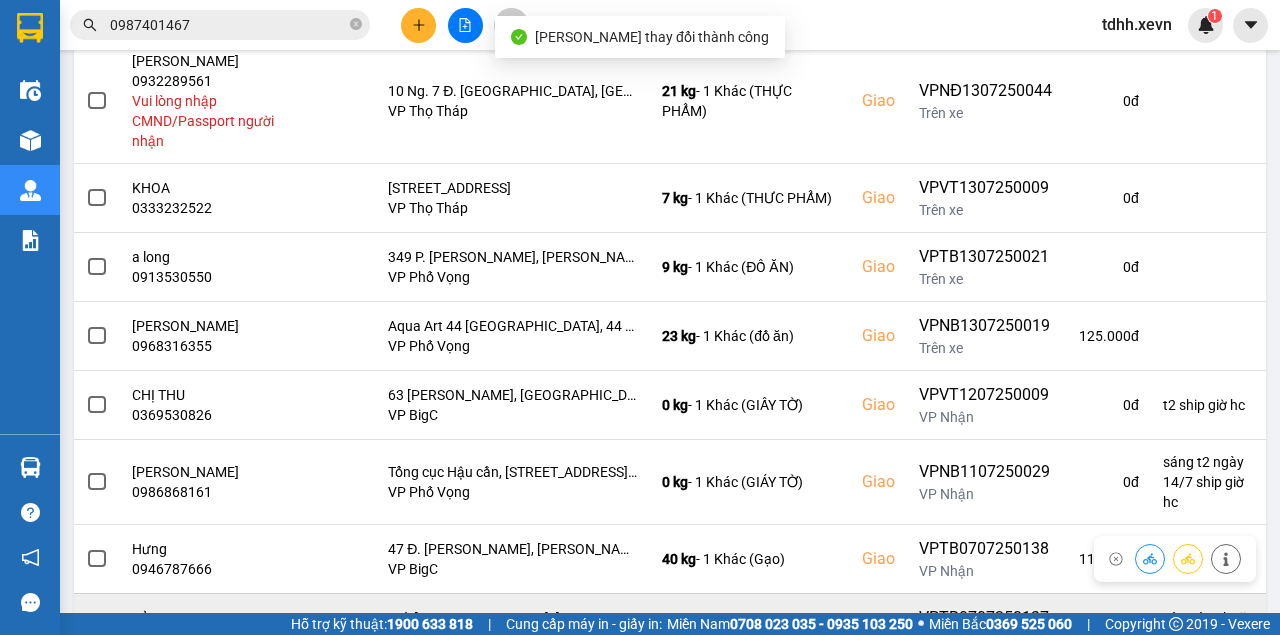 scroll, scrollTop: 426, scrollLeft: 0, axis: vertical 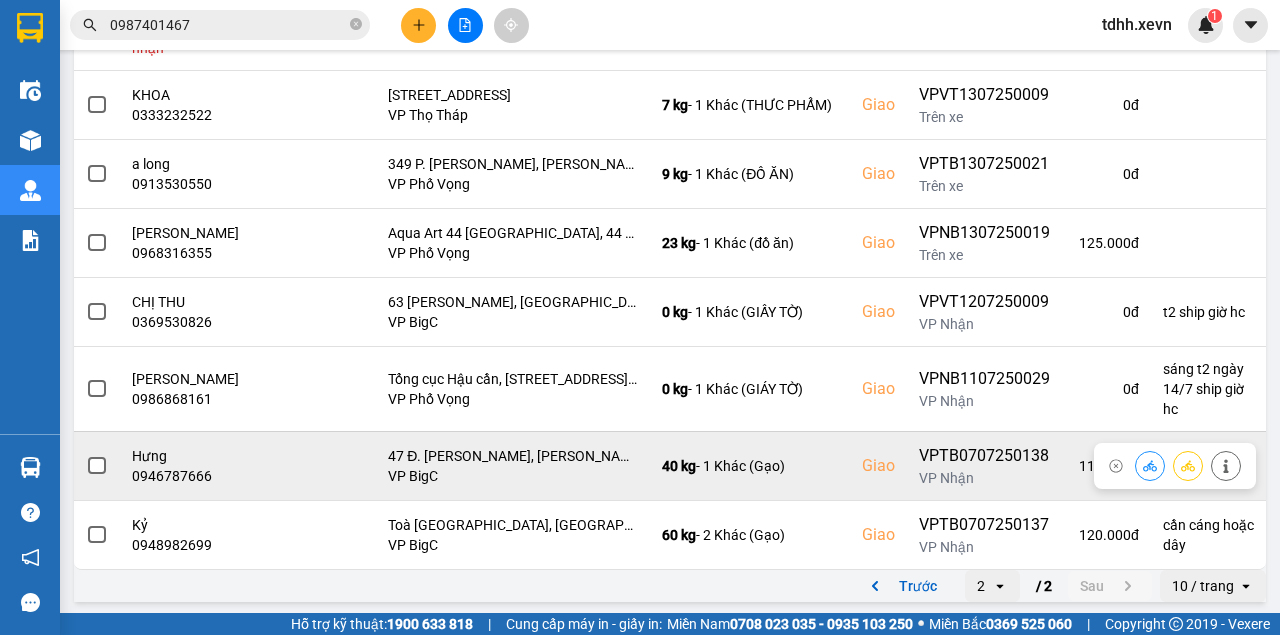 click 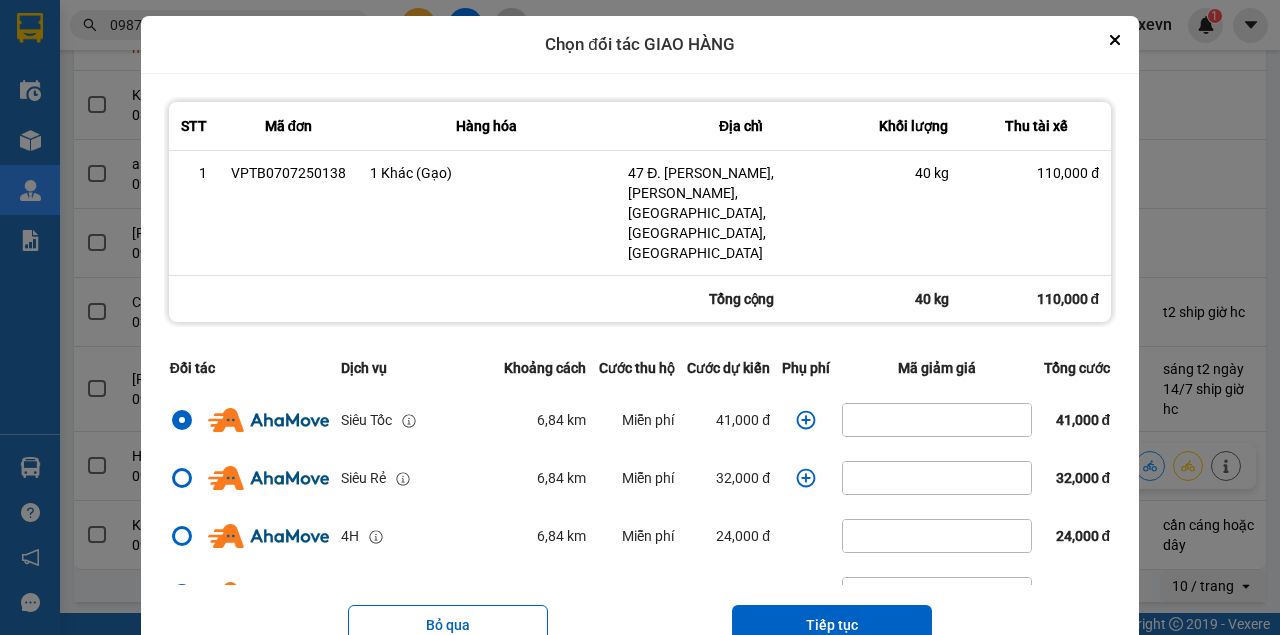 click 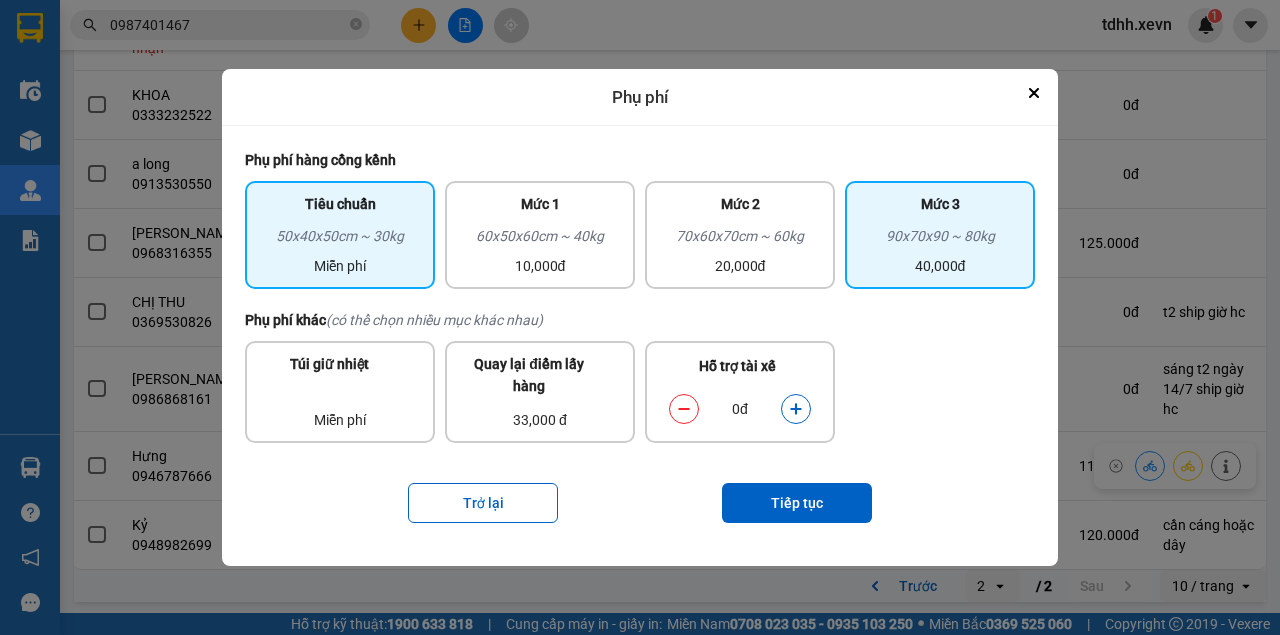 click on "90x70x90 ~ 80kg" at bounding box center (940, 240) 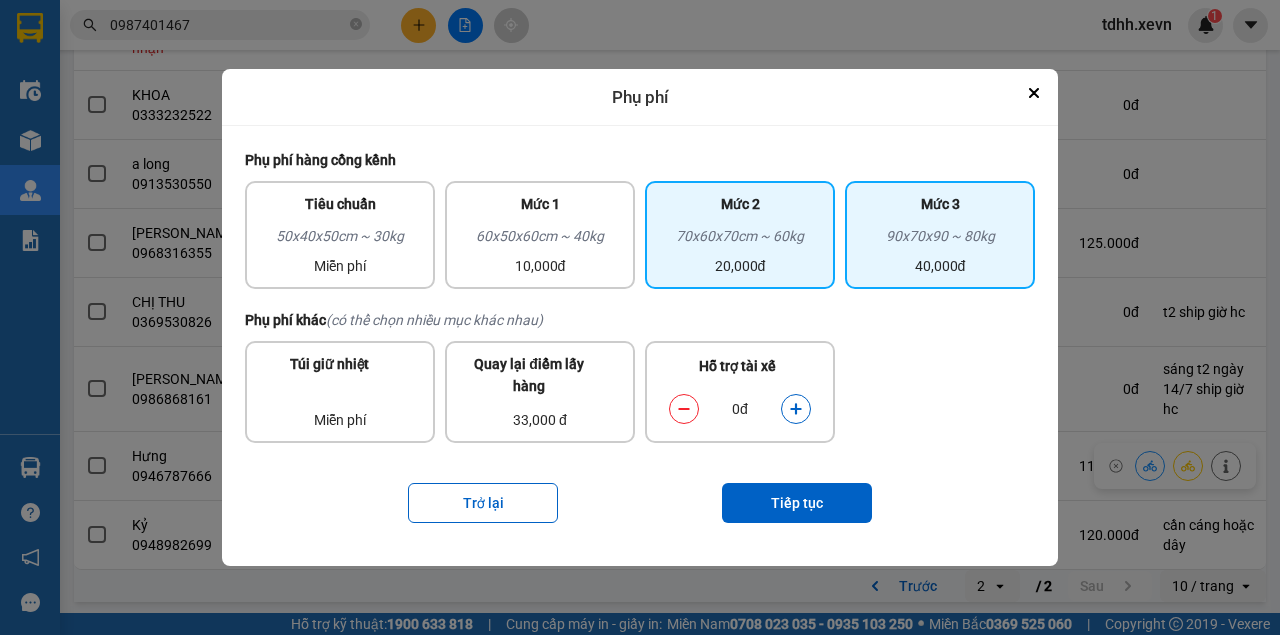 click on "20,000đ" at bounding box center (740, 266) 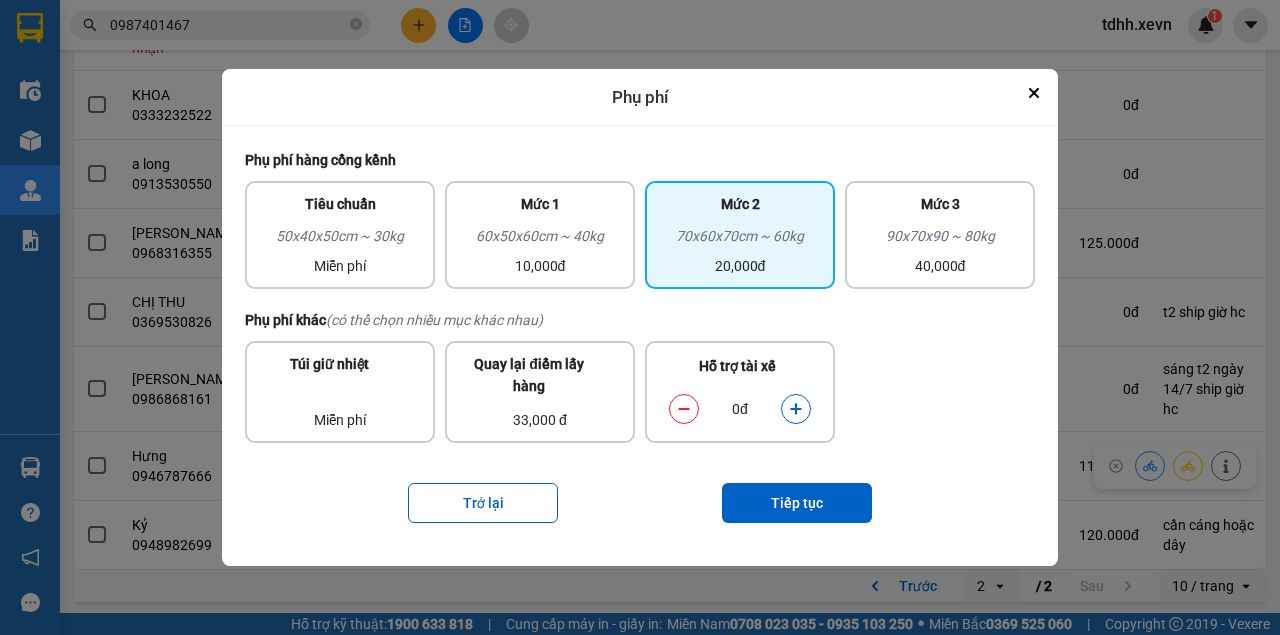 click 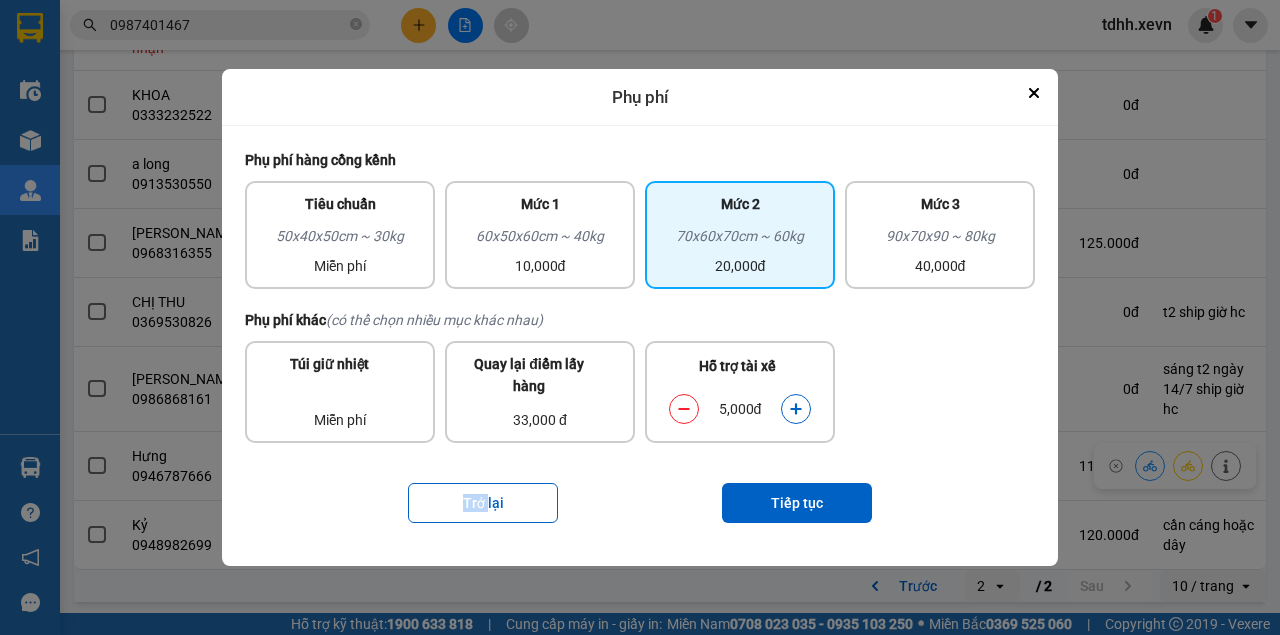 click 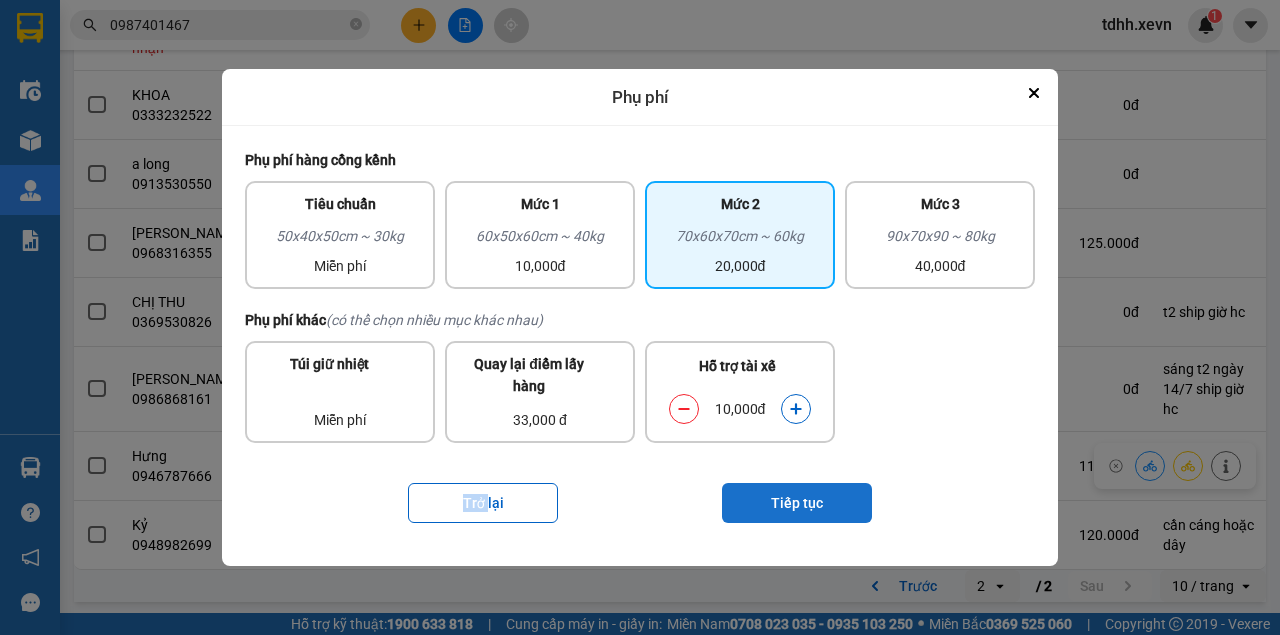 click on "Tiếp tục" at bounding box center [797, 503] 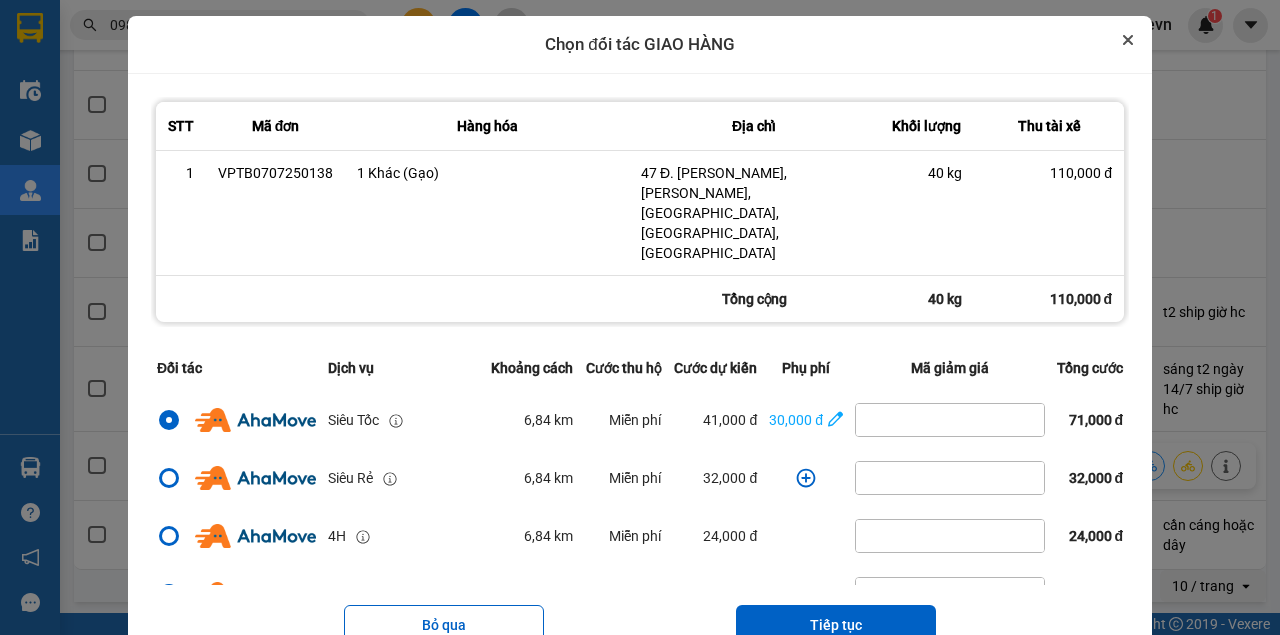 click 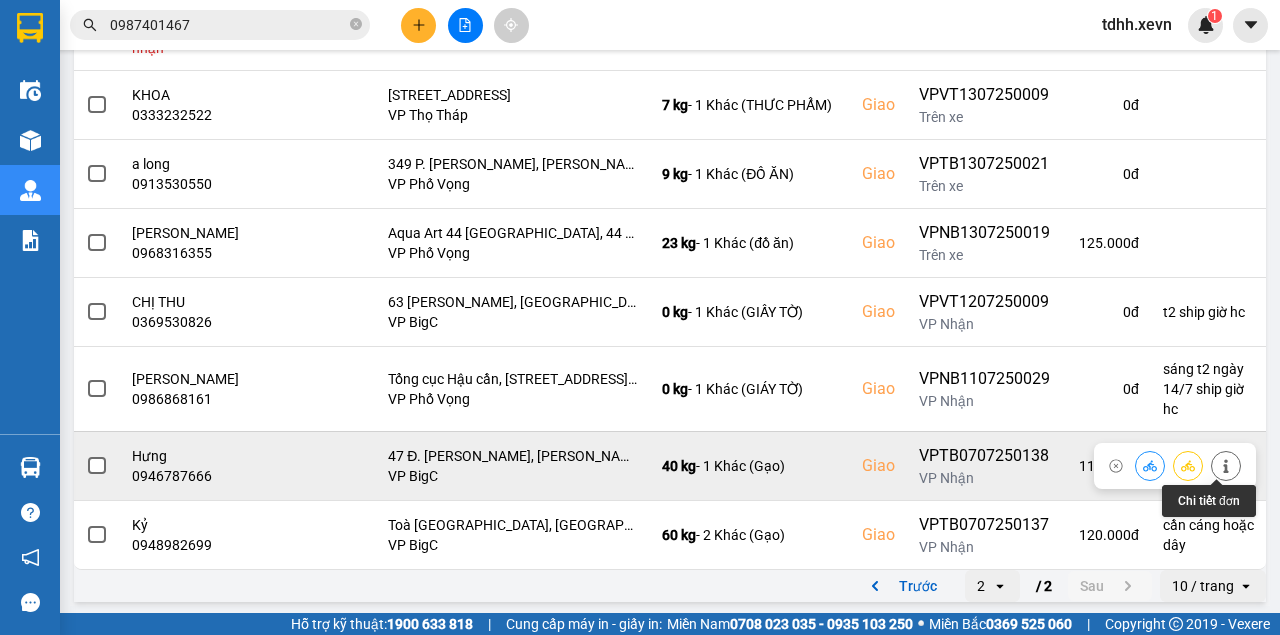 click 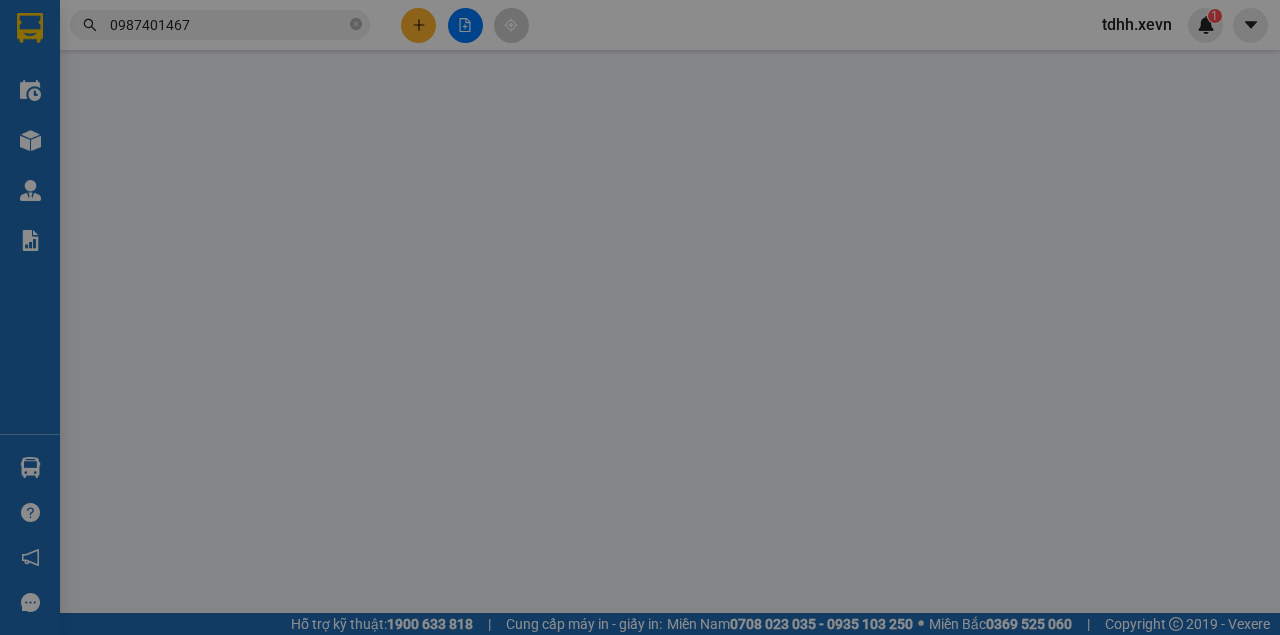 type on "0945674589" 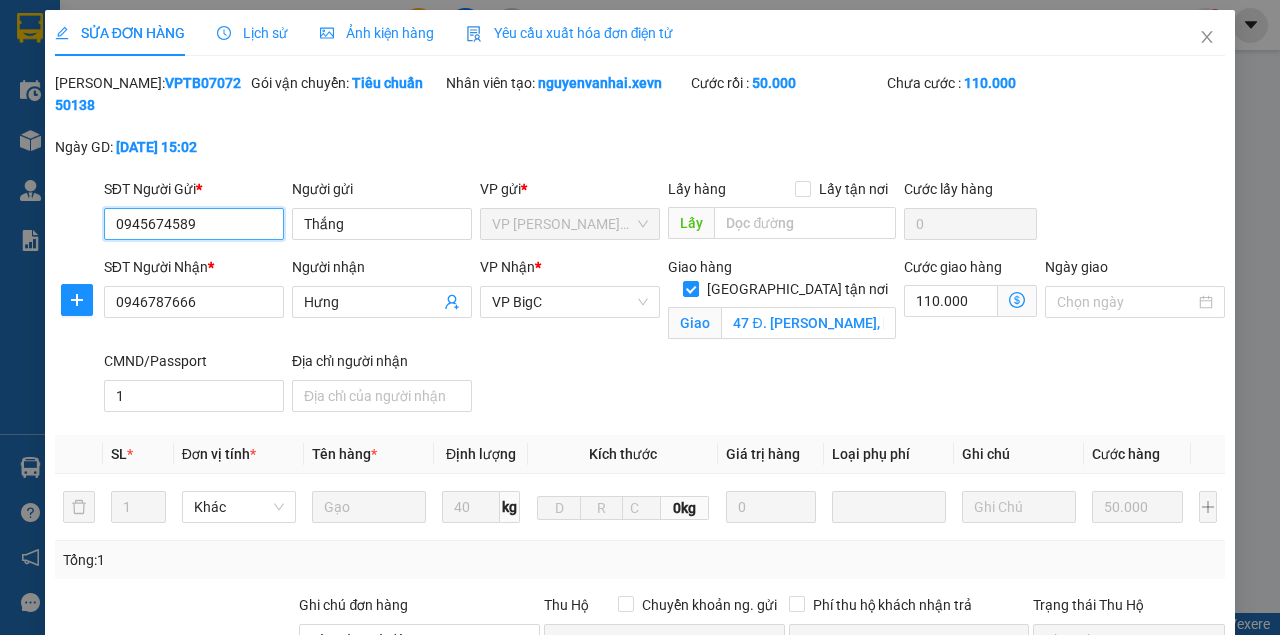 scroll, scrollTop: 0, scrollLeft: 0, axis: both 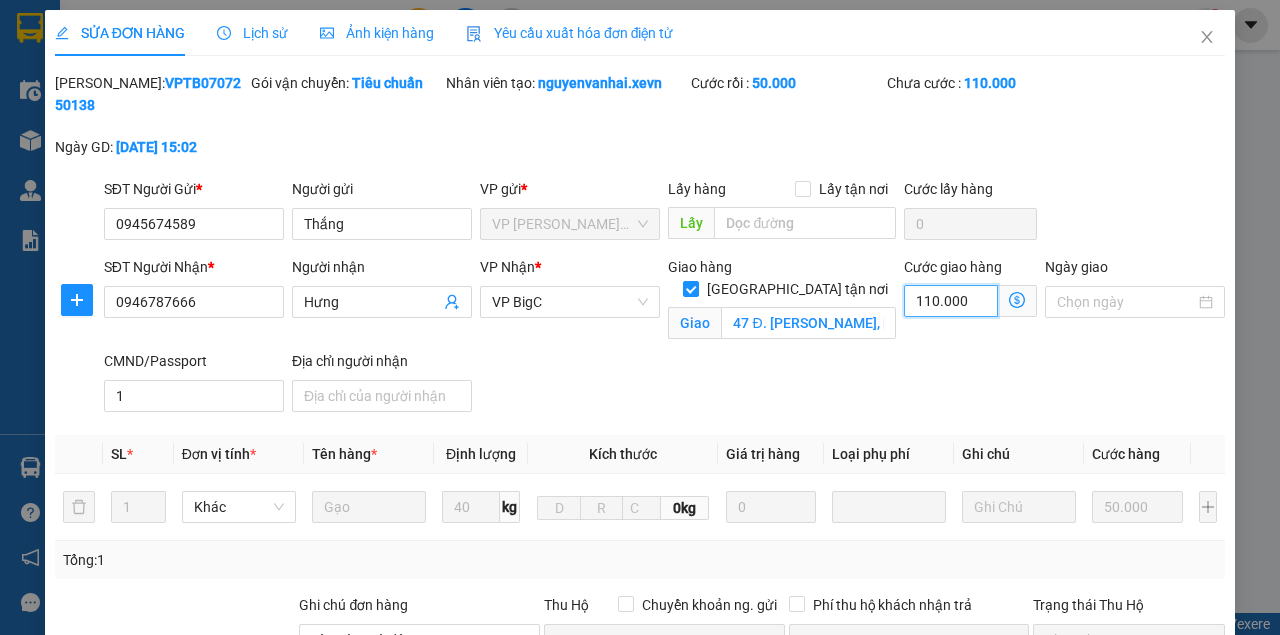 click on "110.000" at bounding box center (951, 301) 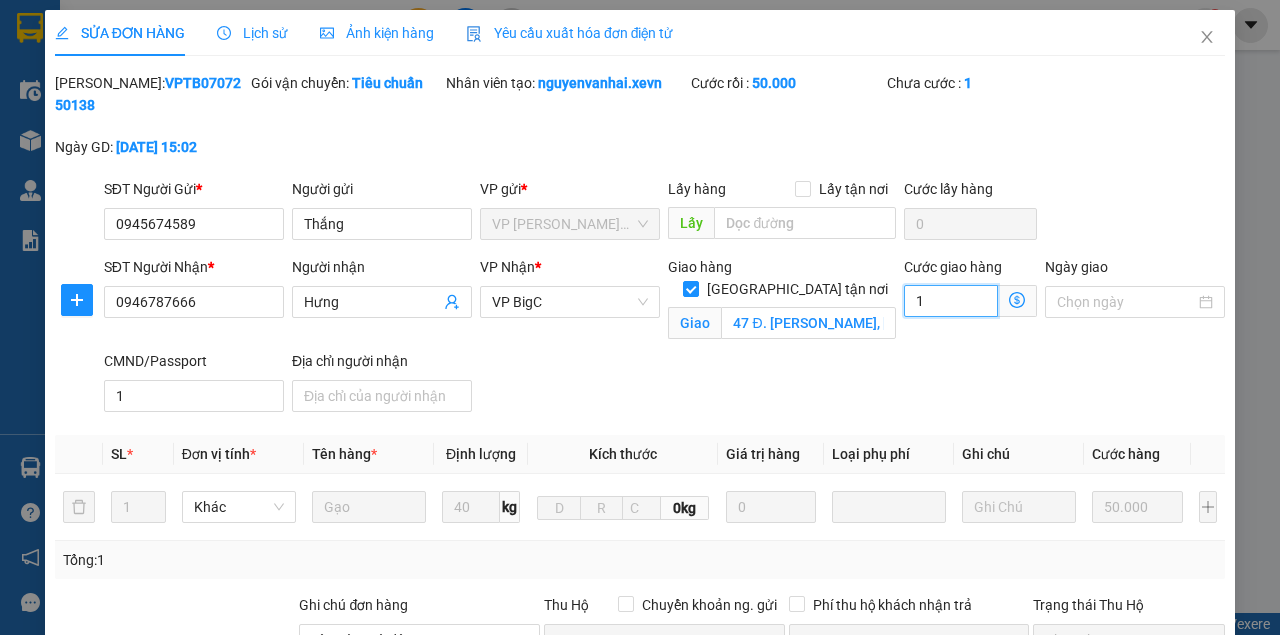 type on "50.010" 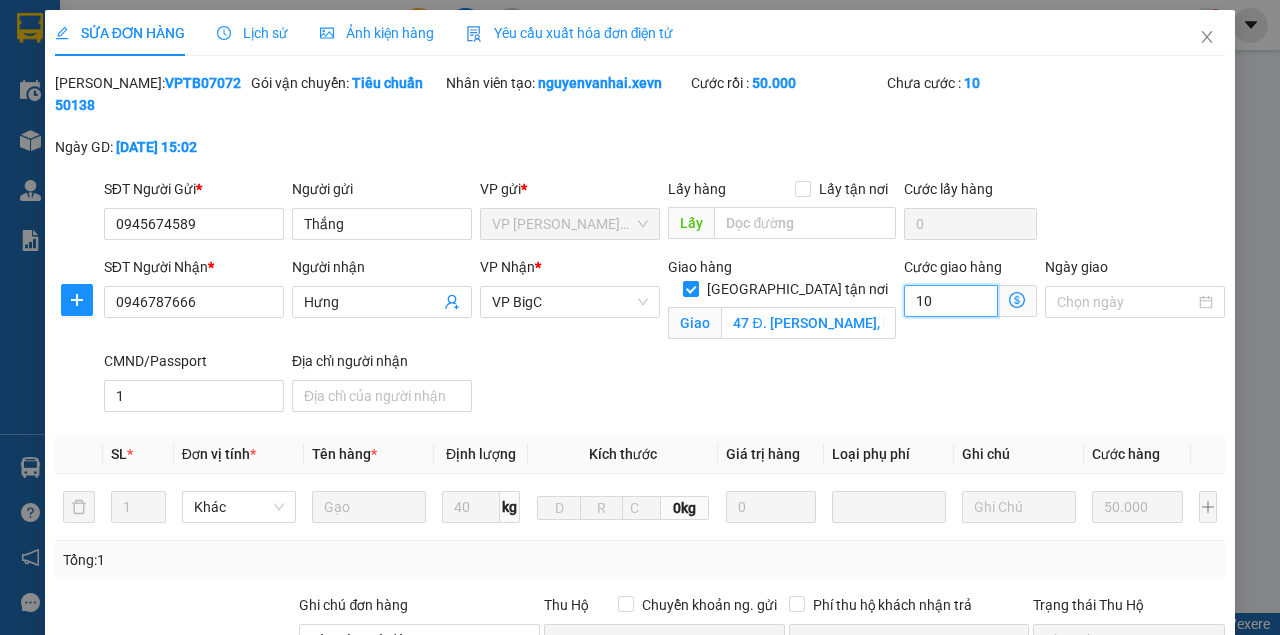 type on "50.100" 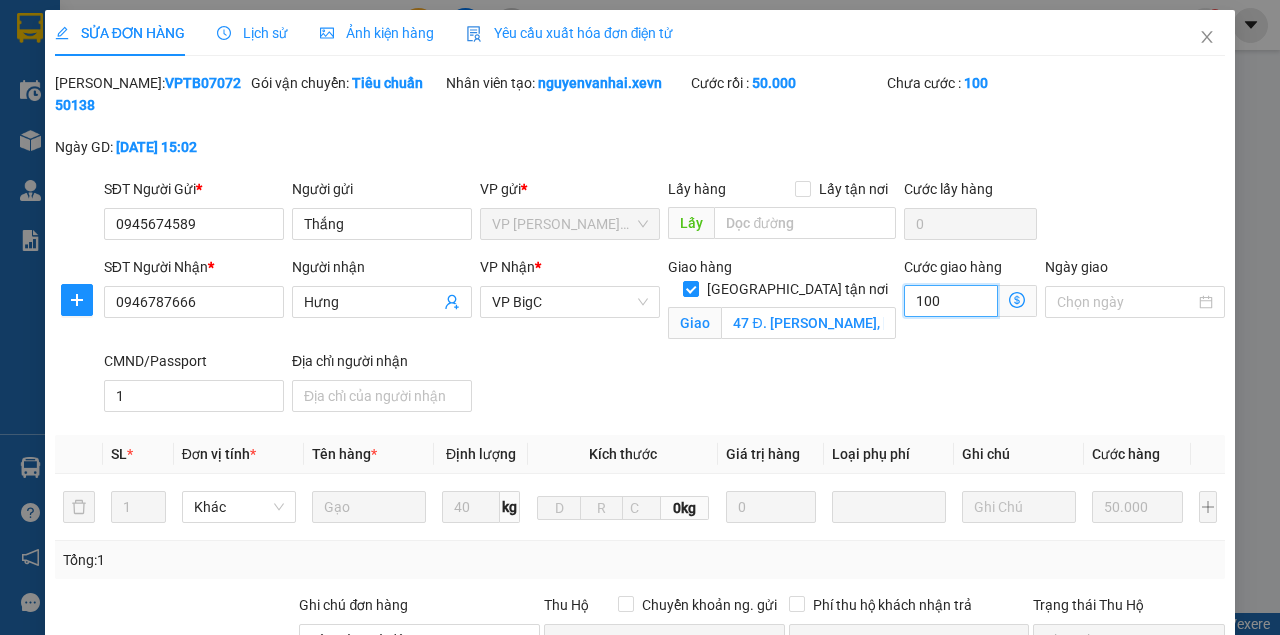 type on "51.000" 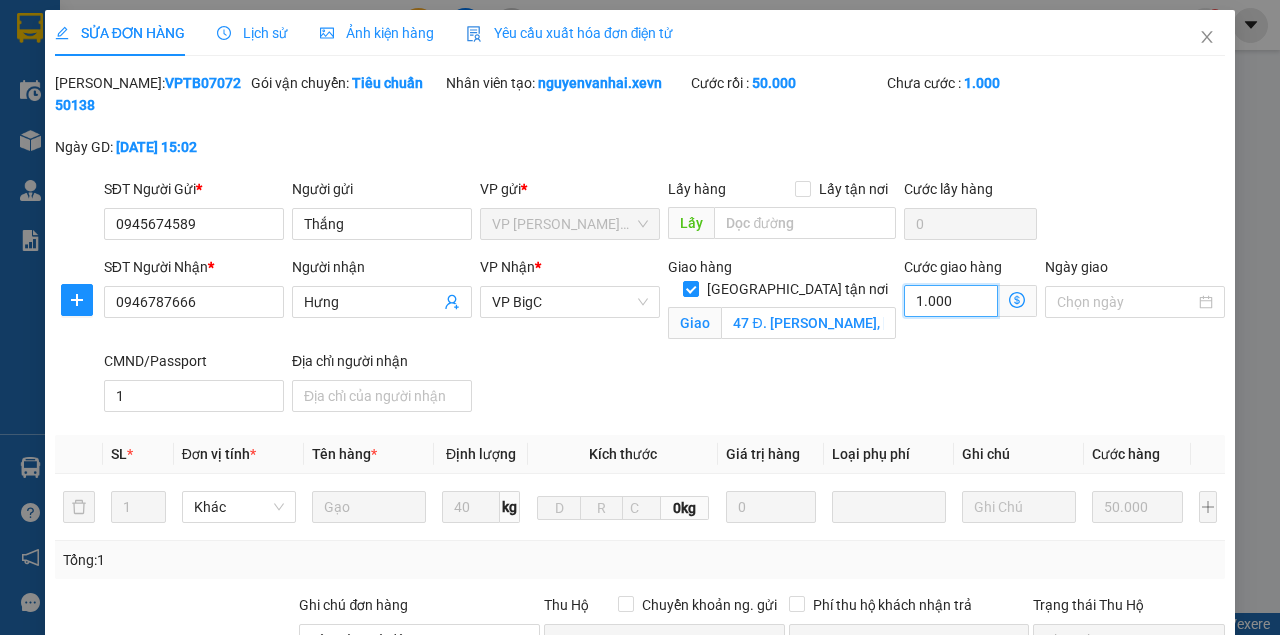 type on "60.000" 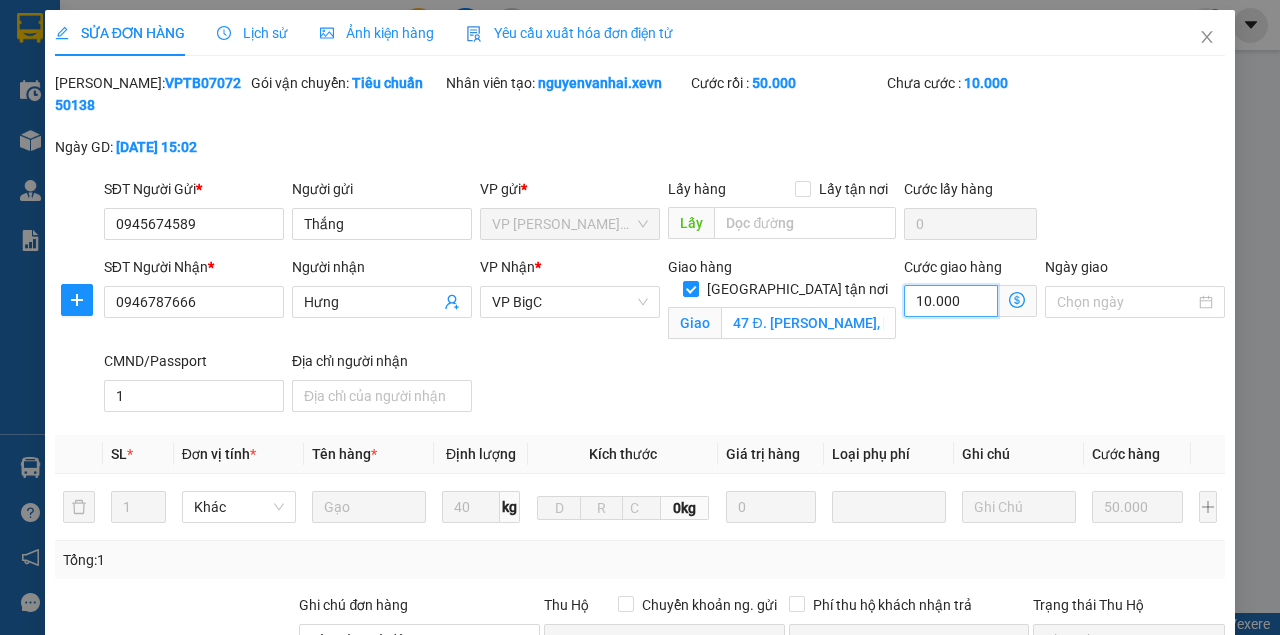 type on "150.000" 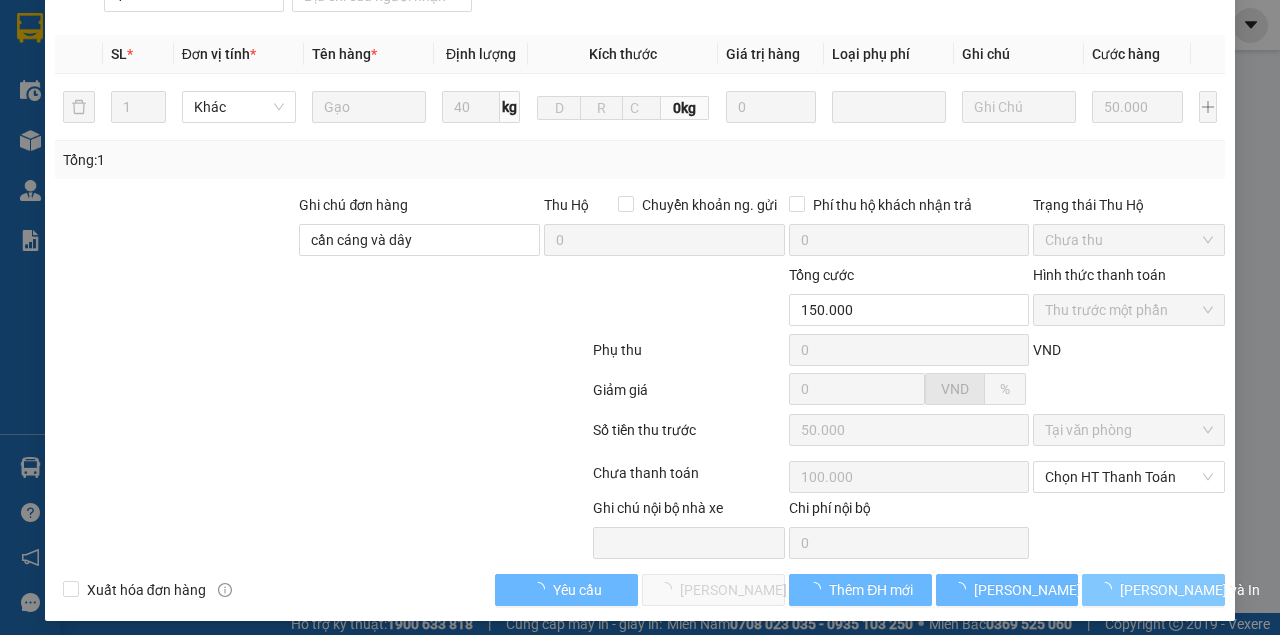 scroll, scrollTop: 406, scrollLeft: 0, axis: vertical 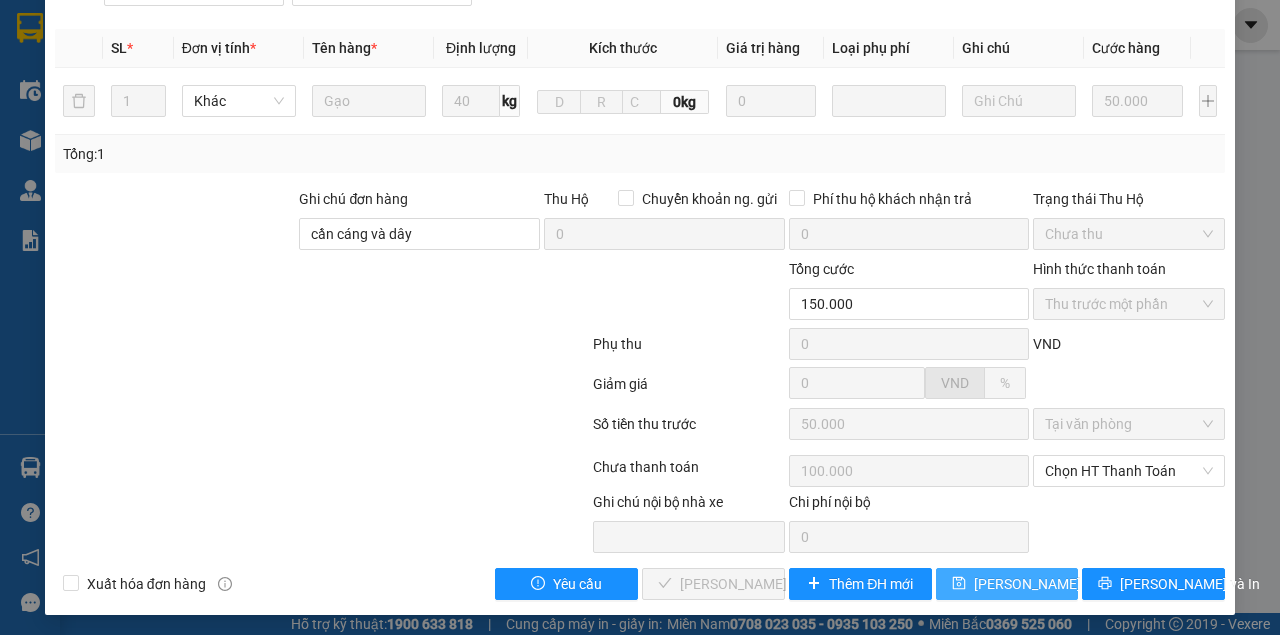 type on "100.000" 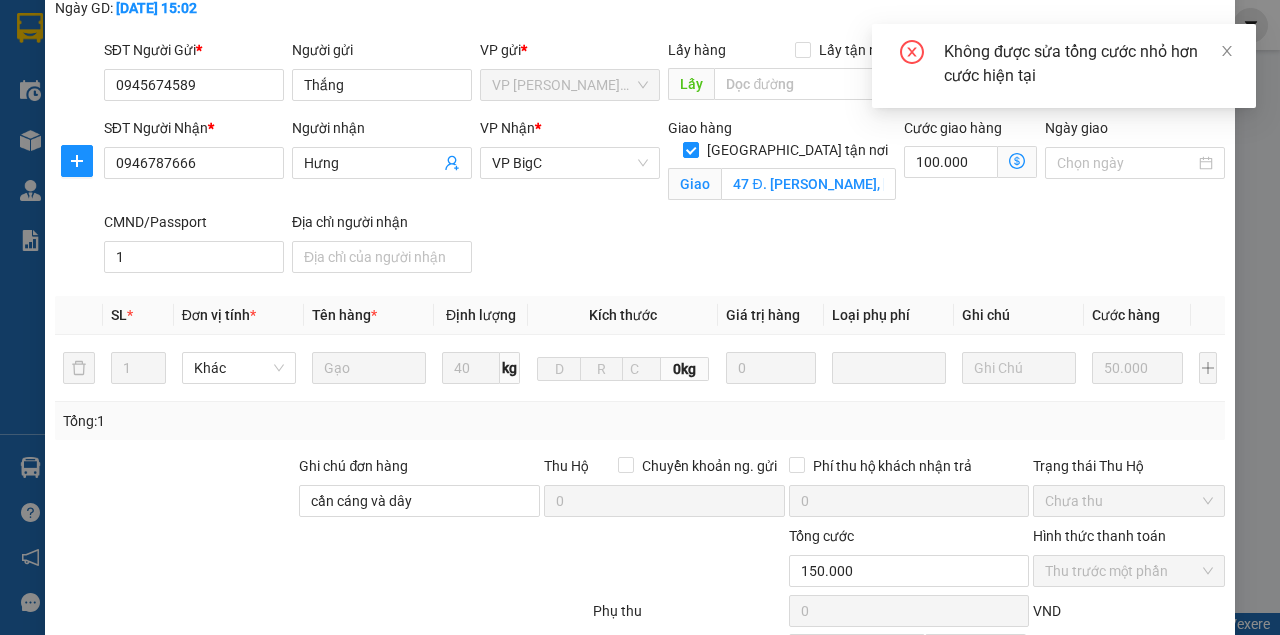 scroll, scrollTop: 0, scrollLeft: 0, axis: both 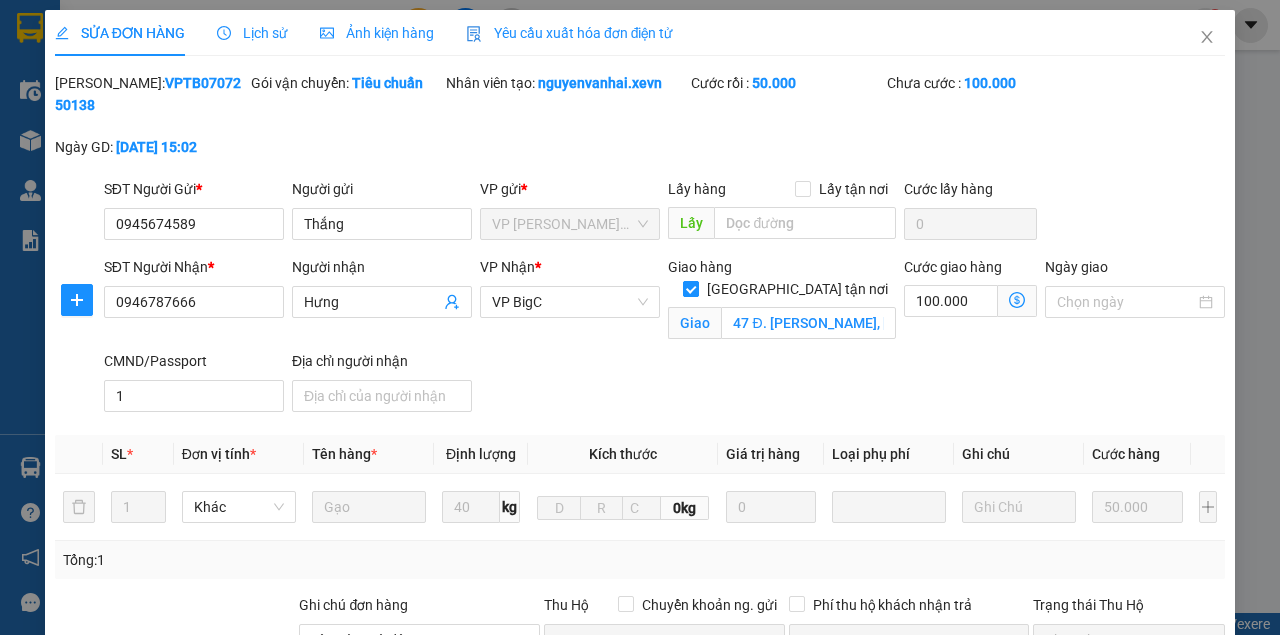 click on "Giao hàng Giao tận nơi" at bounding box center [781, 267] 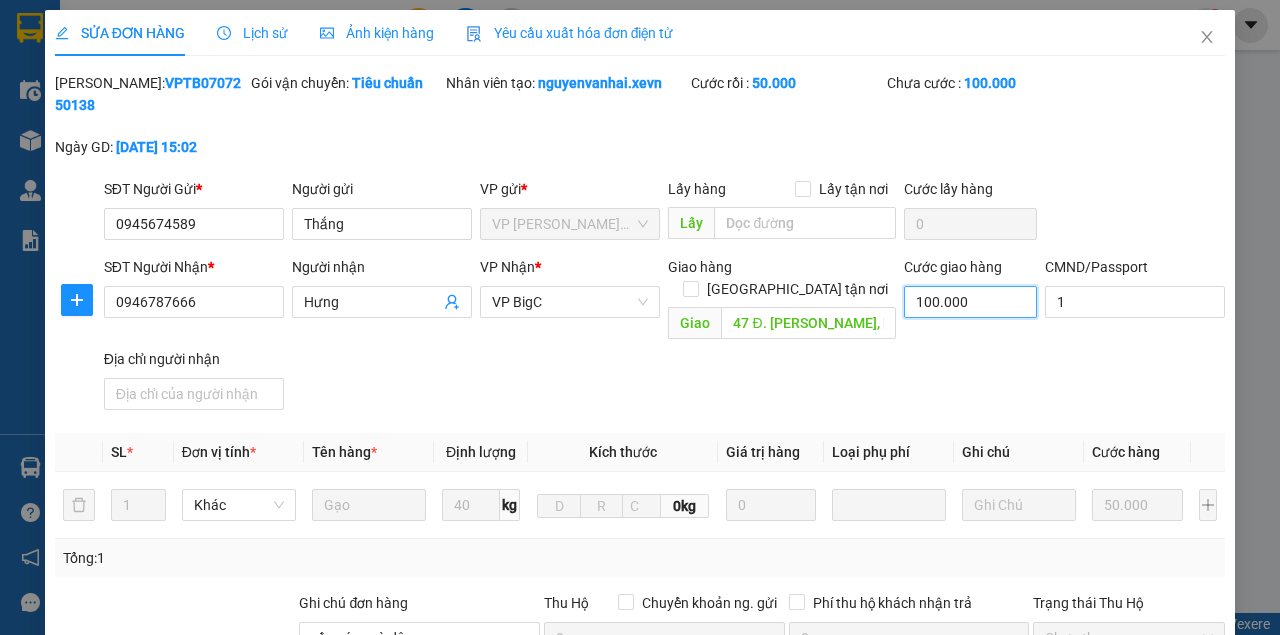 click on "100.000" at bounding box center [970, 302] 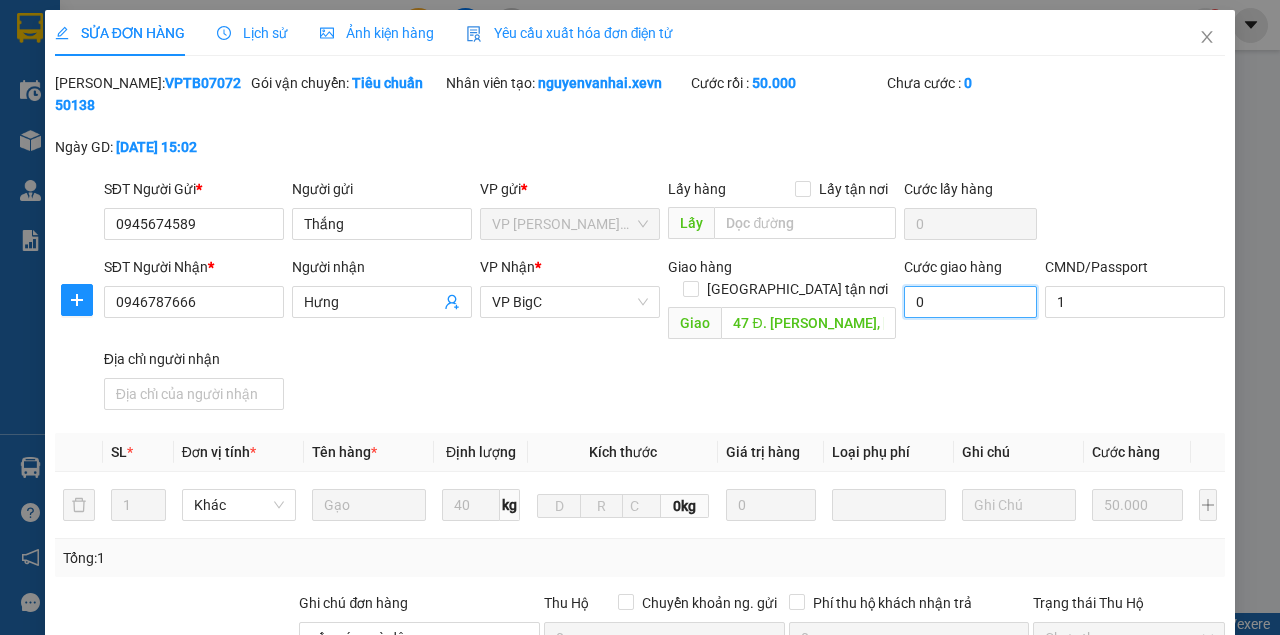 scroll, scrollTop: 382, scrollLeft: 0, axis: vertical 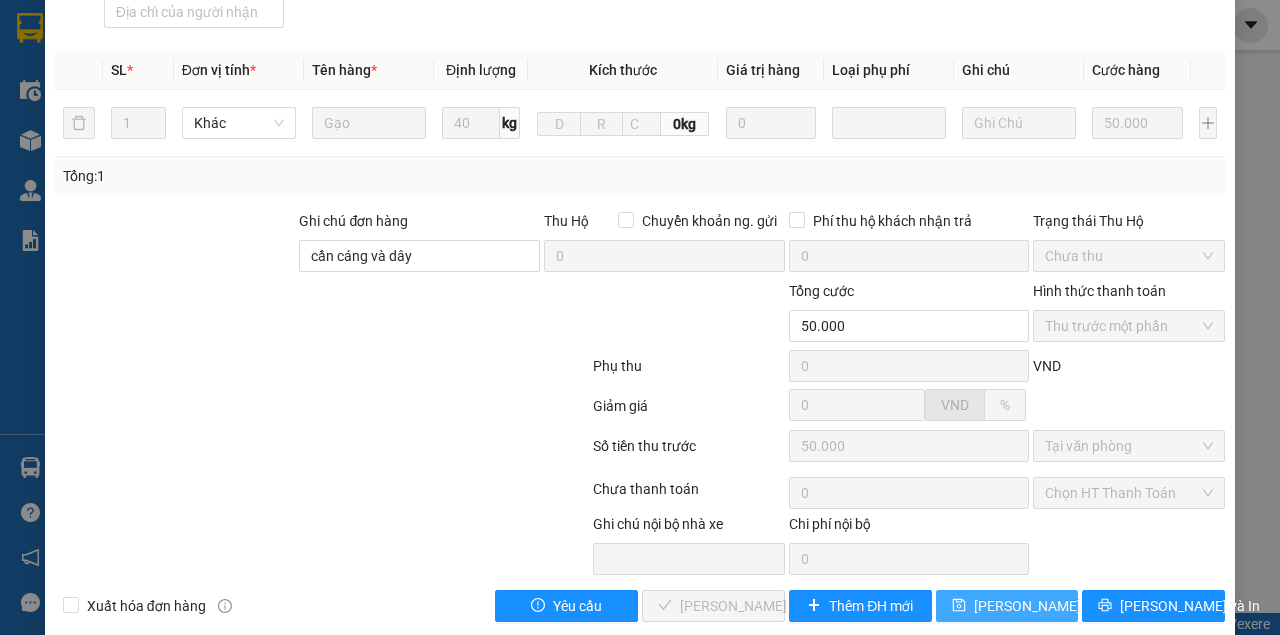 type on "0" 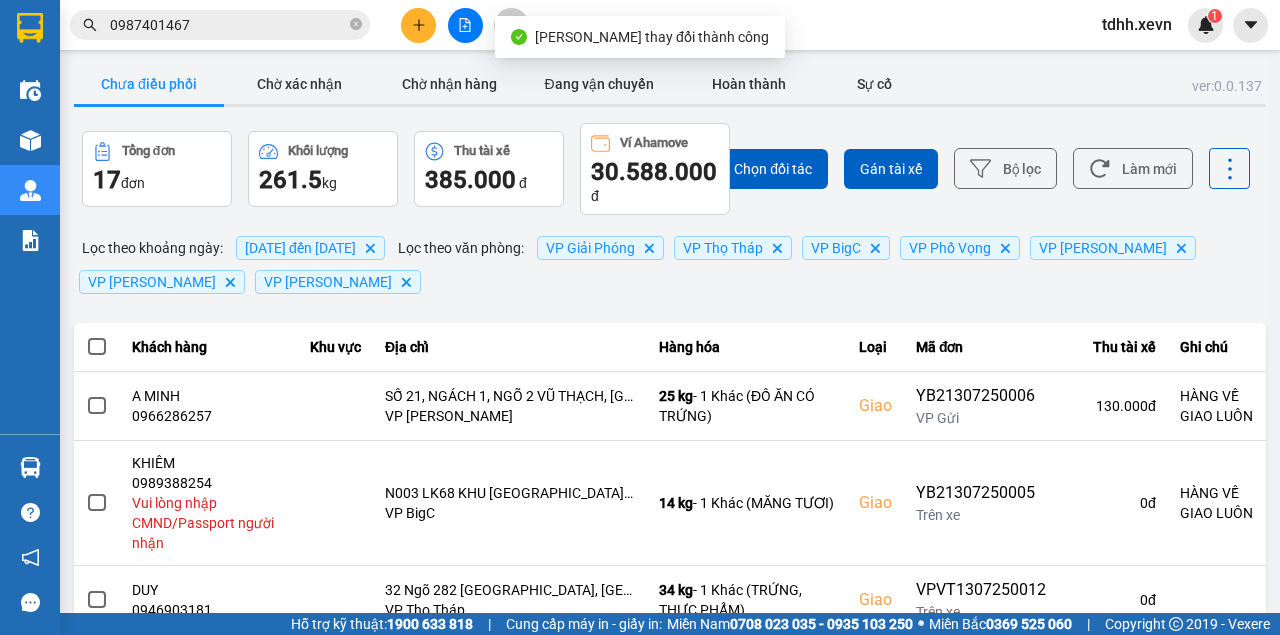 click on "0987401467" at bounding box center [228, 25] 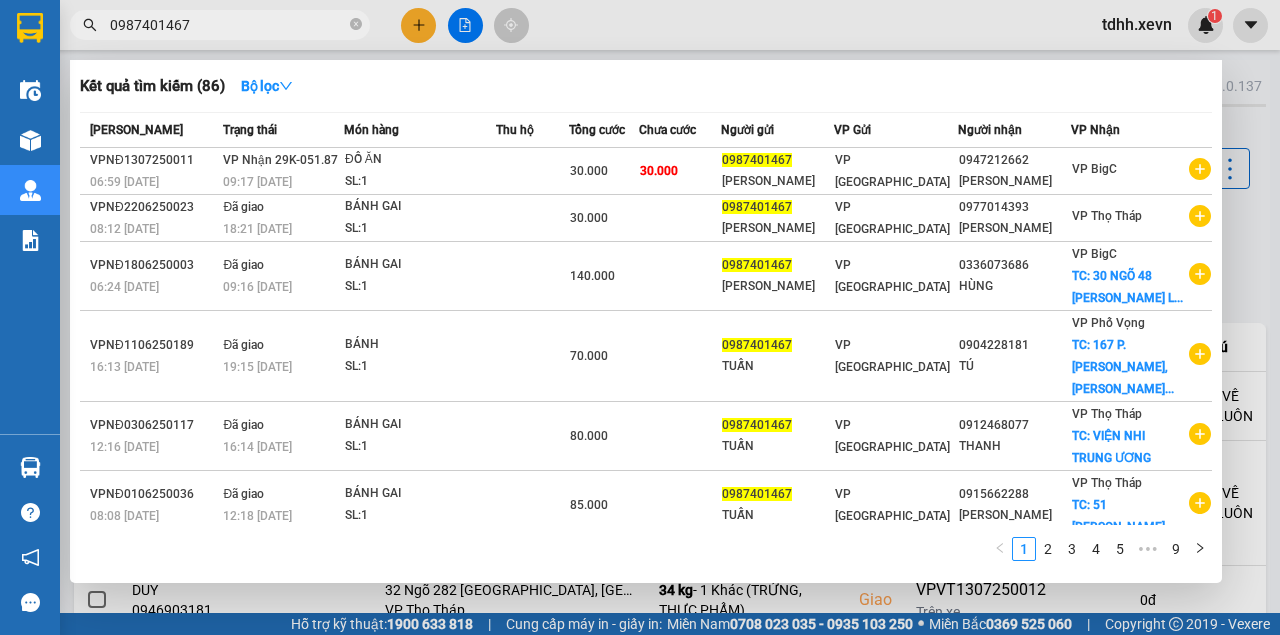 click at bounding box center (640, 317) 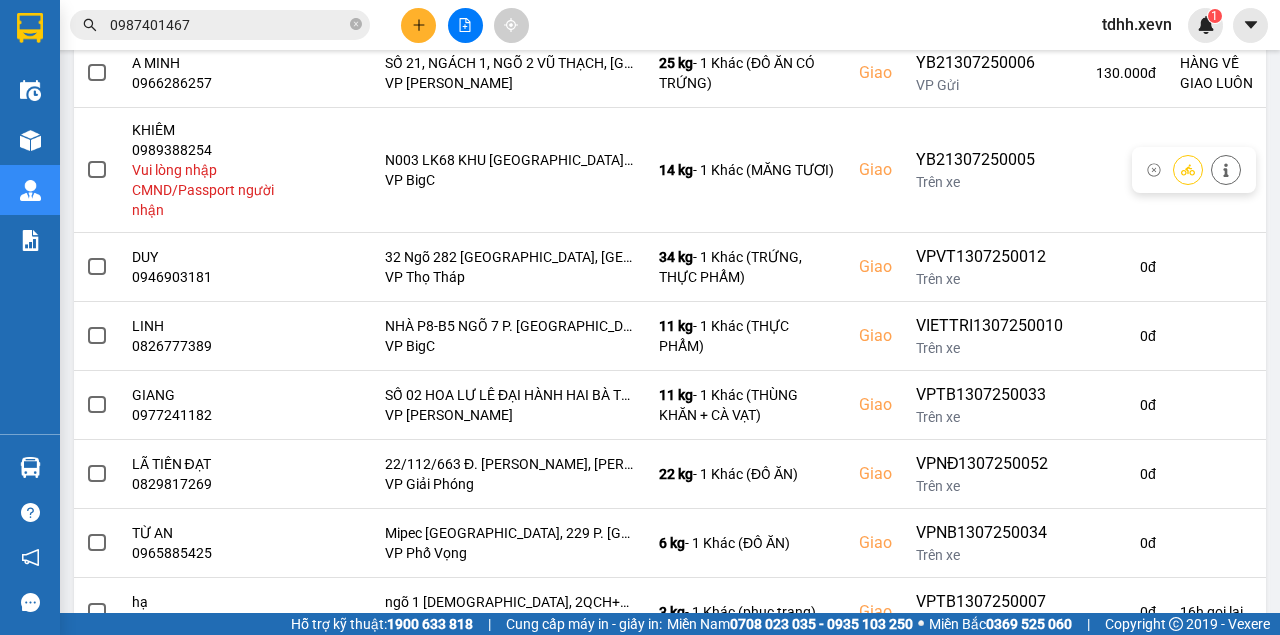 scroll, scrollTop: 547, scrollLeft: 0, axis: vertical 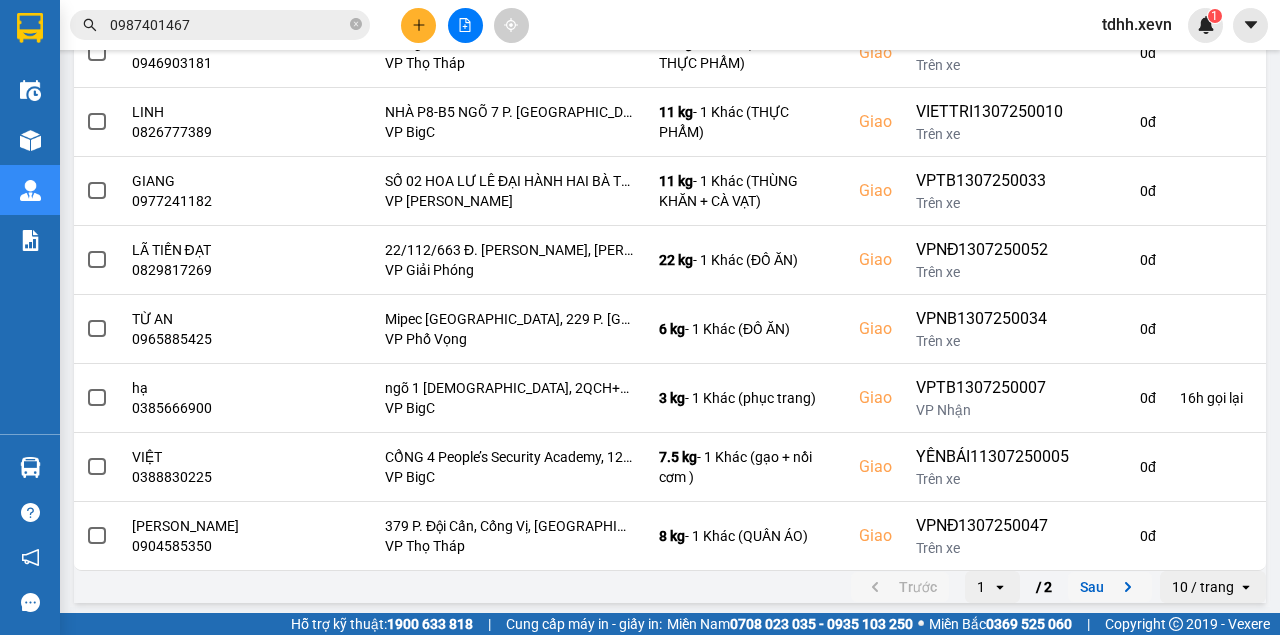 click on "Sau" at bounding box center (1110, 587) 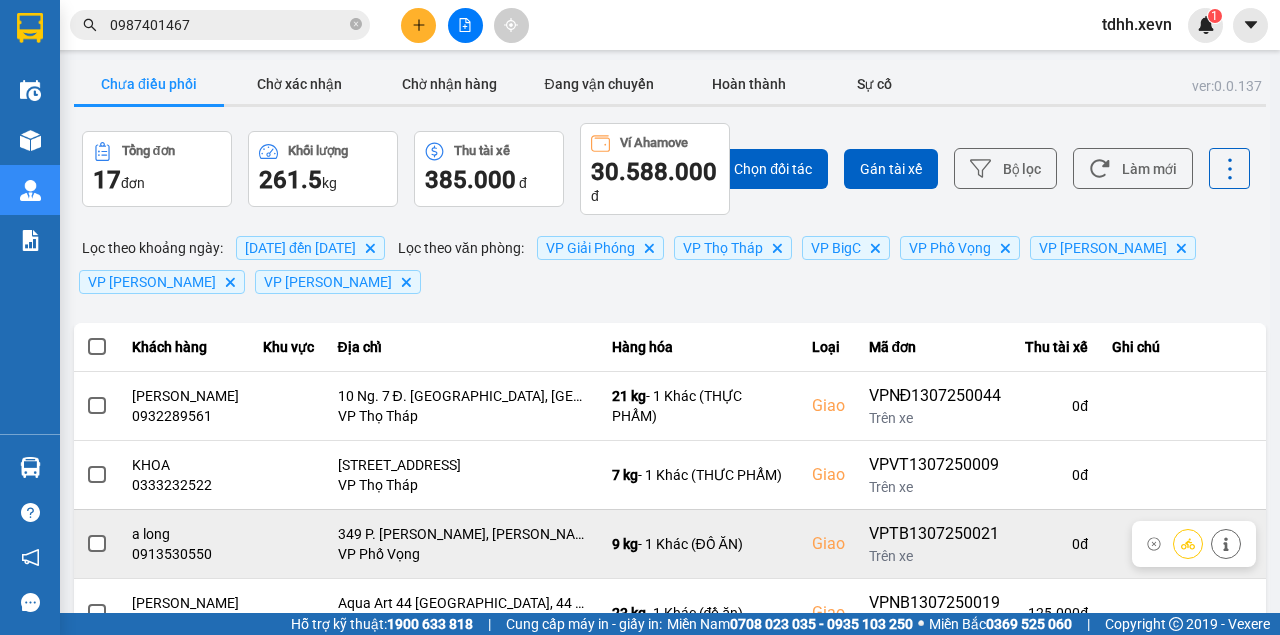 scroll, scrollTop: 317, scrollLeft: 0, axis: vertical 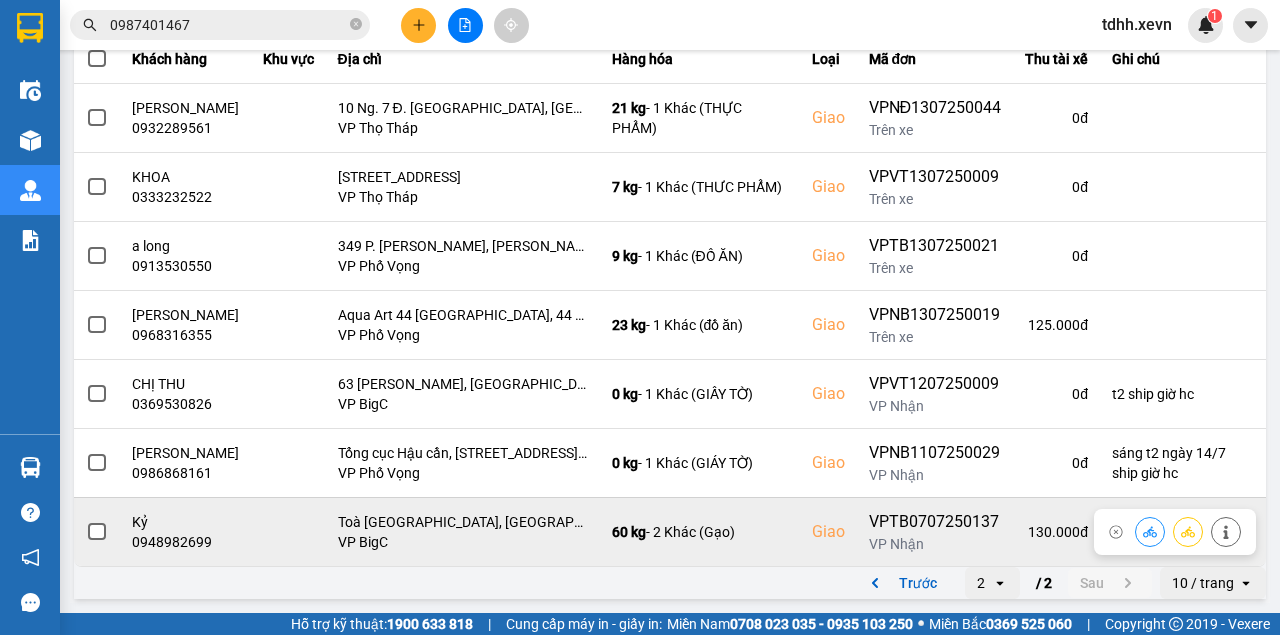click on "0948982699" at bounding box center (185, 542) 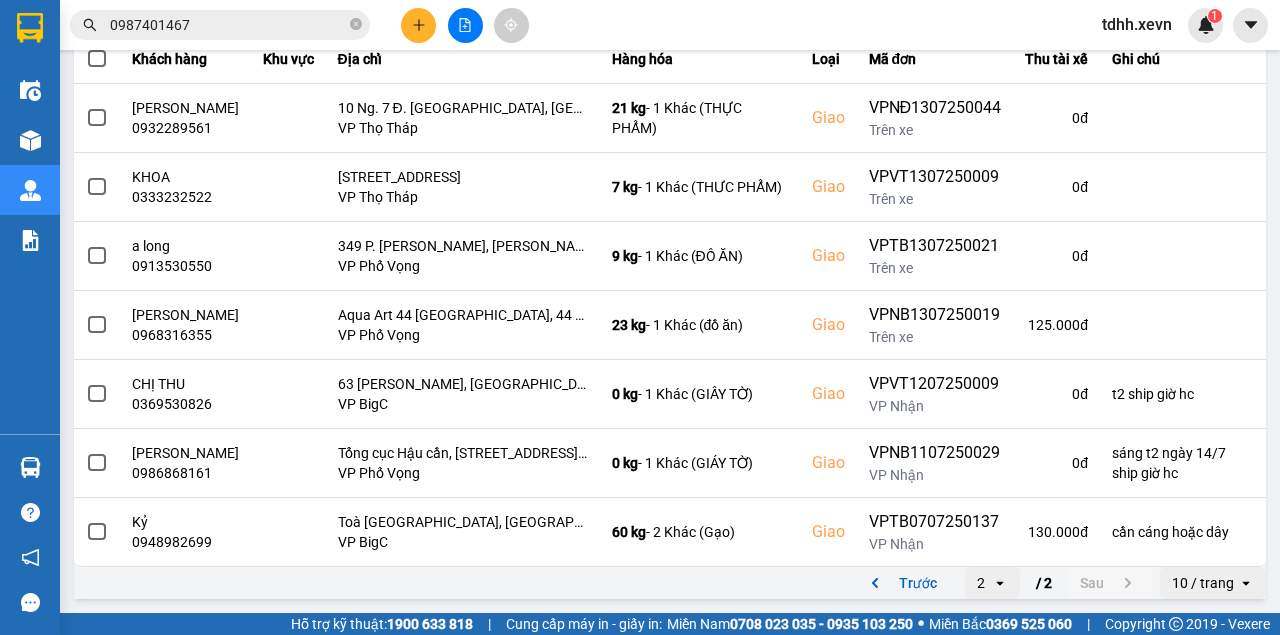 click on "0987401467" at bounding box center [228, 25] 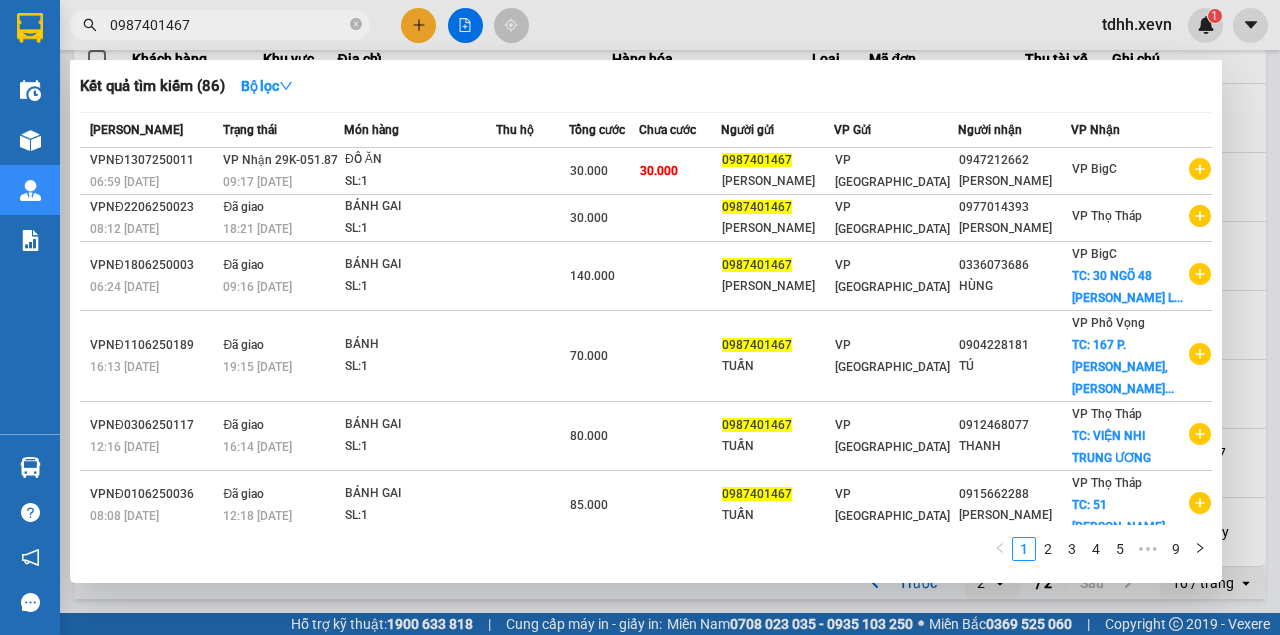 click on "0987401467" at bounding box center [228, 25] 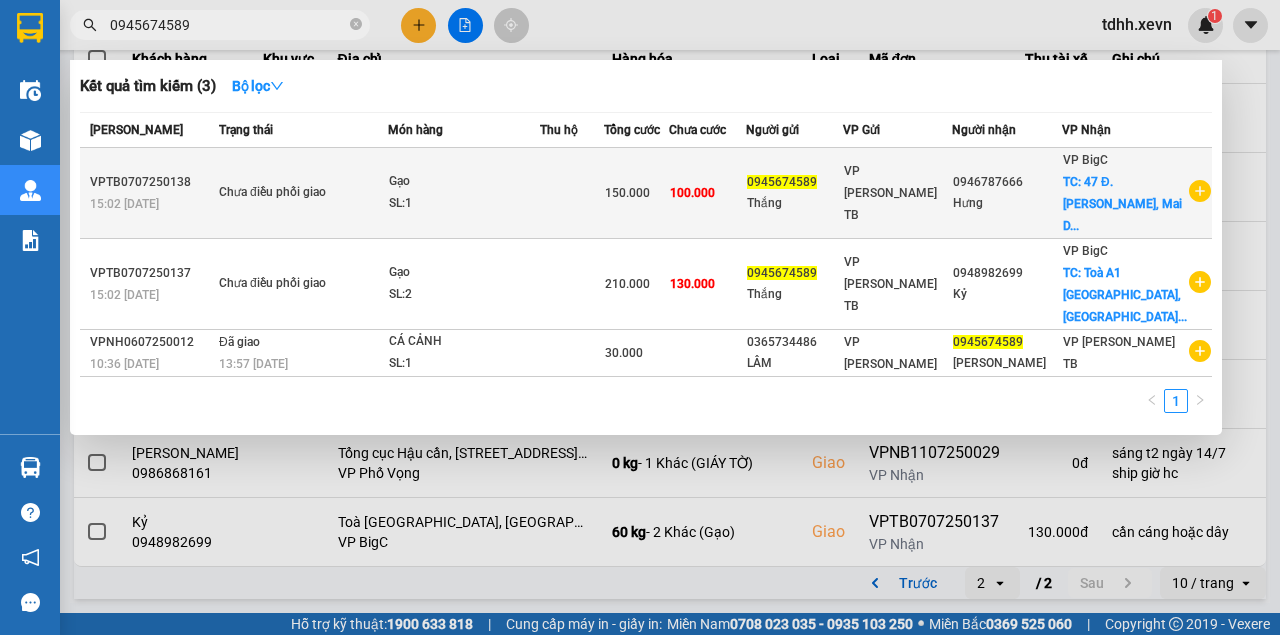 type on "0945674589" 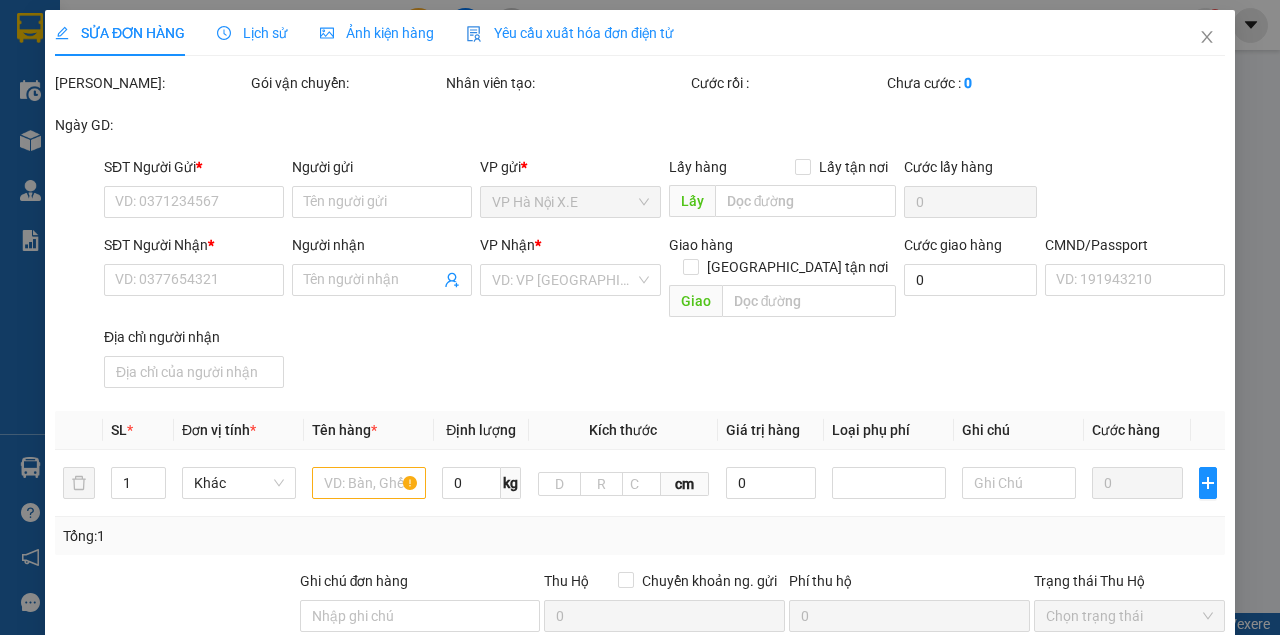 type on "0945674589" 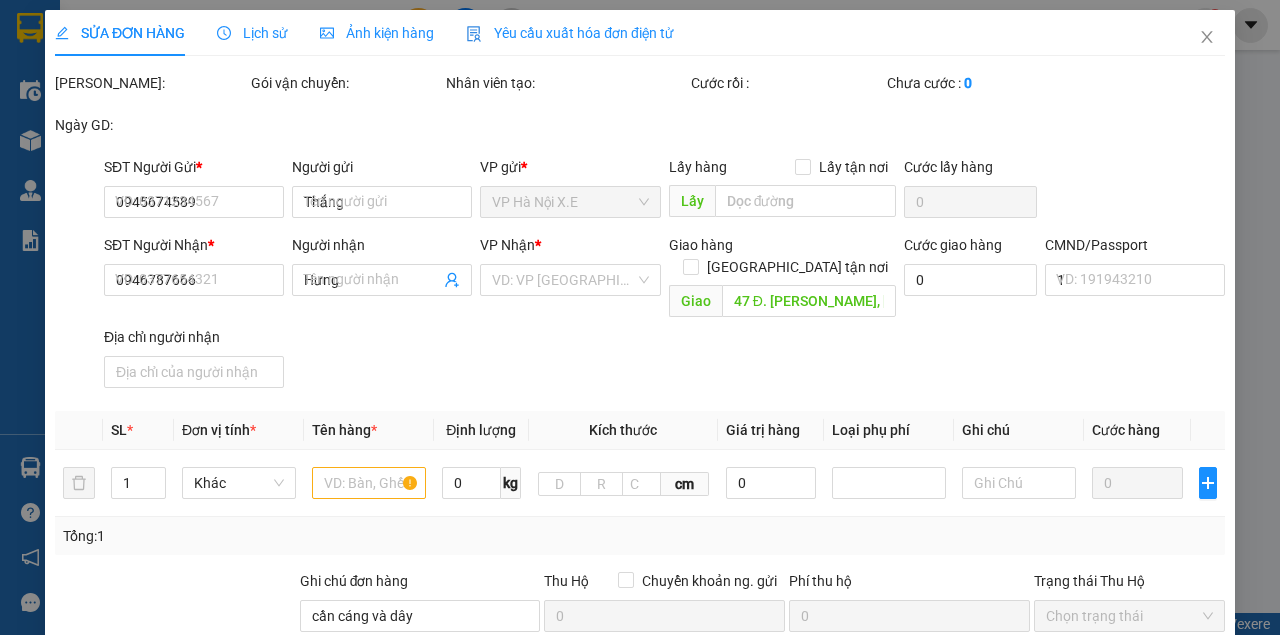 scroll, scrollTop: 0, scrollLeft: 0, axis: both 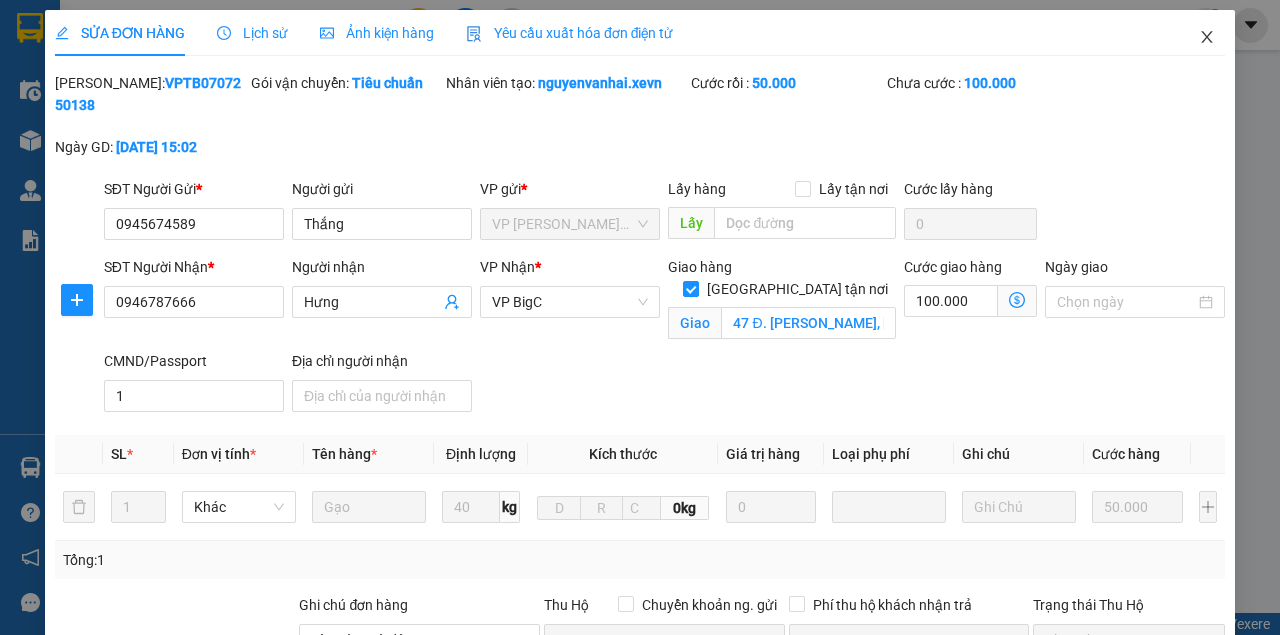 click at bounding box center (1207, 38) 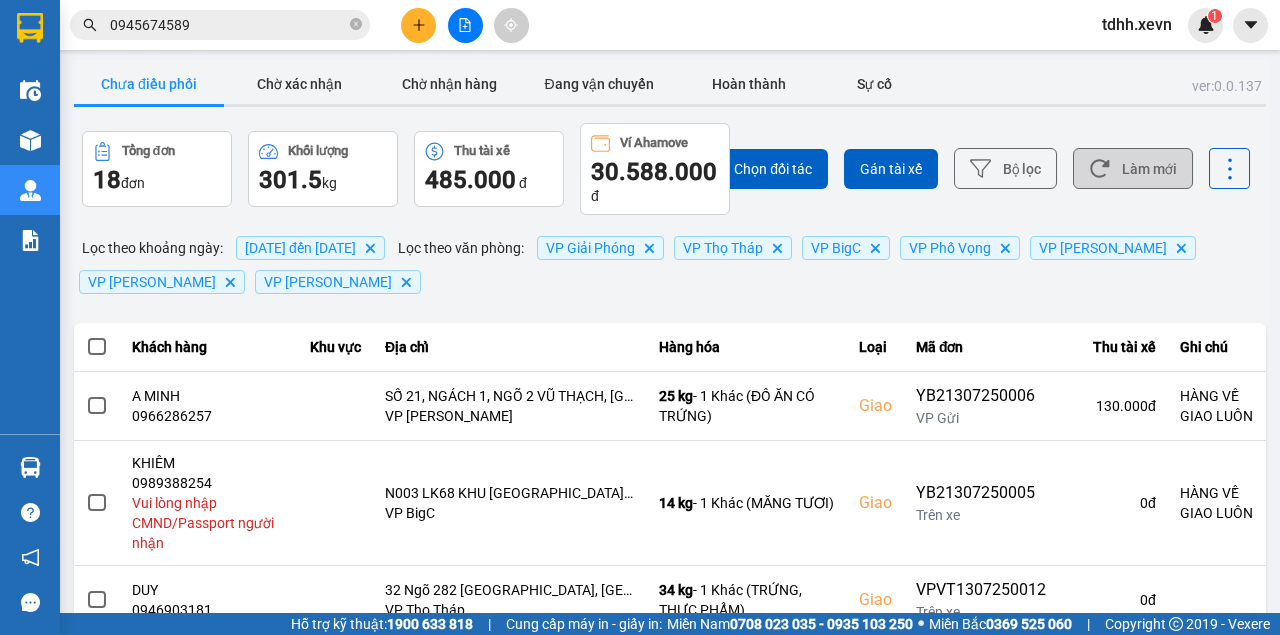 click on "Làm mới" at bounding box center (1133, 168) 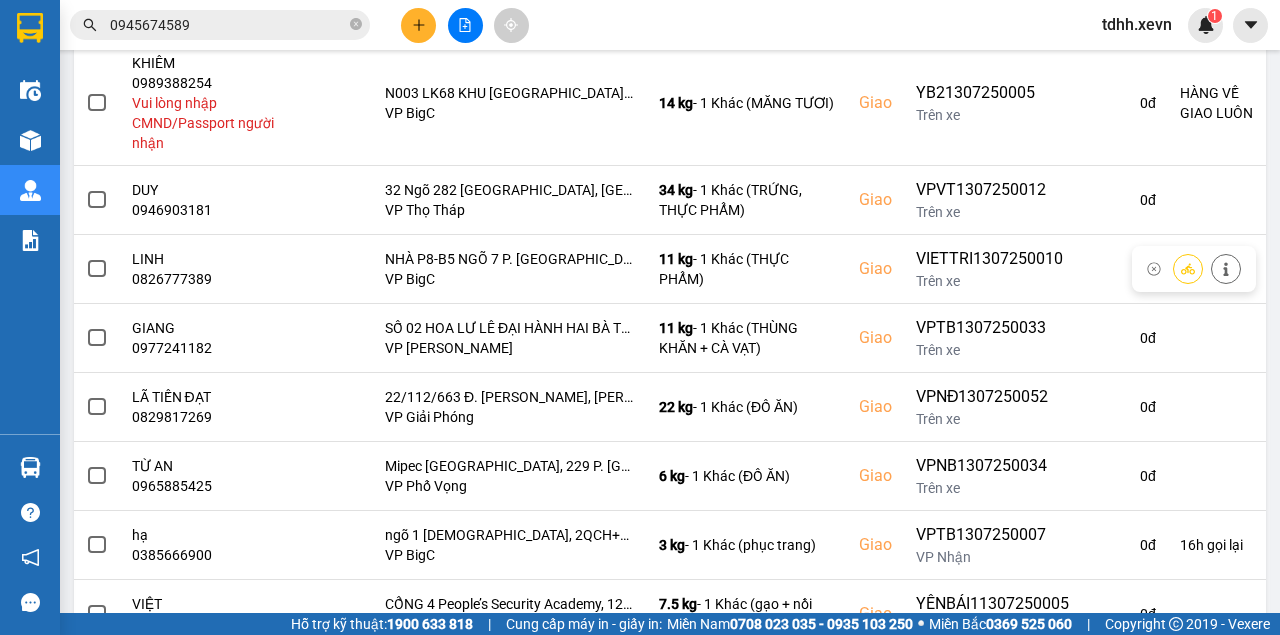 scroll, scrollTop: 547, scrollLeft: 0, axis: vertical 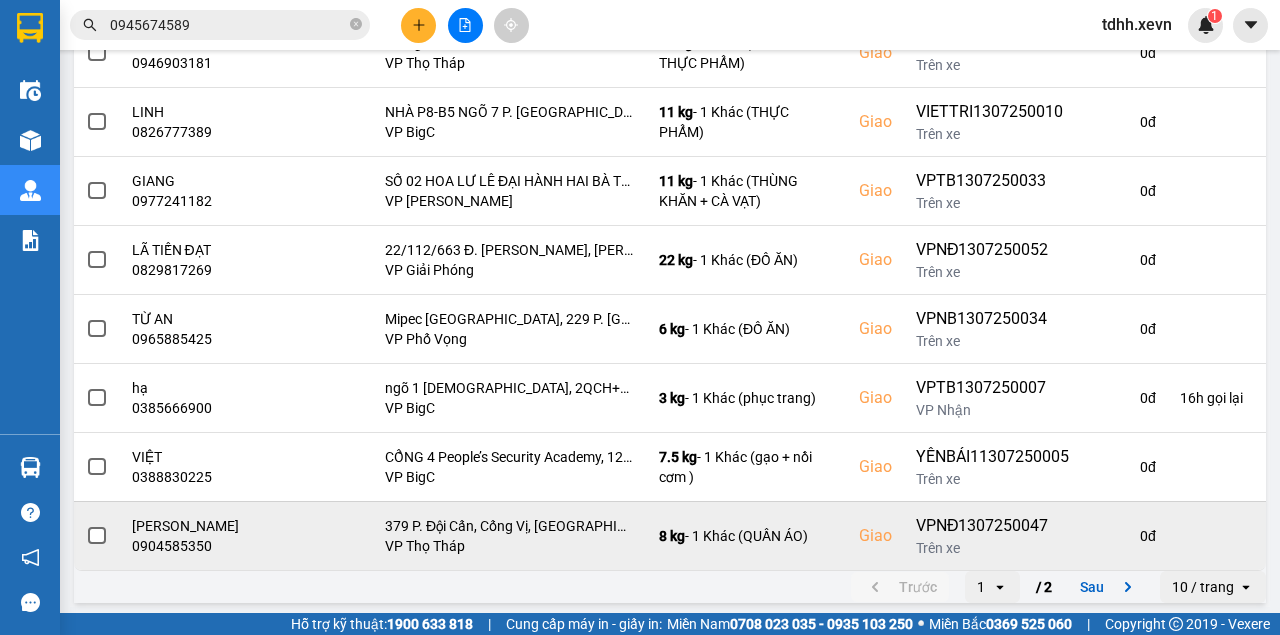 click on "0 đ" at bounding box center (1124, 535) 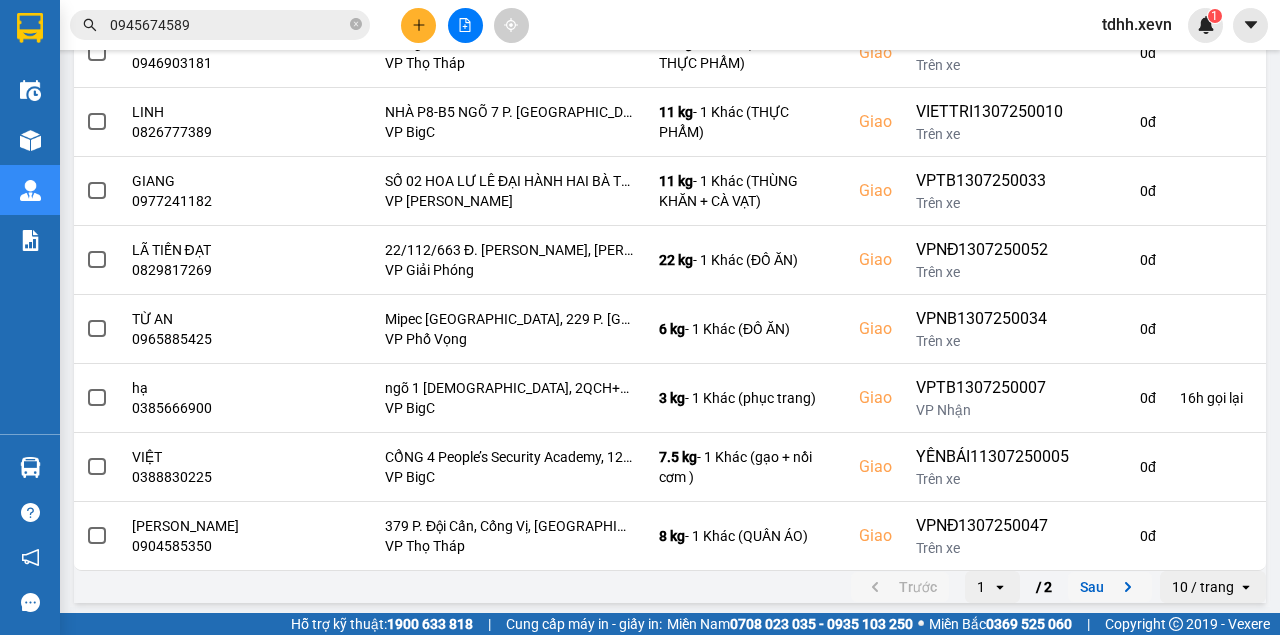 click on "Sau" at bounding box center (1110, 587) 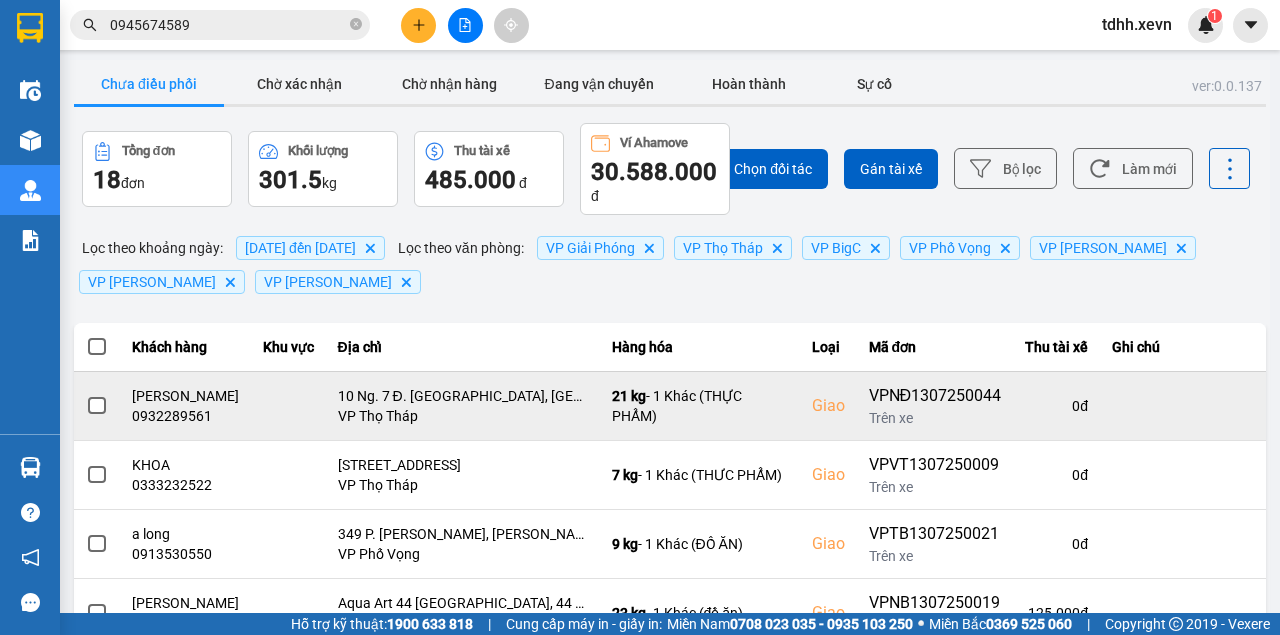 scroll, scrollTop: 386, scrollLeft: 0, axis: vertical 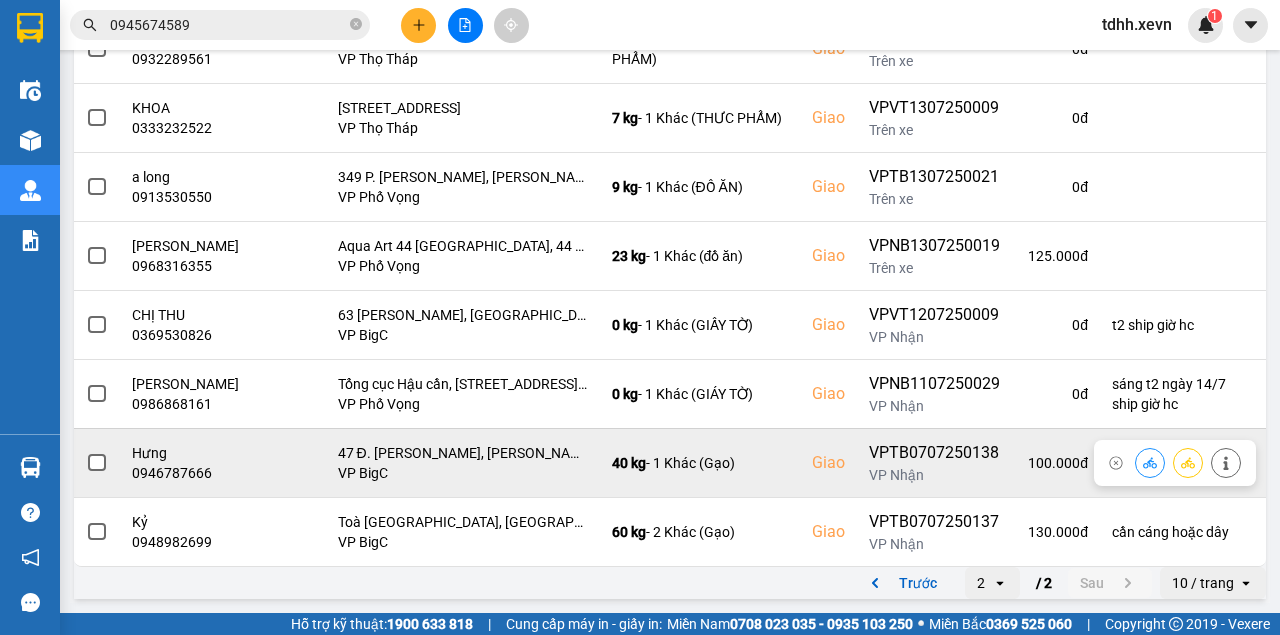 click on "0946787666" at bounding box center (185, 473) 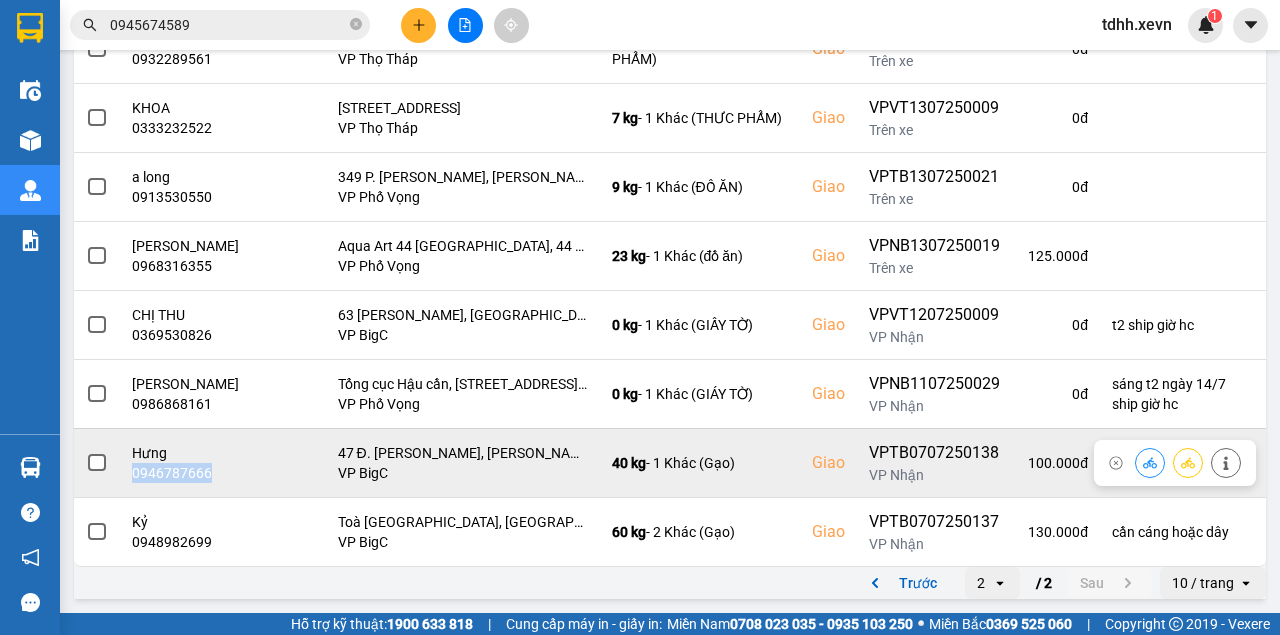 click on "0946787666" at bounding box center (185, 473) 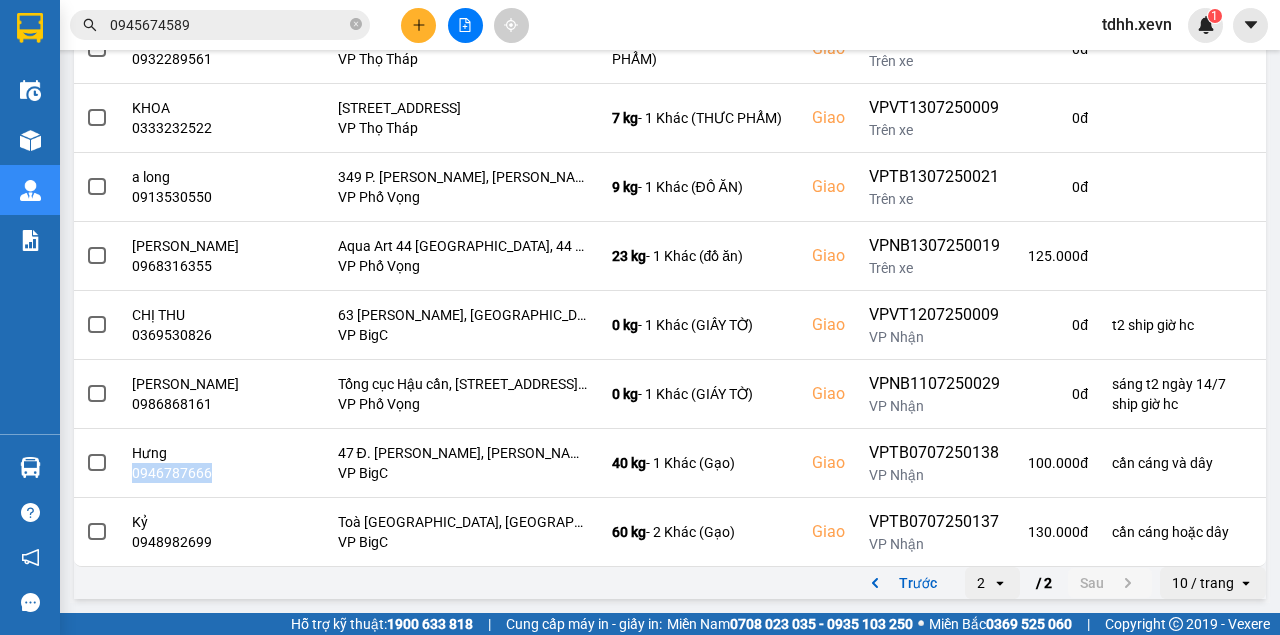 click on "Trước" at bounding box center [900, 583] 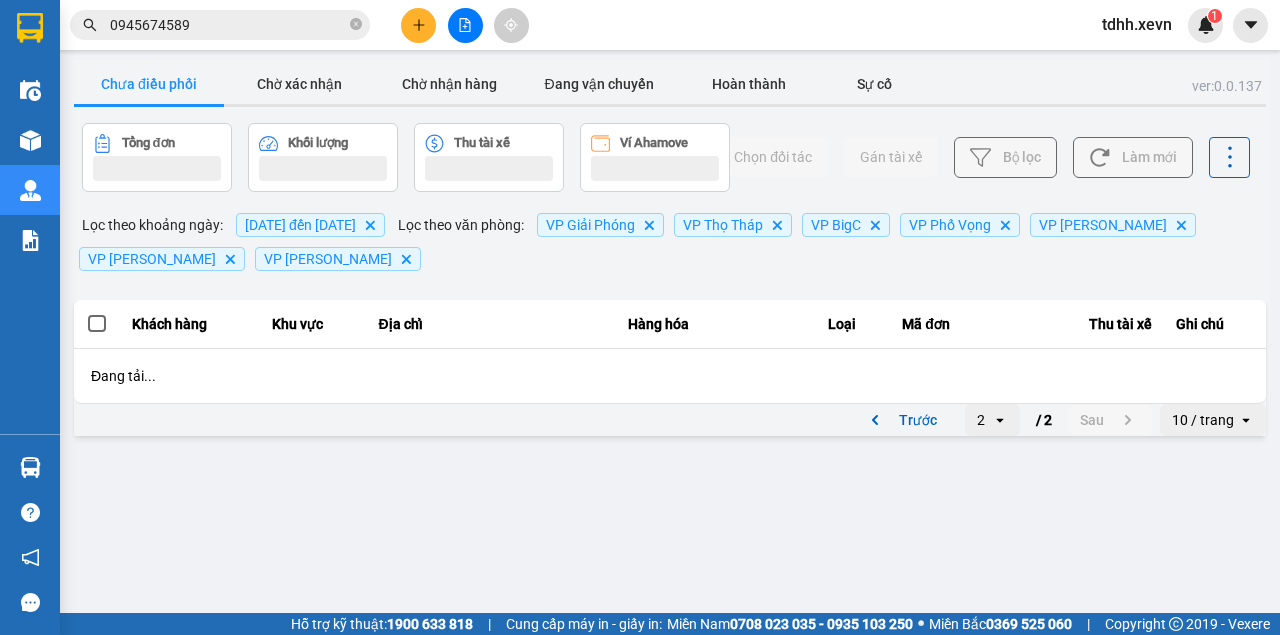 scroll, scrollTop: 0, scrollLeft: 0, axis: both 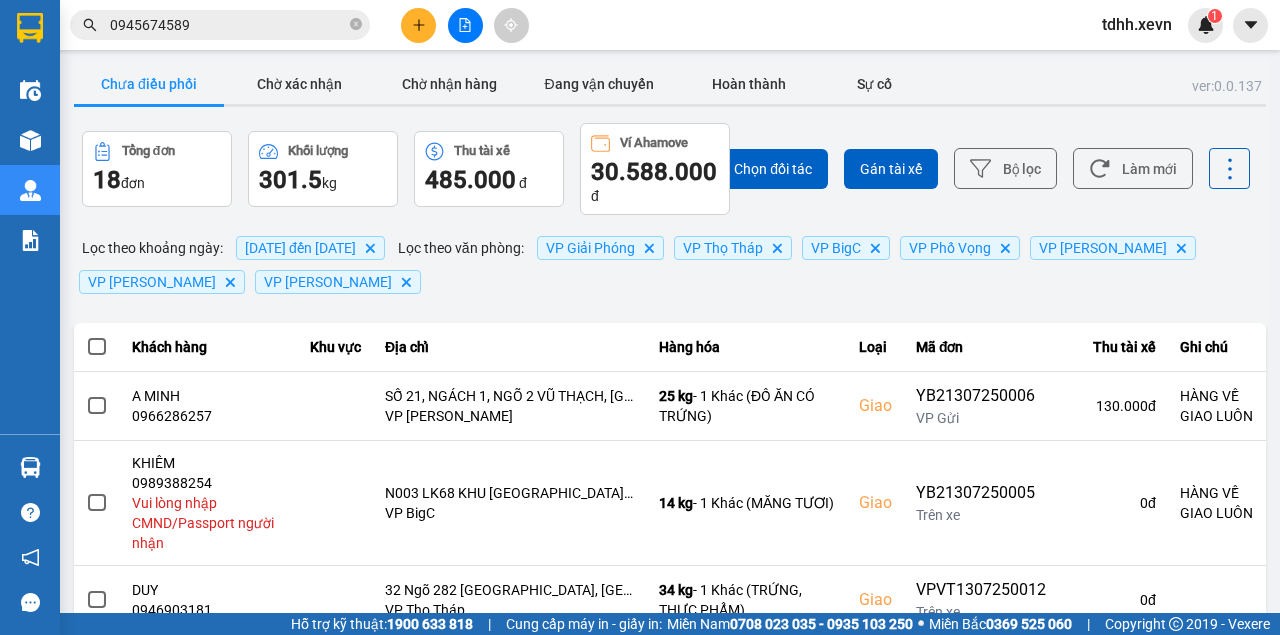 click on "Chọn đối tác Gán tài xế Bộ lọc Làm mới" at bounding box center (958, 169) 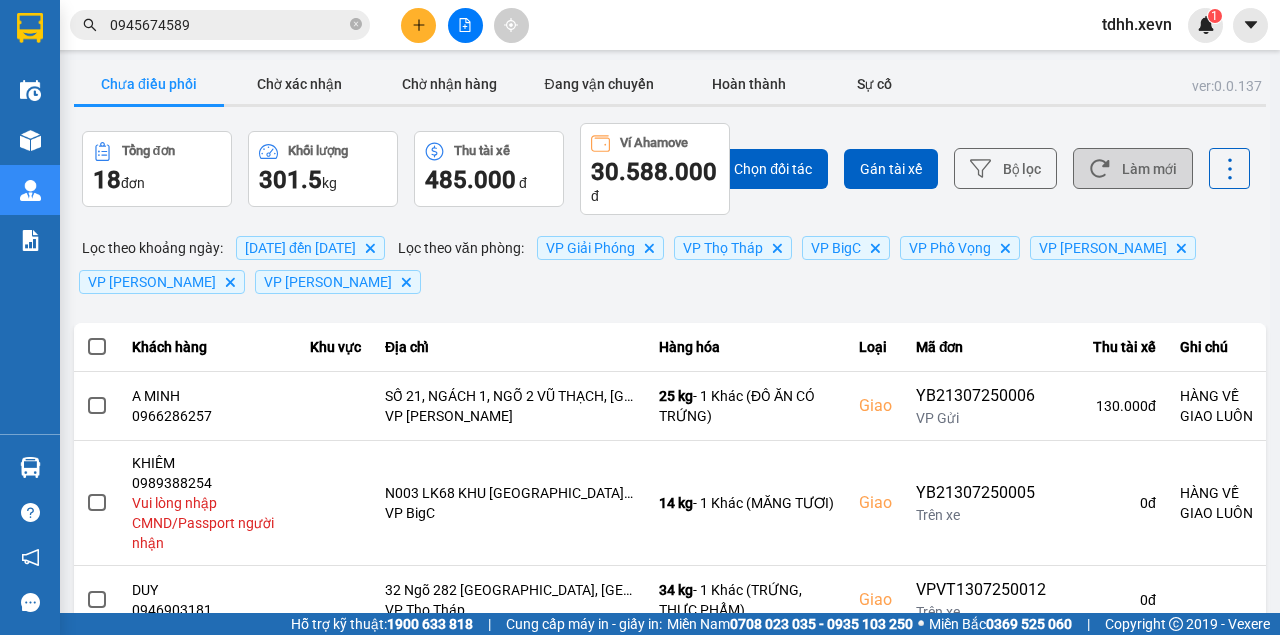 click on "Làm mới" at bounding box center [1133, 168] 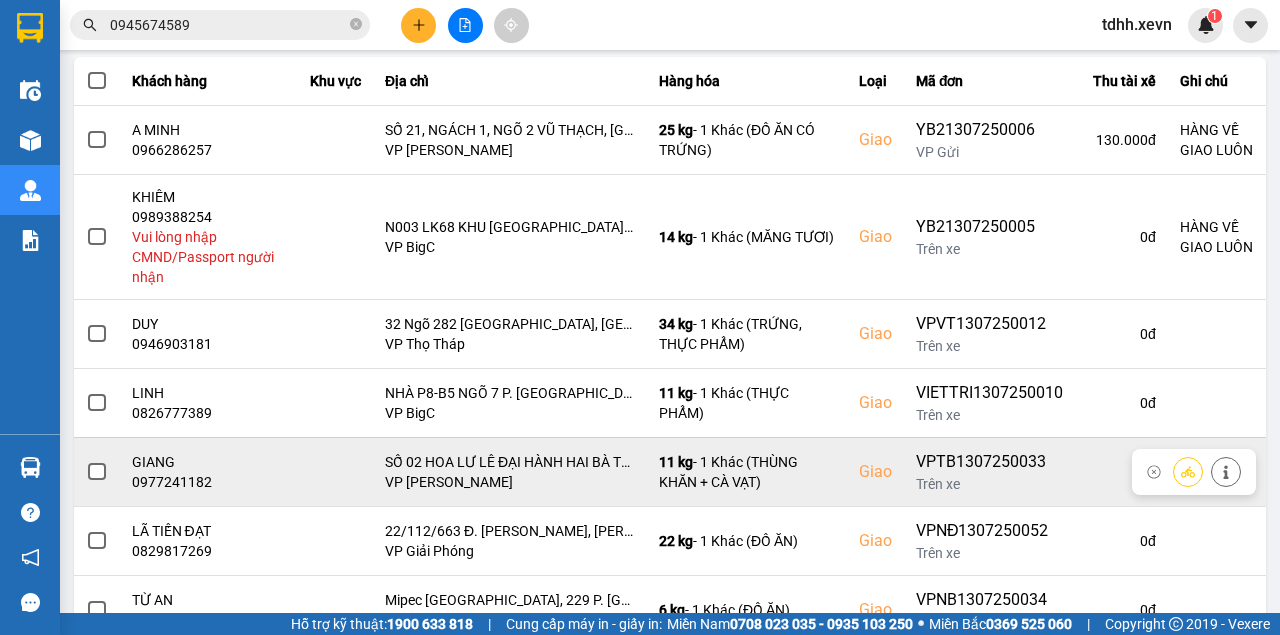 scroll, scrollTop: 547, scrollLeft: 0, axis: vertical 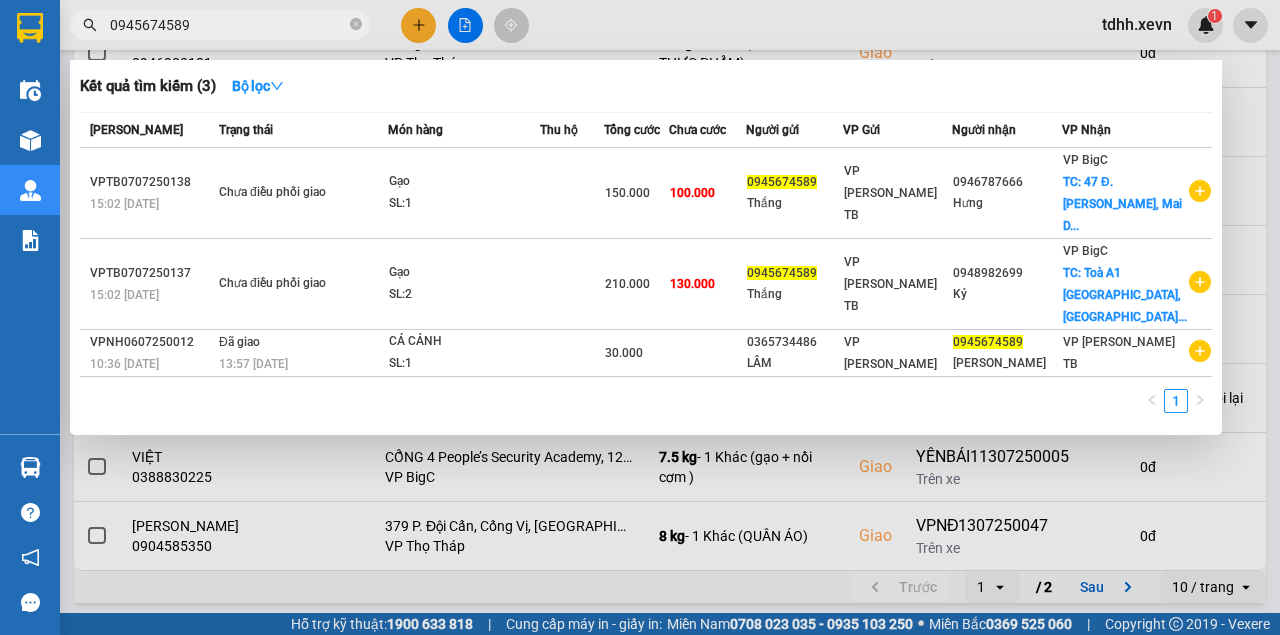 click on "0945674589" at bounding box center [228, 25] 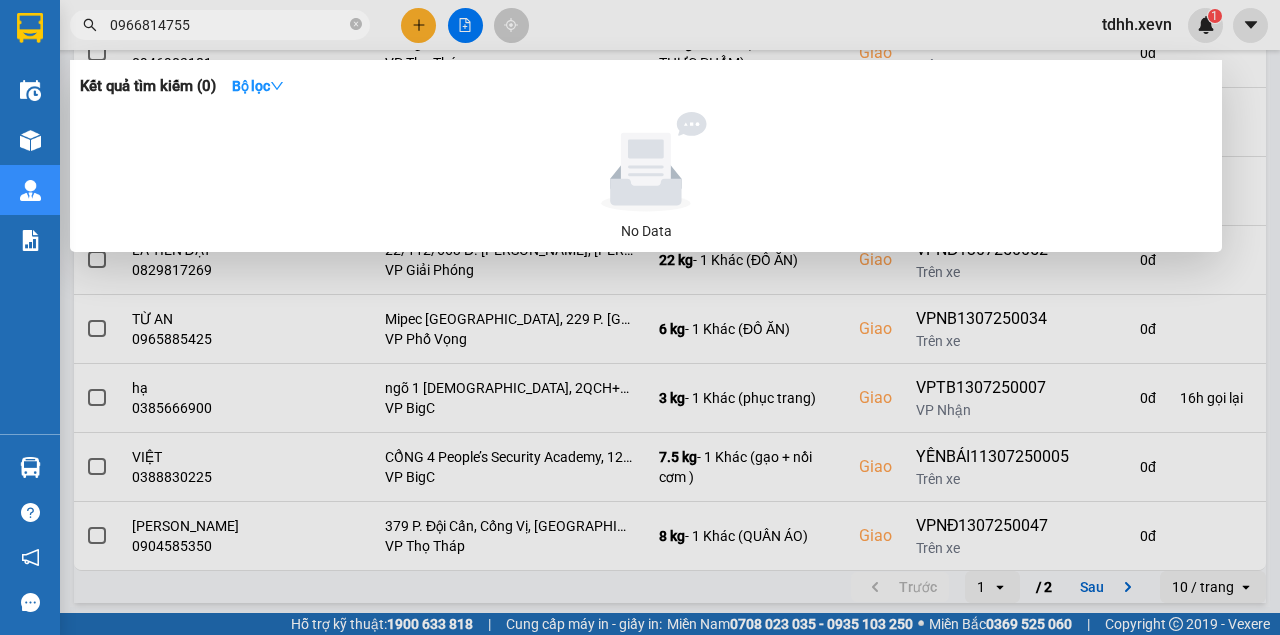click at bounding box center [640, 317] 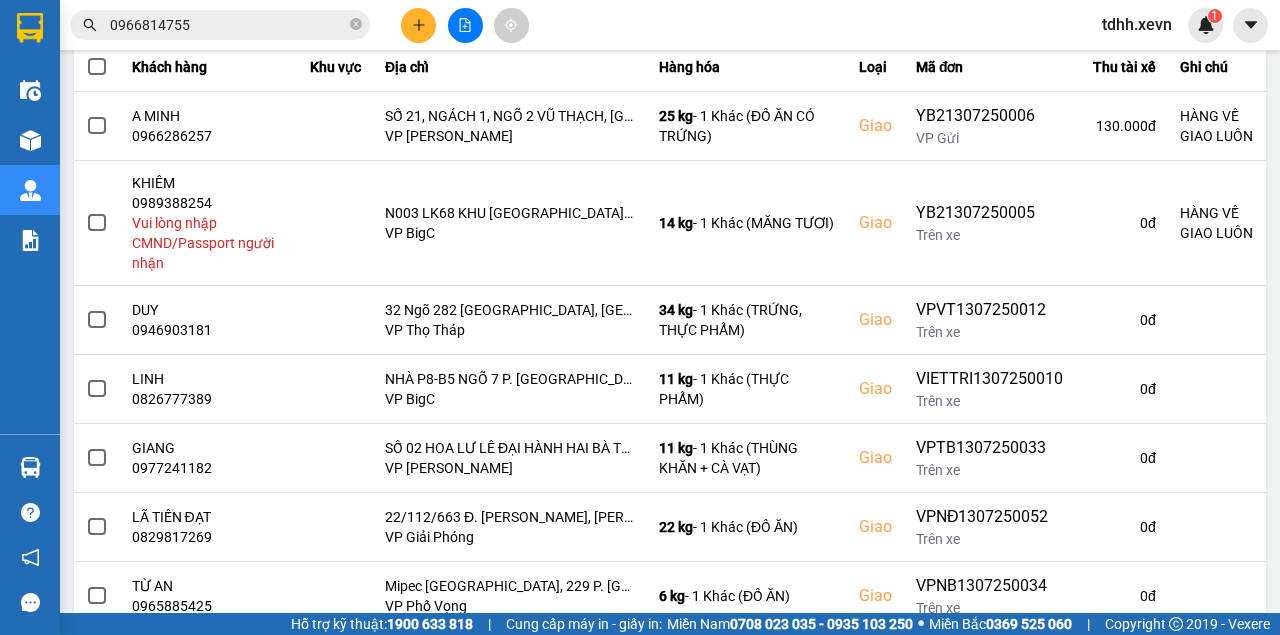 scroll, scrollTop: 80, scrollLeft: 0, axis: vertical 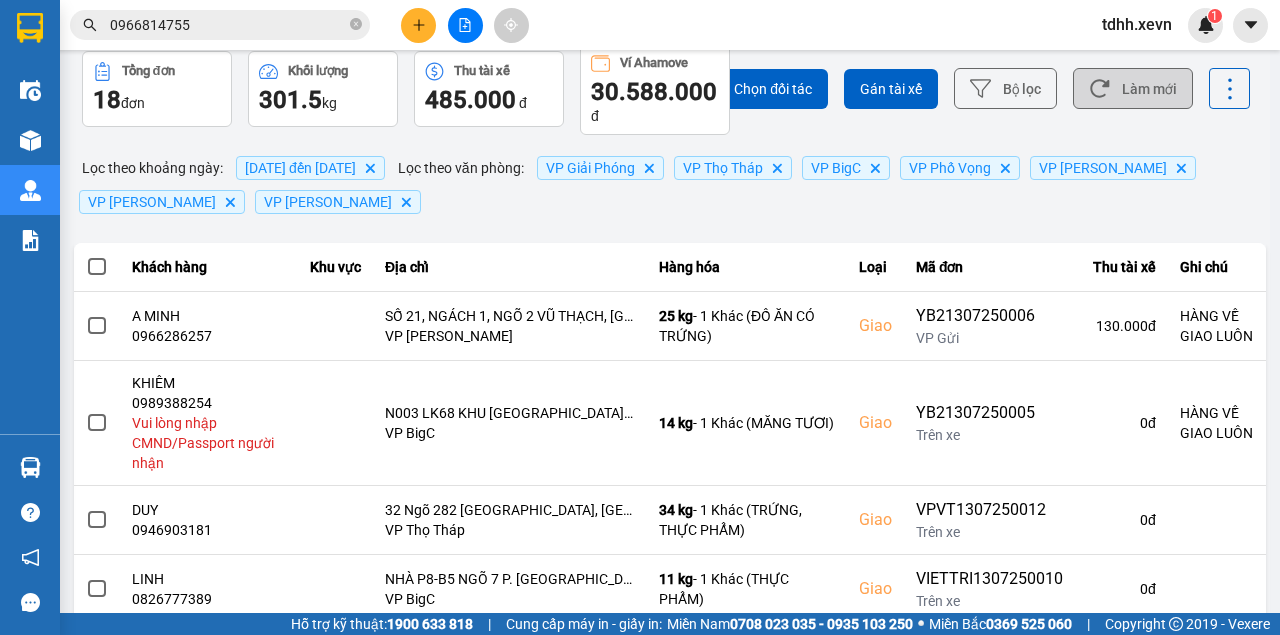 click on "Làm mới" at bounding box center (1133, 88) 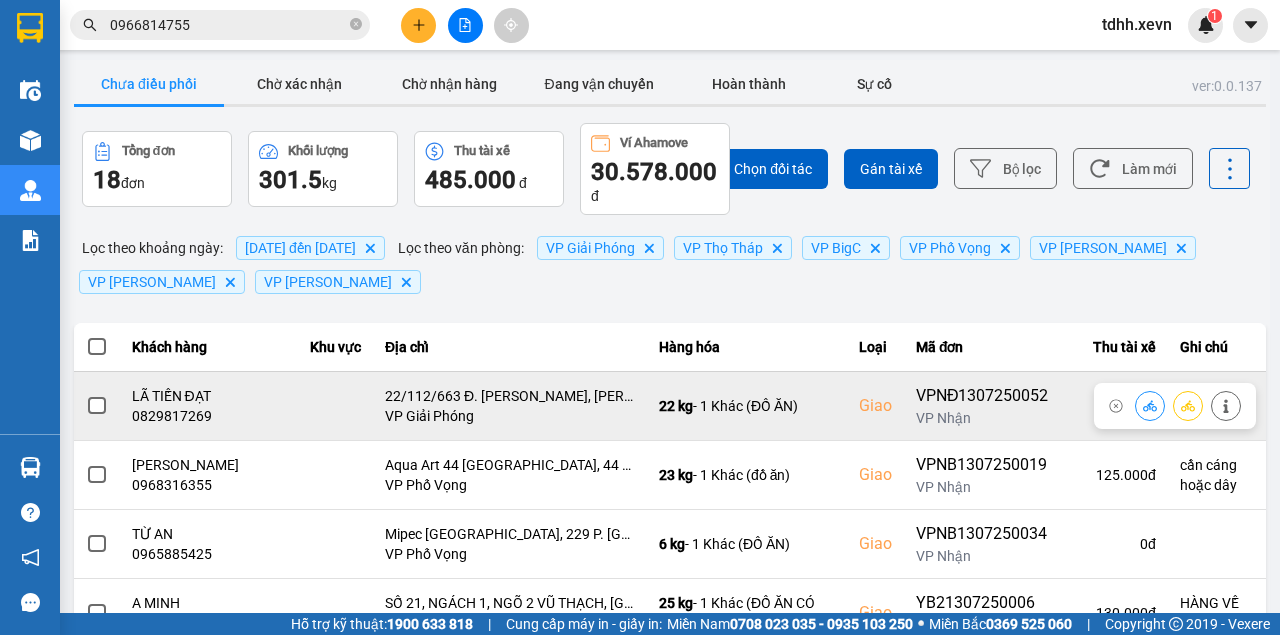 click on "0829817269" at bounding box center (209, 416) 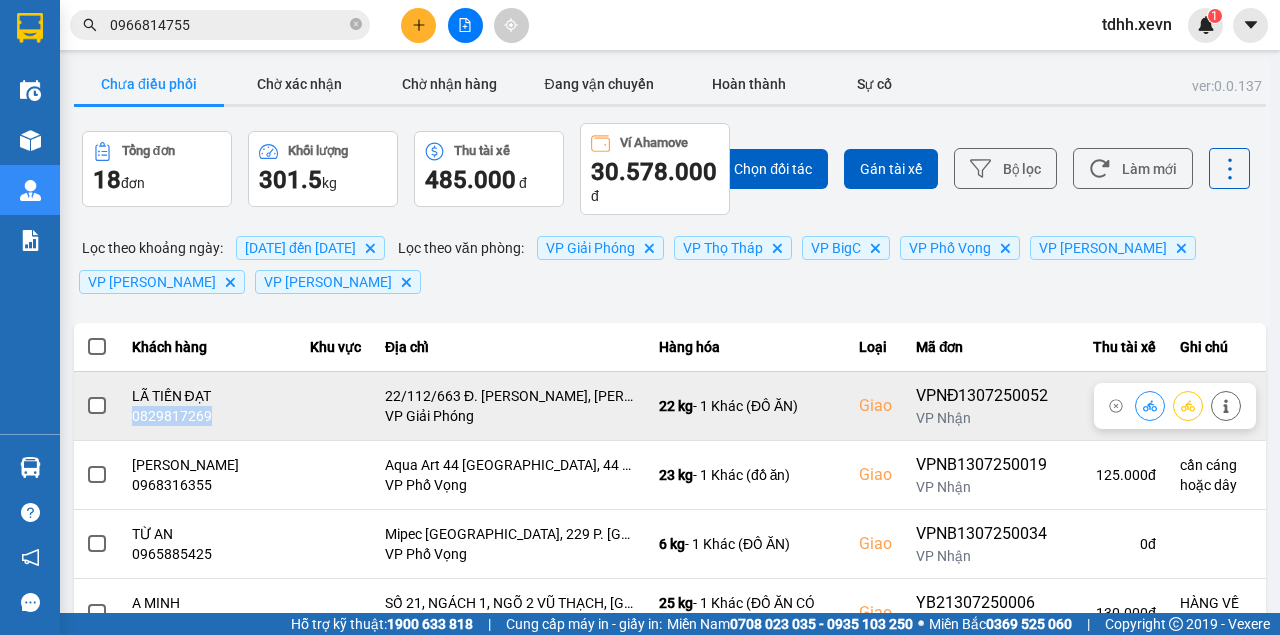 click on "0829817269" at bounding box center (209, 416) 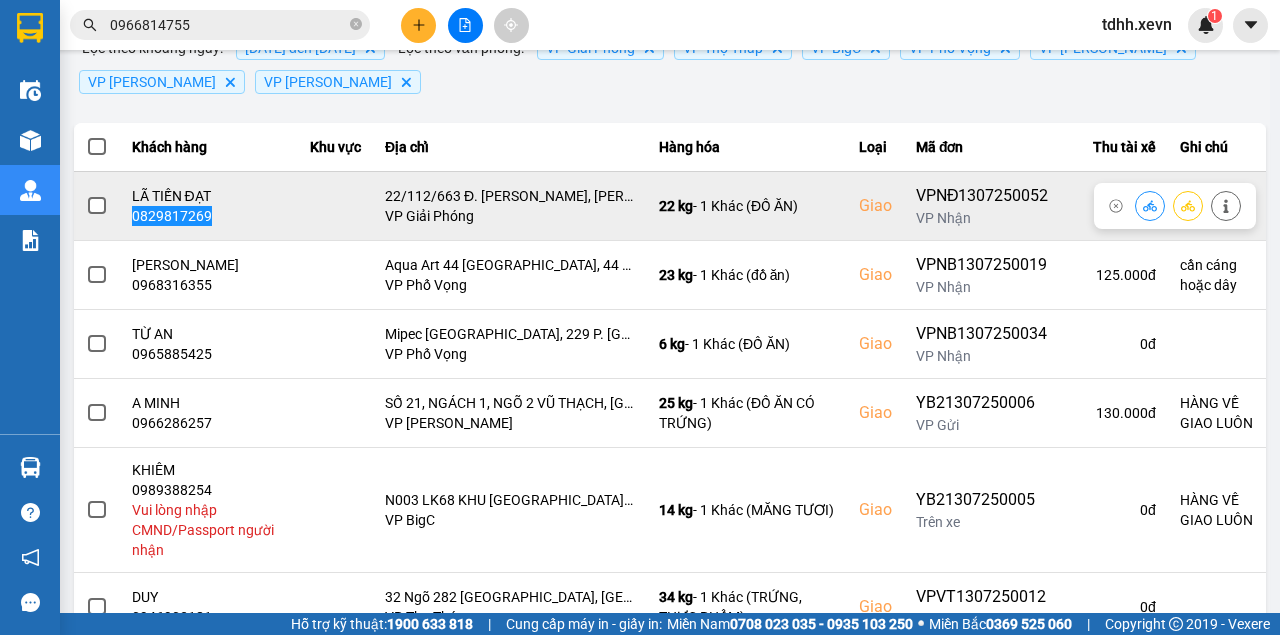 scroll, scrollTop: 266, scrollLeft: 0, axis: vertical 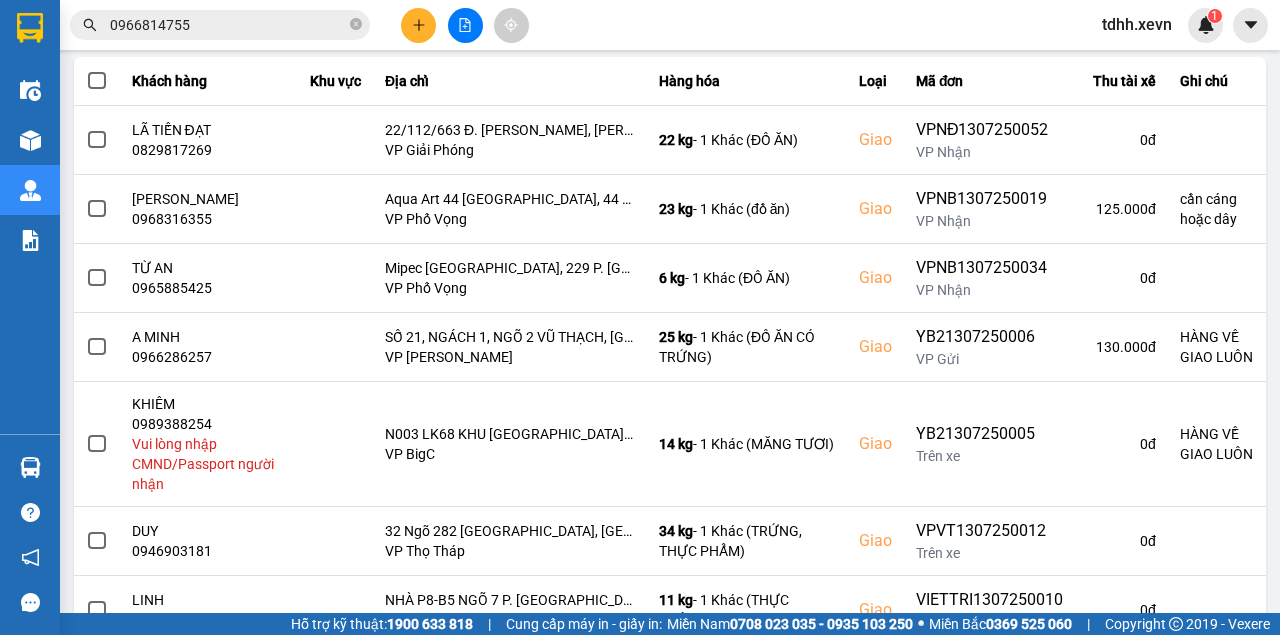 click on "0966814755" at bounding box center (228, 25) 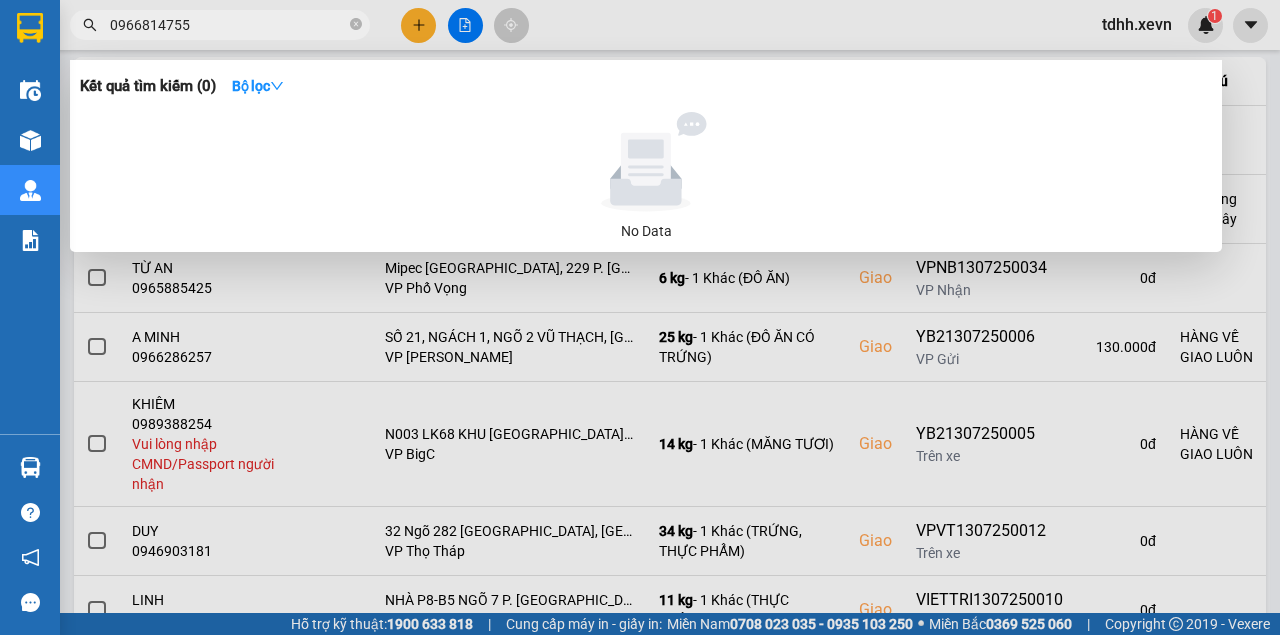 click on "0966814755" at bounding box center [228, 25] 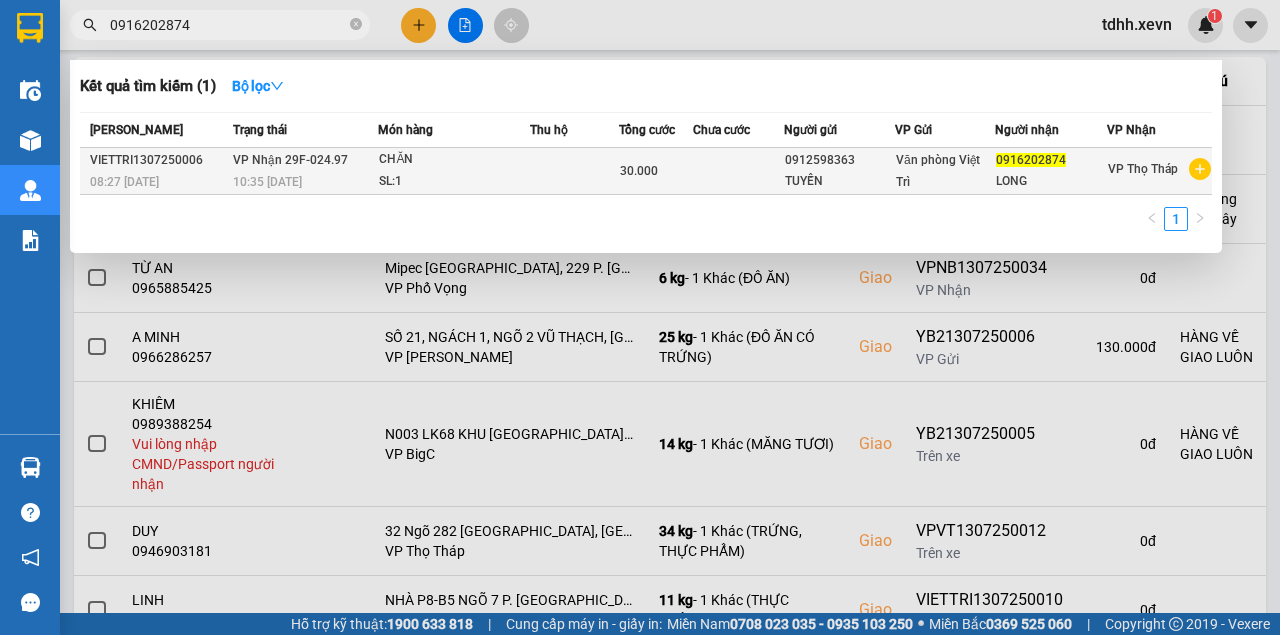 type on "0916202874" 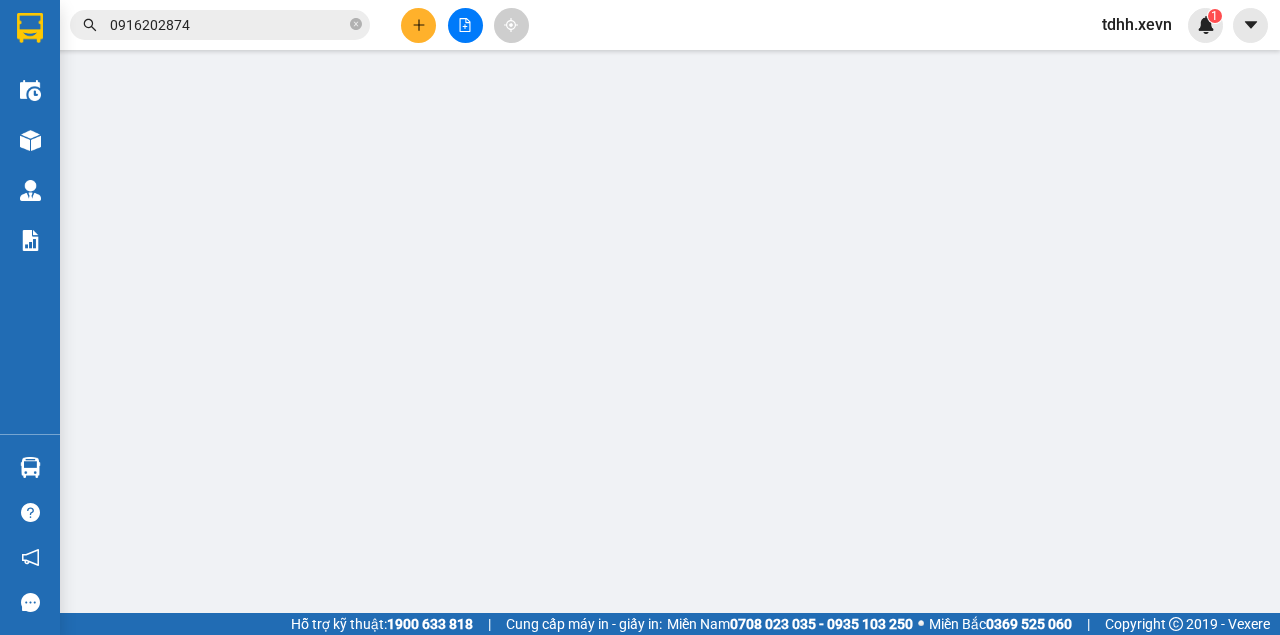scroll, scrollTop: 0, scrollLeft: 0, axis: both 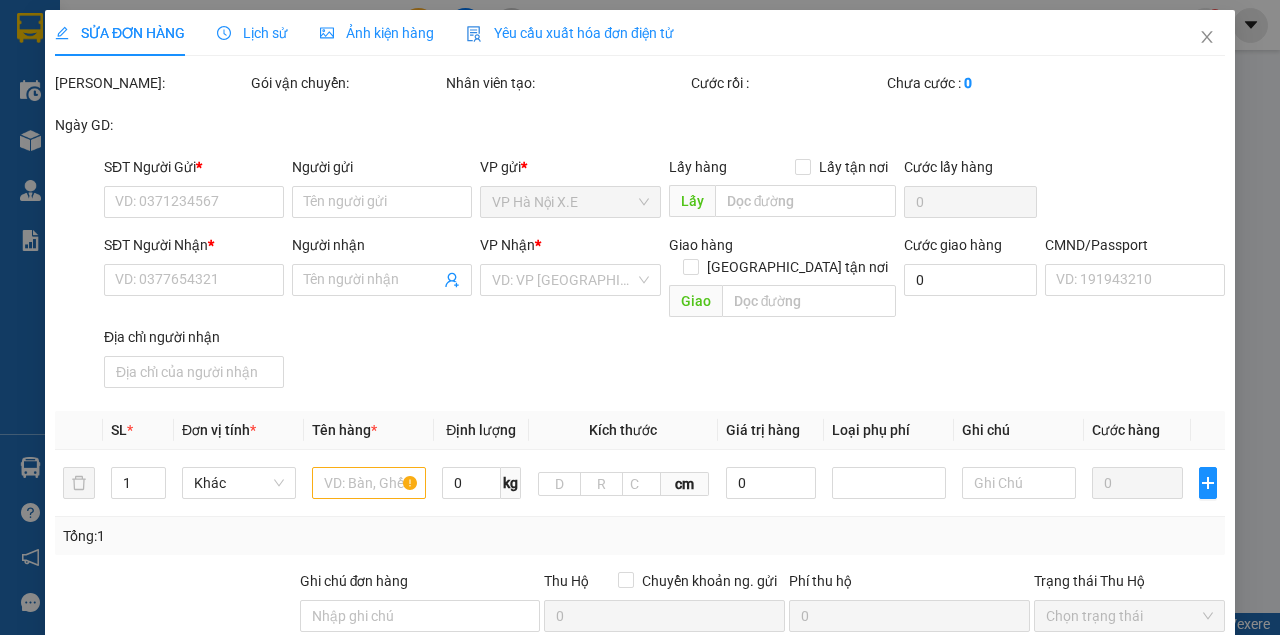 type on "0912598363" 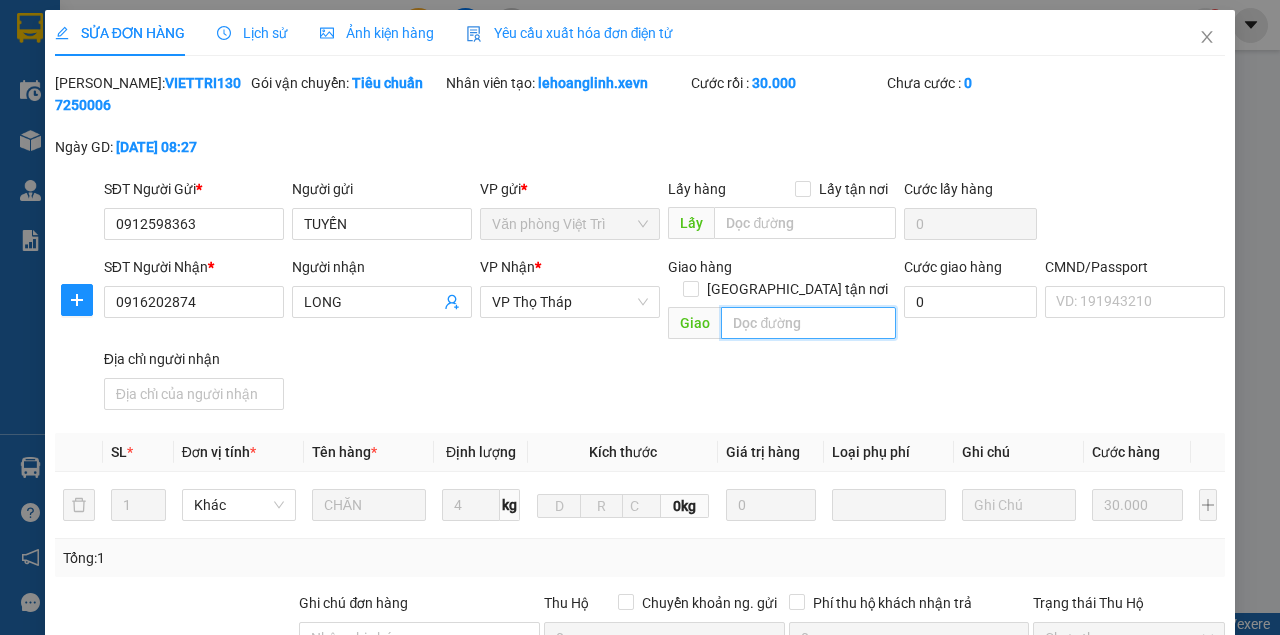 click at bounding box center (808, 323) 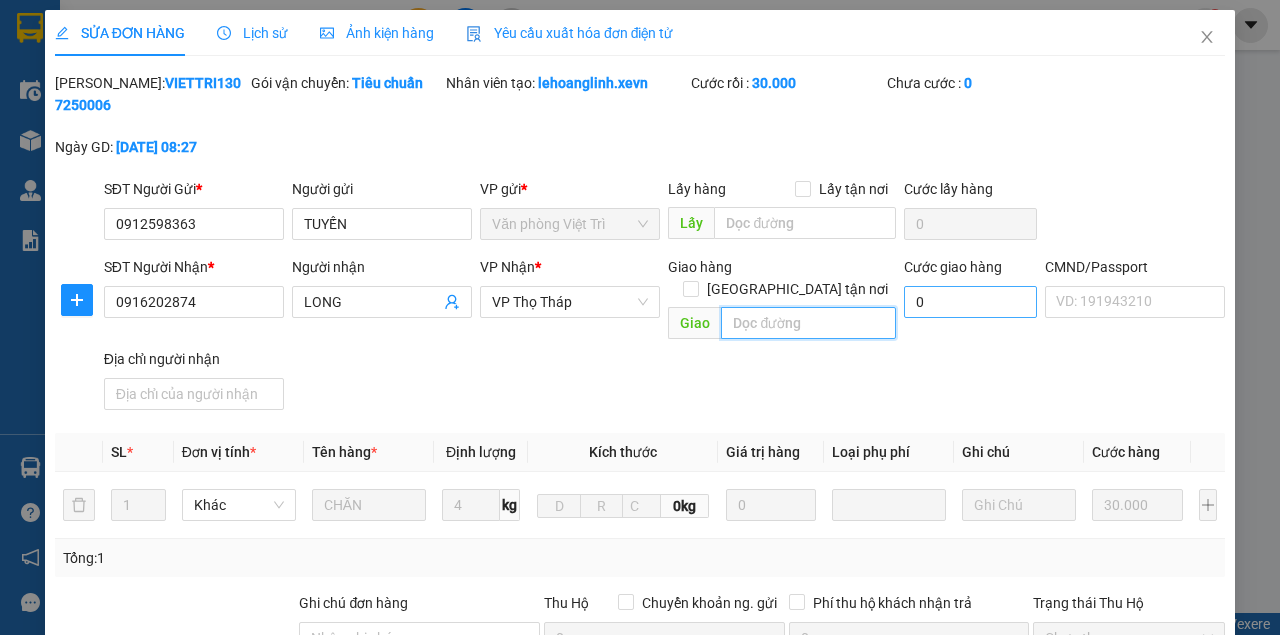 paste on "133 Đ. Xuân Thủy, Dịch Vọng Hậu, Cầu Giấy, Hà Nội 11300, Việt Nam" 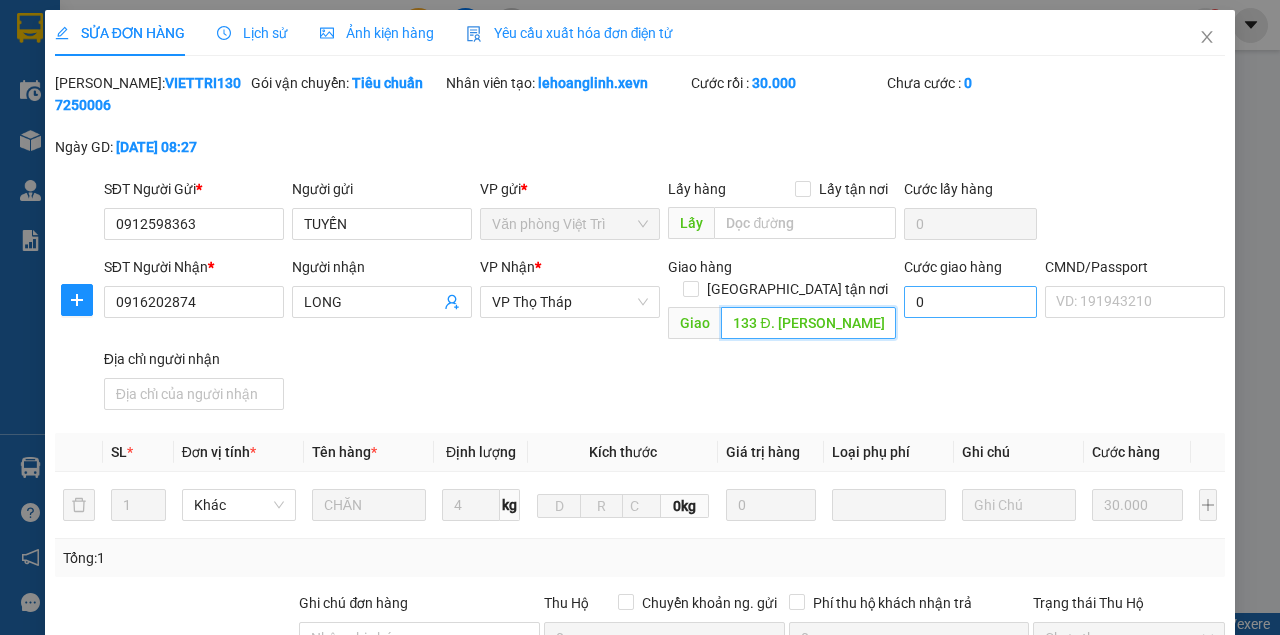 scroll, scrollTop: 0, scrollLeft: 286, axis: horizontal 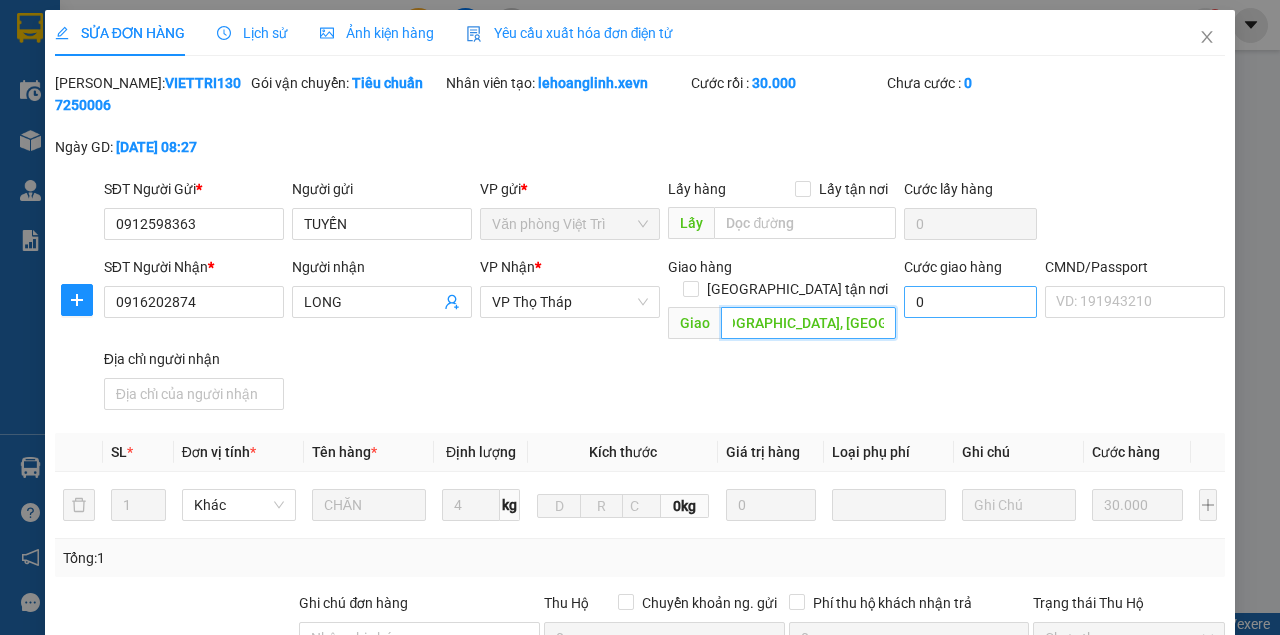 type on "133 Đ. Xuân Thủy, Dịch Vọng Hậu, Cầu Giấy, Hà Nội 11300, Việt Nam" 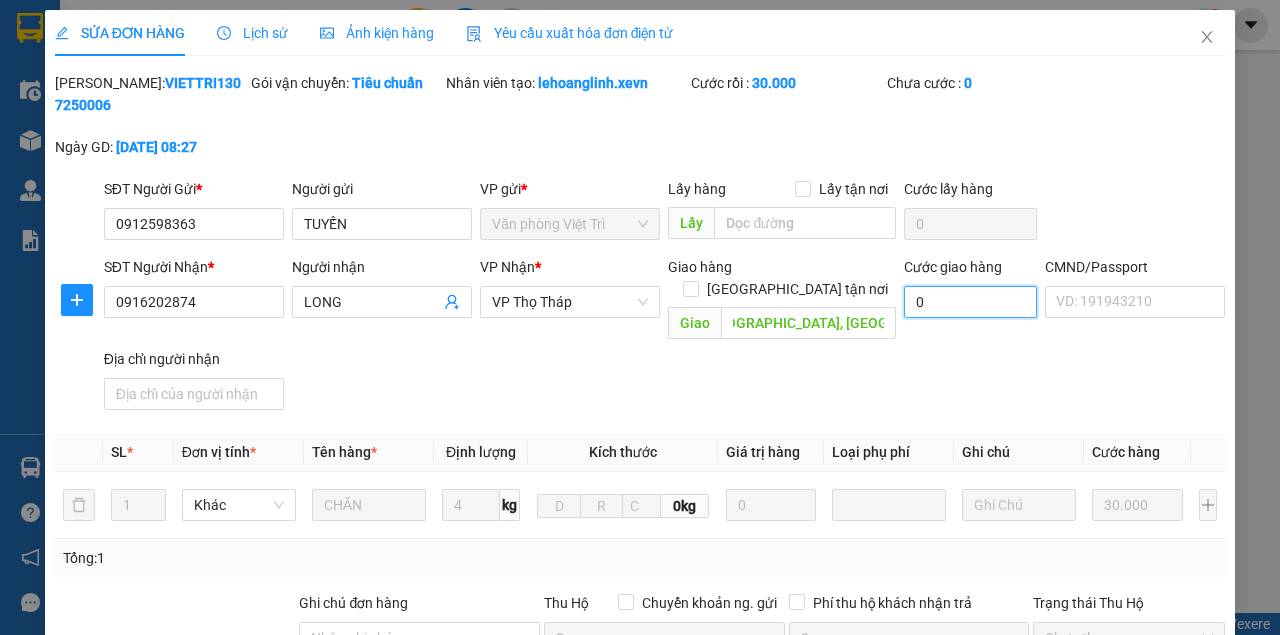 click on "0" at bounding box center (970, 302) 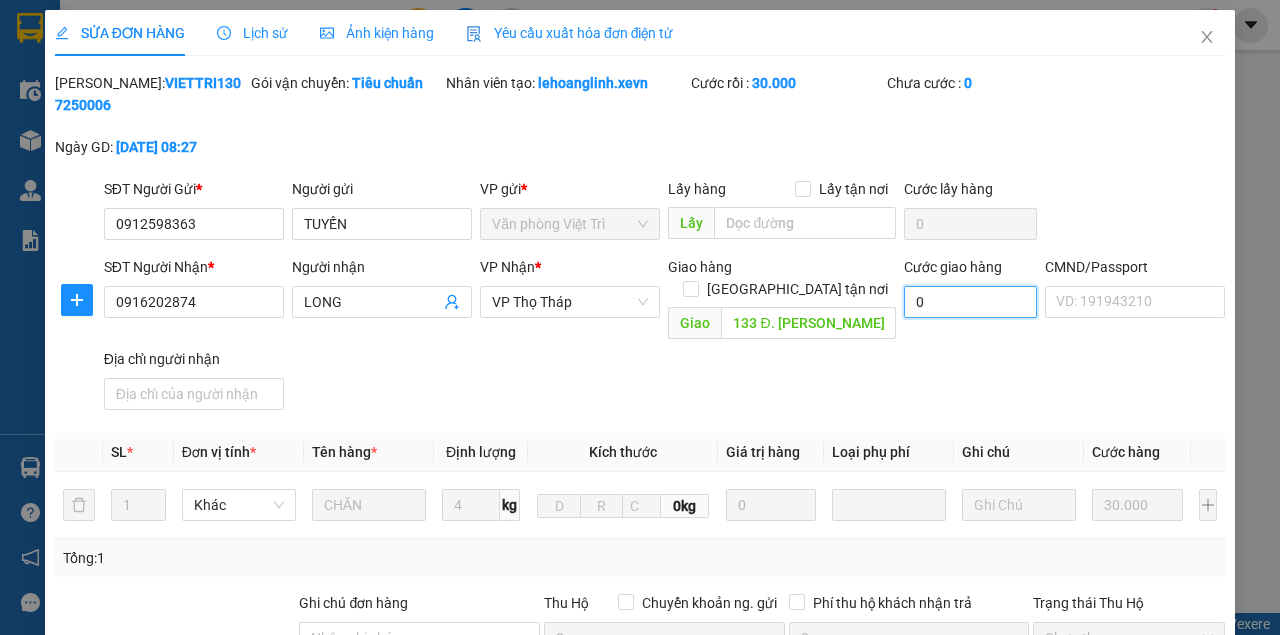 type on "4" 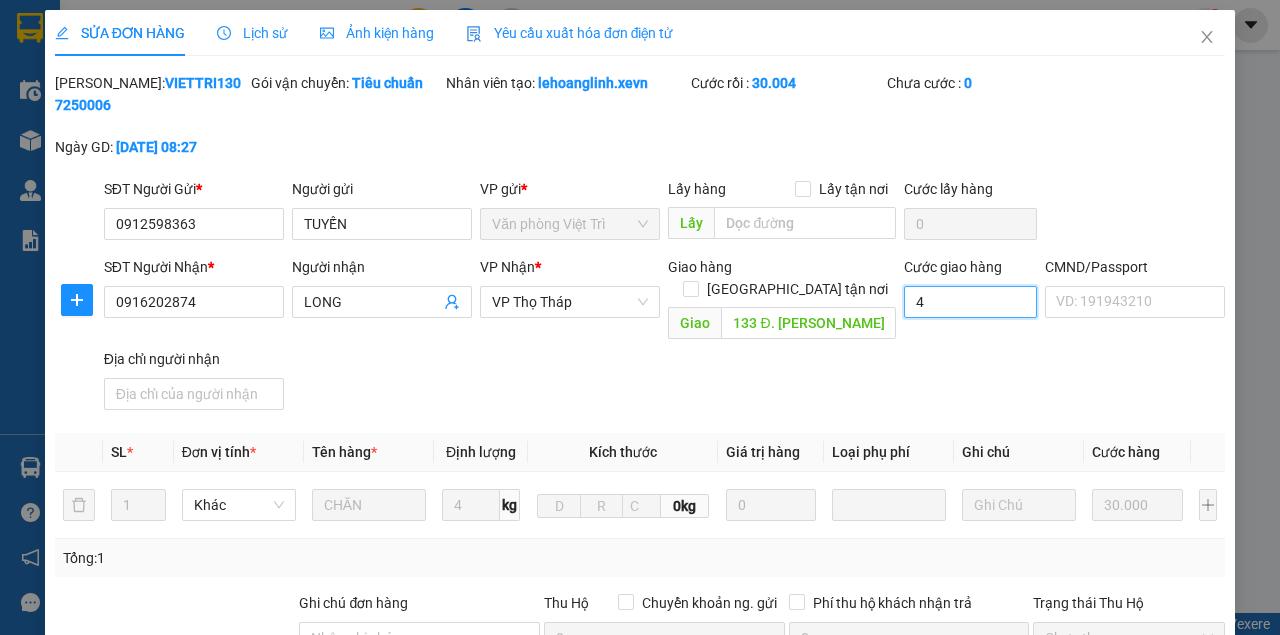 type on "40" 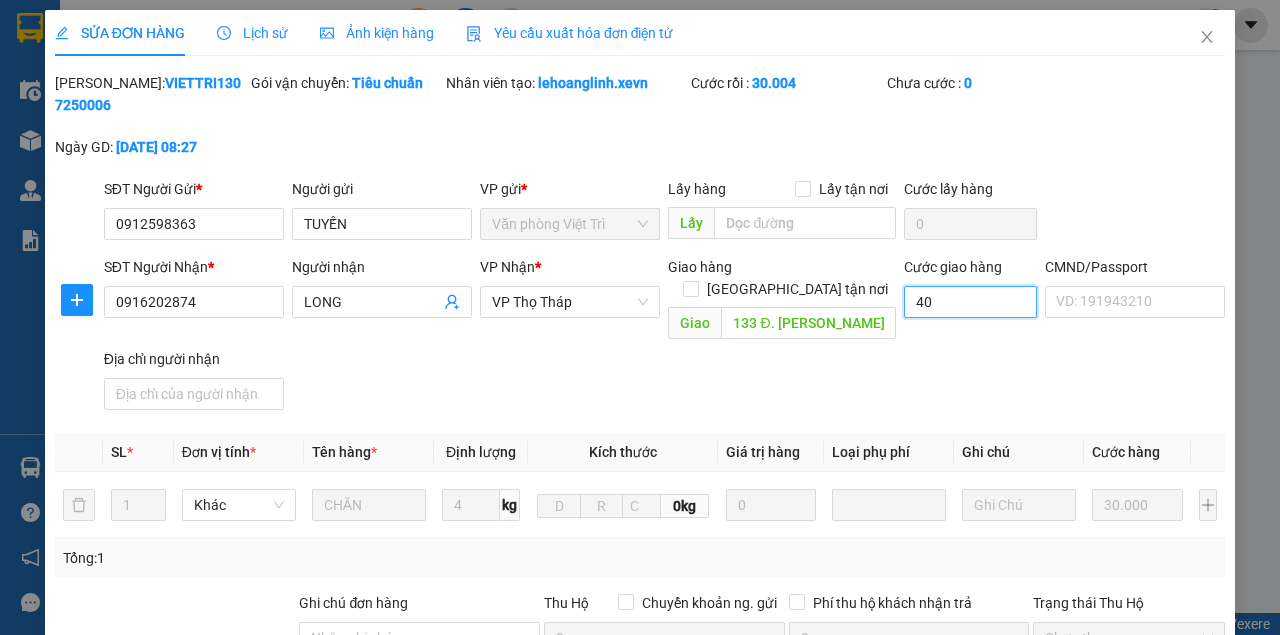 type on "30.040" 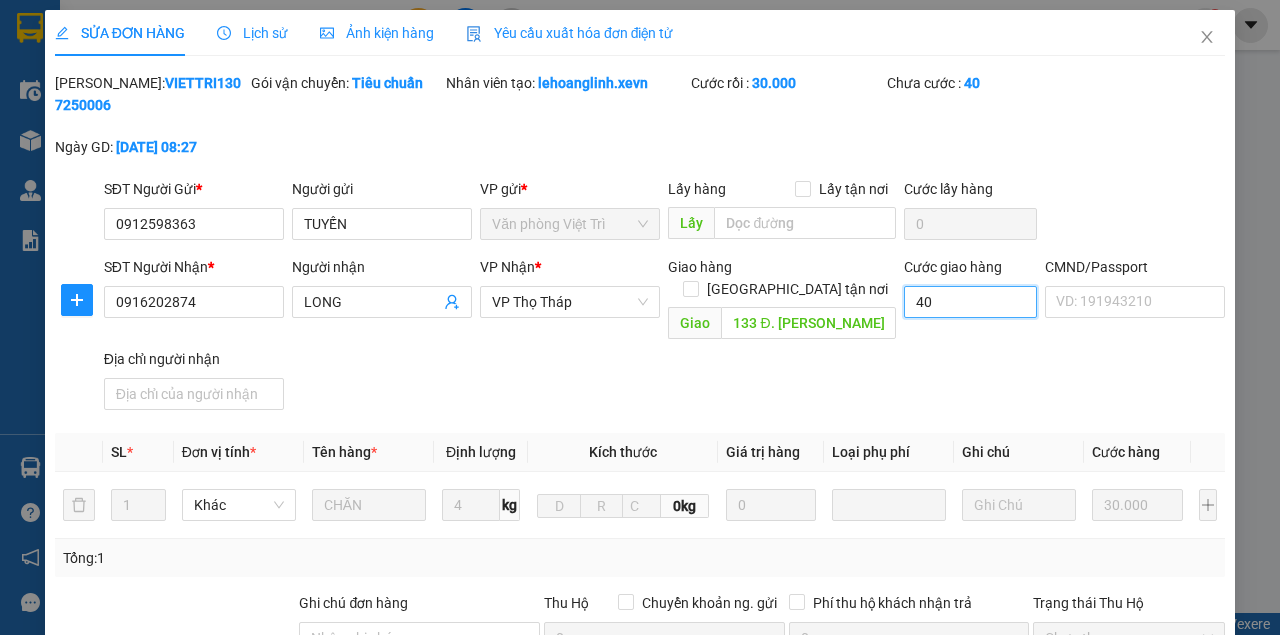 type on "400" 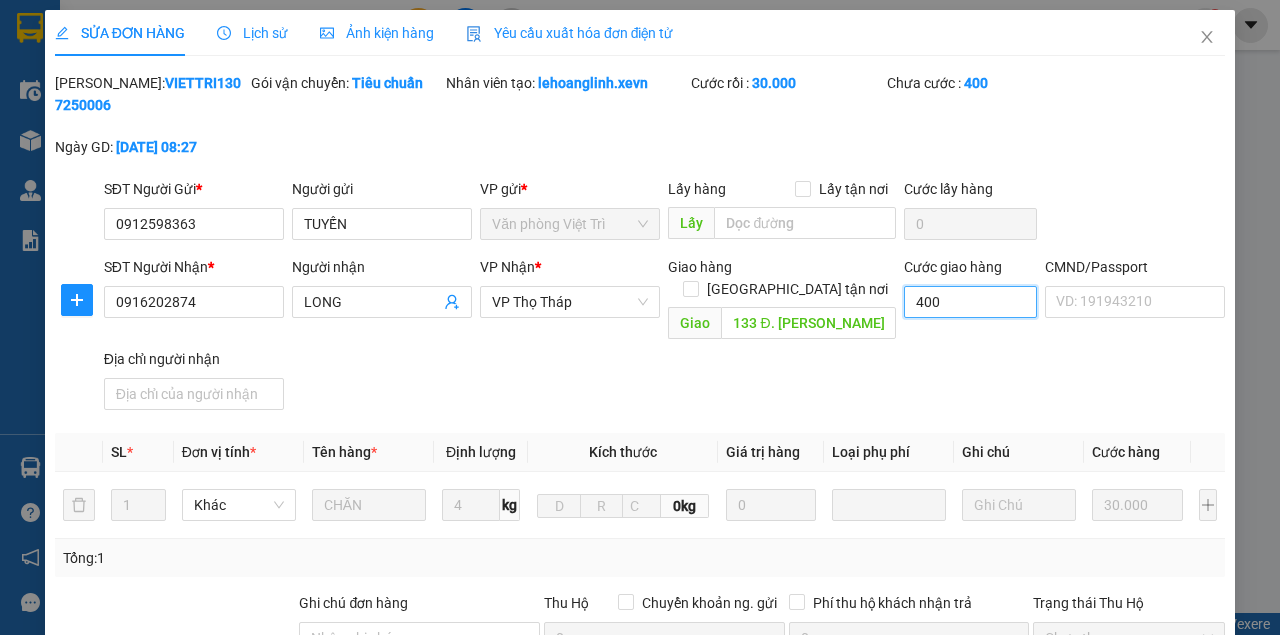 type on "4.000" 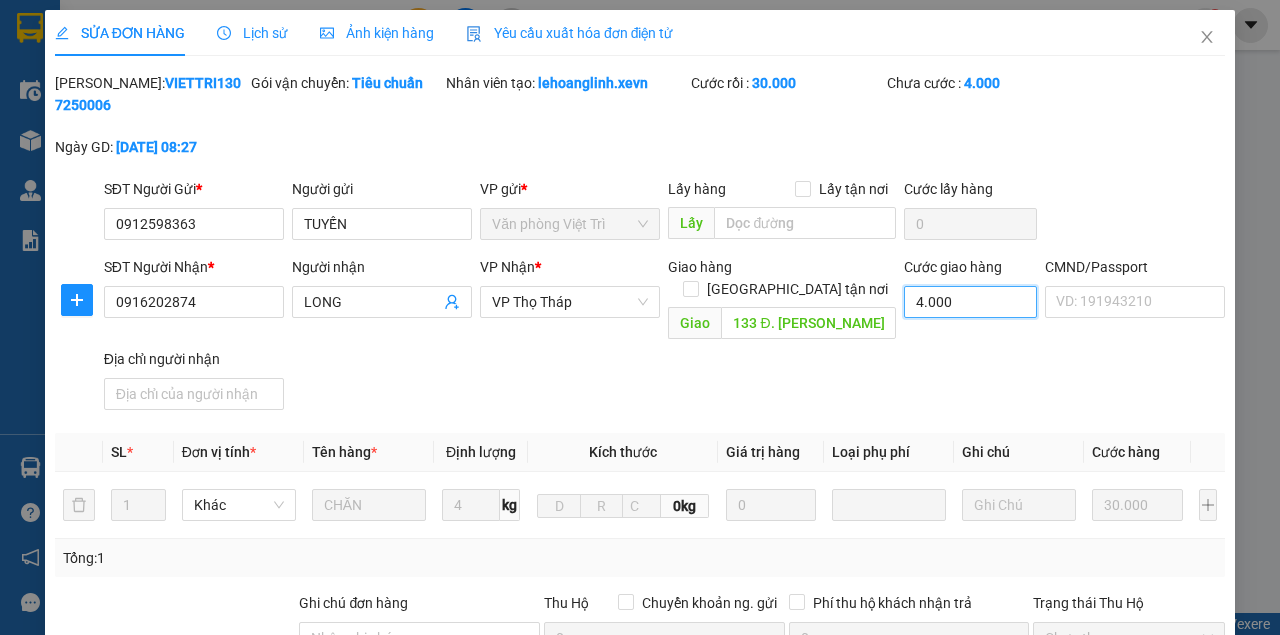 type on "40.000" 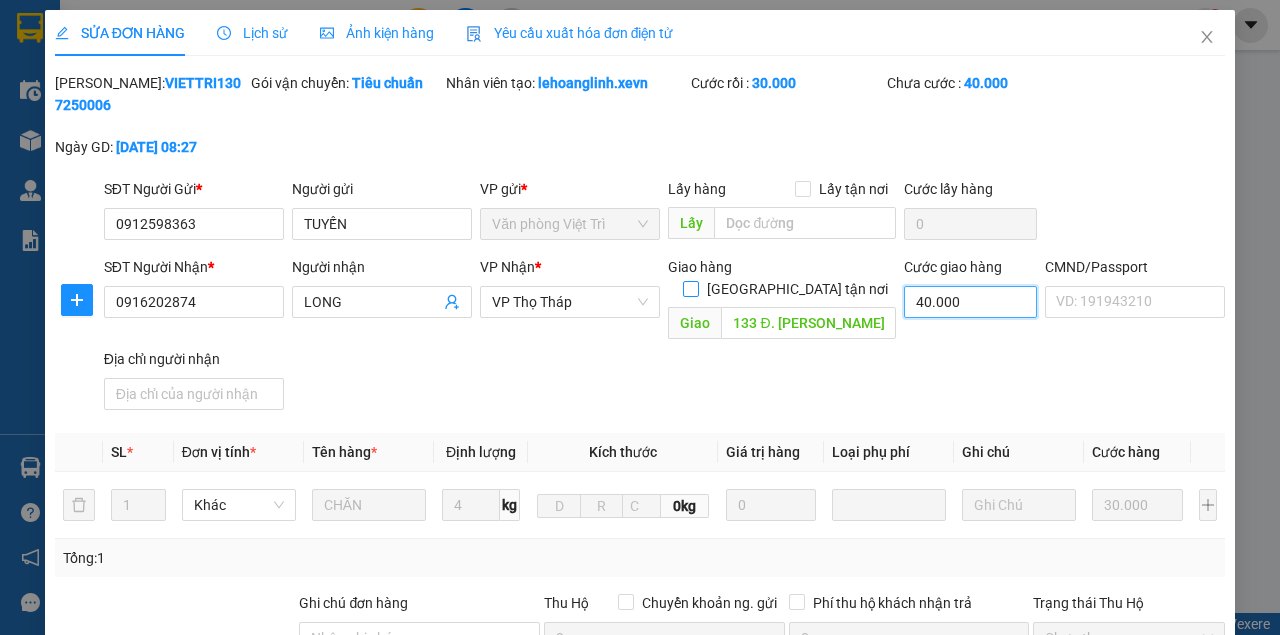 type on "40.000" 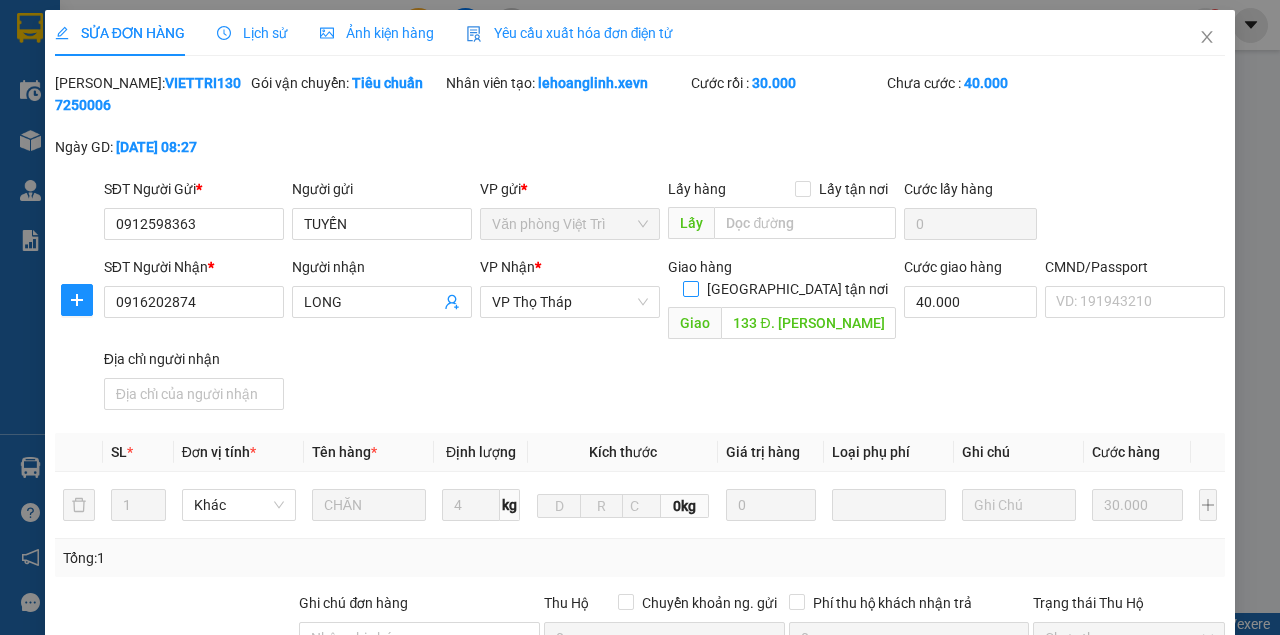 click on "[GEOGRAPHIC_DATA] tận nơi" at bounding box center [690, 288] 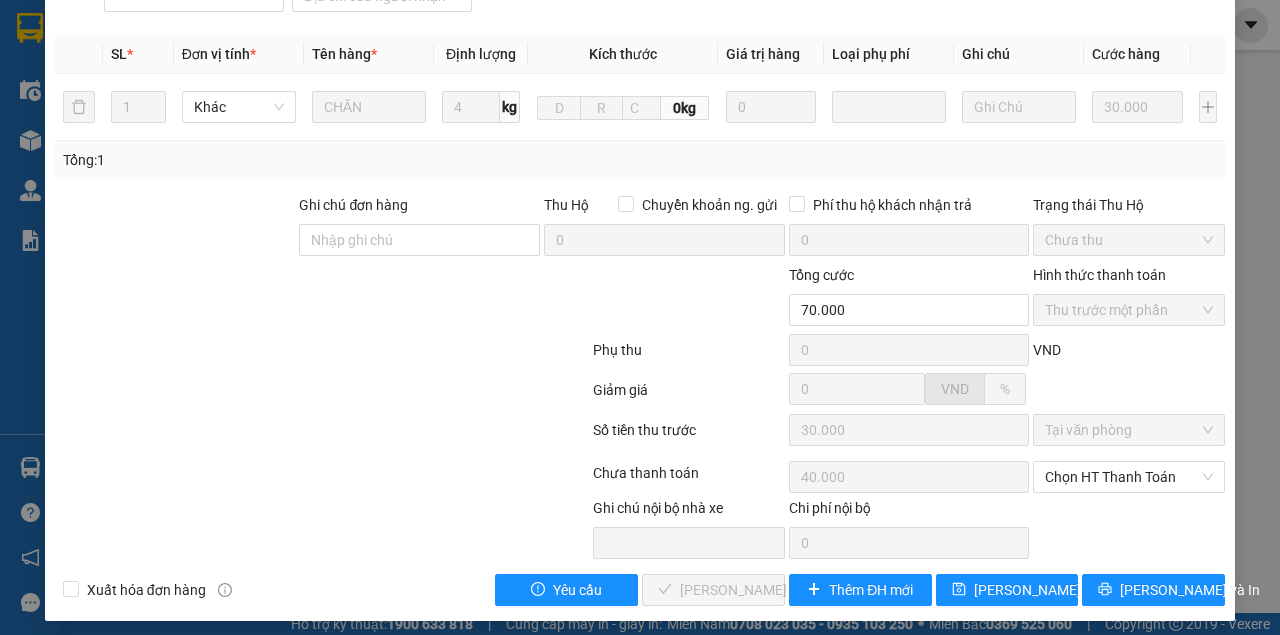scroll, scrollTop: 406, scrollLeft: 0, axis: vertical 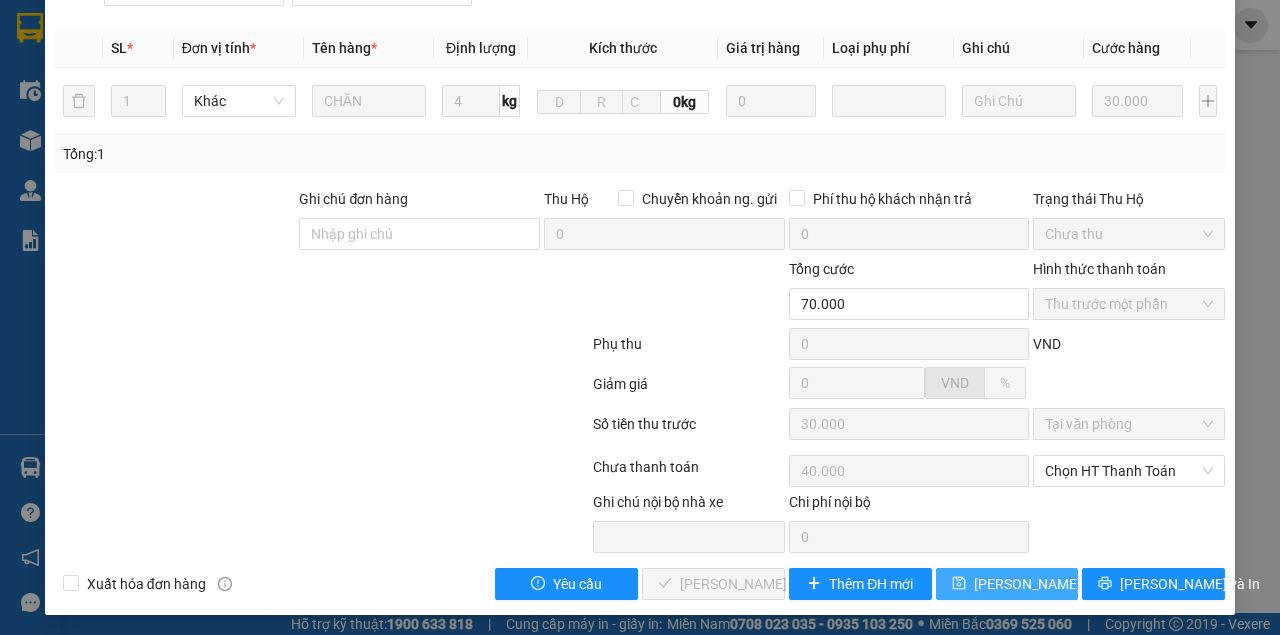 click on "[PERSON_NAME] thay đổi" at bounding box center (1054, 584) 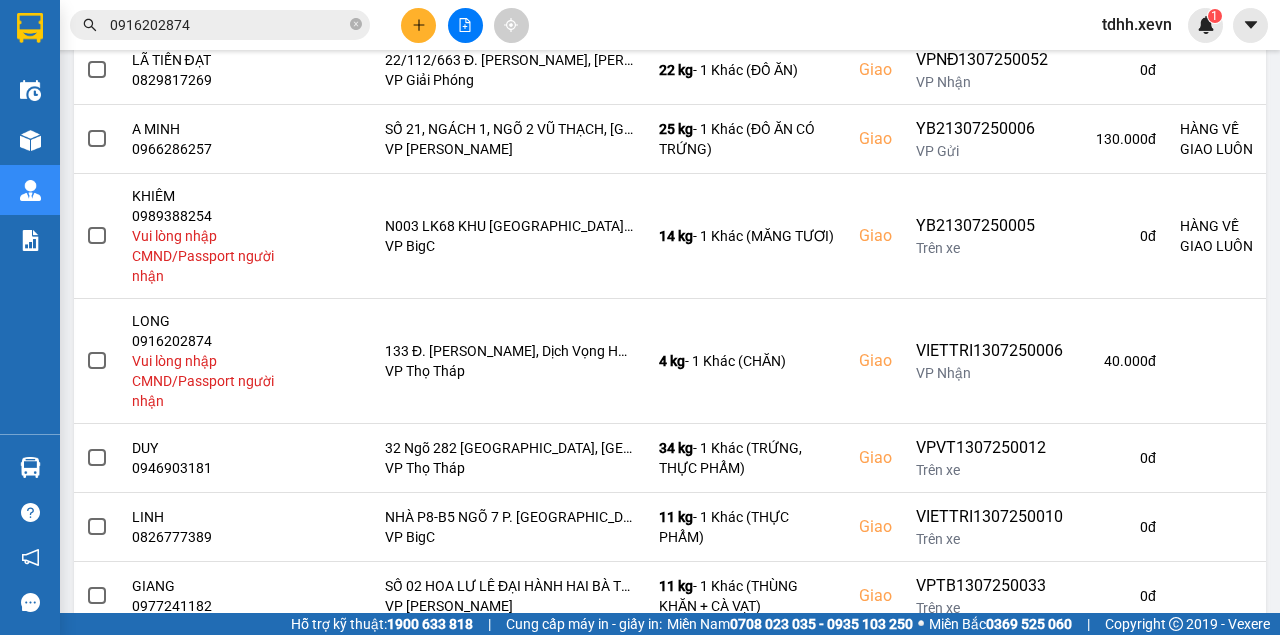scroll, scrollTop: 3, scrollLeft: 0, axis: vertical 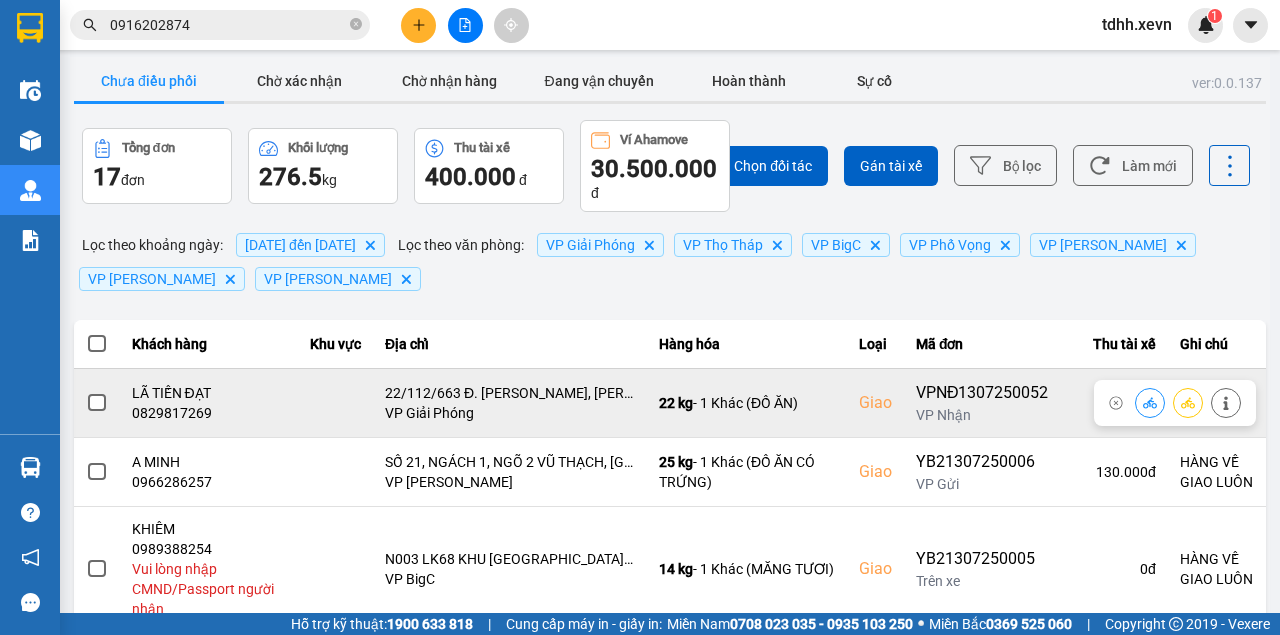 click at bounding box center (1226, 402) 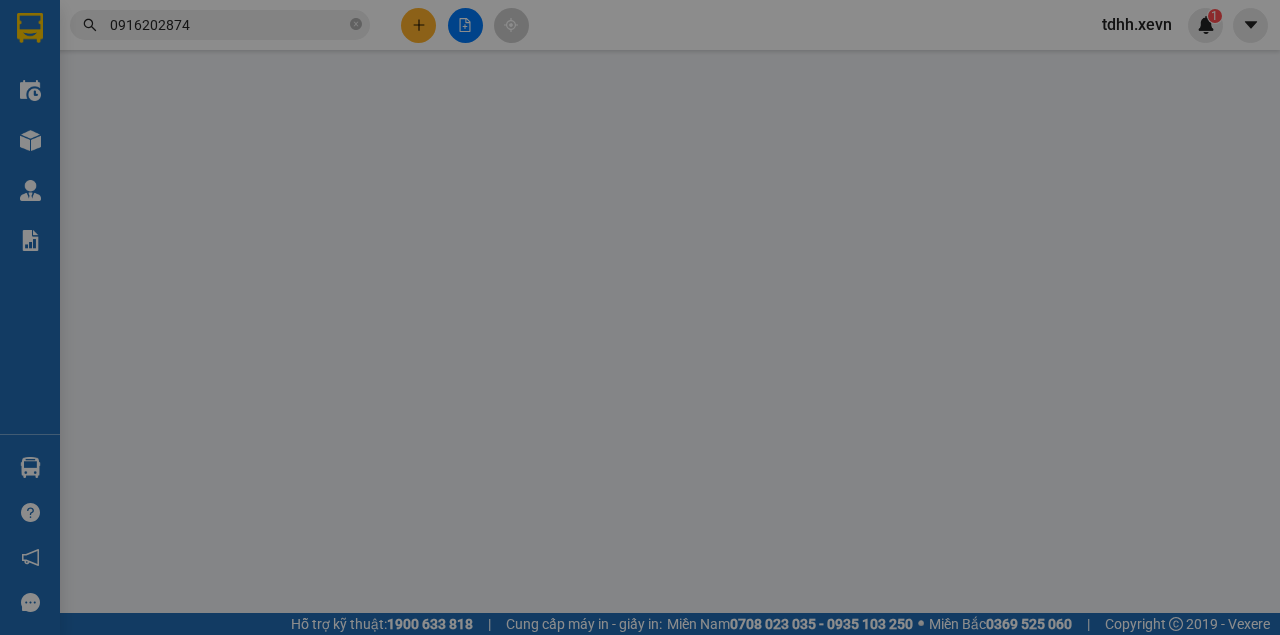scroll, scrollTop: 0, scrollLeft: 0, axis: both 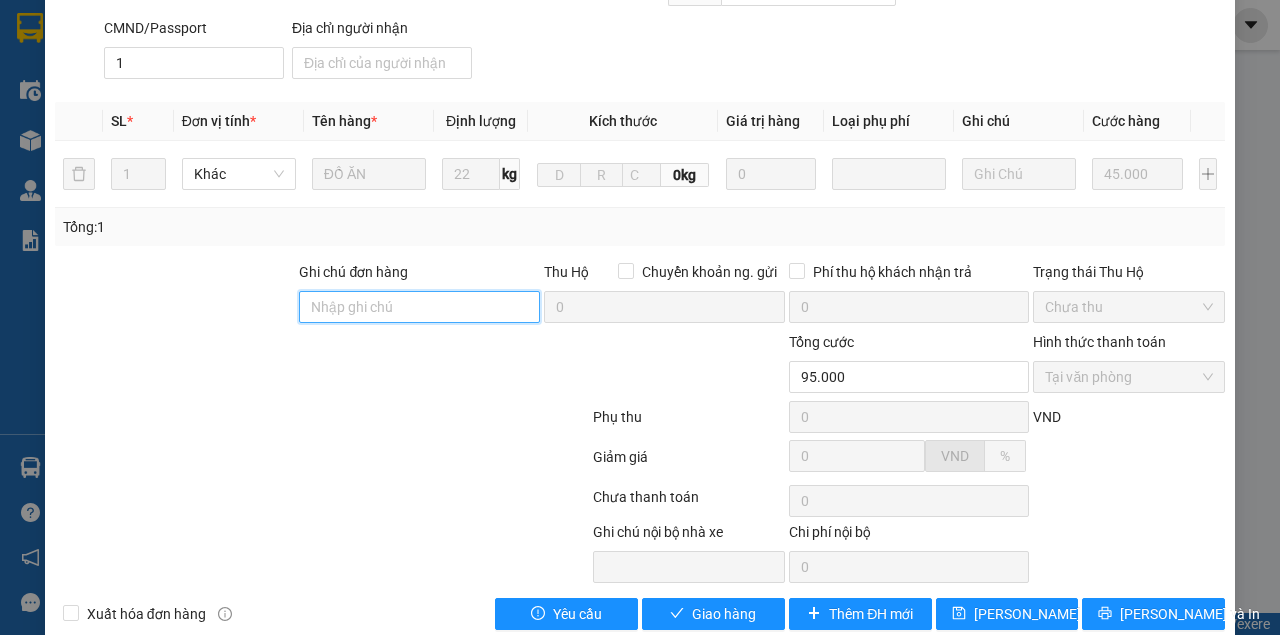 click on "Ghi chú đơn hàng" at bounding box center (419, 307) 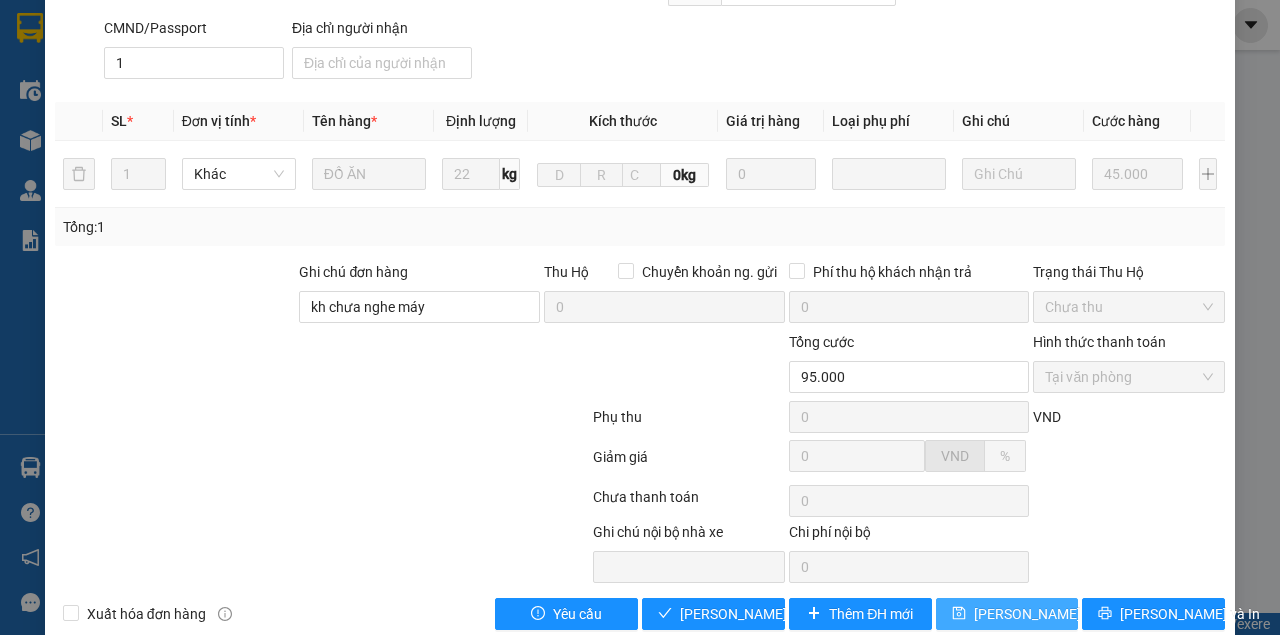 drag, startPoint x: 996, startPoint y: 620, endPoint x: 991, endPoint y: 600, distance: 20.615528 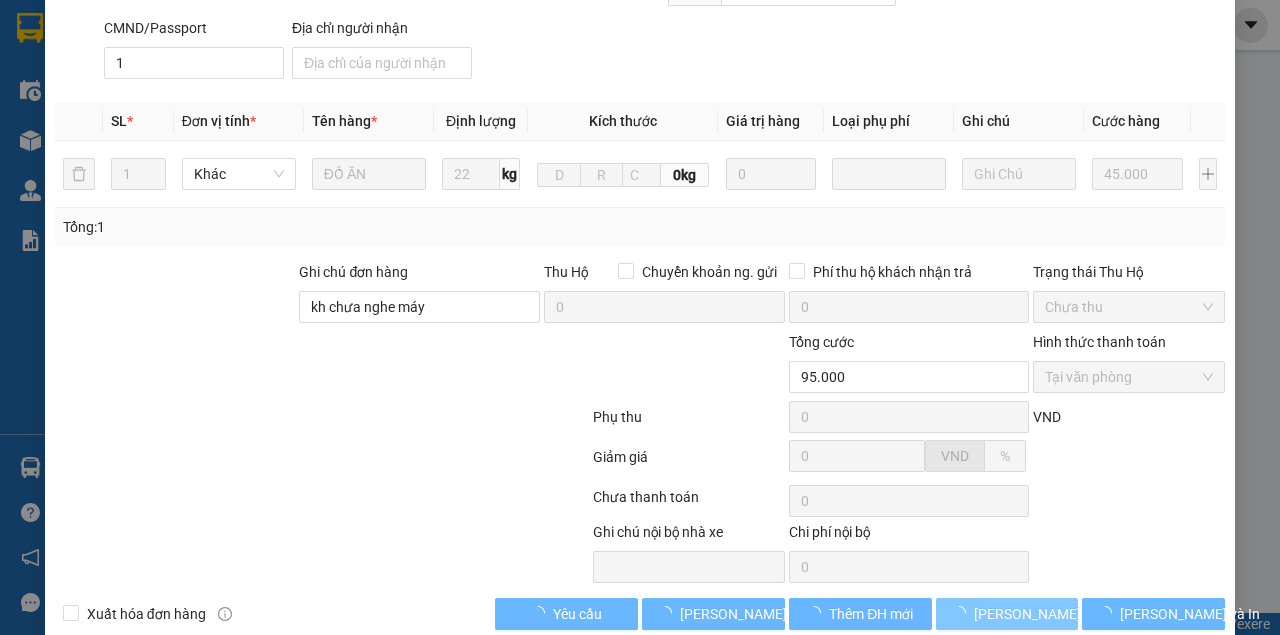 click on "[PERSON_NAME] thay đổi" at bounding box center (1054, 614) 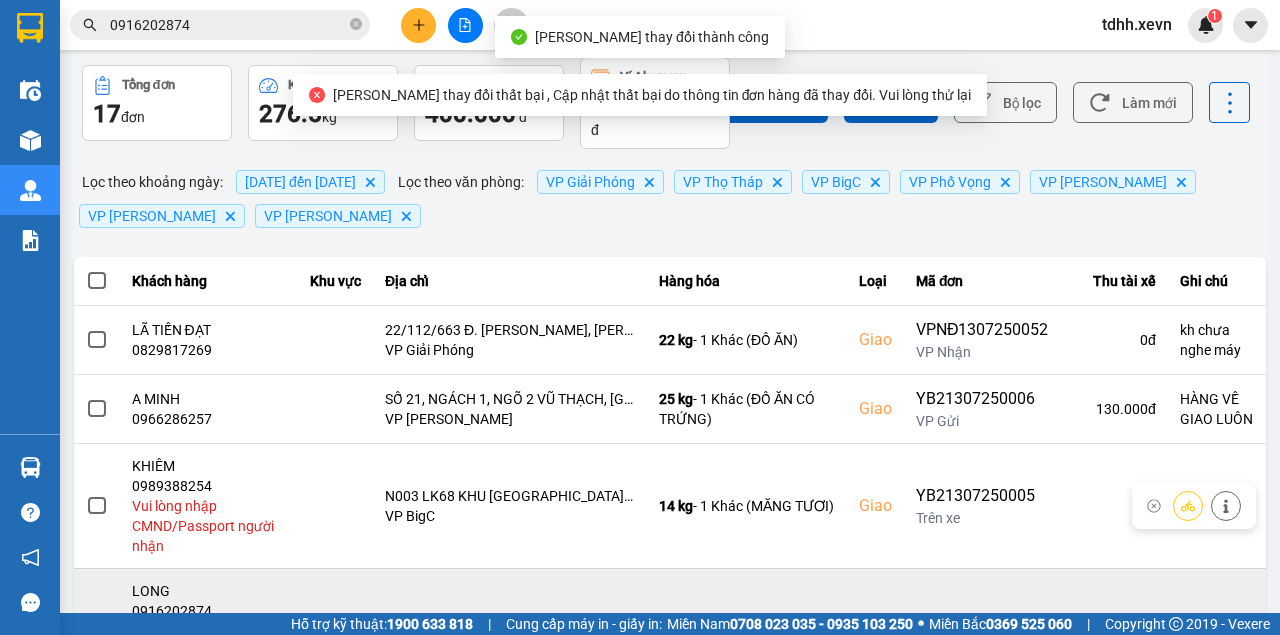 scroll, scrollTop: 0, scrollLeft: 0, axis: both 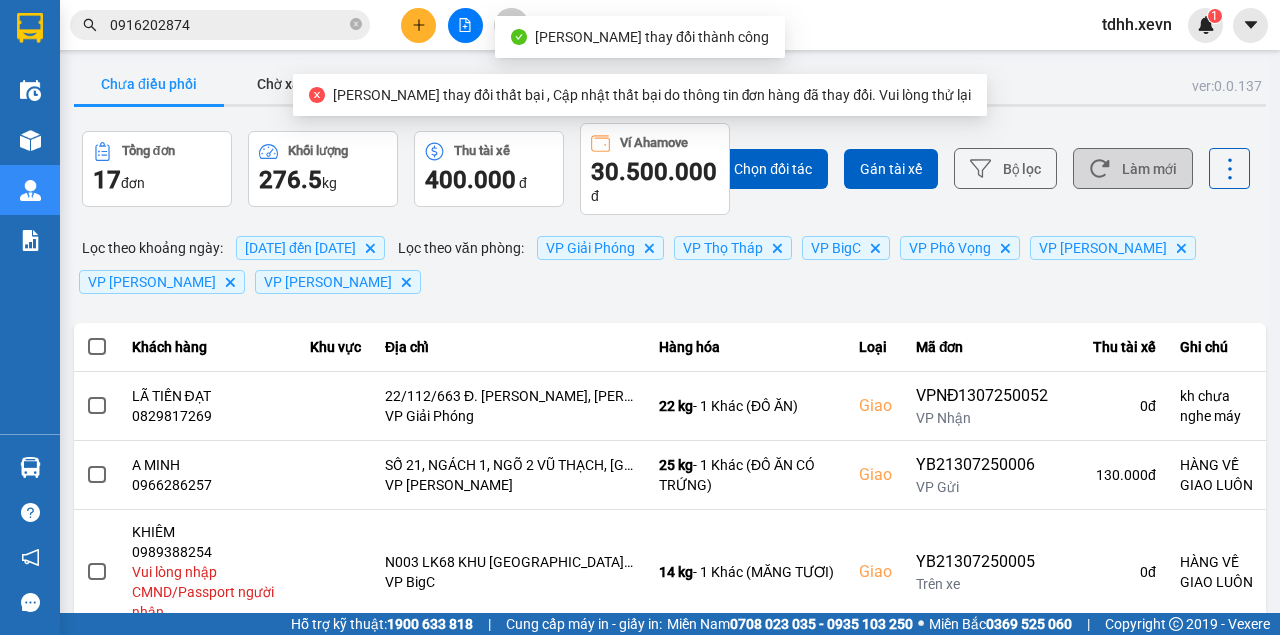 click on "Làm mới" at bounding box center [1133, 168] 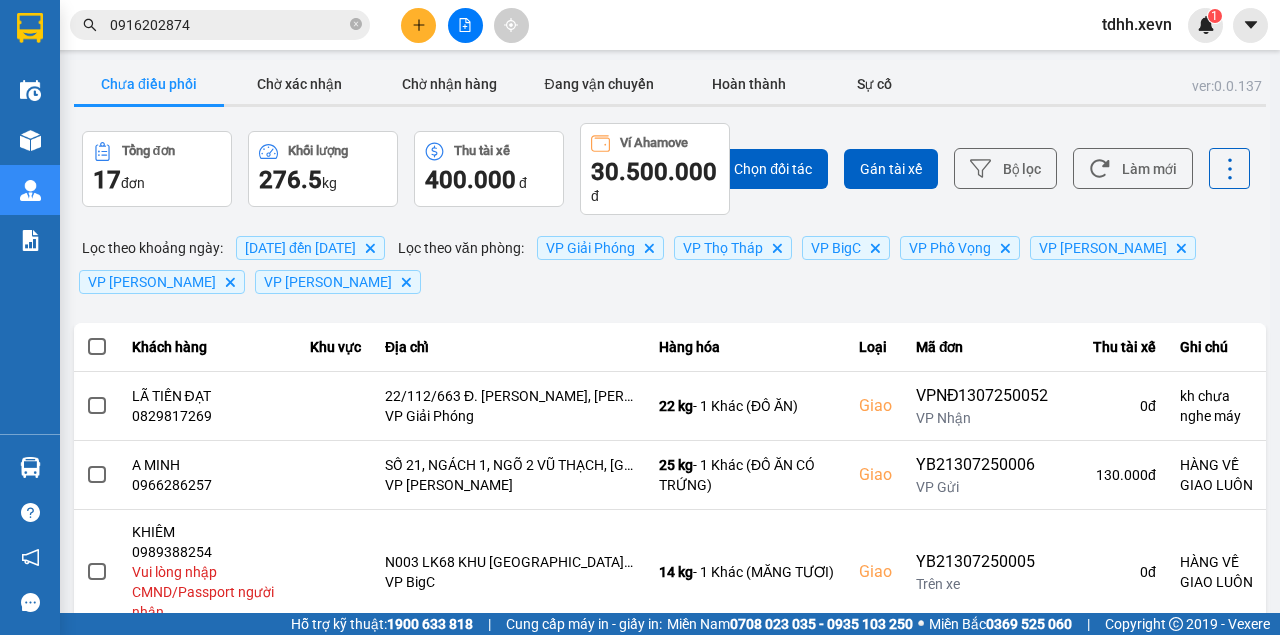 scroll, scrollTop: 66, scrollLeft: 0, axis: vertical 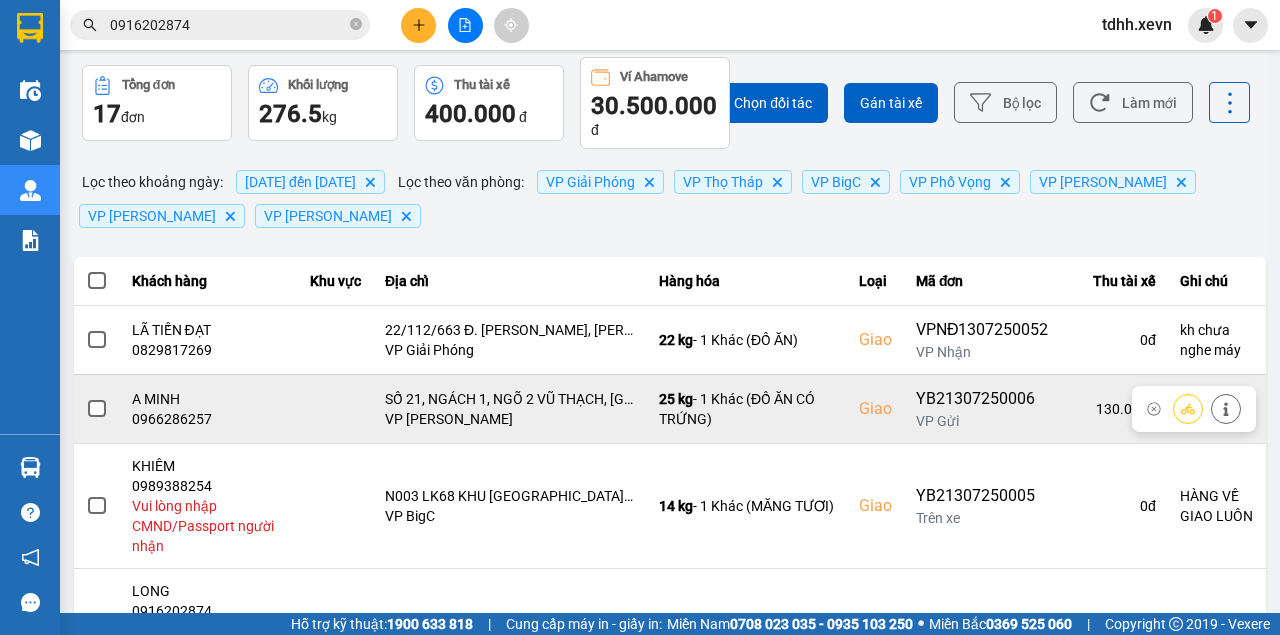 click on "0966286257" at bounding box center [209, 419] 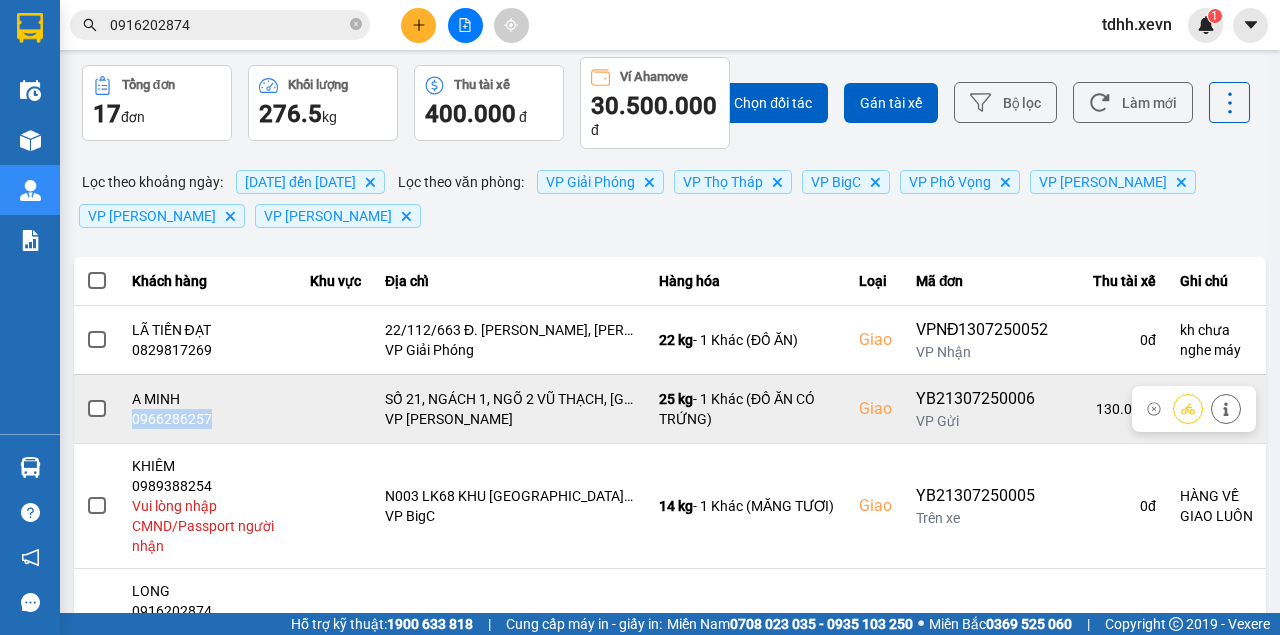 click on "0966286257" at bounding box center [209, 419] 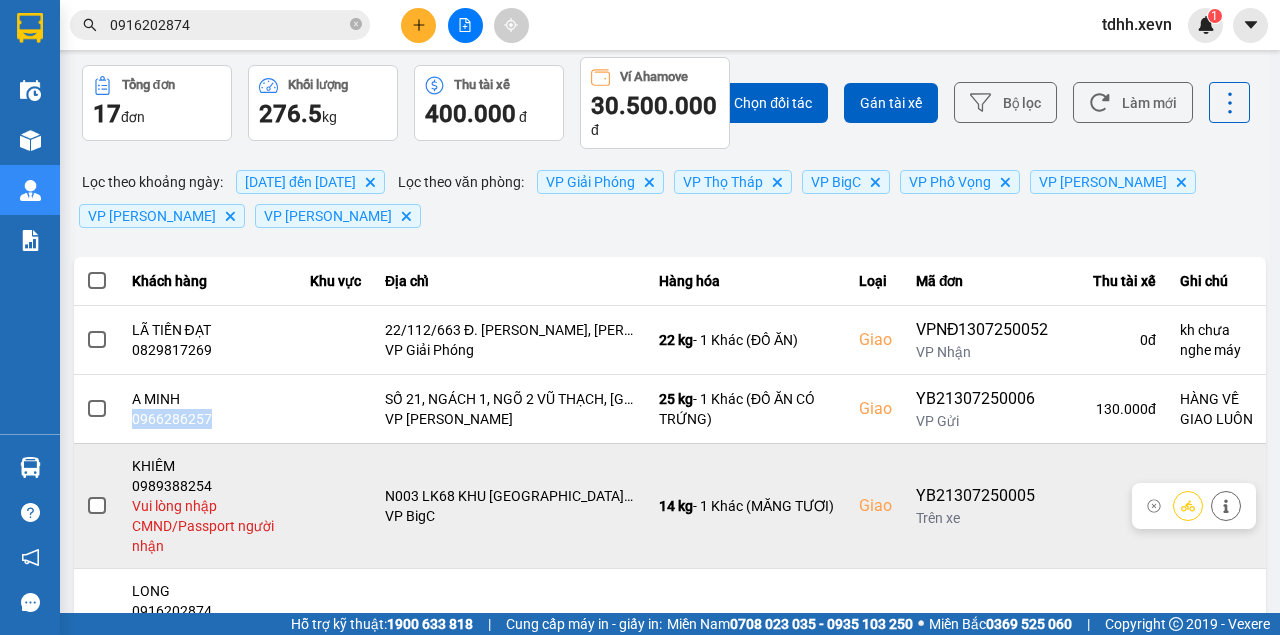 copy on "0966286257" 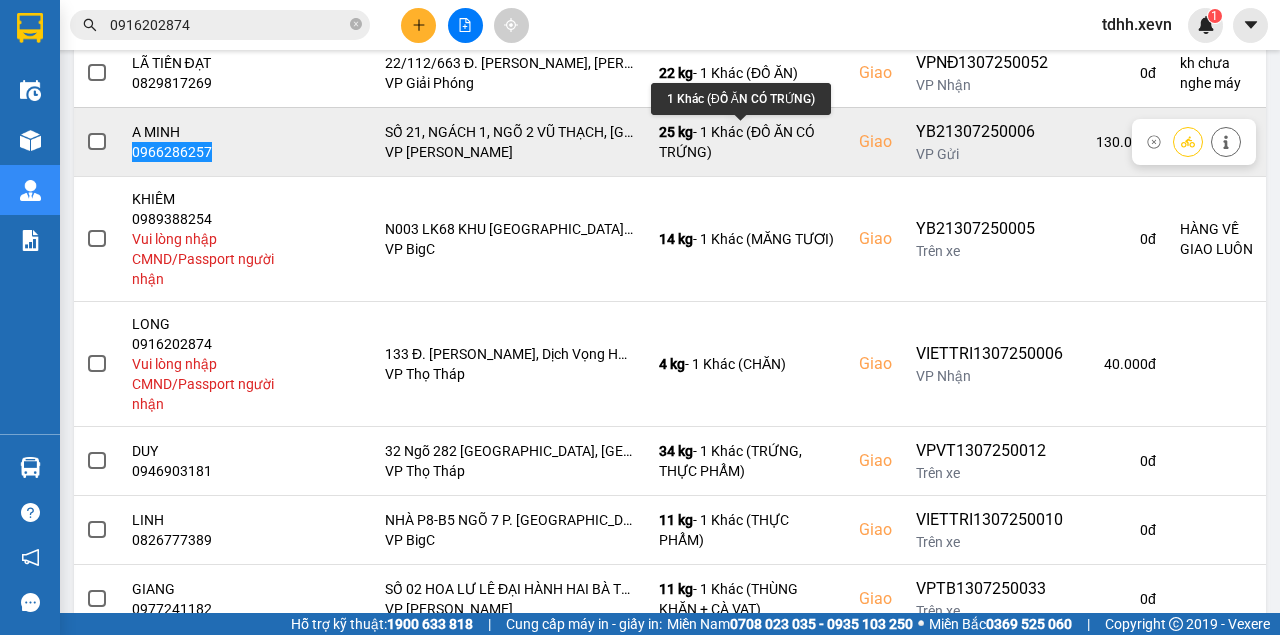 scroll, scrollTop: 400, scrollLeft: 0, axis: vertical 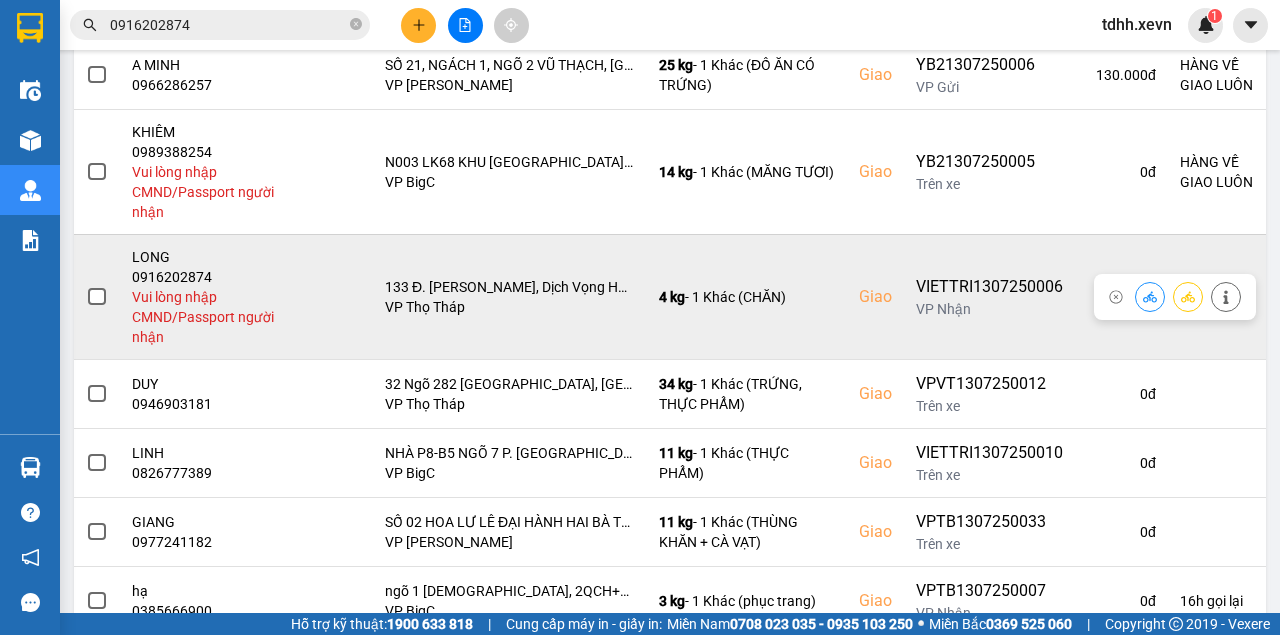 click at bounding box center [1175, 297] 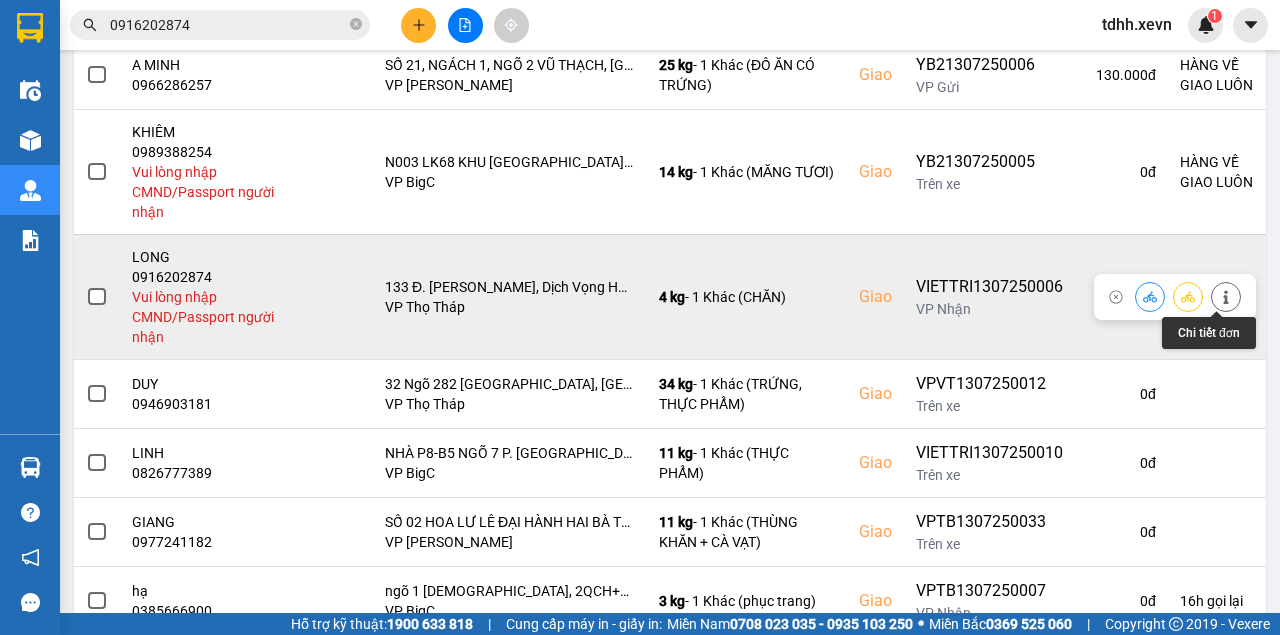 click 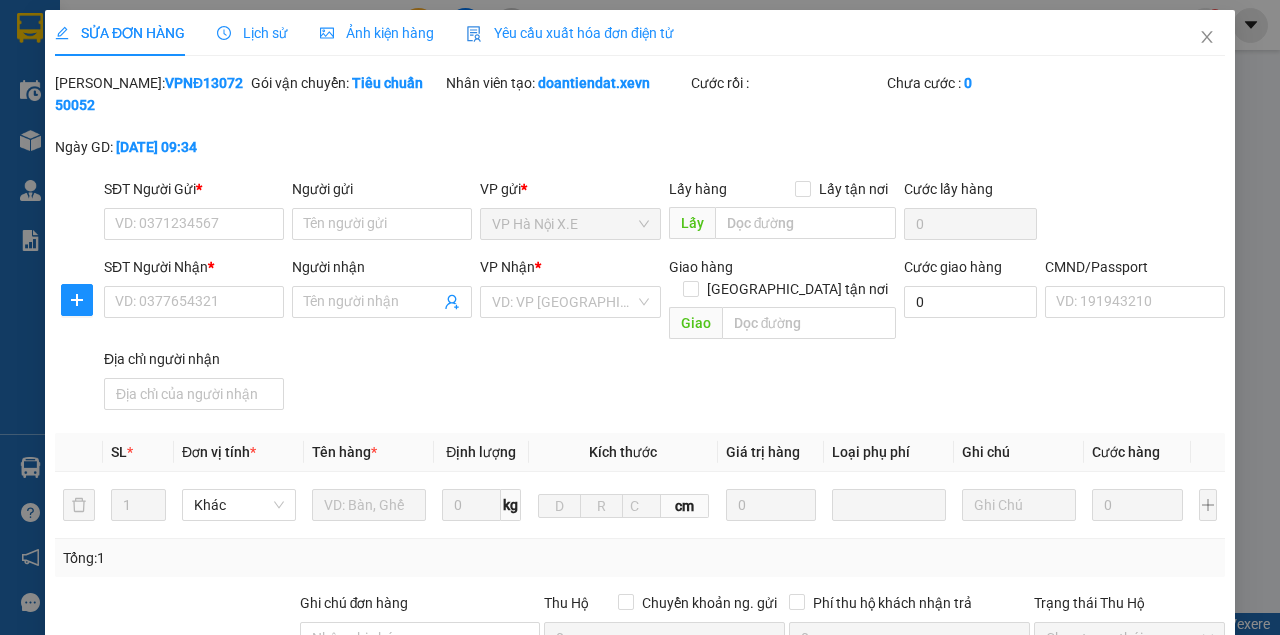 type on "0912598363" 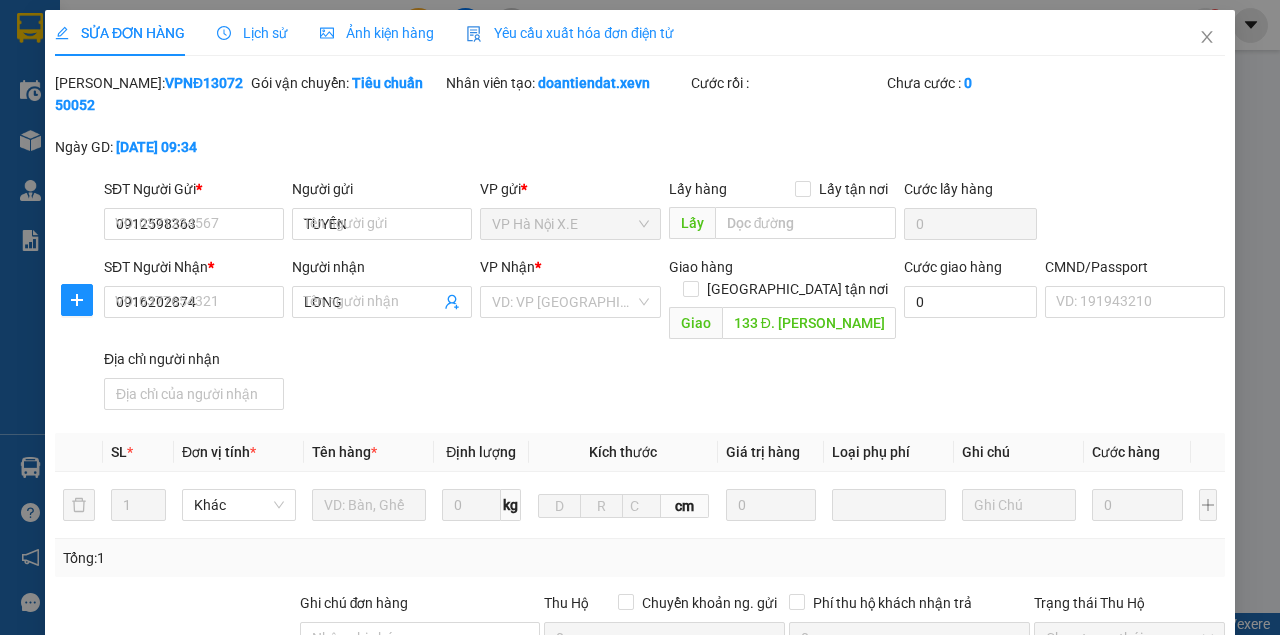 scroll, scrollTop: 0, scrollLeft: 0, axis: both 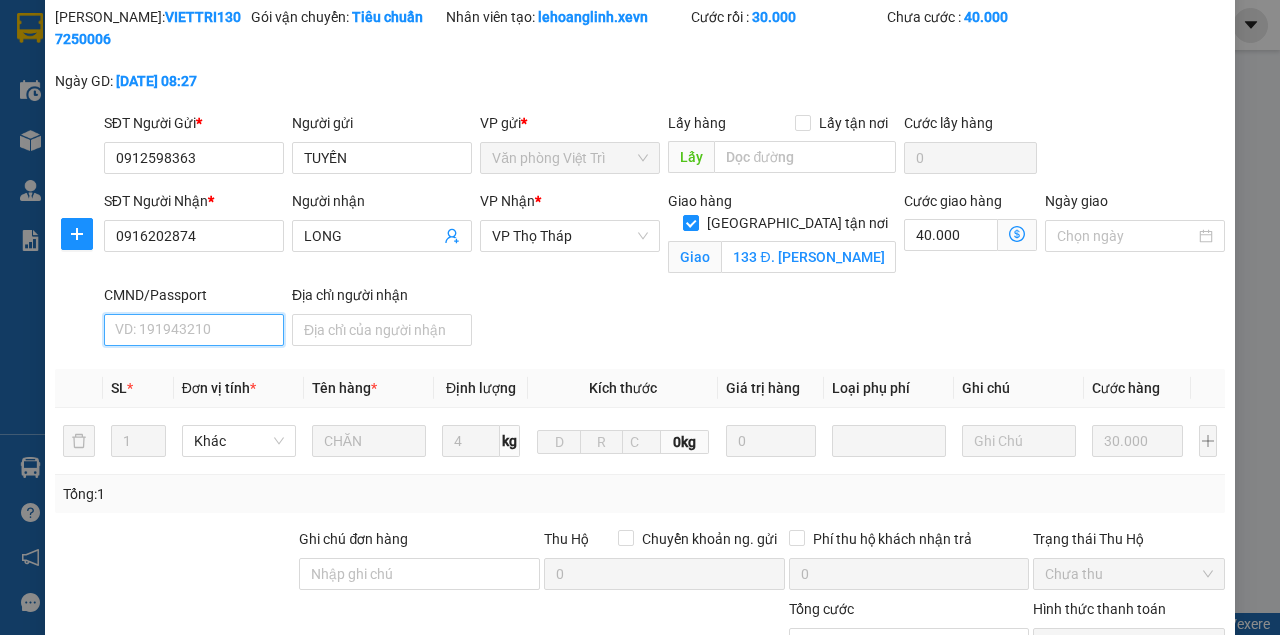 click on "CMND/Passport" at bounding box center (194, 330) 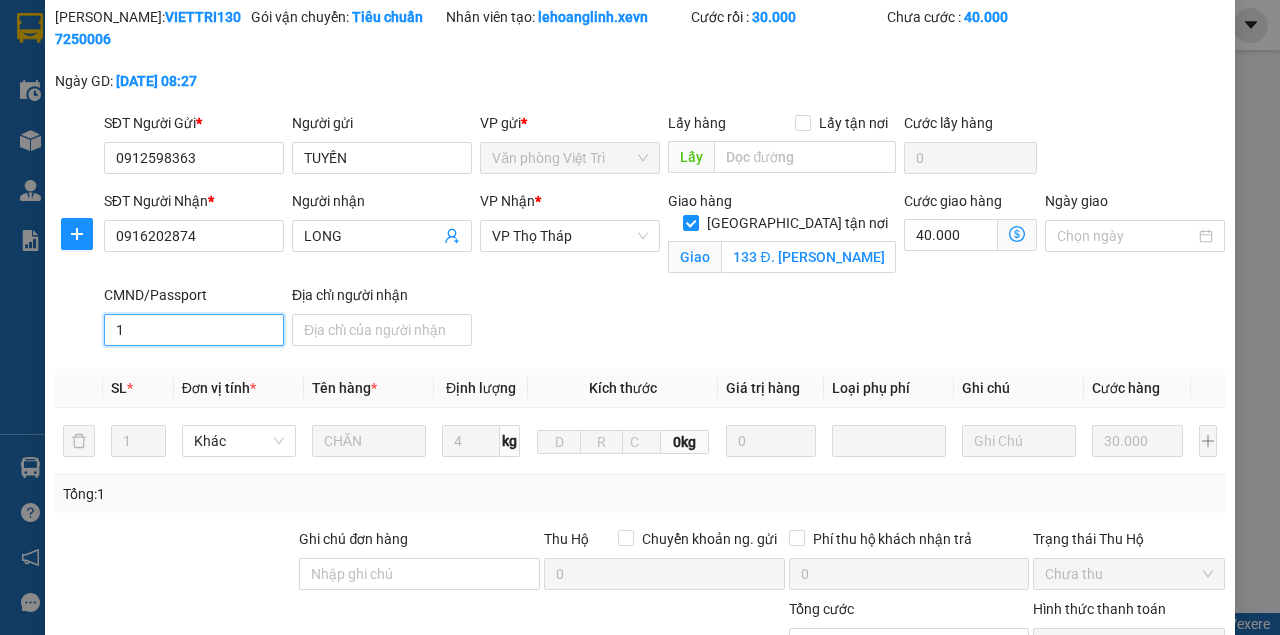 scroll, scrollTop: 406, scrollLeft: 0, axis: vertical 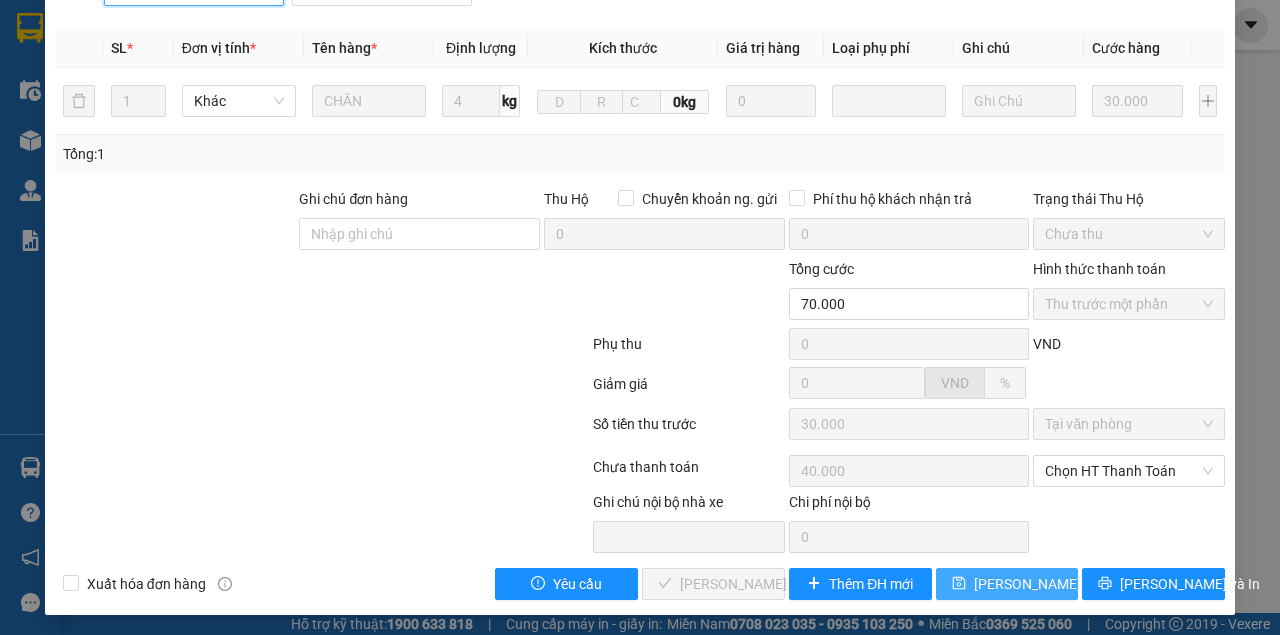 type on "1" 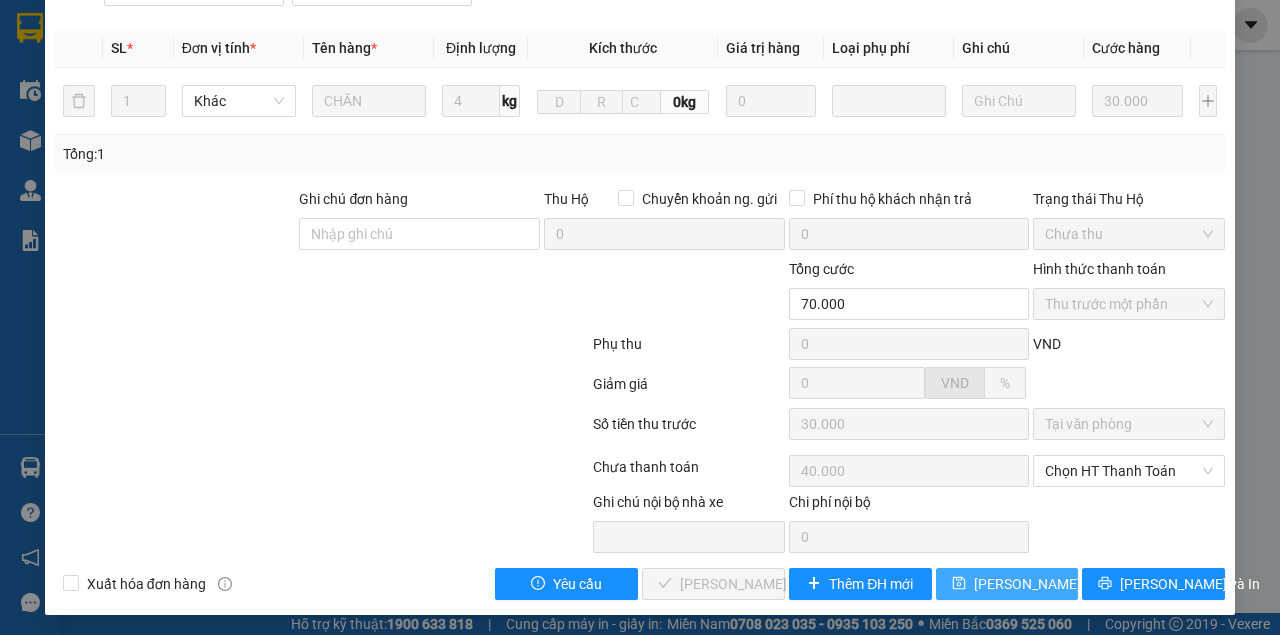 click on "[PERSON_NAME] thay đổi" at bounding box center [1007, 584] 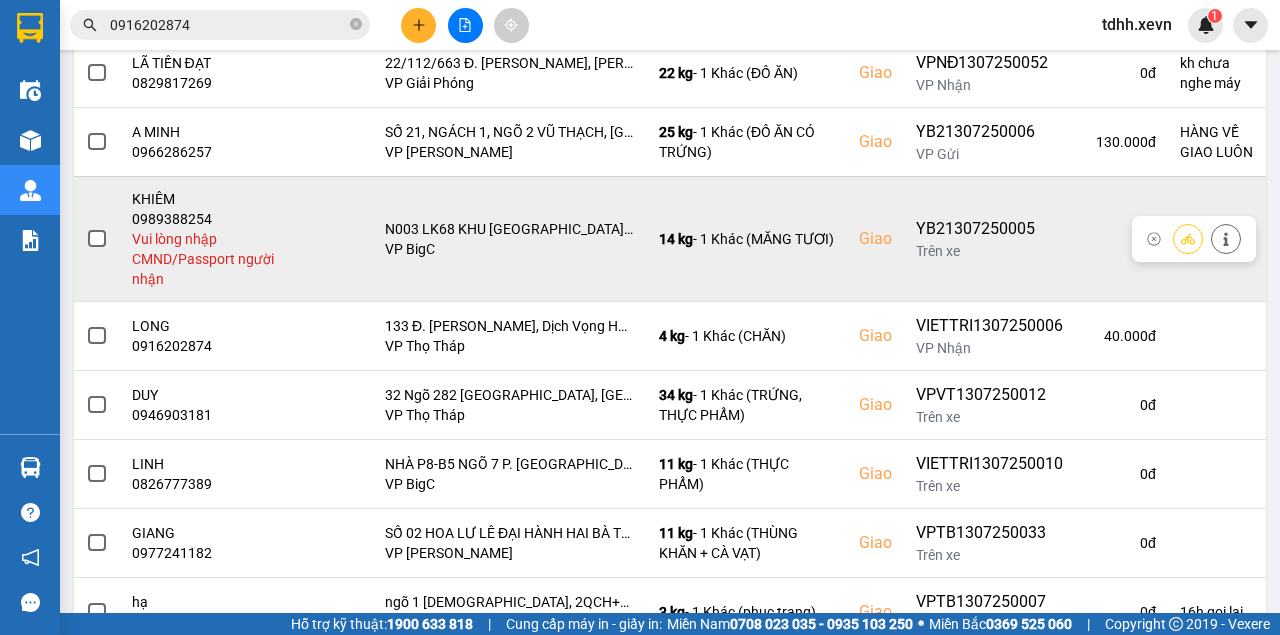 scroll, scrollTop: 466, scrollLeft: 0, axis: vertical 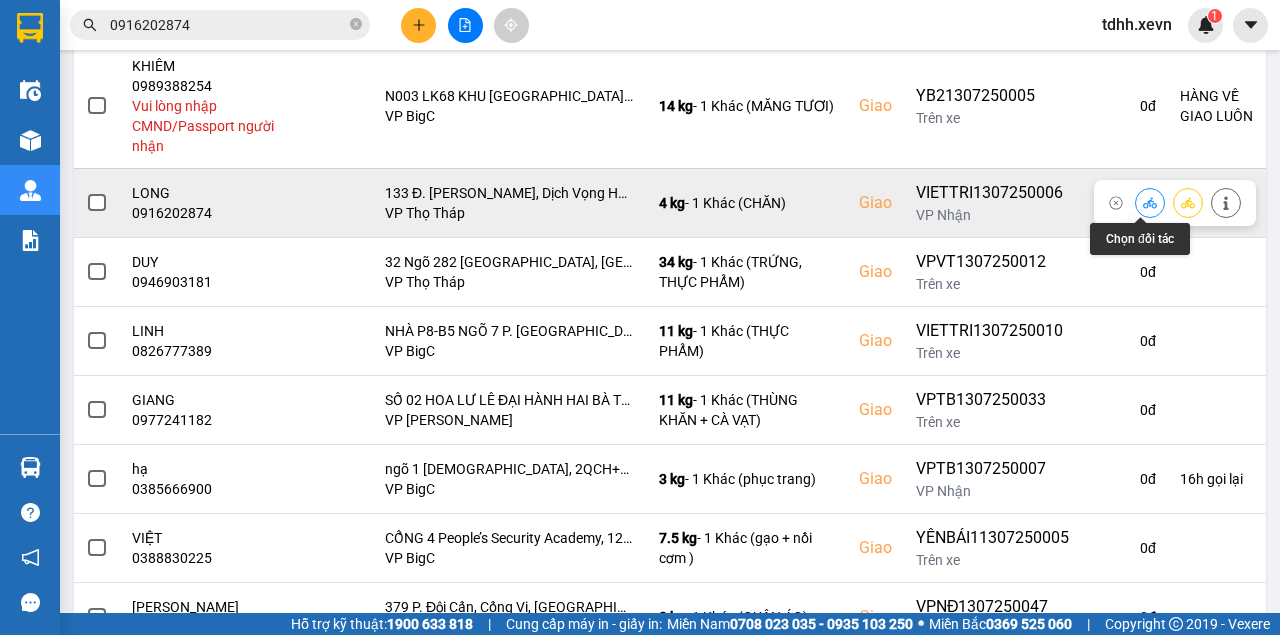 click 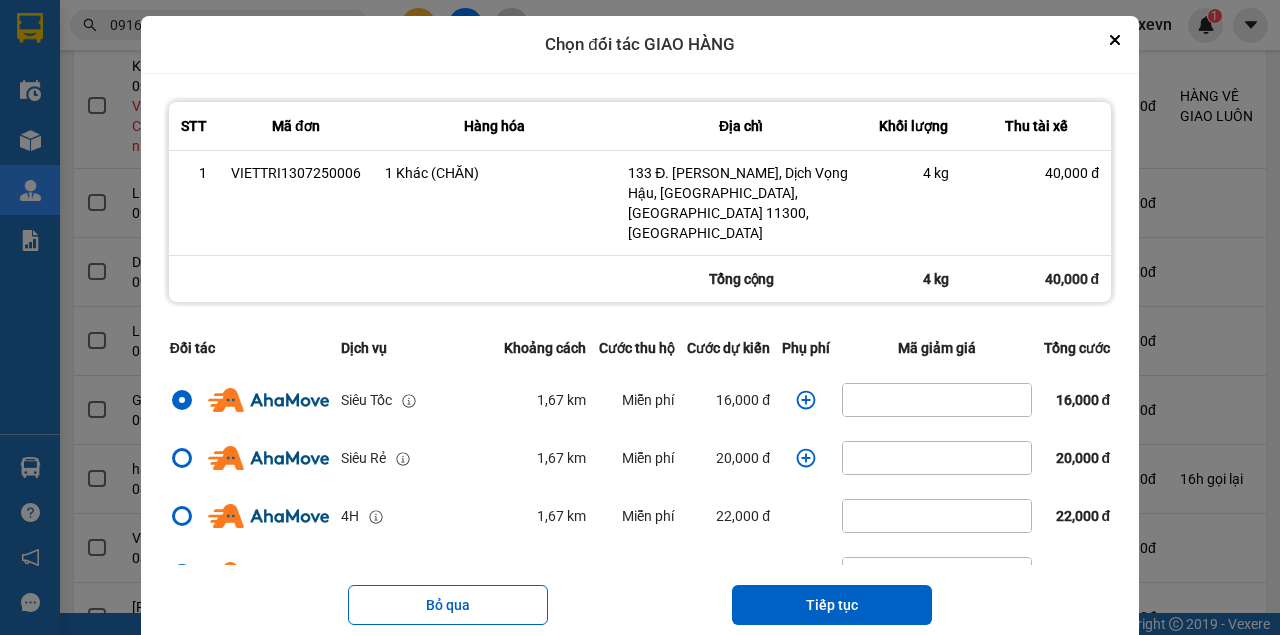 click 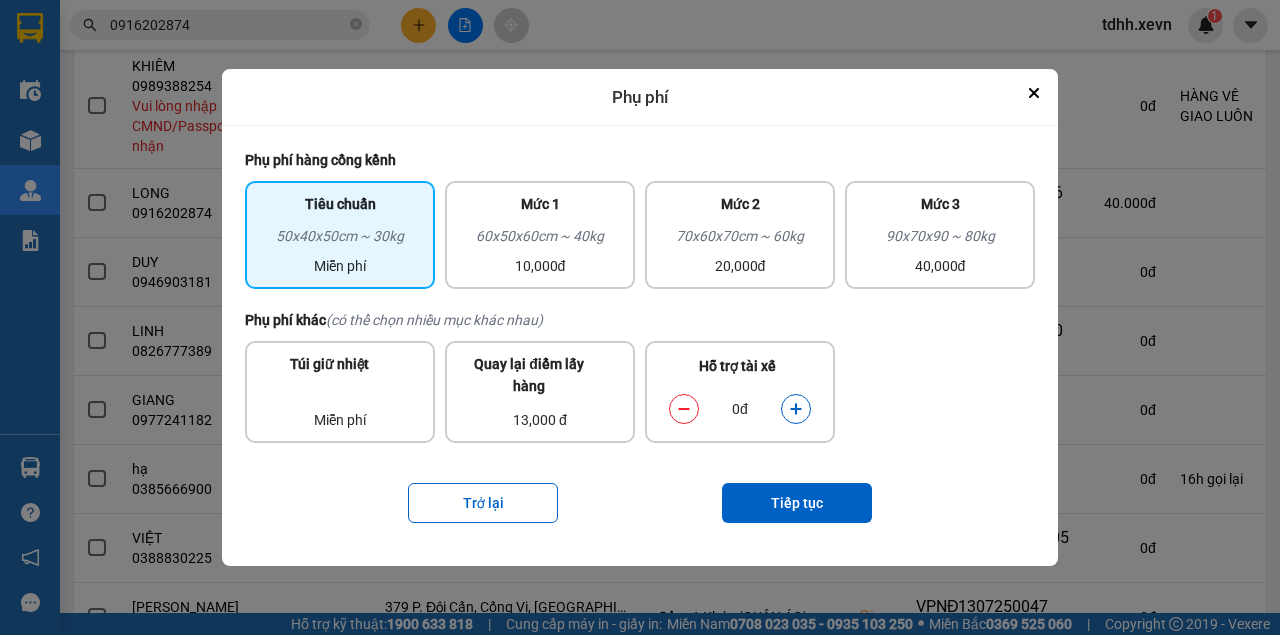 click at bounding box center [796, 409] 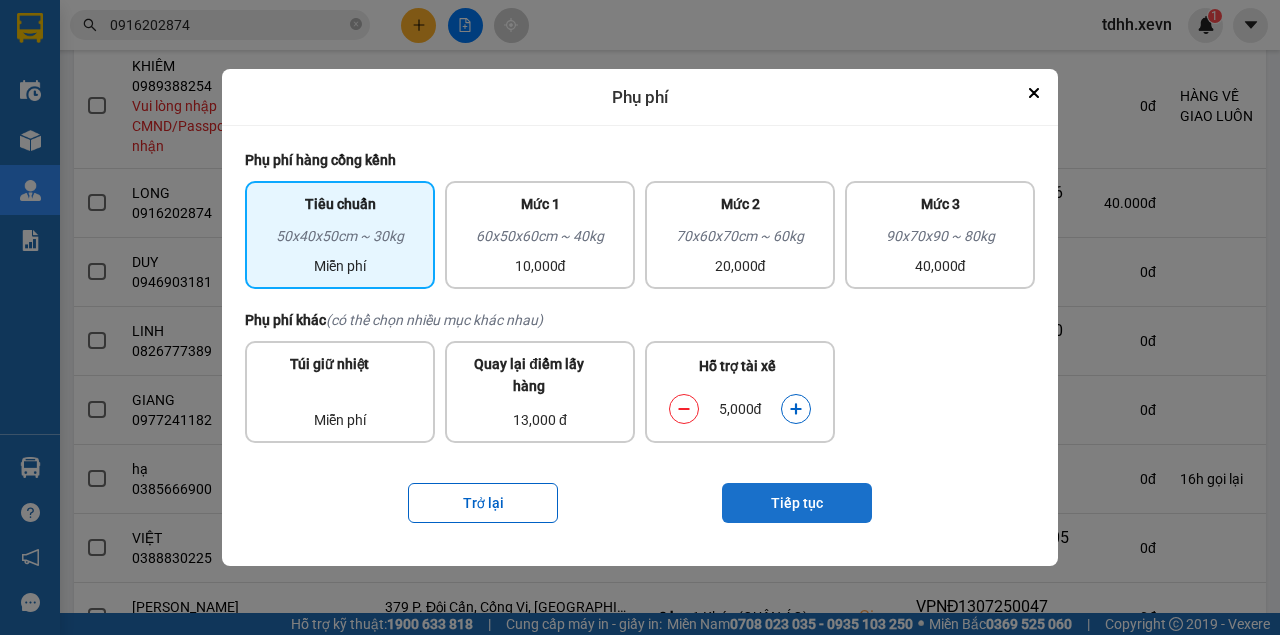 click on "Tiếp tục" at bounding box center (797, 503) 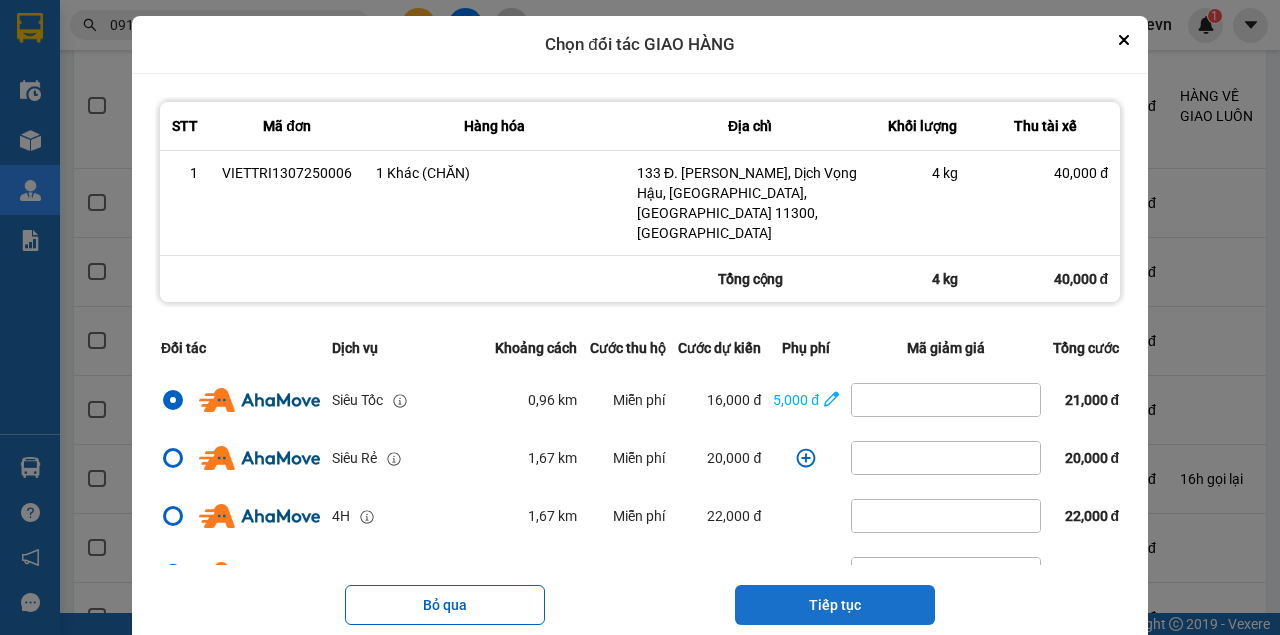 click on "Tiếp tục" at bounding box center (835, 605) 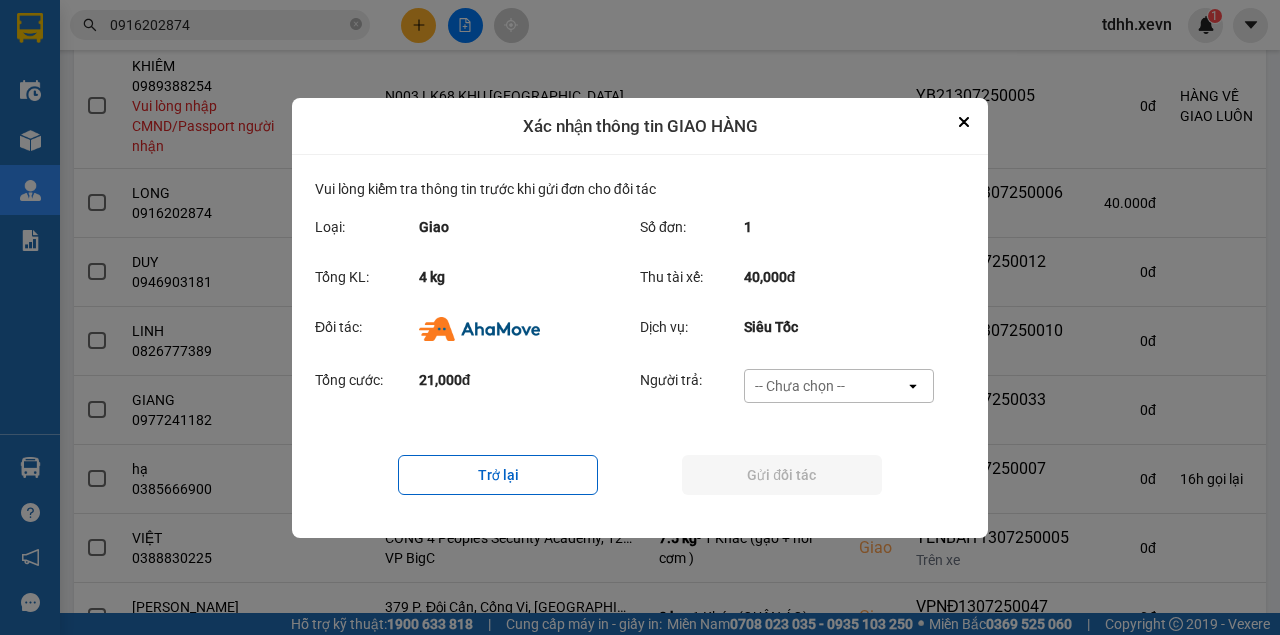 click on "-- Chưa chọn --" at bounding box center [800, 386] 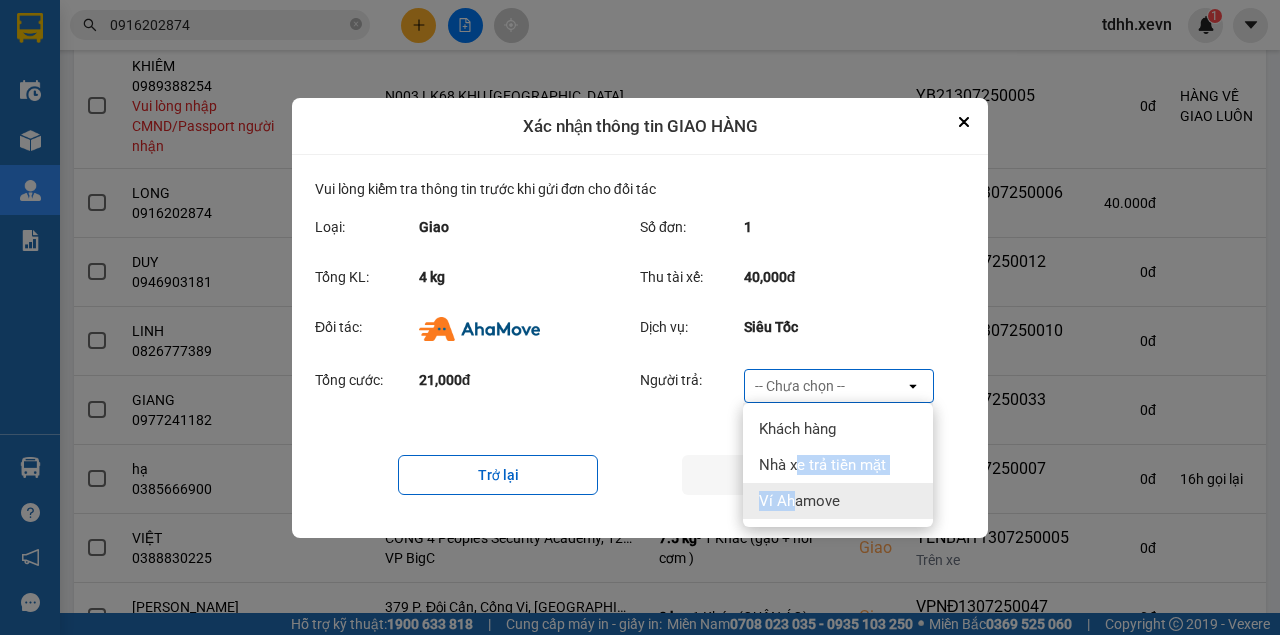 drag, startPoint x: 794, startPoint y: 478, endPoint x: 797, endPoint y: 510, distance: 32.140316 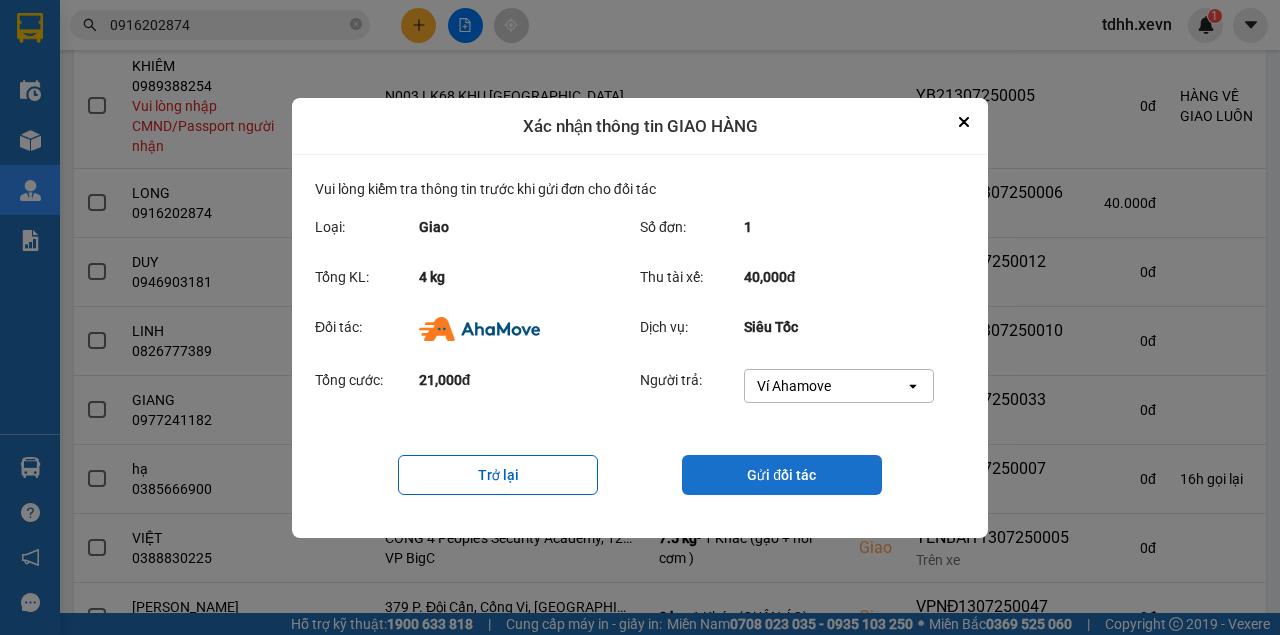 click on "Gửi đối tác" at bounding box center [782, 475] 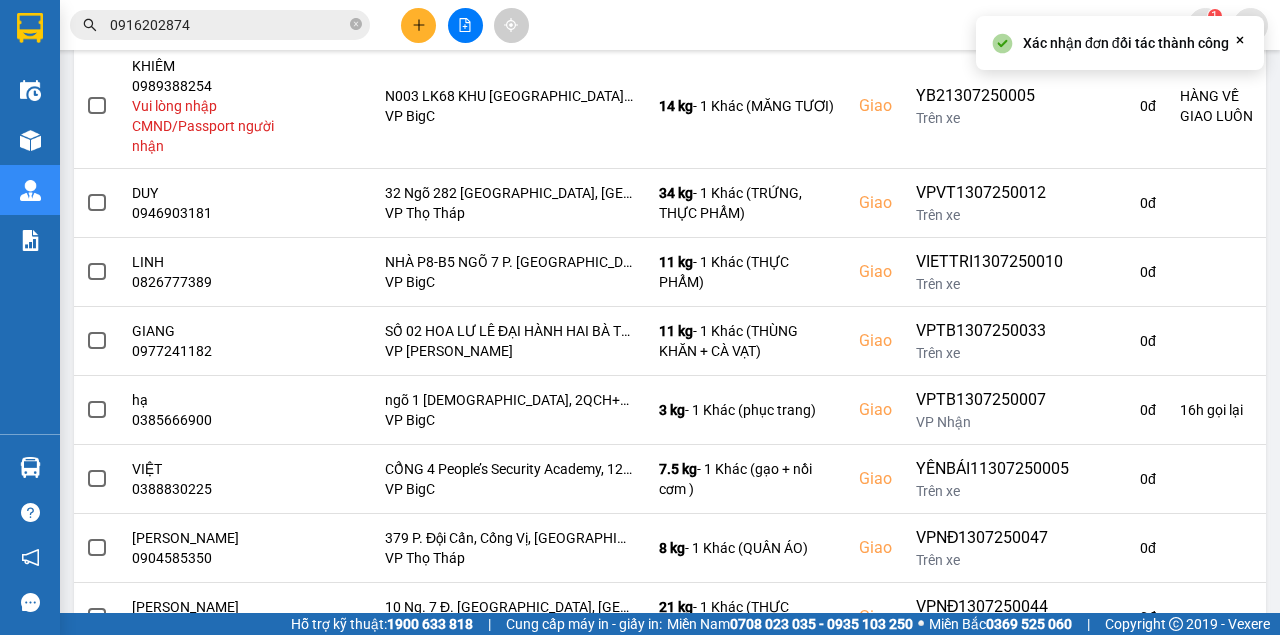 scroll, scrollTop: 0, scrollLeft: 0, axis: both 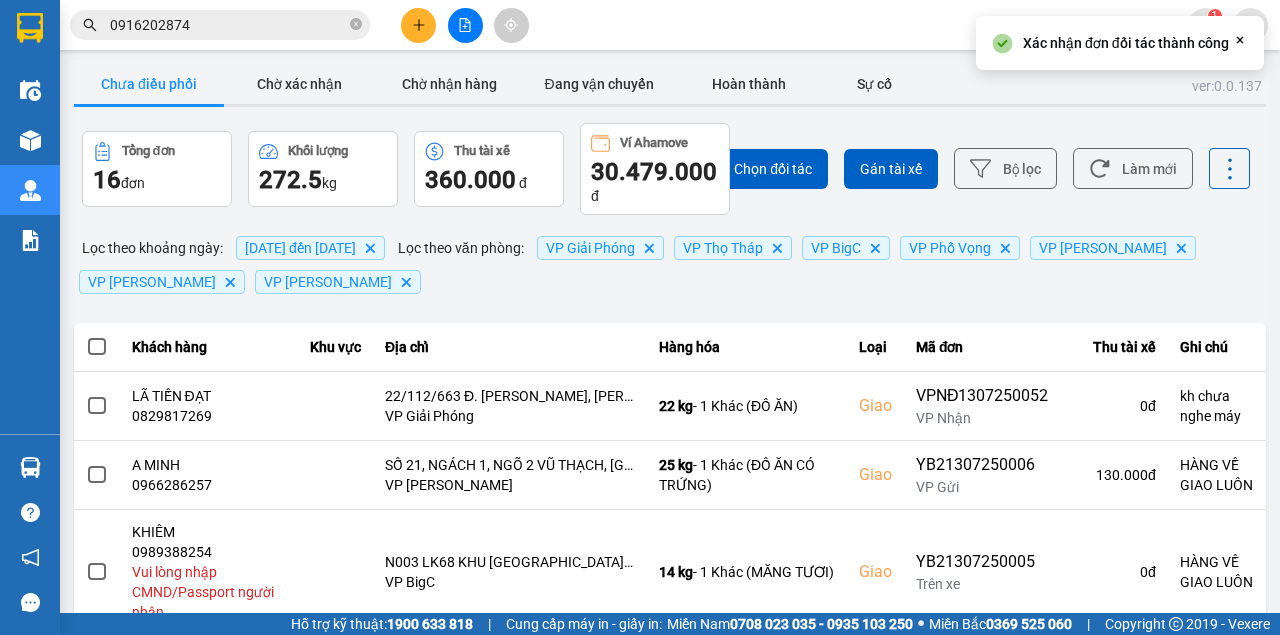 drag, startPoint x: 309, startPoint y: 63, endPoint x: 326, endPoint y: 100, distance: 40.718548 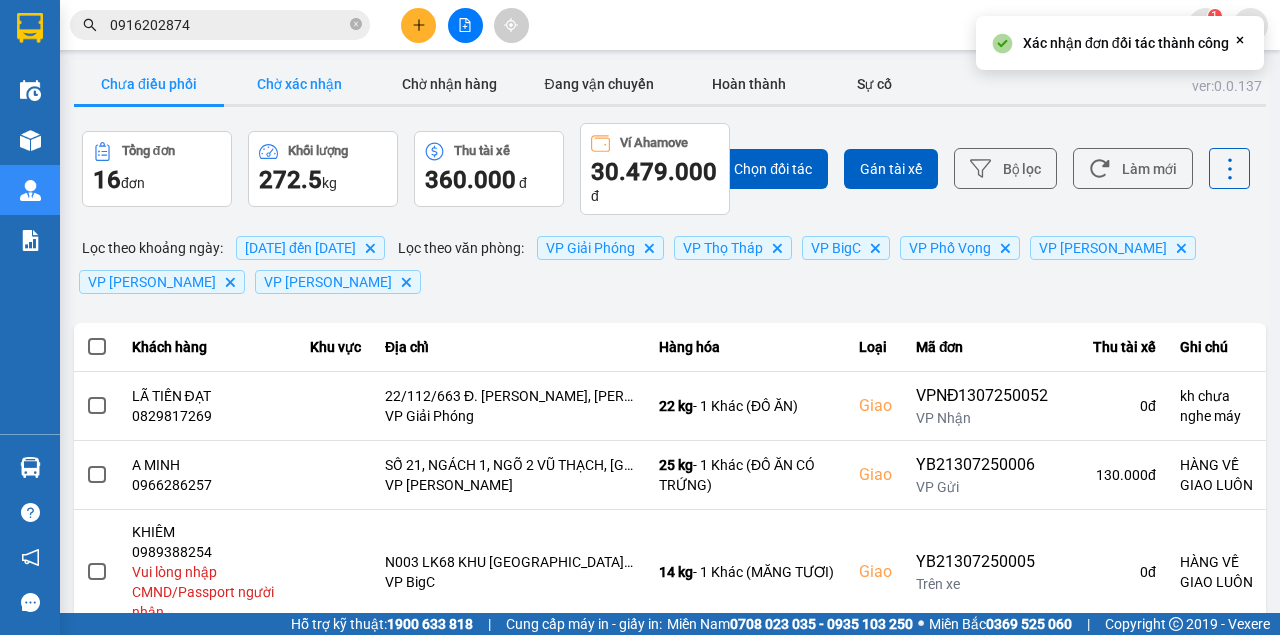 click on "Chờ xác nhận" at bounding box center (299, 84) 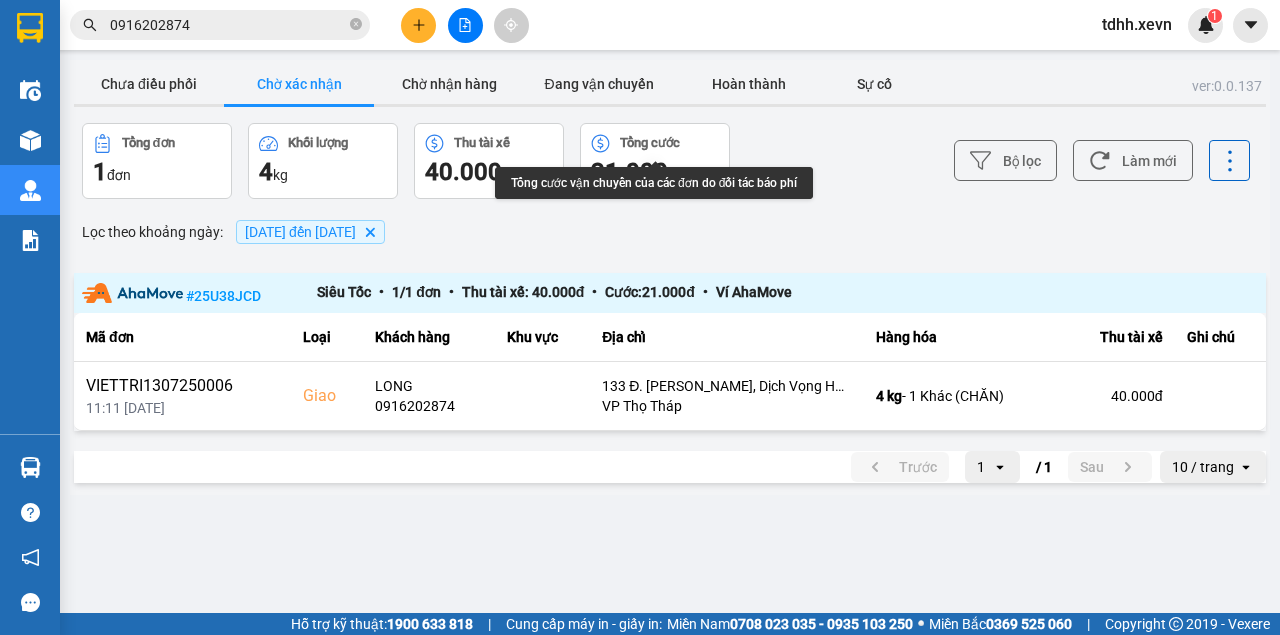 type 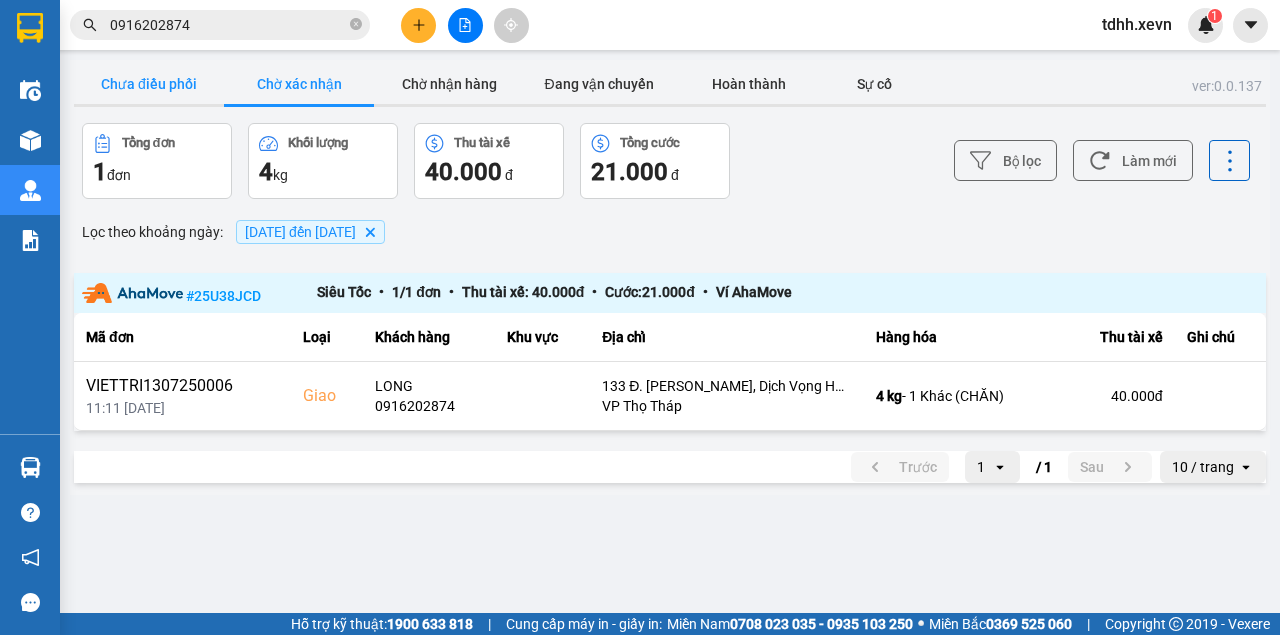 click on "Chưa điều phối" at bounding box center [149, 84] 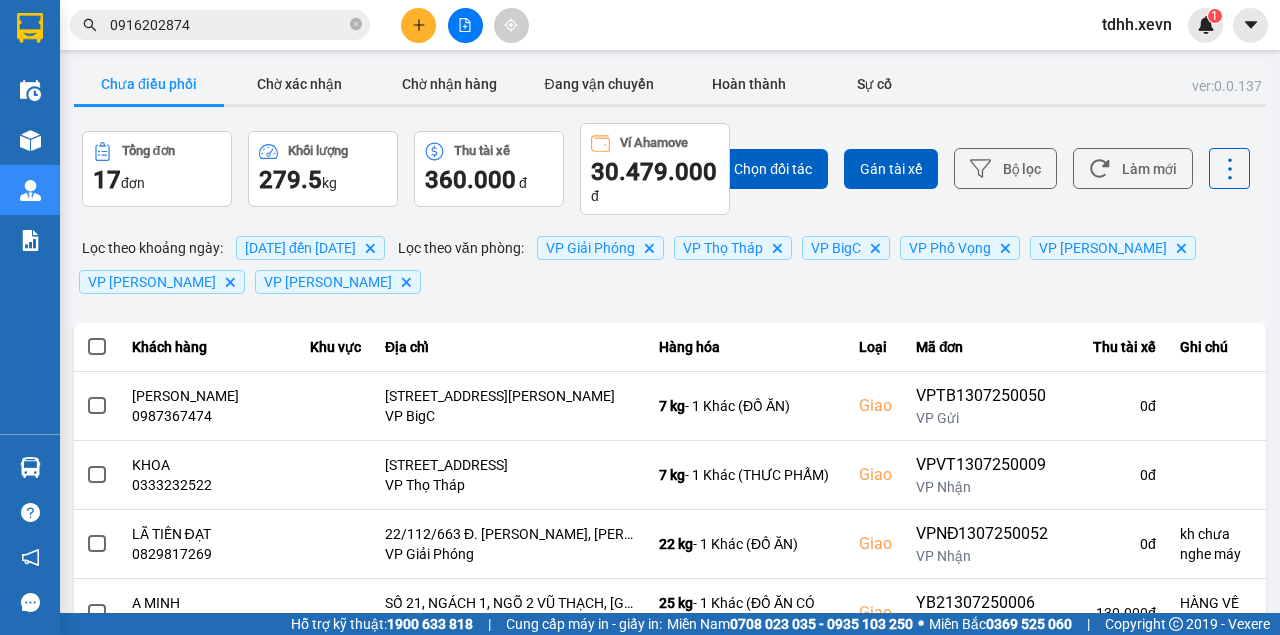 click on "0916202874" at bounding box center (228, 25) 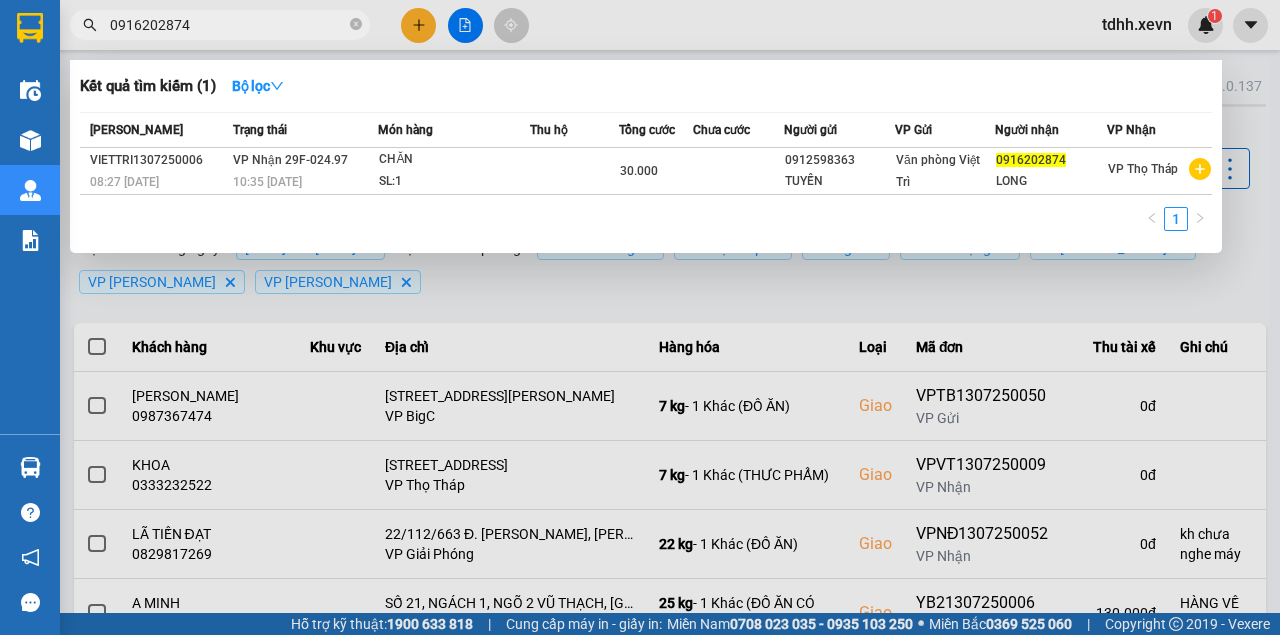 click on "0916202874" at bounding box center [228, 25] 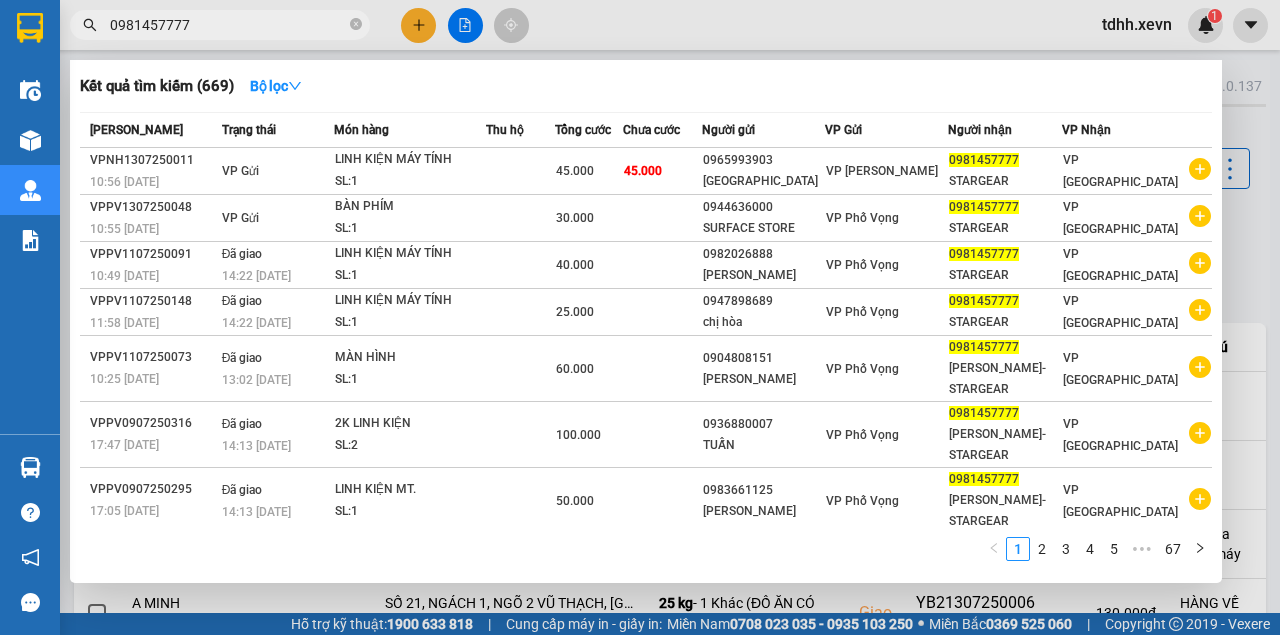 click at bounding box center (640, 317) 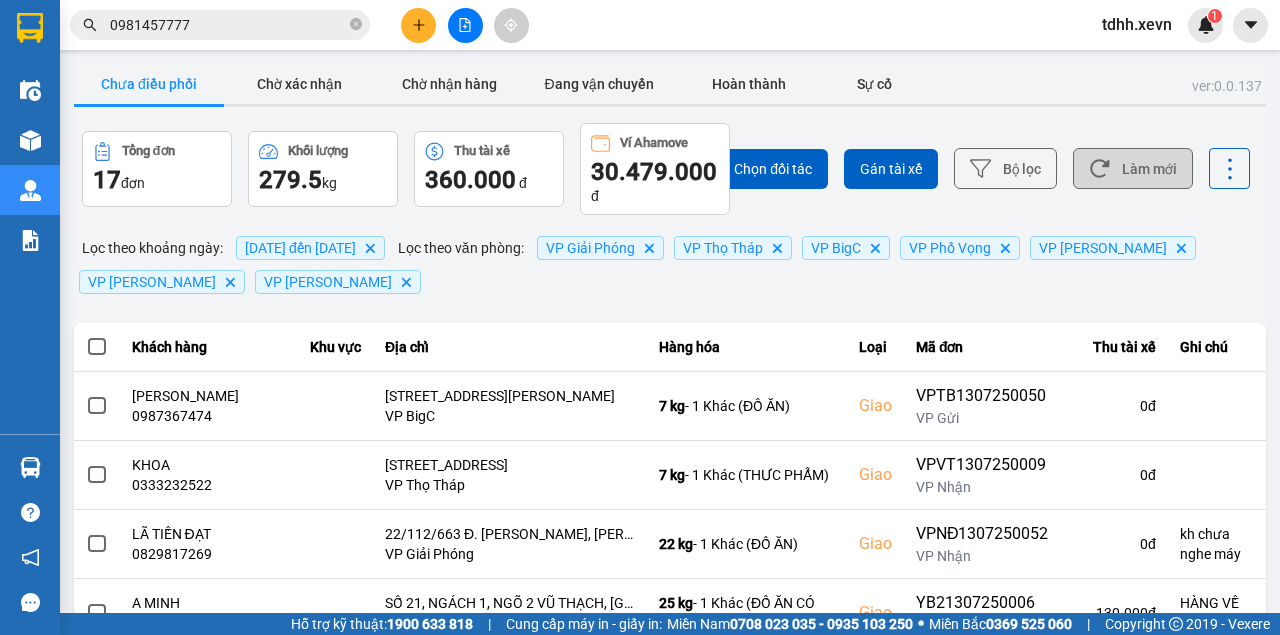 click on "Làm mới" at bounding box center [1133, 168] 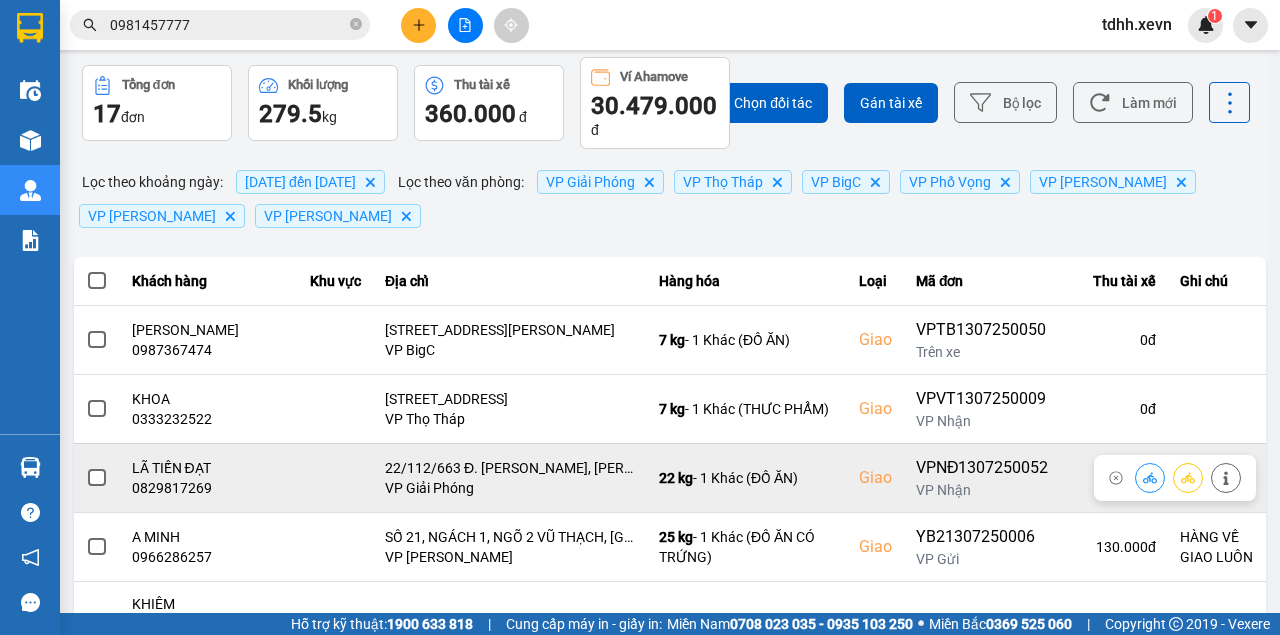scroll, scrollTop: 133, scrollLeft: 0, axis: vertical 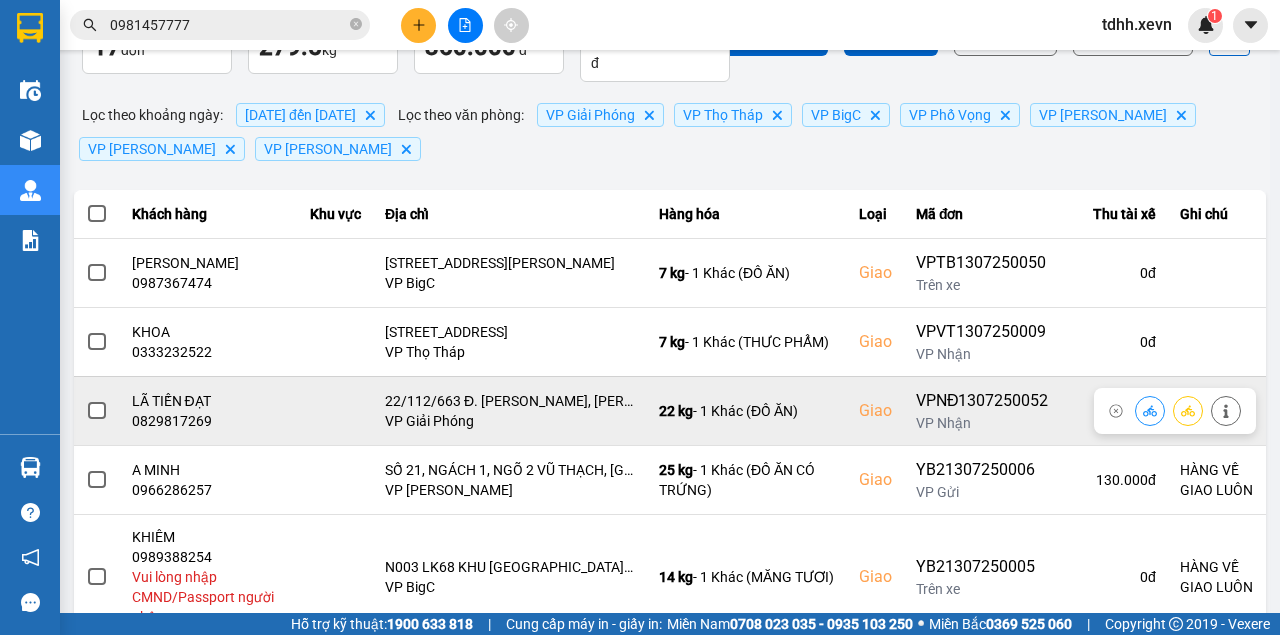 click on "0829817269" at bounding box center [209, 421] 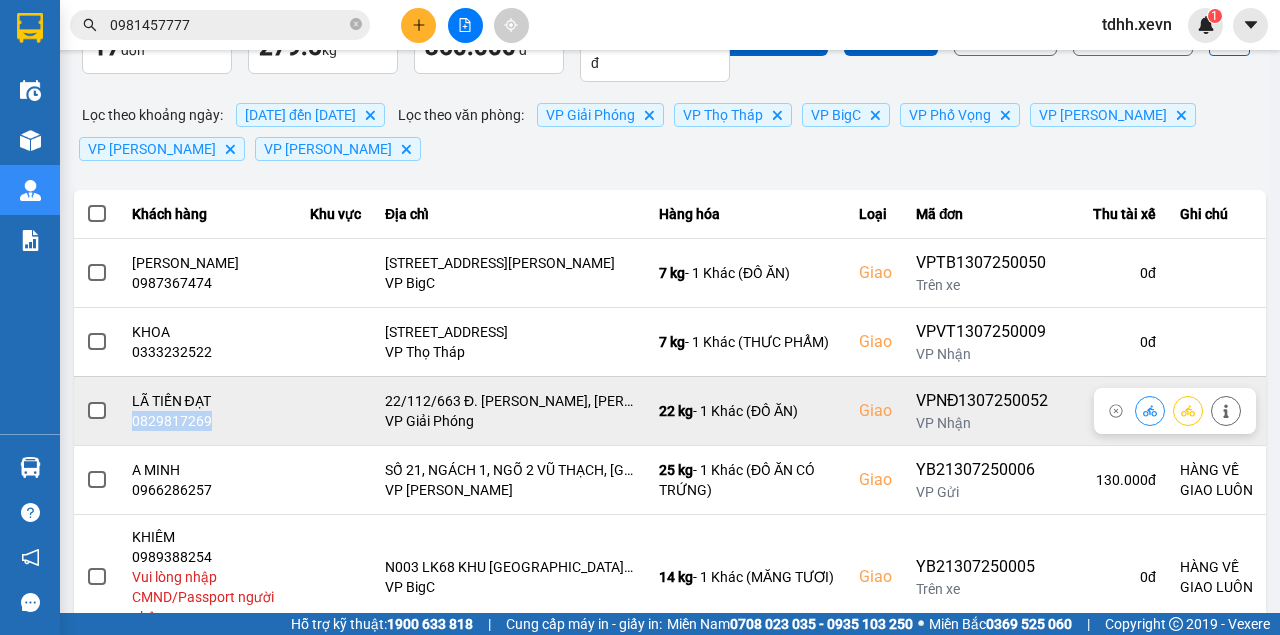 click on "0829817269" at bounding box center [209, 421] 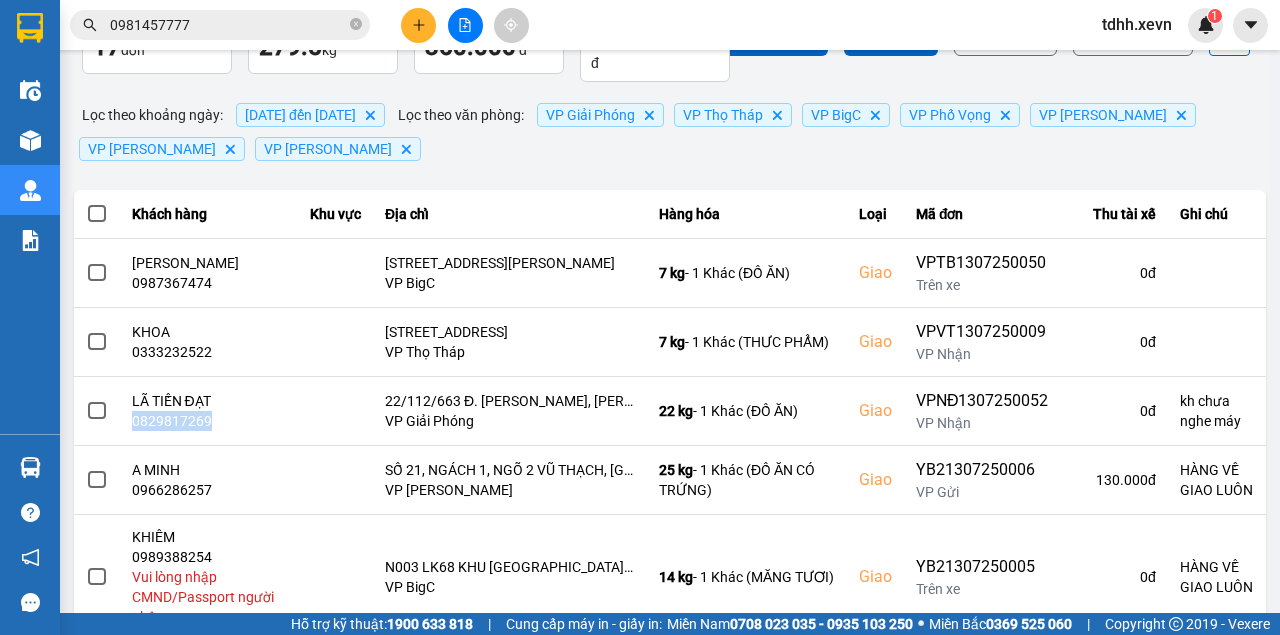 click on "0981457777" at bounding box center (228, 25) 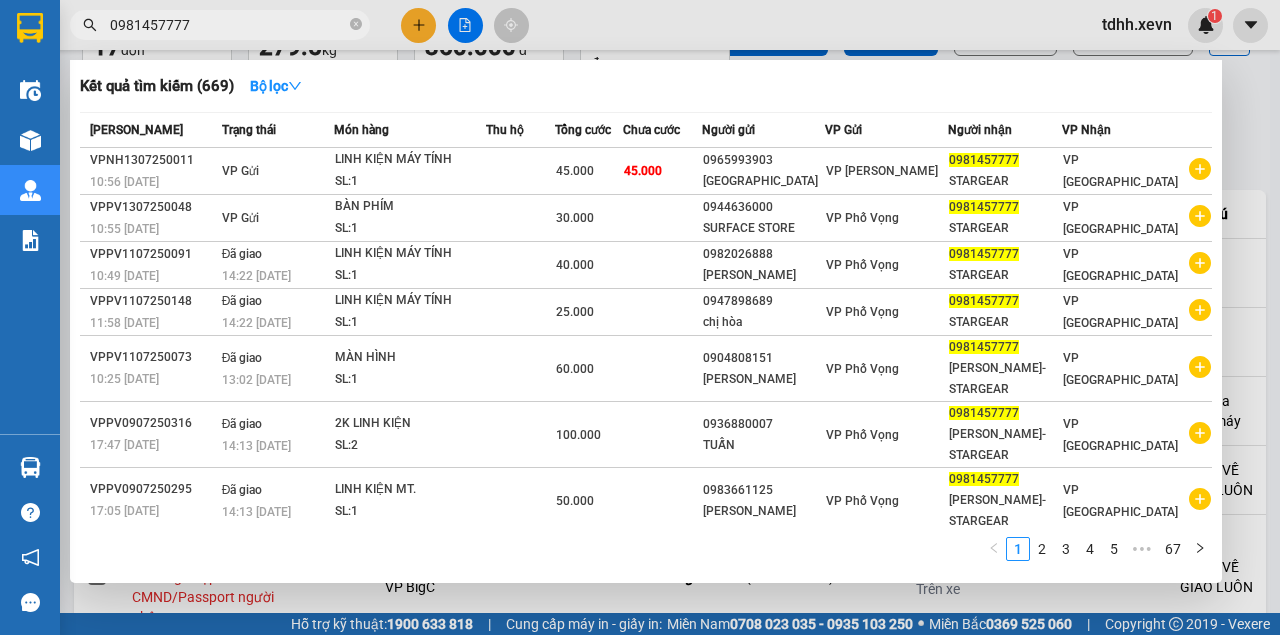 click on "0981457777" at bounding box center [228, 25] 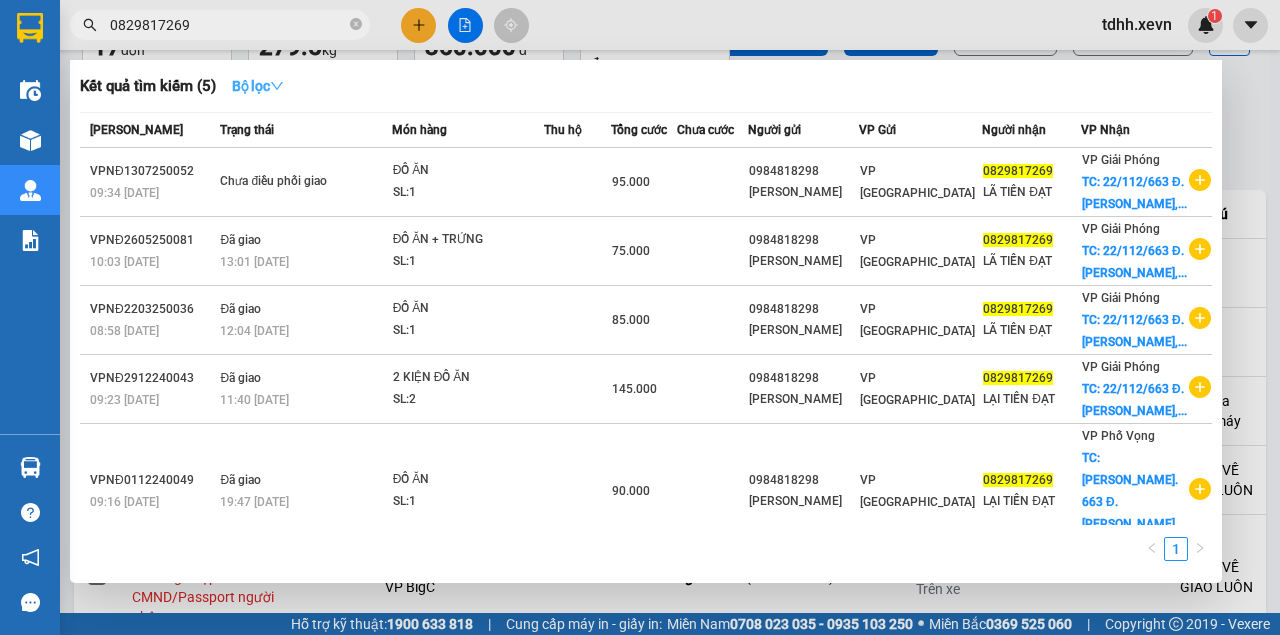 type on "0829817269" 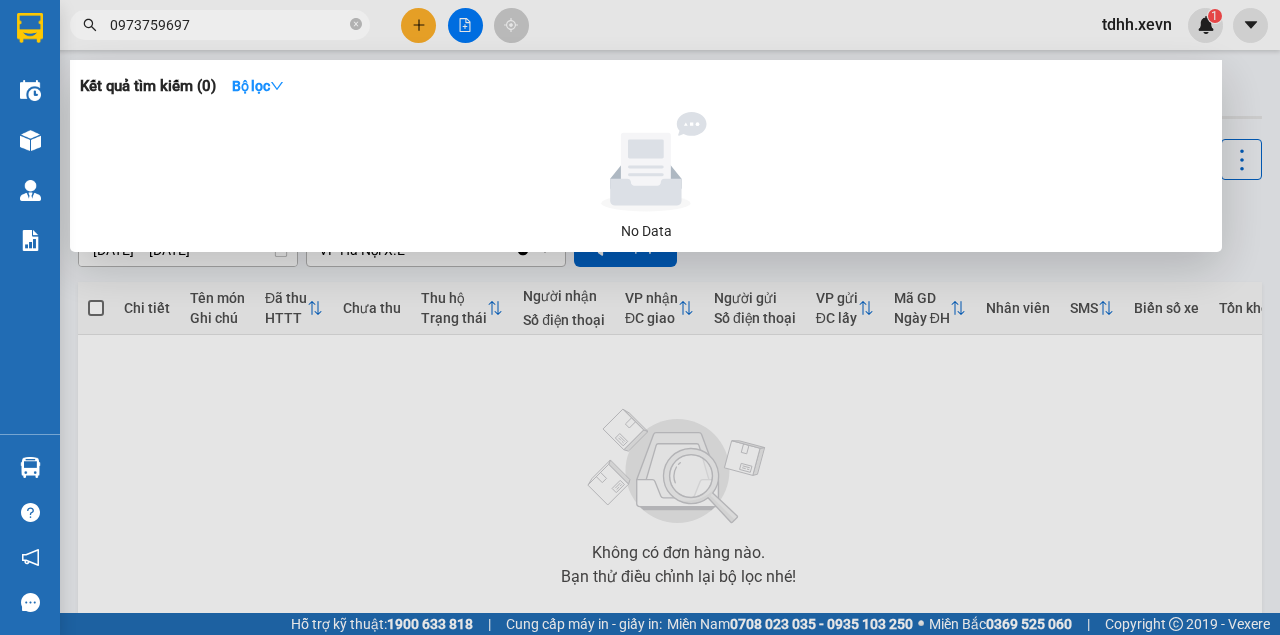 scroll, scrollTop: 0, scrollLeft: 0, axis: both 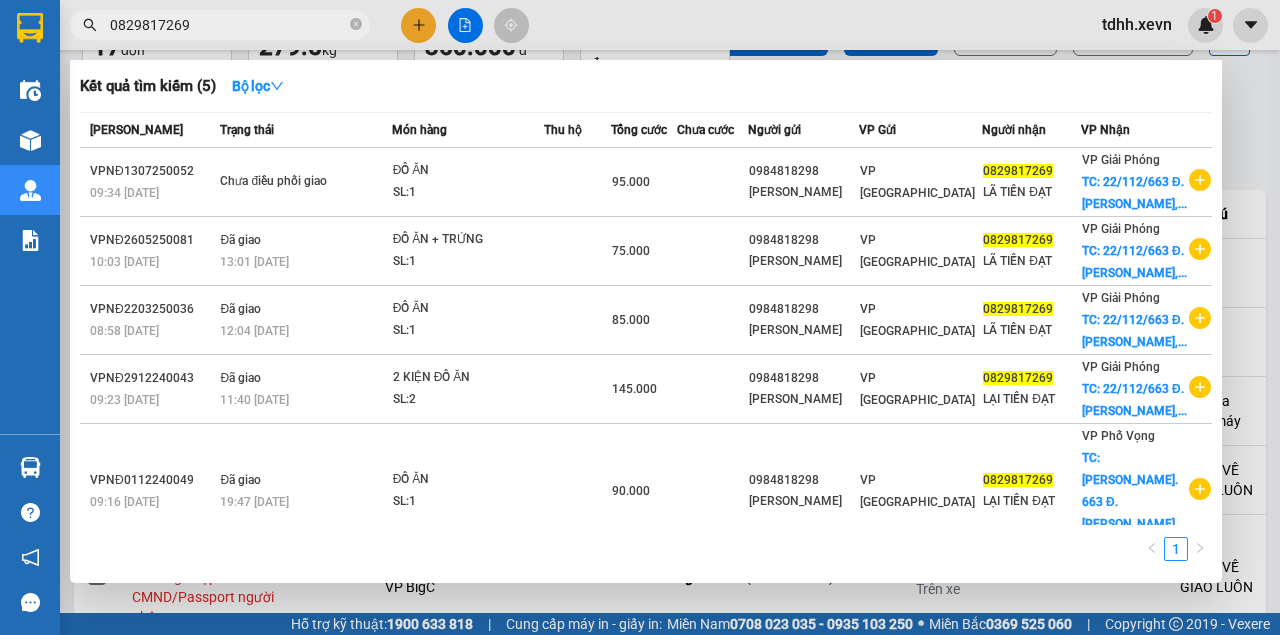 drag, startPoint x: 1058, startPoint y: 9, endPoint x: 1046, endPoint y: 44, distance: 37 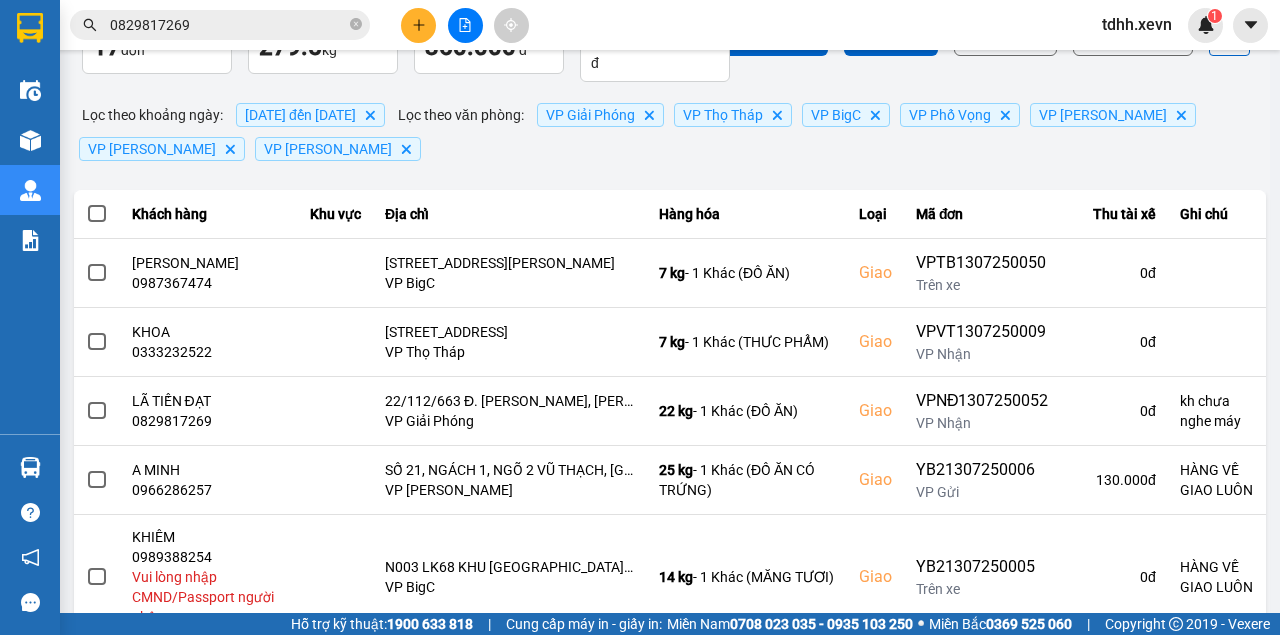scroll, scrollTop: 0, scrollLeft: 0, axis: both 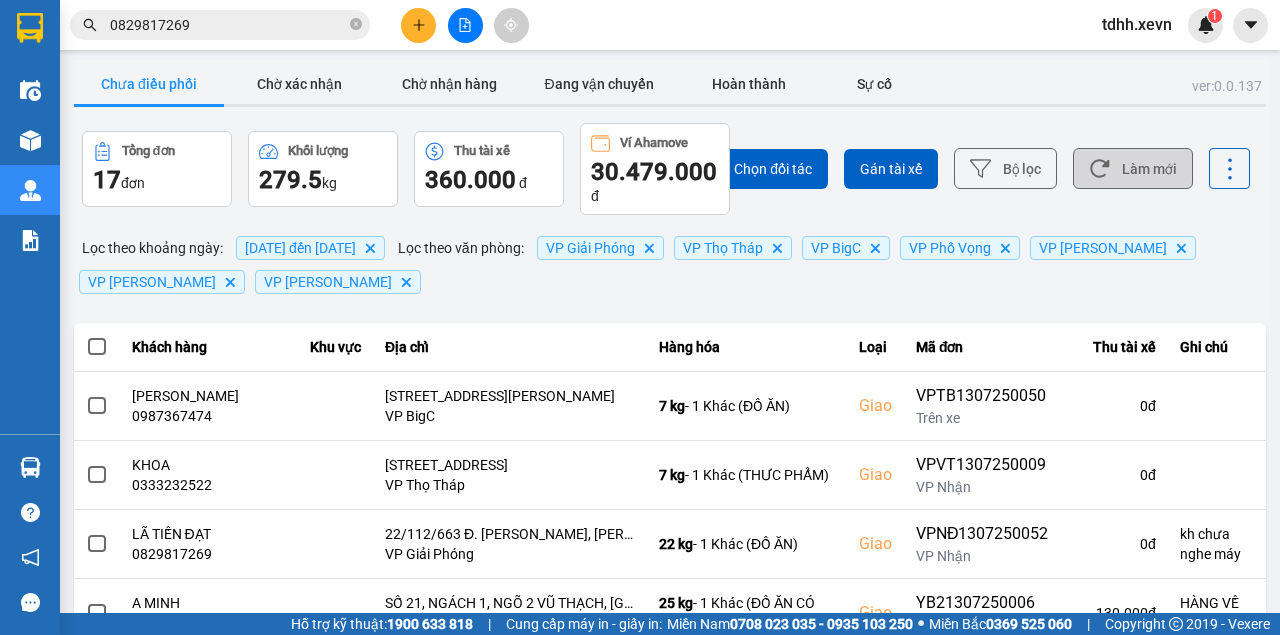 click on "Làm mới" at bounding box center [1133, 168] 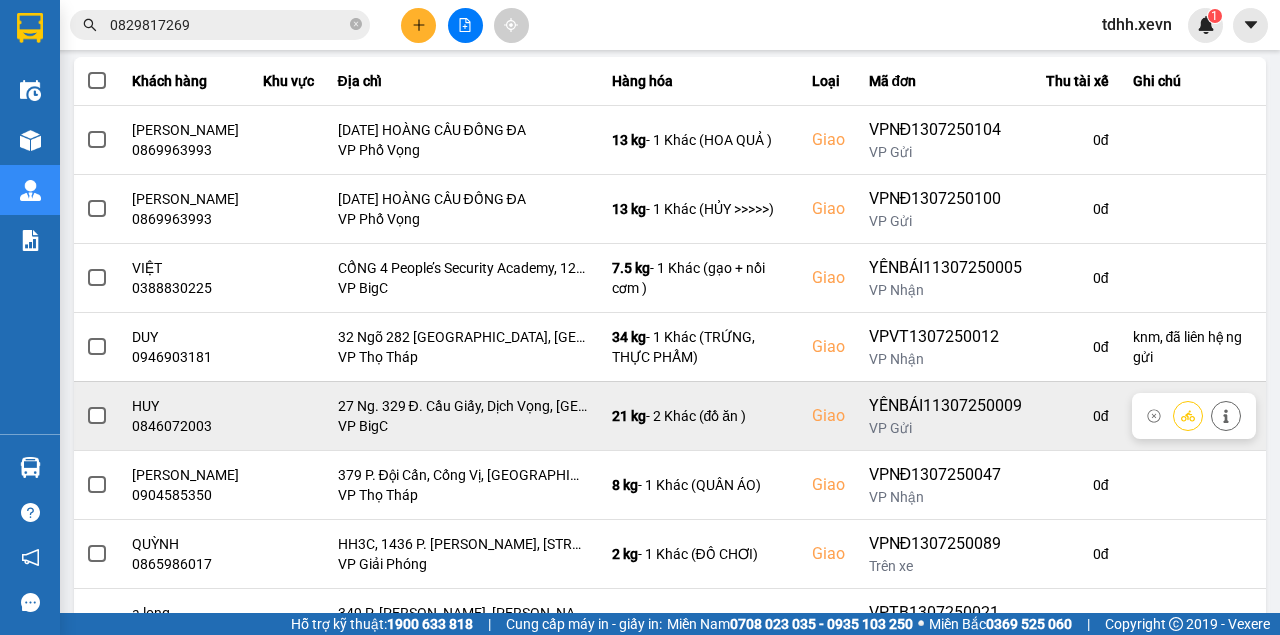 scroll, scrollTop: 333, scrollLeft: 0, axis: vertical 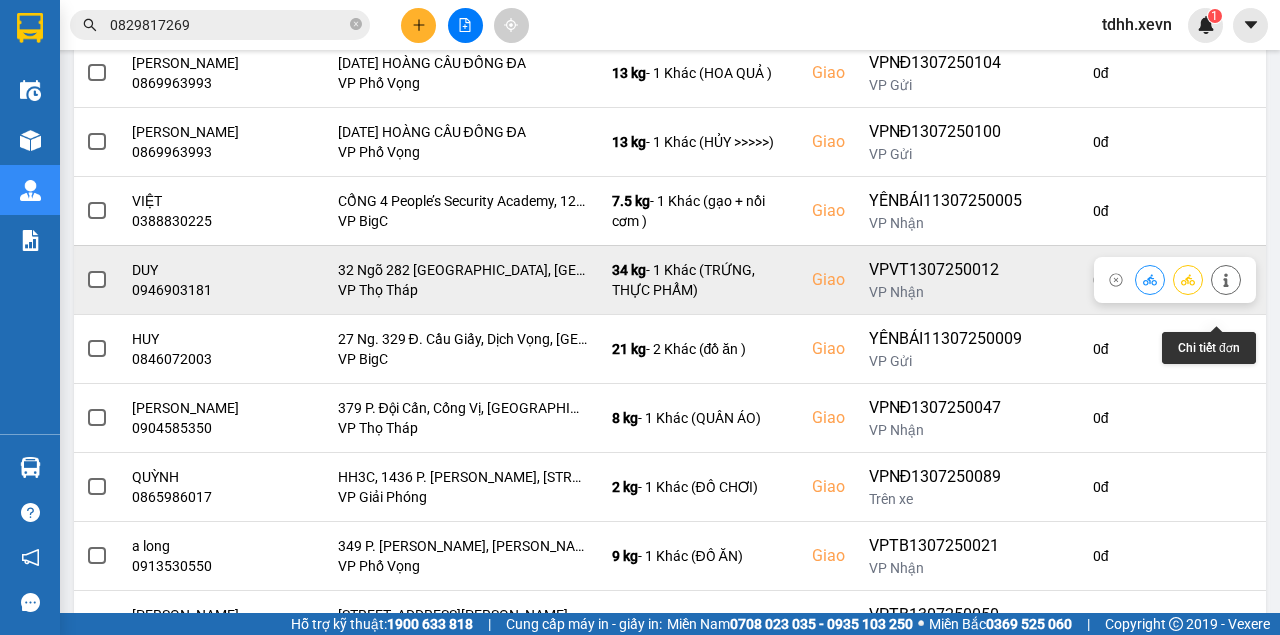 click 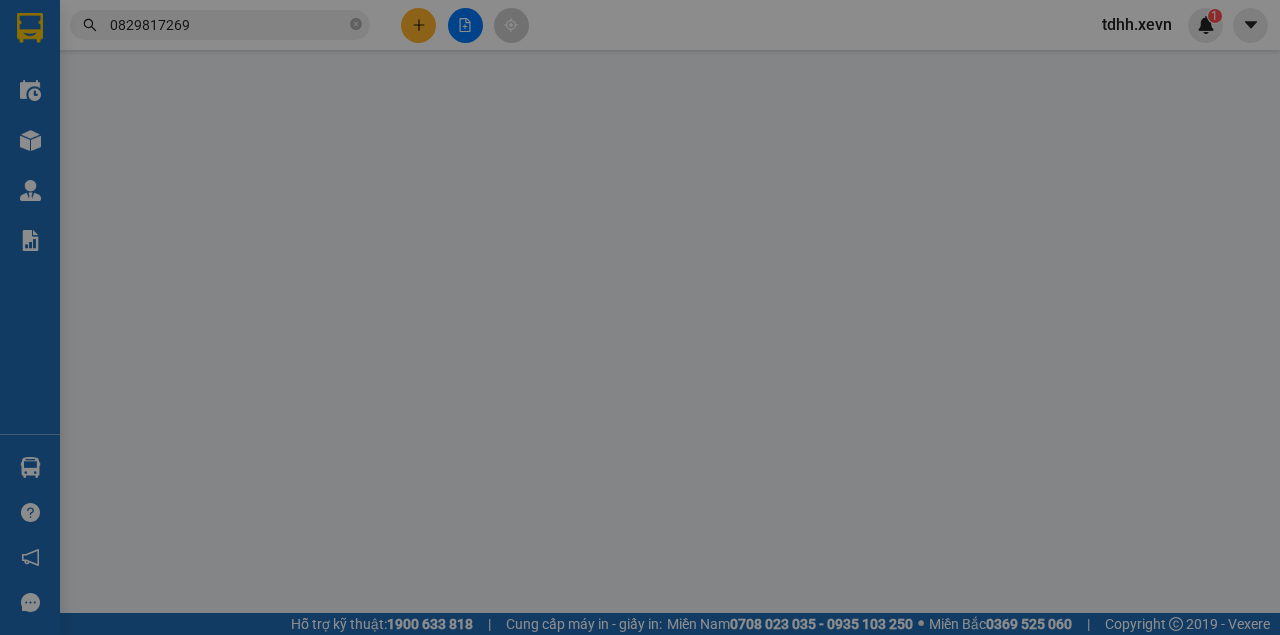 type on "0846178868" 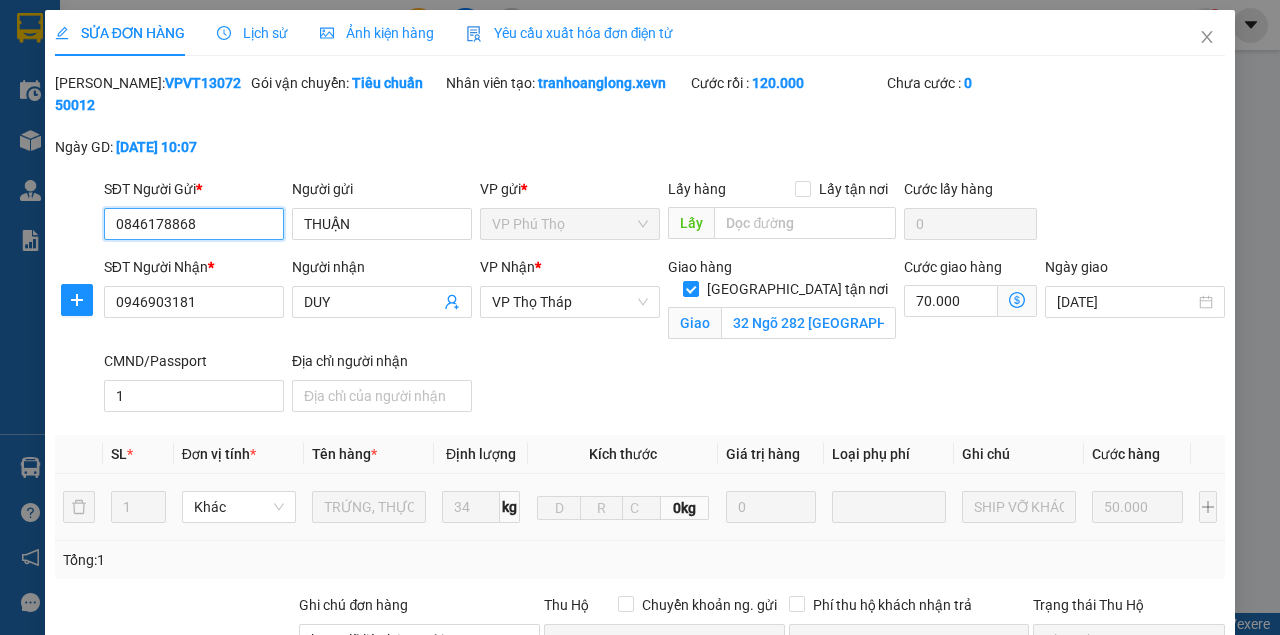 scroll, scrollTop: 0, scrollLeft: 0, axis: both 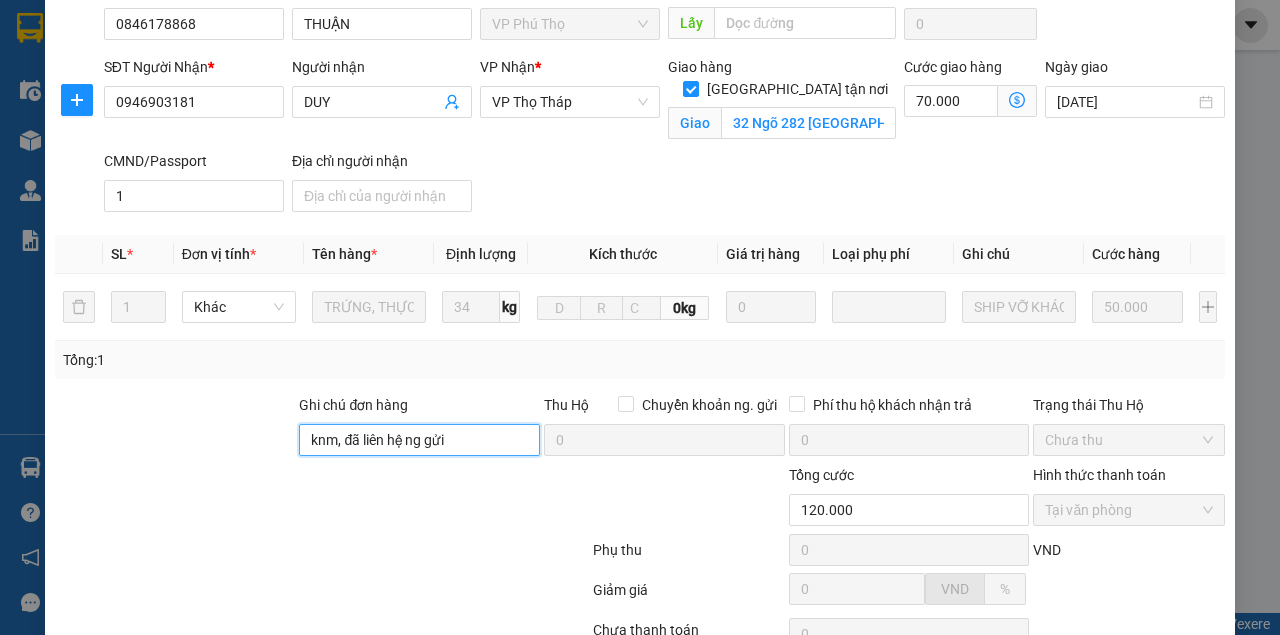 drag, startPoint x: 474, startPoint y: 436, endPoint x: 276, endPoint y: 454, distance: 198.8165 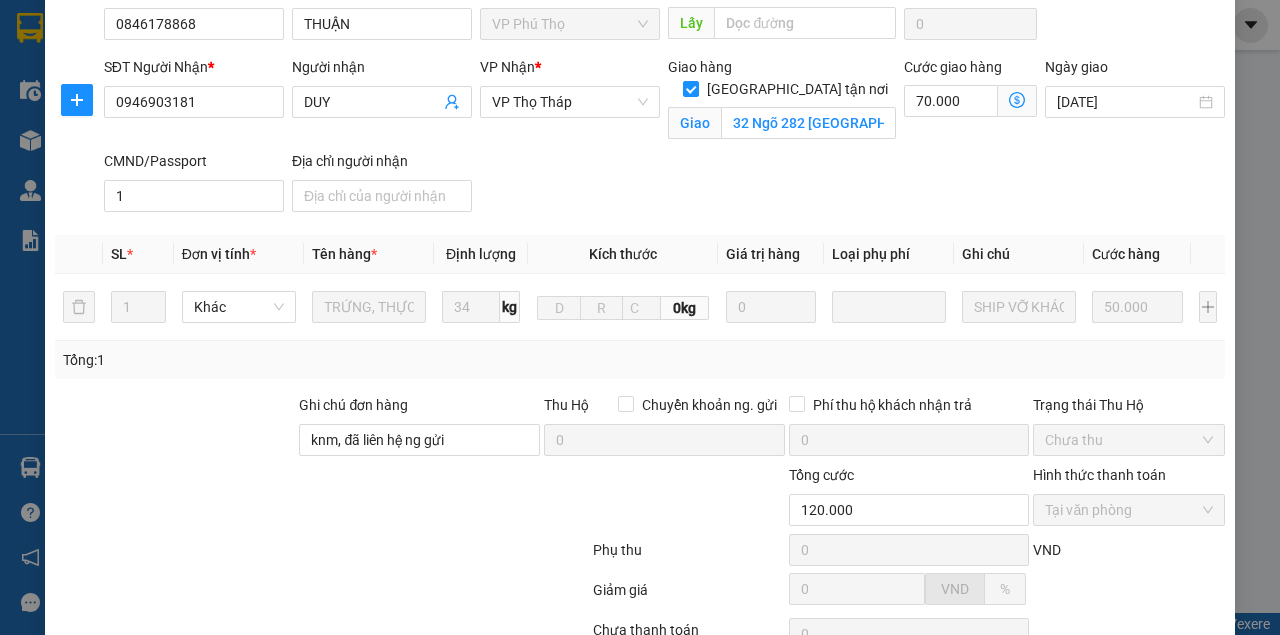 click at bounding box center [175, 429] 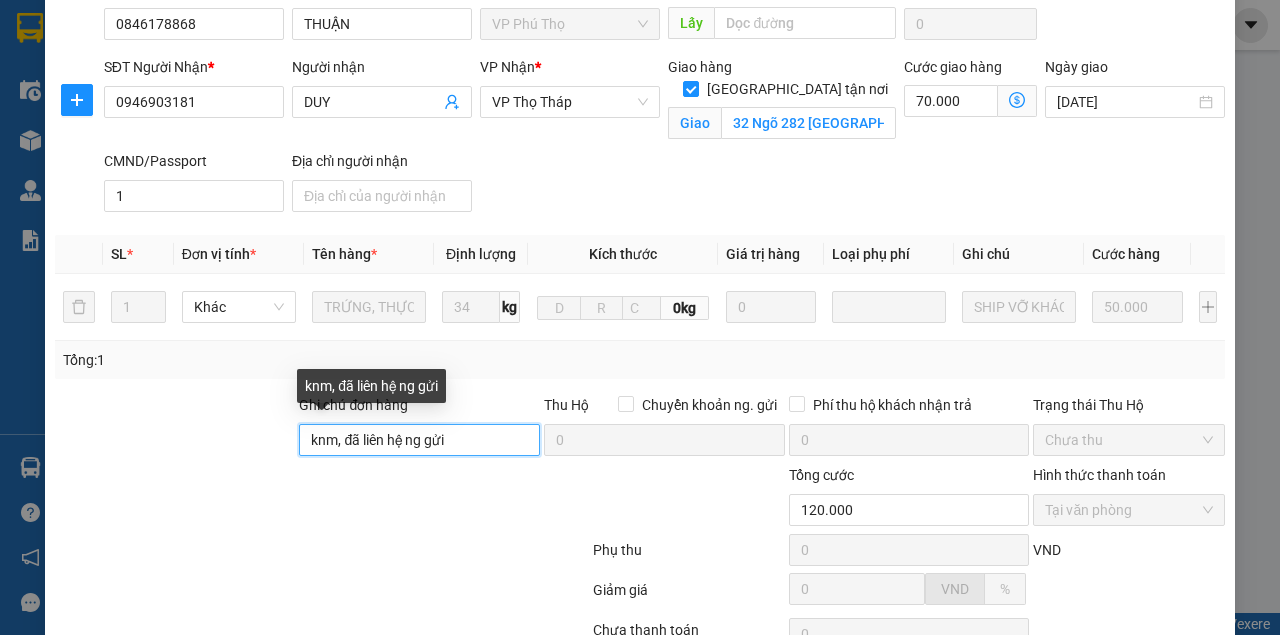 drag, startPoint x: 470, startPoint y: 444, endPoint x: 329, endPoint y: 448, distance: 141.05673 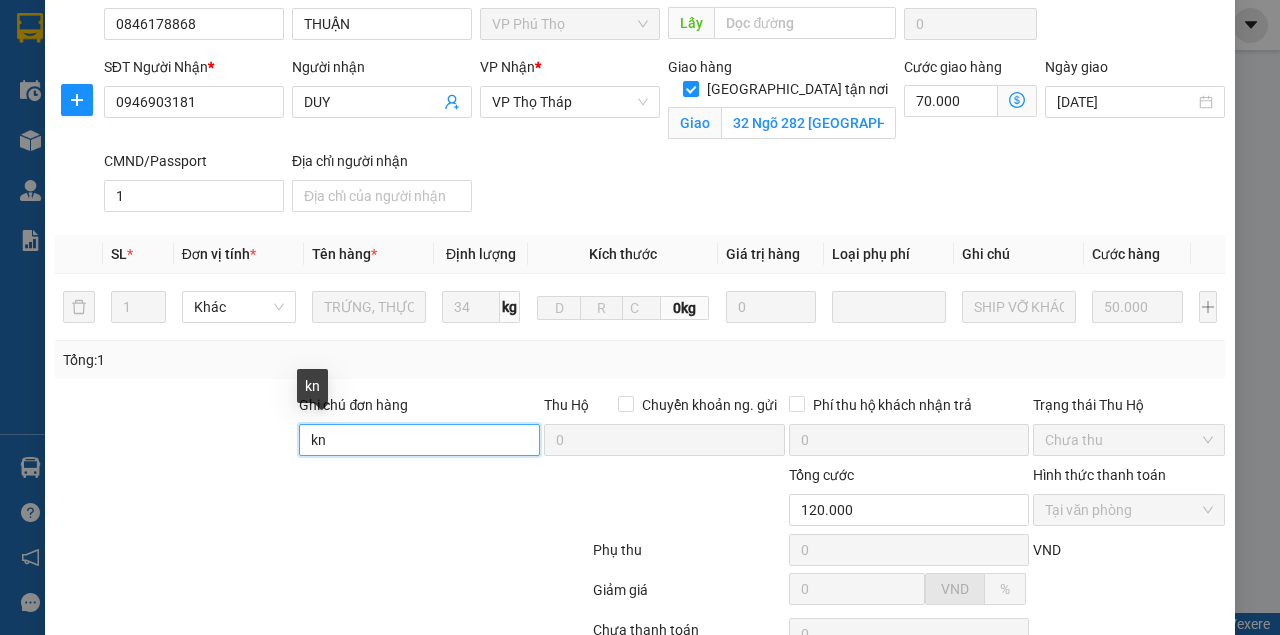 type on "k" 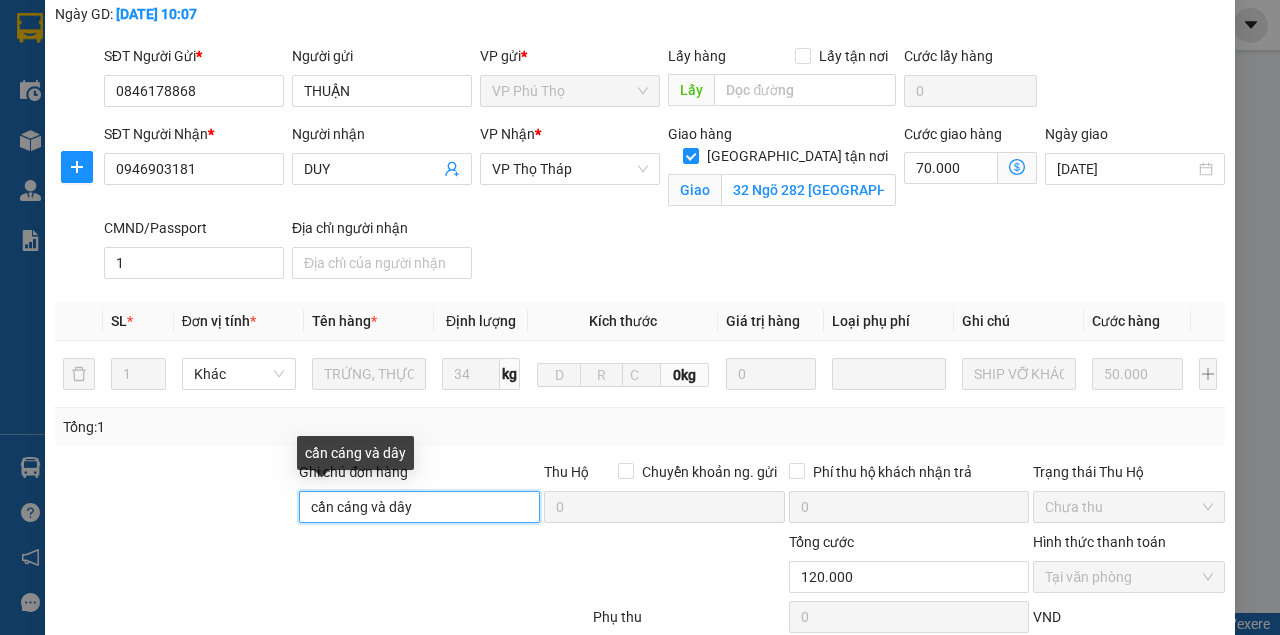 scroll, scrollTop: 200, scrollLeft: 0, axis: vertical 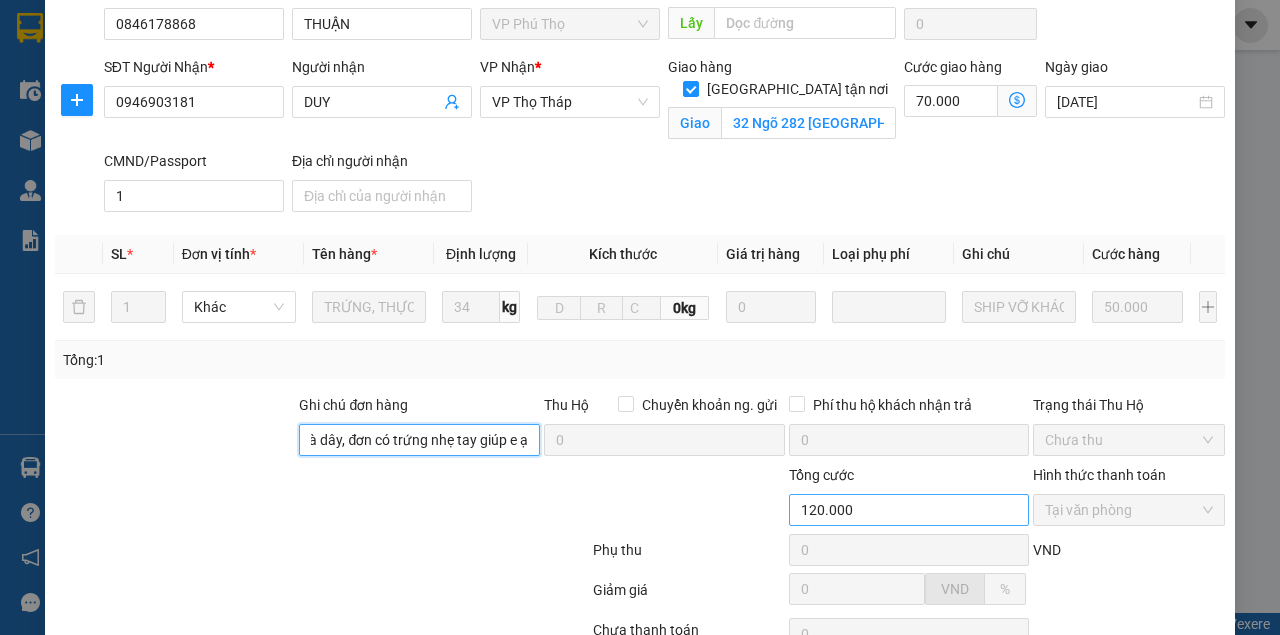 type on "cần cáng và dây, đơn có trứng nhẹ tay giúp e ạ" 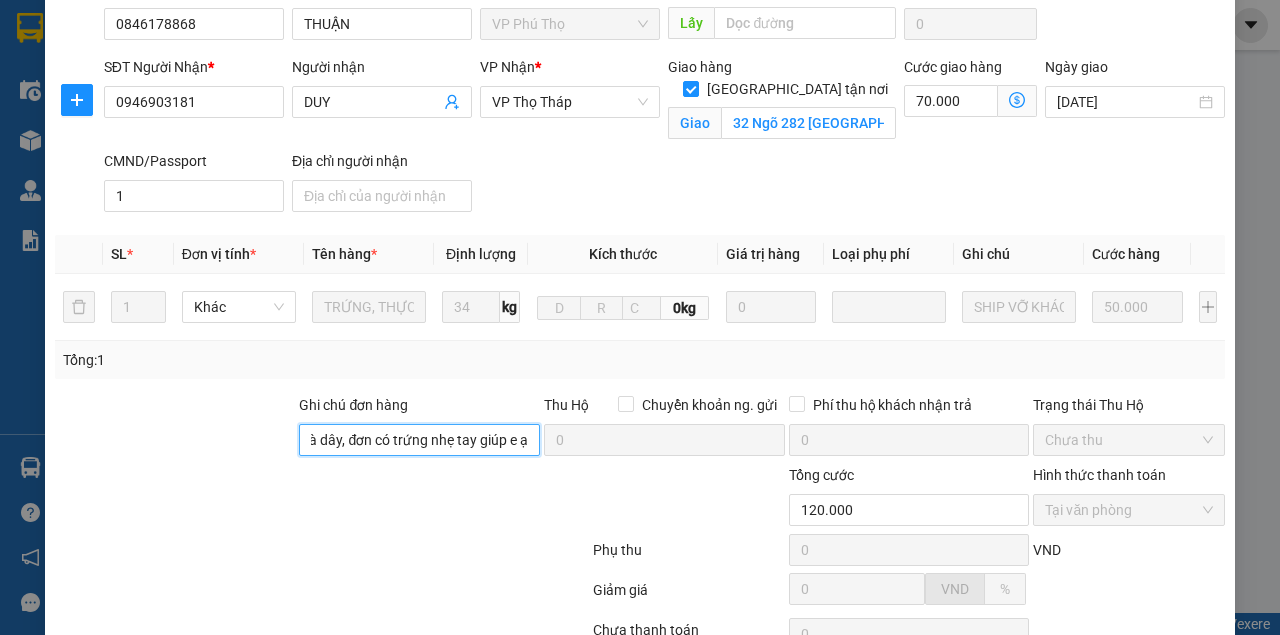 scroll, scrollTop: 0, scrollLeft: 0, axis: both 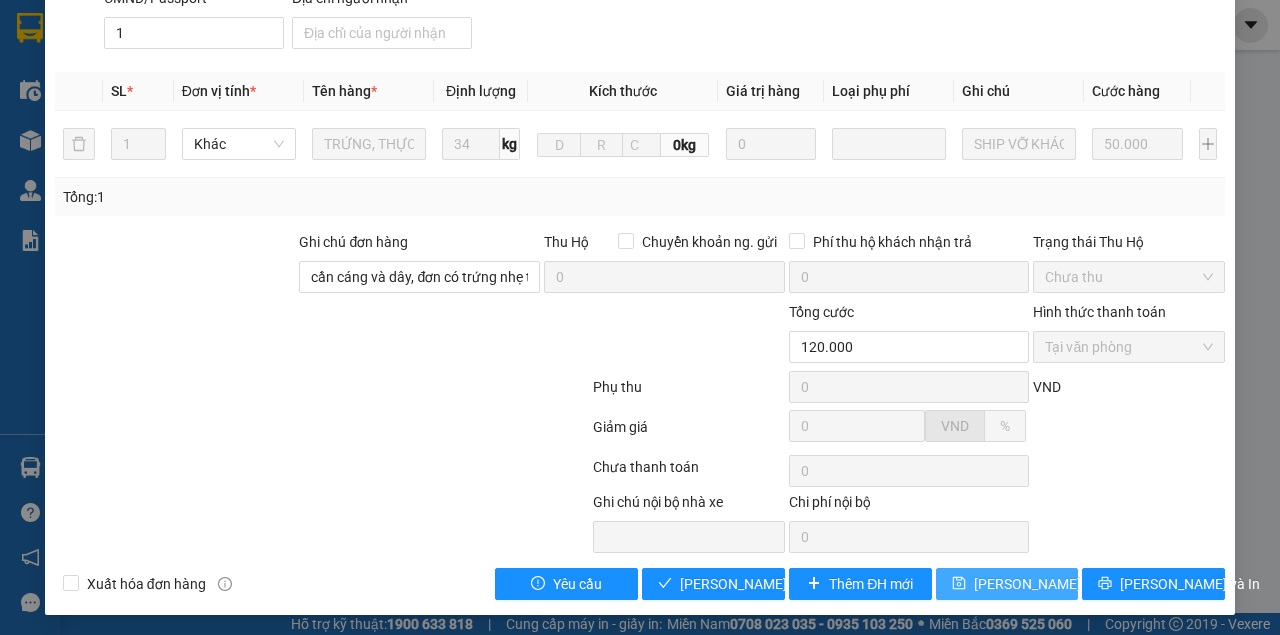 click on "[PERSON_NAME] thay đổi" at bounding box center (1054, 584) 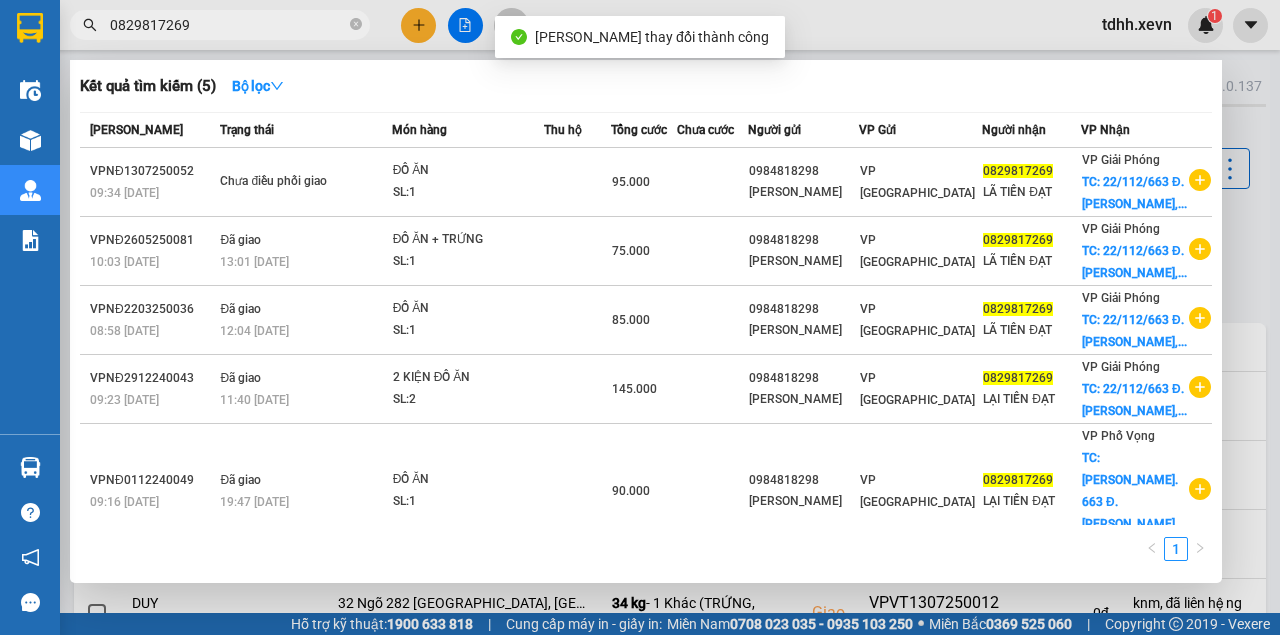 click on "0829817269" at bounding box center (228, 25) 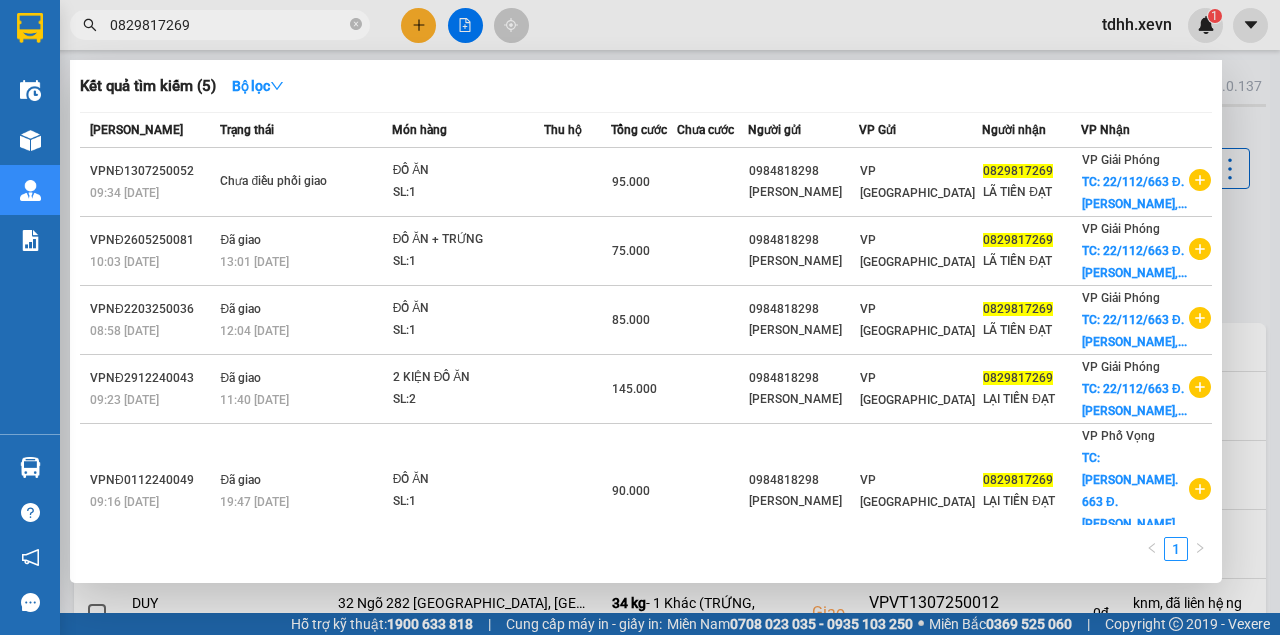 click at bounding box center [640, 317] 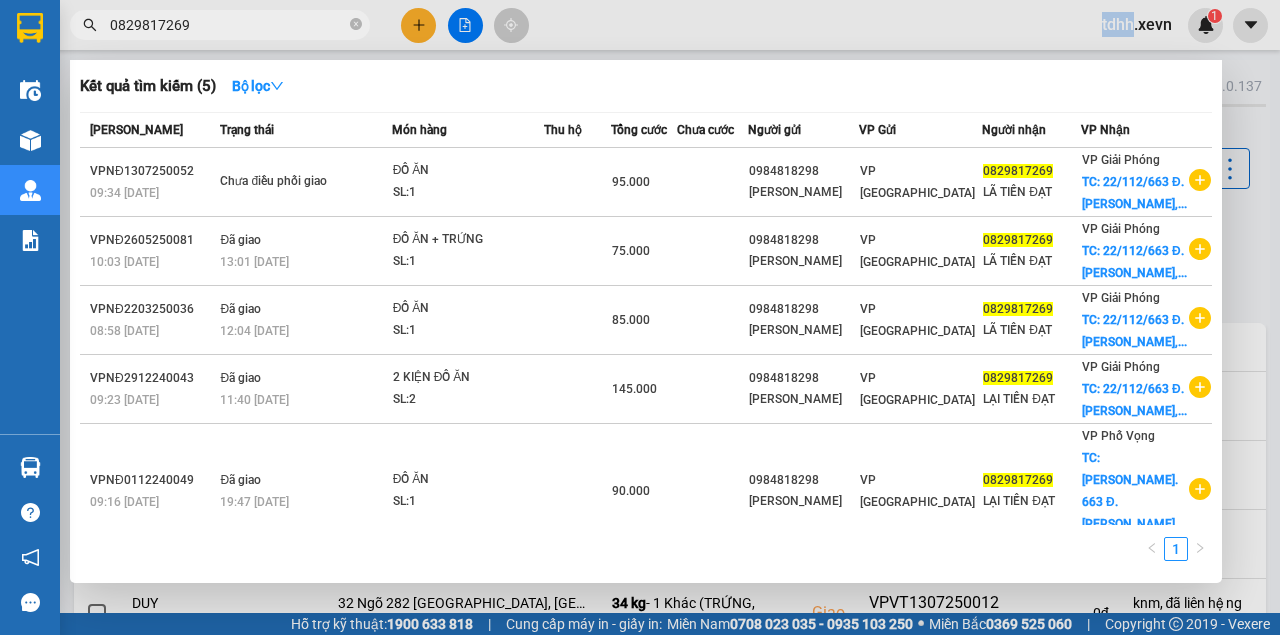 click on "Kết quả tìm kiếm ( 5 )  Bộ lọc  Mã ĐH Trạng thái Món hàng Thu hộ Tổng cước Chưa cước Người gửi VP Gửi Người nhận VP Nhận VPNĐ1307250052 09:34 [DATE] Chưa điều phối giao ĐỒ ĂN SL:  1 95.000 0984818298 TẠ THU HUYỀN VP [GEOGRAPHIC_DATA] 0829817269  LÃ TIẾN ĐẠT VP Giải Phóng TC: 22/112/663 Đ. [PERSON_NAME],... VPNĐ2605250081 10:03 [DATE] Đã giao   13:01 [DATE] ĐỒ ĂN + TRỨNG SL:  1 75.000 0984818298 TẠ THU HUYỀN VP [GEOGRAPHIC_DATA] 0829817269  LÃ TIẾN ĐẠT VP Giải Phóng TC: 22/112/663 Đ. [PERSON_NAME],... VPNĐ2203250036 08:58 [DATE] Đã giao   12:04 [DATE] ĐỒ ĂN SL:  1 85.000 0984818298 TẠ THU HUYỀN VP [GEOGRAPHIC_DATA] 0829817269  LÃ TIẾN ĐẠT VP Giải Phóng TC: 22/112/663 Đ. [PERSON_NAME],... VPNĐ2912240043 09:23 [DATE] Đã giao   11:40 [DATE] 2 KIỆN ĐỒ ĂN SL:  2 145.000 0984818298 TẠ THU HUYỀN VP [GEOGRAPHIC_DATA] 0829817269 LẠI TIẾN ĐẠT VP Giải Phóng TC: 22/112/663 Đ. [PERSON_NAME],..." at bounding box center [640, 25] 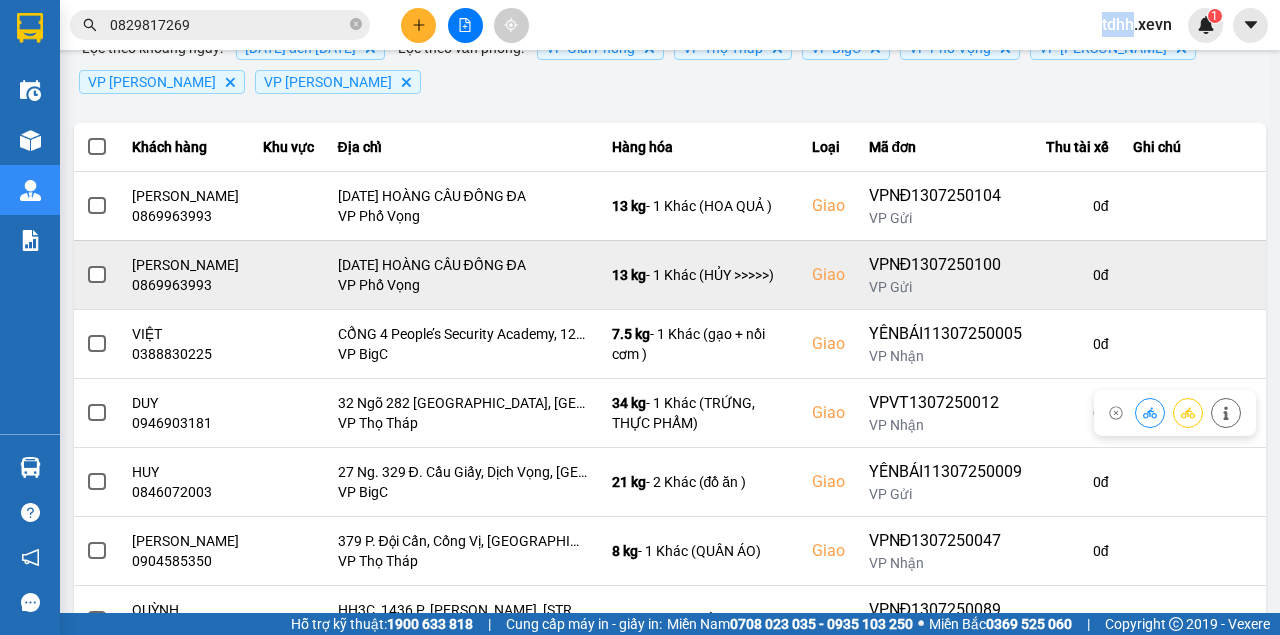 scroll, scrollTop: 400, scrollLeft: 0, axis: vertical 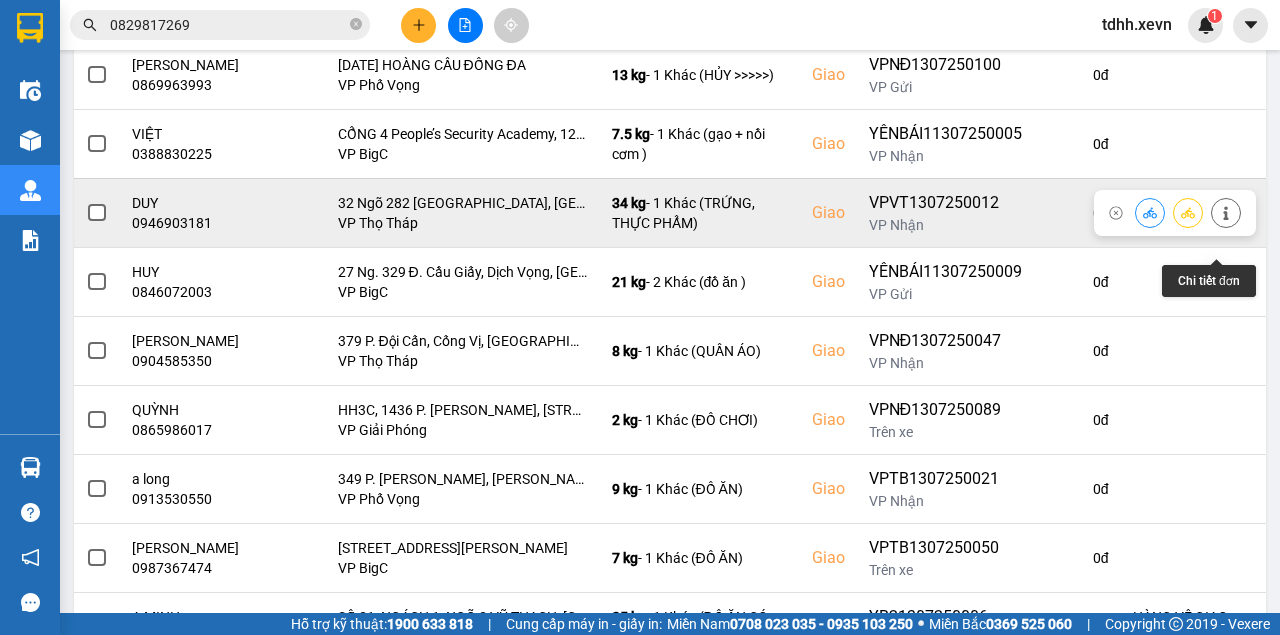 click at bounding box center (1226, 213) 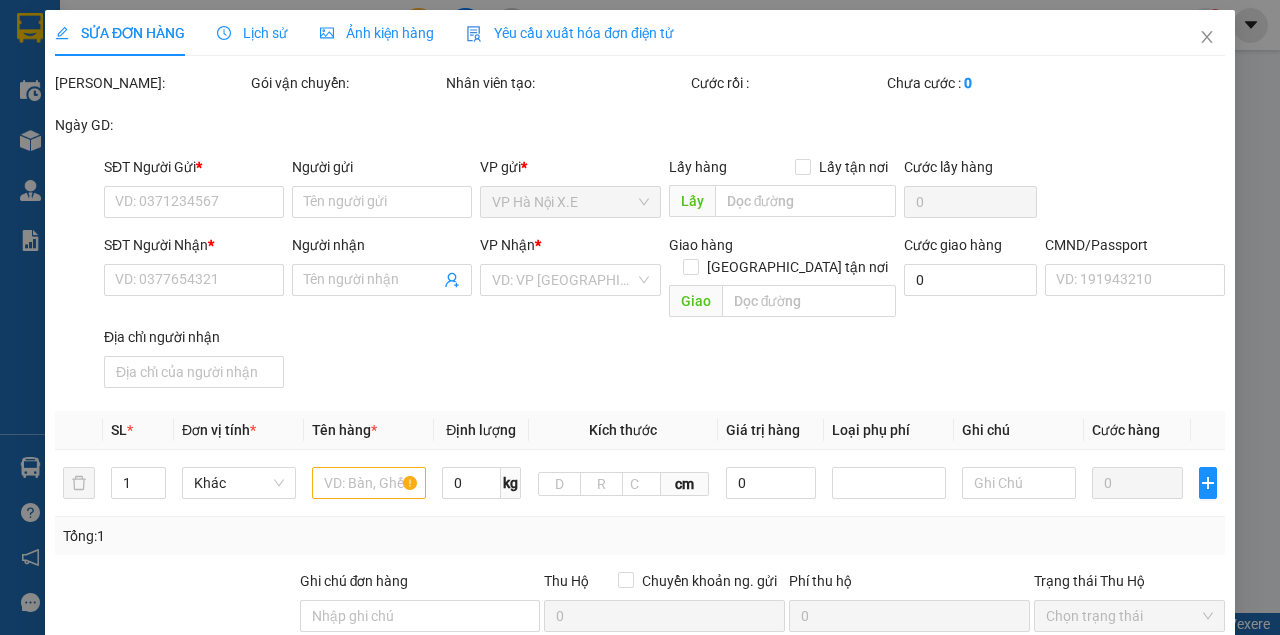 type on "0846178868" 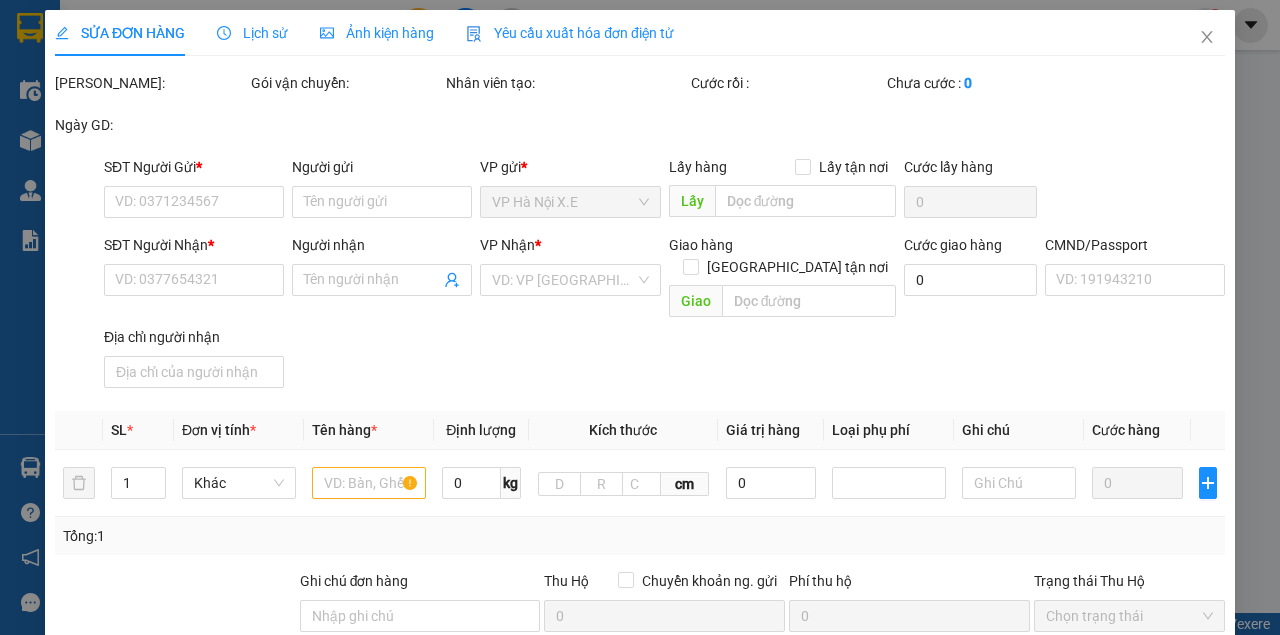 type on "THUẬN" 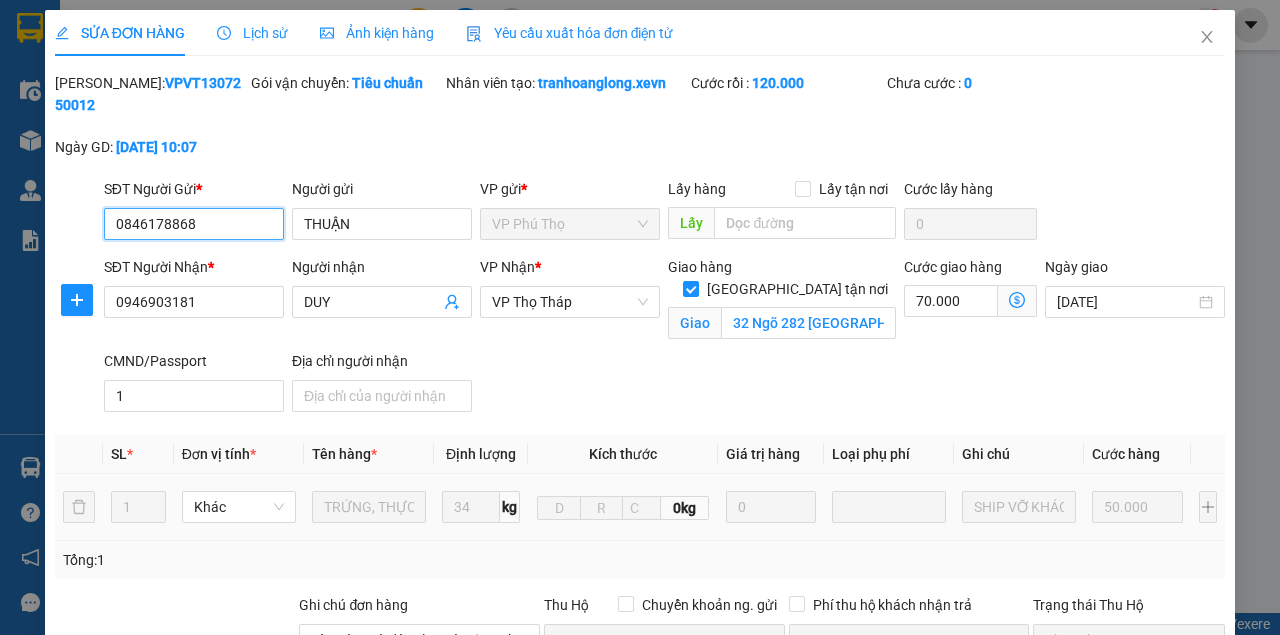 scroll, scrollTop: 0, scrollLeft: 0, axis: both 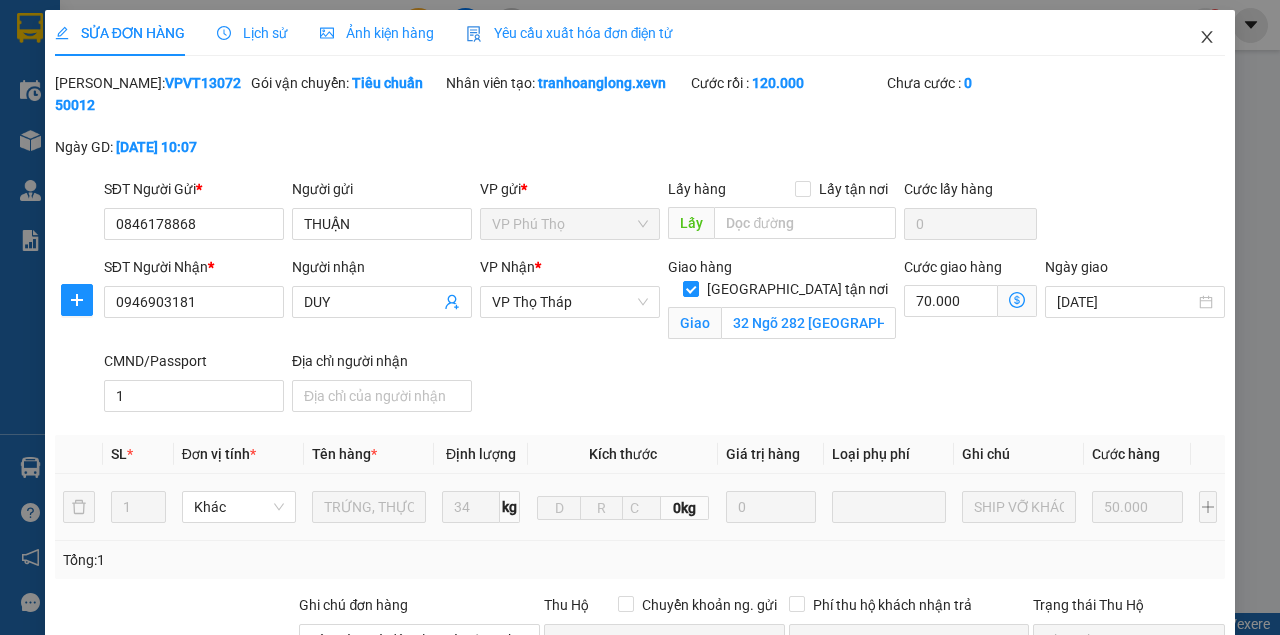 click at bounding box center (1207, 38) 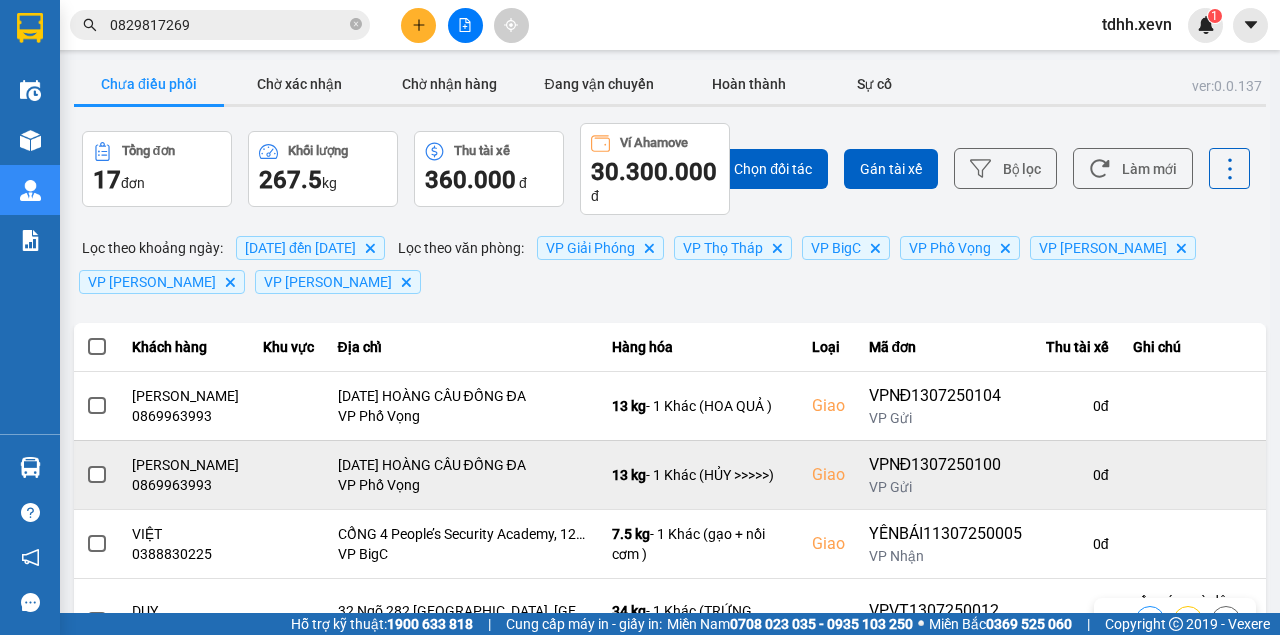 scroll, scrollTop: 200, scrollLeft: 0, axis: vertical 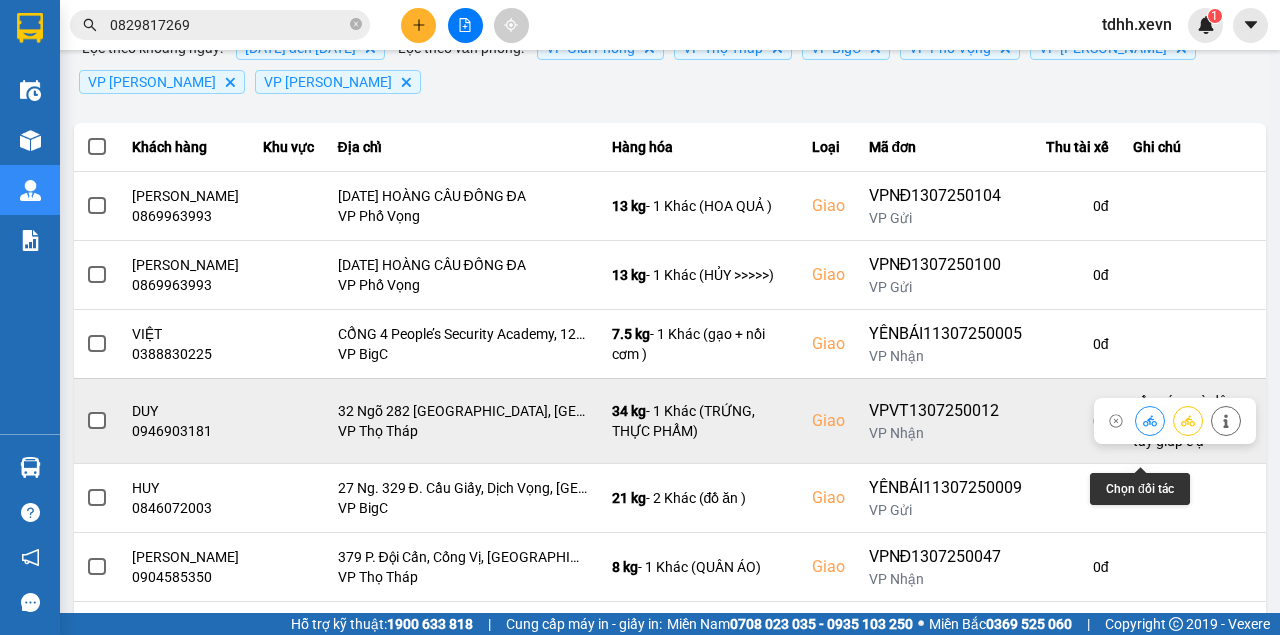 click 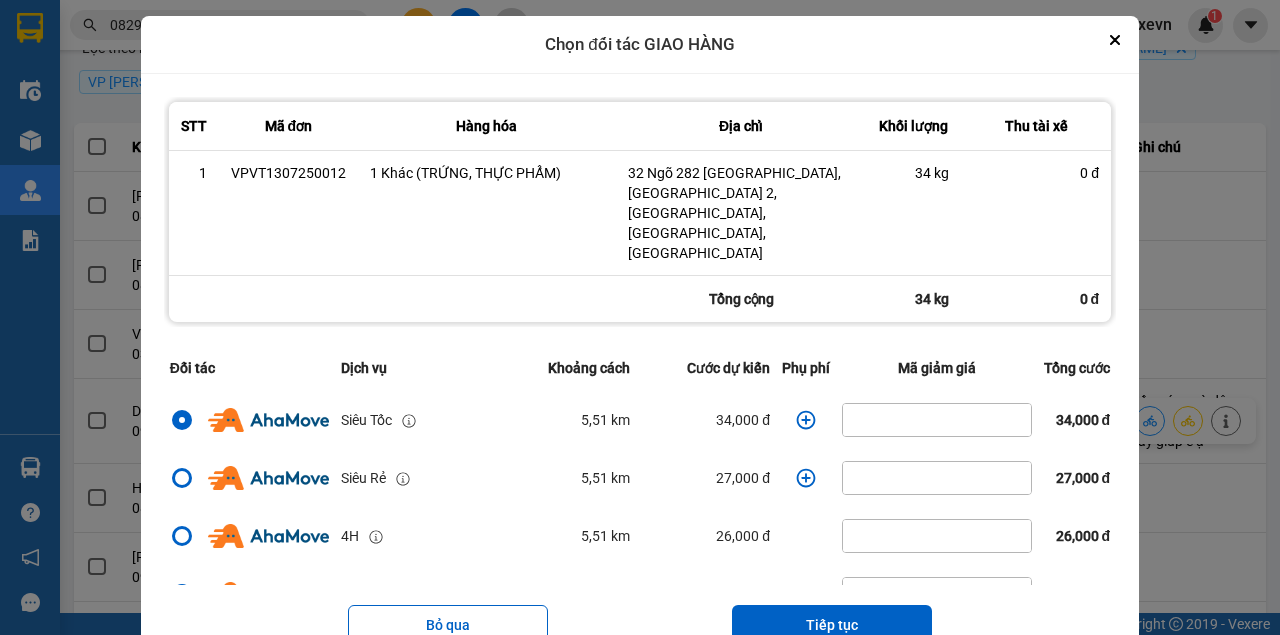 click 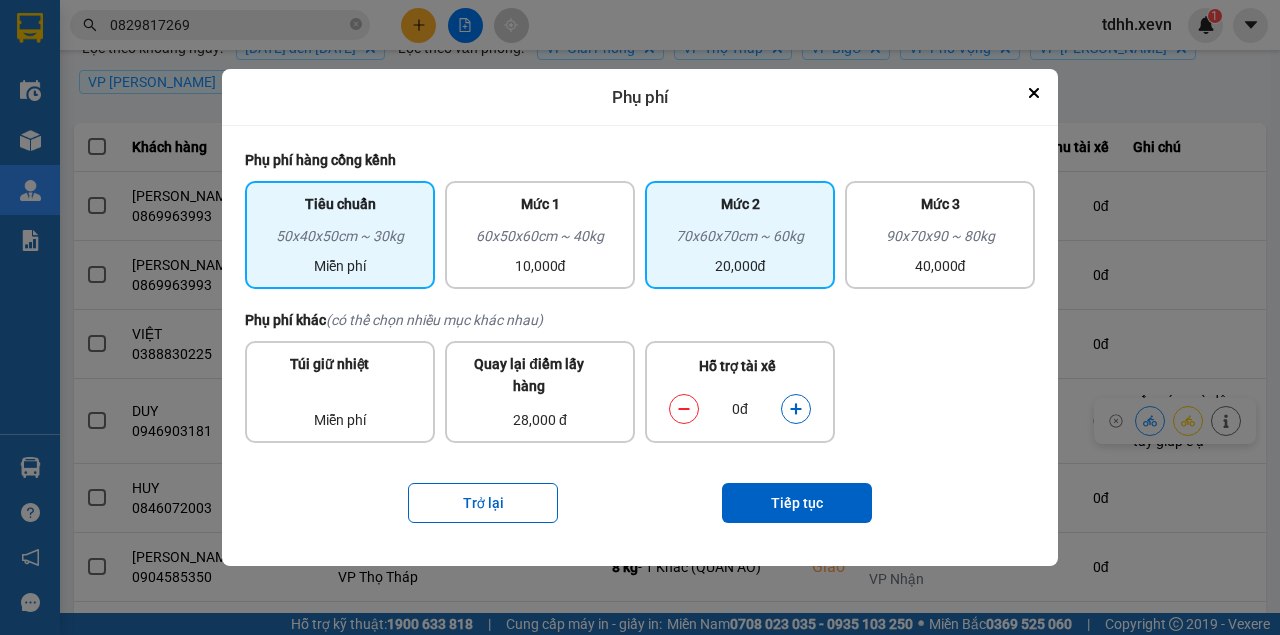 click on "20,000đ" at bounding box center (740, 266) 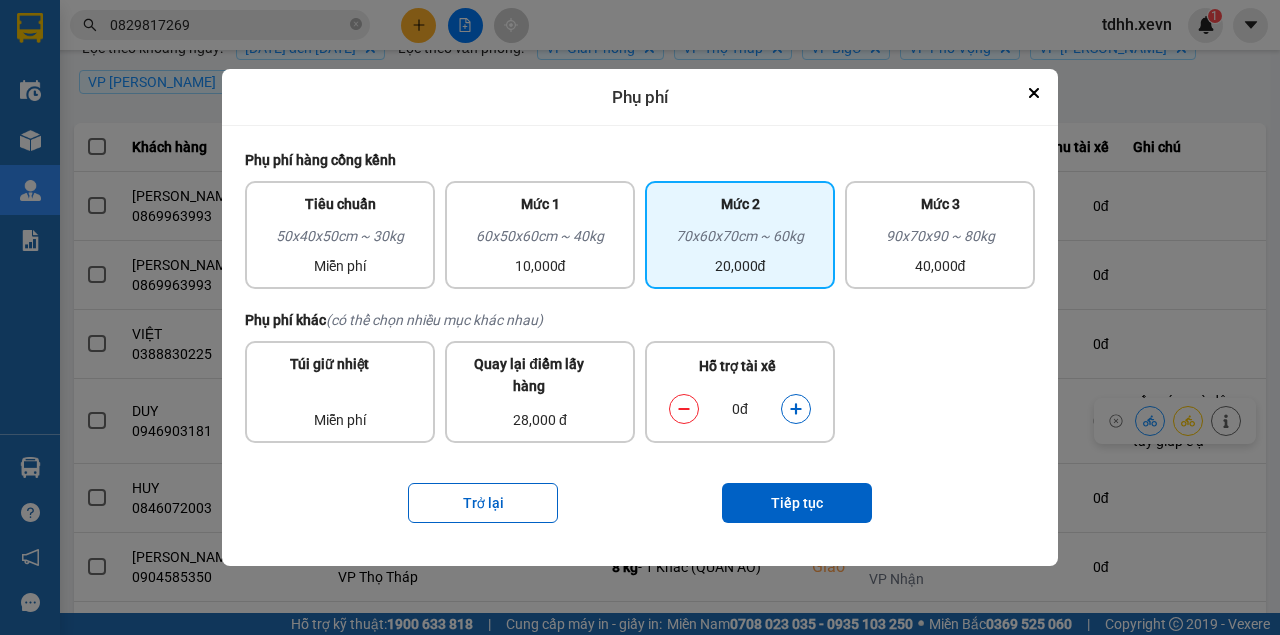 click 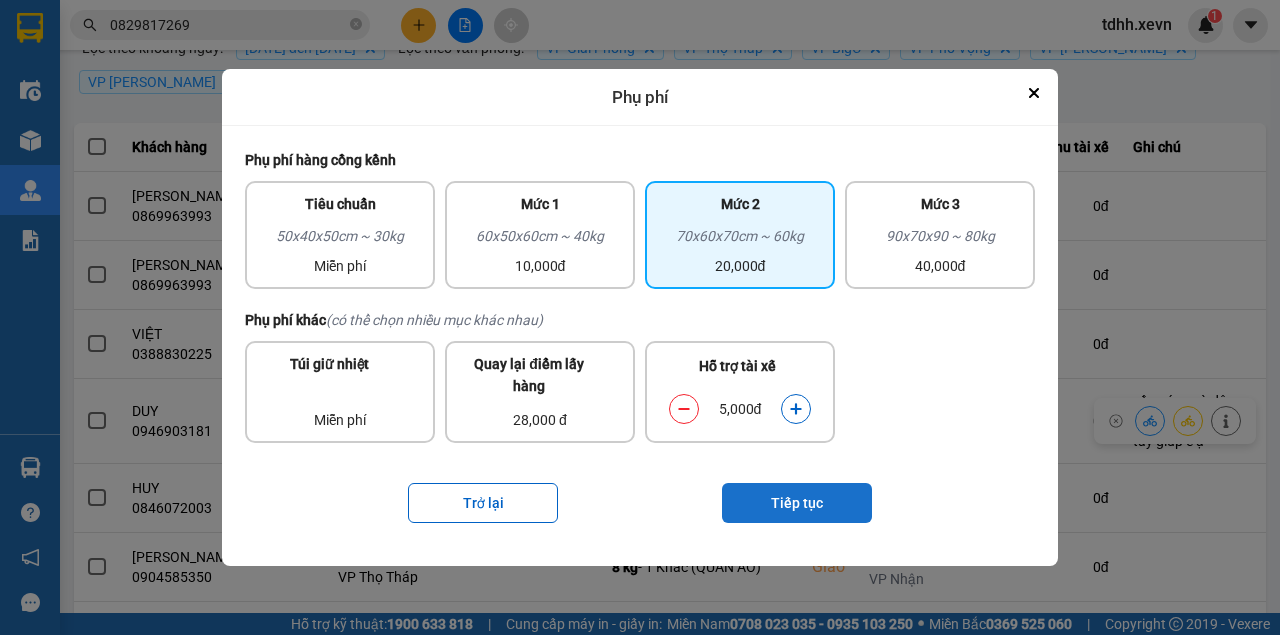click on "Tiếp tục" at bounding box center (797, 503) 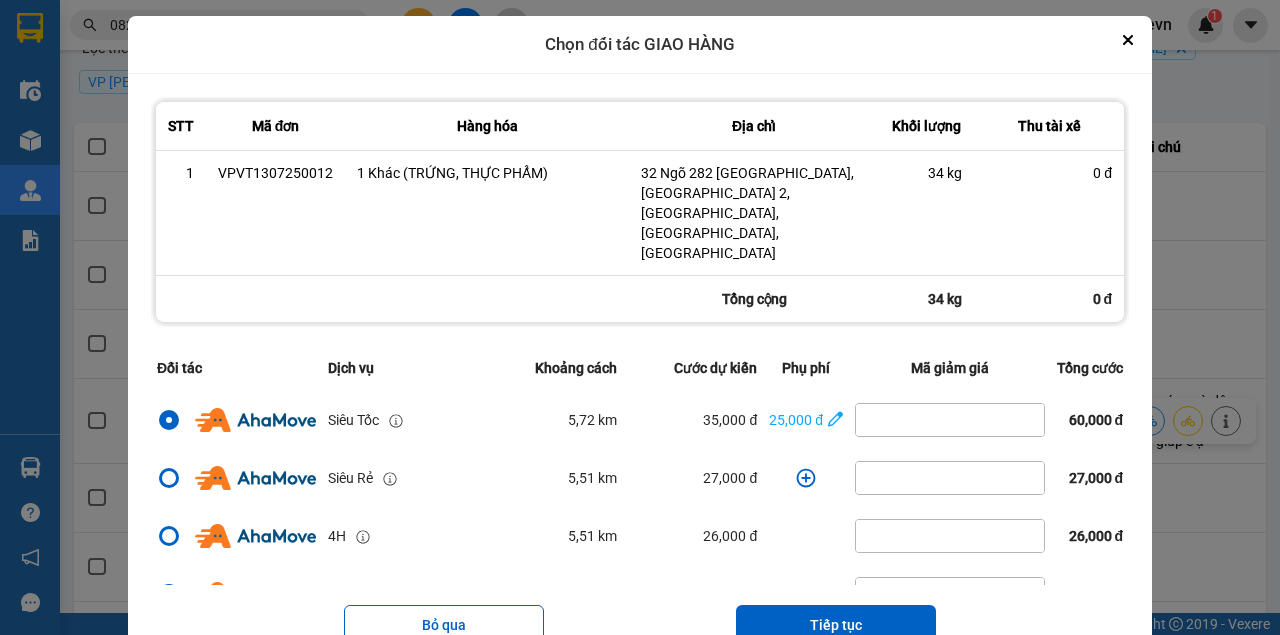 drag, startPoint x: 823, startPoint y: 582, endPoint x: 827, endPoint y: 558, distance: 24.33105 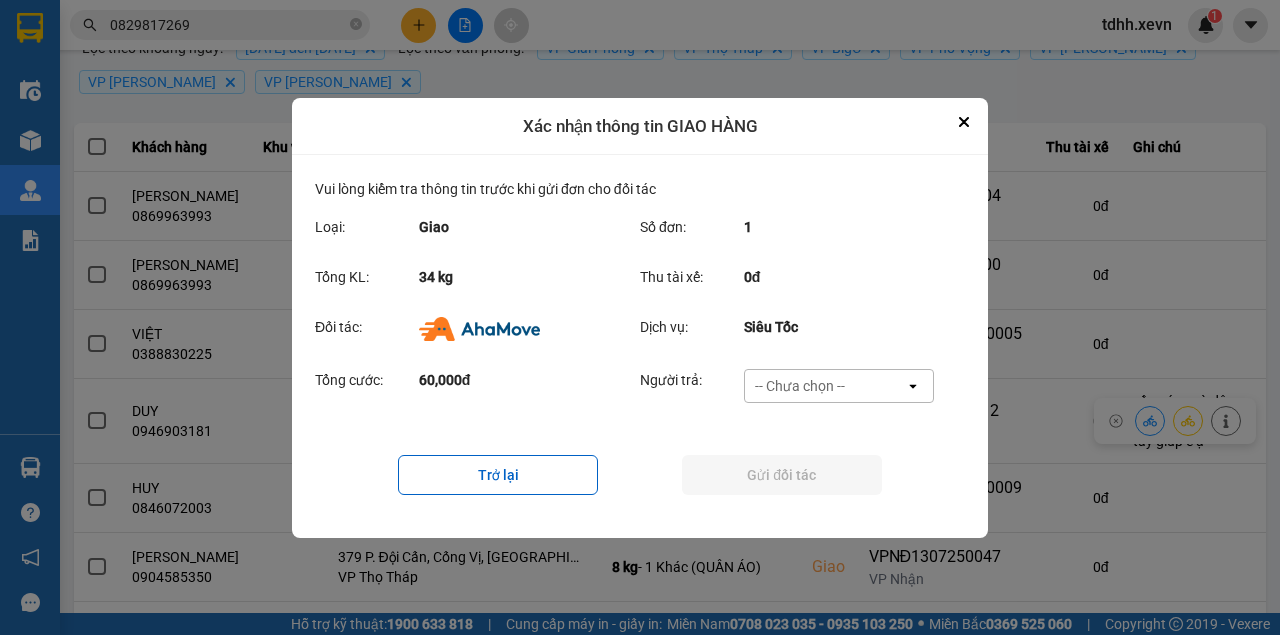 click on "-- Chưa chọn --" at bounding box center (800, 386) 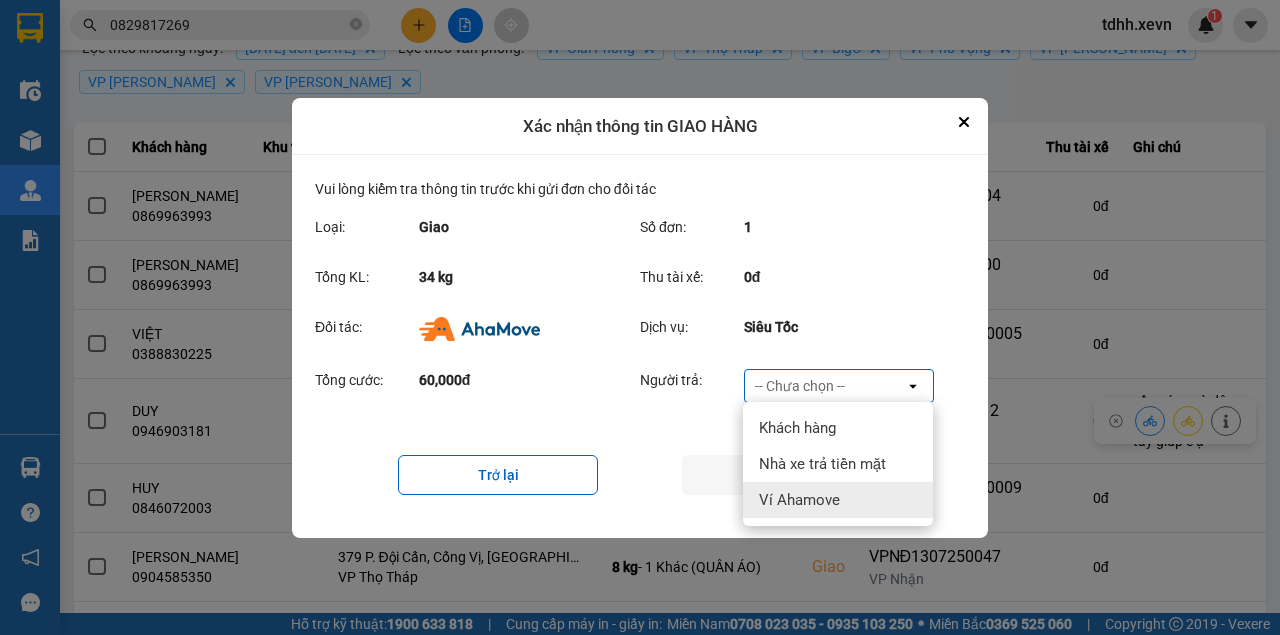 drag, startPoint x: 825, startPoint y: 512, endPoint x: 824, endPoint y: 497, distance: 15.033297 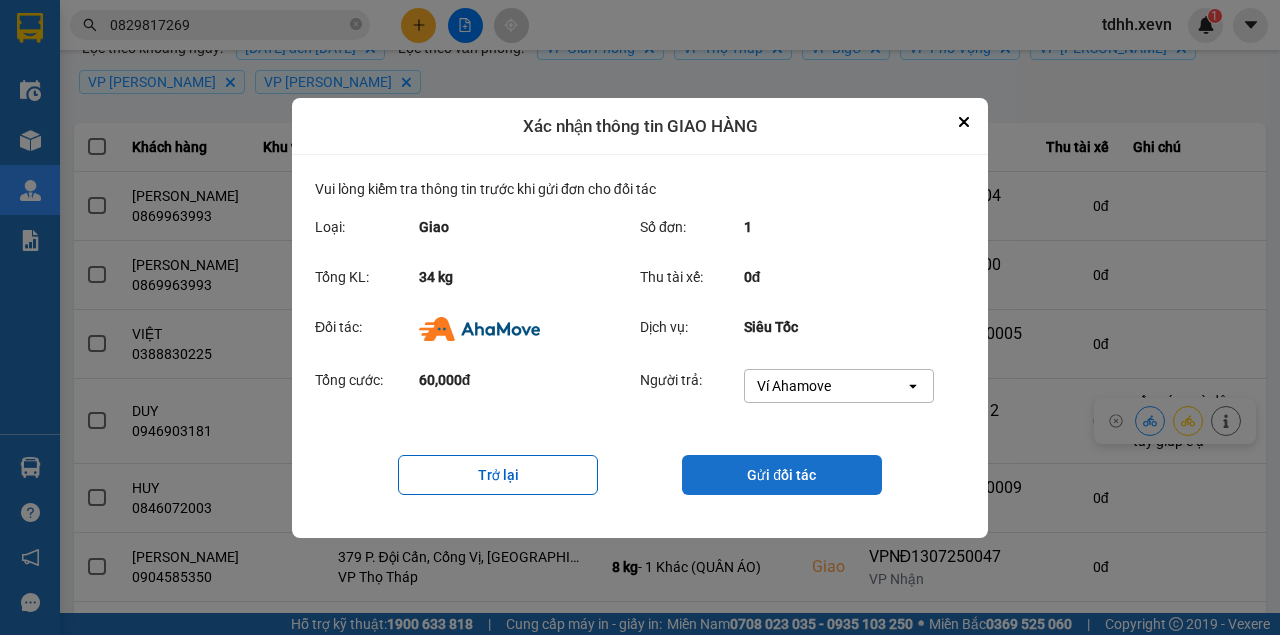 click on "Gửi đối tác" at bounding box center (782, 475) 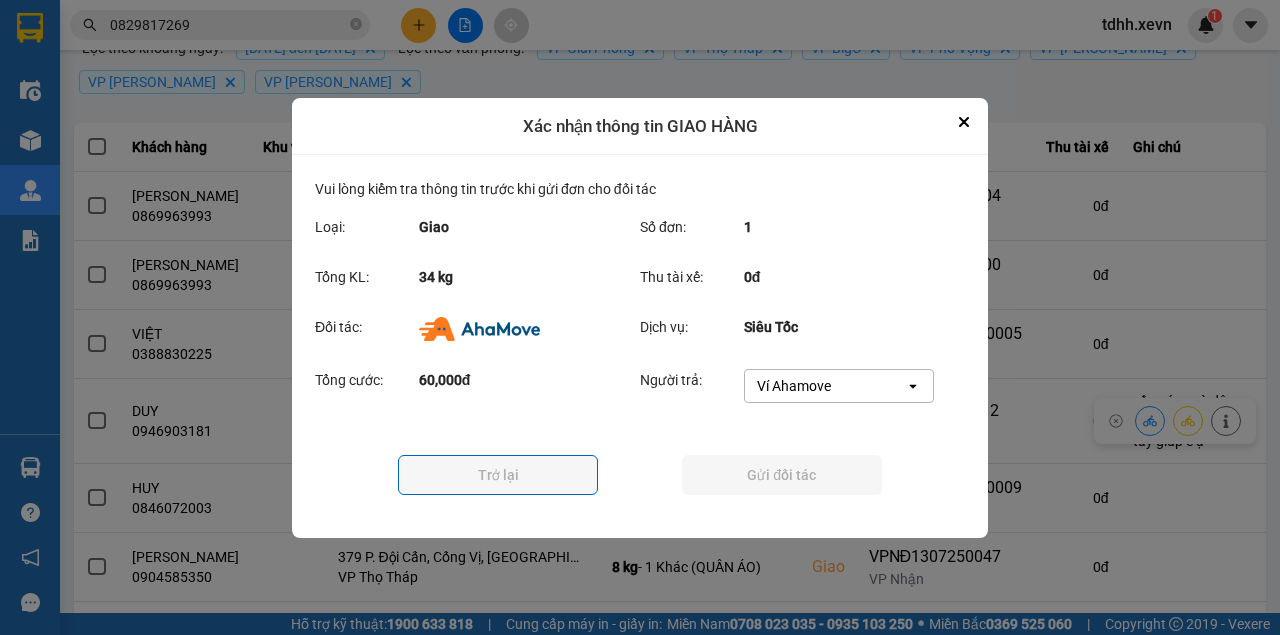 scroll, scrollTop: 0, scrollLeft: 0, axis: both 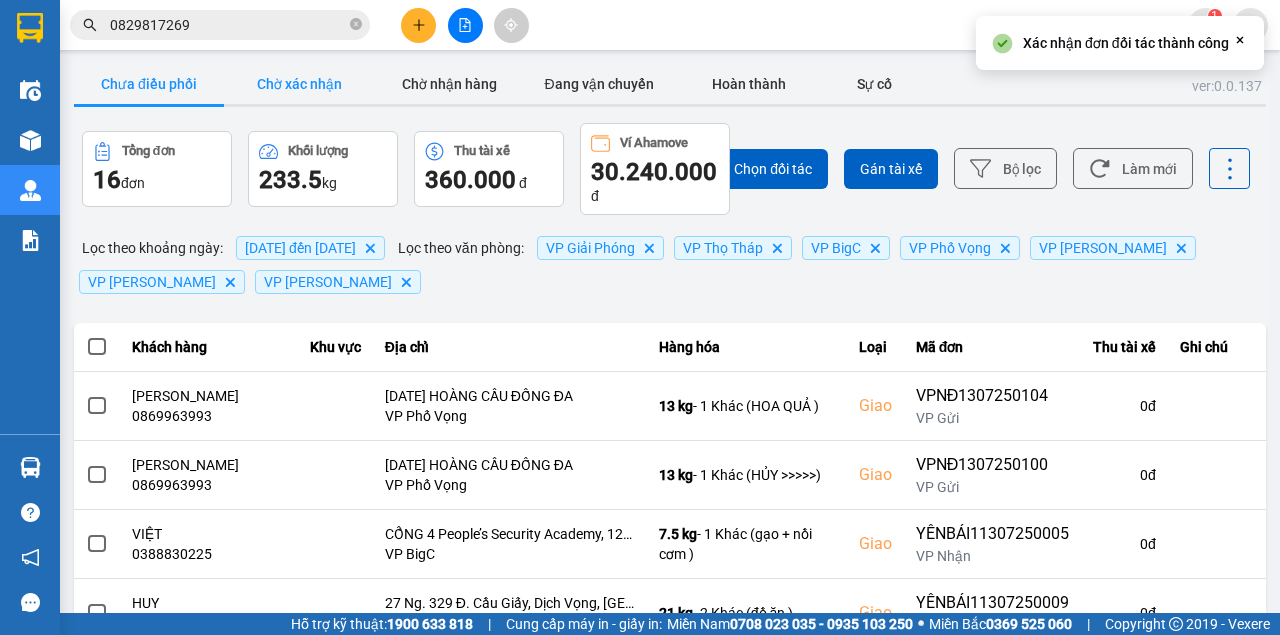 click on "Chờ xác nhận" at bounding box center [299, 84] 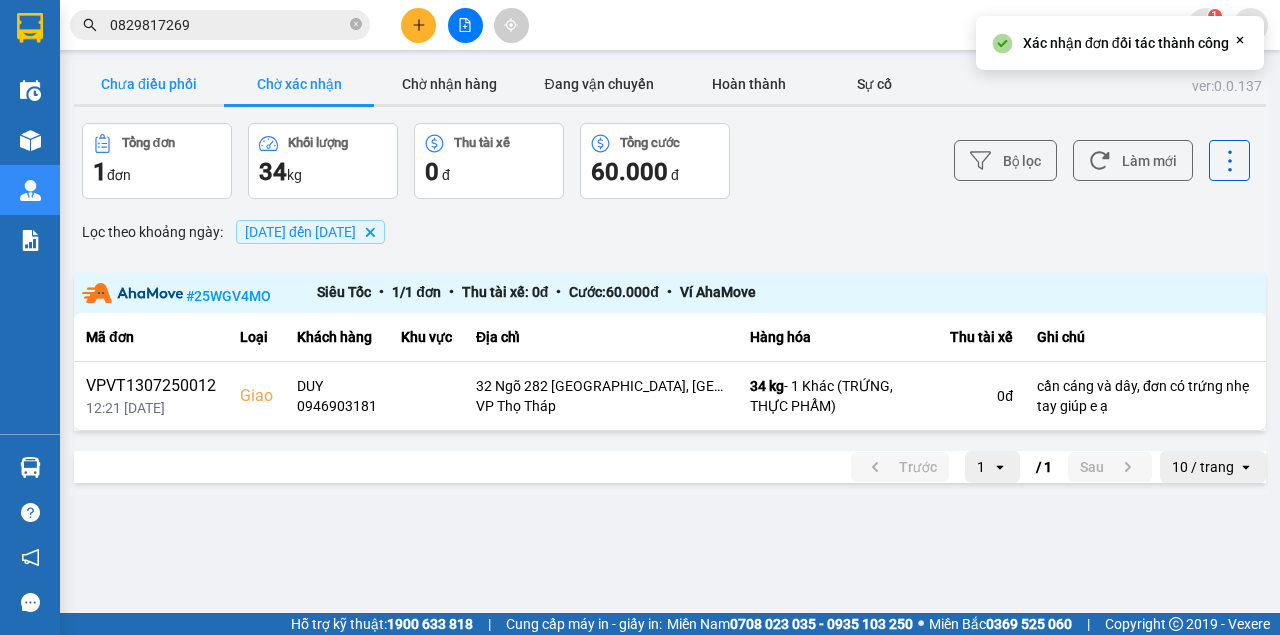 click on "Chưa điều phối" at bounding box center [149, 84] 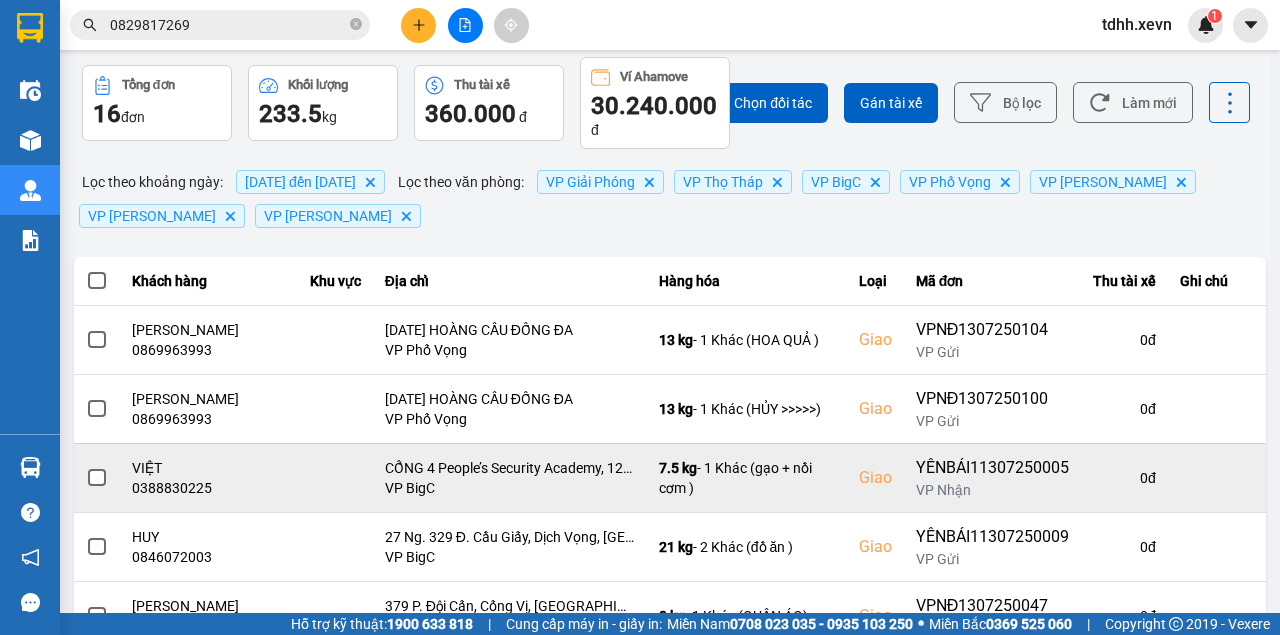 scroll, scrollTop: 0, scrollLeft: 0, axis: both 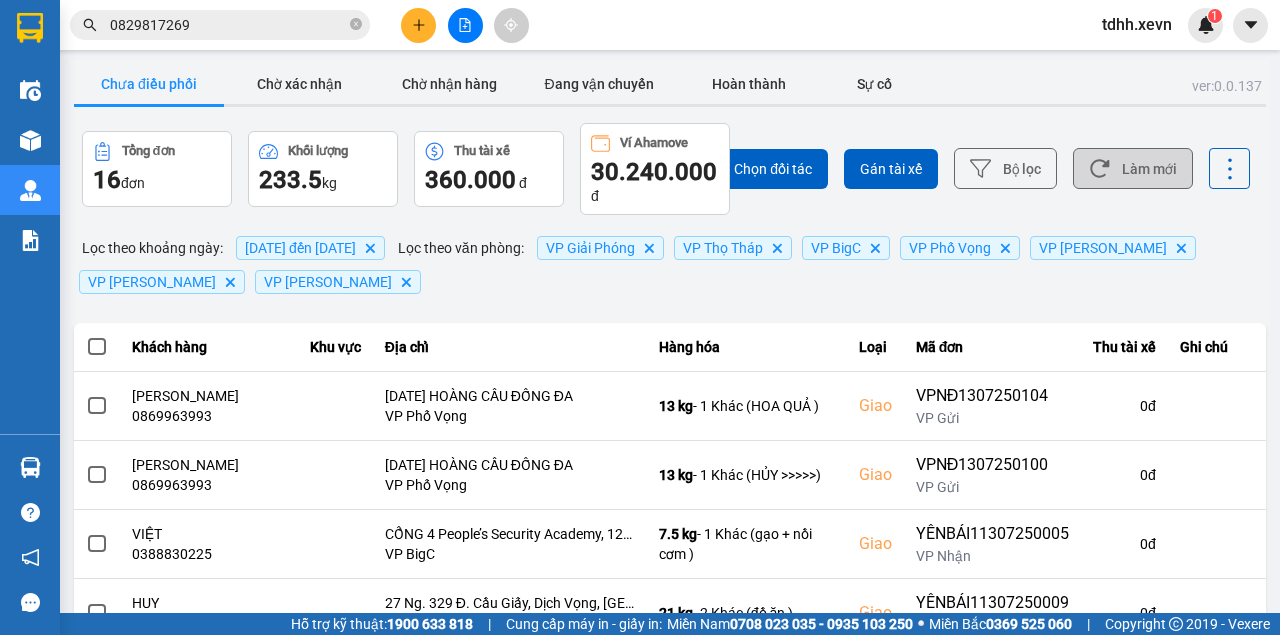 click on "Làm mới" at bounding box center [1133, 168] 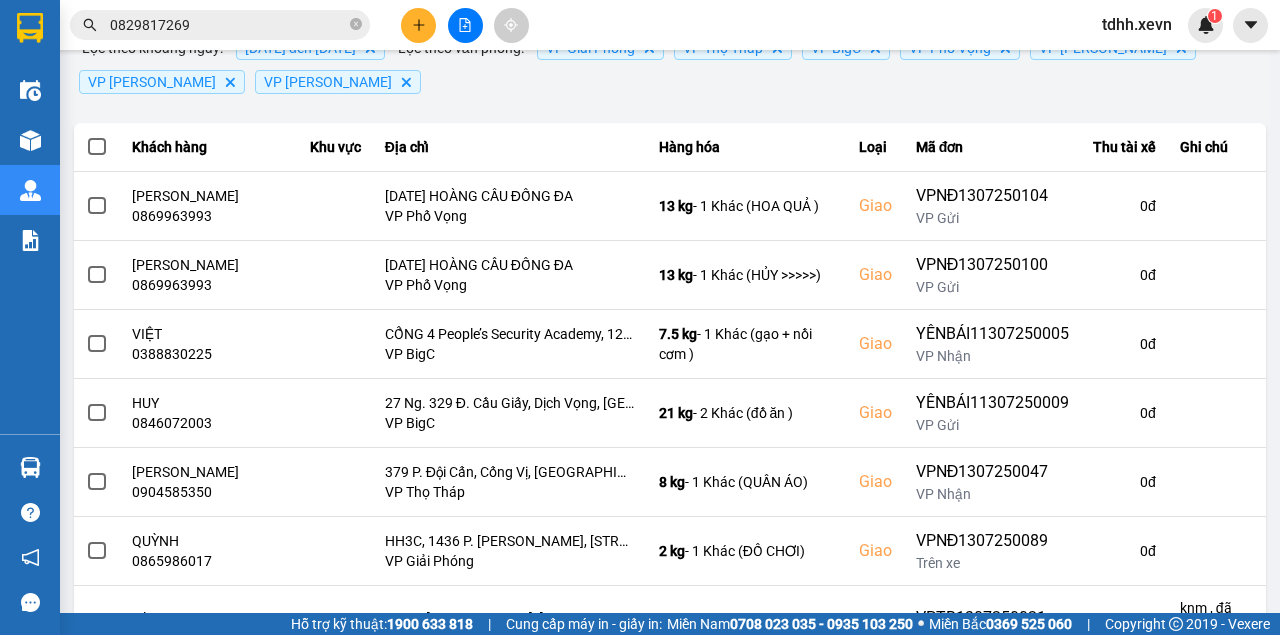 scroll, scrollTop: 0, scrollLeft: 0, axis: both 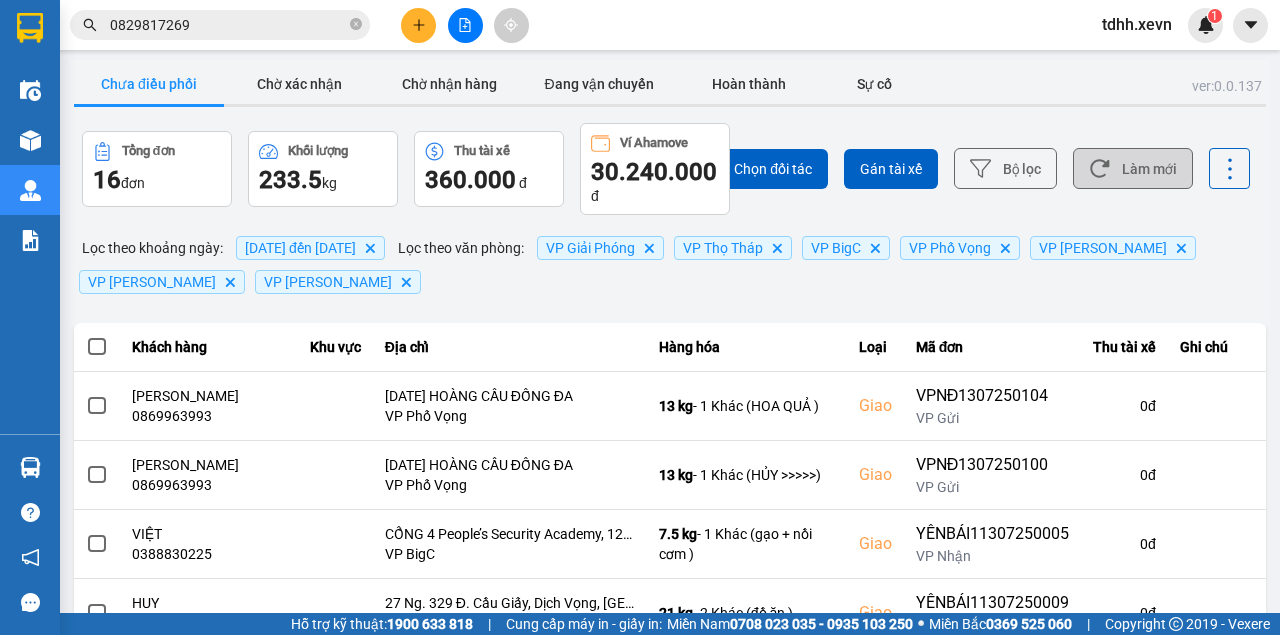 click 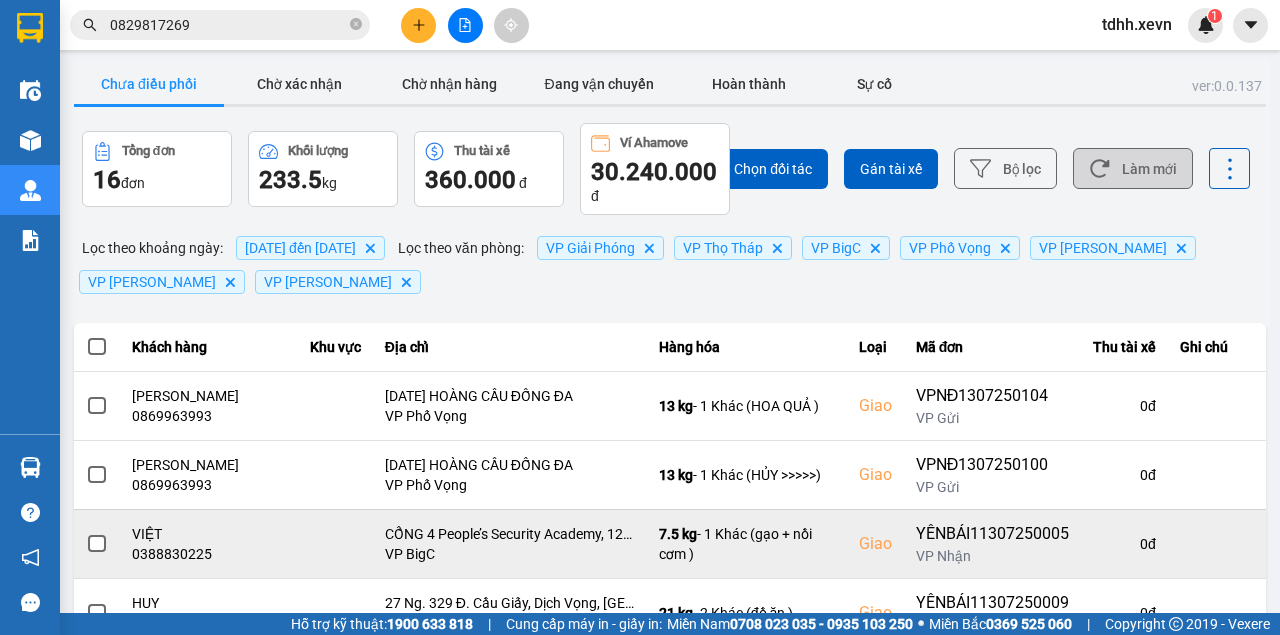 scroll, scrollTop: 200, scrollLeft: 0, axis: vertical 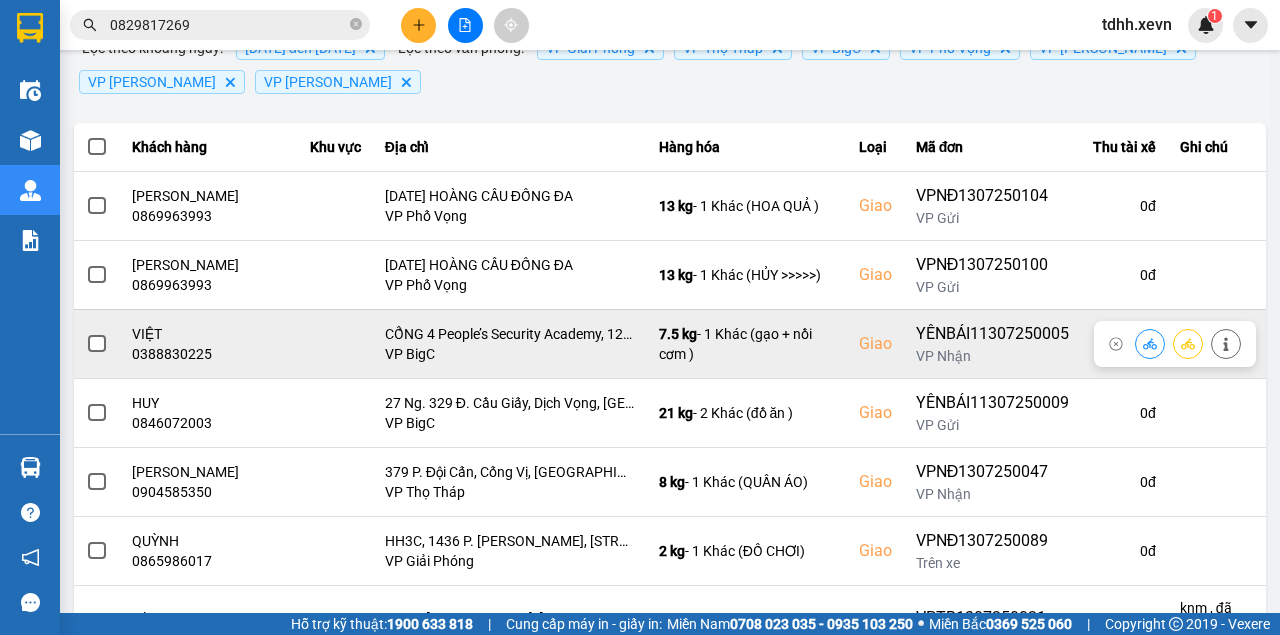 click on "0388830225" at bounding box center [209, 354] 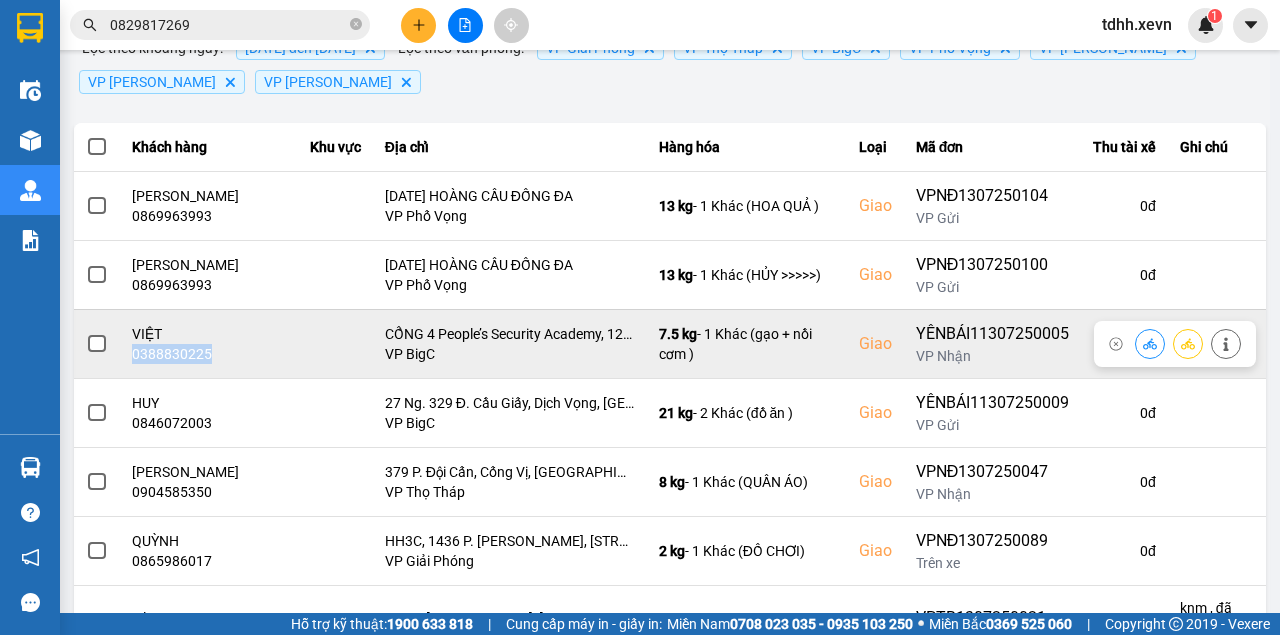click on "0388830225" at bounding box center [209, 354] 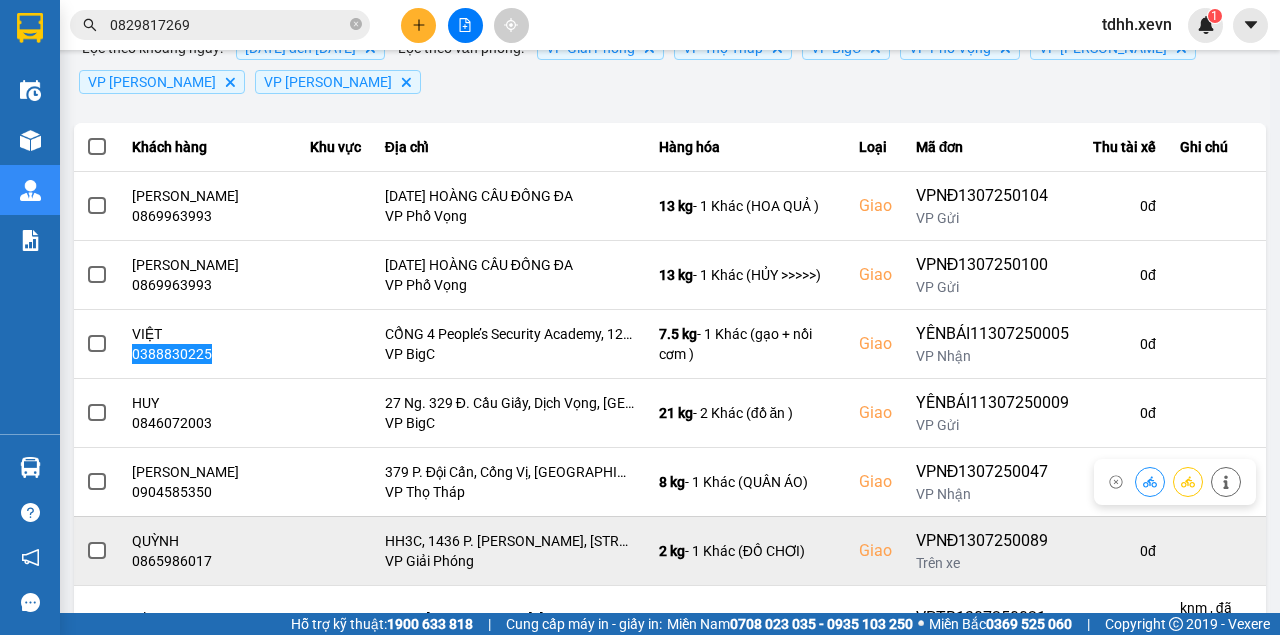 scroll, scrollTop: 333, scrollLeft: 0, axis: vertical 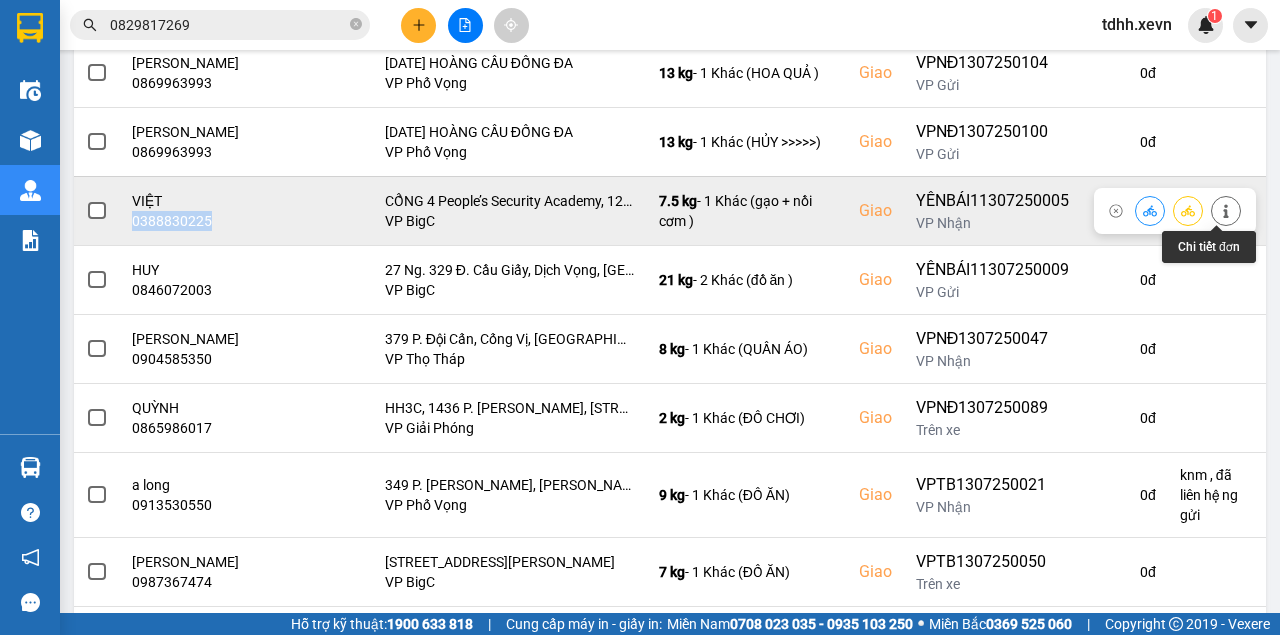 click at bounding box center (1226, 210) 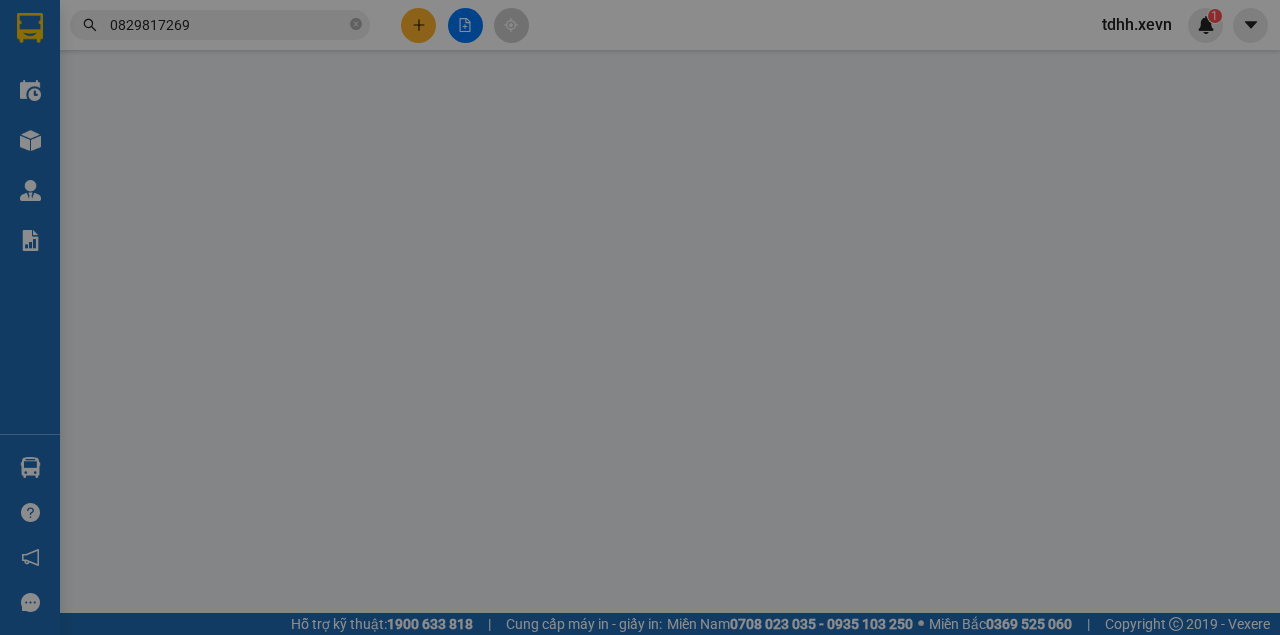 scroll, scrollTop: 0, scrollLeft: 0, axis: both 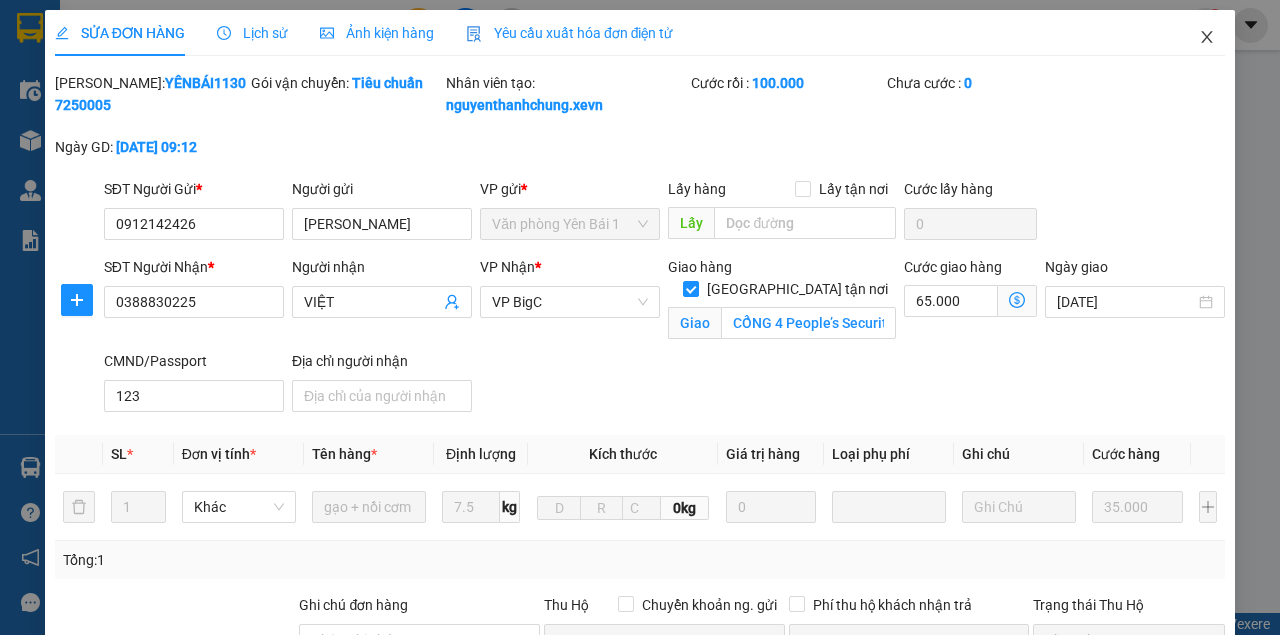 click 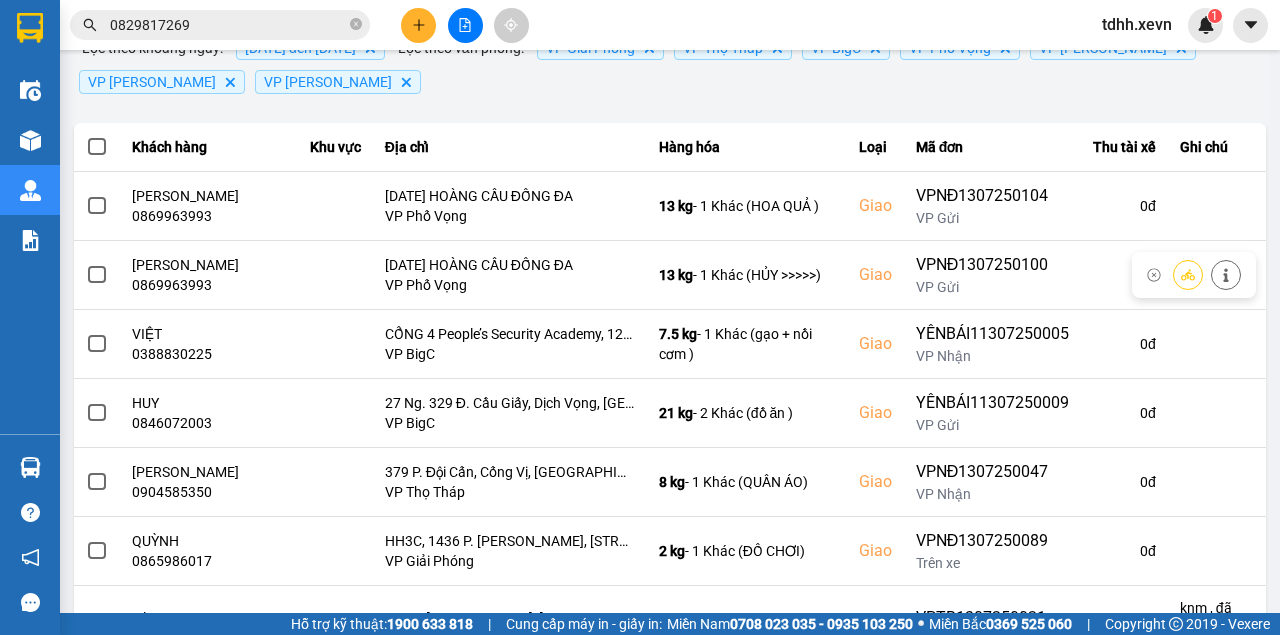 scroll, scrollTop: 266, scrollLeft: 0, axis: vertical 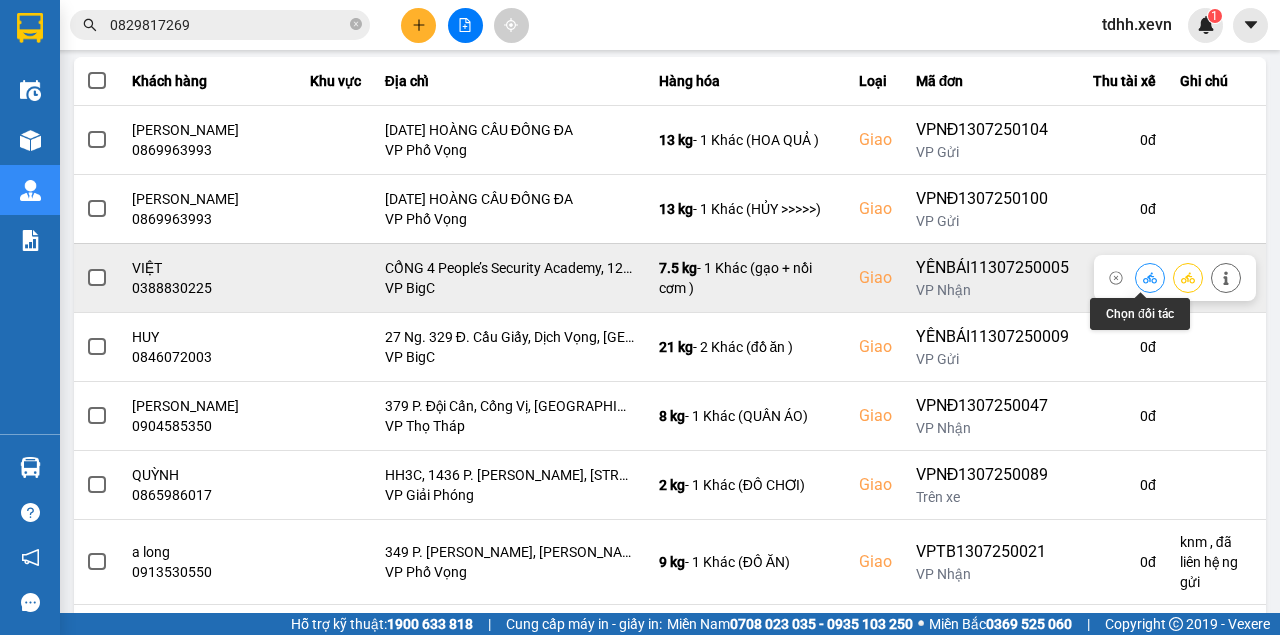 click at bounding box center (1150, 277) 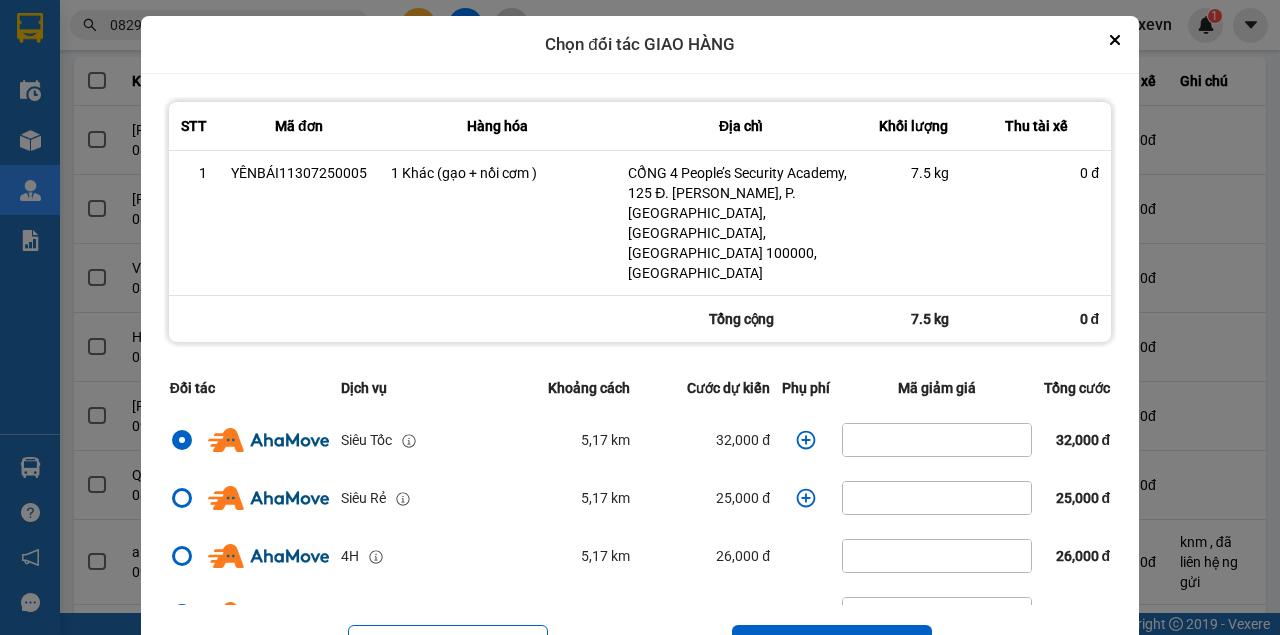 click 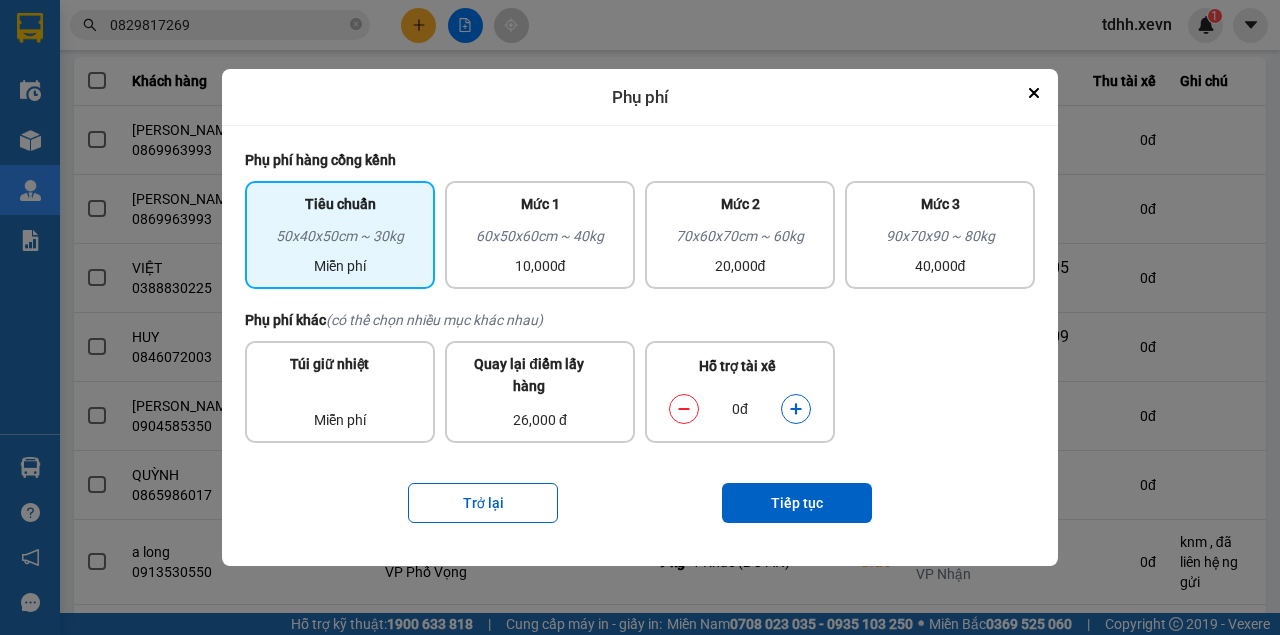 click at bounding box center [796, 409] 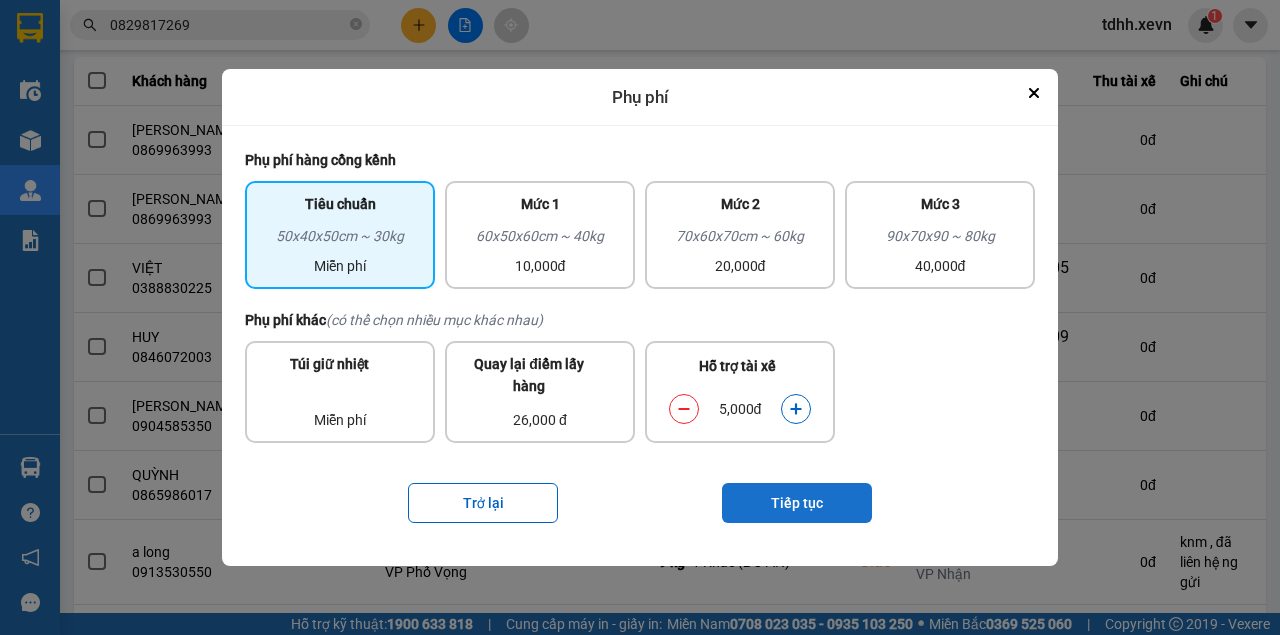 click on "Tiếp tục" at bounding box center [797, 503] 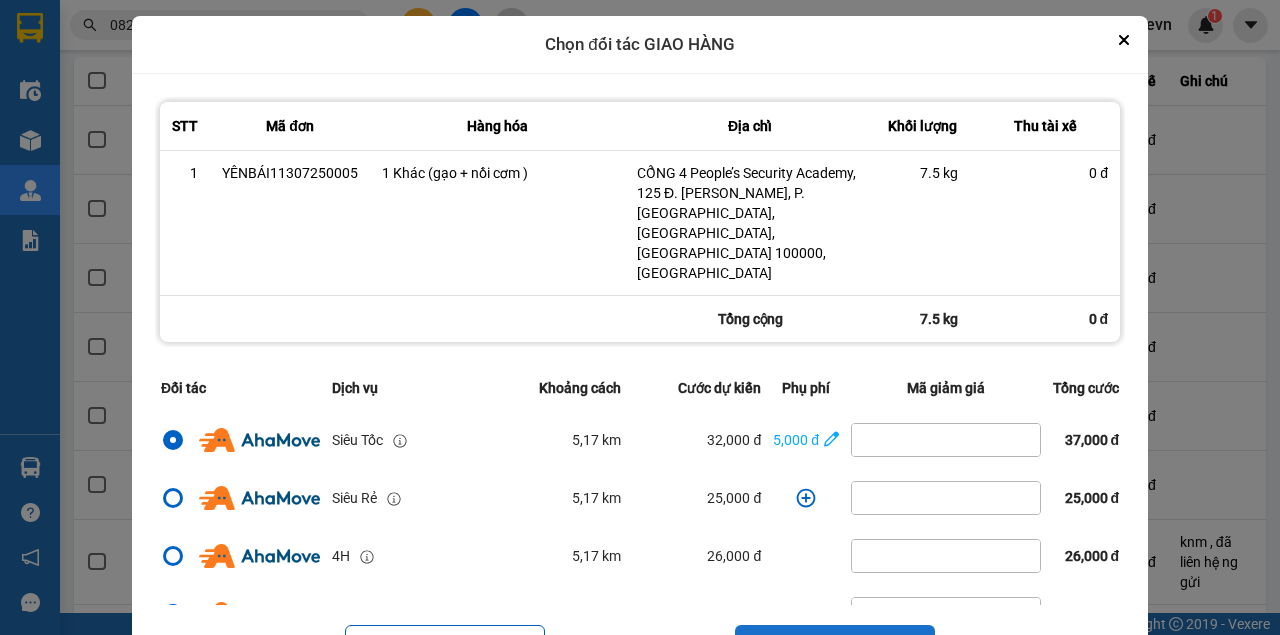 click on "Tiếp tục" at bounding box center (835, 645) 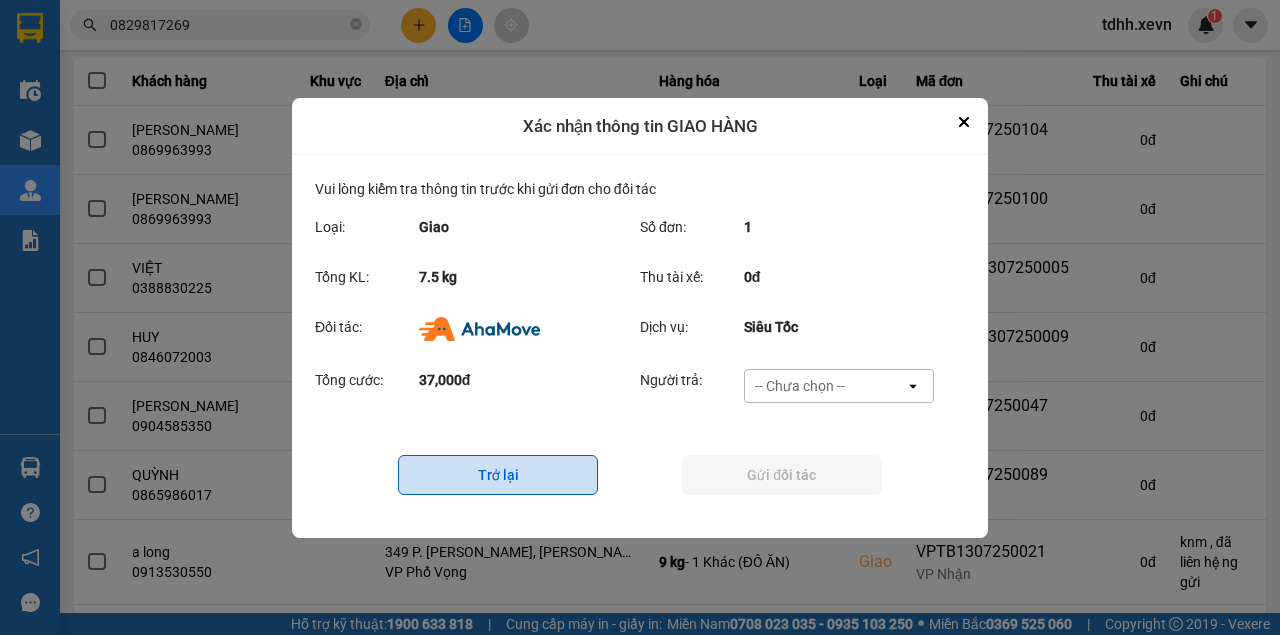 click on "Trở lại" at bounding box center [498, 475] 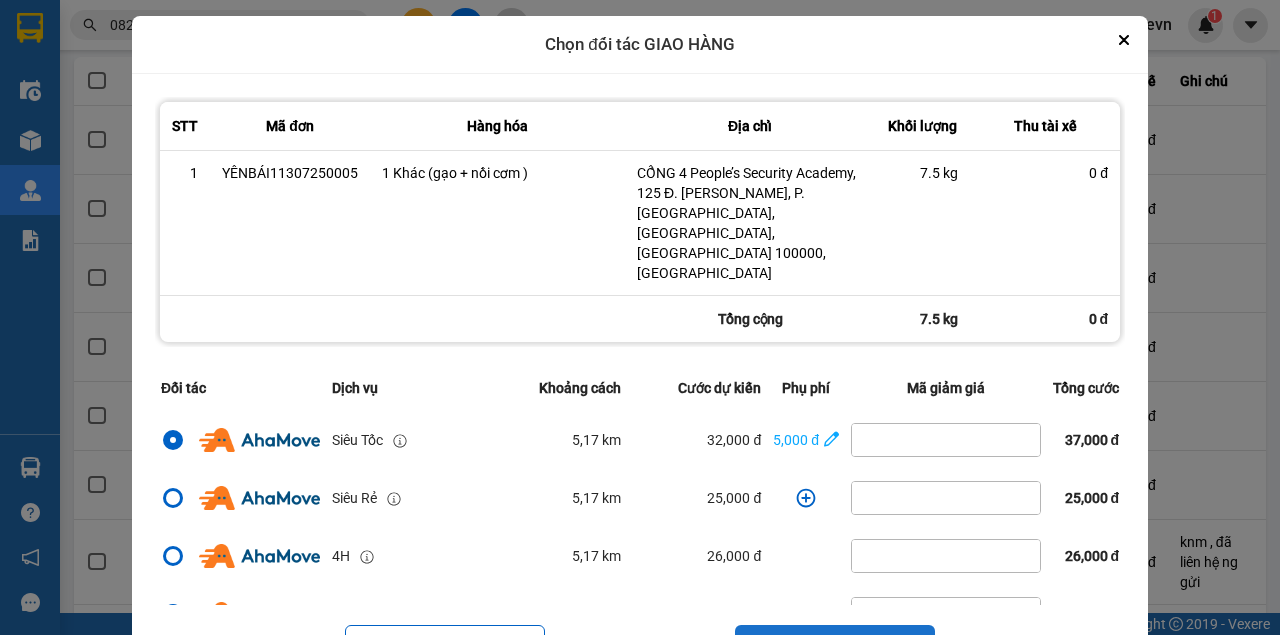 click on "Tiếp tục" at bounding box center (835, 645) 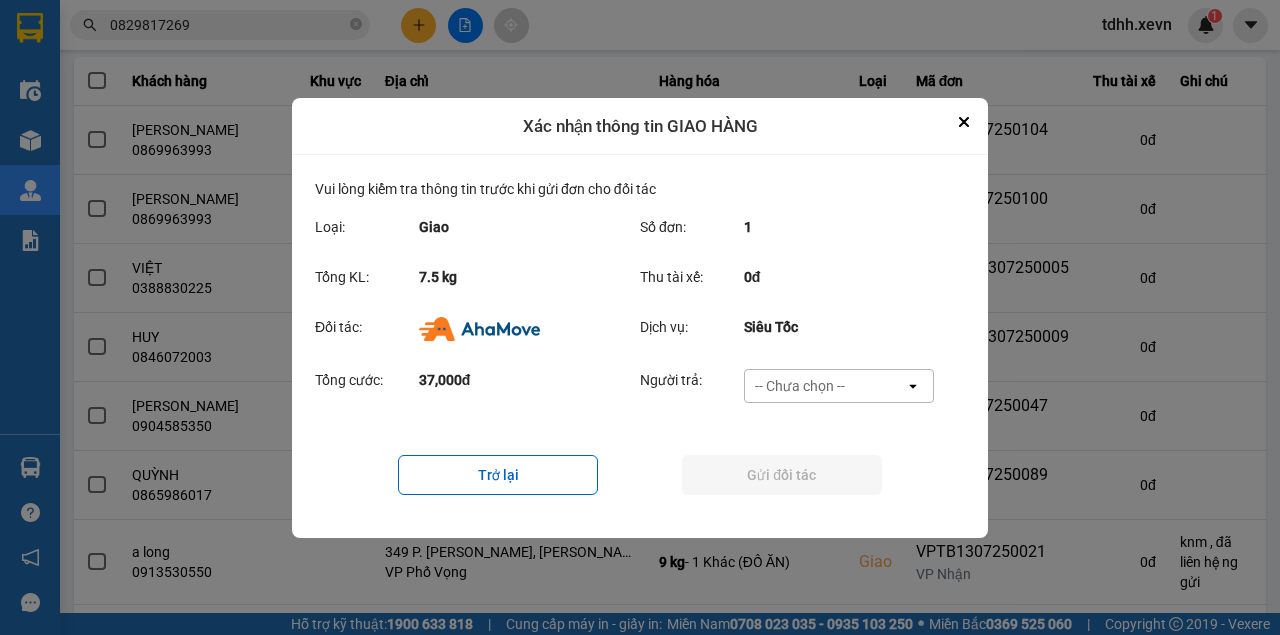 click on "-- Chưa chọn --" at bounding box center [800, 386] 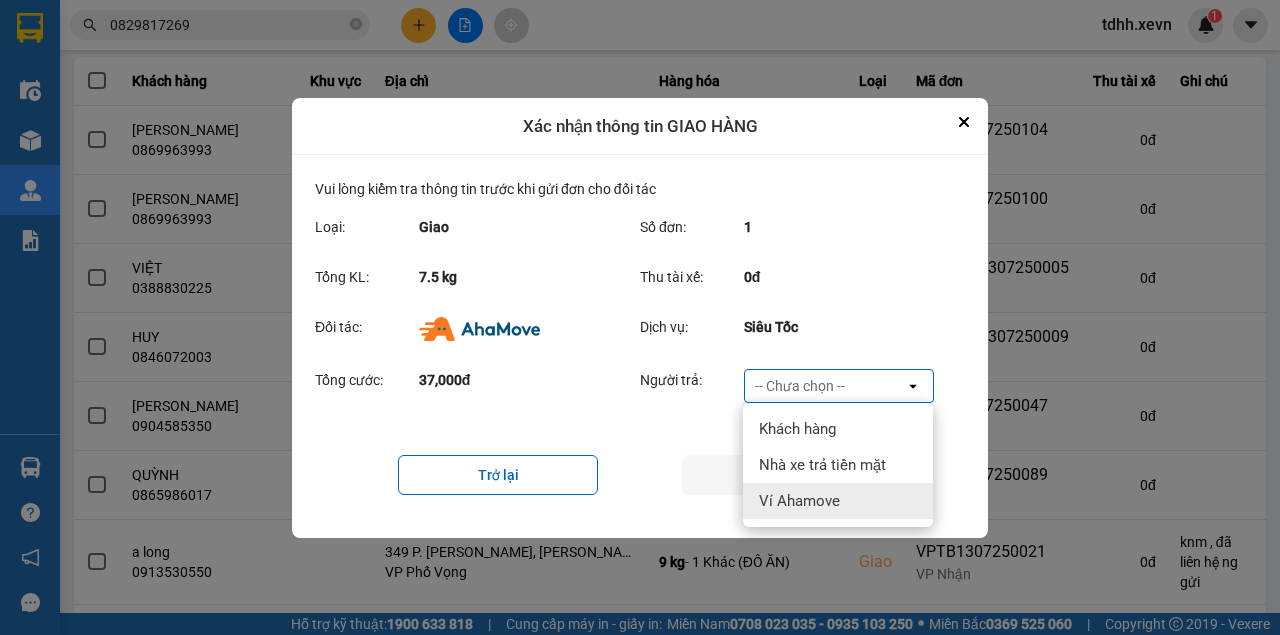 click on "Ví Ahamove" at bounding box center (799, 501) 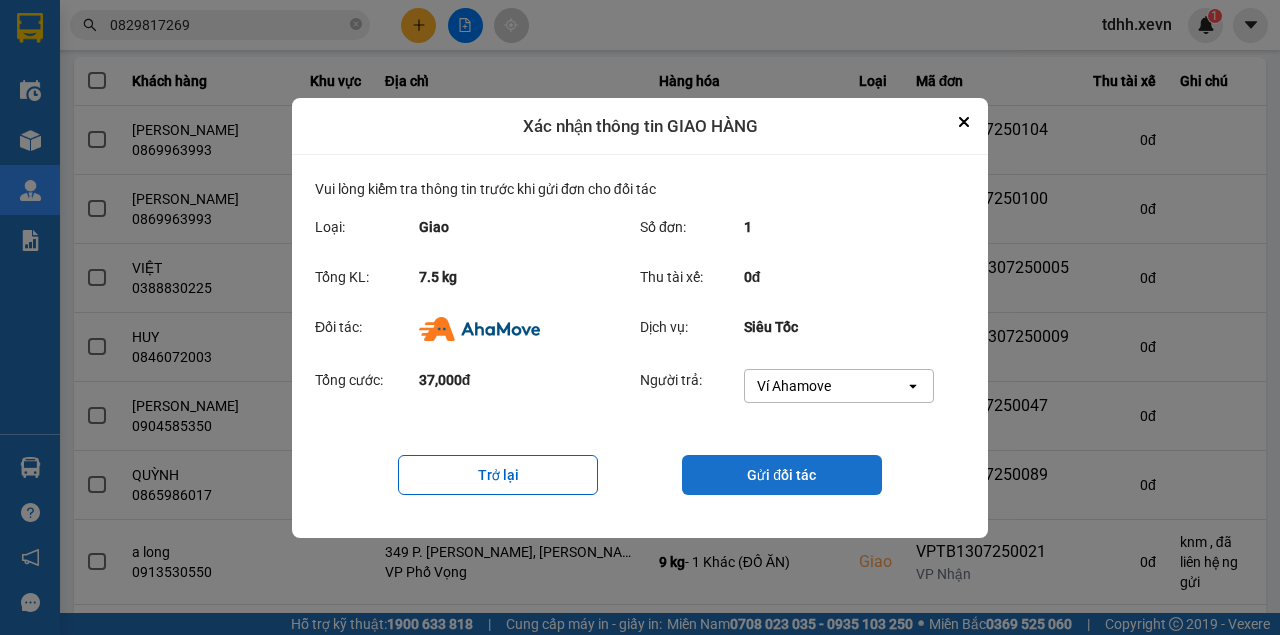 click on "Gửi đối tác" at bounding box center [782, 475] 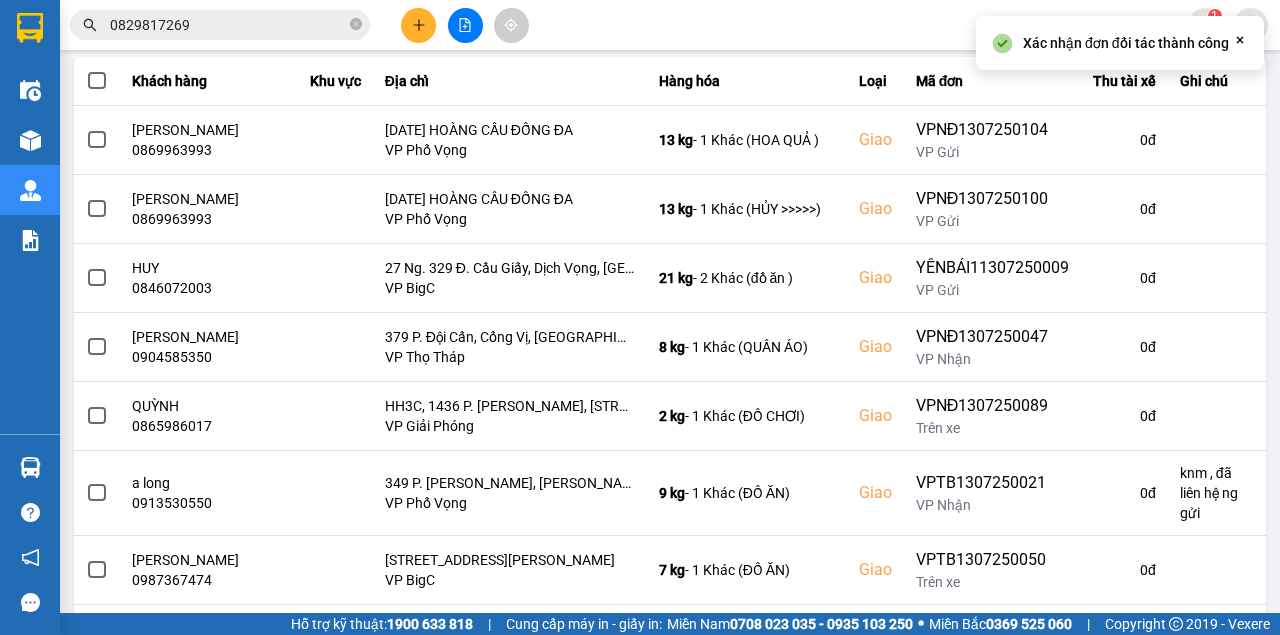 scroll, scrollTop: 0, scrollLeft: 0, axis: both 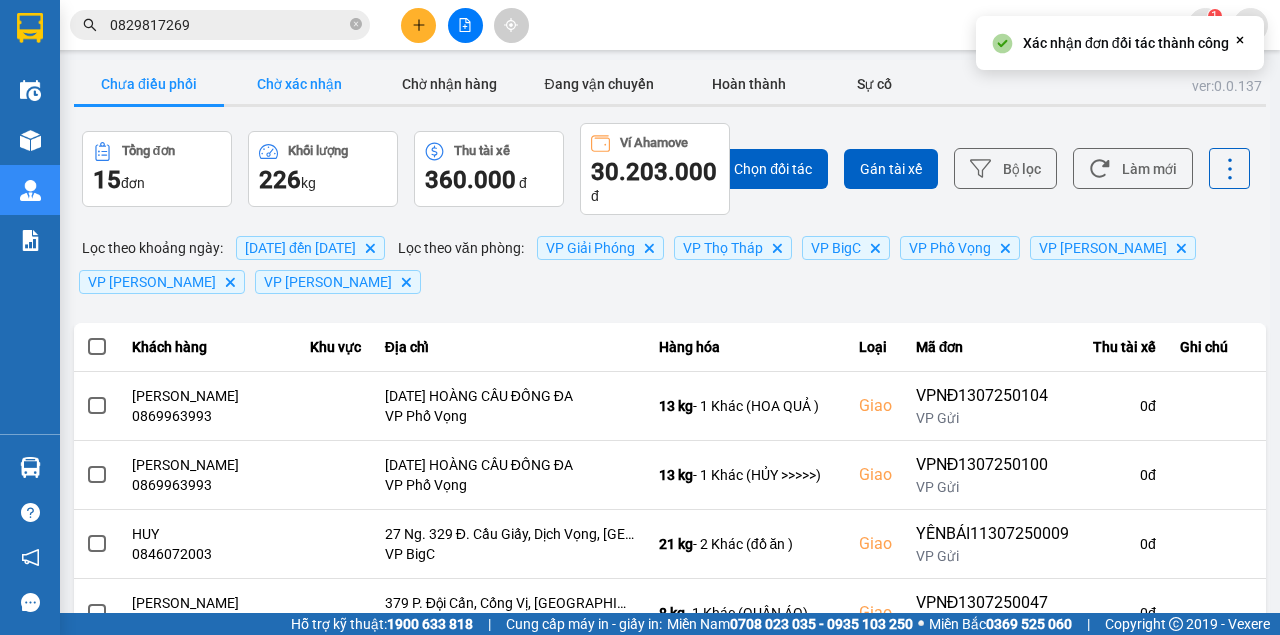 click on "Chờ xác nhận" at bounding box center [299, 84] 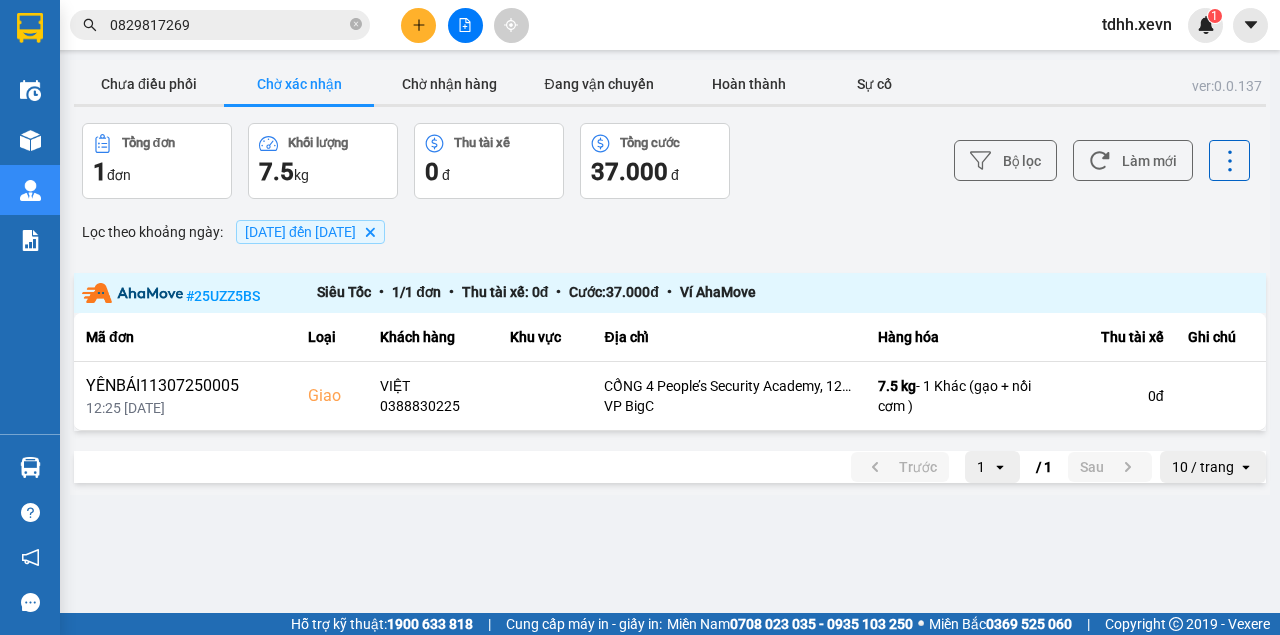drag, startPoint x: 152, startPoint y: 68, endPoint x: 270, endPoint y: 136, distance: 136.19104 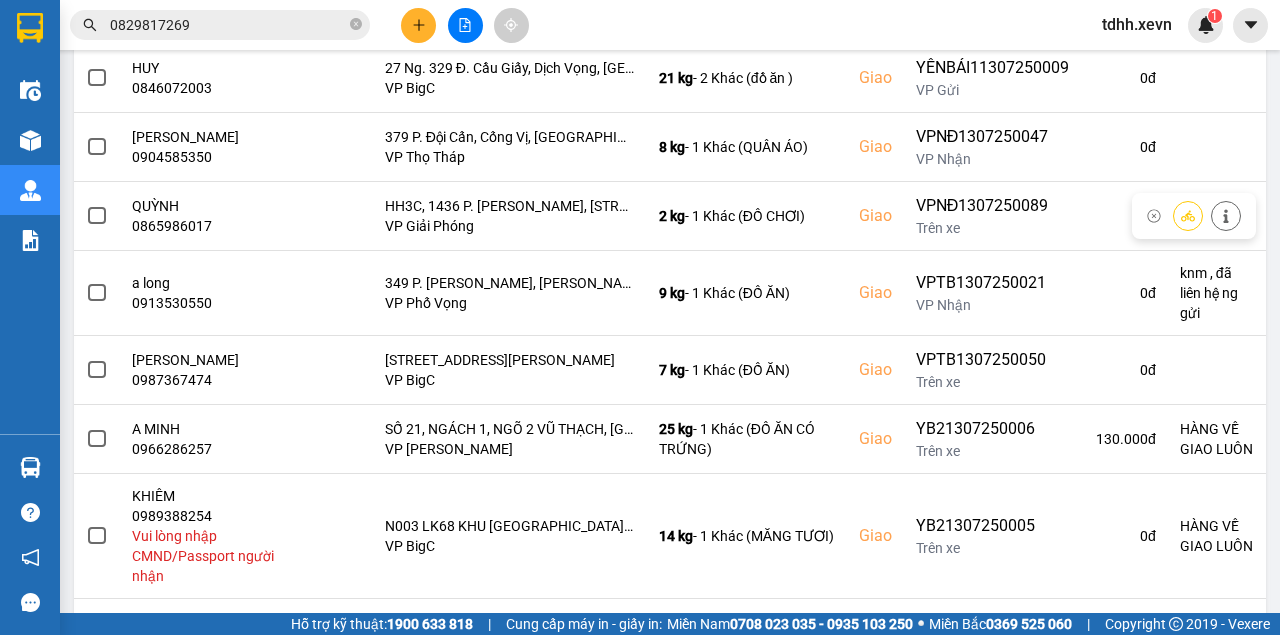 scroll, scrollTop: 563, scrollLeft: 0, axis: vertical 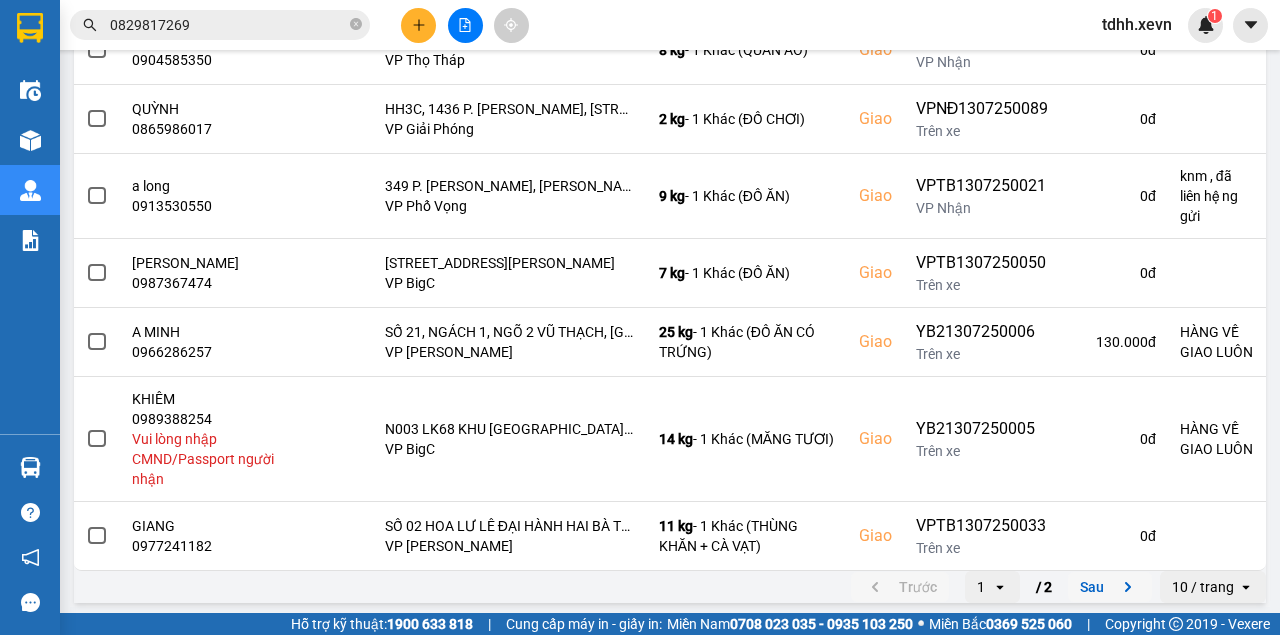 click on "Sau" at bounding box center (1110, 587) 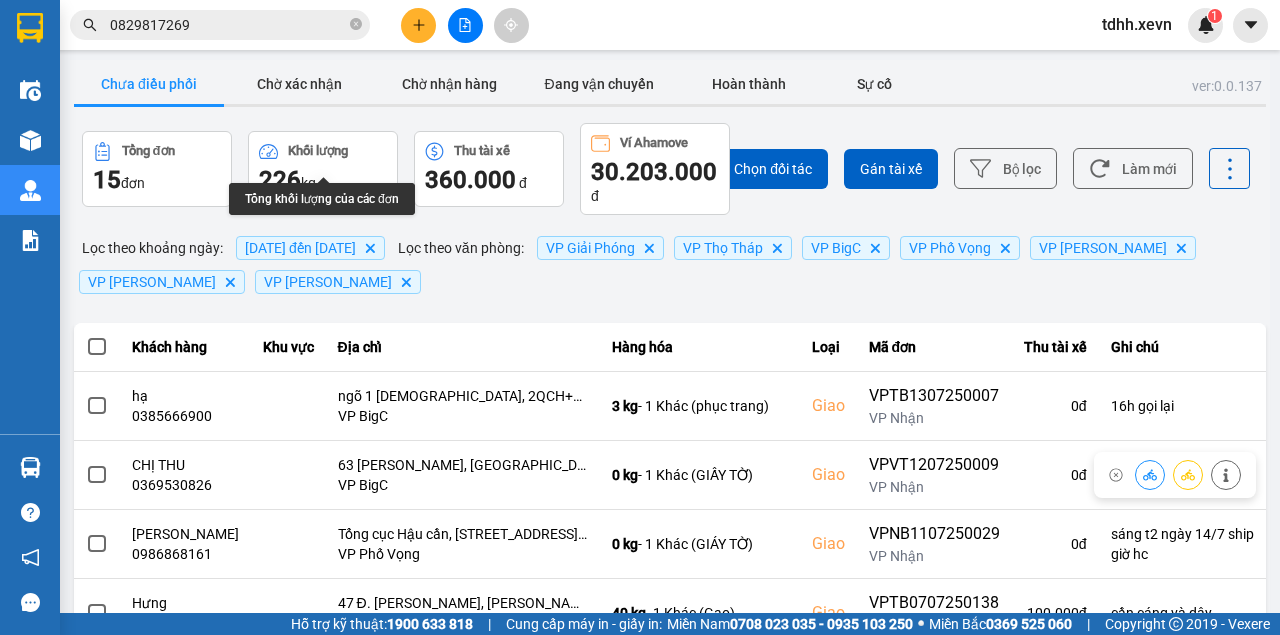 scroll, scrollTop: 133, scrollLeft: 0, axis: vertical 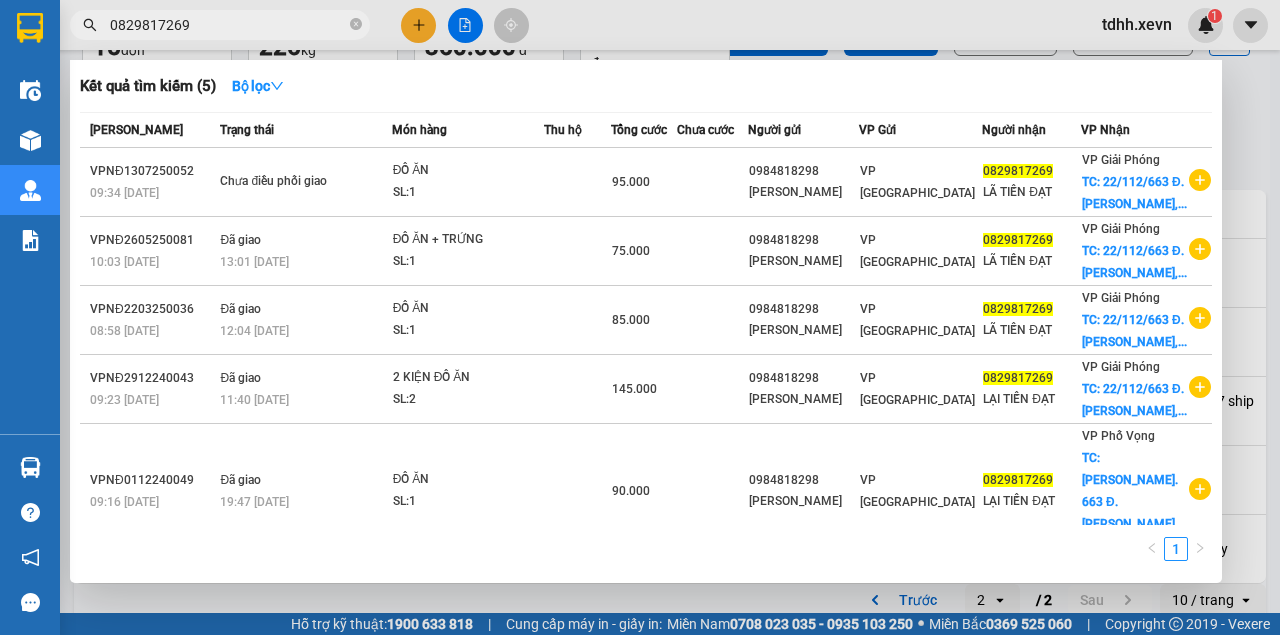 click on "0829817269" at bounding box center [228, 25] 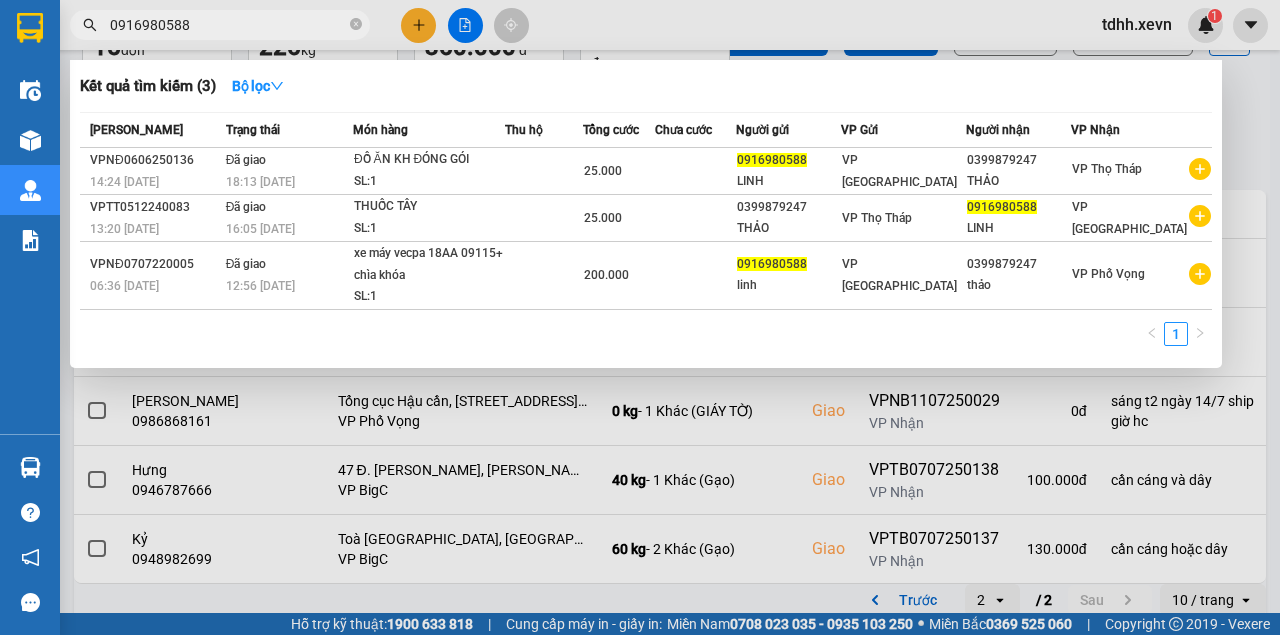 type on "0916980588" 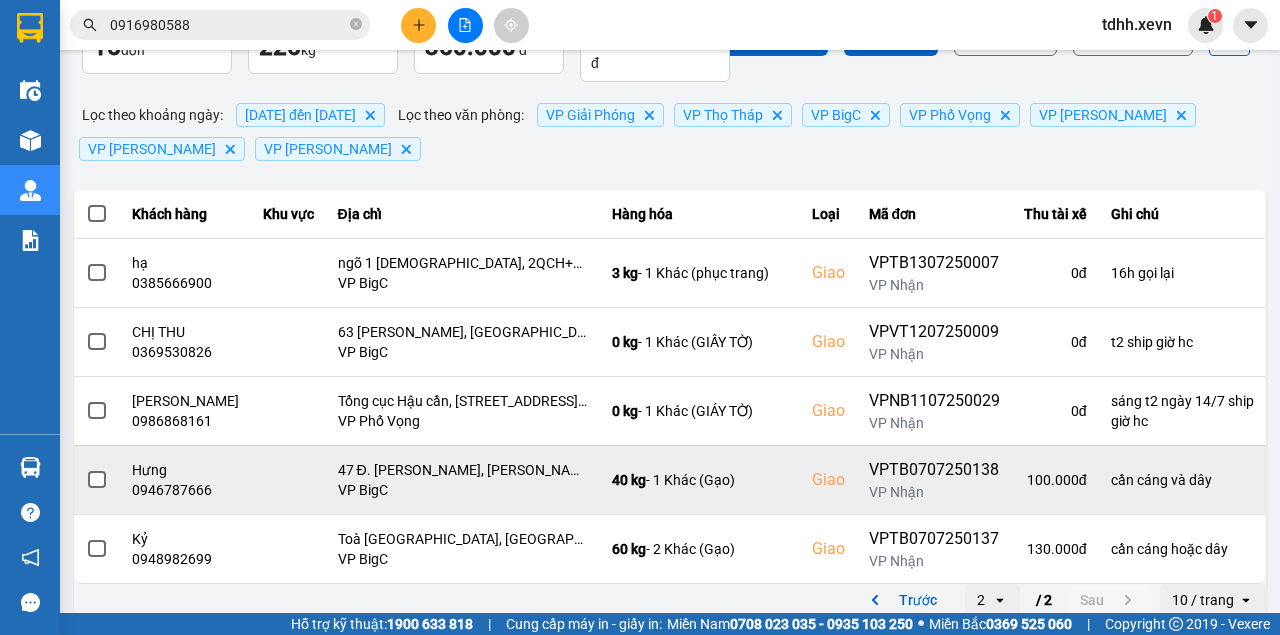 scroll, scrollTop: 164, scrollLeft: 0, axis: vertical 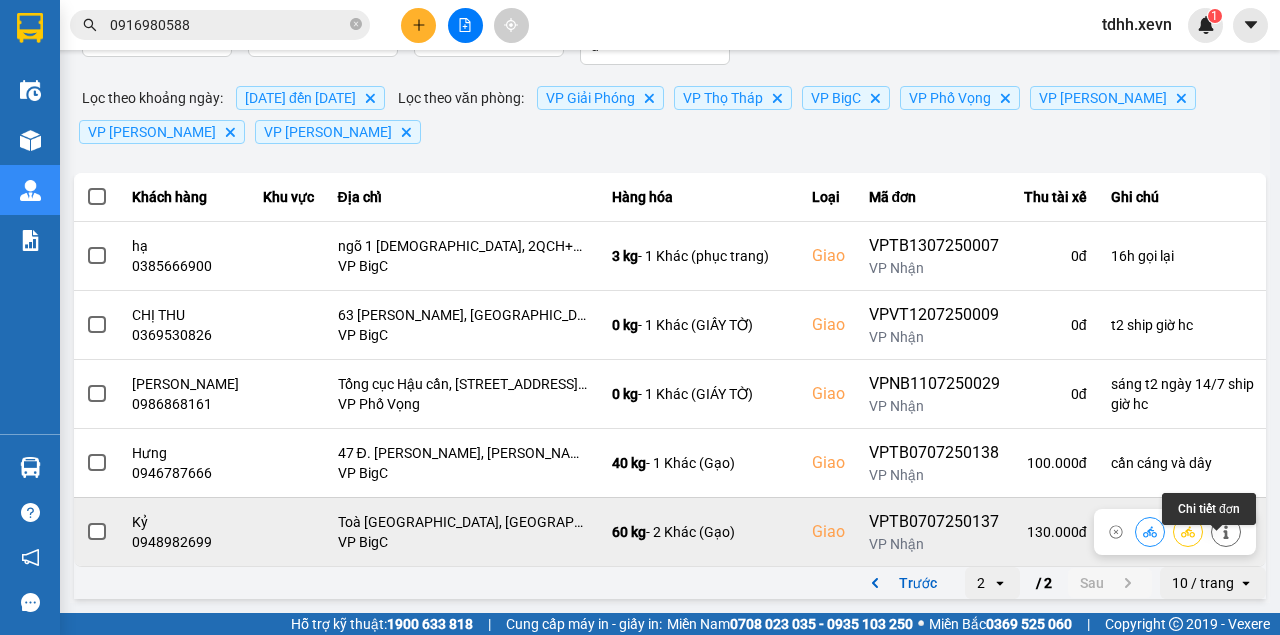 click at bounding box center (1226, 531) 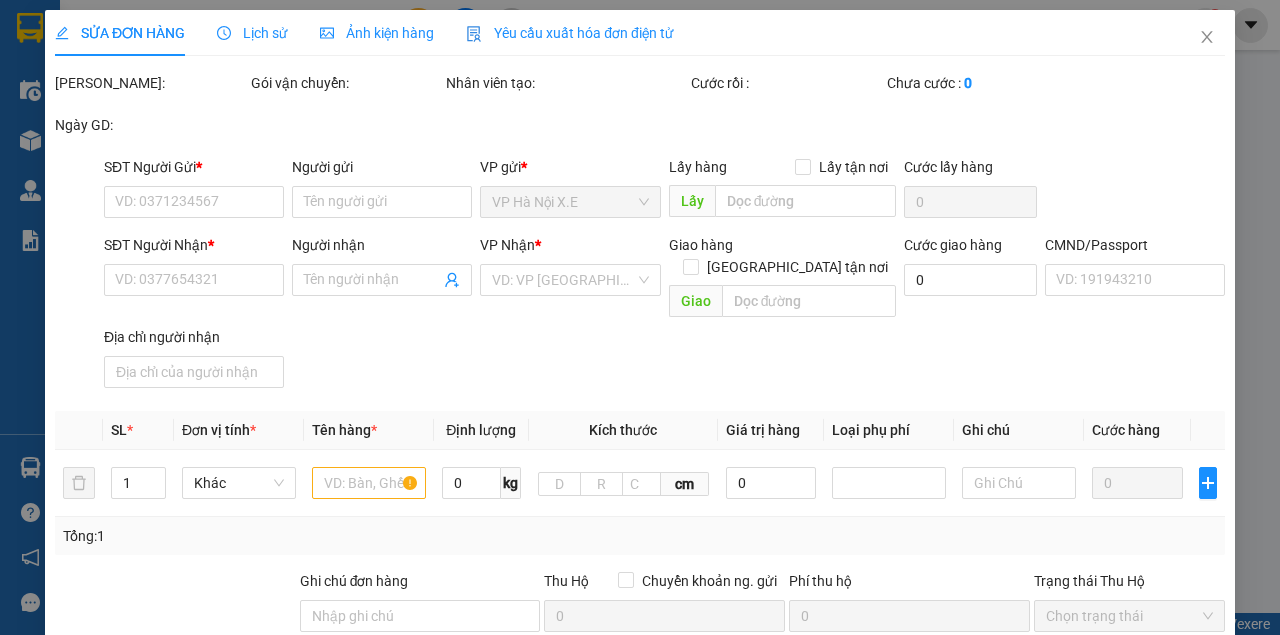 type on "0945674589" 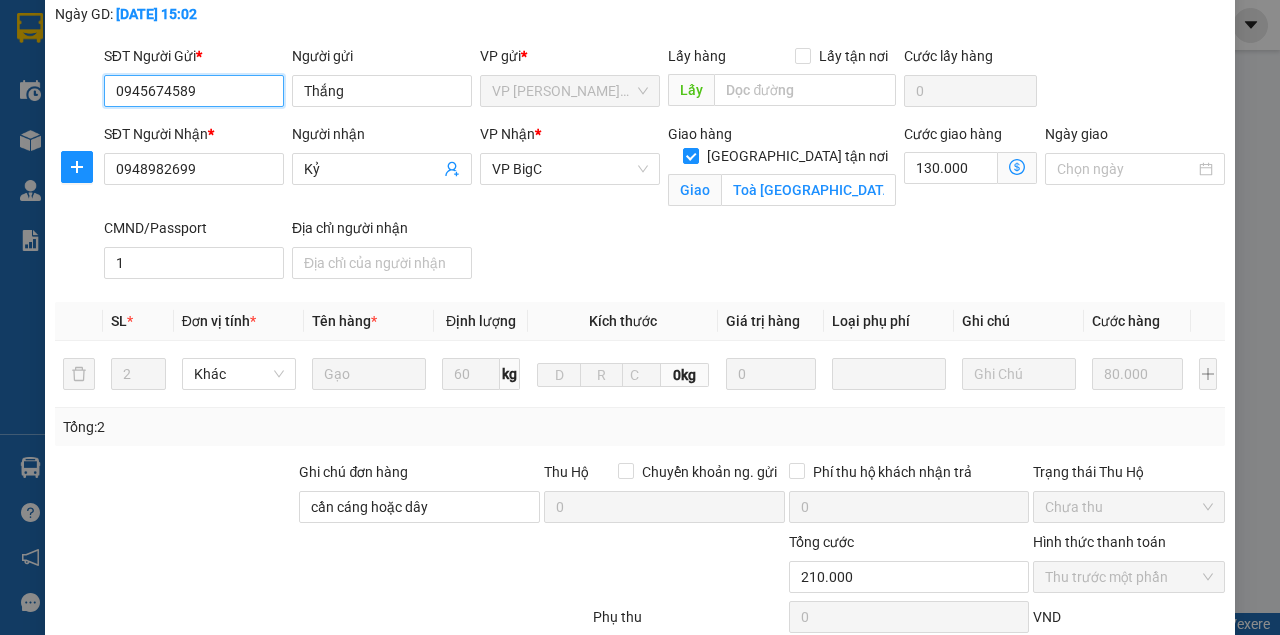 scroll, scrollTop: 200, scrollLeft: 0, axis: vertical 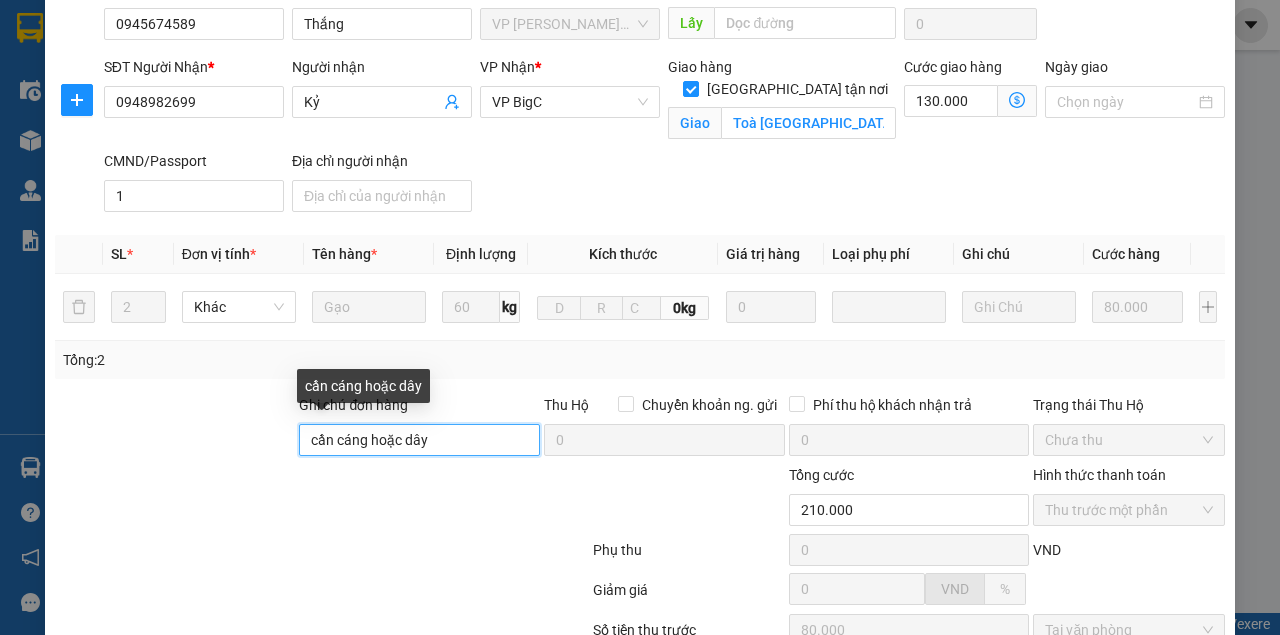 click on "cần cáng hoặc dây" at bounding box center [419, 440] 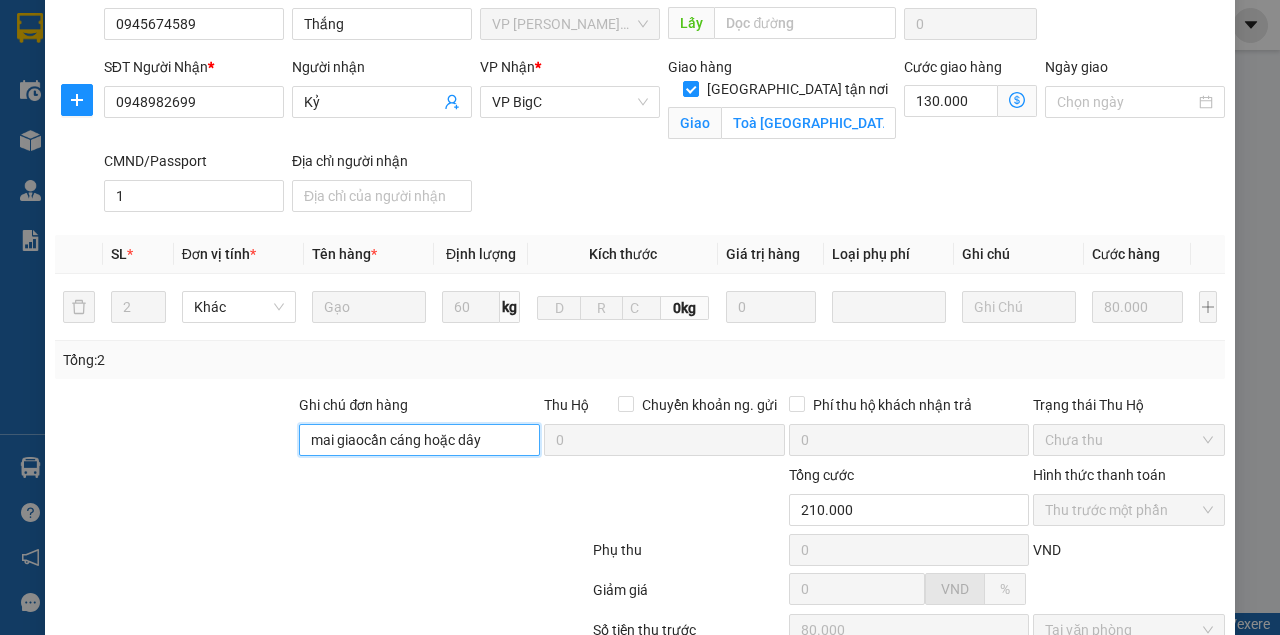 type on "mai giaocần cáng hoặc dây" 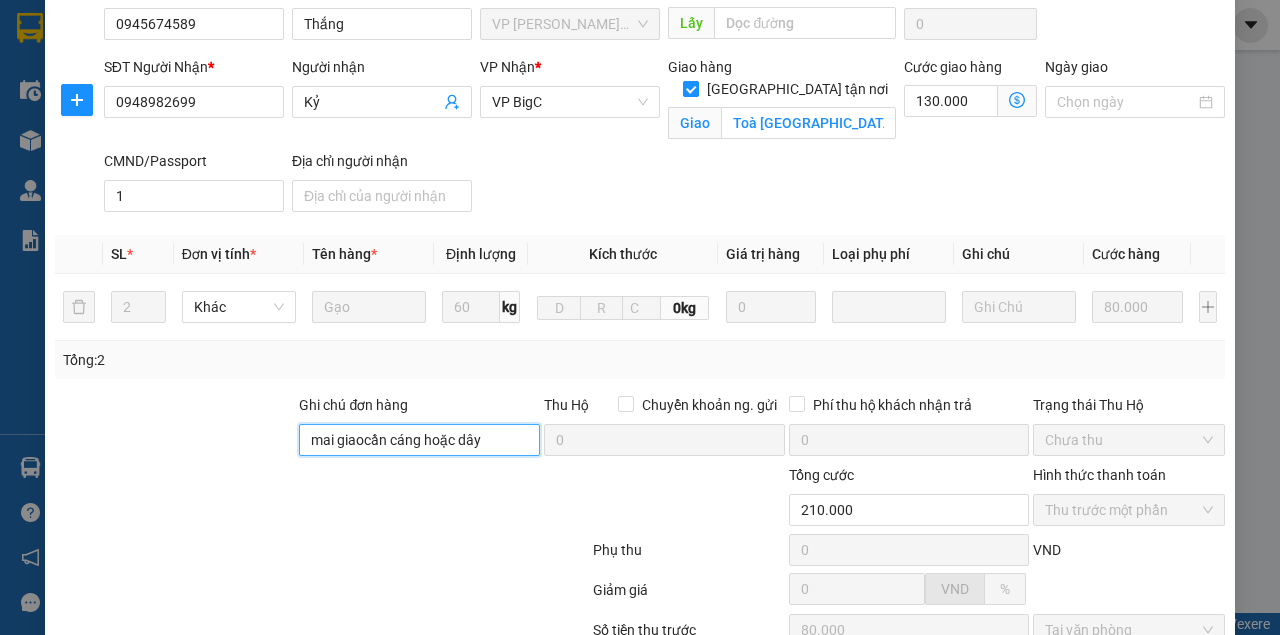 scroll, scrollTop: 0, scrollLeft: 0, axis: both 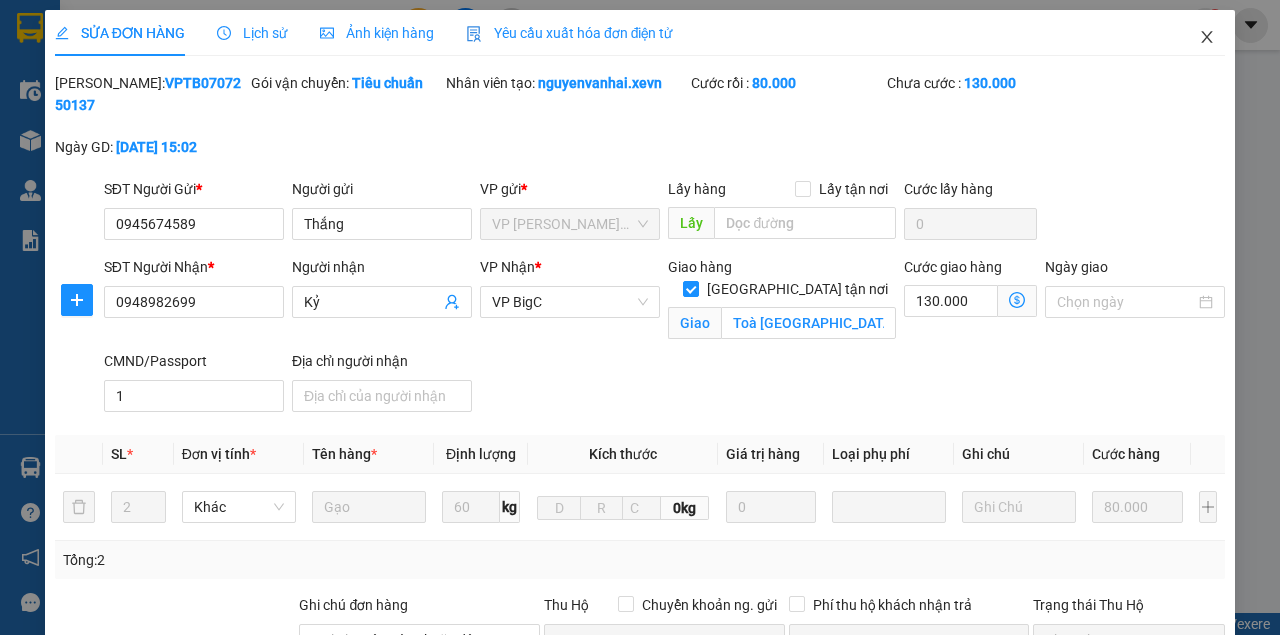 click 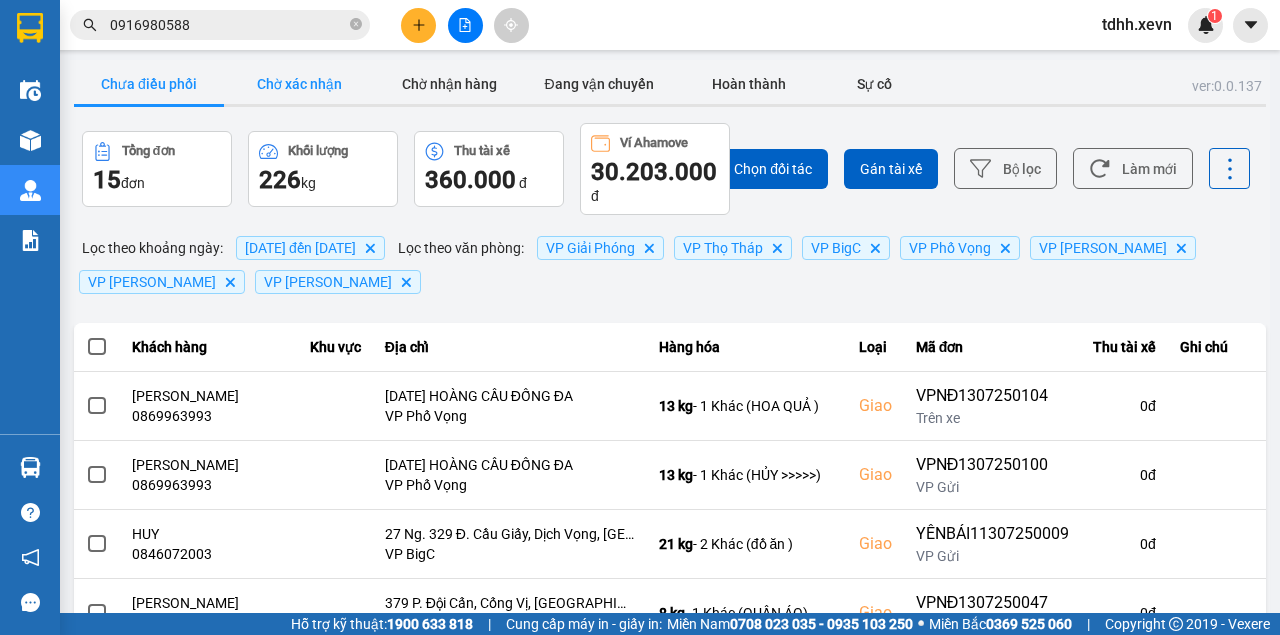 click on "Chờ xác nhận" at bounding box center [299, 84] 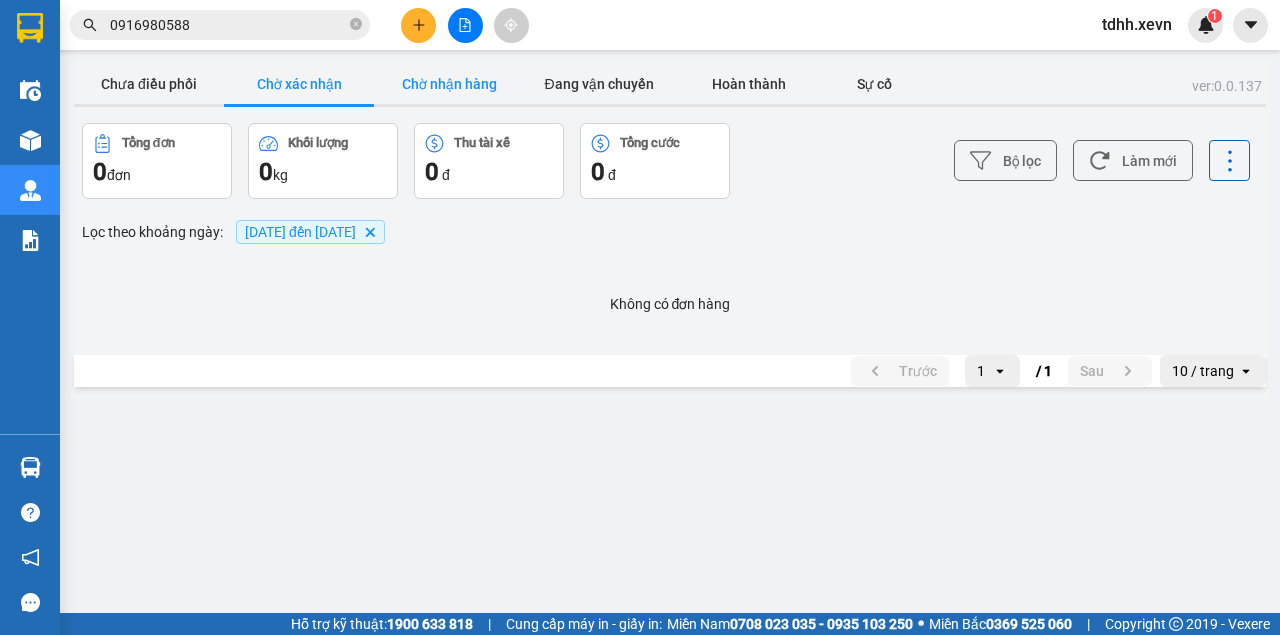 click on "Chờ nhận hàng" at bounding box center (449, 84) 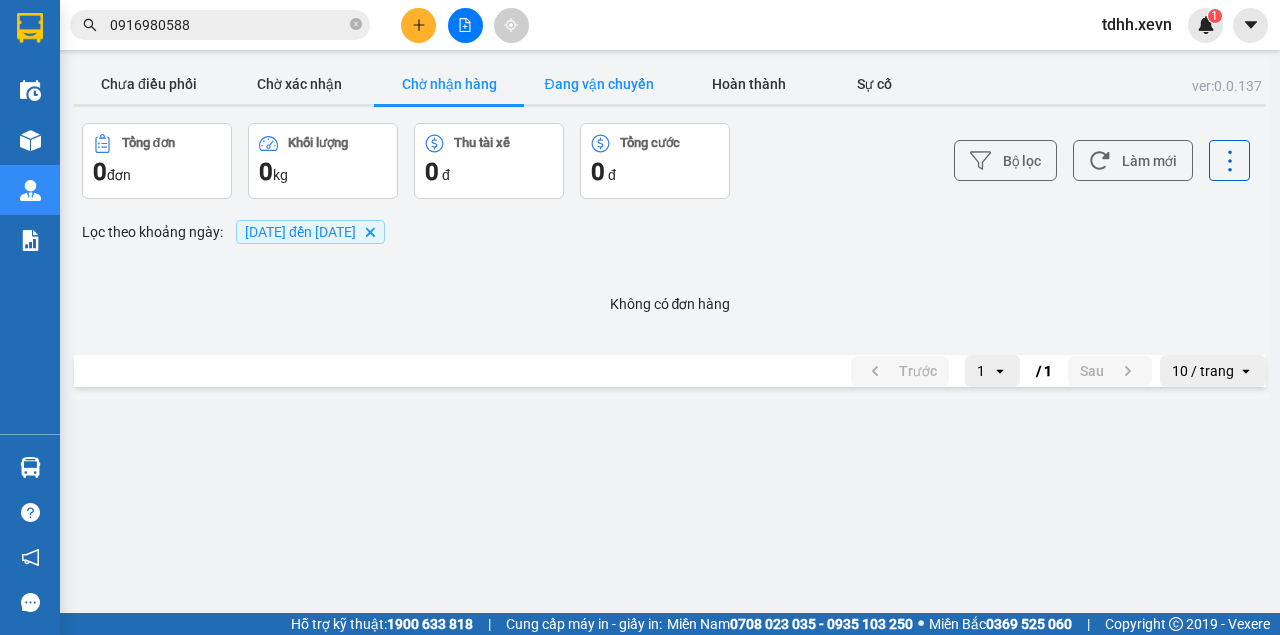 drag, startPoint x: 628, startPoint y: 84, endPoint x: 630, endPoint y: 129, distance: 45.044422 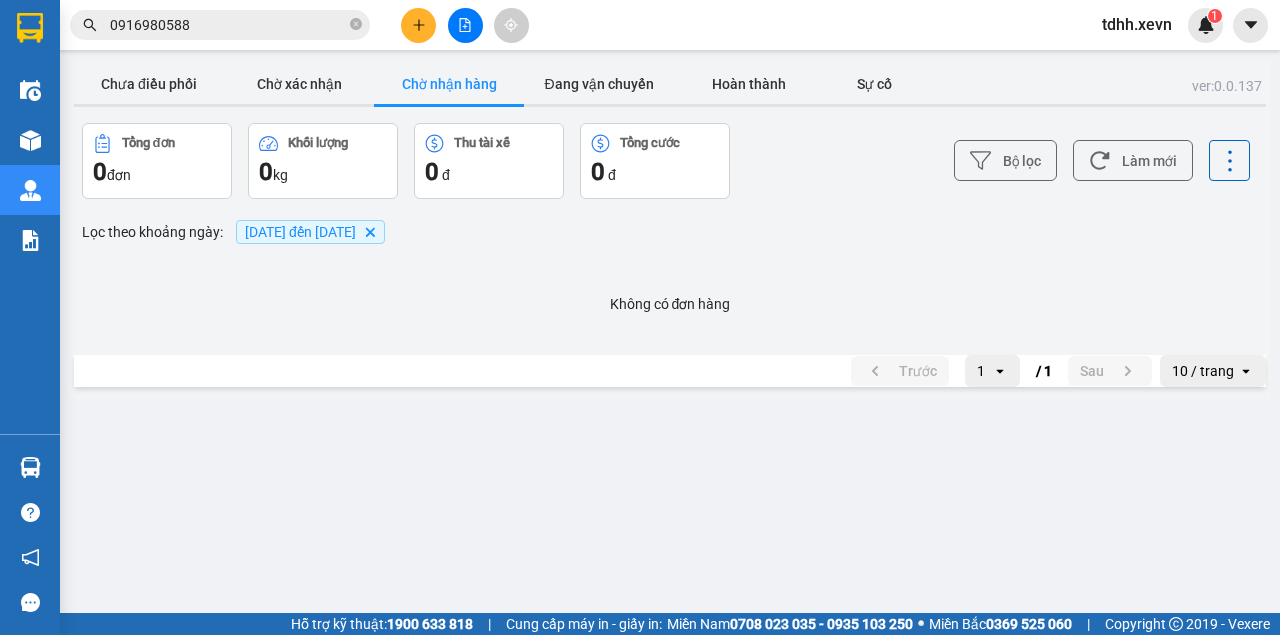 click on "Đang vận chuyển" at bounding box center (599, 84) 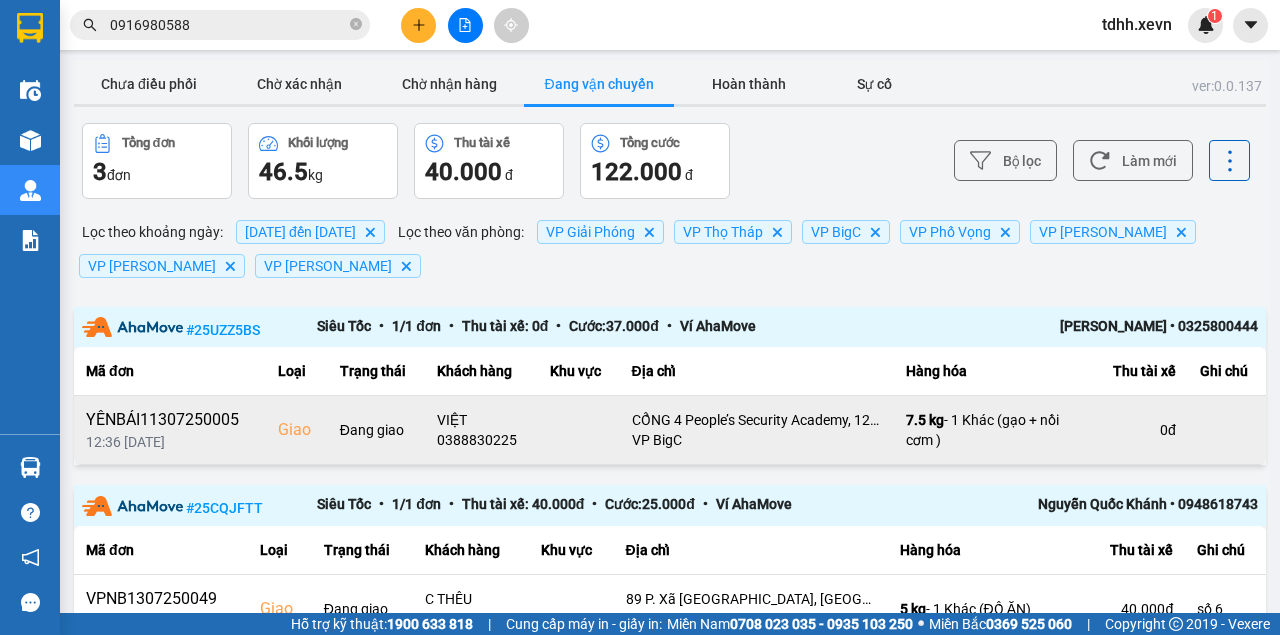 scroll, scrollTop: 133, scrollLeft: 0, axis: vertical 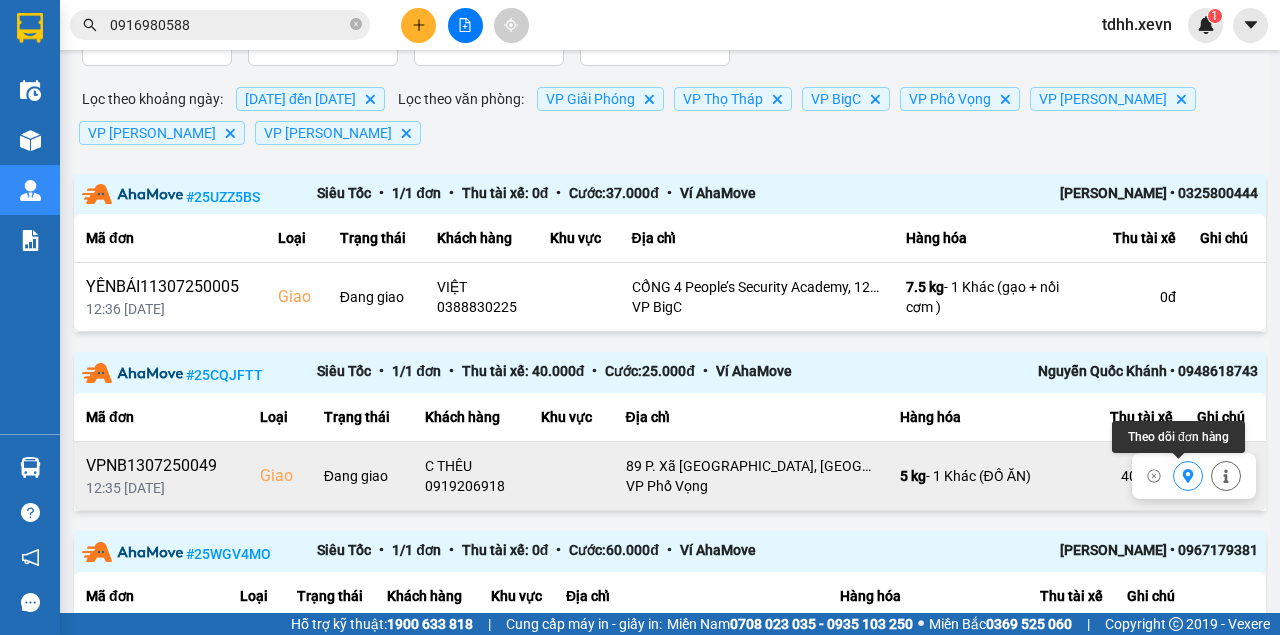 click at bounding box center (1188, 476) 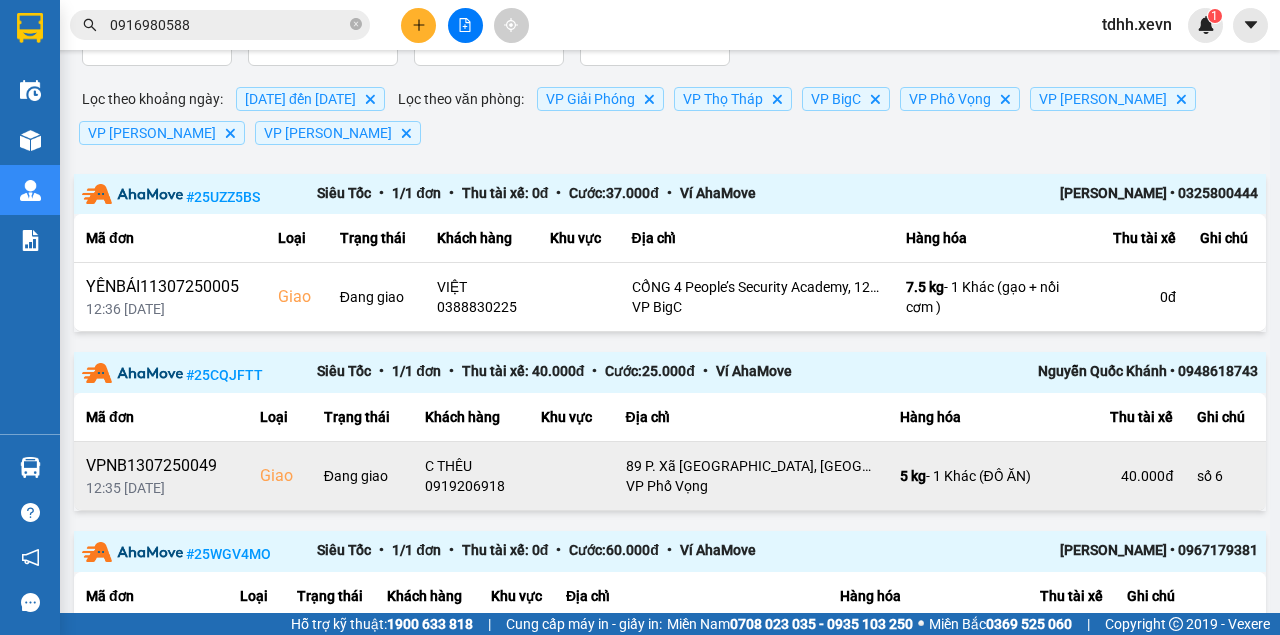 scroll, scrollTop: 0, scrollLeft: 0, axis: both 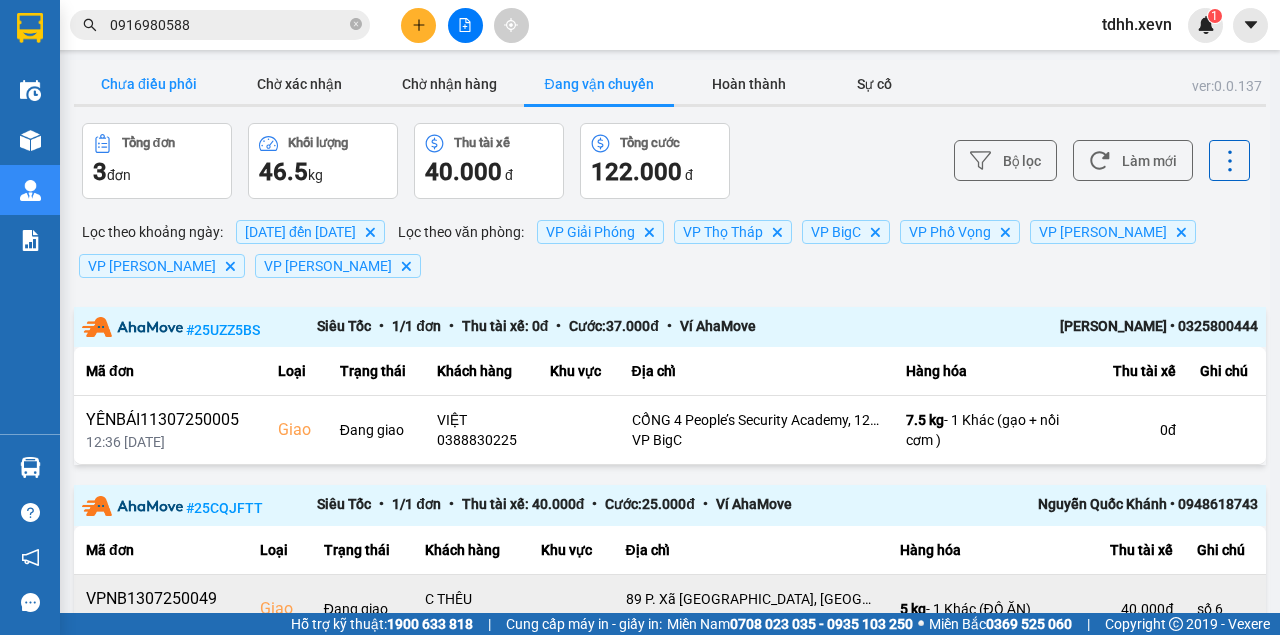click on "Chưa điều phối" at bounding box center (149, 84) 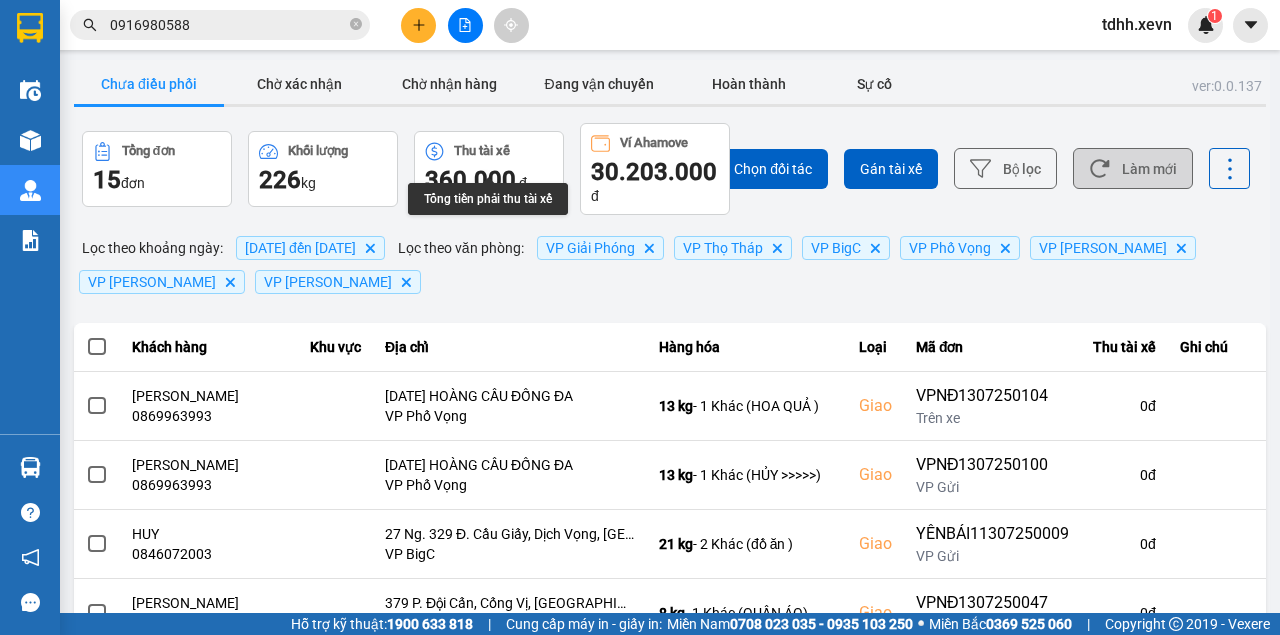 click on "Làm mới" at bounding box center (1133, 168) 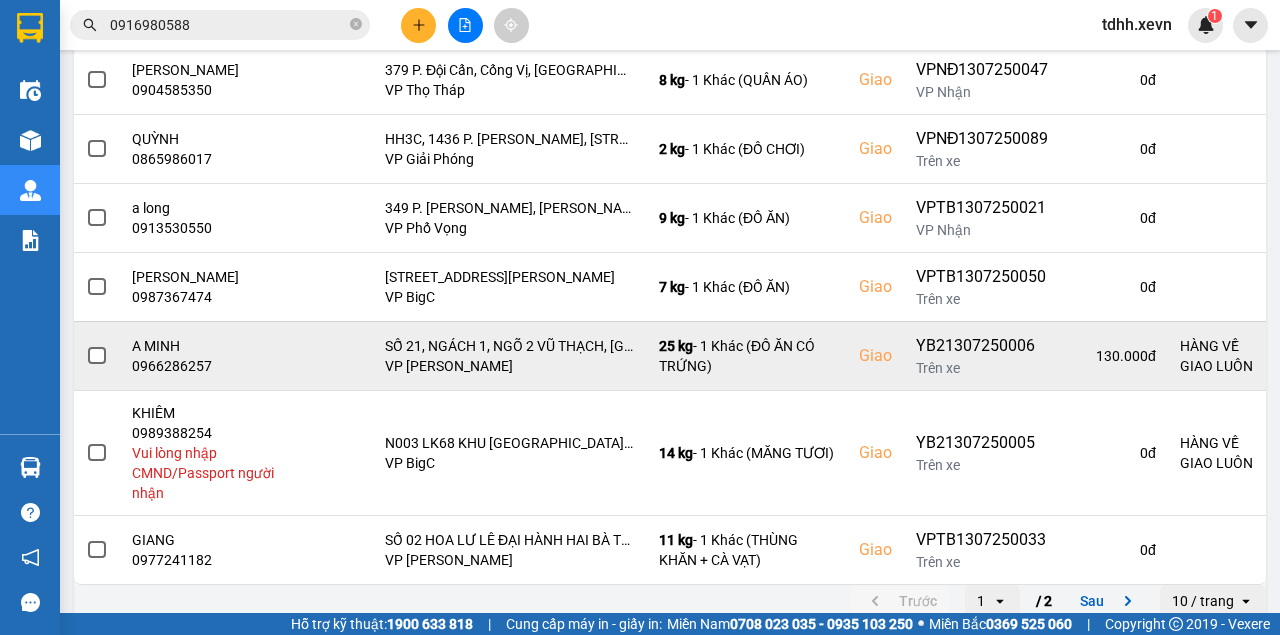 scroll, scrollTop: 466, scrollLeft: 0, axis: vertical 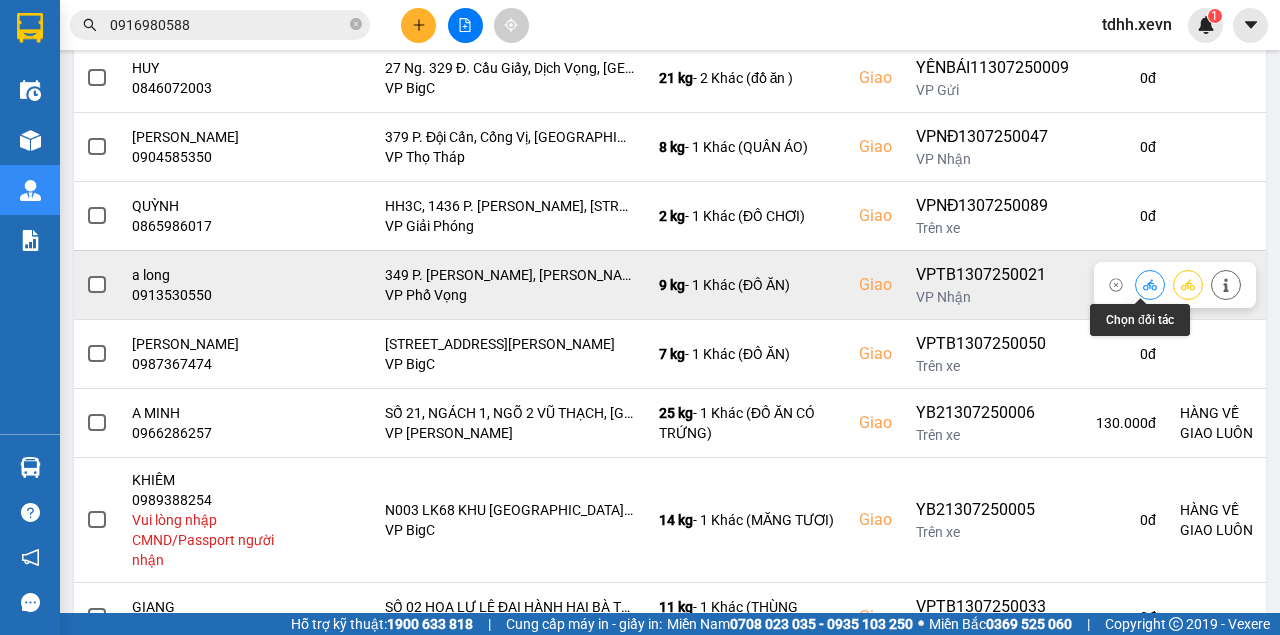 click 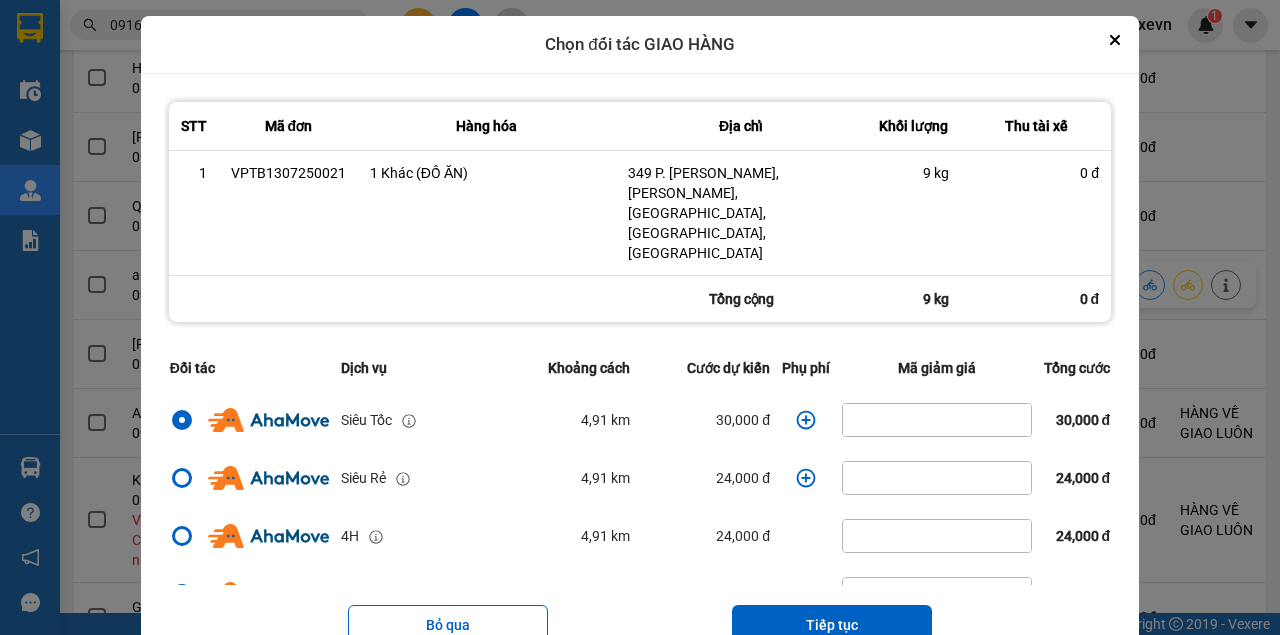 click 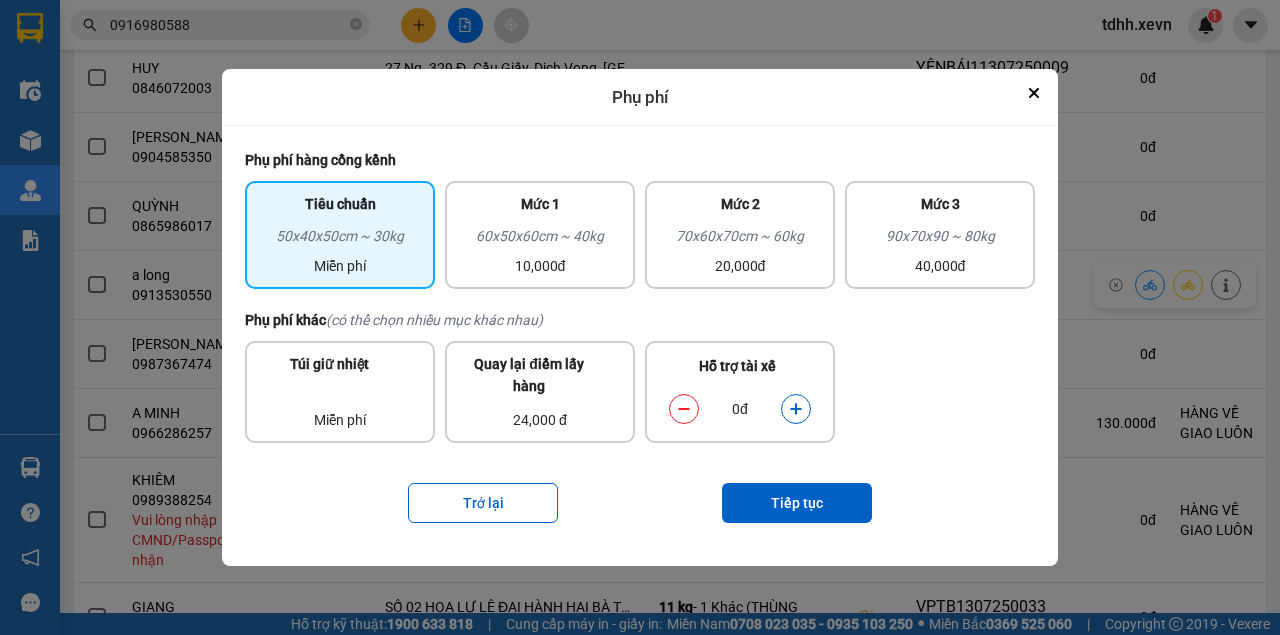 click on "0đ" at bounding box center [740, 409] 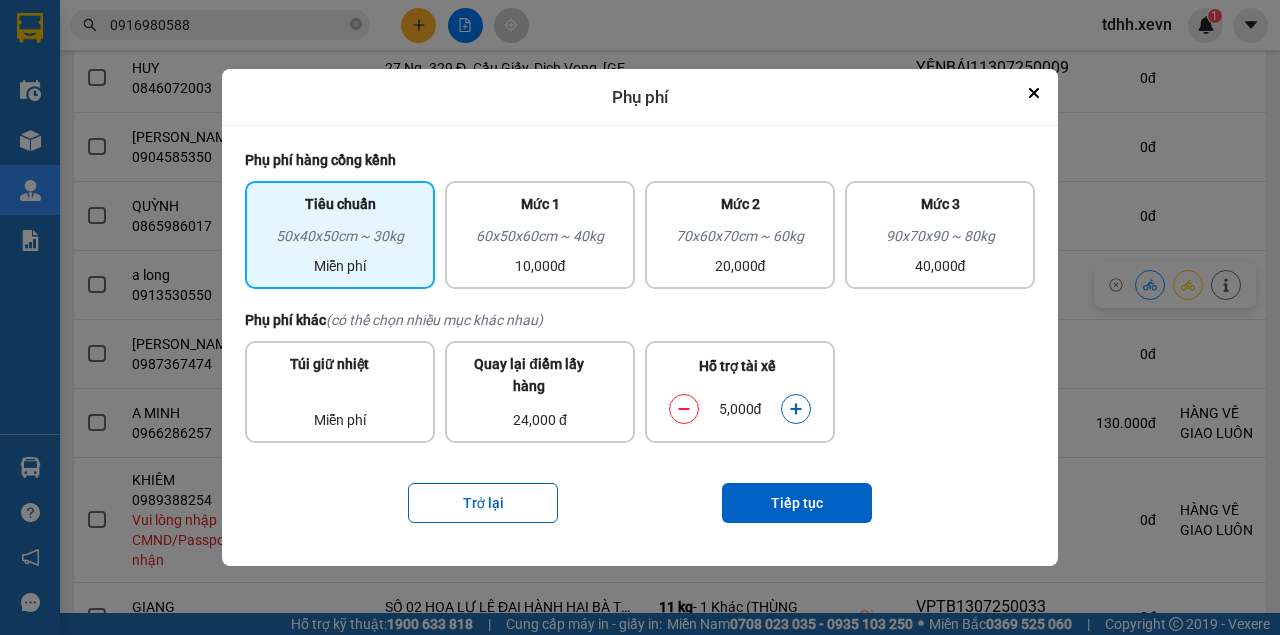 drag, startPoint x: 803, startPoint y: 479, endPoint x: 808, endPoint y: 492, distance: 13.928389 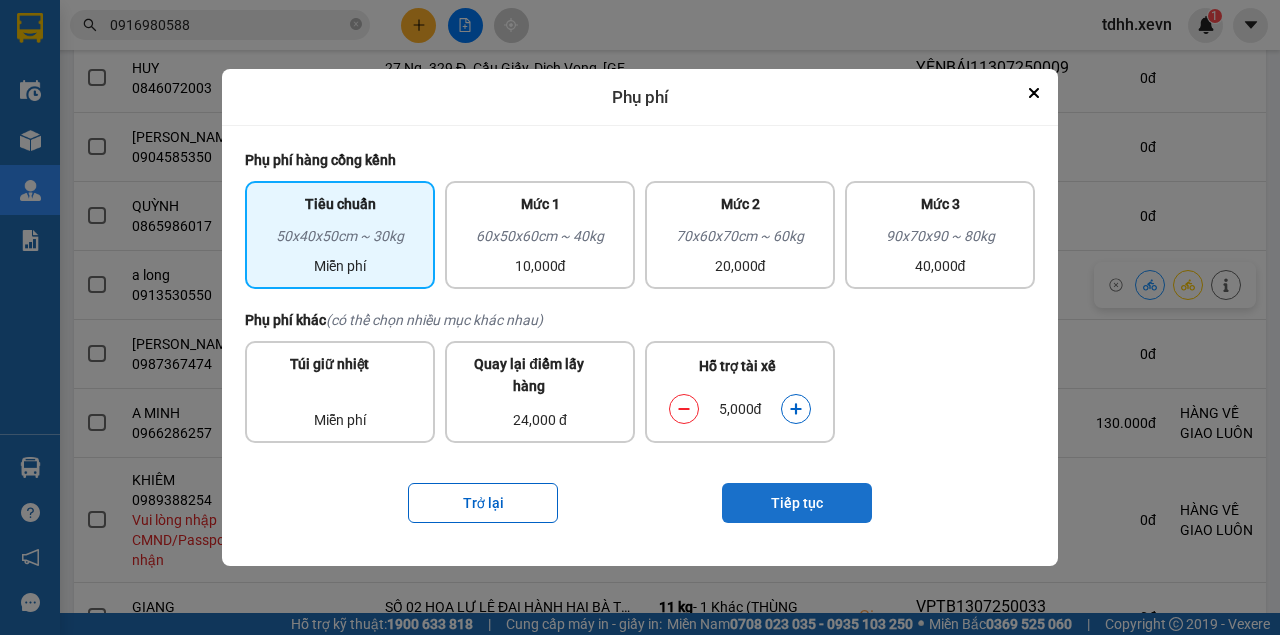 click on "Trở lại Tiếp tục" at bounding box center (640, 503) 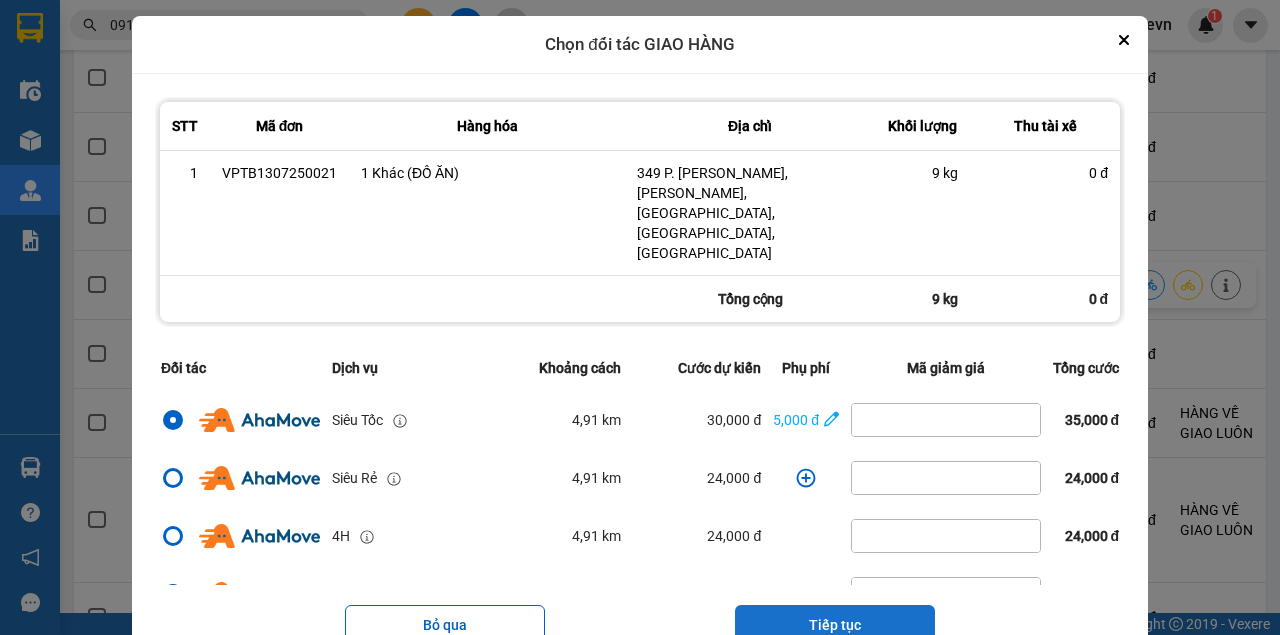 click on "Tiếp tục" at bounding box center (835, 625) 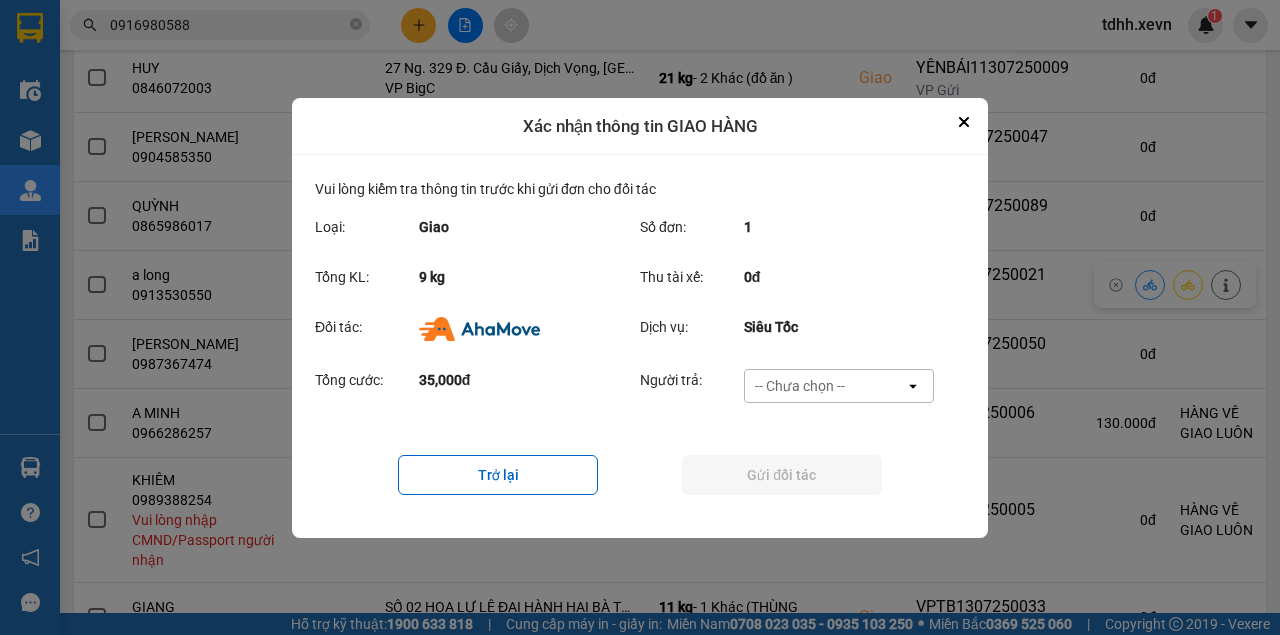 click on "-- Chưa chọn --" at bounding box center (825, 386) 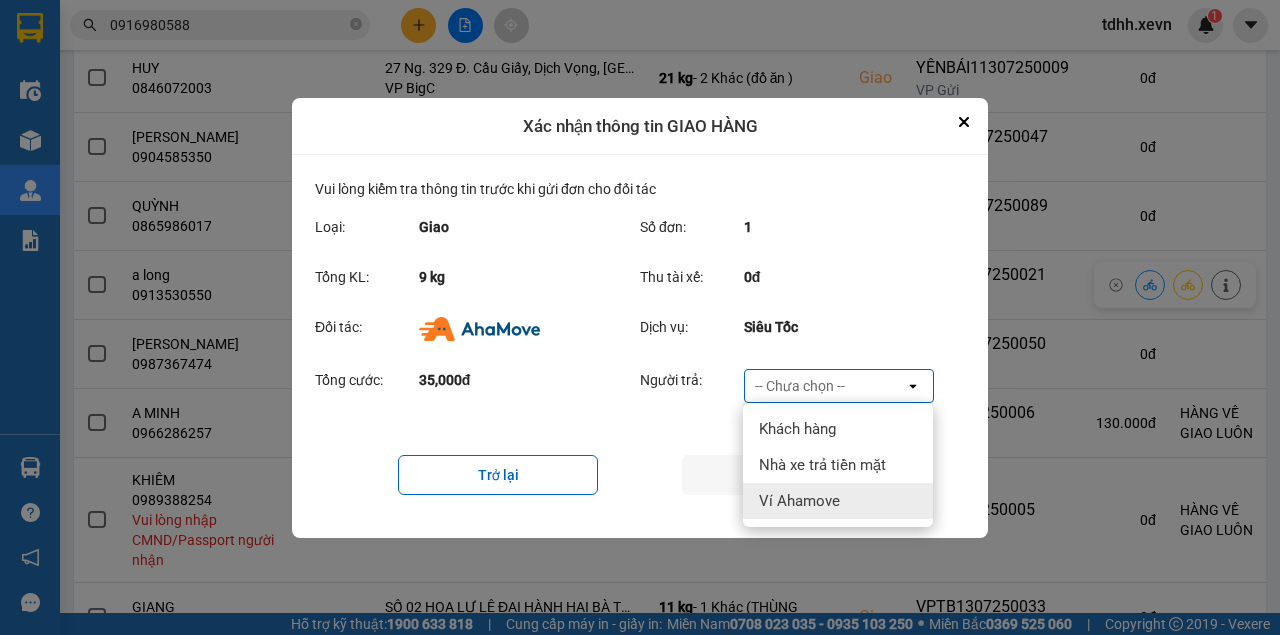 click on "Ví Ahamove" at bounding box center [799, 501] 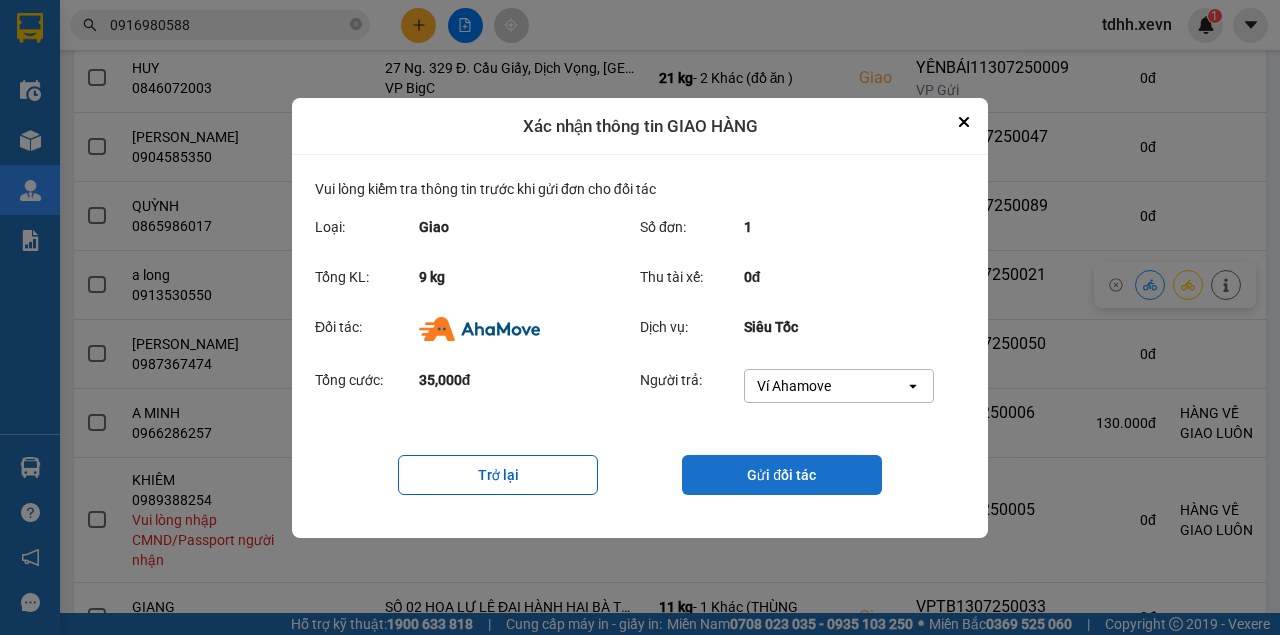 click on "Gửi đối tác" at bounding box center (782, 475) 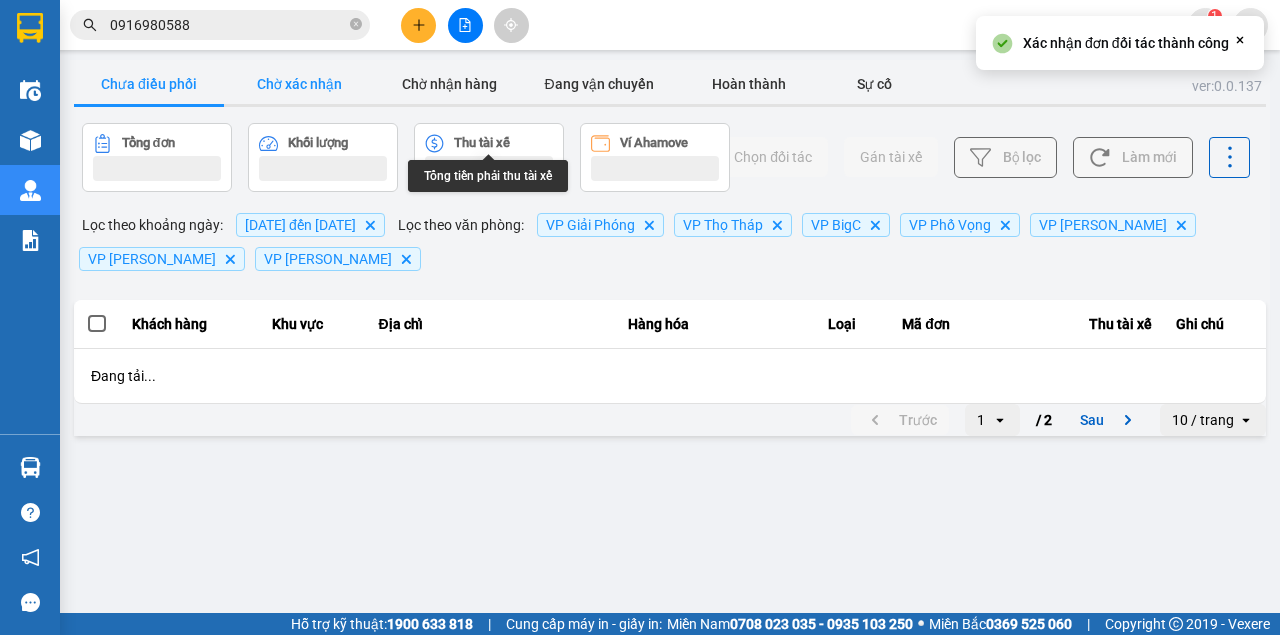scroll, scrollTop: 0, scrollLeft: 0, axis: both 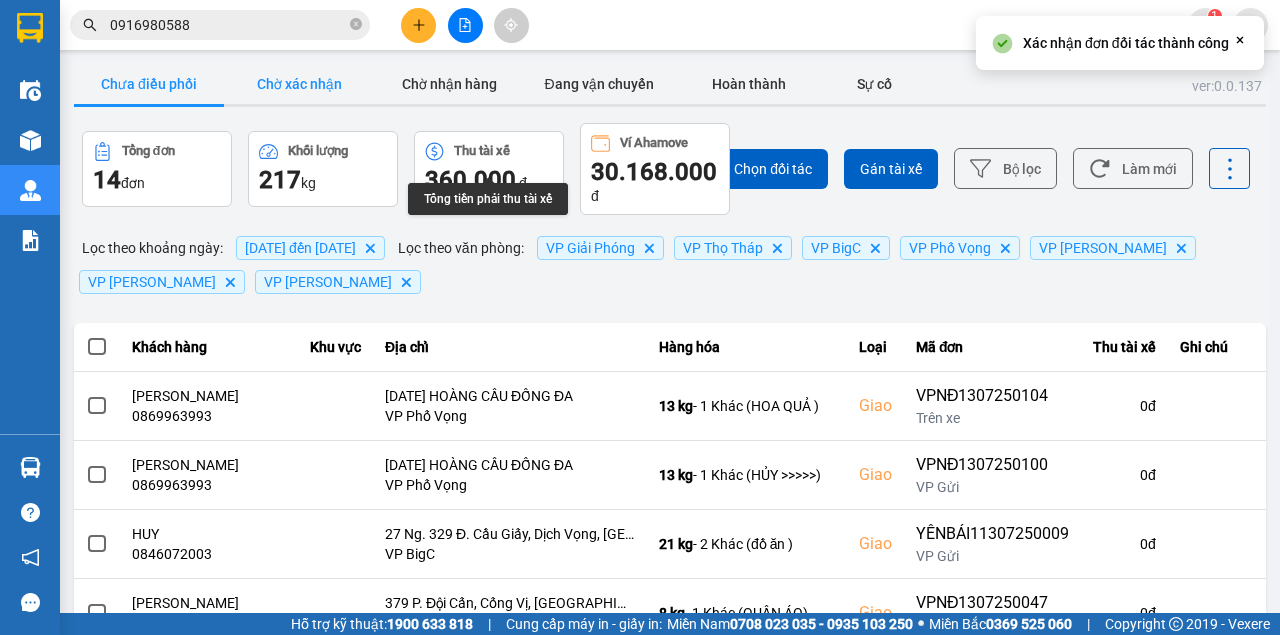 click on "Chờ xác nhận" at bounding box center [299, 84] 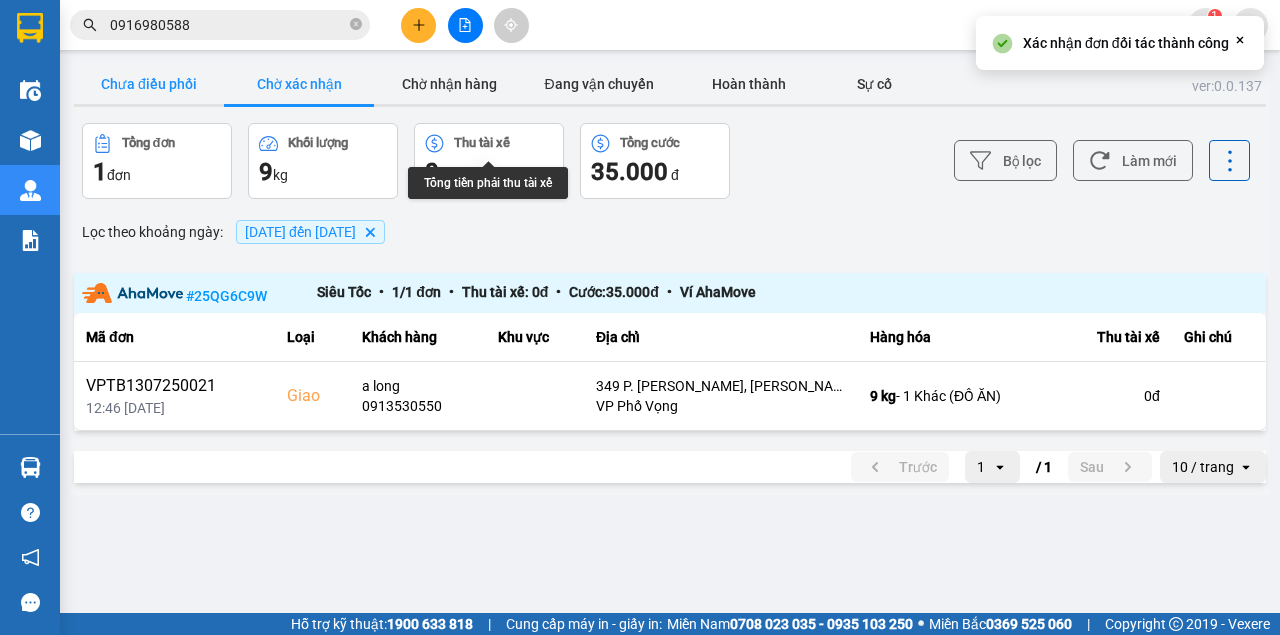 click on "Chưa điều phối" at bounding box center [149, 84] 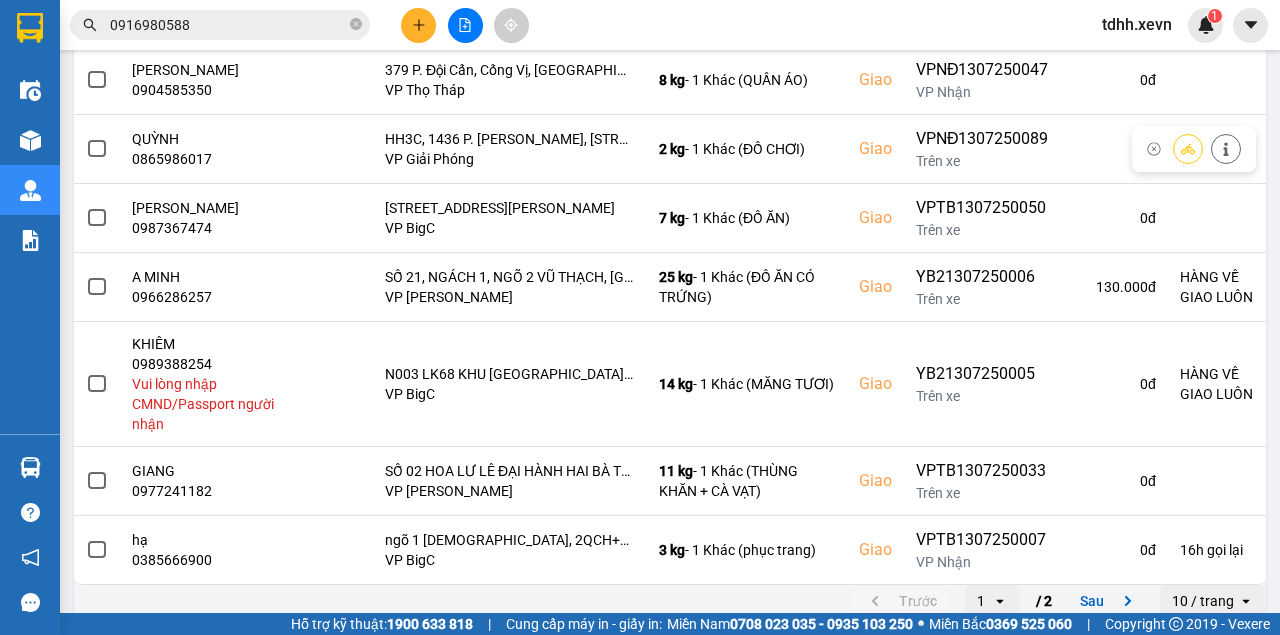 scroll, scrollTop: 547, scrollLeft: 0, axis: vertical 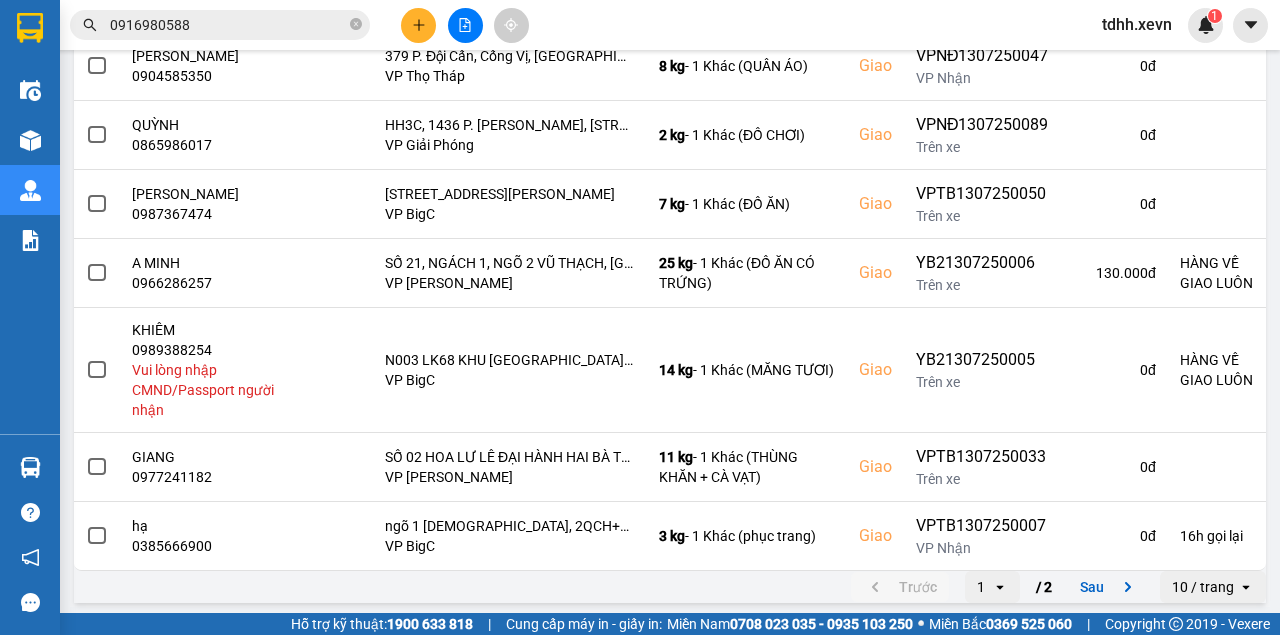 click on "0916980588" at bounding box center (228, 25) 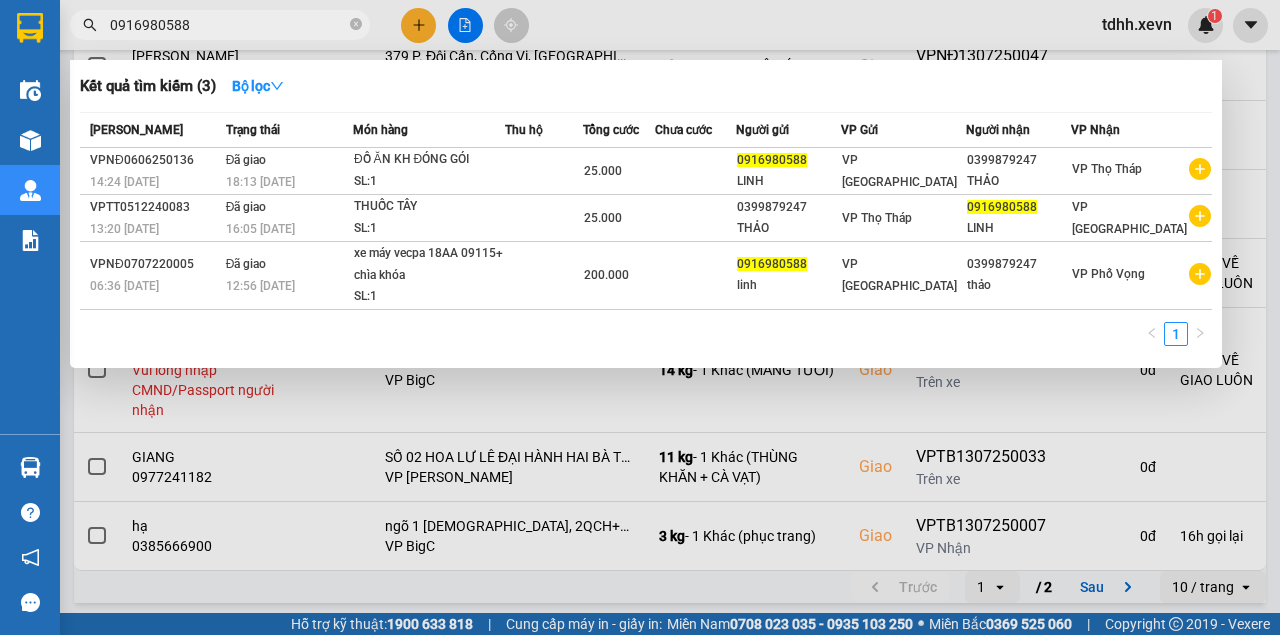 click on "0916980588" at bounding box center [228, 25] 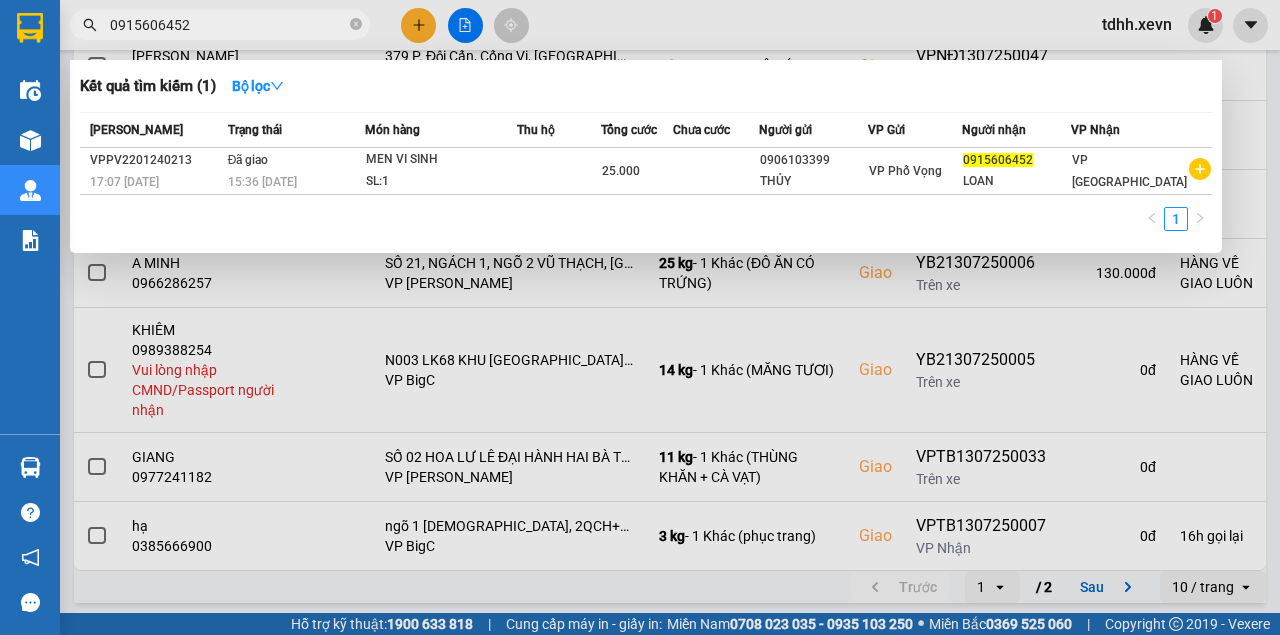 click on "0915606452" at bounding box center [228, 25] 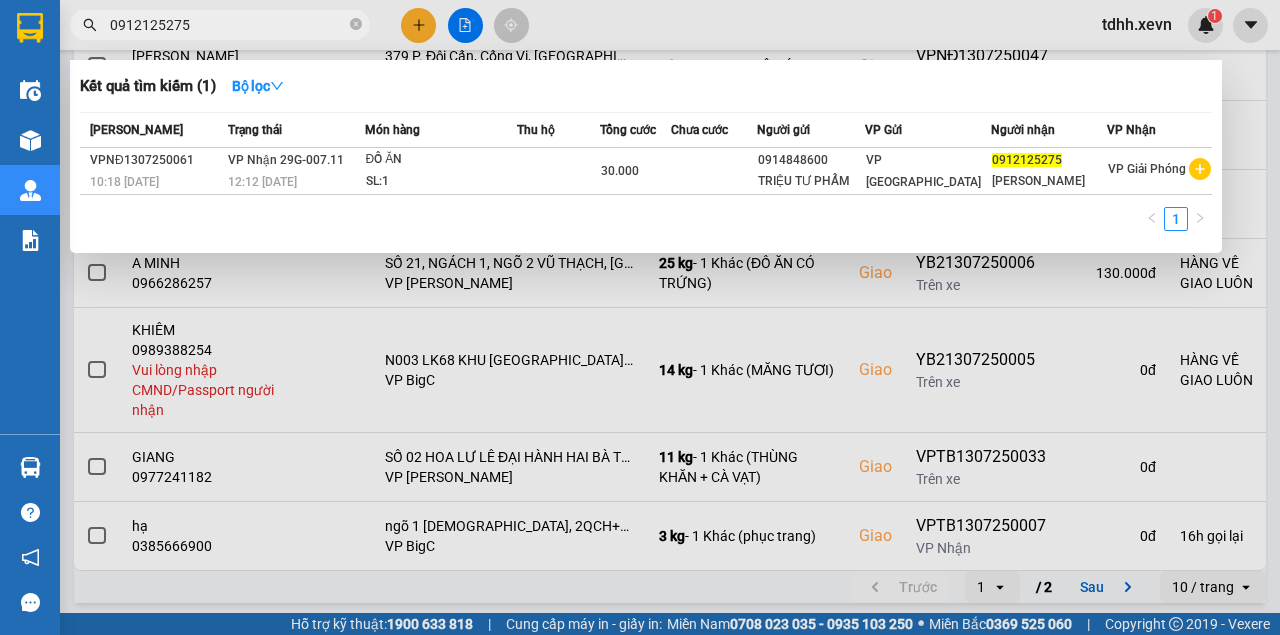 type on "0912125275" 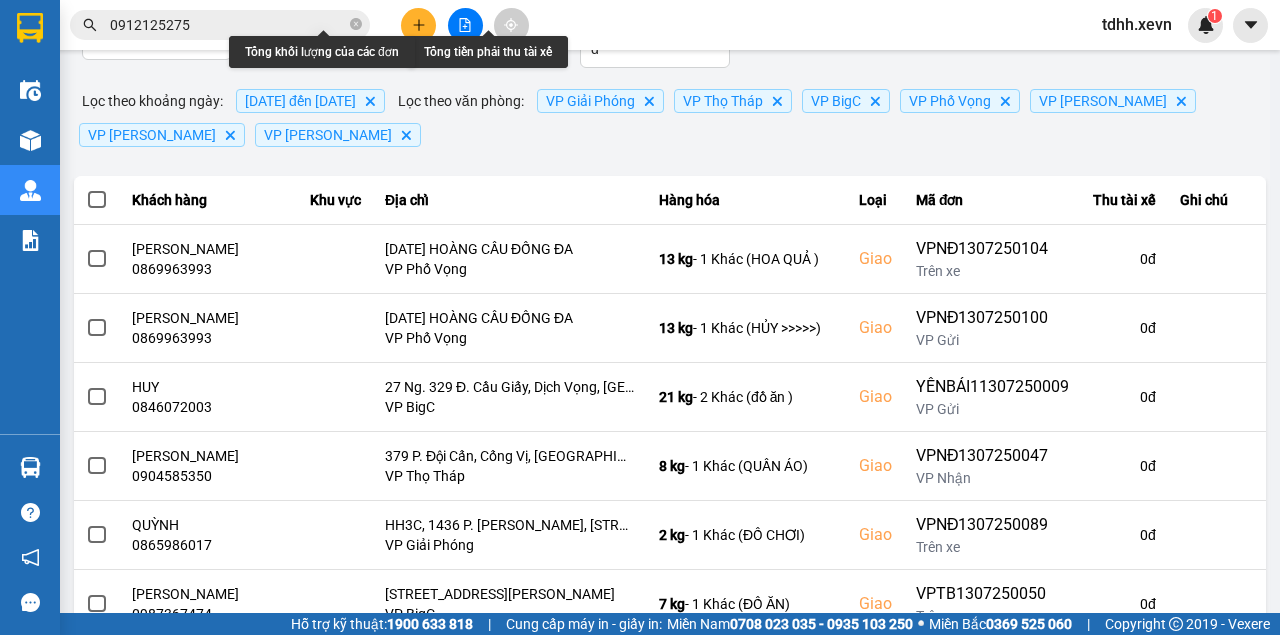 scroll, scrollTop: 14, scrollLeft: 0, axis: vertical 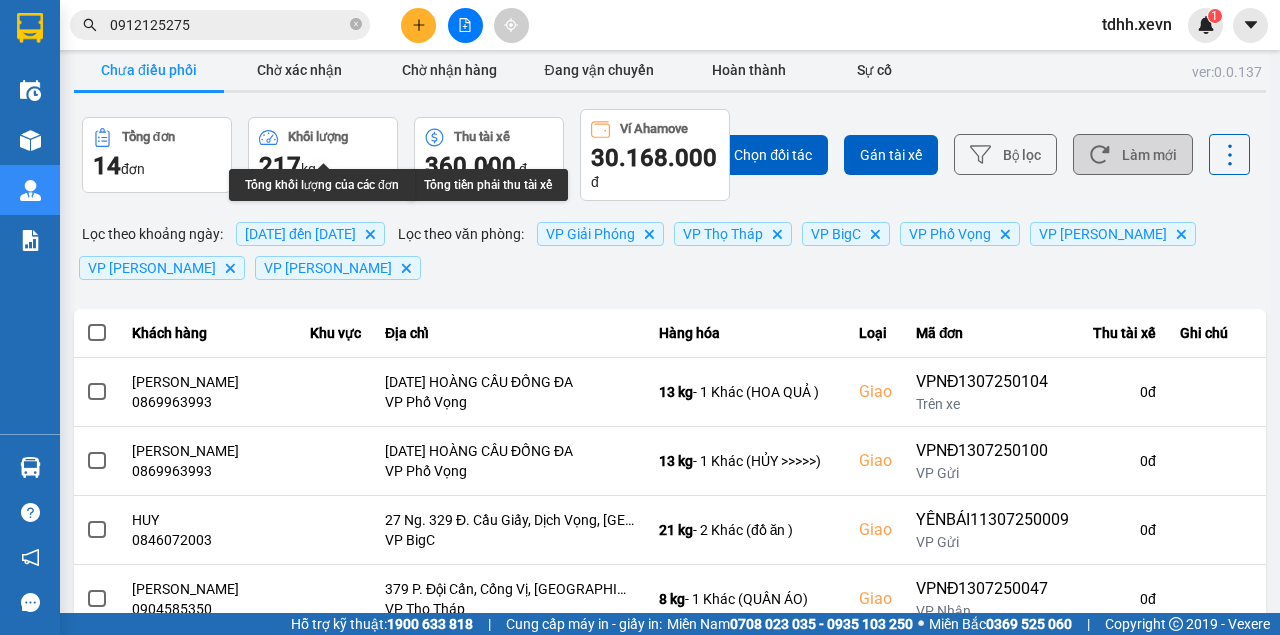 click on "Làm mới" at bounding box center (1133, 154) 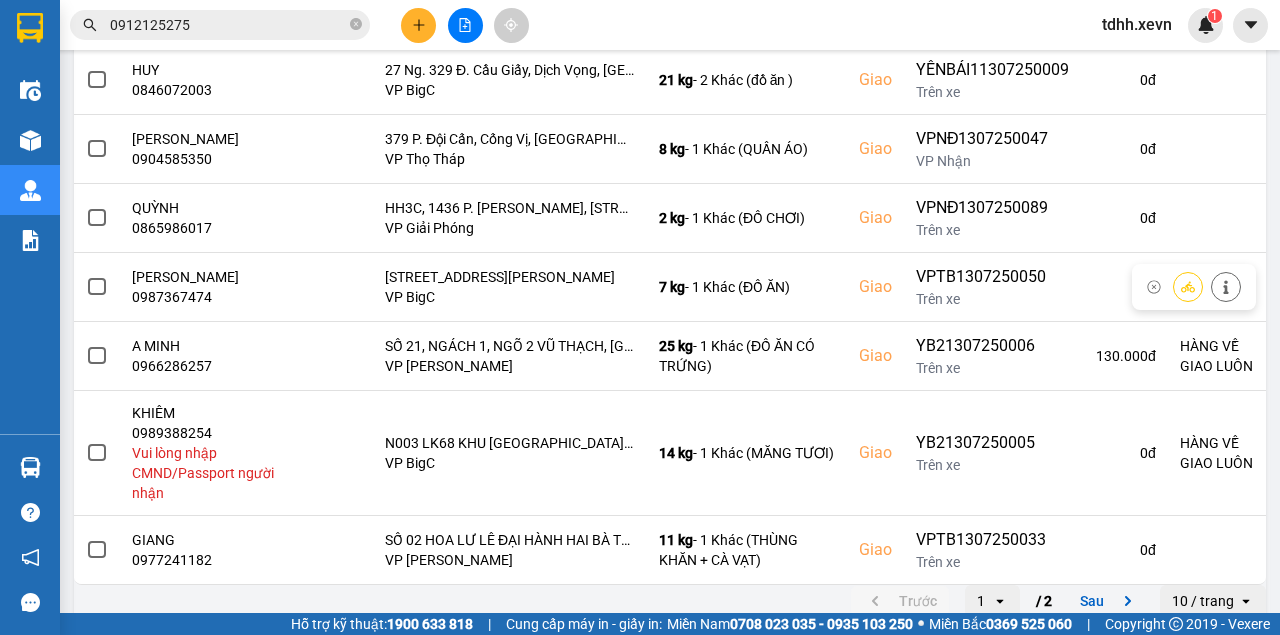 scroll, scrollTop: 547, scrollLeft: 0, axis: vertical 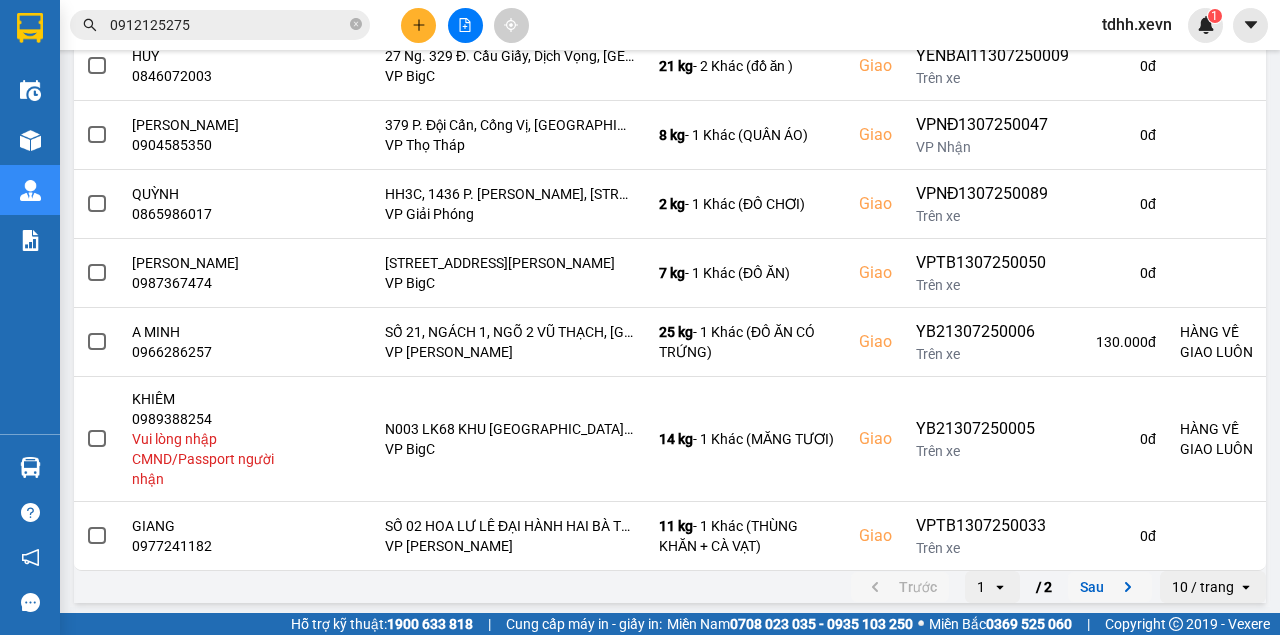 click on "Sau" at bounding box center [1110, 587] 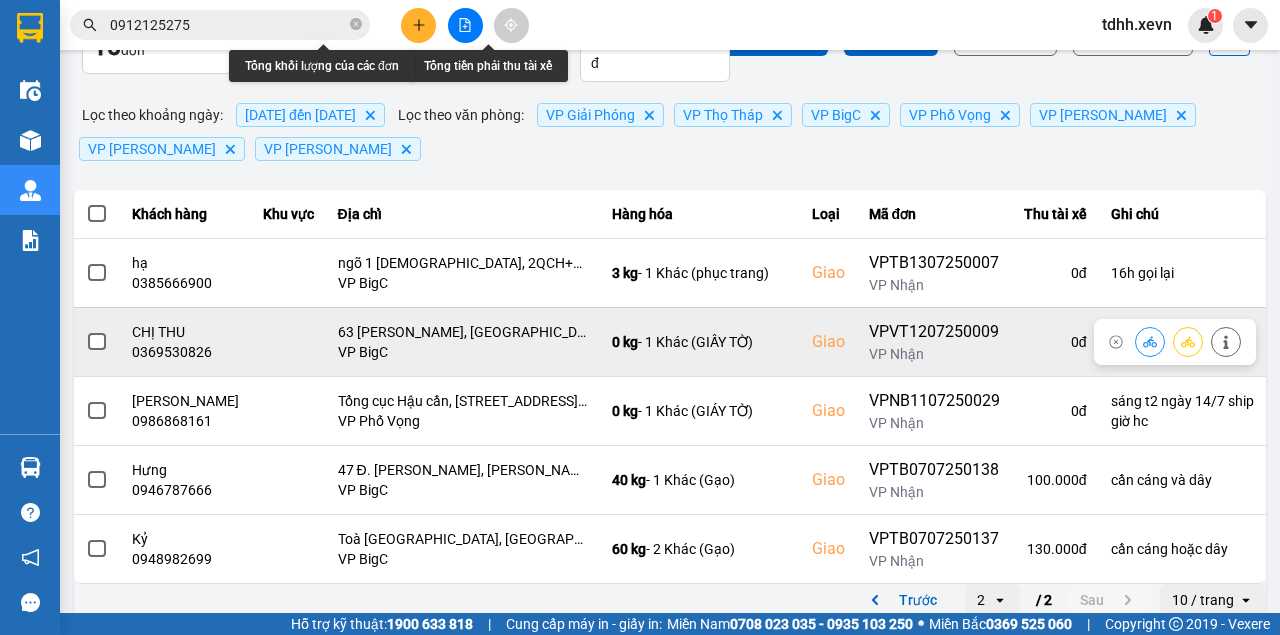 scroll, scrollTop: 164, scrollLeft: 0, axis: vertical 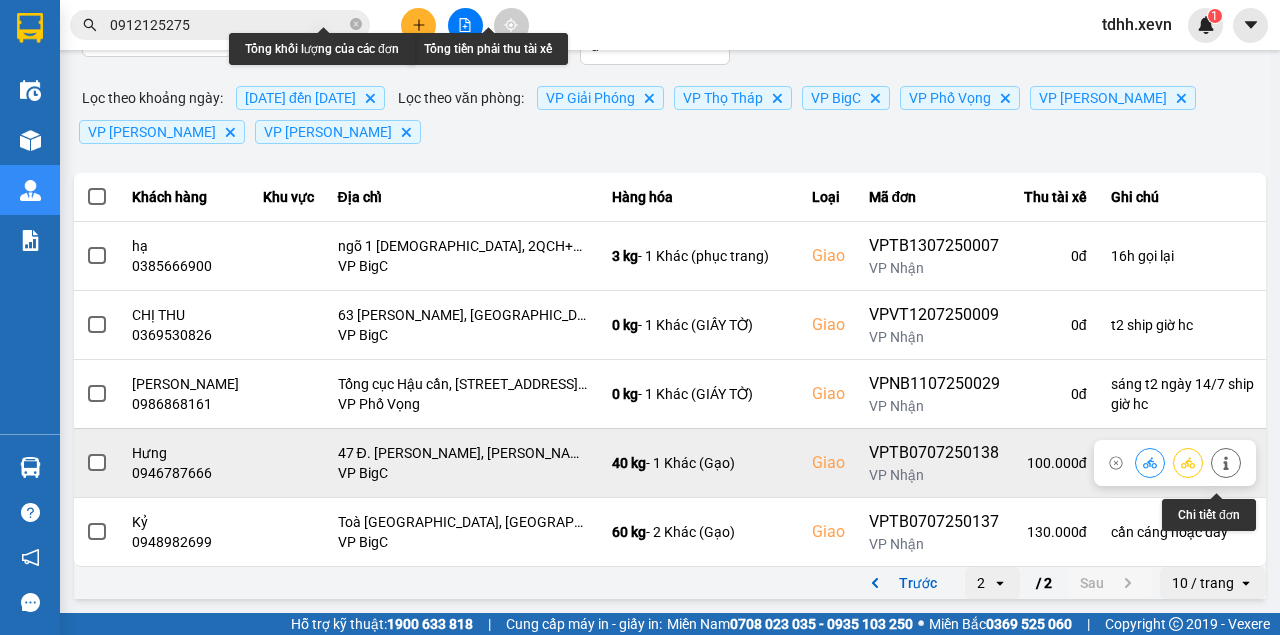 click at bounding box center [1226, 462] 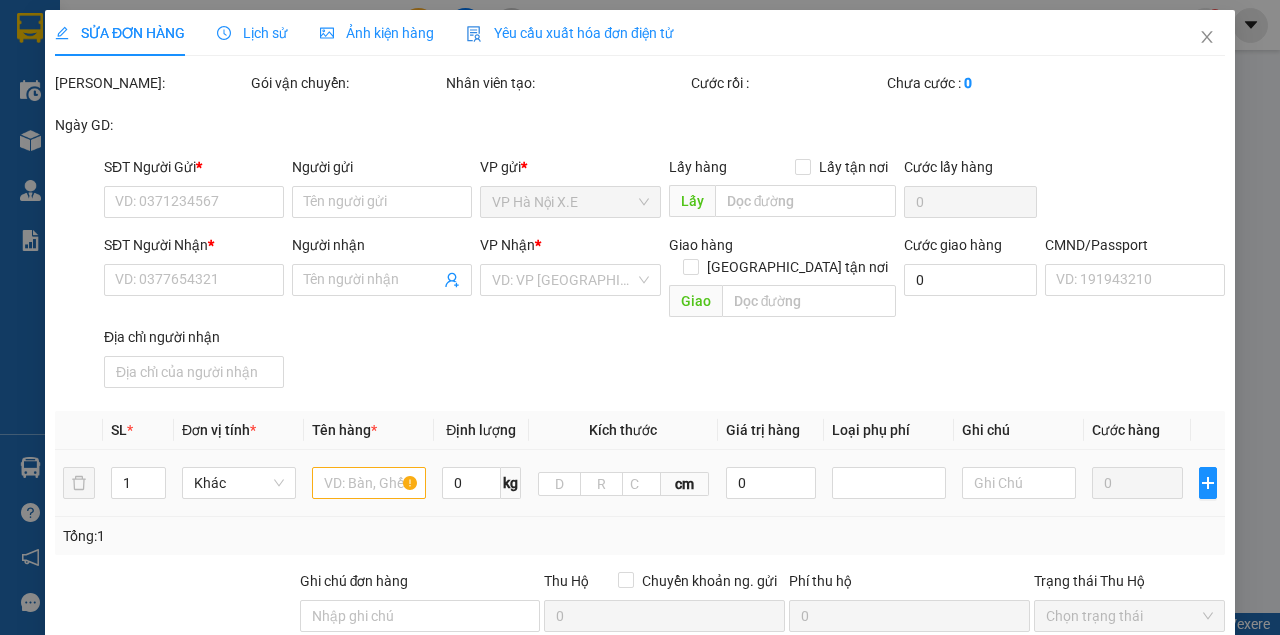 scroll, scrollTop: 0, scrollLeft: 0, axis: both 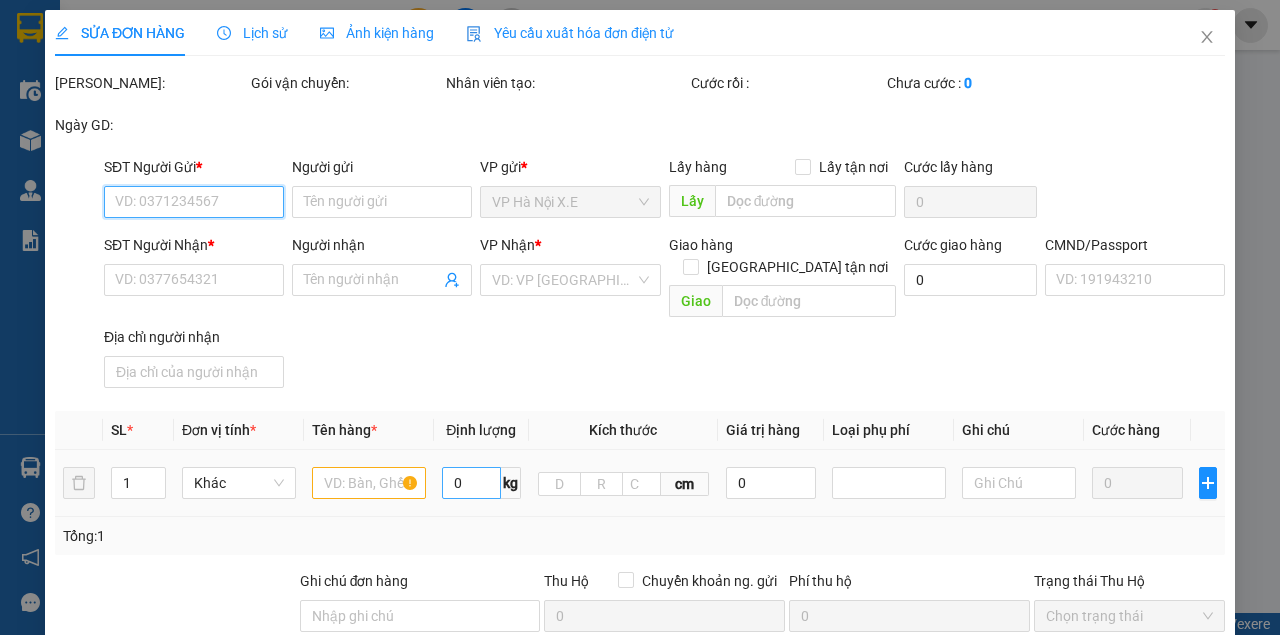 type on "0945674589" 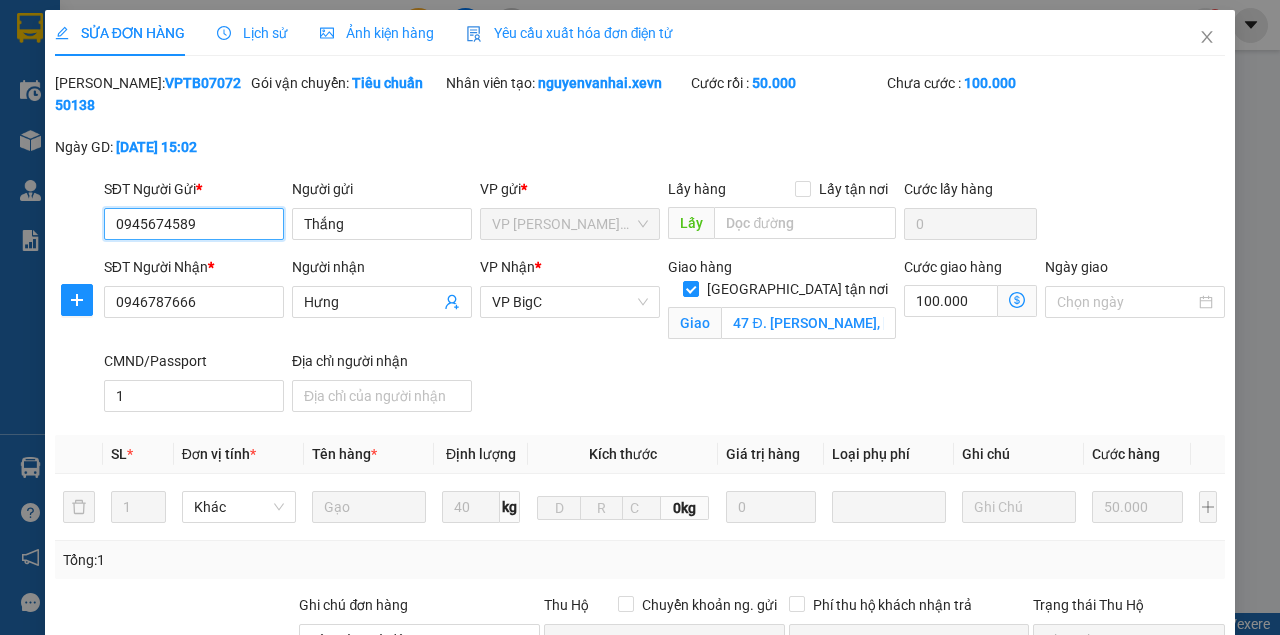 scroll, scrollTop: 133, scrollLeft: 0, axis: vertical 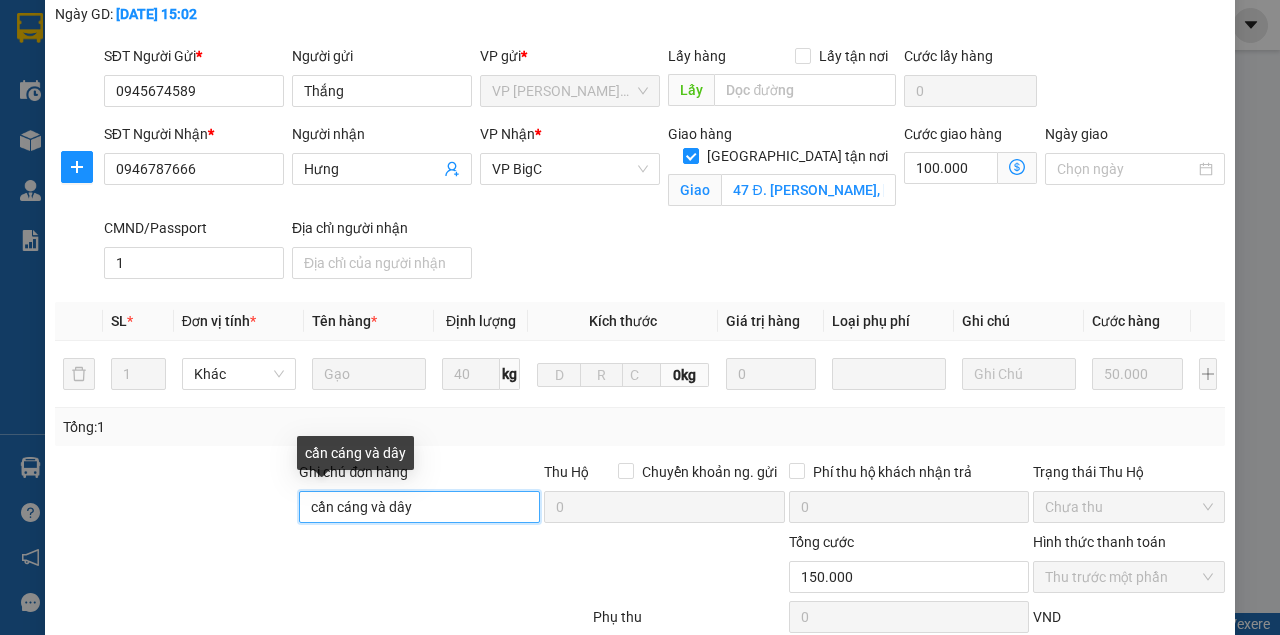 click on "cần cáng và dây" at bounding box center [419, 507] 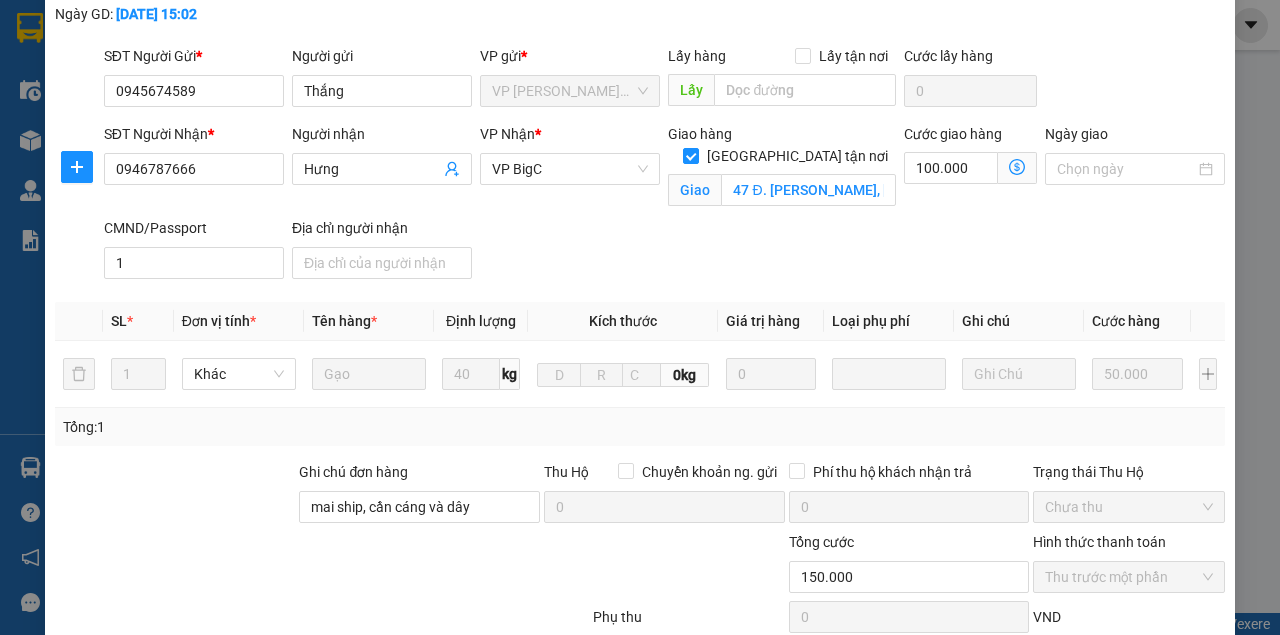 click on "Ghi chú đơn hàng mai ship, cần cáng và dây" at bounding box center [419, 496] 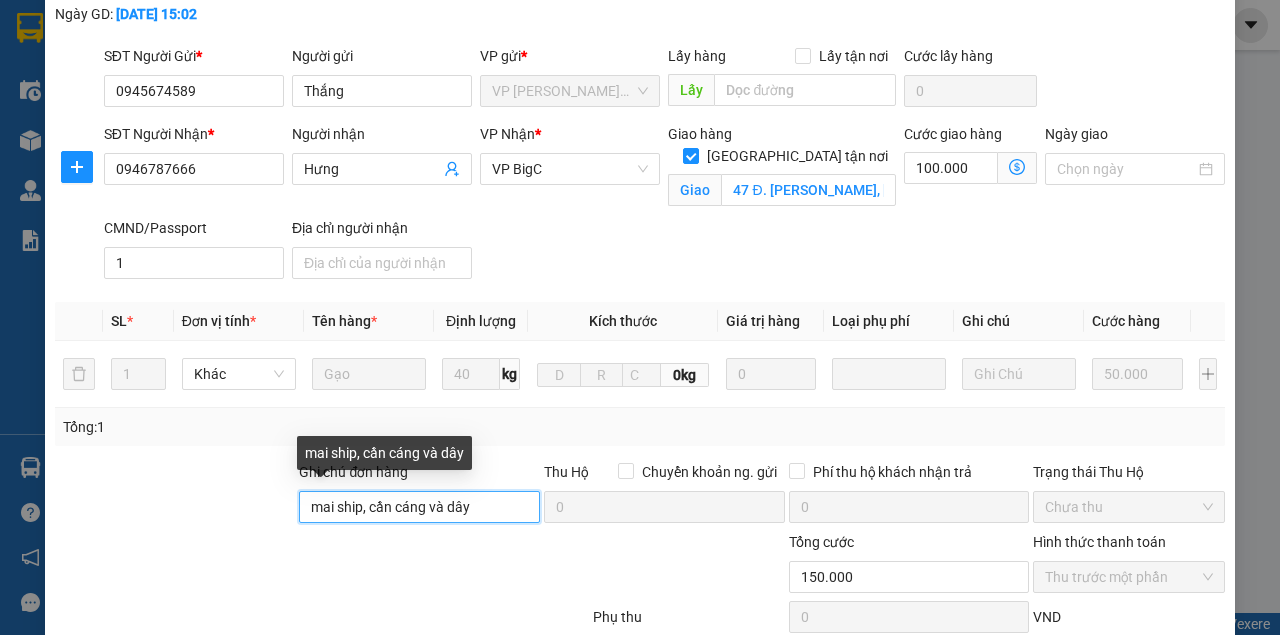 click on "mai ship, cần cáng và dây" at bounding box center (419, 507) 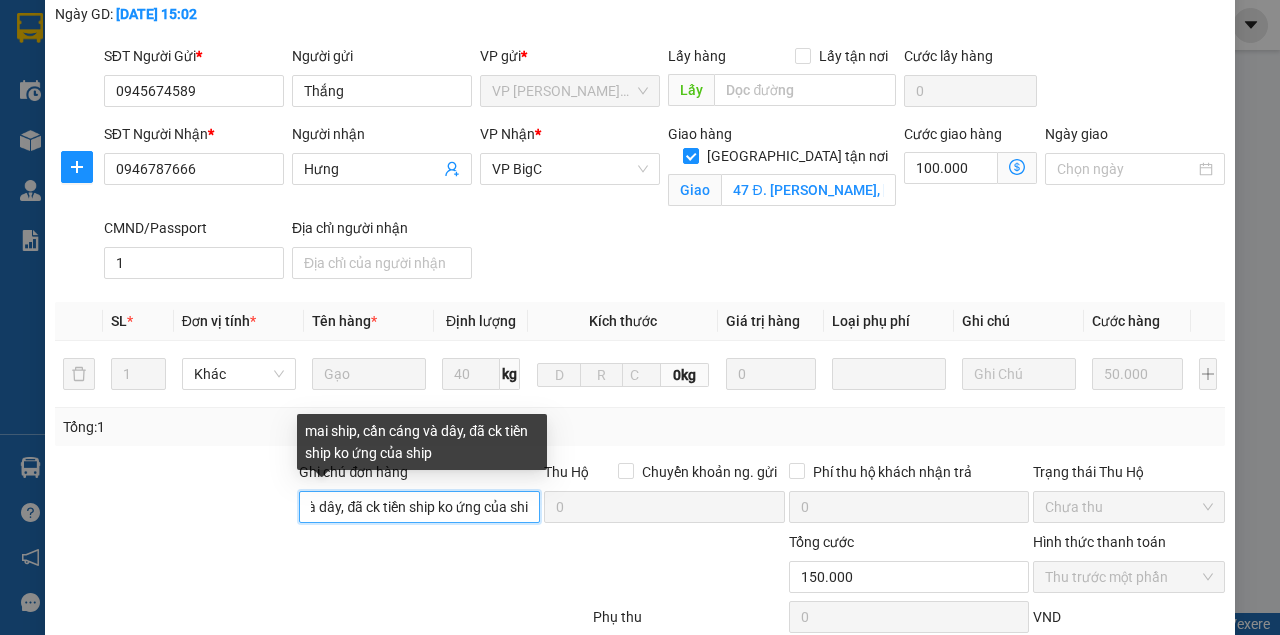 scroll, scrollTop: 0, scrollLeft: 140, axis: horizontal 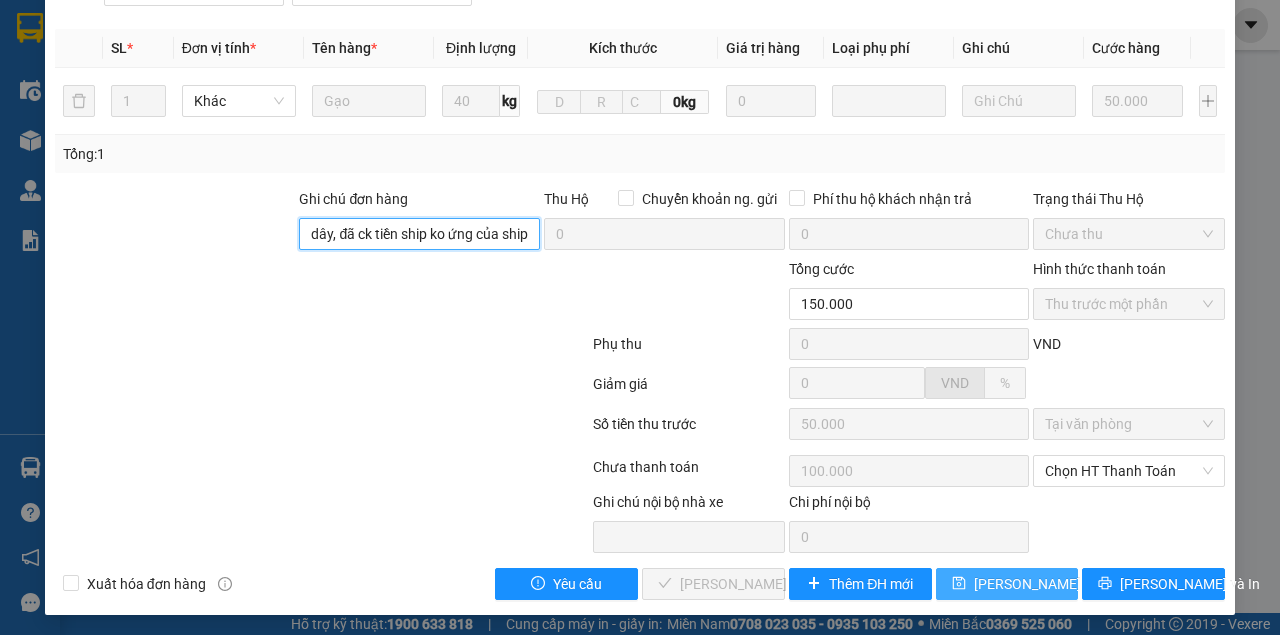 type on "mai ship, cần cáng và dây, đã ck tiền ship ko ứng của ship" 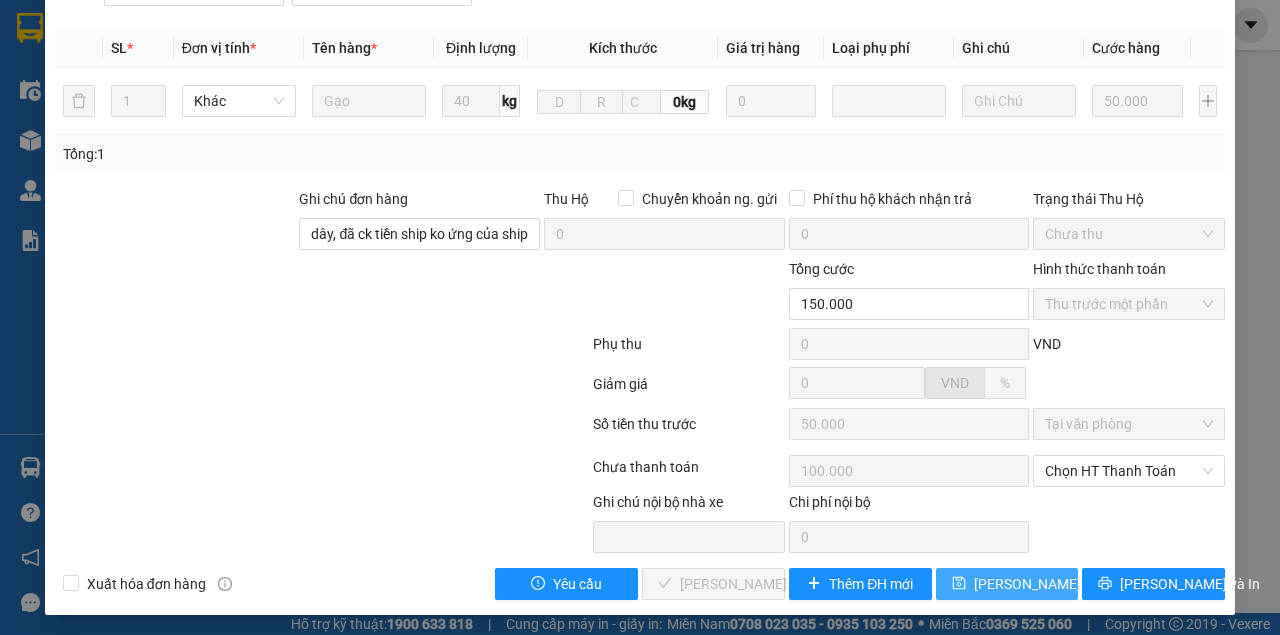 click on "[PERSON_NAME] thay đổi" at bounding box center [1054, 584] 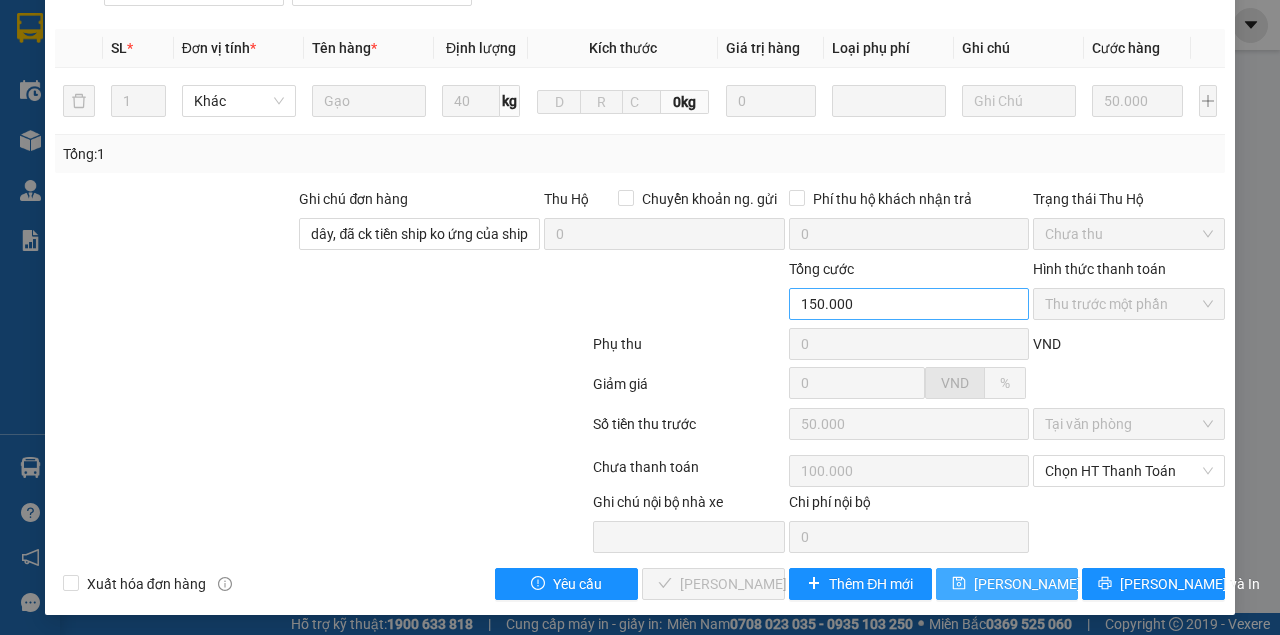 scroll, scrollTop: 0, scrollLeft: 0, axis: both 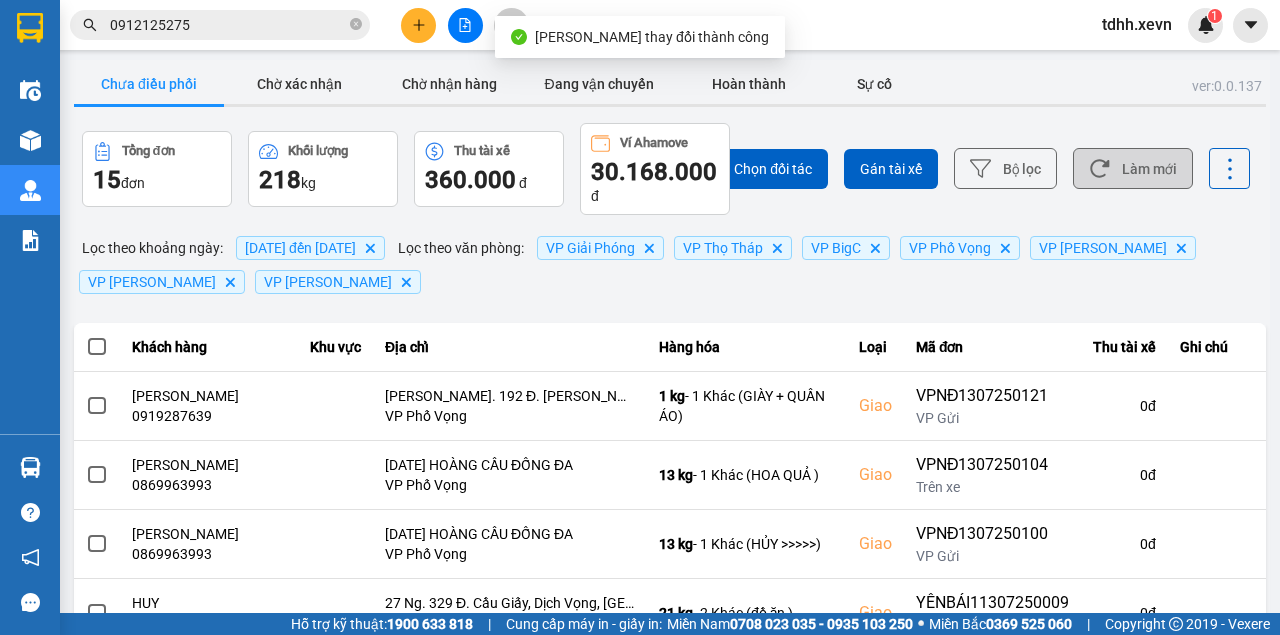drag, startPoint x: 1126, startPoint y: 154, endPoint x: 1115, endPoint y: 309, distance: 155.38983 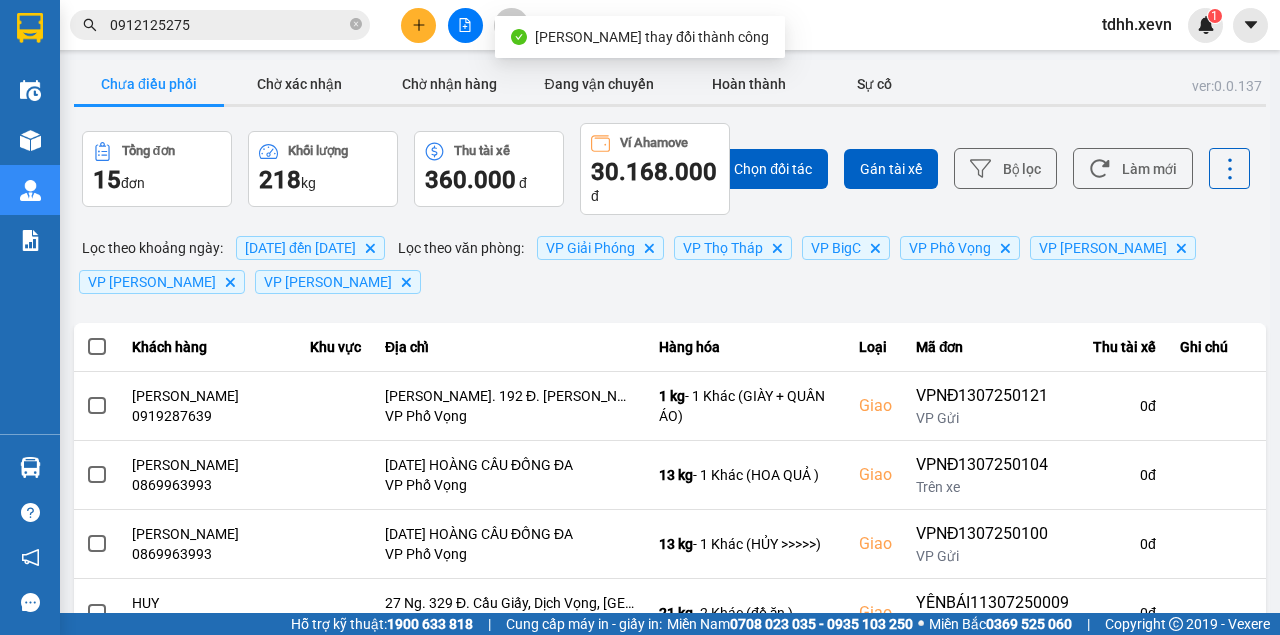 click on "Làm mới" at bounding box center [1133, 168] 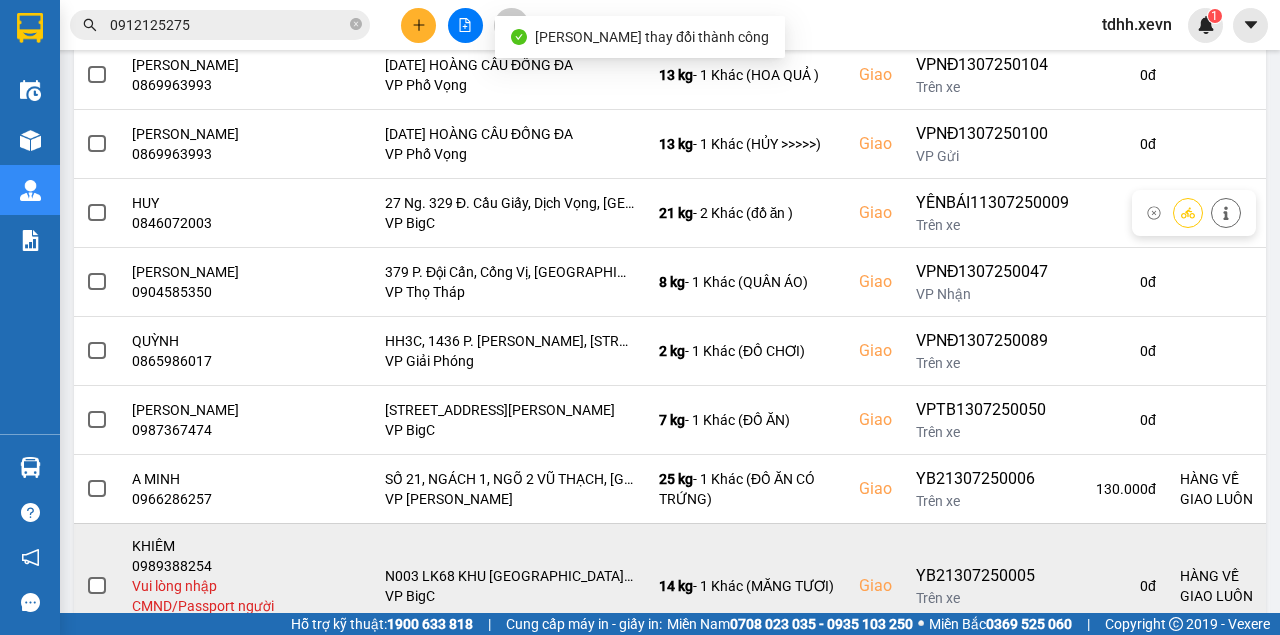 scroll, scrollTop: 547, scrollLeft: 0, axis: vertical 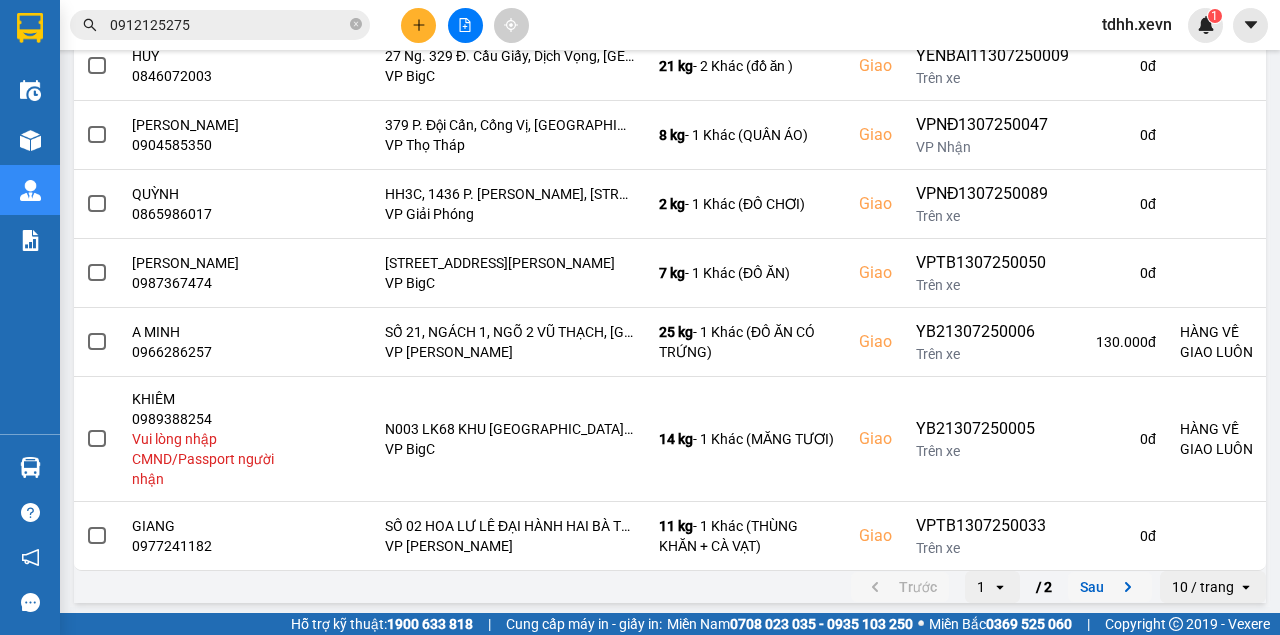 click on "Sau" at bounding box center (1110, 587) 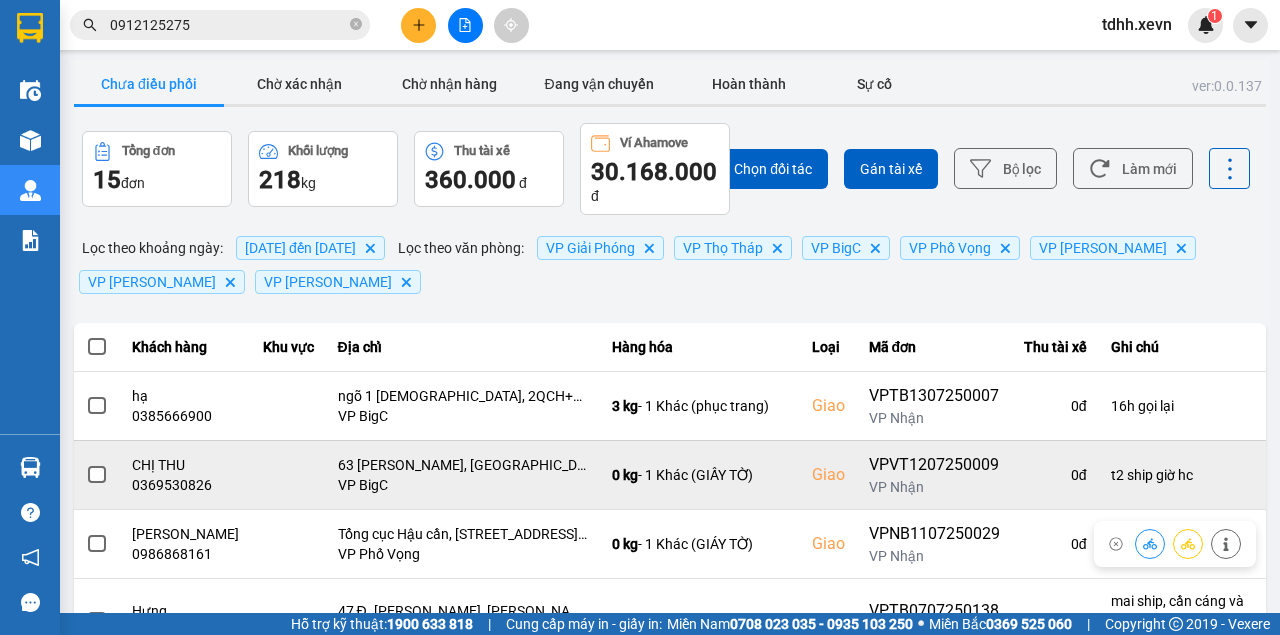 scroll, scrollTop: 180, scrollLeft: 0, axis: vertical 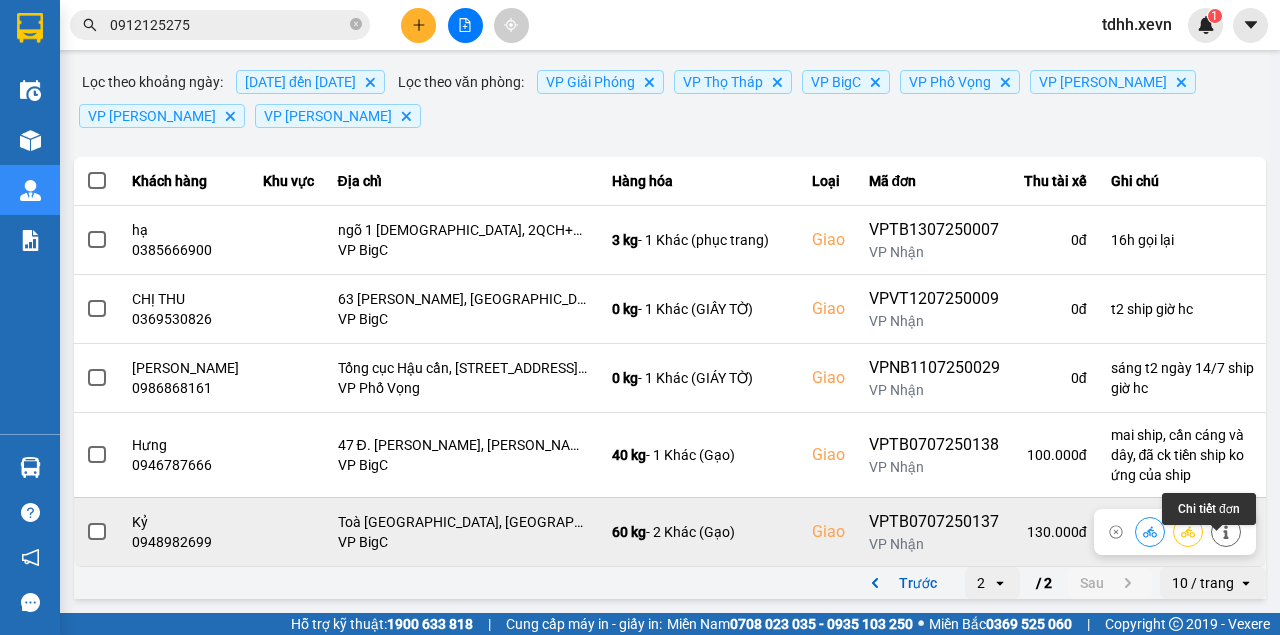 click 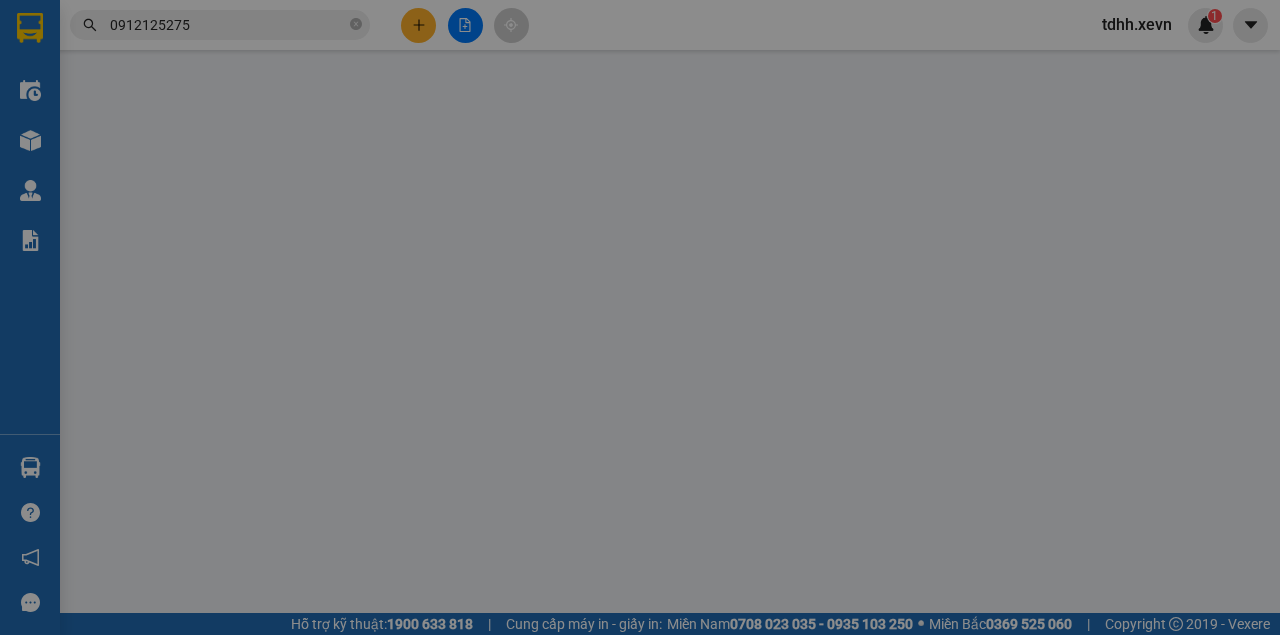 type on "0945674589" 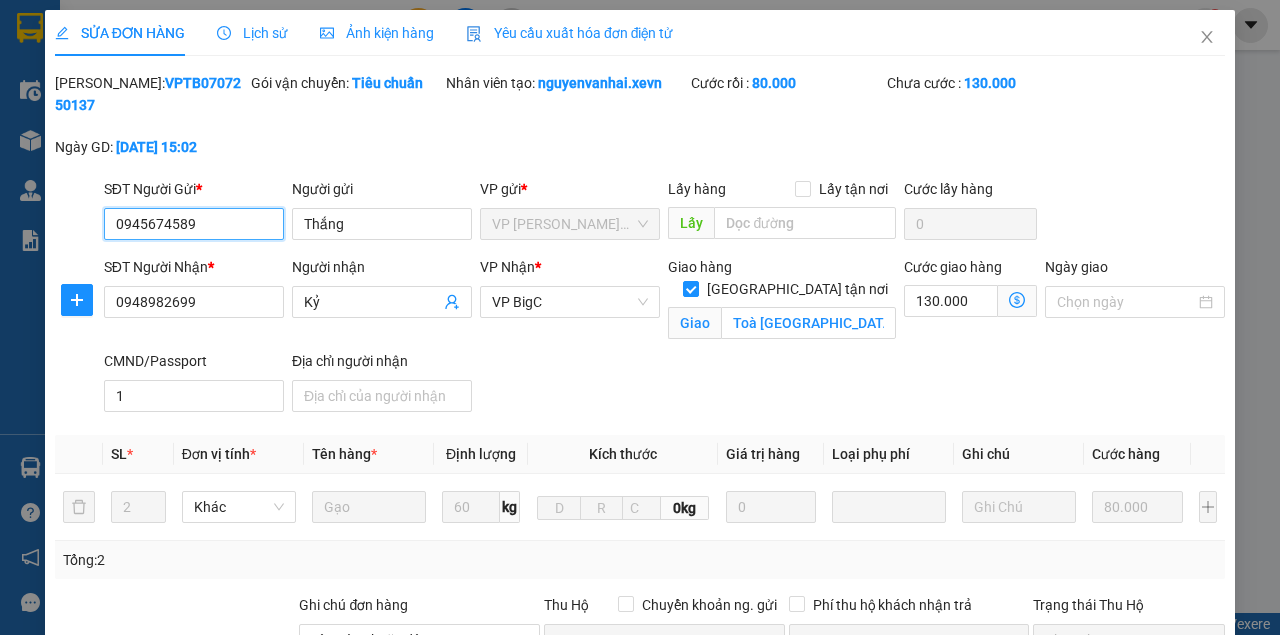 scroll, scrollTop: 0, scrollLeft: 0, axis: both 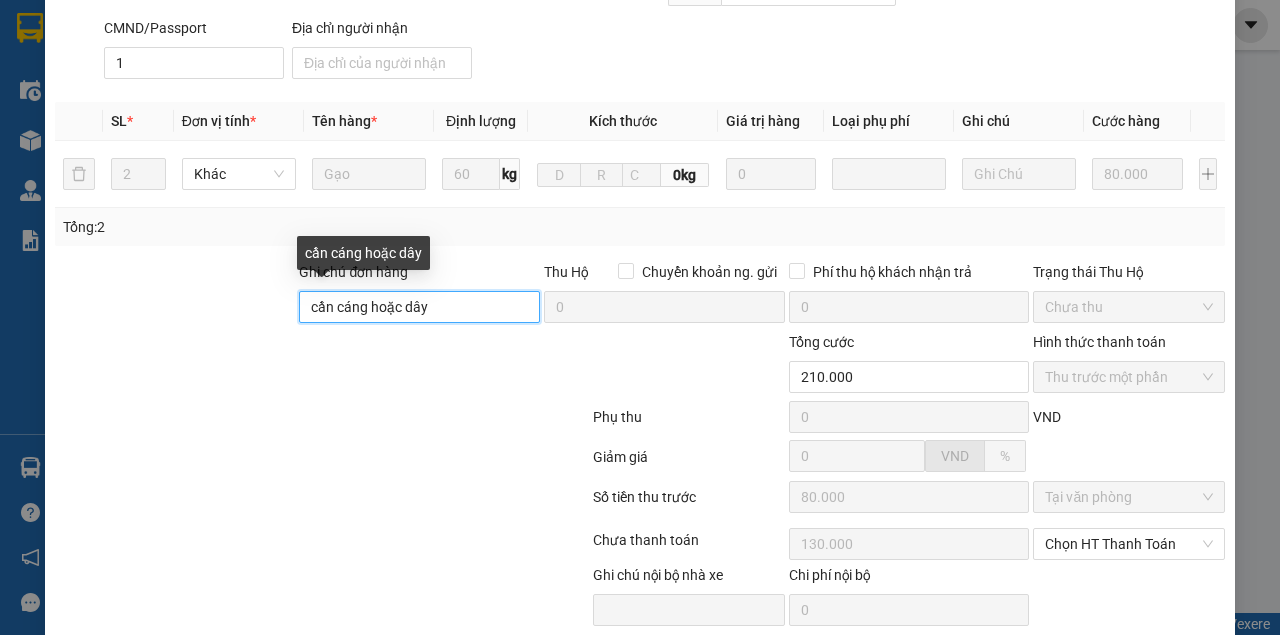 click on "cần cáng hoặc dây" at bounding box center (419, 307) 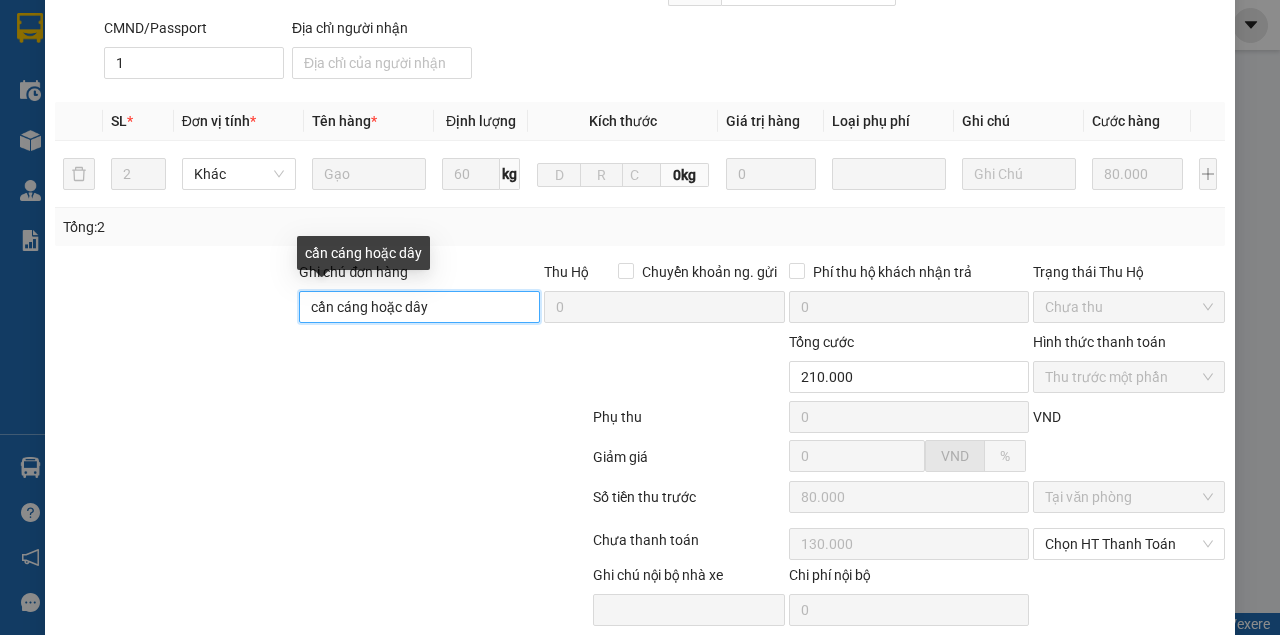 paste on "mai ship, cần cáng và dây, đã ck tiền ship ko ứng của ship" 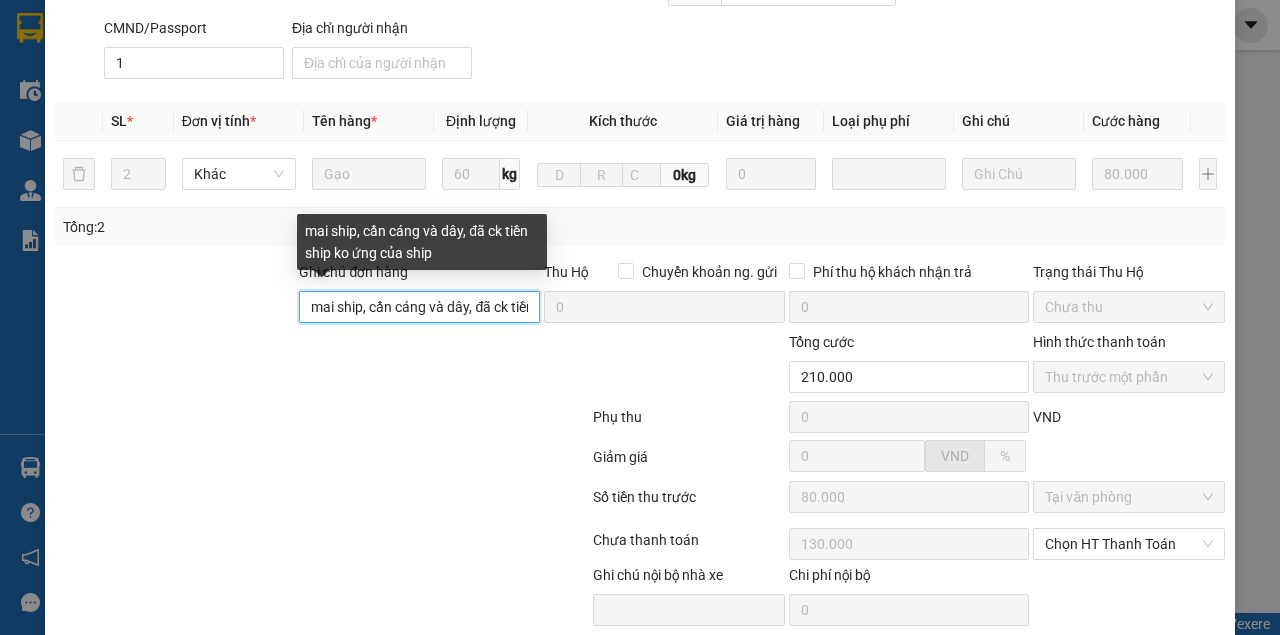 scroll, scrollTop: 0, scrollLeft: 140, axis: horizontal 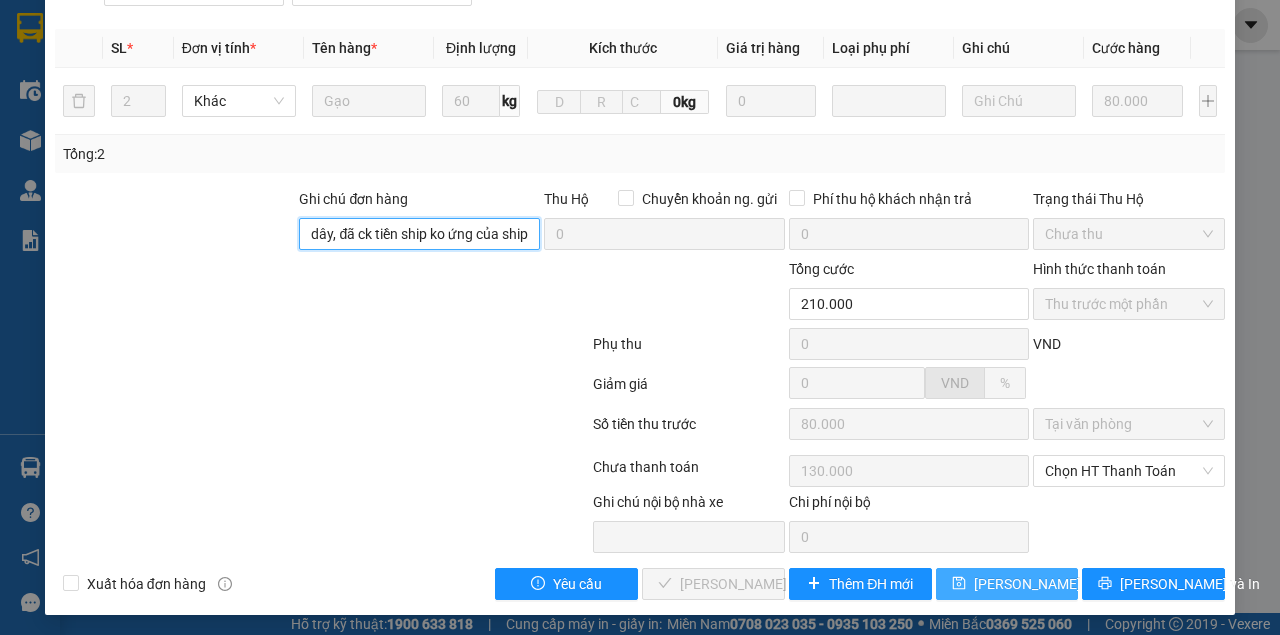 type on "mai ship, cần cáng và dây, đã ck tiền ship ko ứng của ship" 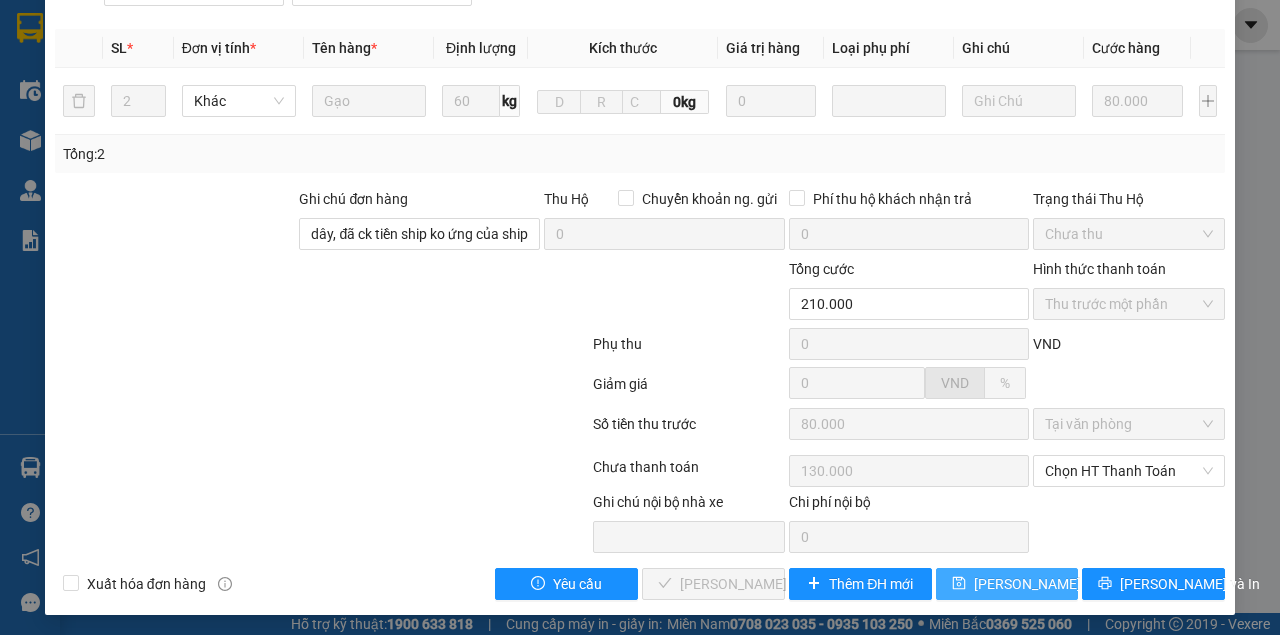 click on "[PERSON_NAME] thay đổi" at bounding box center (1007, 584) 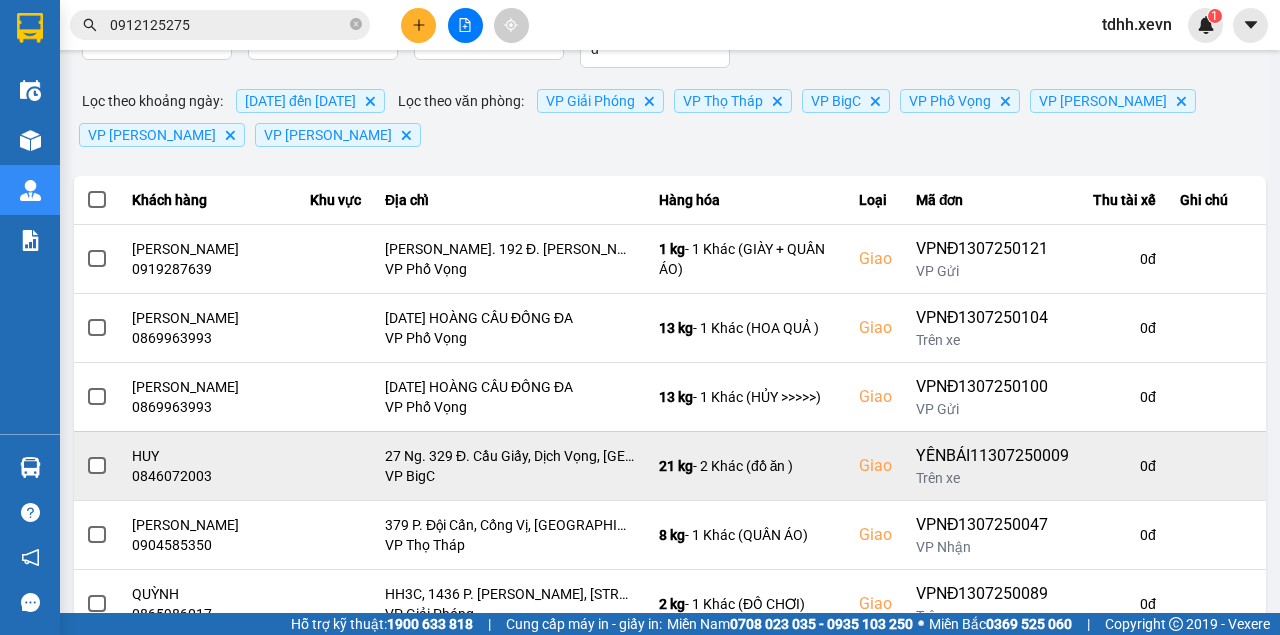 scroll, scrollTop: 80, scrollLeft: 0, axis: vertical 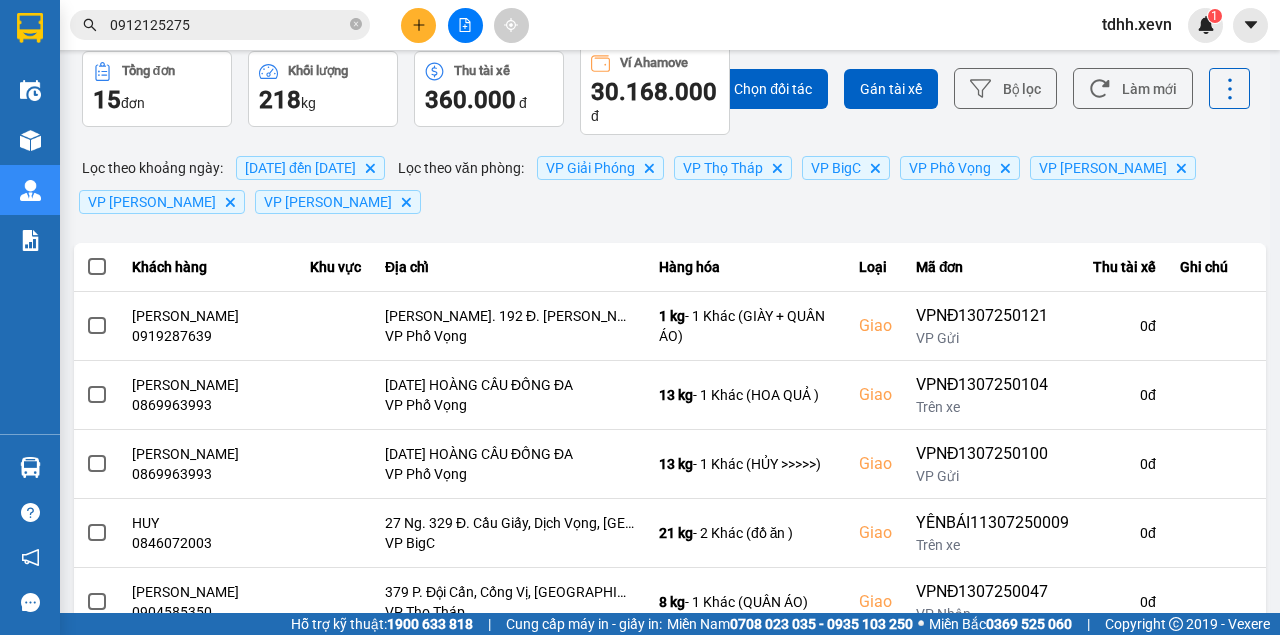 click on "0912125275" at bounding box center [228, 25] 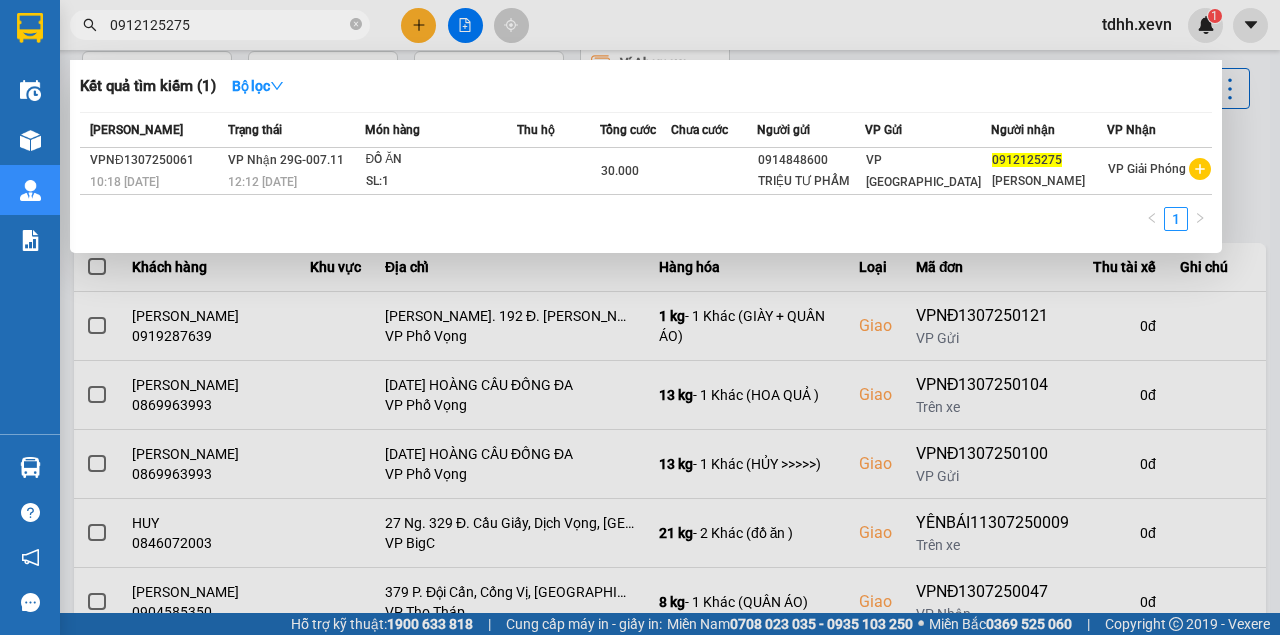 click on "0912125275" at bounding box center [228, 25] 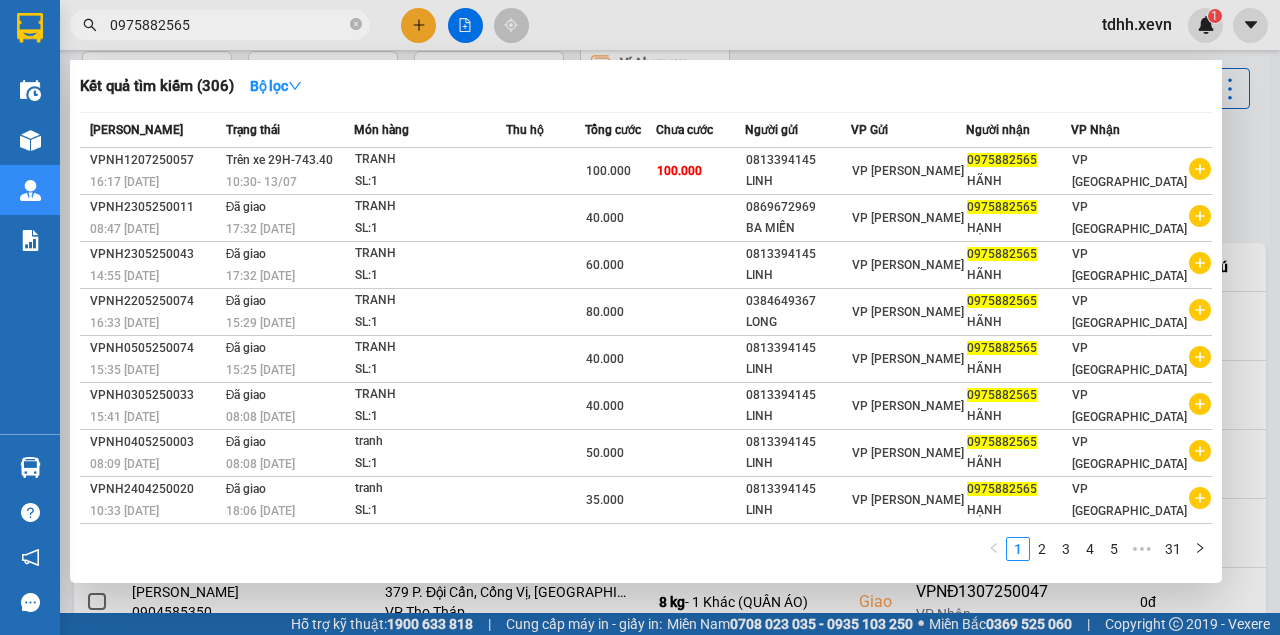type on "0975882565" 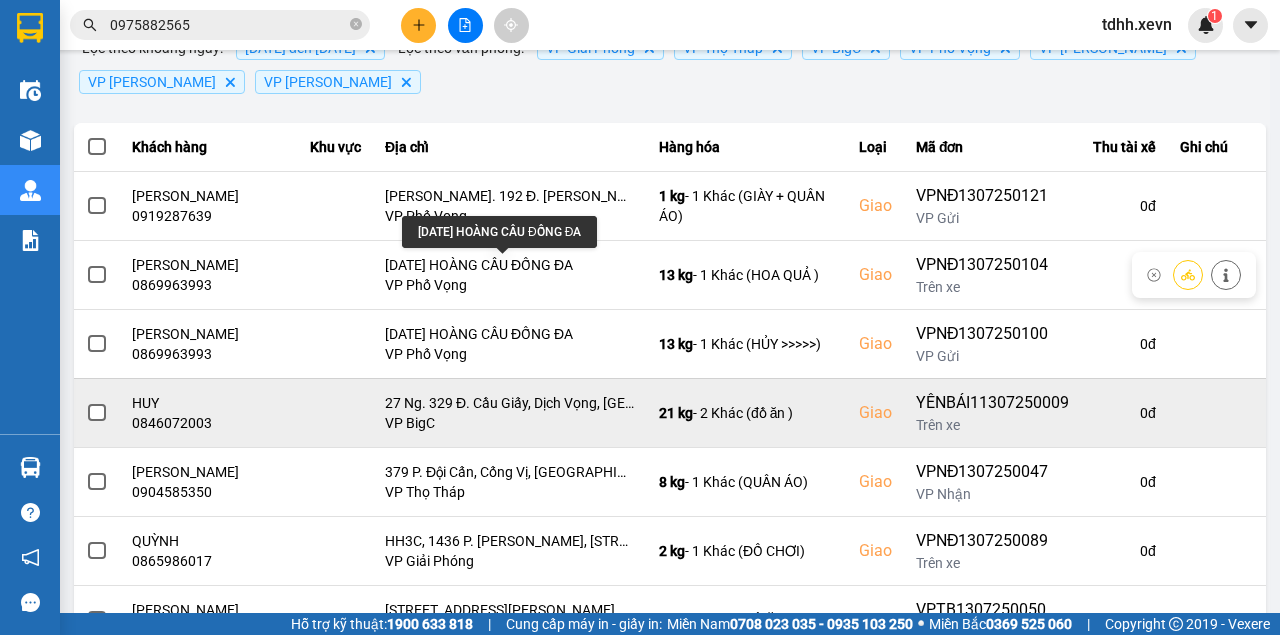 scroll, scrollTop: 0, scrollLeft: 0, axis: both 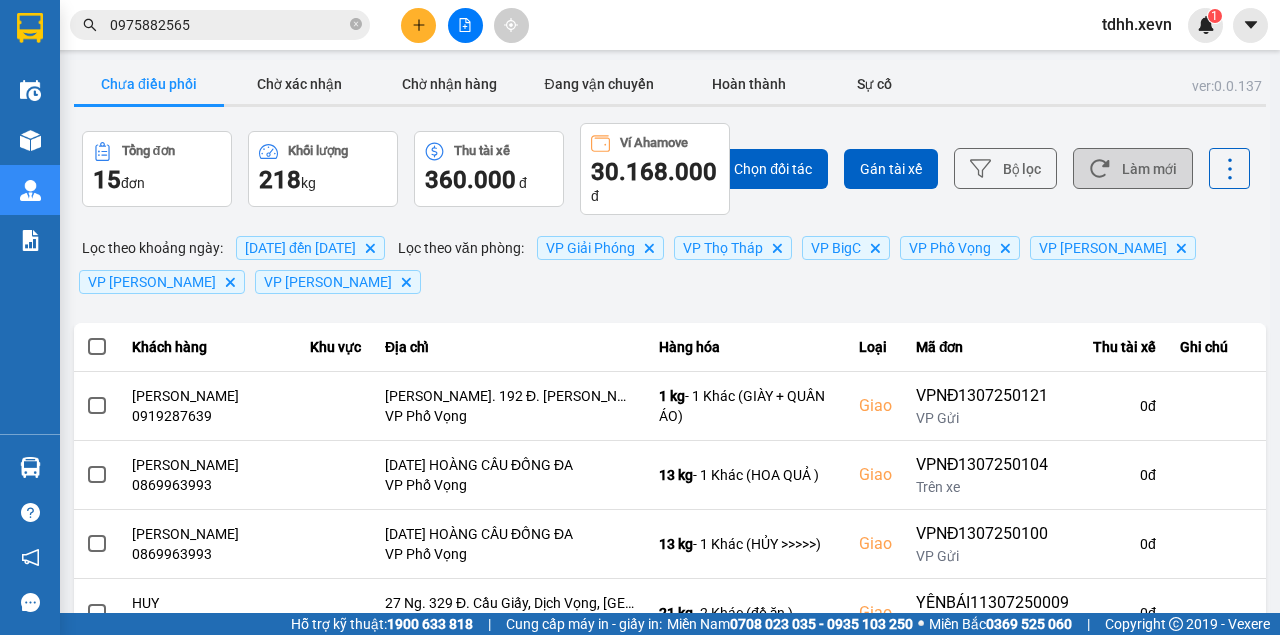 click on "Làm mới" at bounding box center [1133, 168] 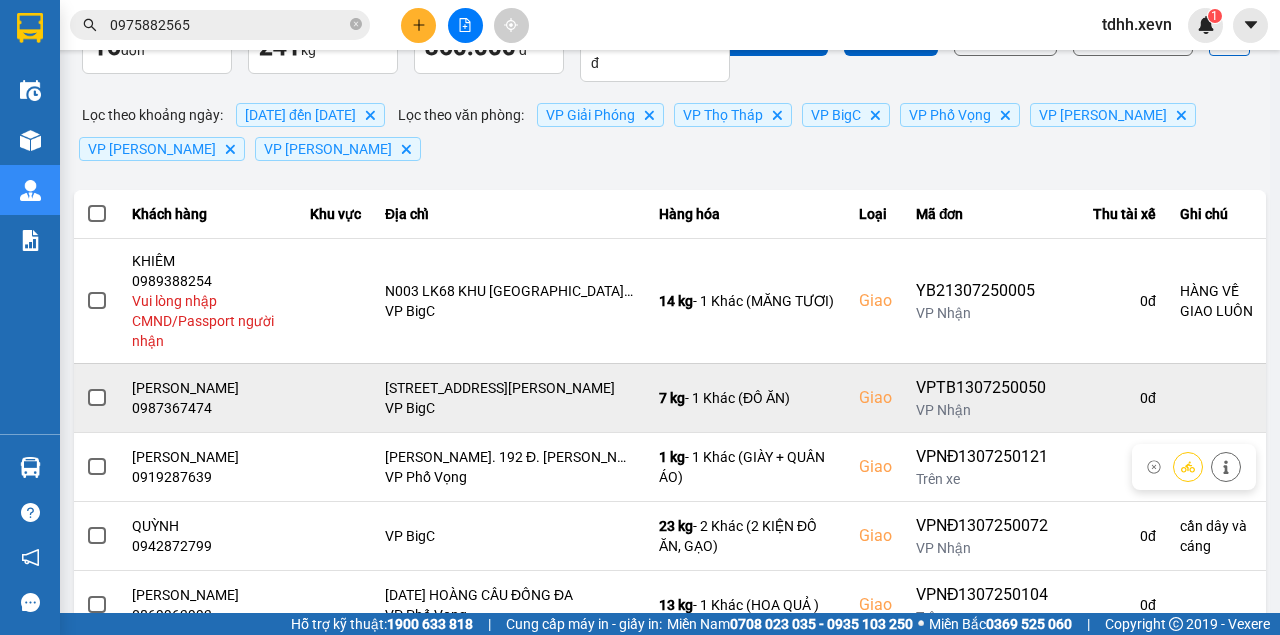 scroll, scrollTop: 200, scrollLeft: 0, axis: vertical 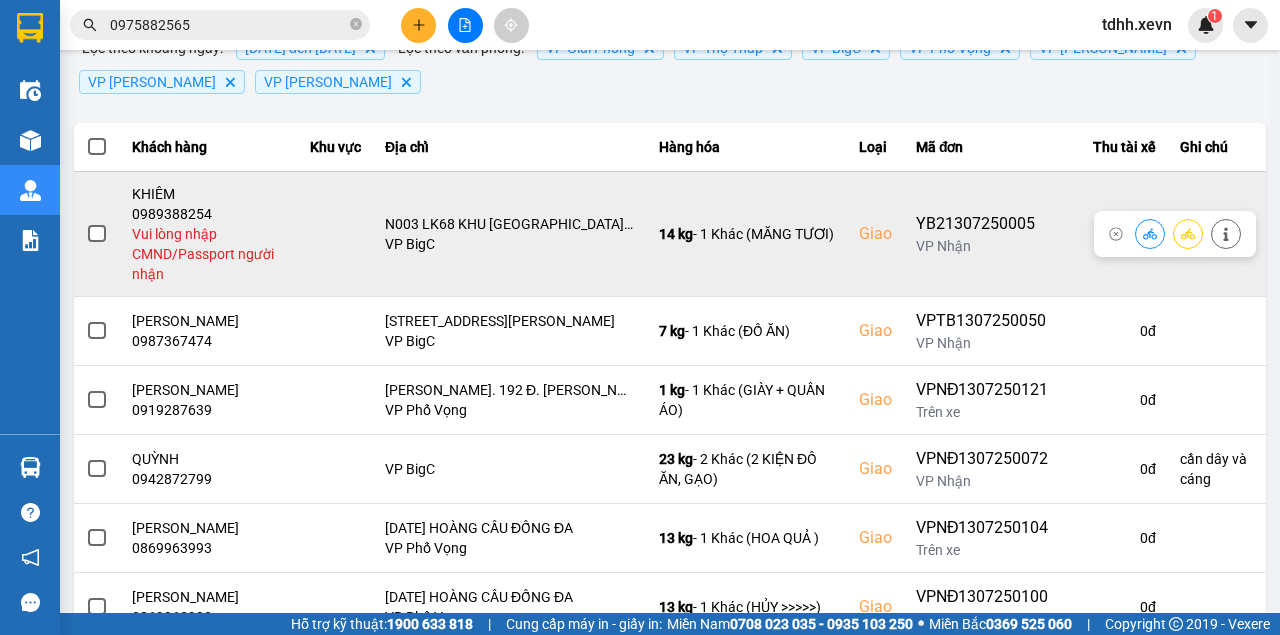 click on "0989388254" at bounding box center (209, 214) 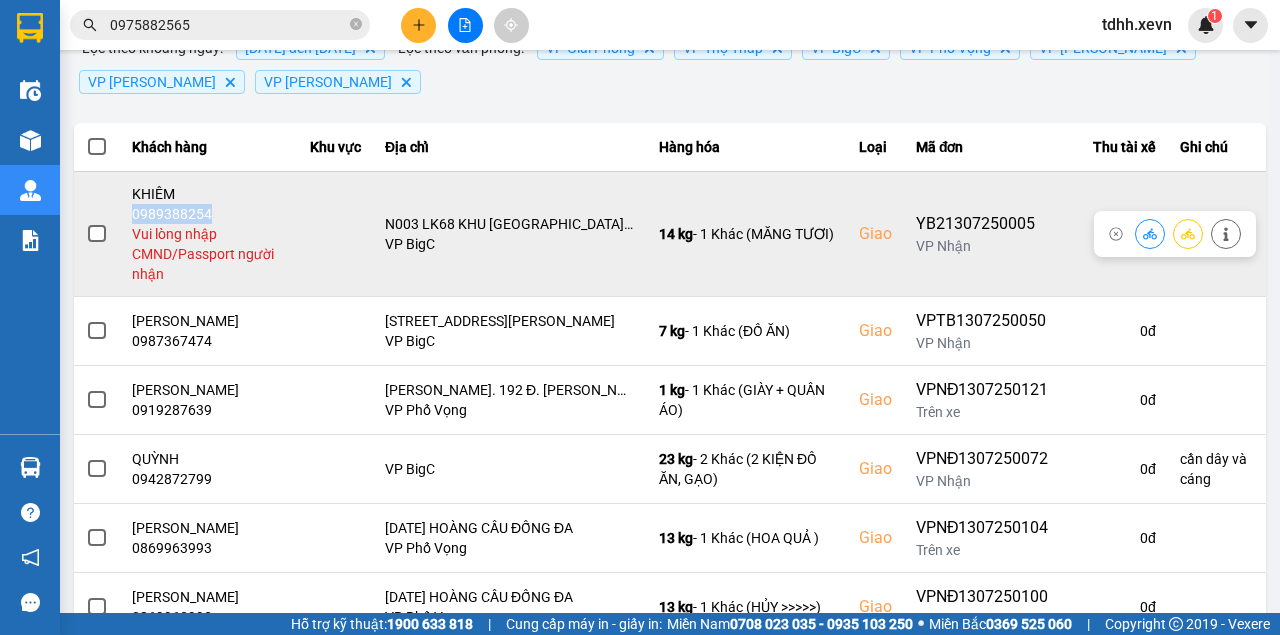click on "0989388254" at bounding box center [209, 214] 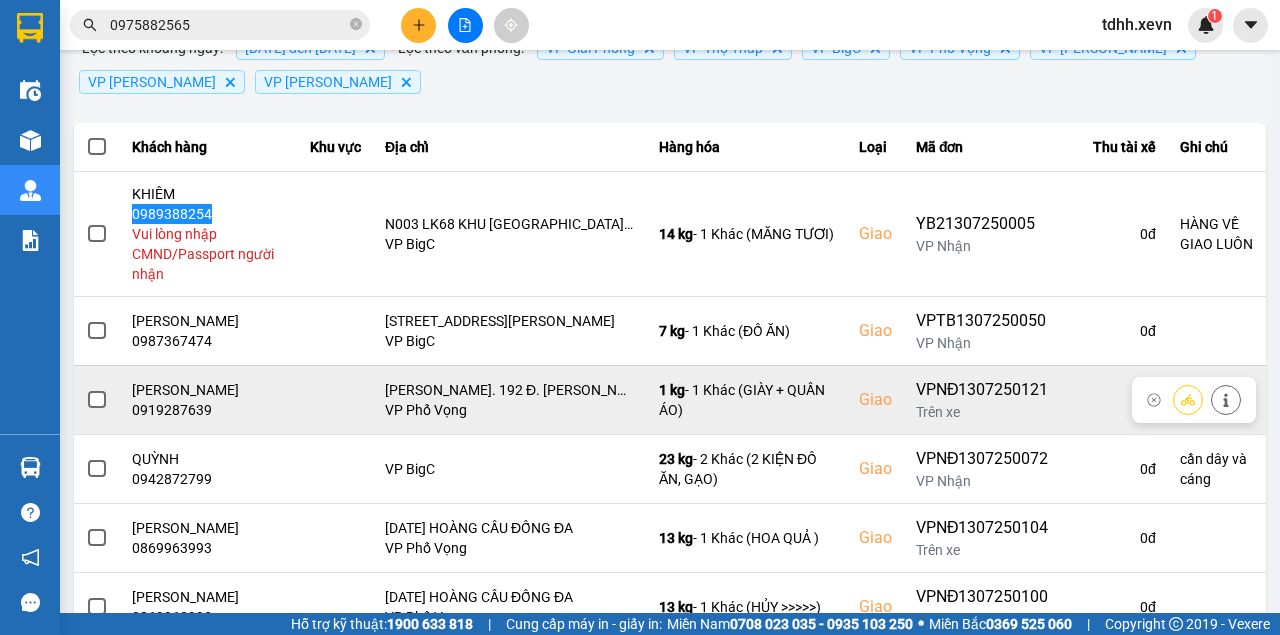 scroll, scrollTop: 266, scrollLeft: 0, axis: vertical 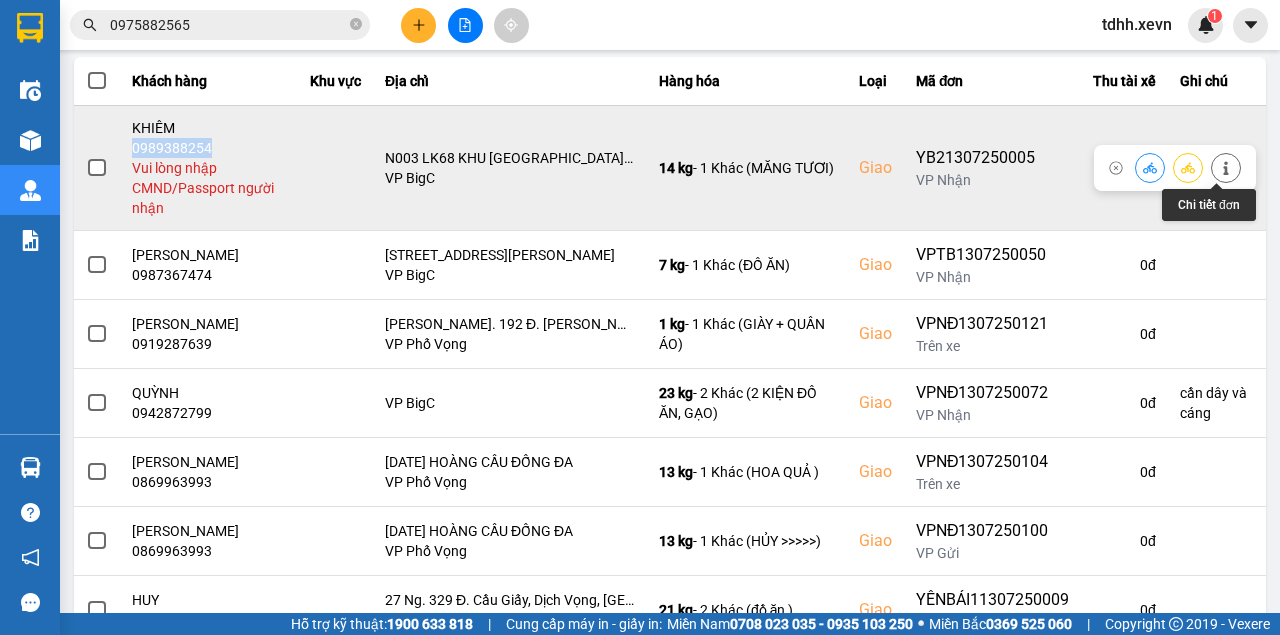 click at bounding box center [1226, 167] 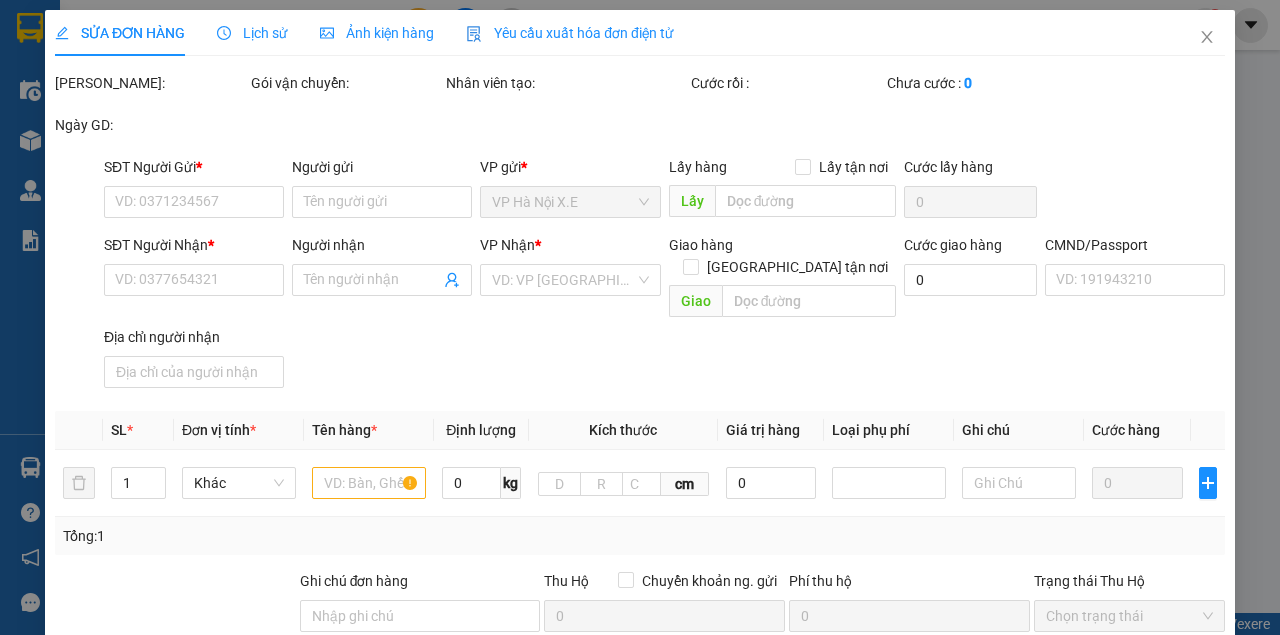 scroll, scrollTop: 0, scrollLeft: 0, axis: both 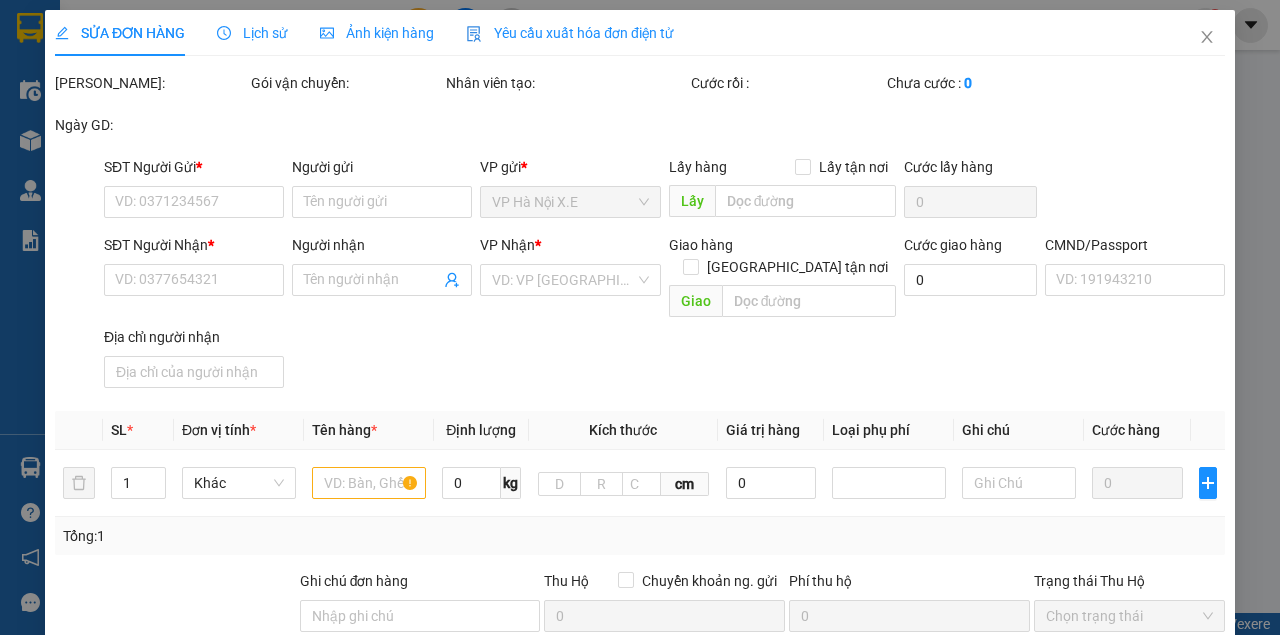 type on "0914557629" 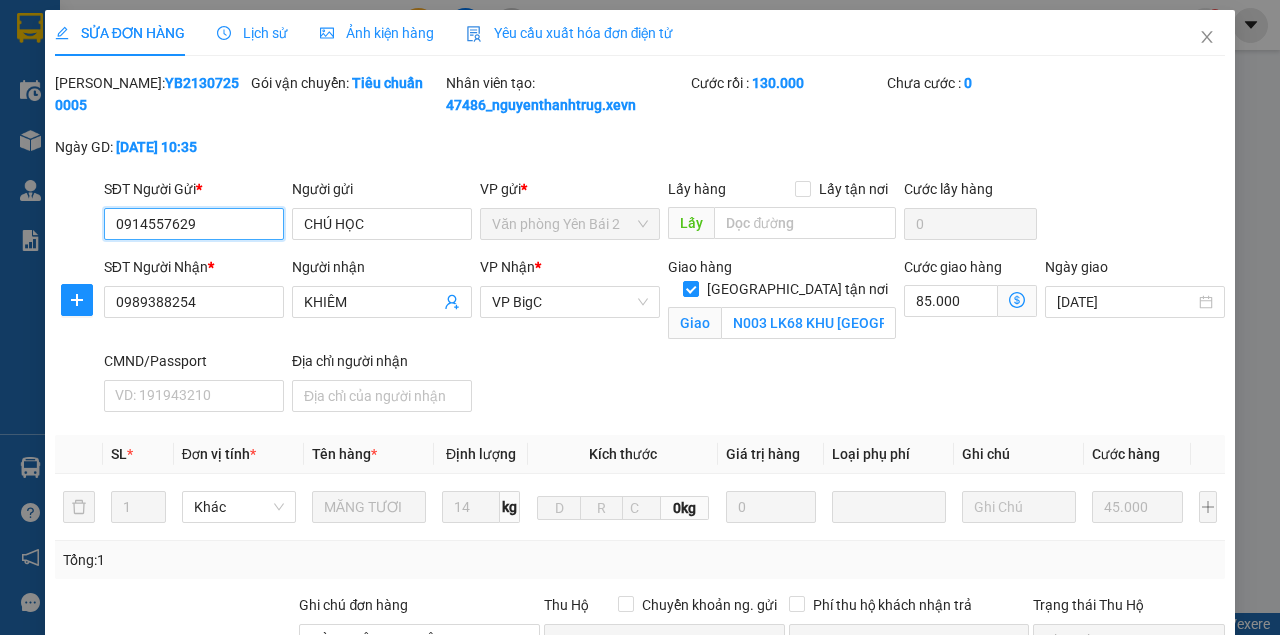 click on "0914557629" at bounding box center [194, 224] 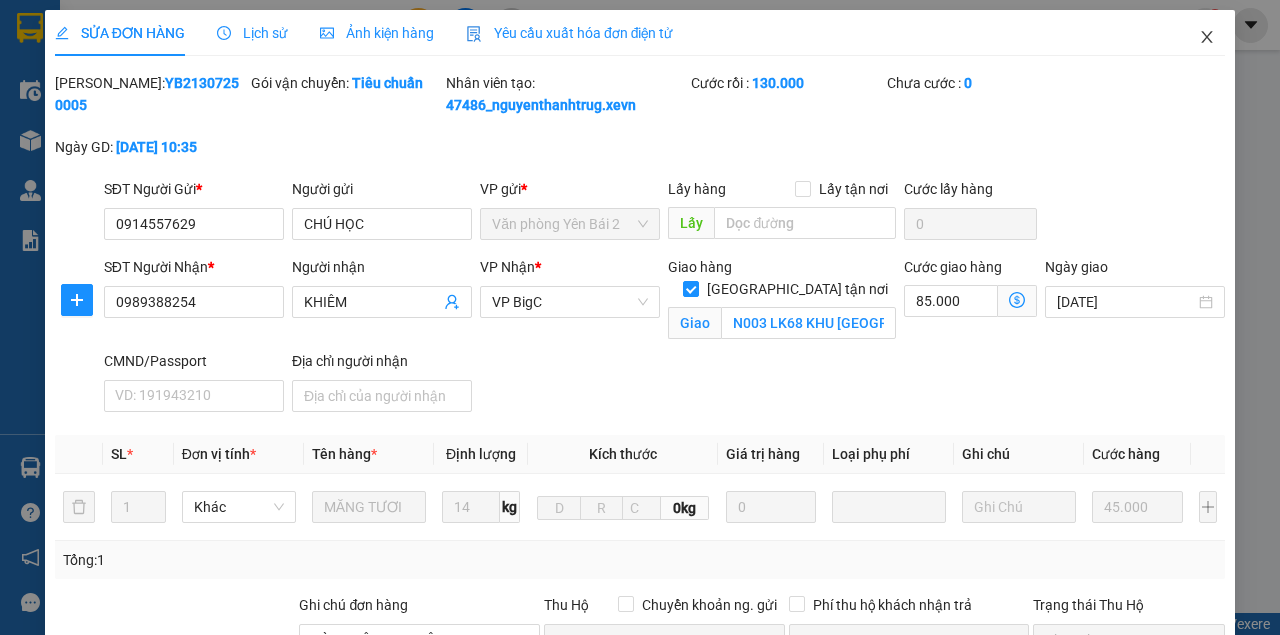 click 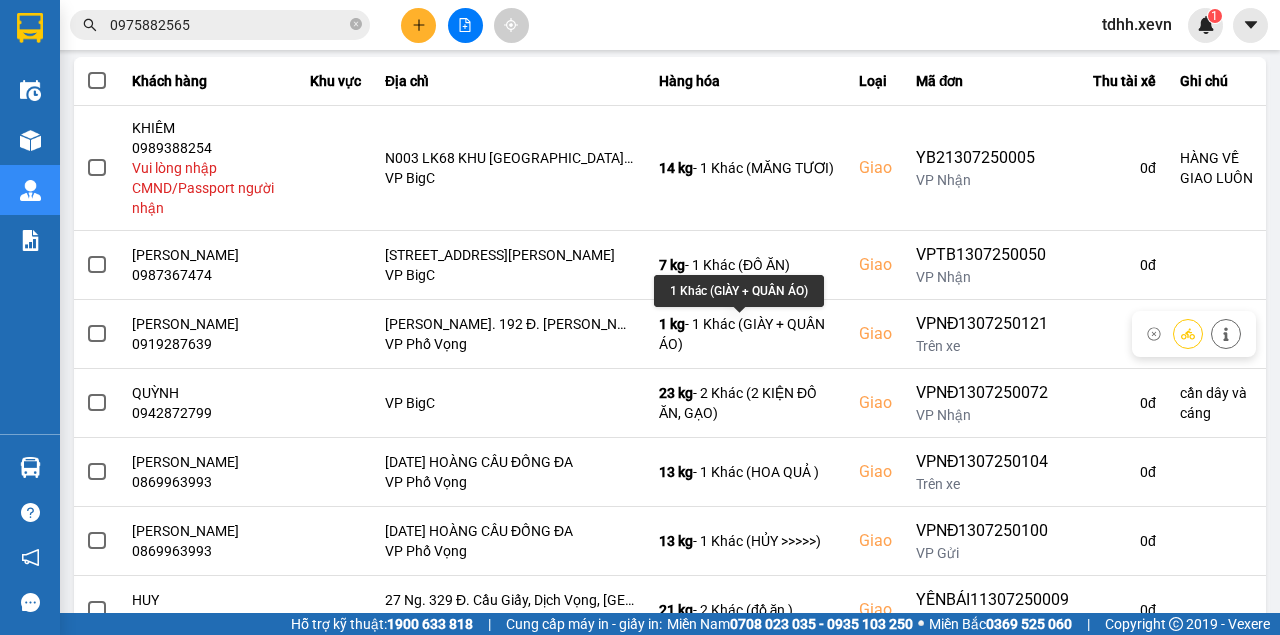 scroll, scrollTop: 200, scrollLeft: 0, axis: vertical 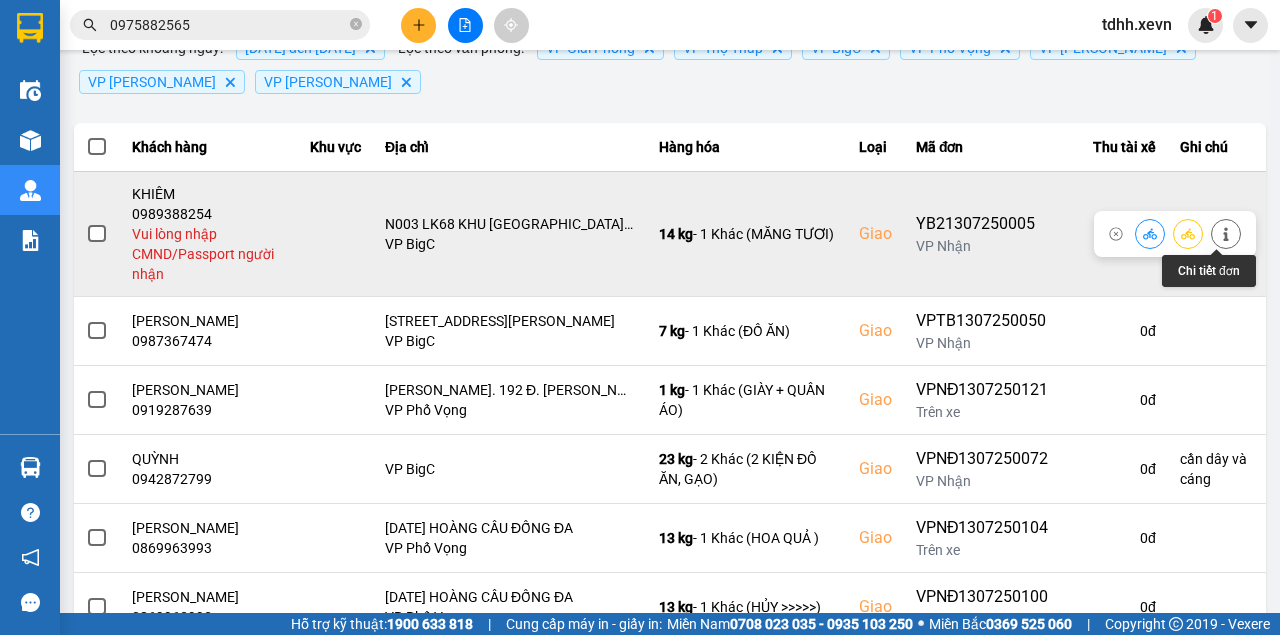 click 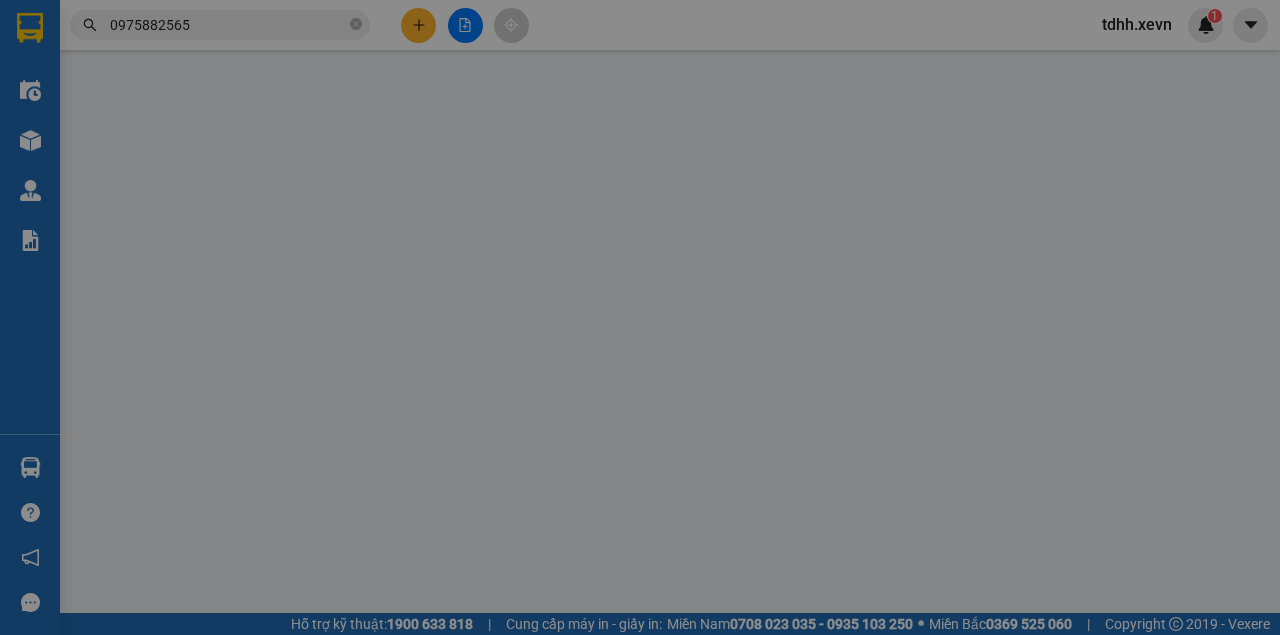 scroll, scrollTop: 0, scrollLeft: 0, axis: both 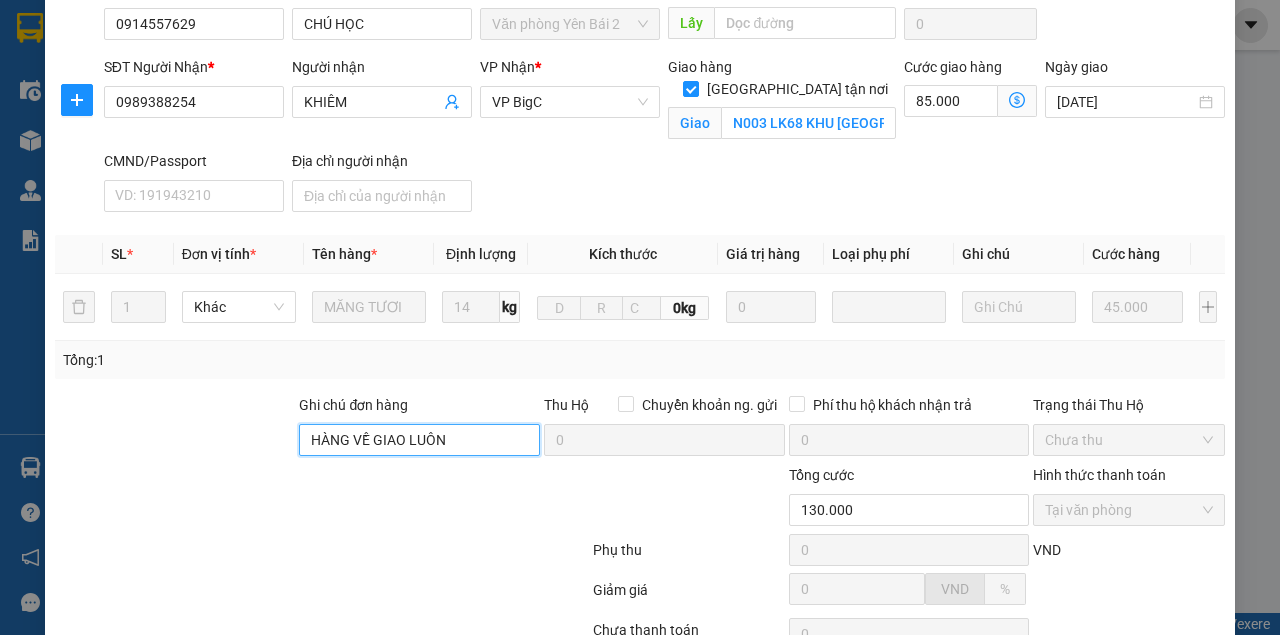 drag, startPoint x: 510, startPoint y: 468, endPoint x: 268, endPoint y: 448, distance: 242.82504 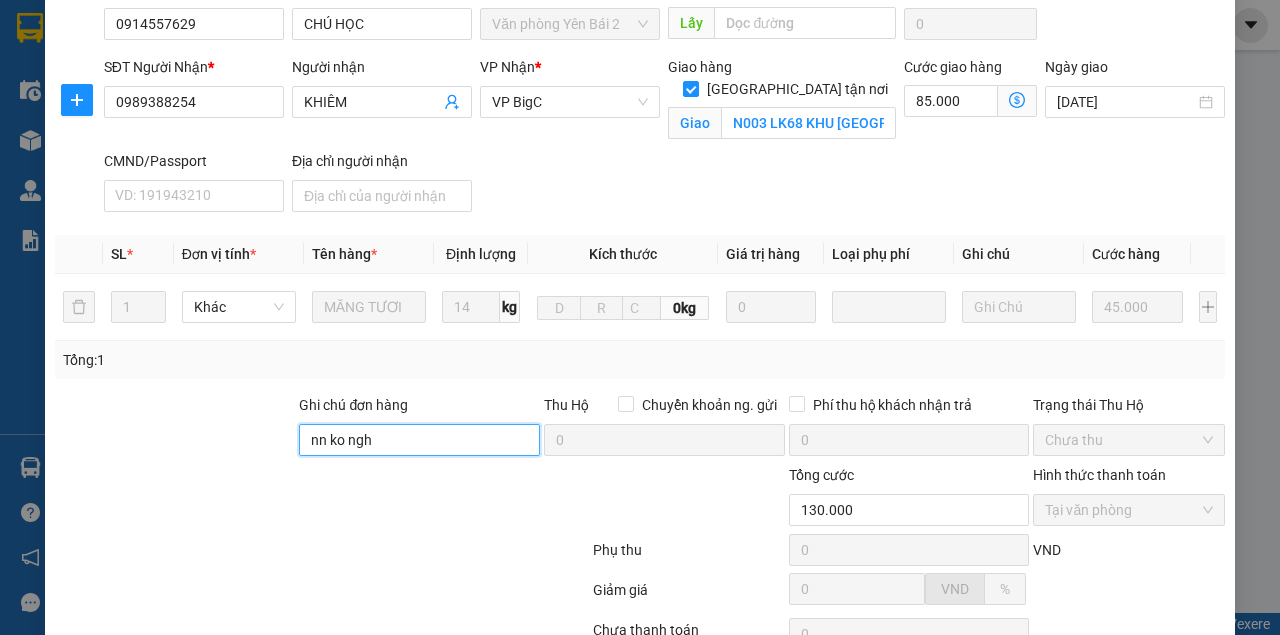 type on "nn ko nghe, đã lhe ng" 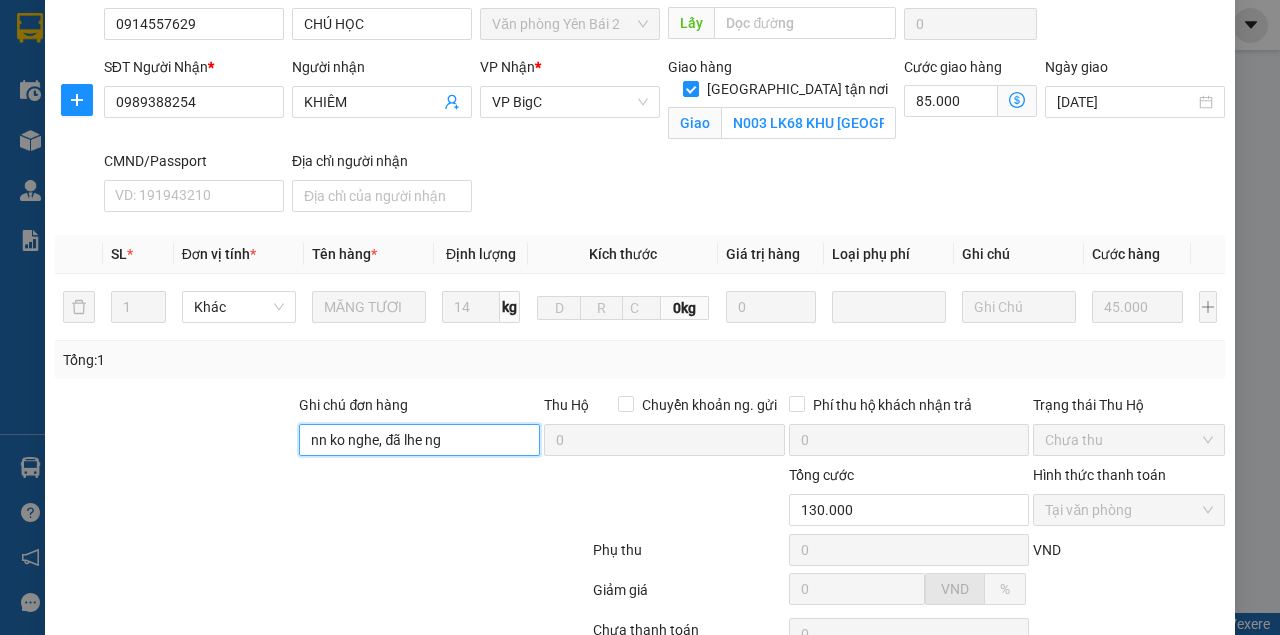 scroll, scrollTop: 385, scrollLeft: 0, axis: vertical 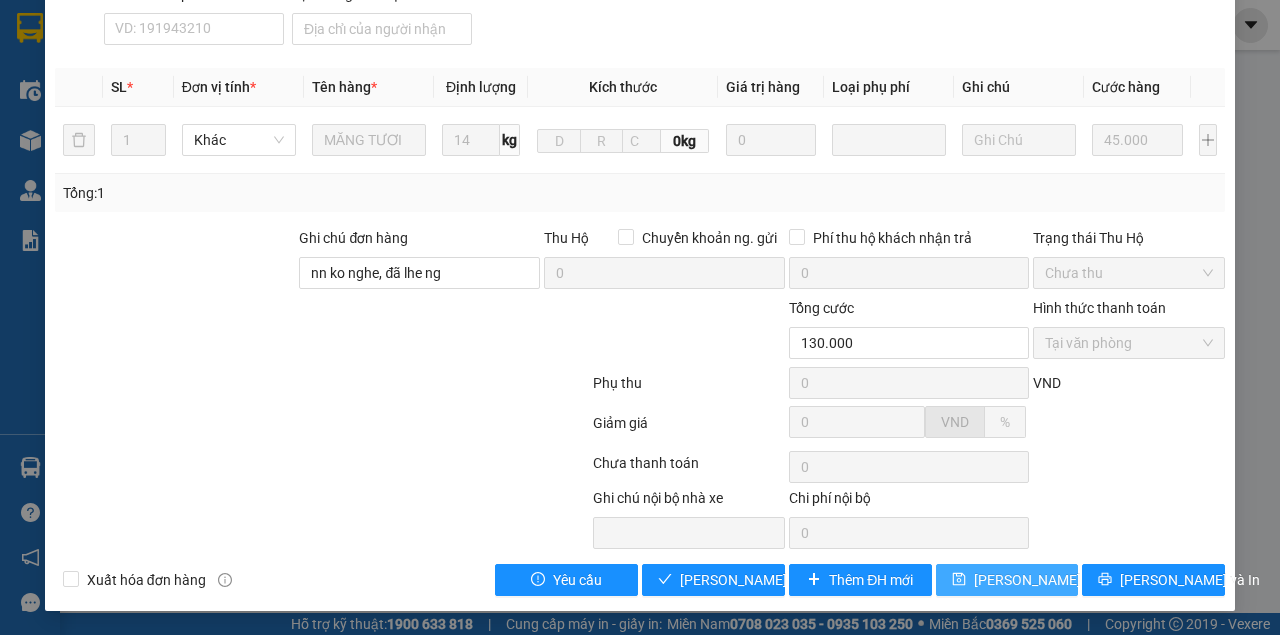 click on "[PERSON_NAME] thay đổi" at bounding box center [1007, 580] 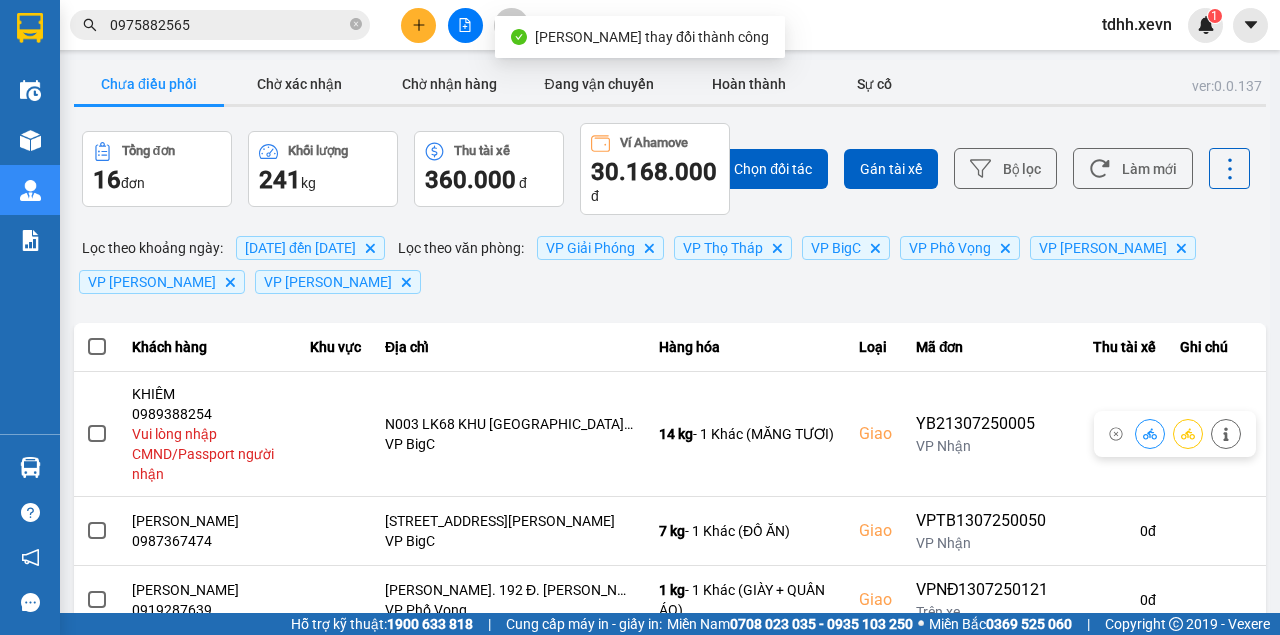 scroll, scrollTop: 266, scrollLeft: 0, axis: vertical 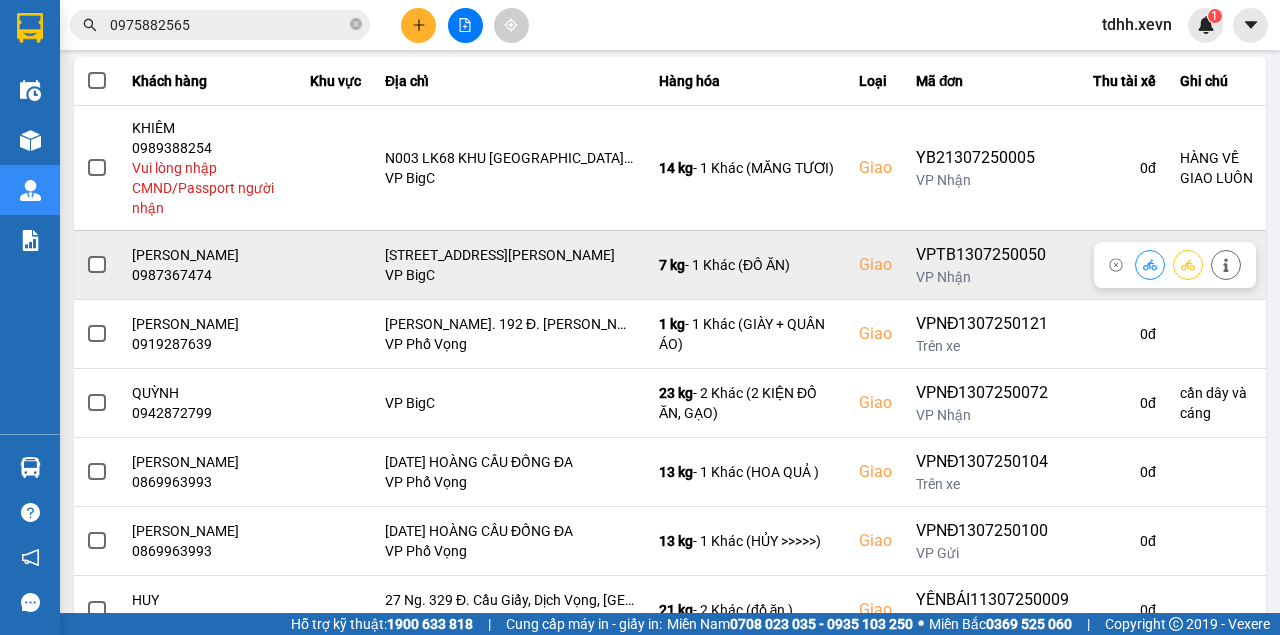click on "0987367474" at bounding box center [209, 275] 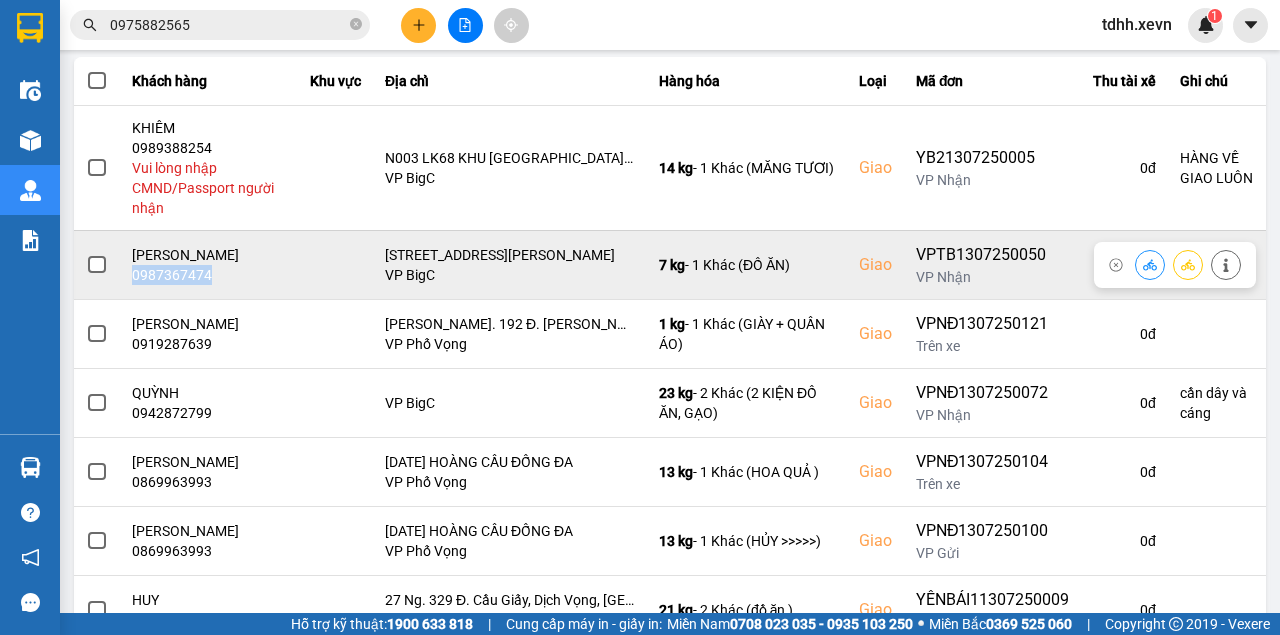 click on "0987367474" at bounding box center (209, 275) 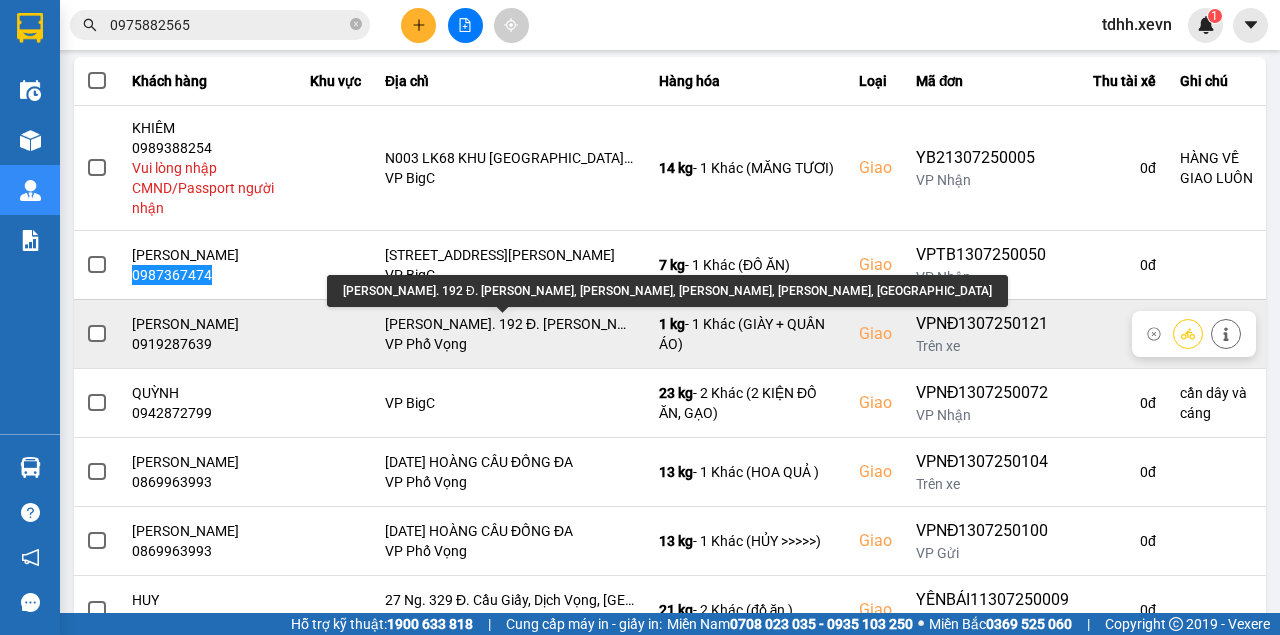 scroll, scrollTop: 400, scrollLeft: 0, axis: vertical 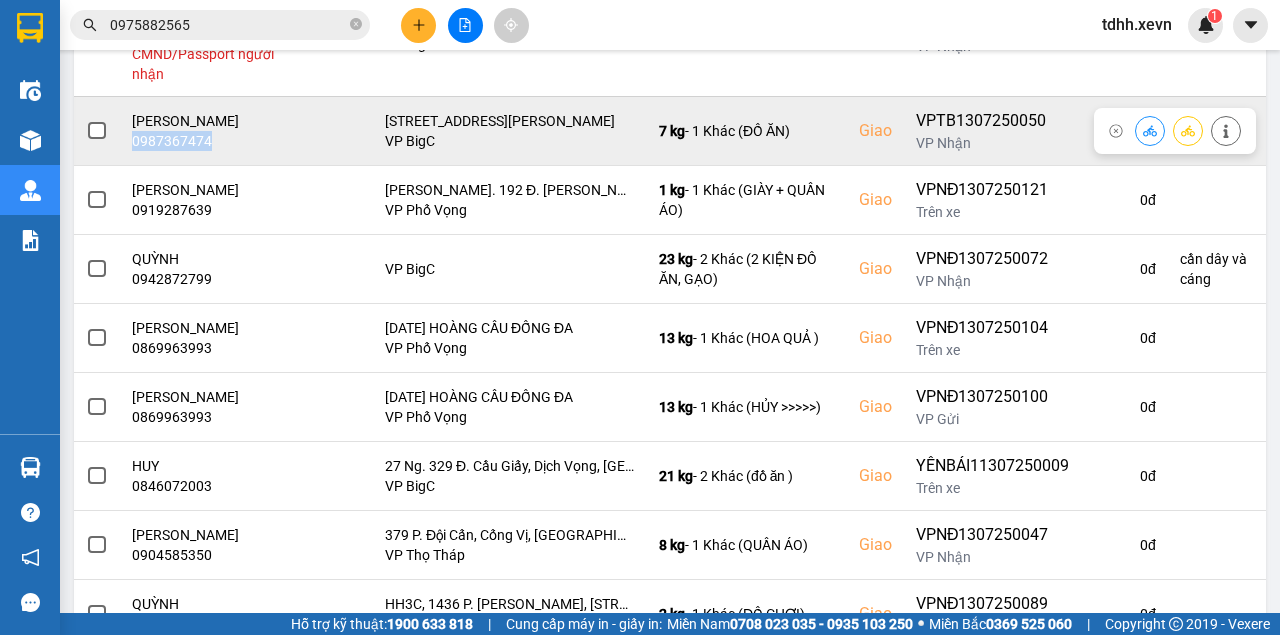 click at bounding box center (1226, 130) 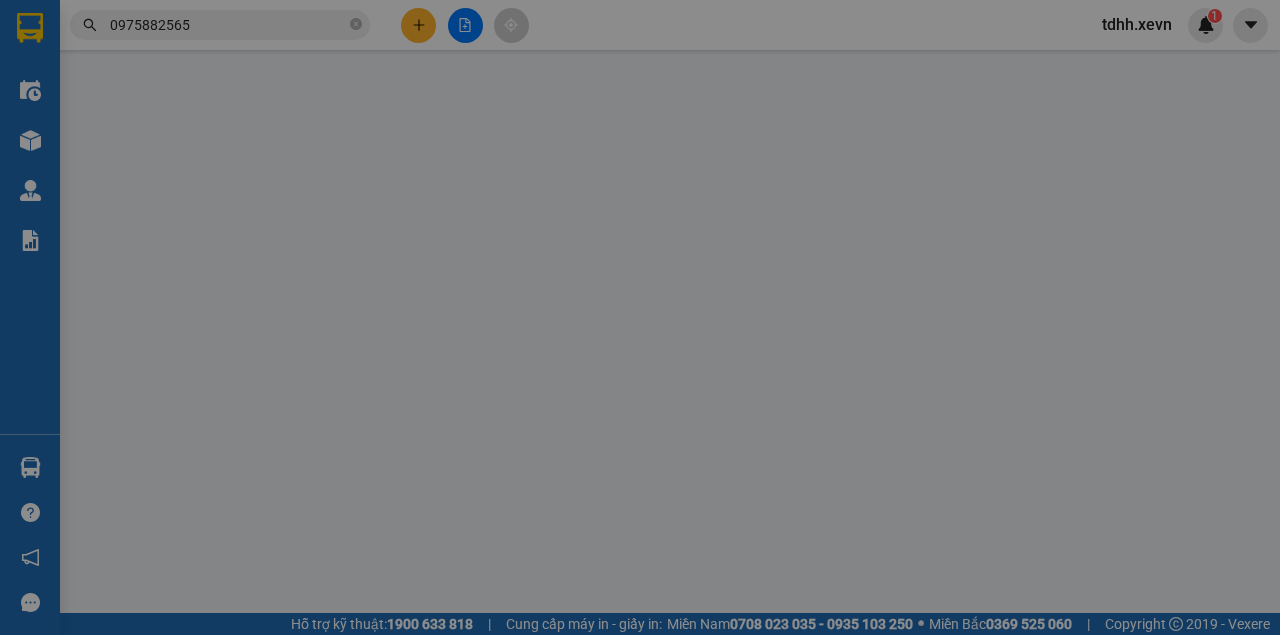 type on "0963914865" 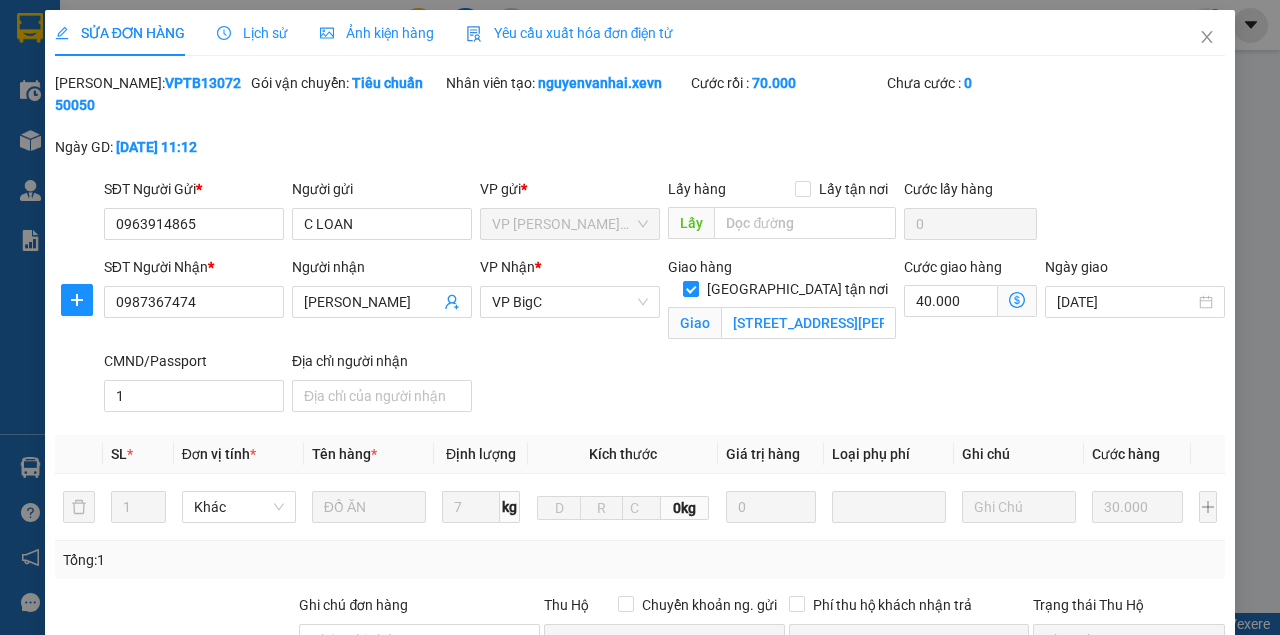 scroll, scrollTop: 0, scrollLeft: 0, axis: both 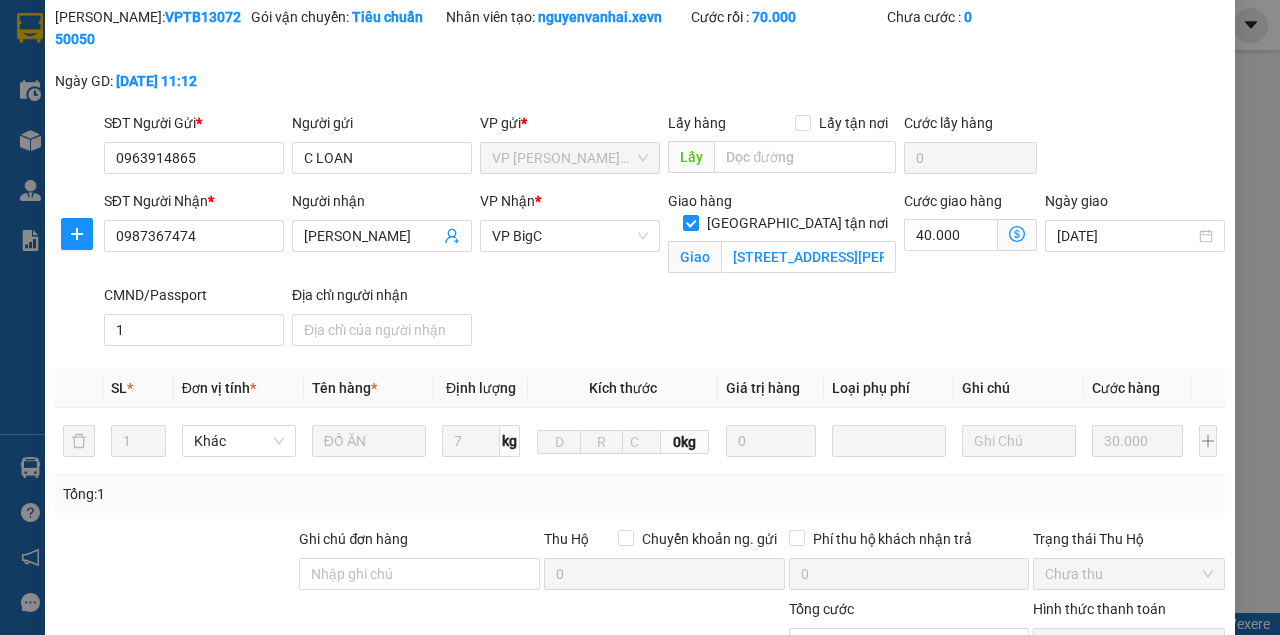 click at bounding box center (224, 633) 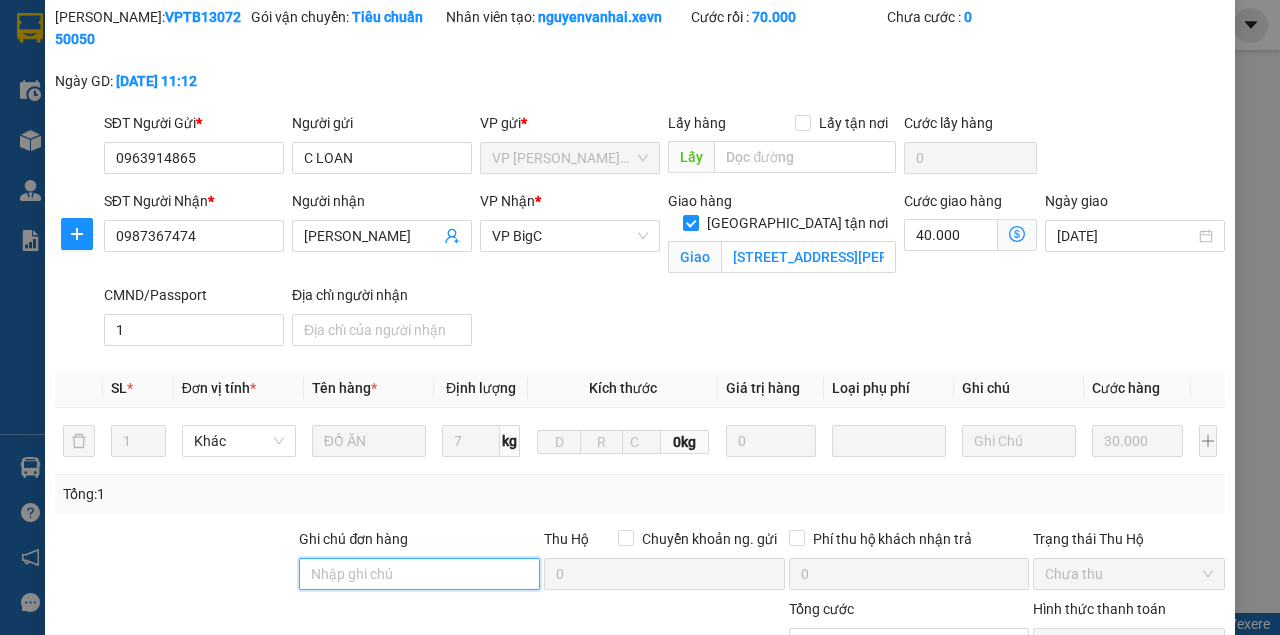 click on "Ghi chú đơn hàng" at bounding box center [419, 574] 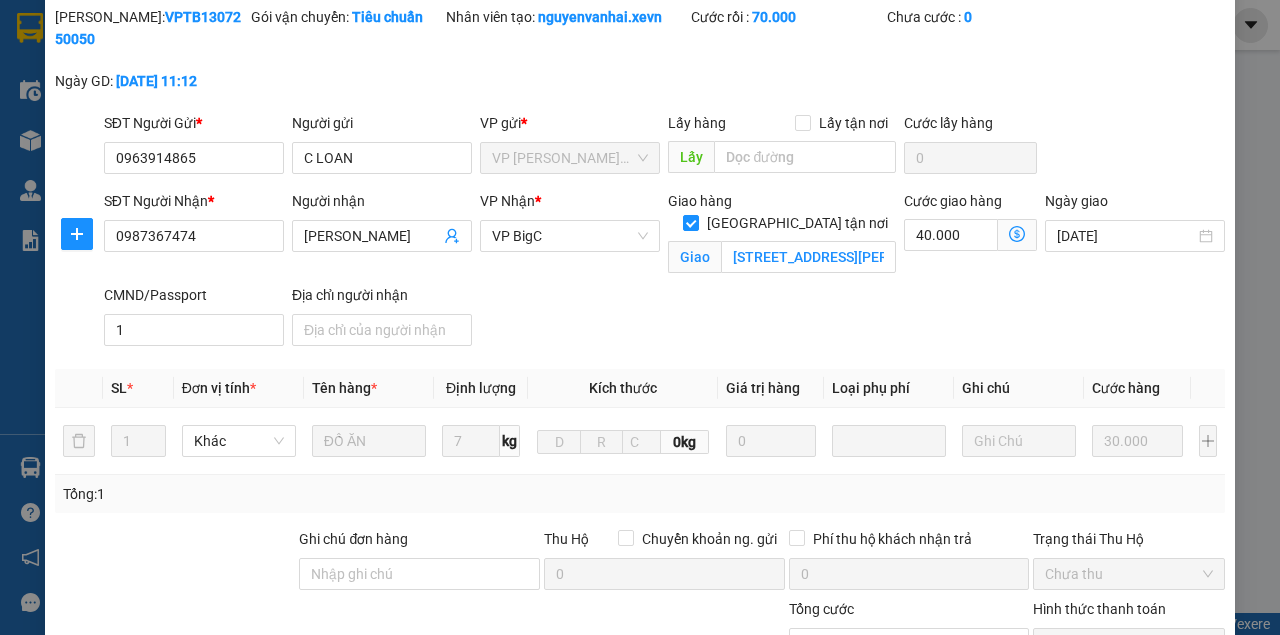 click on "SĐT Người Nhận  * 0987367474 Người nhận Linh VP Nhận  * VP BigC Giao hàng Giao tận nơi Giao 143  Nguyễn Tuân, Thanh xuân trung, Thanh Xuân Cước giao hàng 40.000 Ngày giao 13/07/2025 CMND/Passport 1 Địa chỉ người nhận" at bounding box center [664, 272] 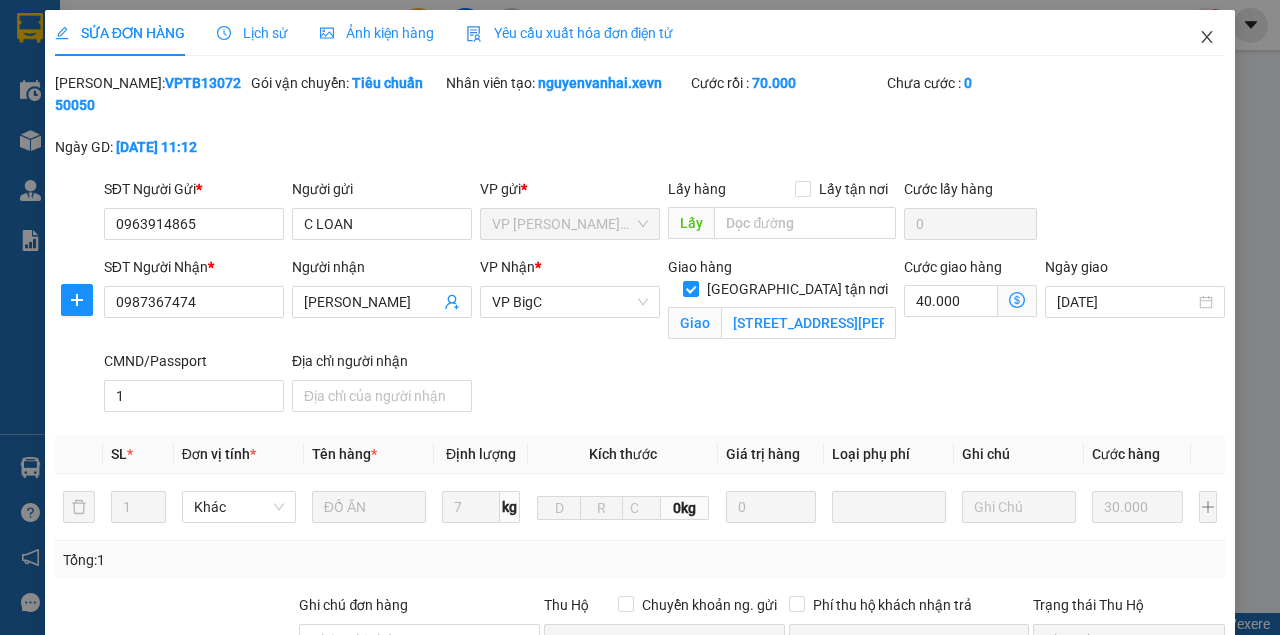 click 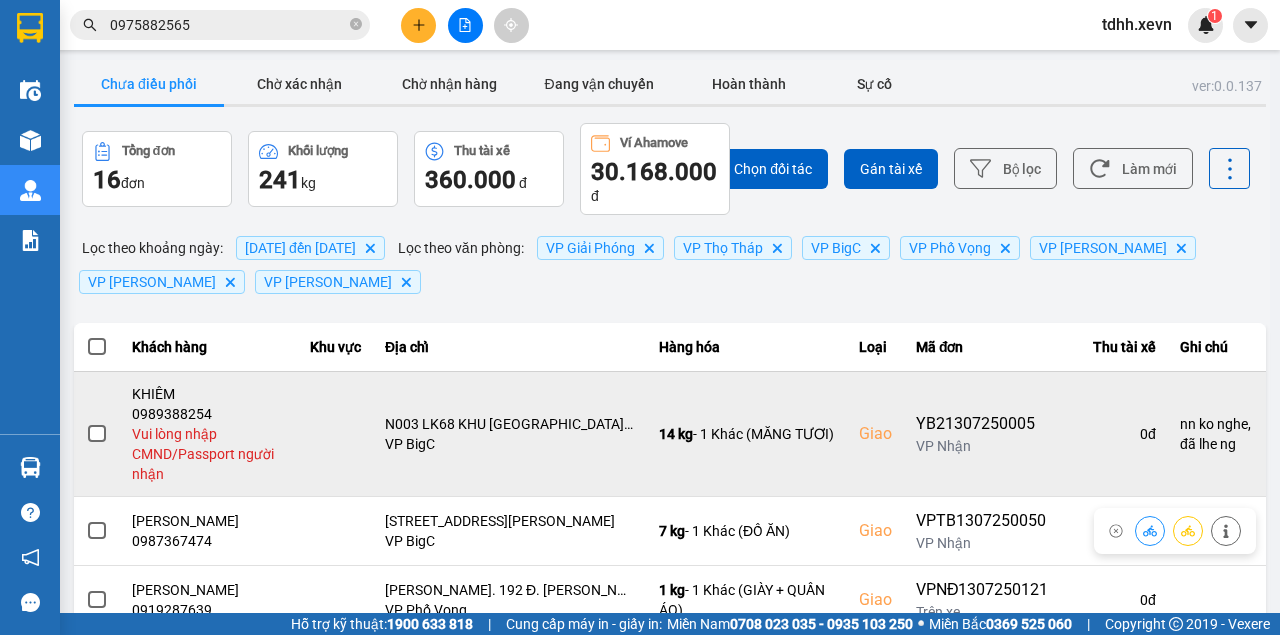 scroll, scrollTop: 133, scrollLeft: 0, axis: vertical 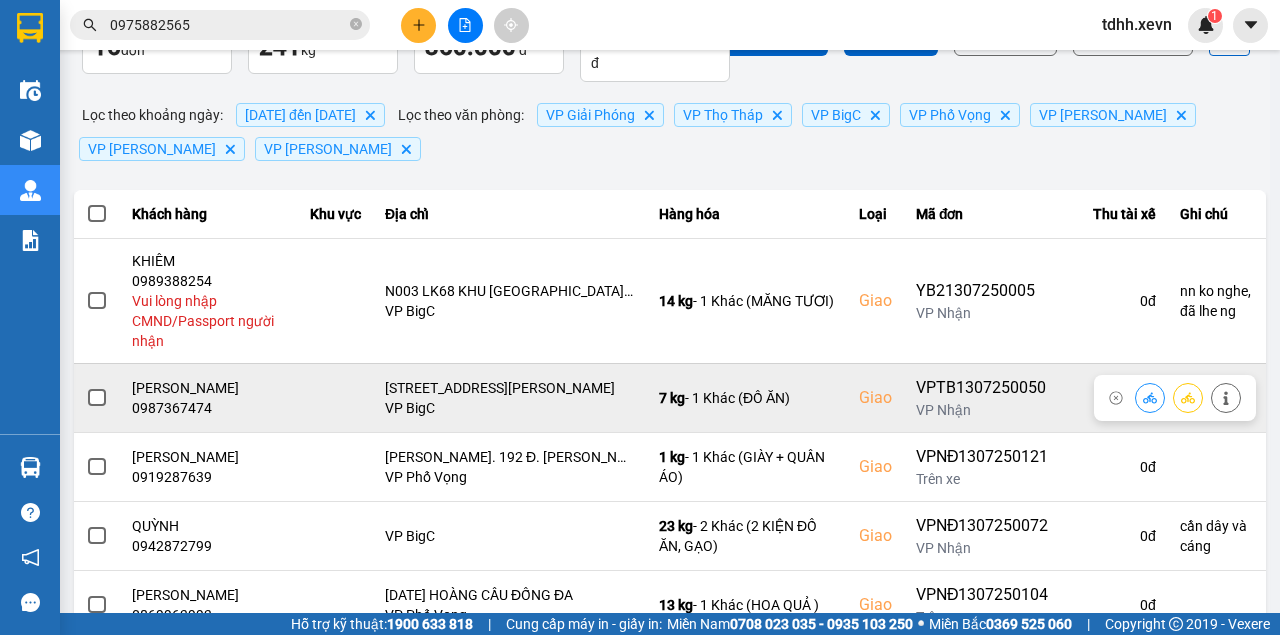 click at bounding box center (1150, 397) 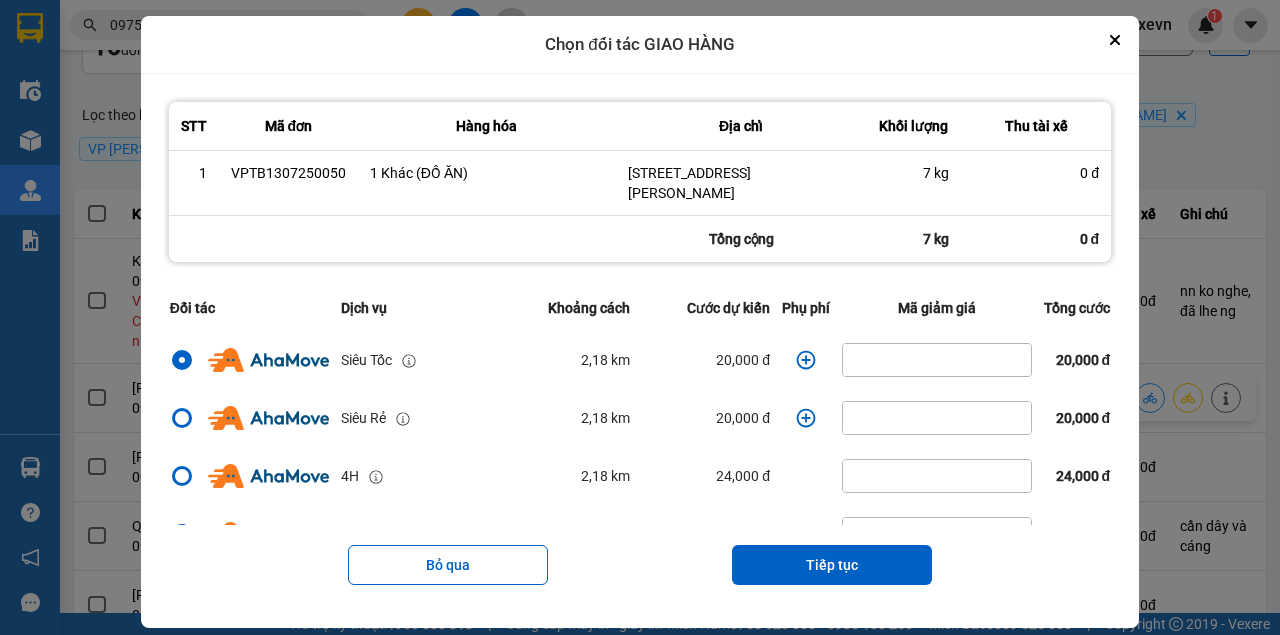 click 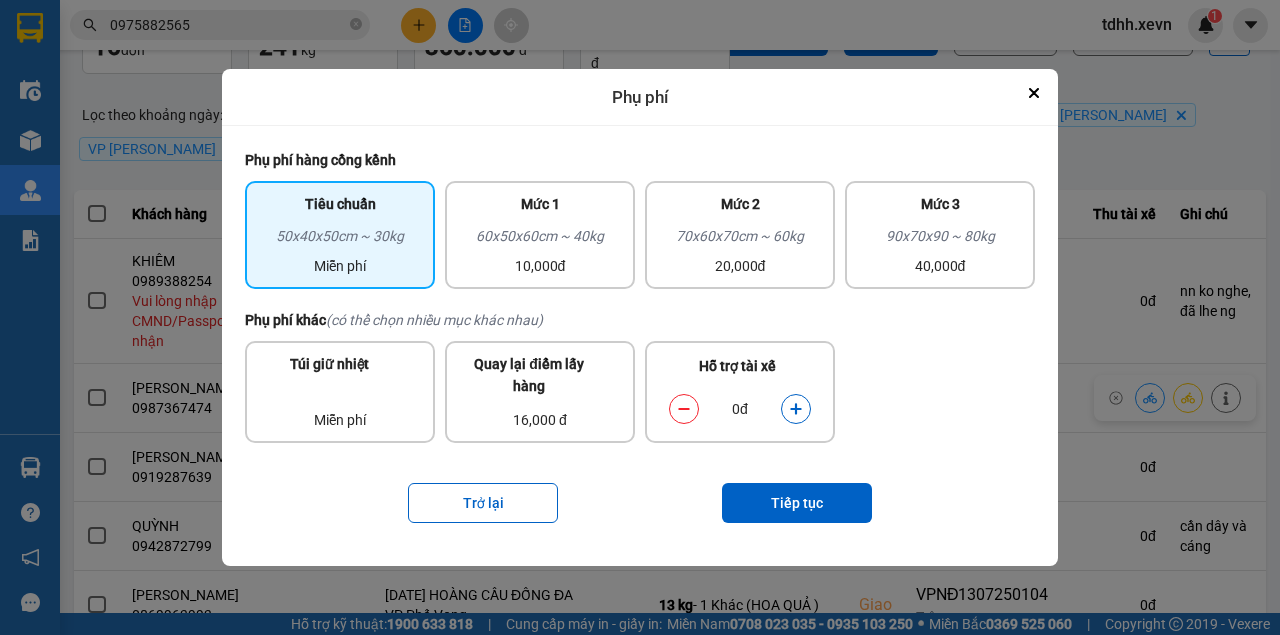 click at bounding box center [796, 409] 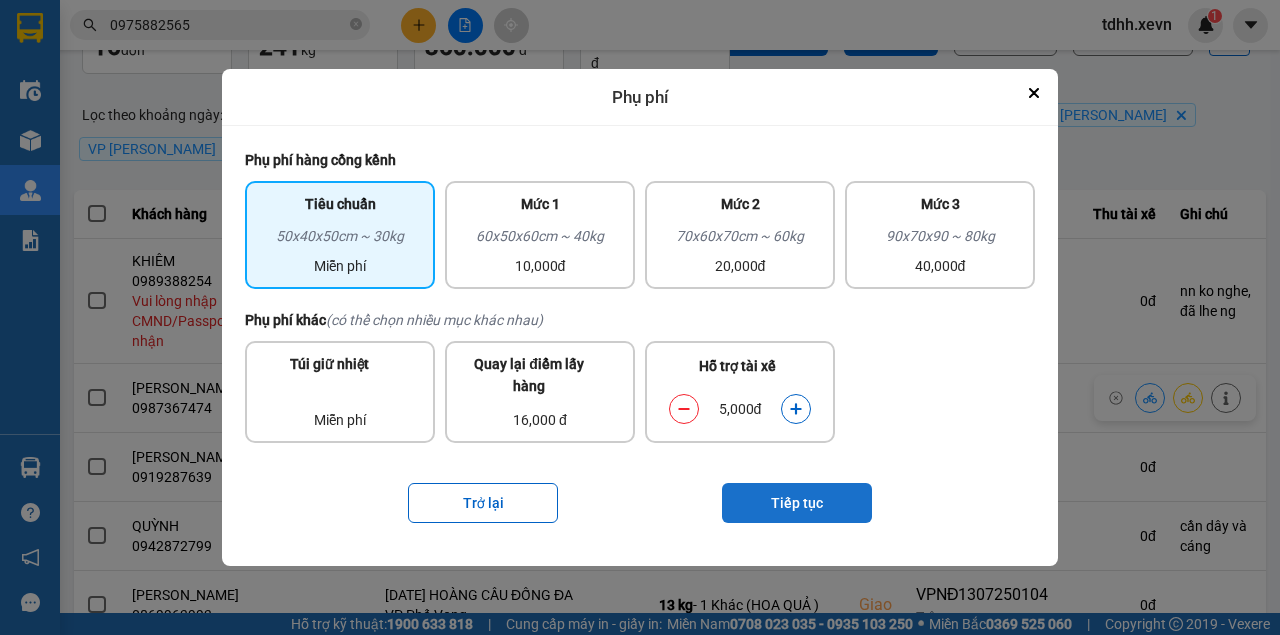 click on "Tiếp tục" at bounding box center [797, 503] 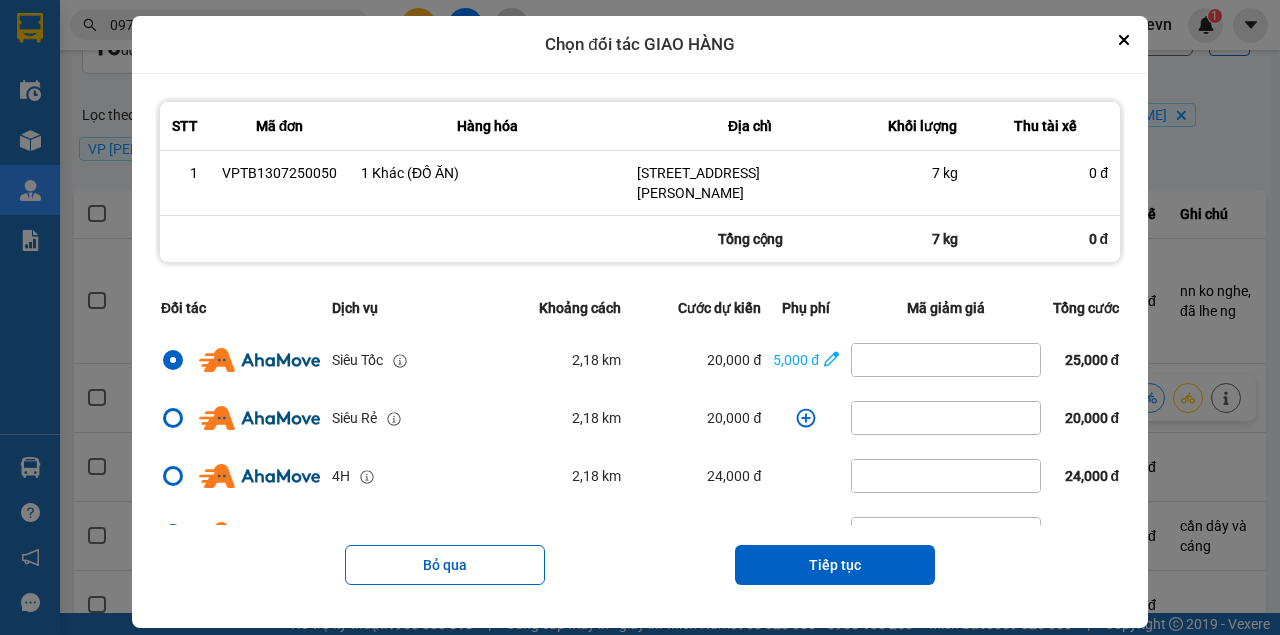 drag, startPoint x: 806, startPoint y: 570, endPoint x: 810, endPoint y: 523, distance: 47.169907 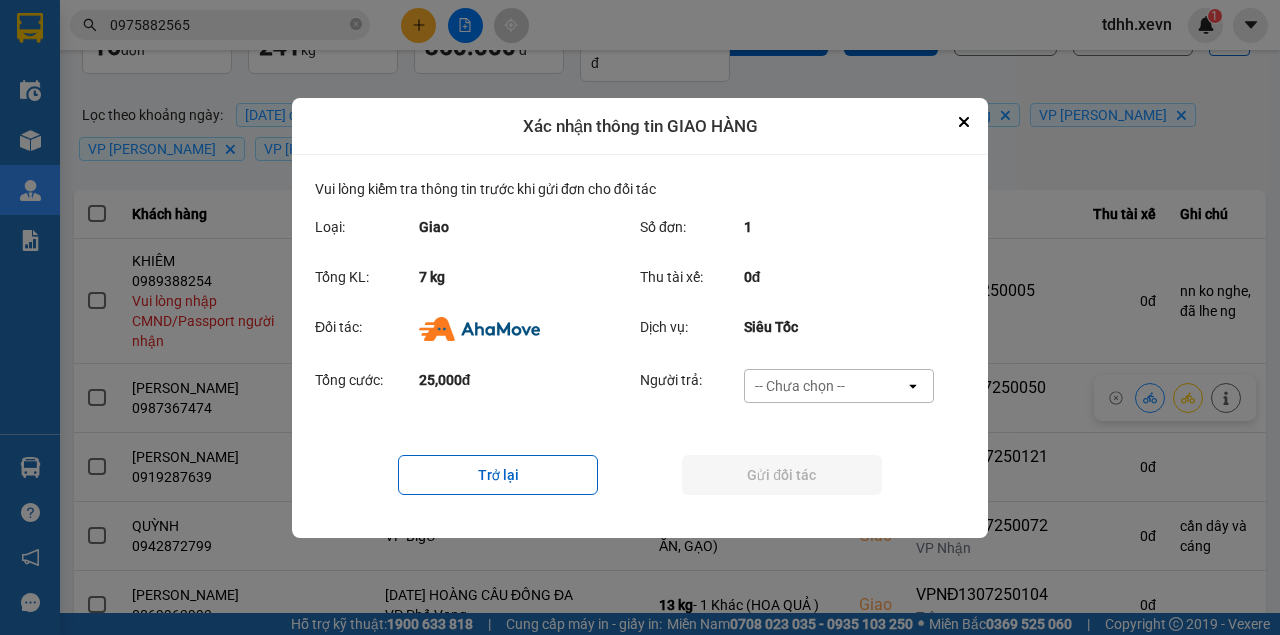 click on "-- Chưa chọn --" at bounding box center [825, 386] 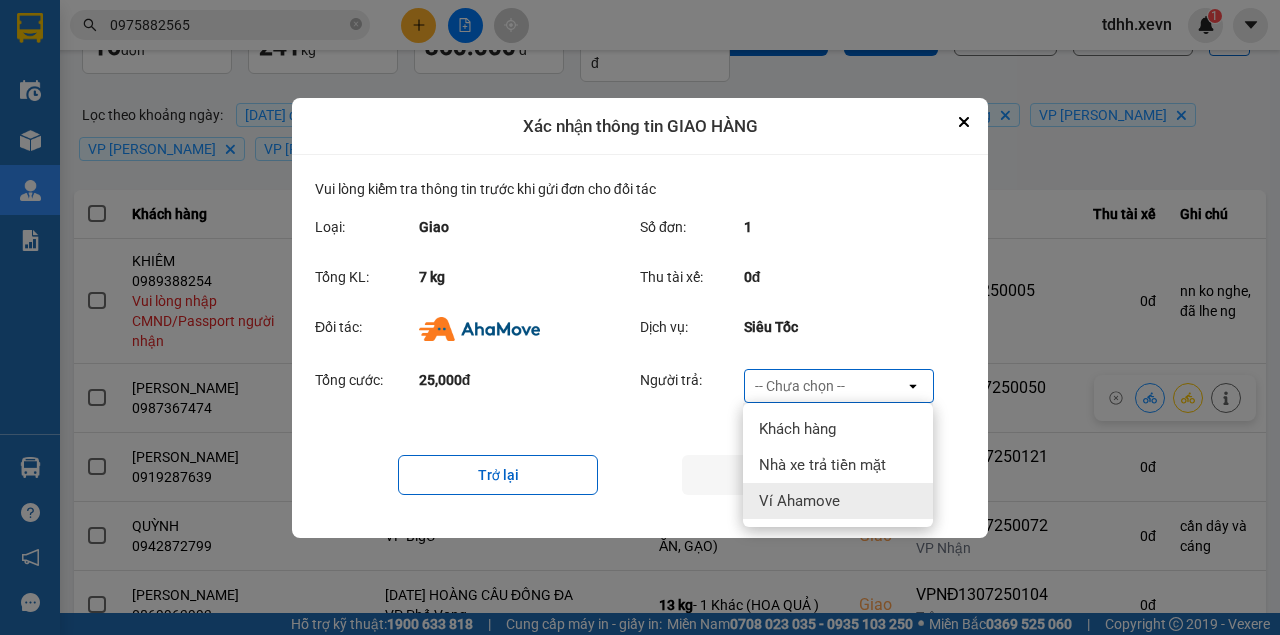 click on "Ví Ahamove" at bounding box center [799, 501] 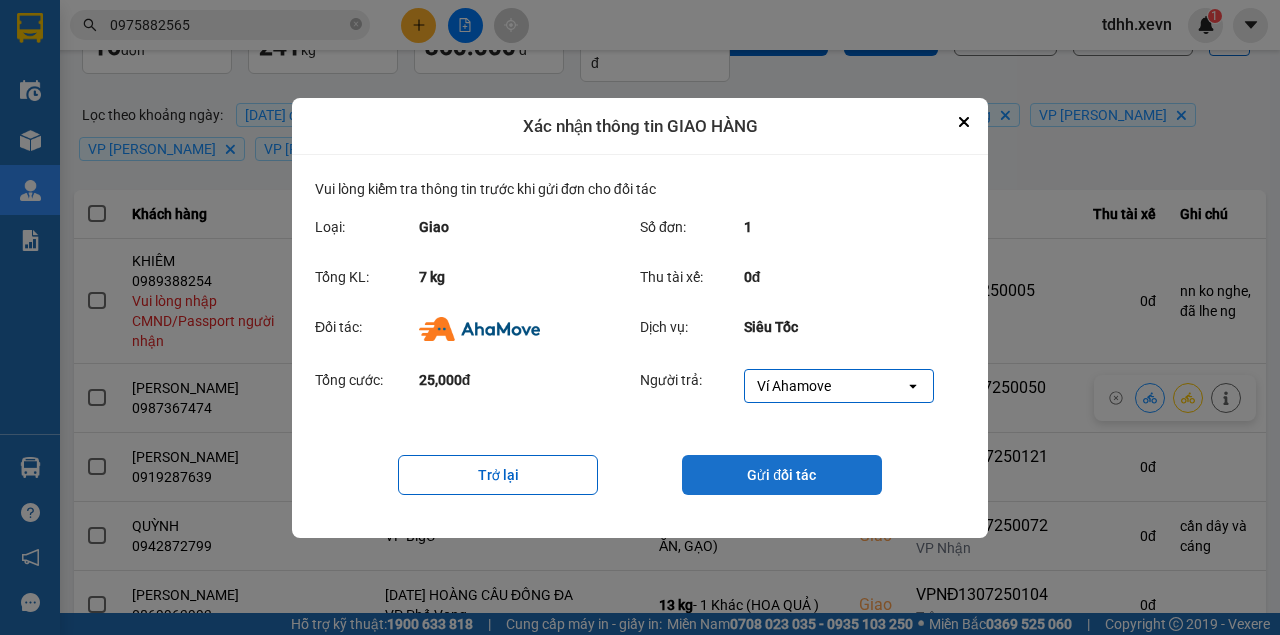 click on "Gửi đối tác" at bounding box center [782, 475] 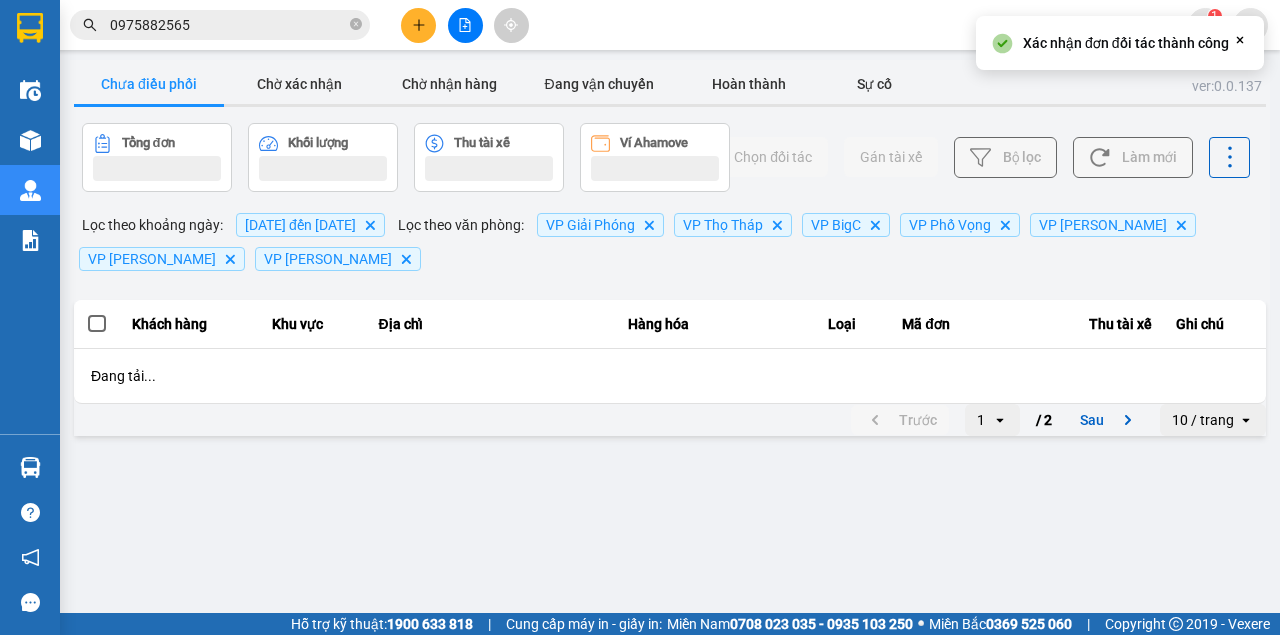 scroll, scrollTop: 0, scrollLeft: 0, axis: both 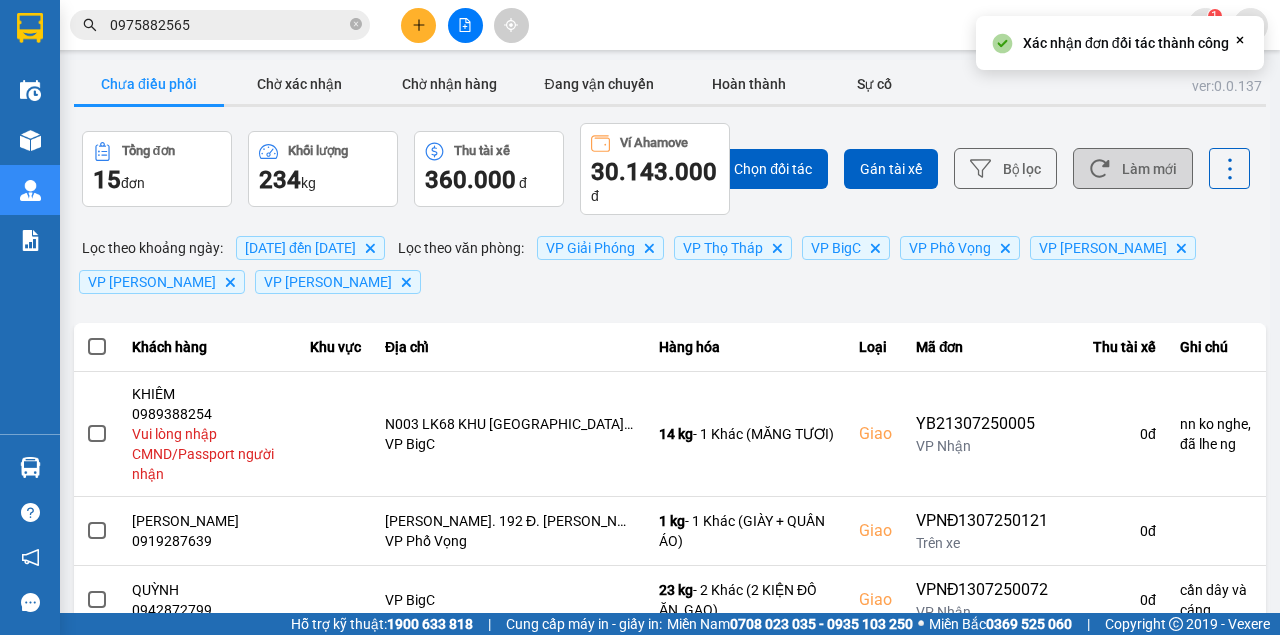 click on "Làm mới" at bounding box center [1133, 168] 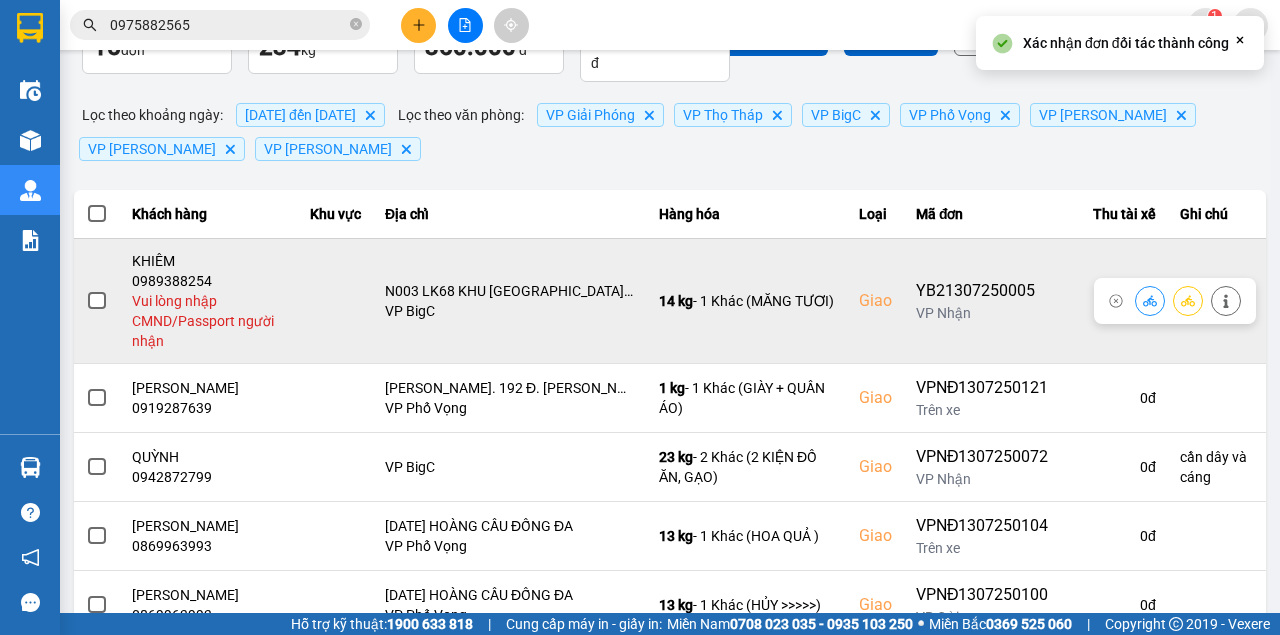 scroll, scrollTop: 200, scrollLeft: 0, axis: vertical 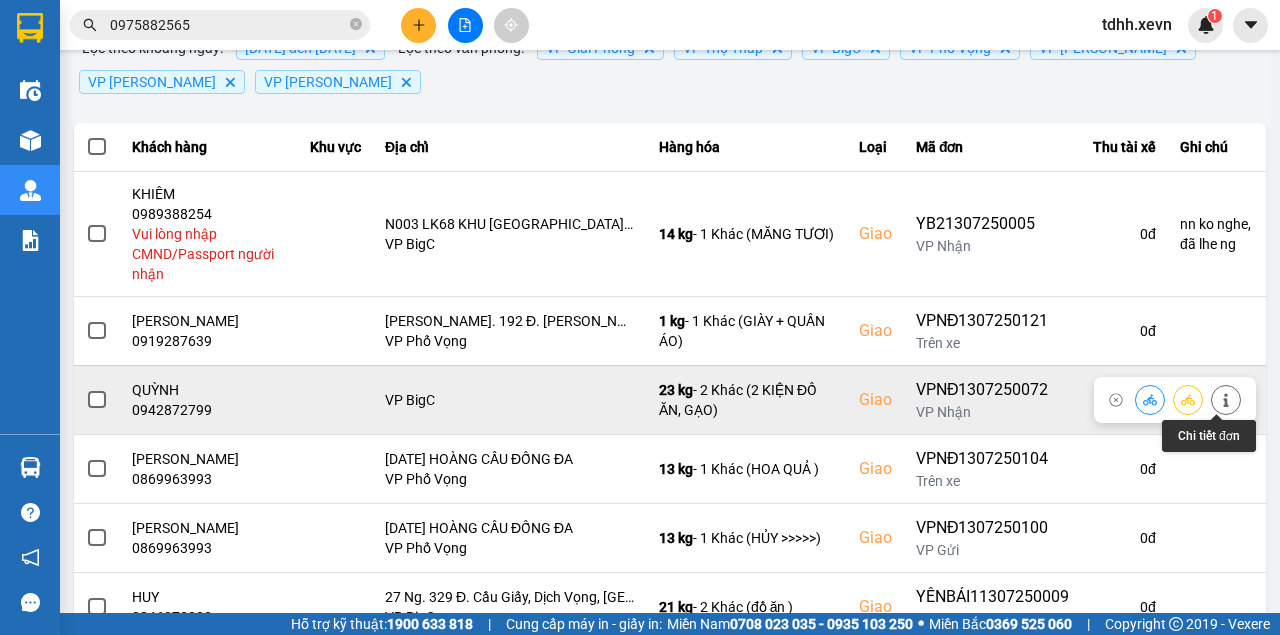 click 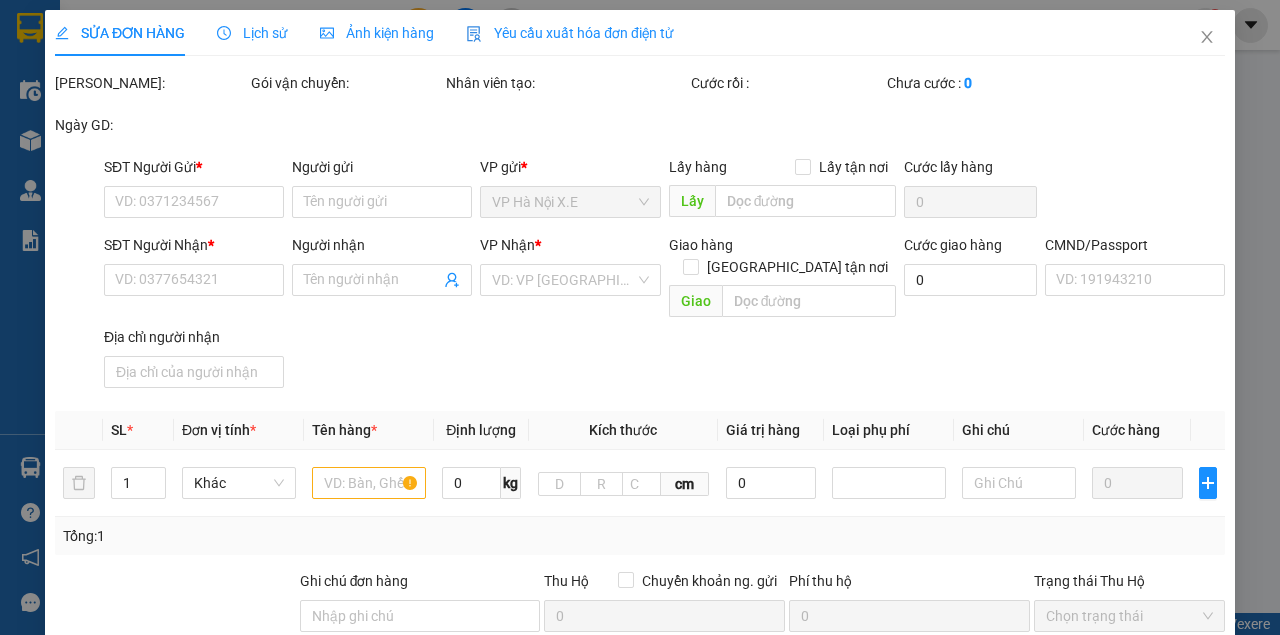 scroll, scrollTop: 0, scrollLeft: 0, axis: both 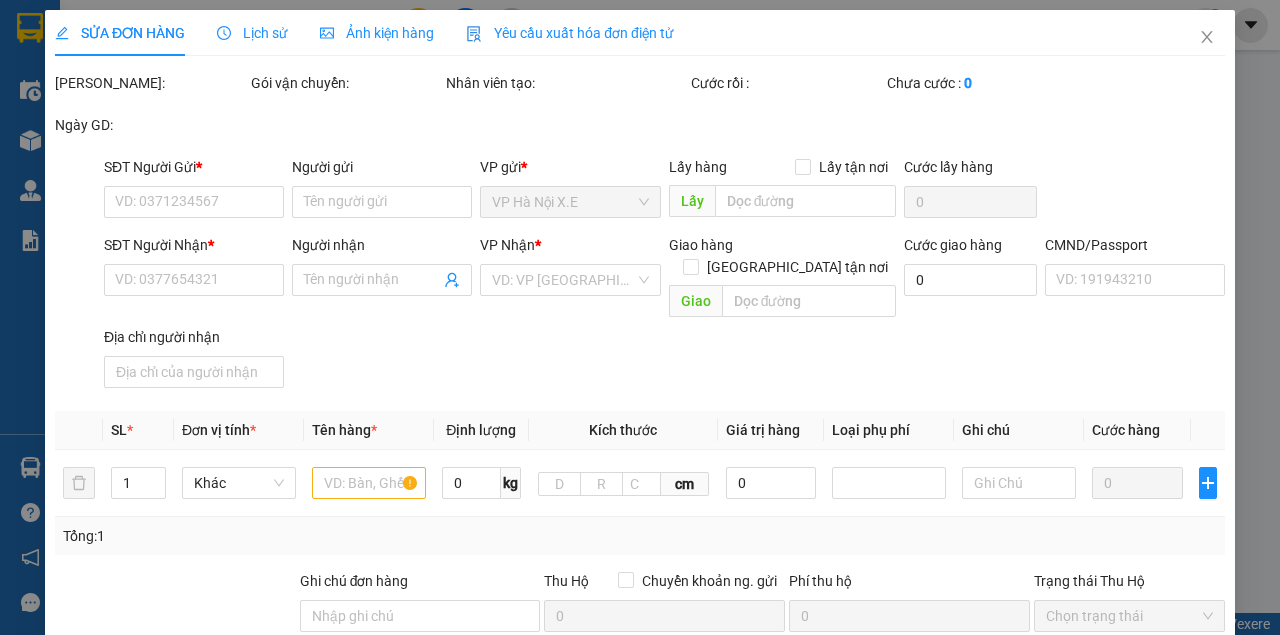 type on "0916924735" 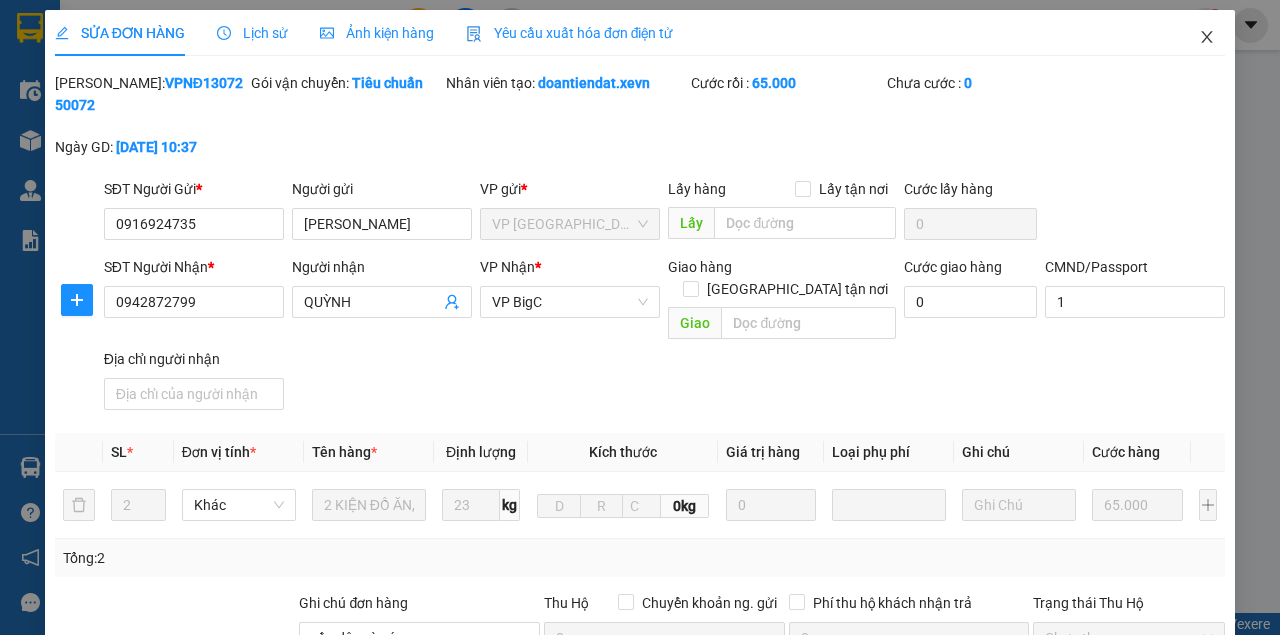 click 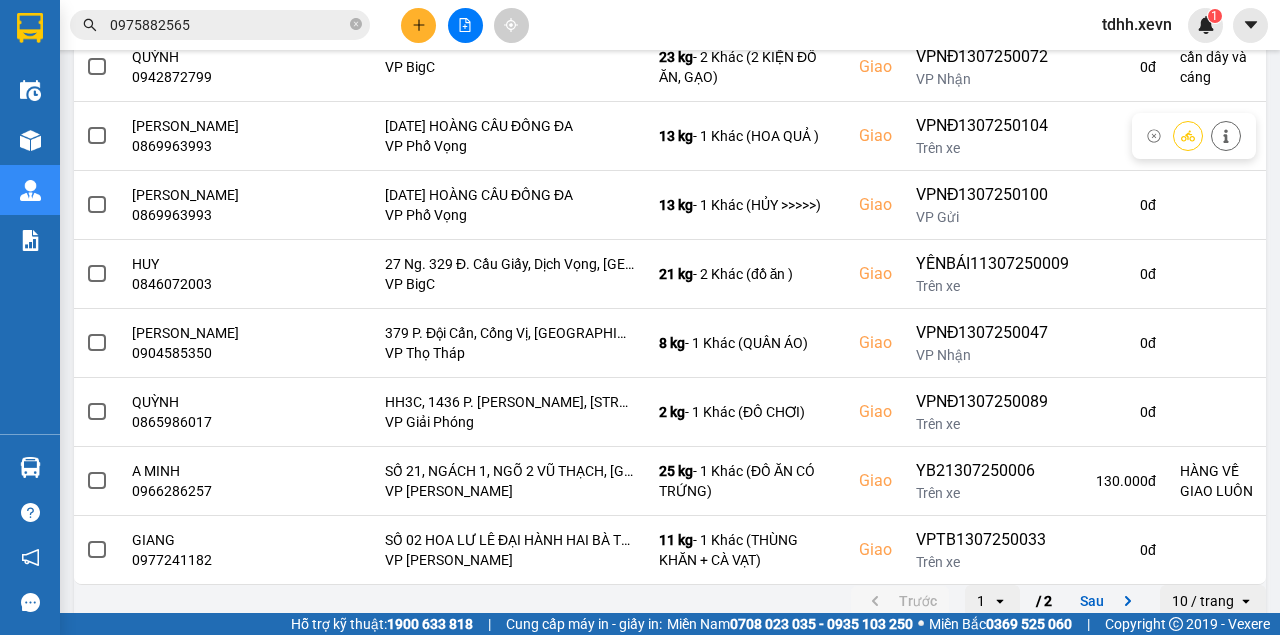scroll, scrollTop: 547, scrollLeft: 0, axis: vertical 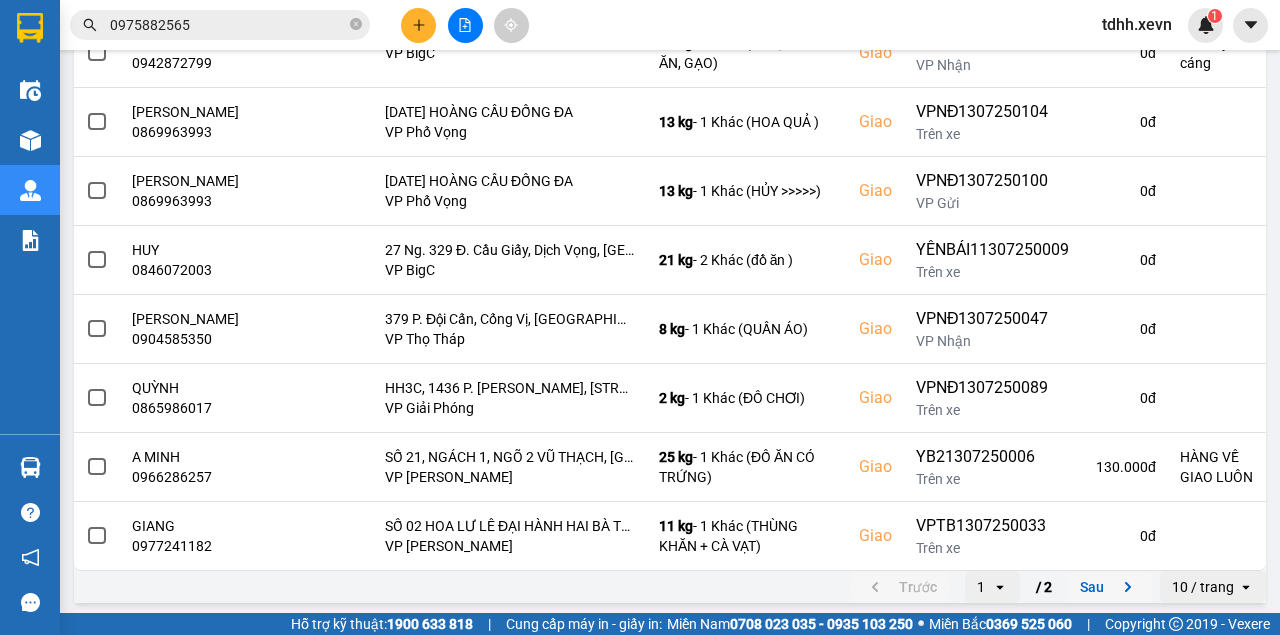 click on "Sau" at bounding box center (1110, 587) 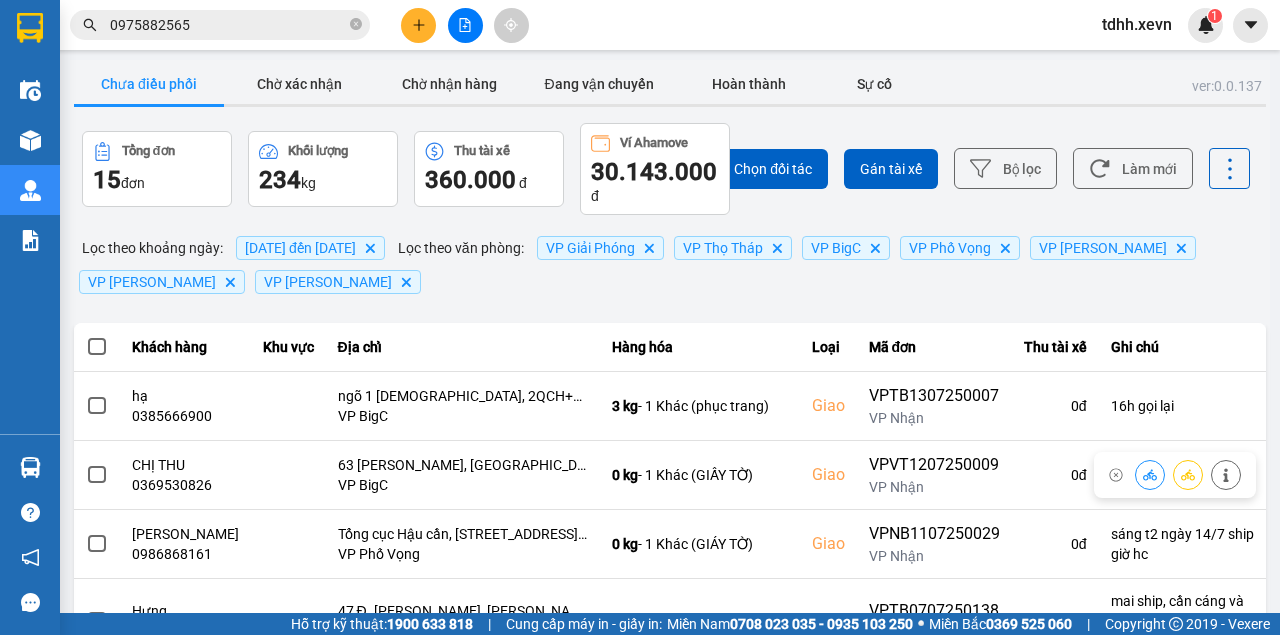 scroll, scrollTop: 196, scrollLeft: 0, axis: vertical 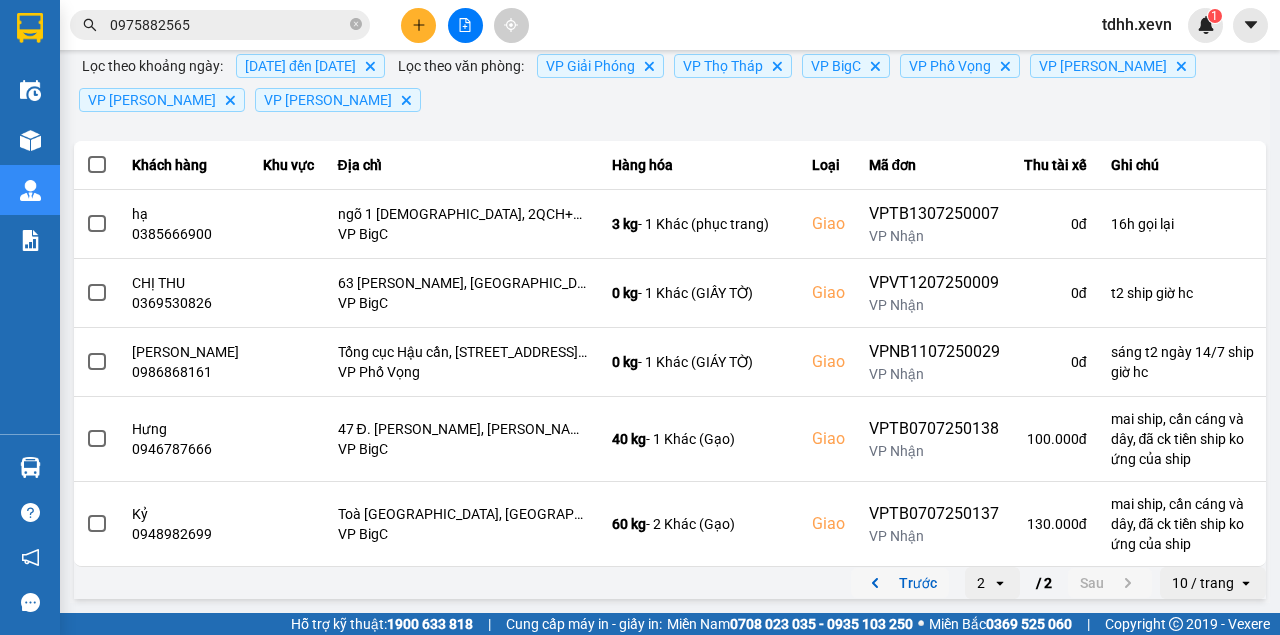 click on "Trước" at bounding box center (900, 583) 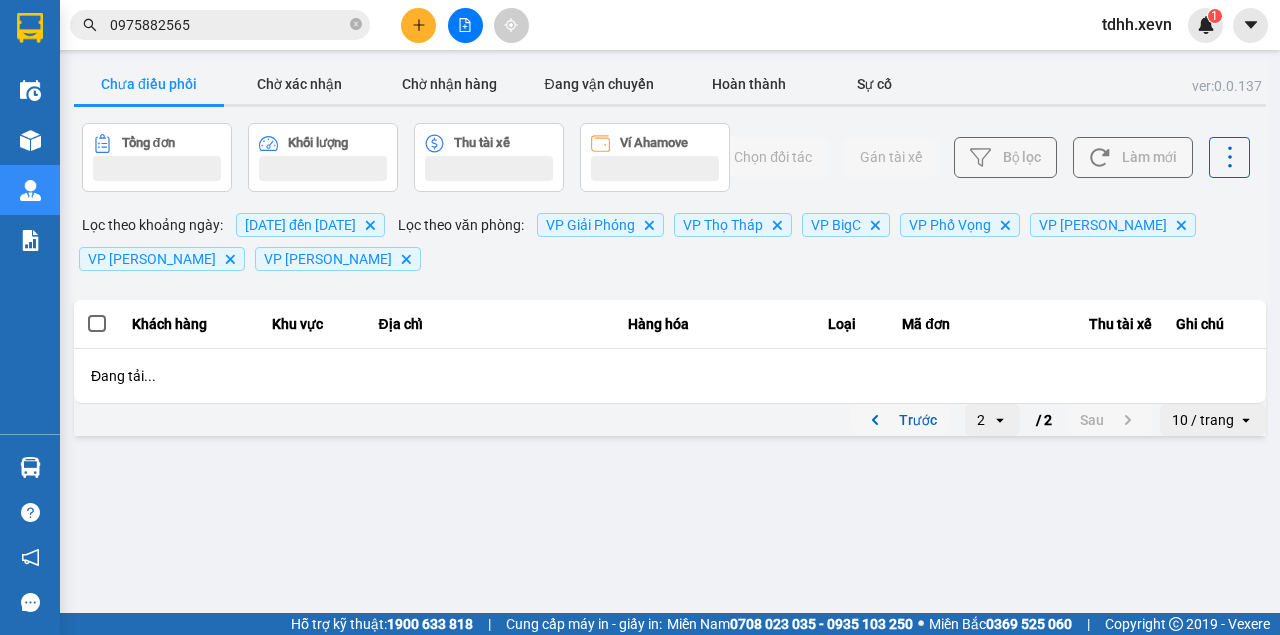 scroll, scrollTop: 0, scrollLeft: 0, axis: both 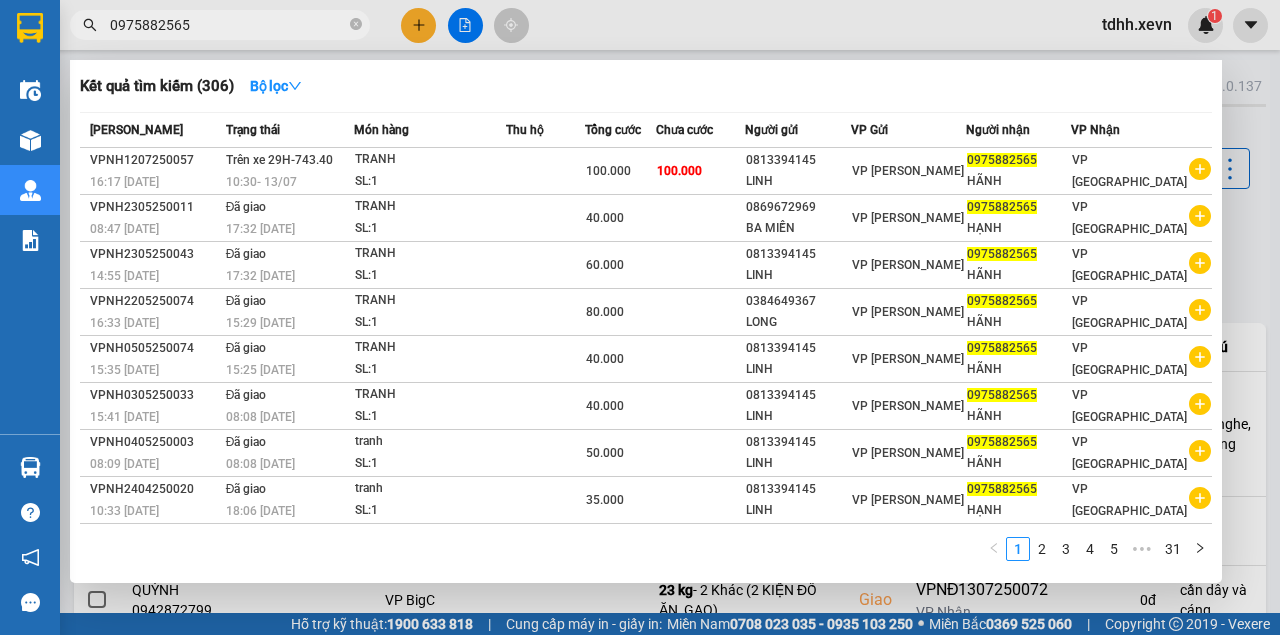 click on "0975882565" at bounding box center (228, 25) 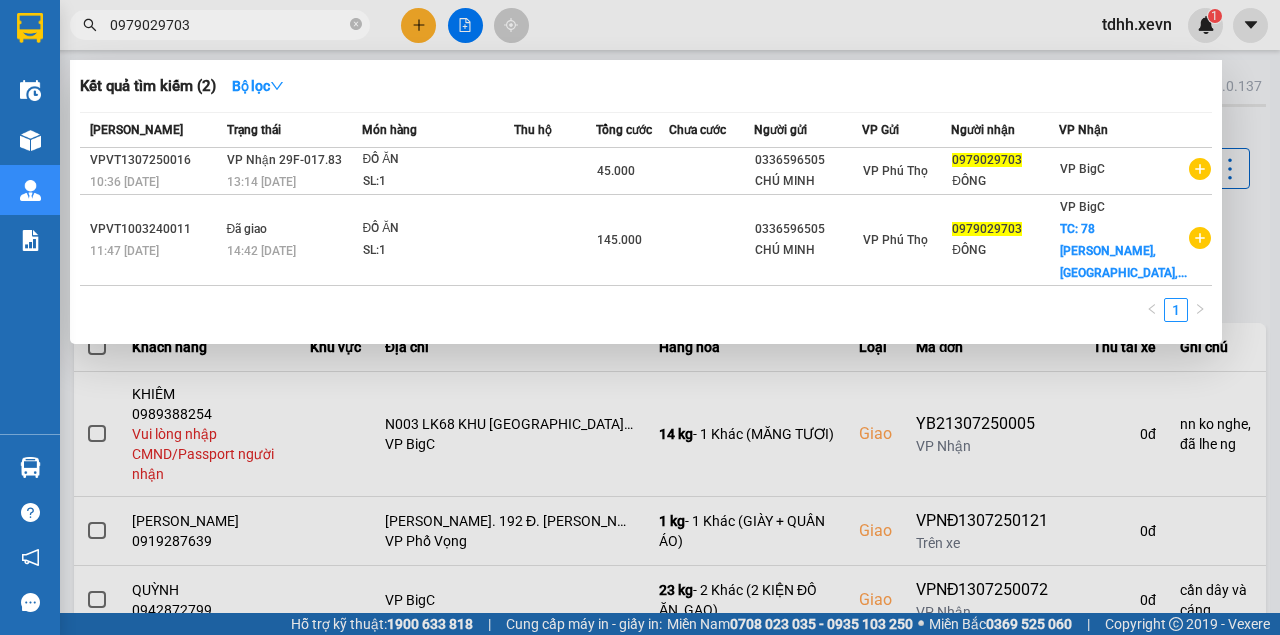 click at bounding box center (640, 317) 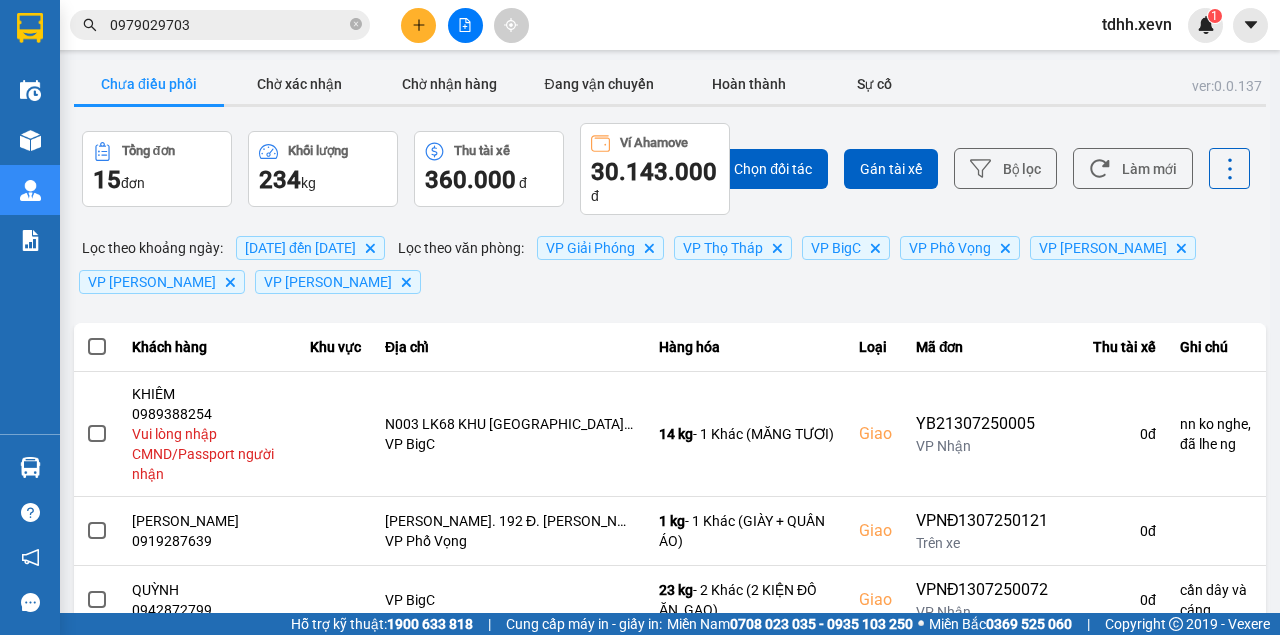 click on "Chọn đối tác Gán tài xế Bộ lọc Làm mới" at bounding box center (958, 169) 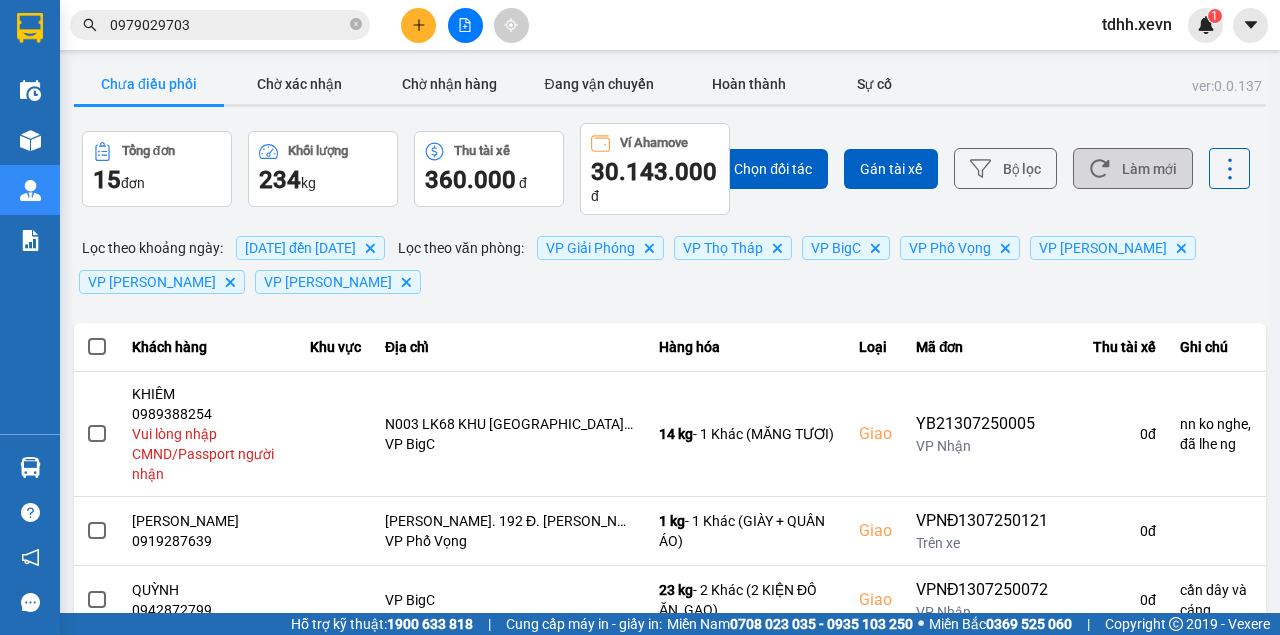 drag, startPoint x: 1146, startPoint y: 190, endPoint x: 1142, endPoint y: 171, distance: 19.416489 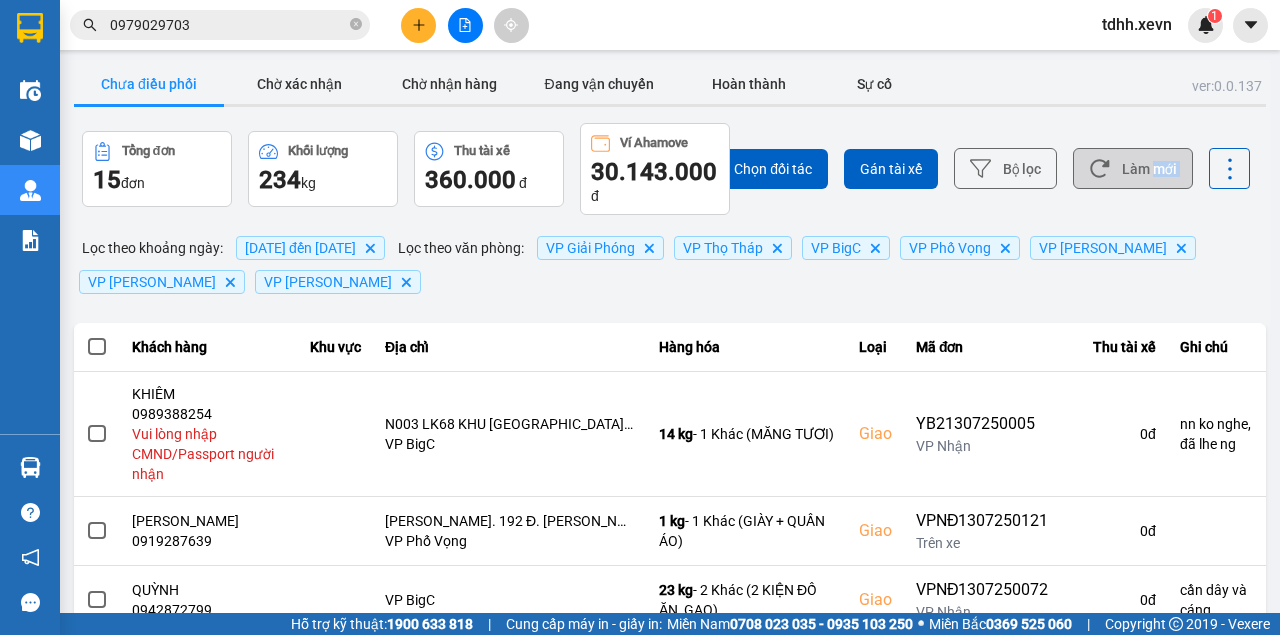 click on "Làm mới" at bounding box center (1133, 168) 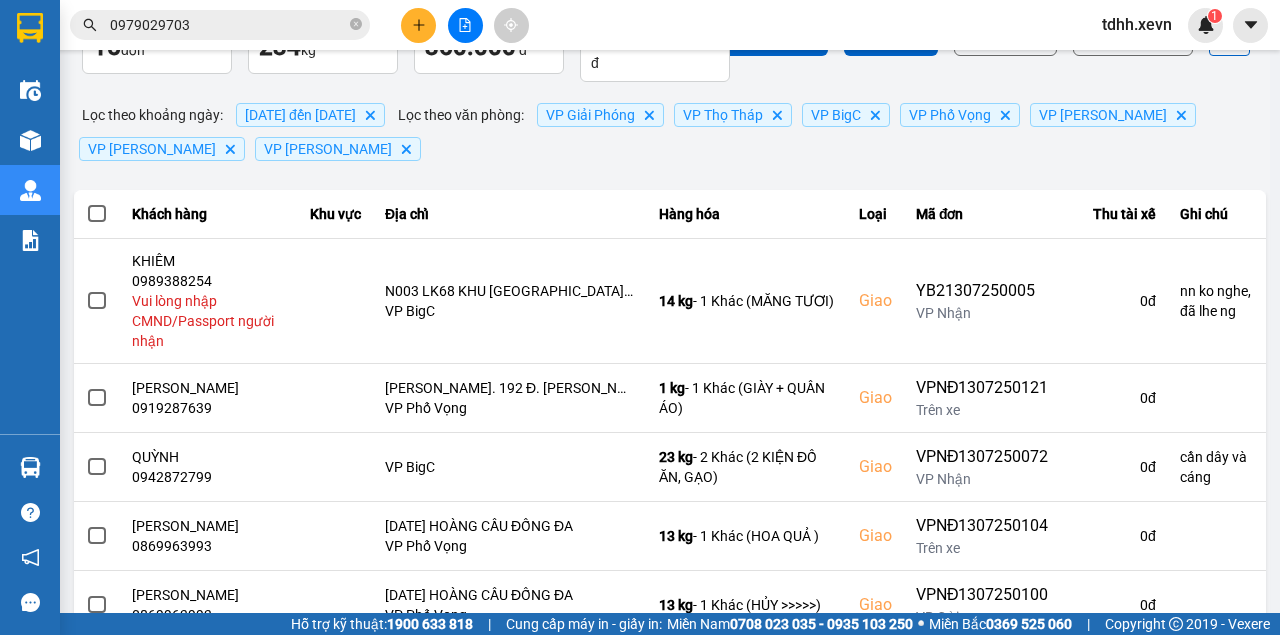 scroll, scrollTop: 0, scrollLeft: 0, axis: both 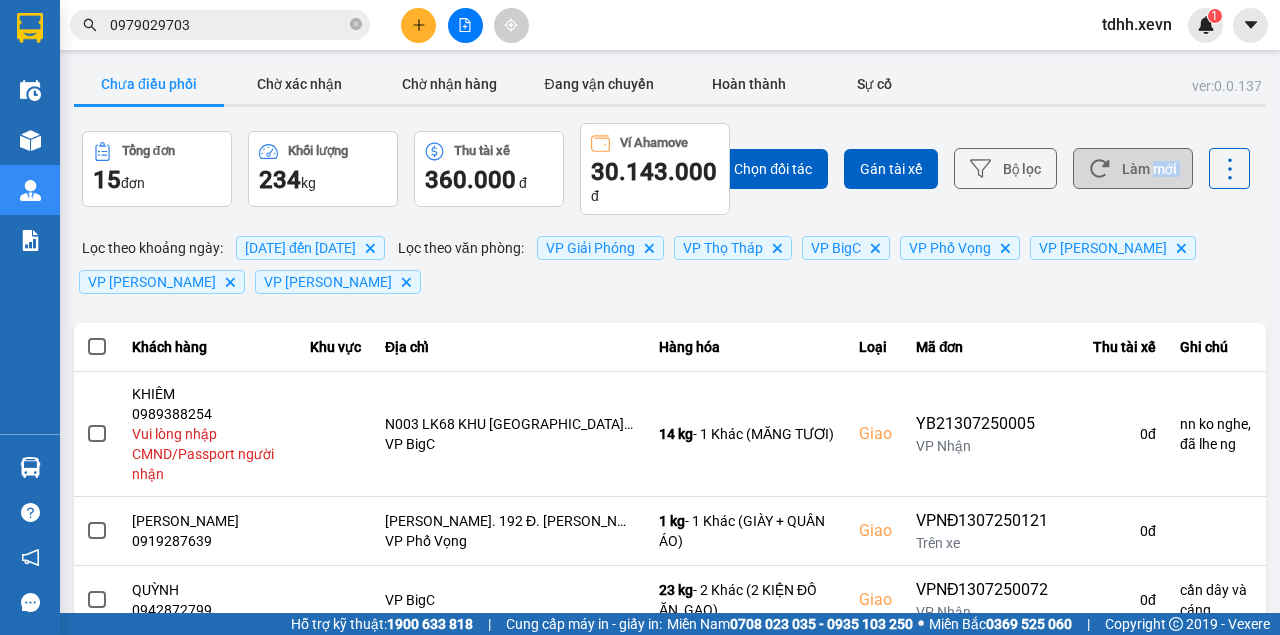 click 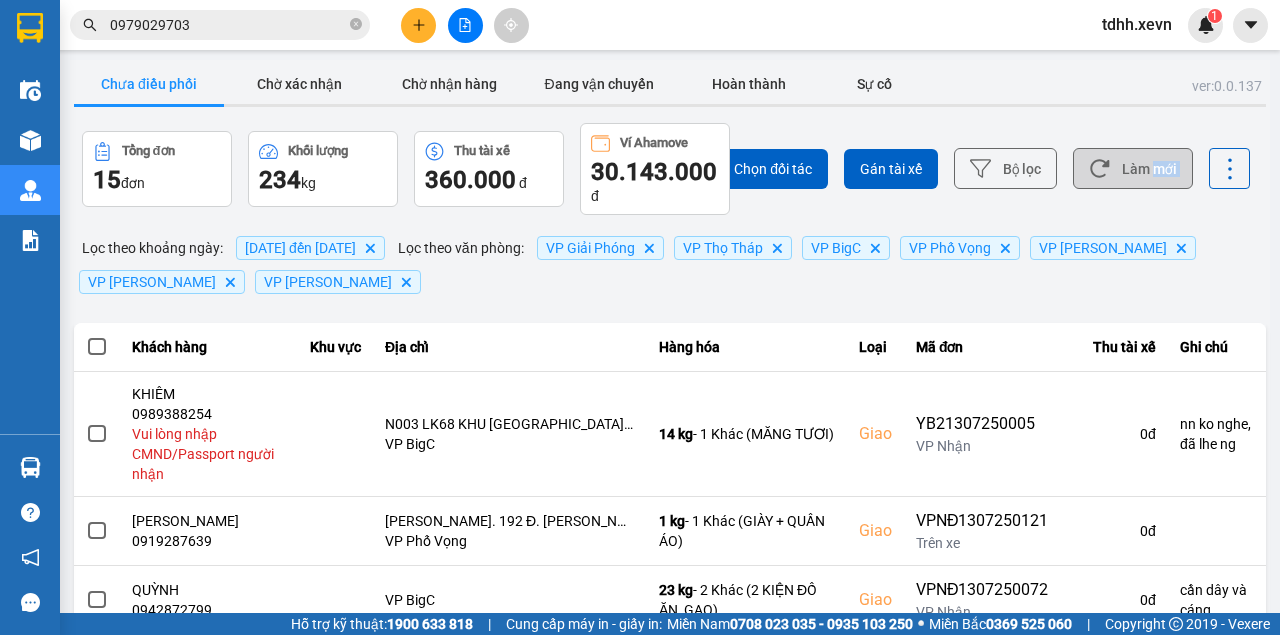 click on "Làm mới" at bounding box center (1133, 168) 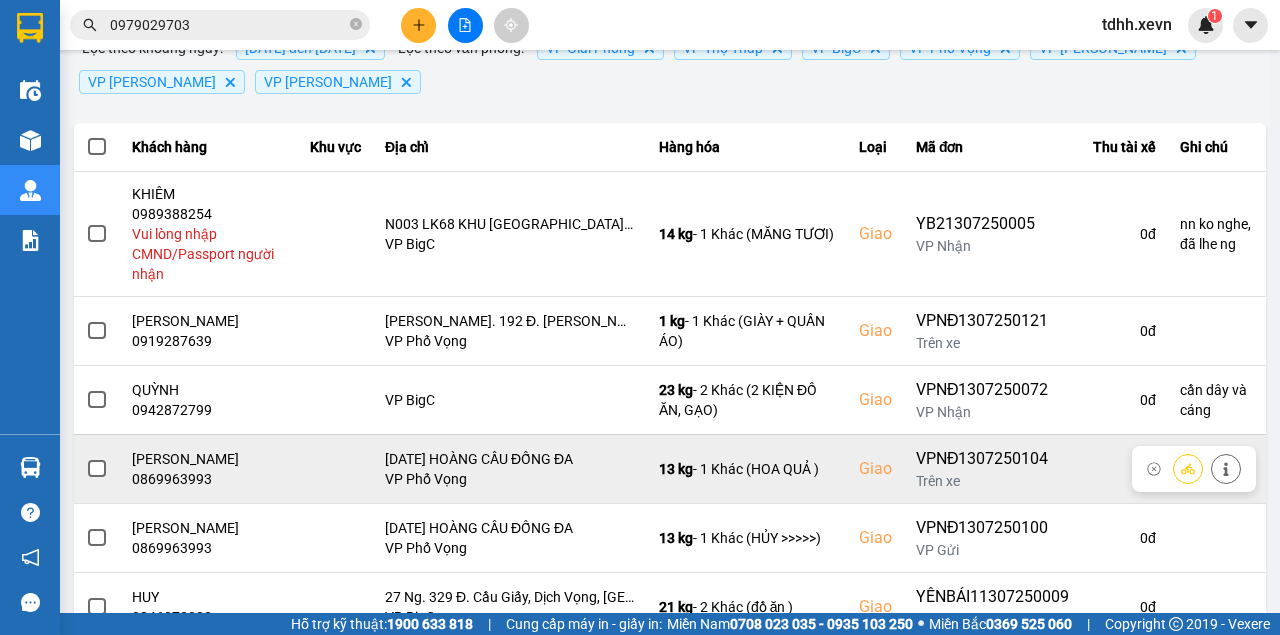 scroll, scrollTop: 400, scrollLeft: 0, axis: vertical 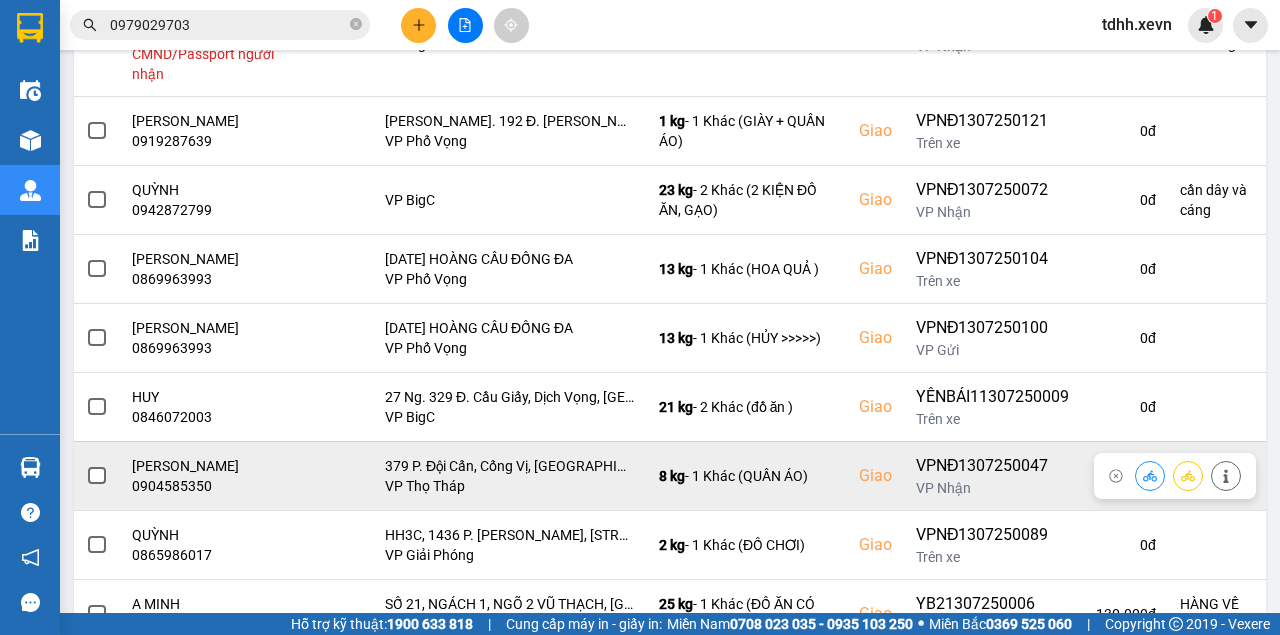 click on "0904585350" at bounding box center (209, 486) 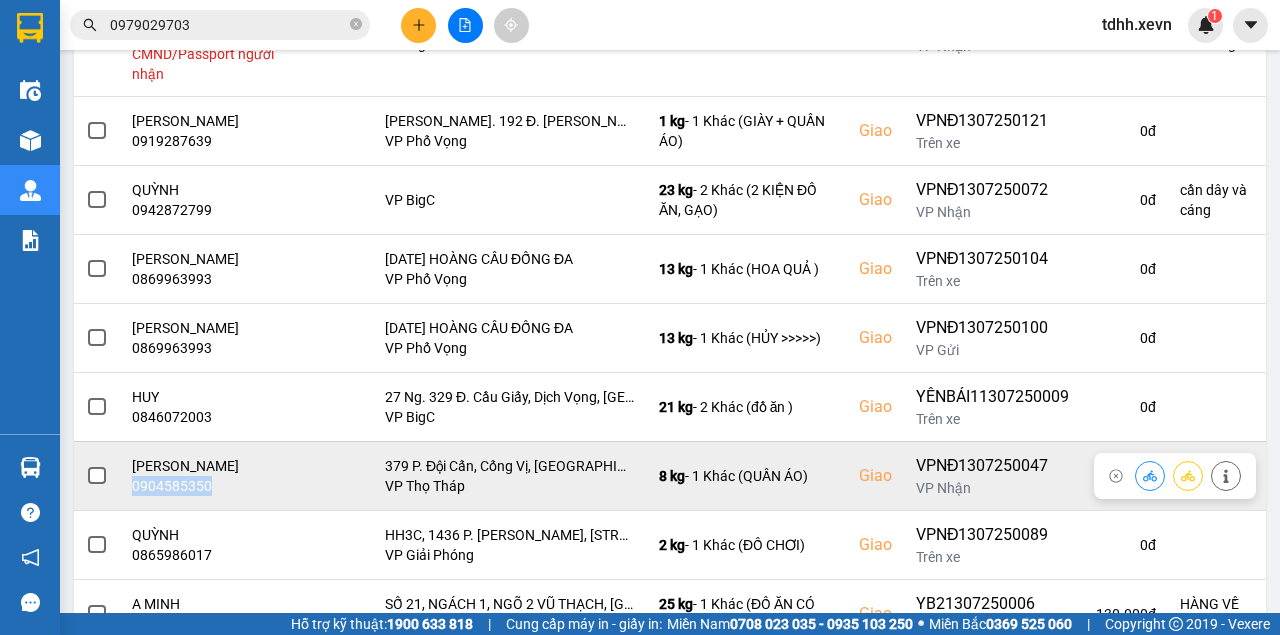 click on "0904585350" at bounding box center (209, 486) 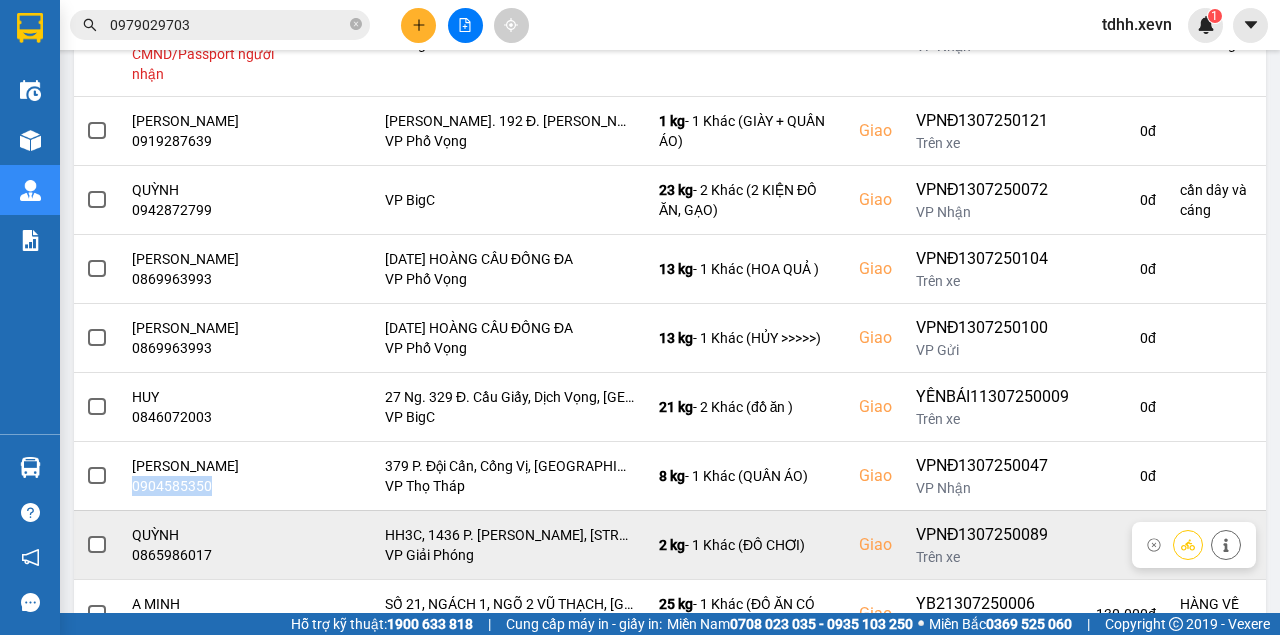 scroll, scrollTop: 547, scrollLeft: 0, axis: vertical 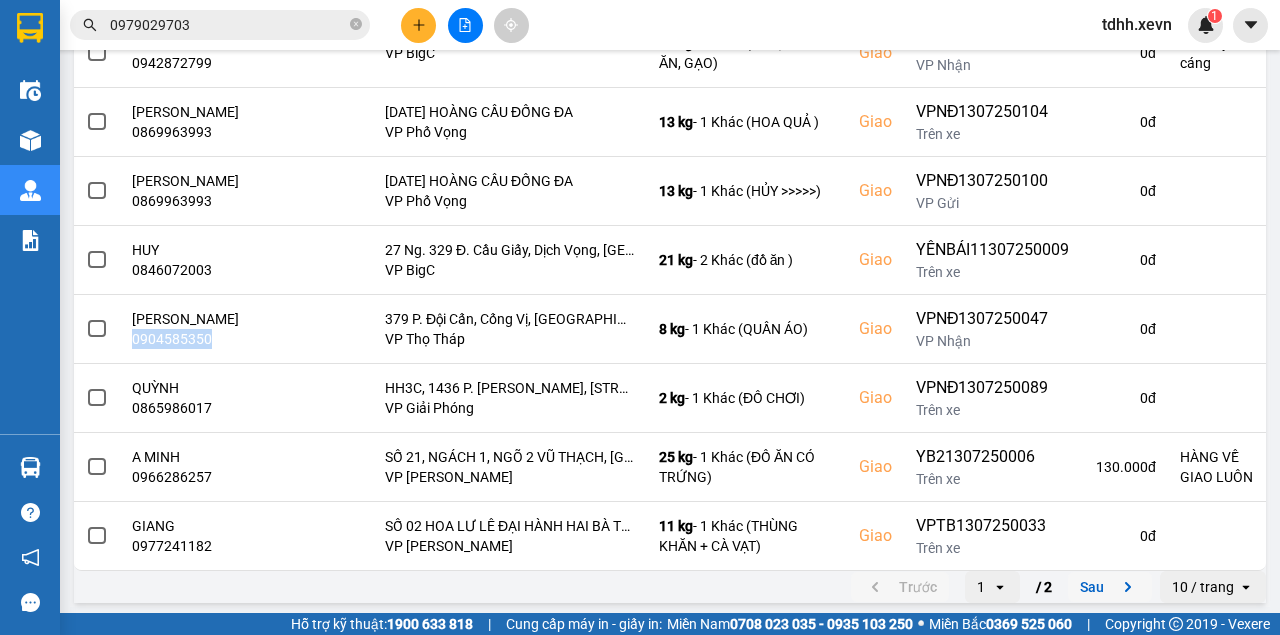click on "Sau" at bounding box center [1110, 587] 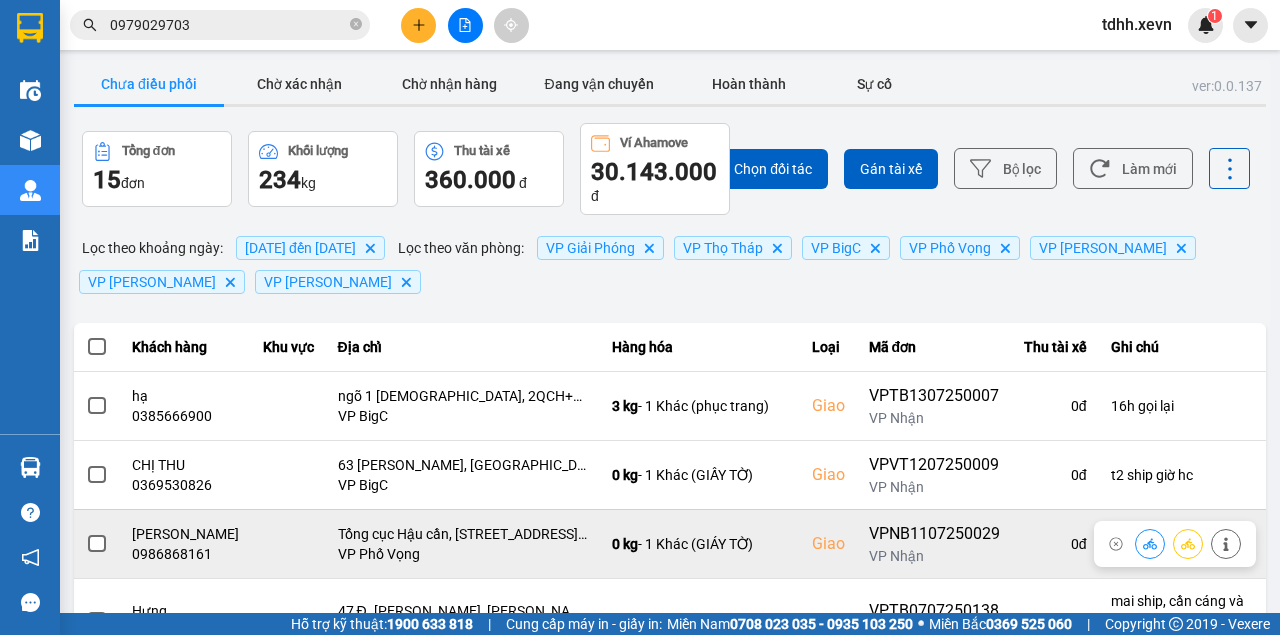 scroll, scrollTop: 196, scrollLeft: 0, axis: vertical 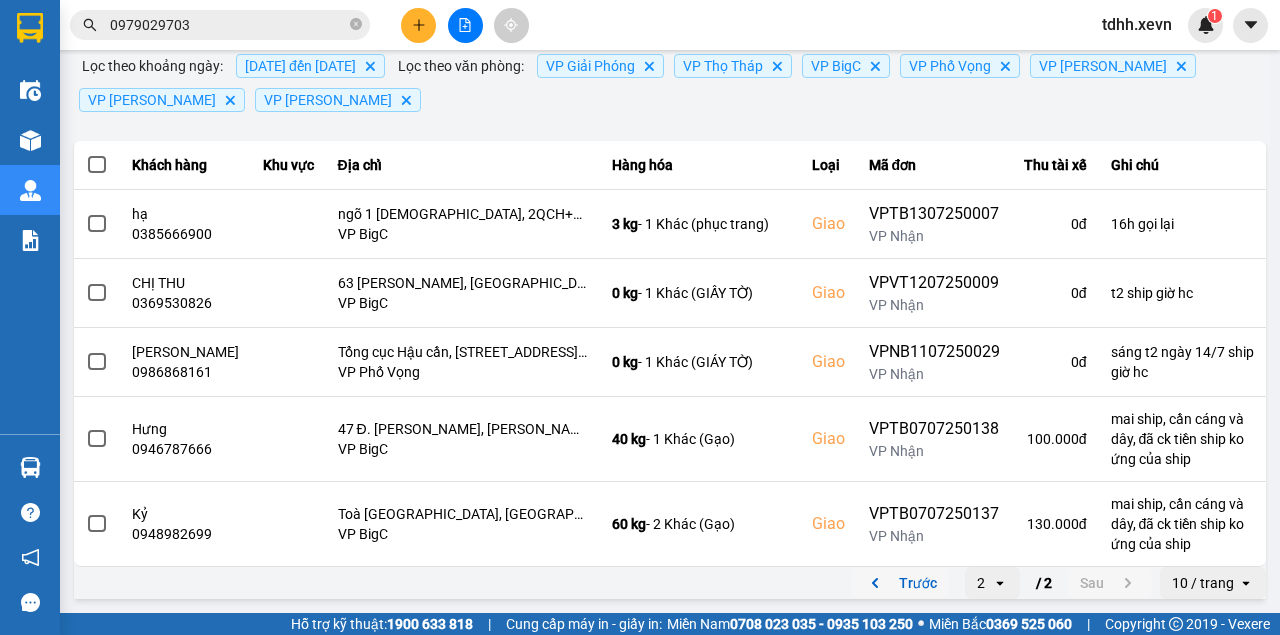 click on "Trước" at bounding box center (900, 583) 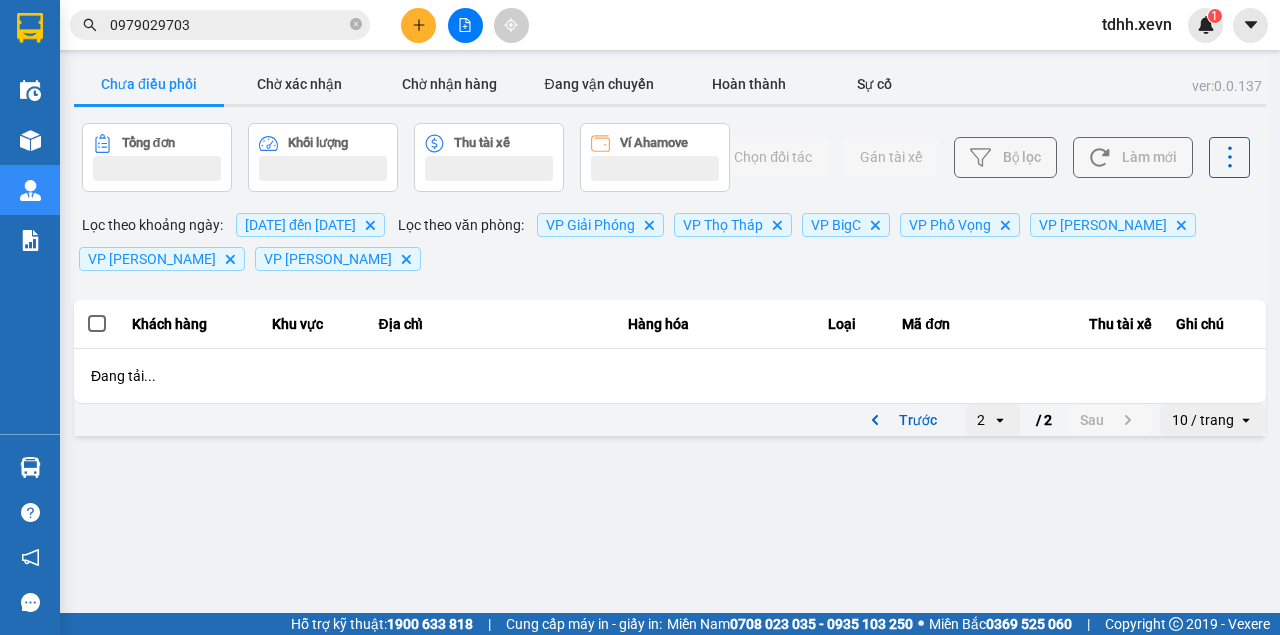 scroll, scrollTop: 0, scrollLeft: 0, axis: both 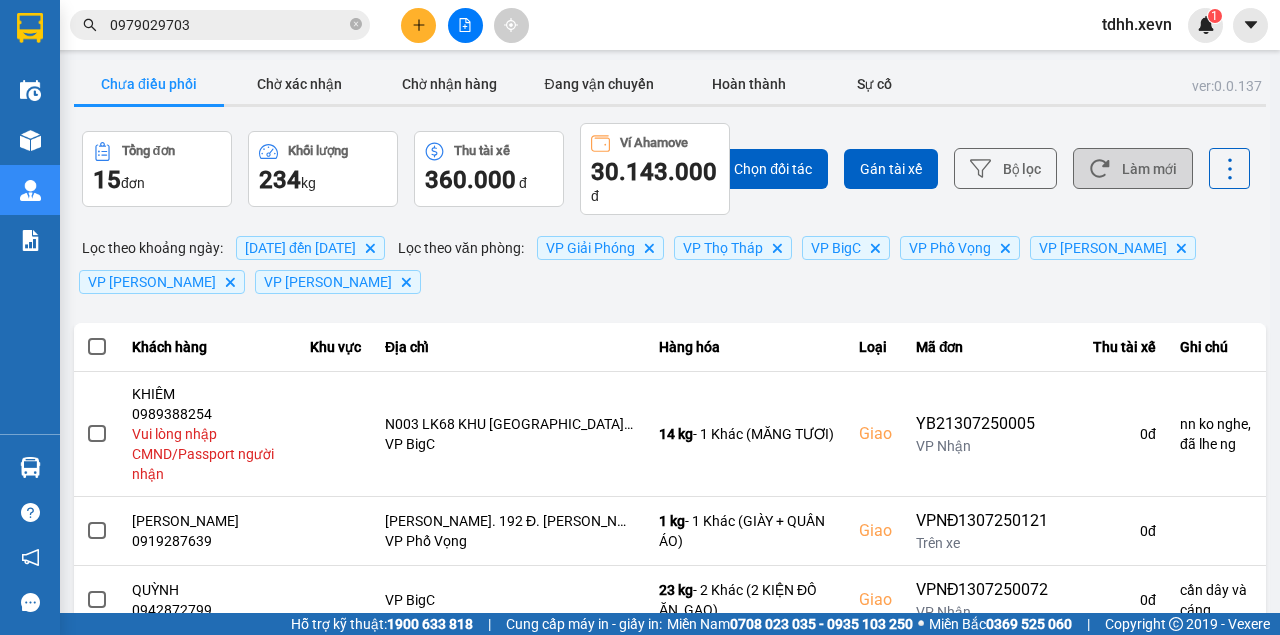 click on "Làm mới" at bounding box center [1133, 168] 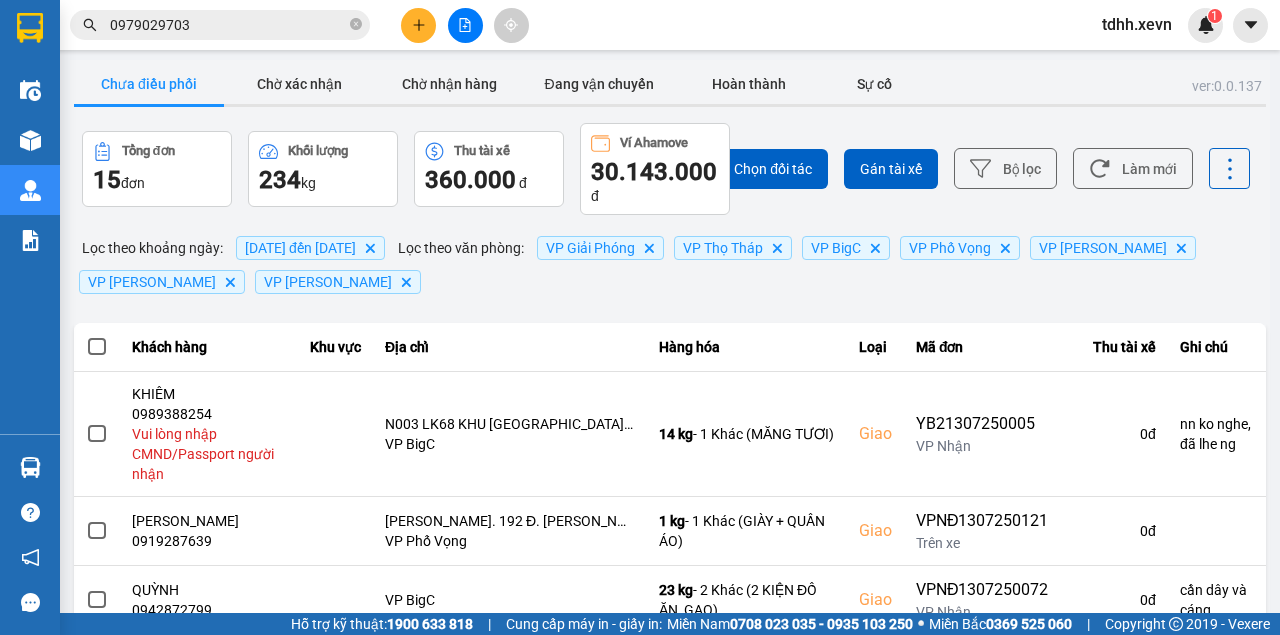 click on "0979029703" at bounding box center (228, 25) 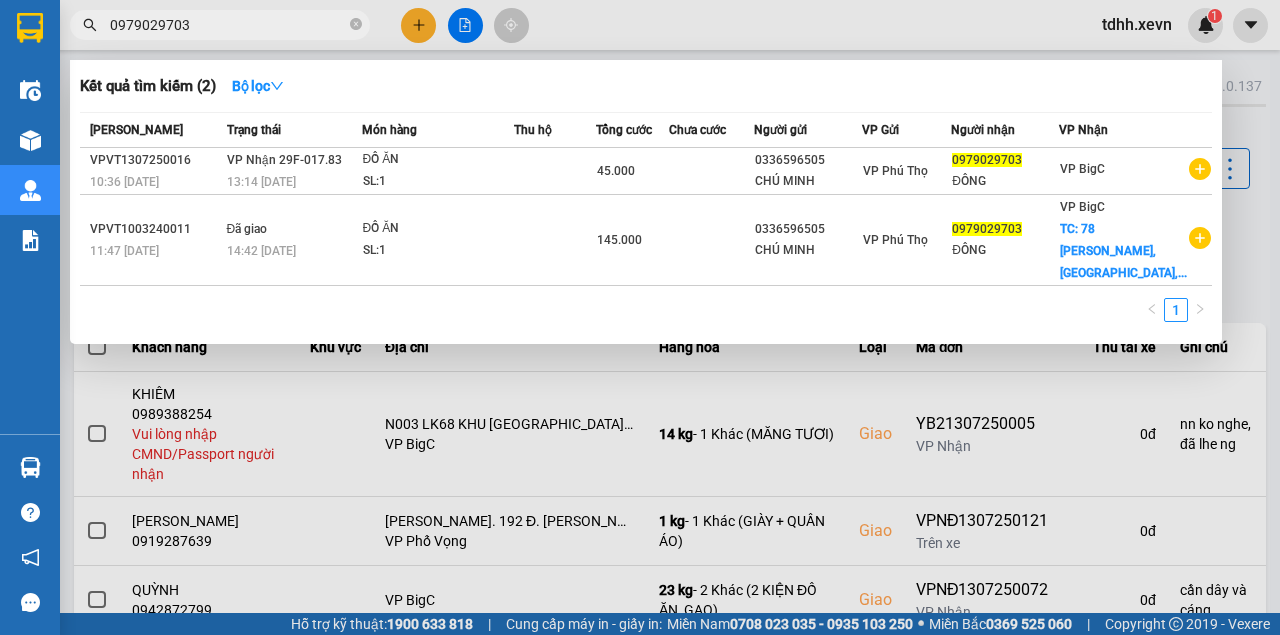 click on "0979029703" at bounding box center (228, 25) 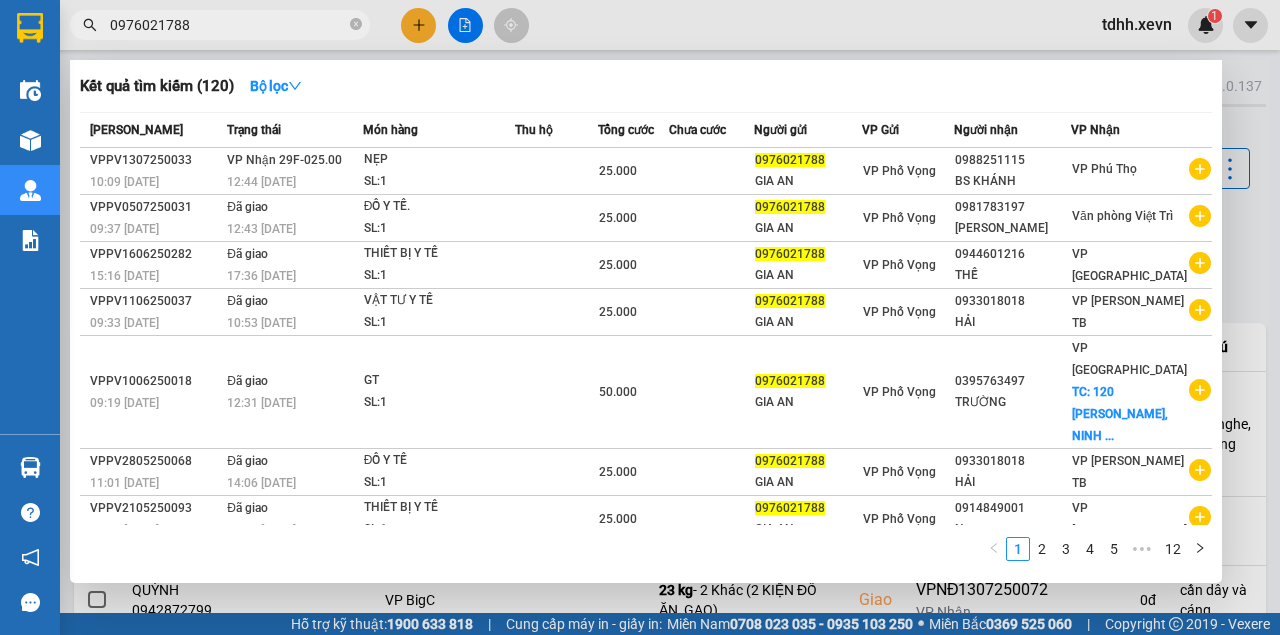 click on "0976021788" at bounding box center (228, 25) 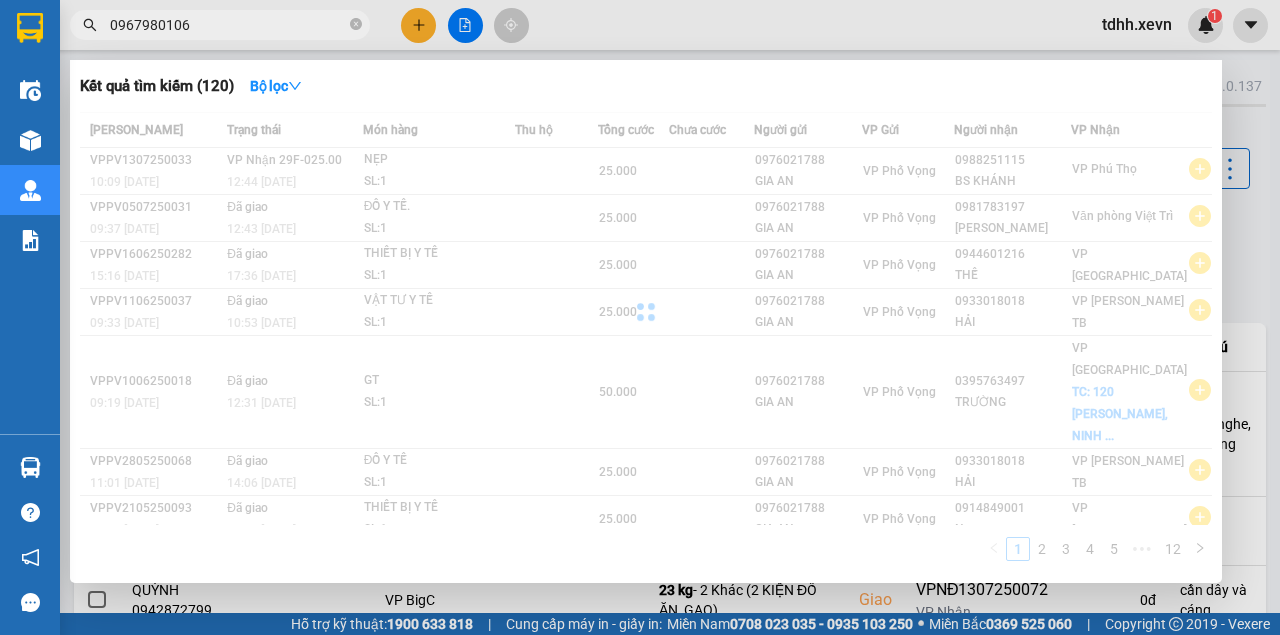 type on "0967980106" 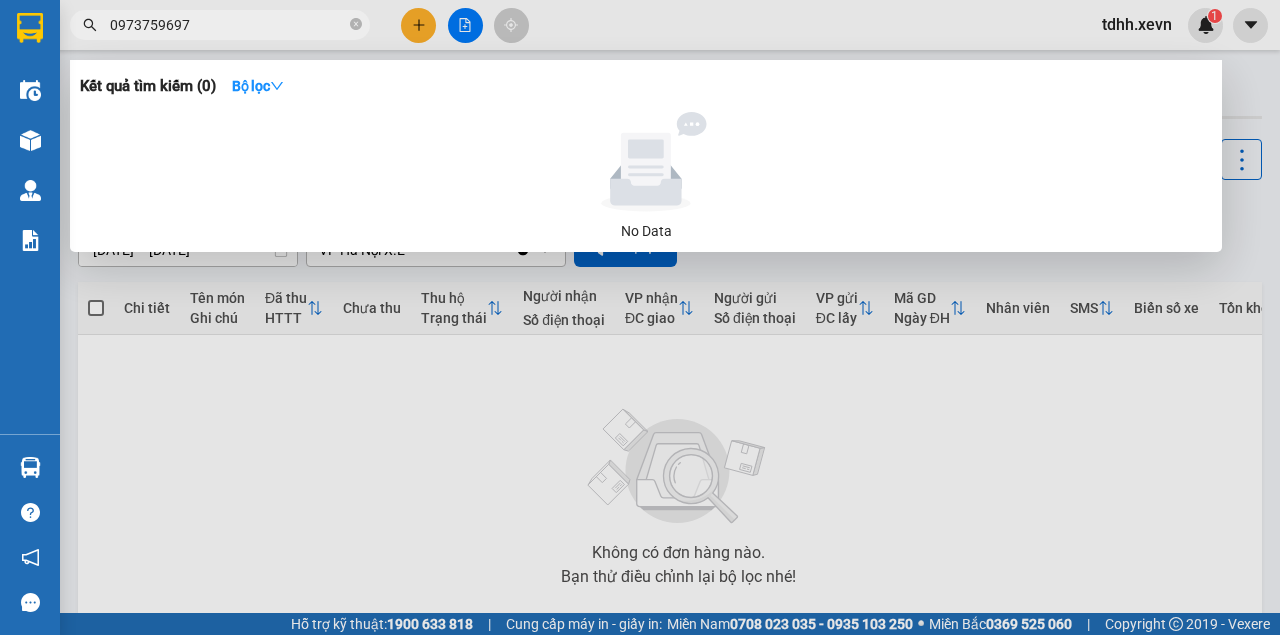 click on "0973759697" at bounding box center [228, 25] 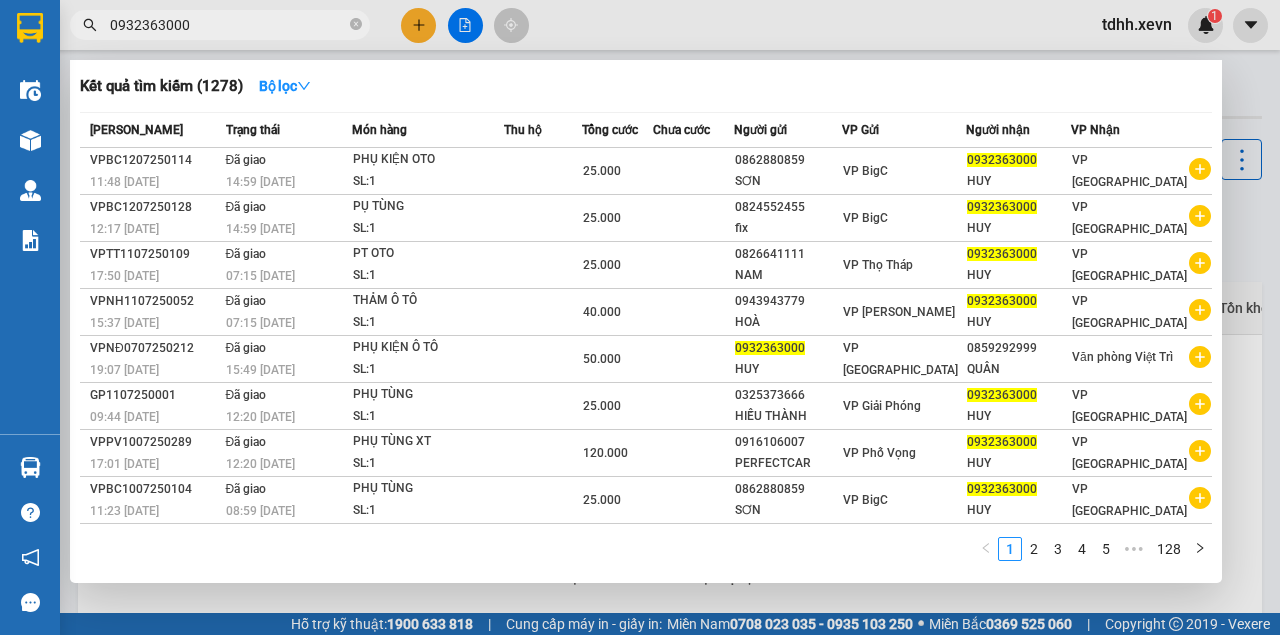 click on "0932363000" at bounding box center (228, 25) 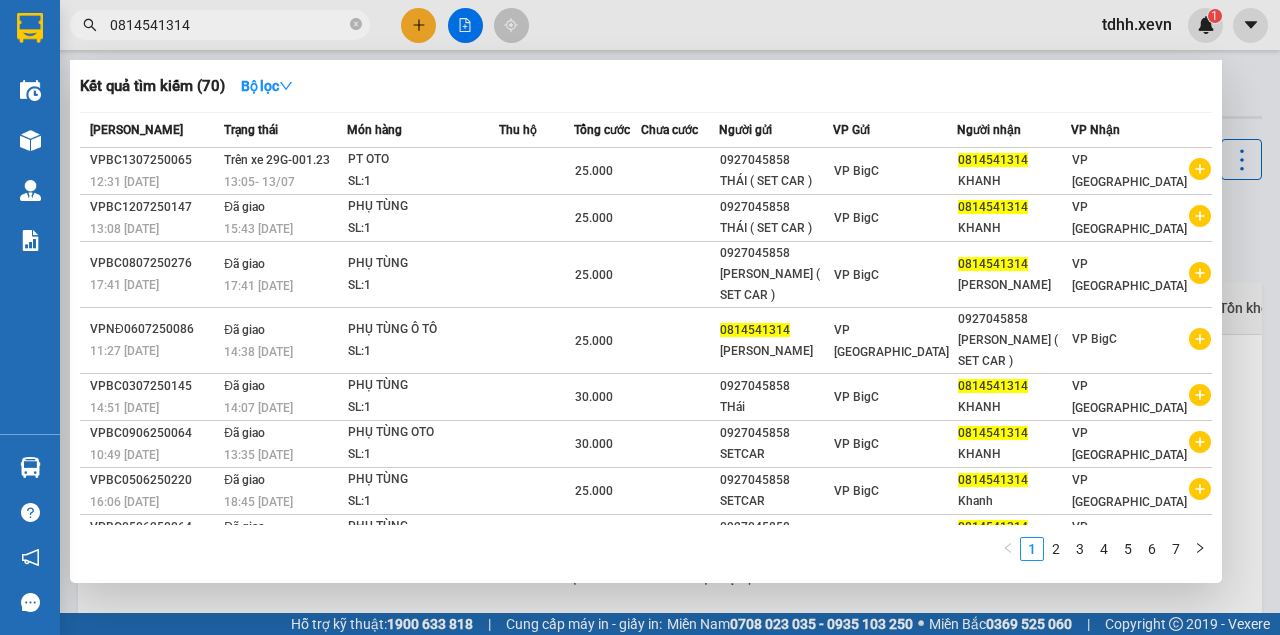 click on "0814541314" at bounding box center (228, 25) 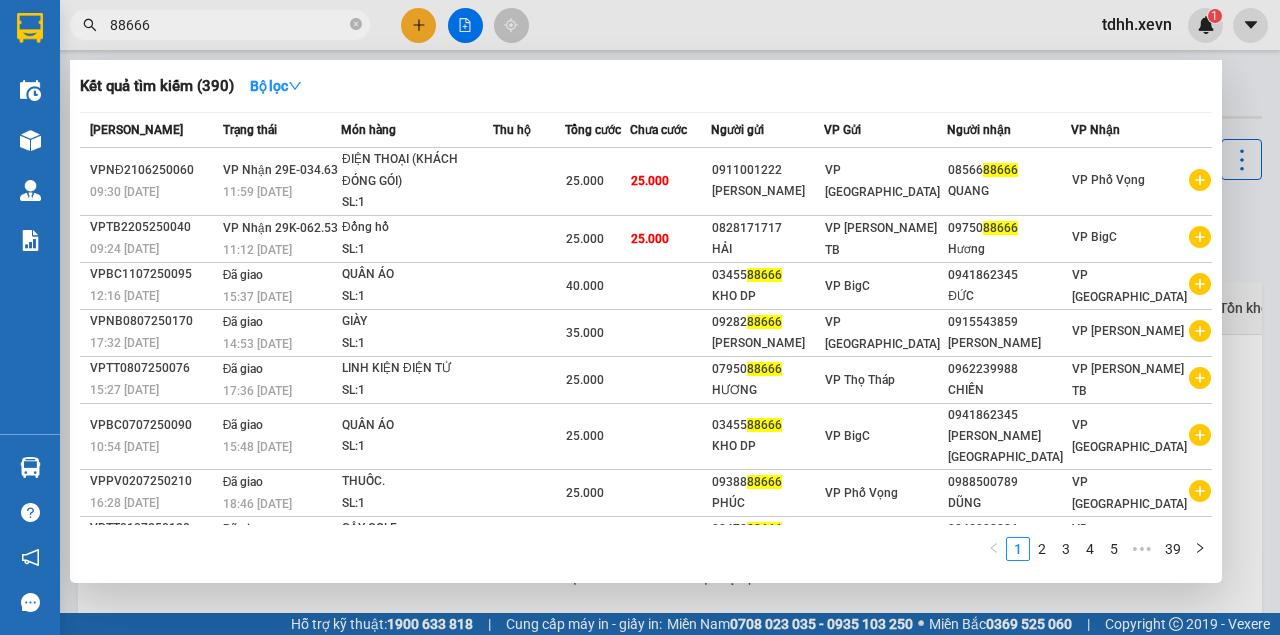 type on "88666" 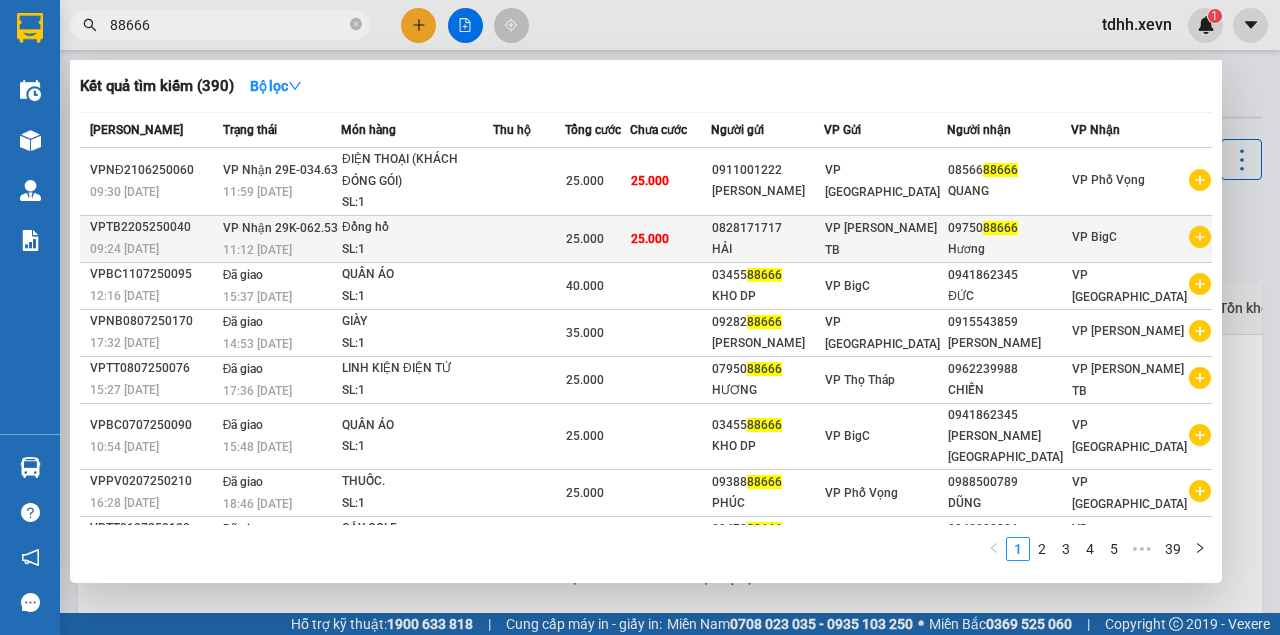 click on "Hương" at bounding box center [1009, 249] 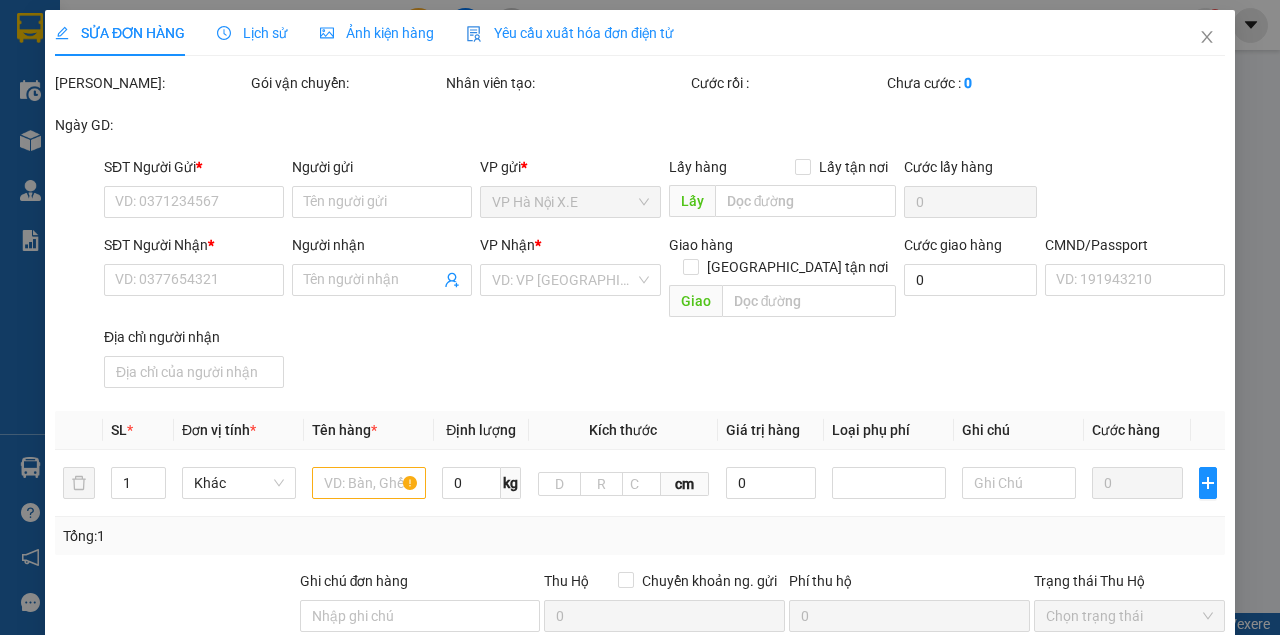 type on "0828171717" 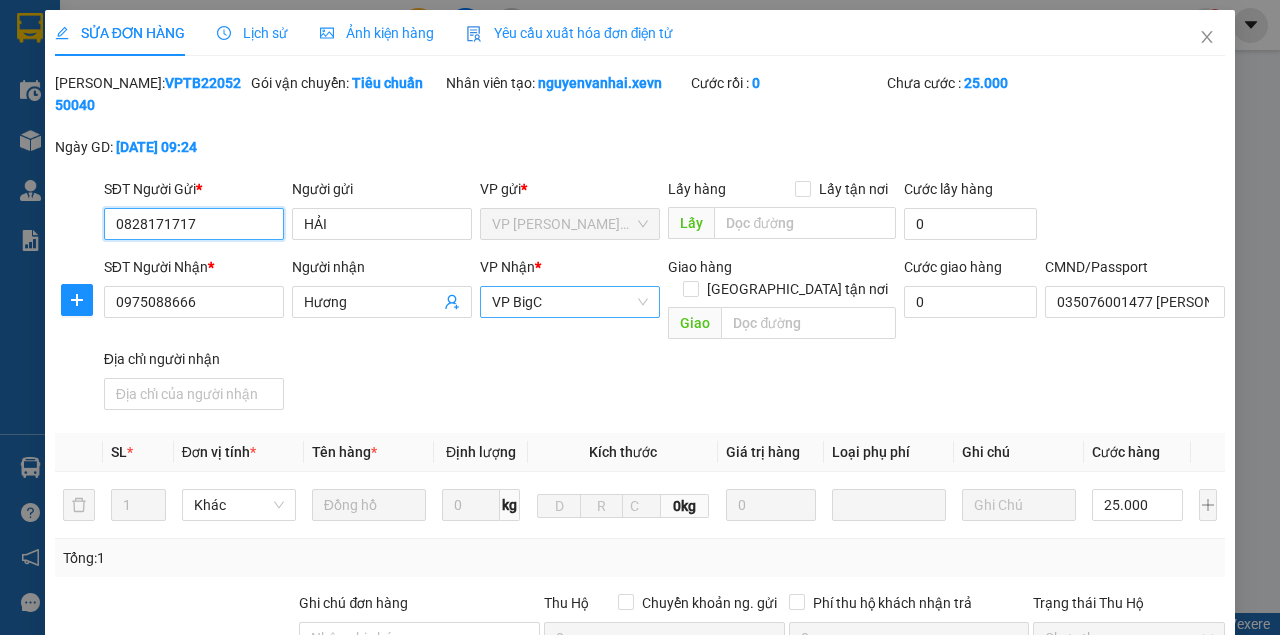 click on "VP BigC" at bounding box center (570, 302) 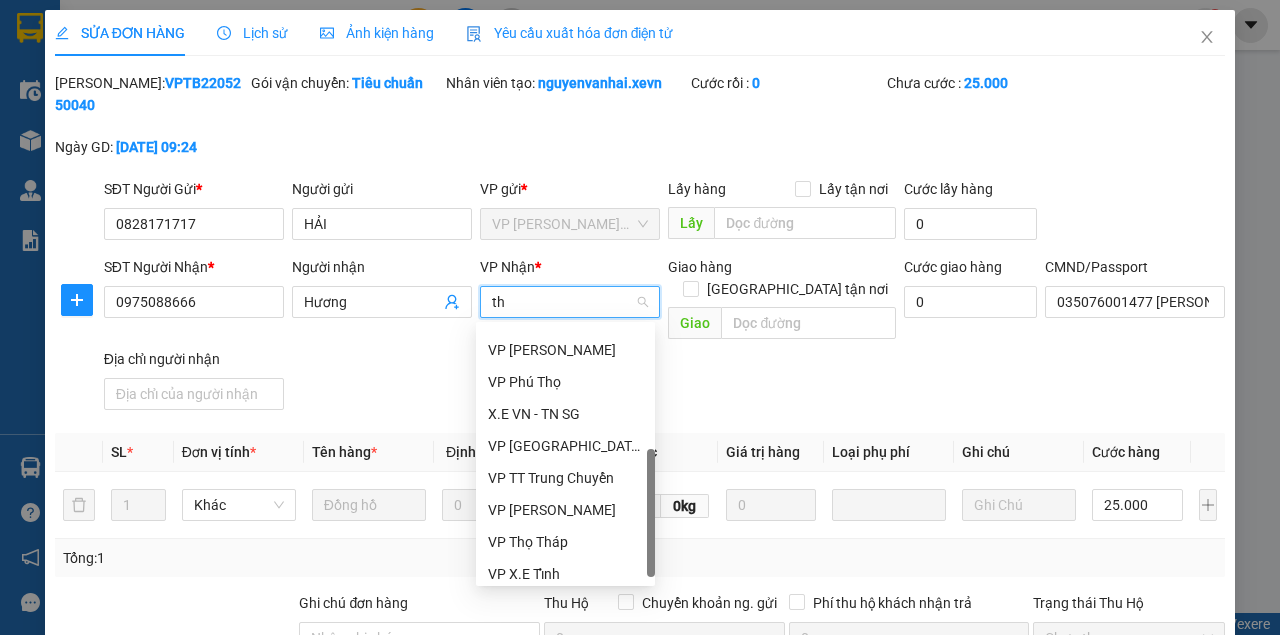scroll, scrollTop: 0, scrollLeft: 0, axis: both 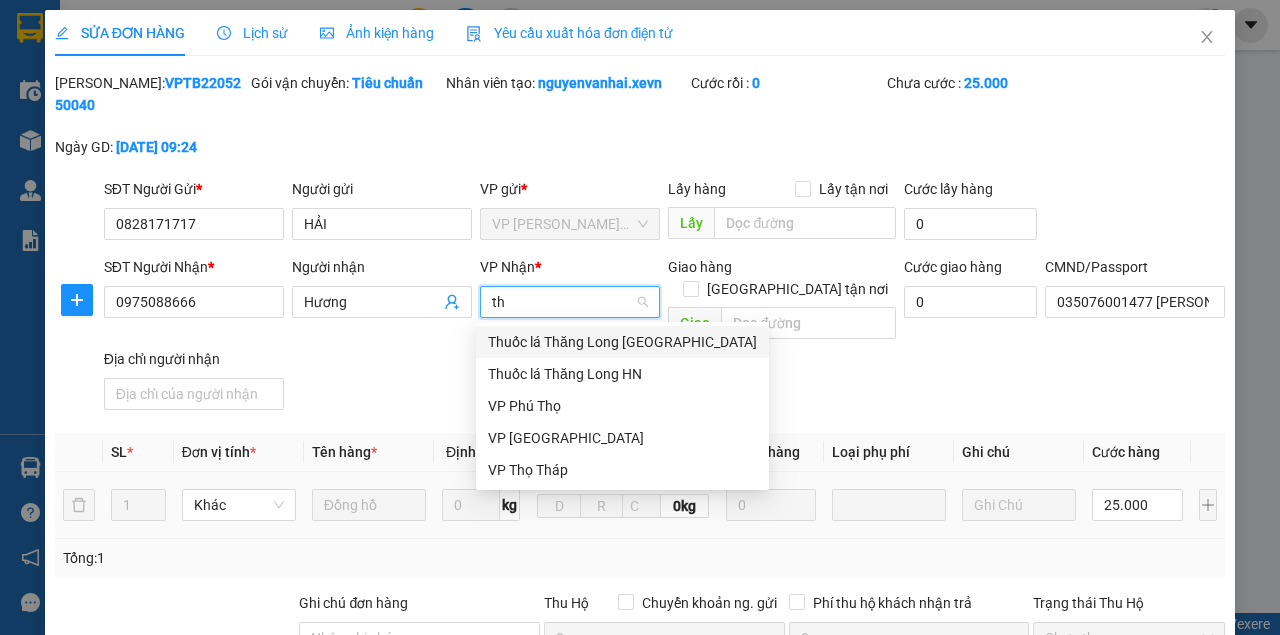 type on "th" 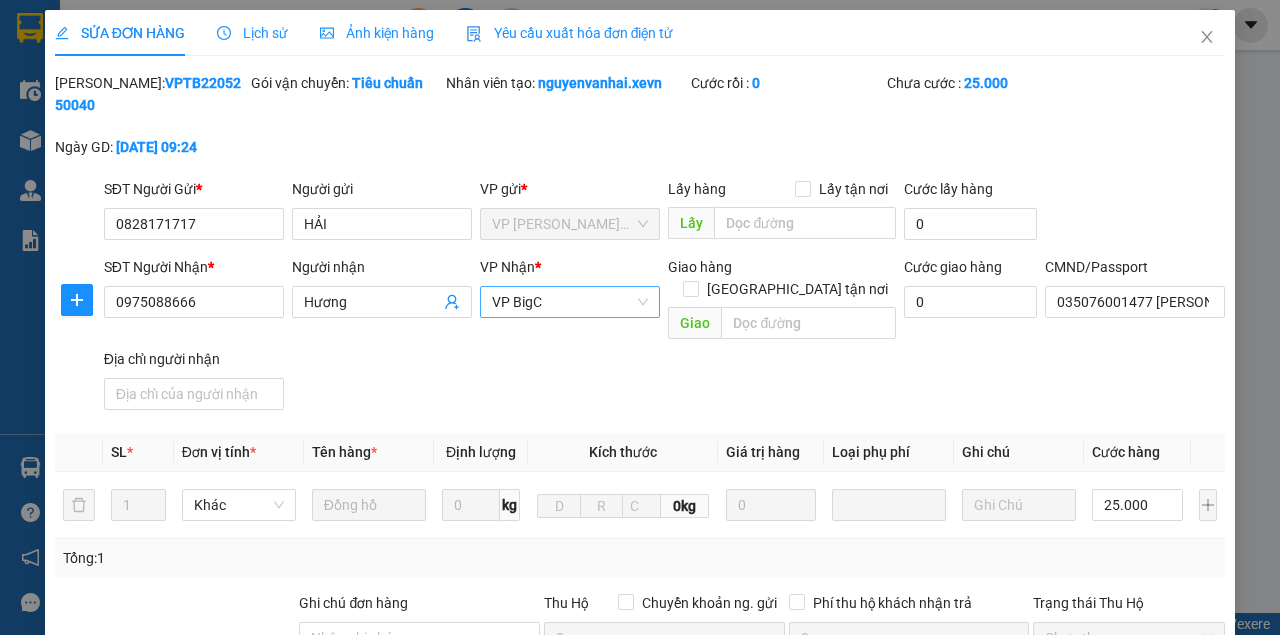 click on "VP BigC" at bounding box center [570, 302] 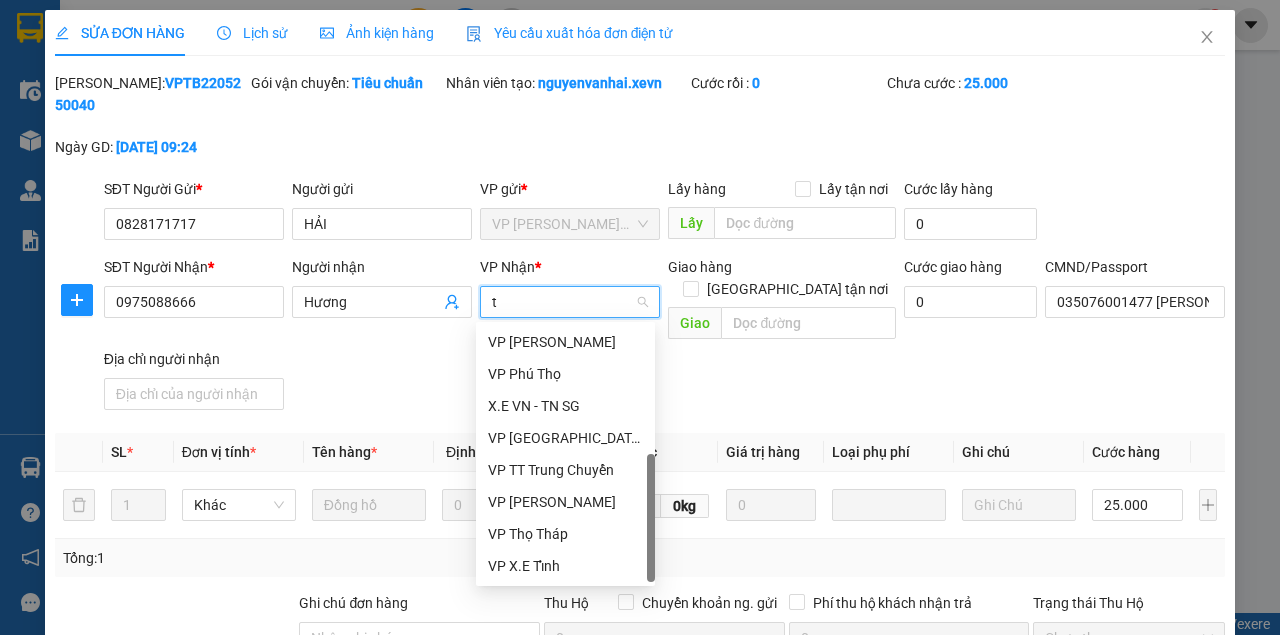 scroll, scrollTop: 192, scrollLeft: 0, axis: vertical 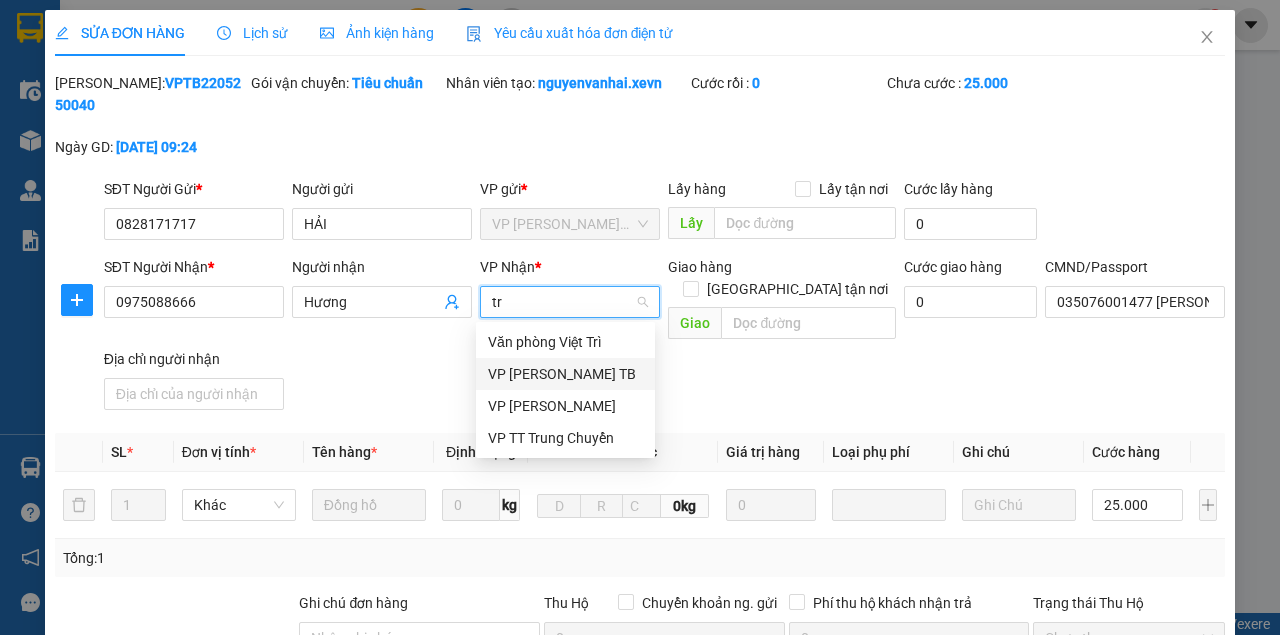 click on "VP [PERSON_NAME] TB" at bounding box center (565, 374) 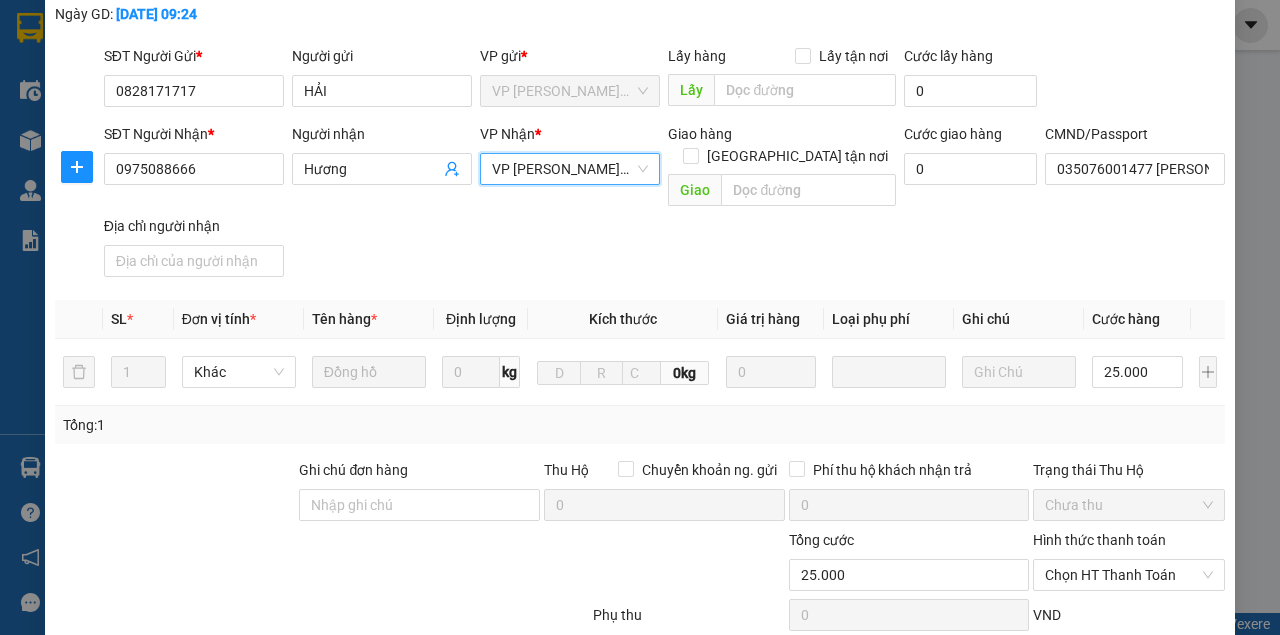 scroll, scrollTop: 340, scrollLeft: 0, axis: vertical 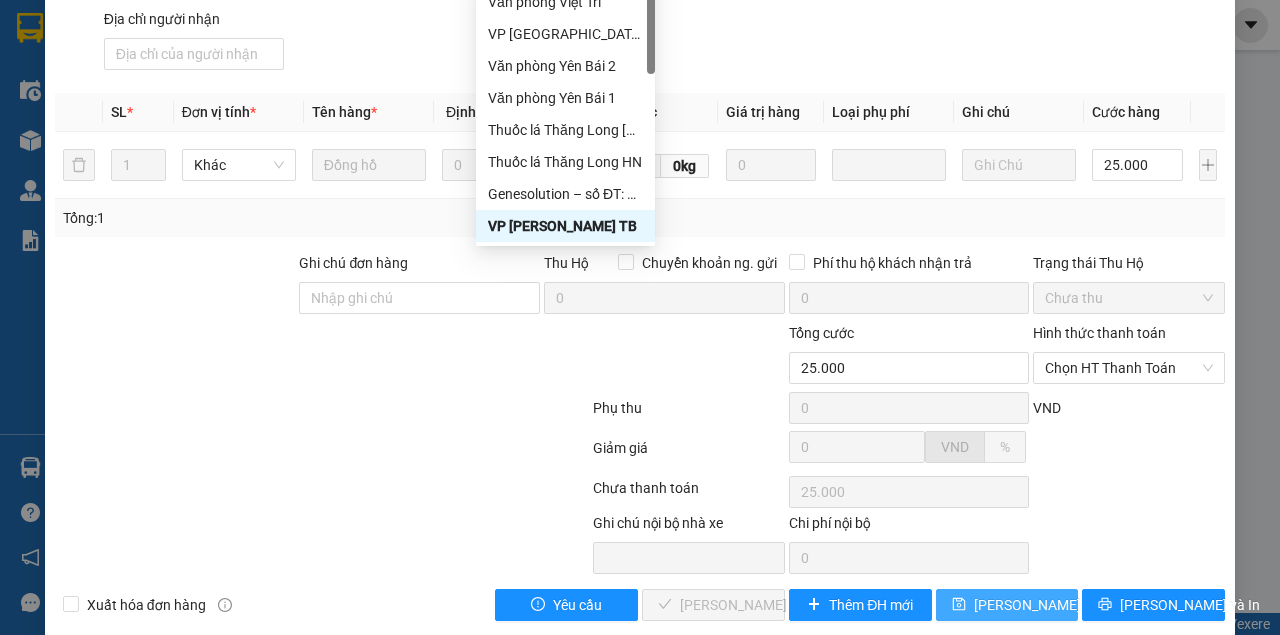 click on "[PERSON_NAME] thay đổi" at bounding box center [1054, 605] 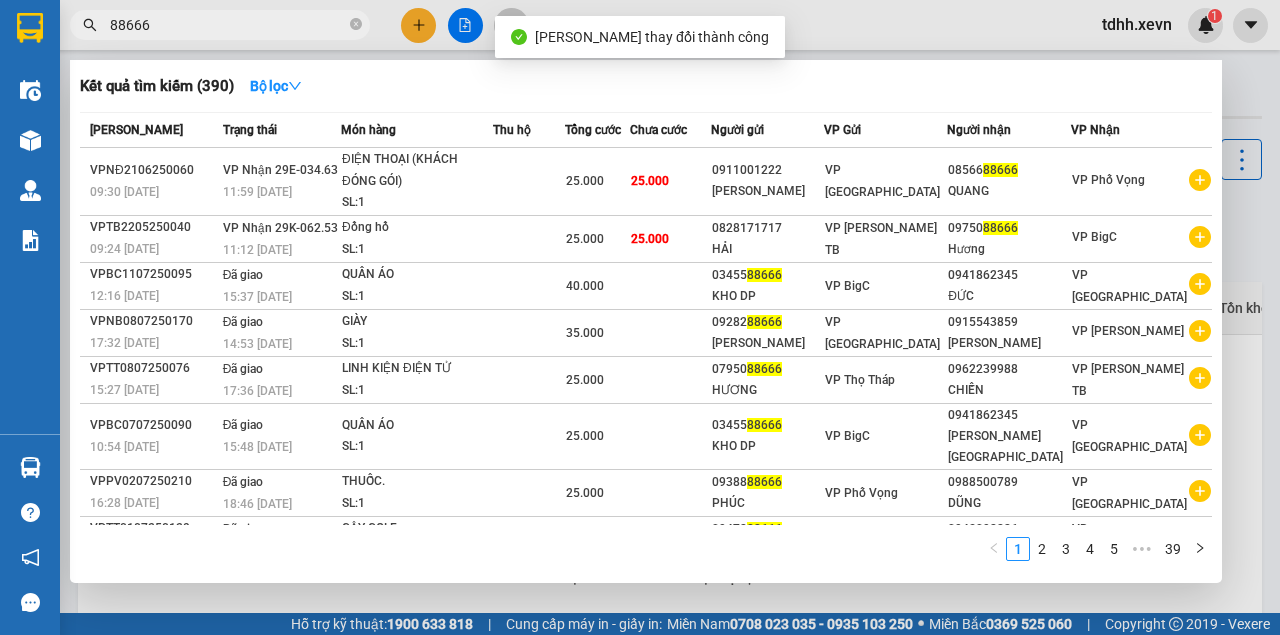 click on "88666" at bounding box center (228, 25) 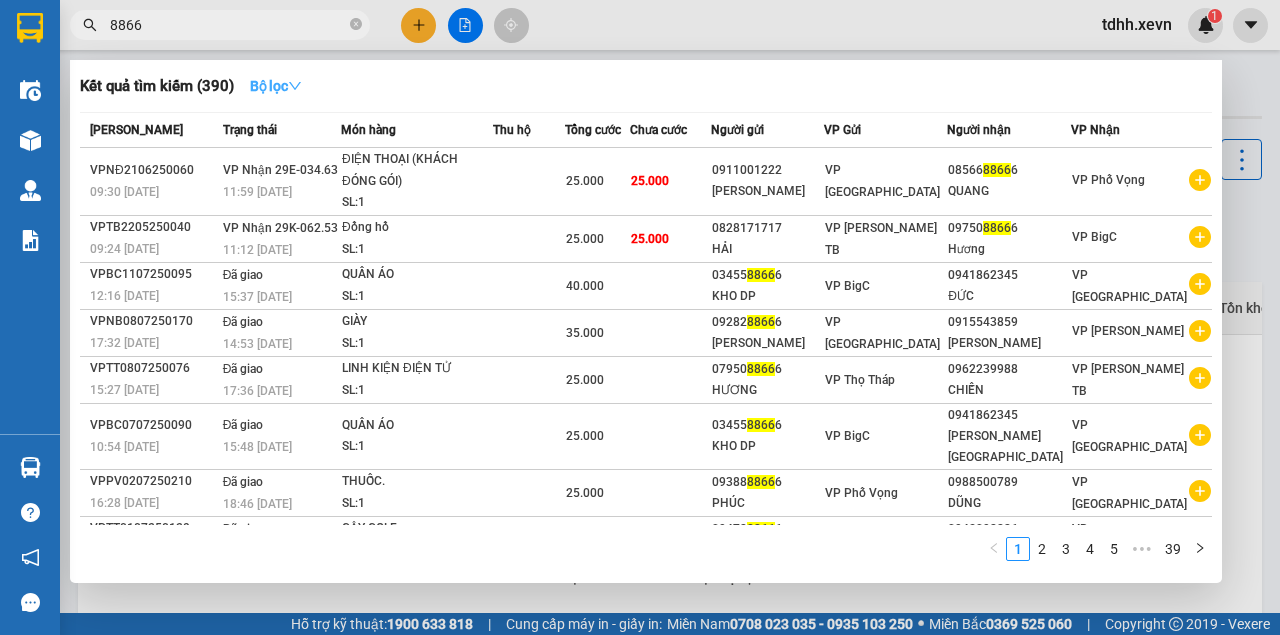 type on "88666" 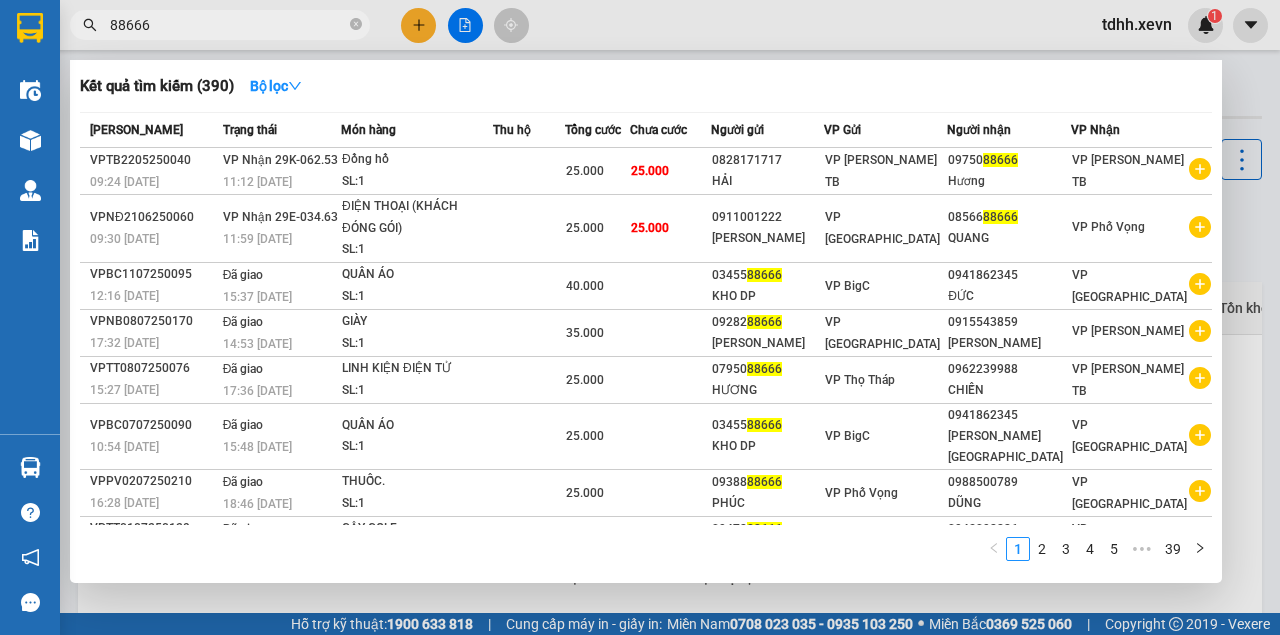 click at bounding box center [640, 317] 